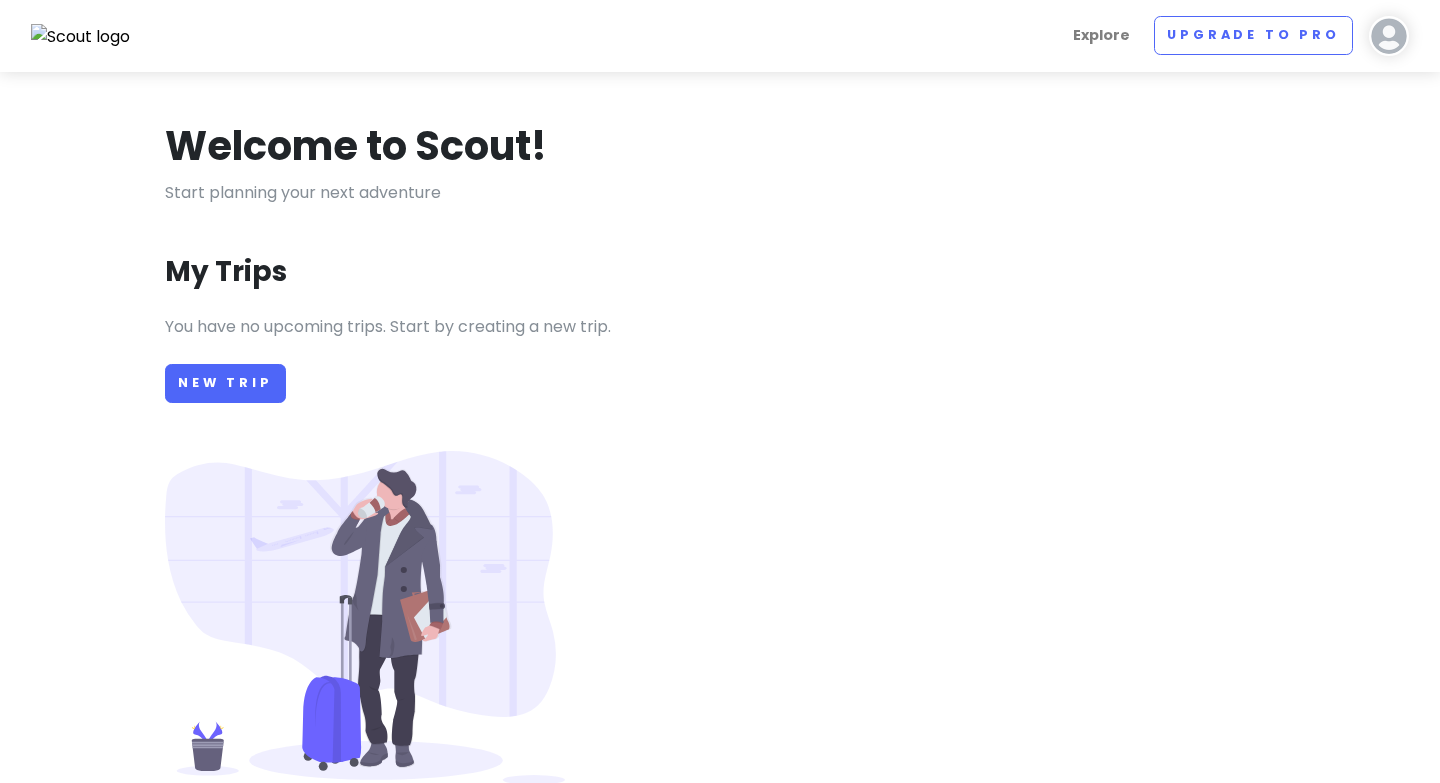 scroll, scrollTop: 0, scrollLeft: 0, axis: both 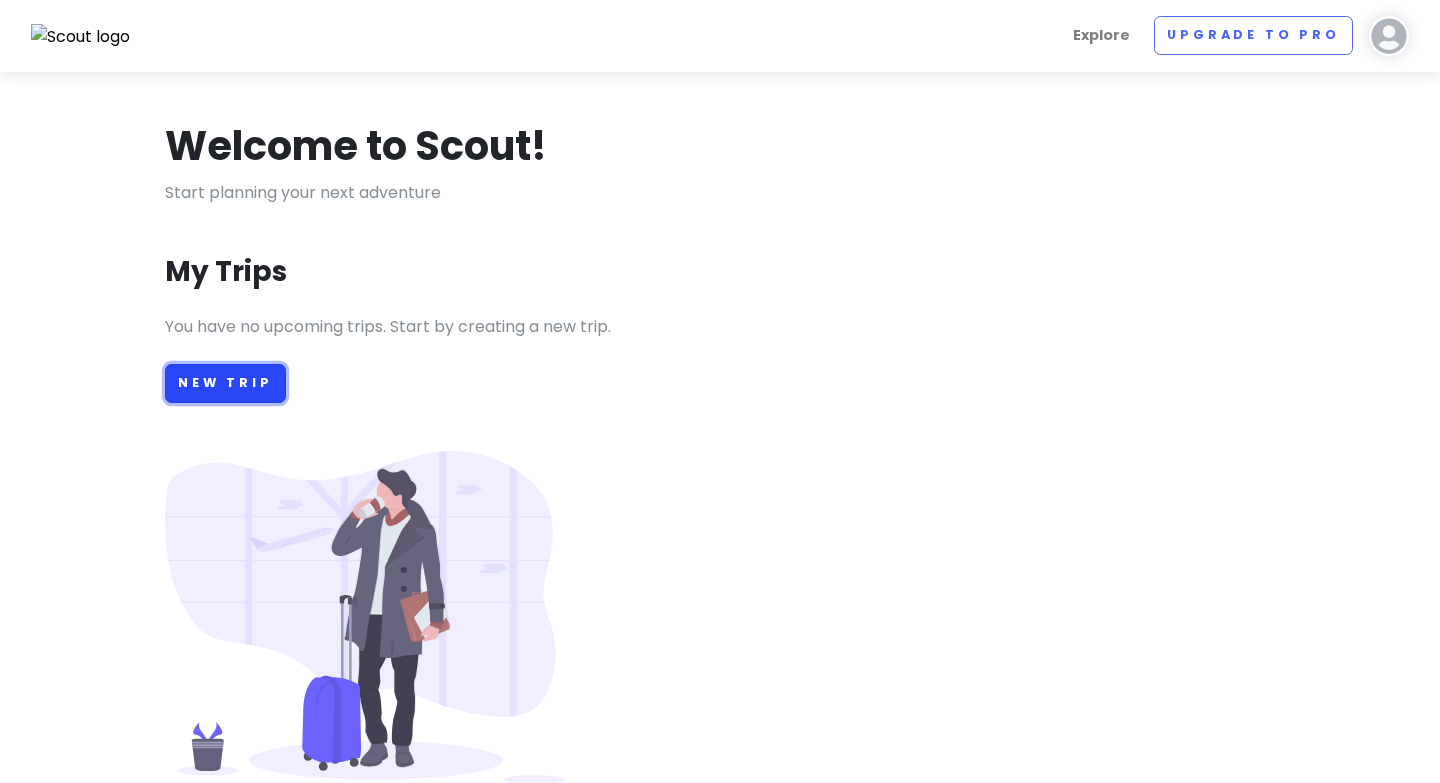 click on "New Trip" at bounding box center (225, 383) 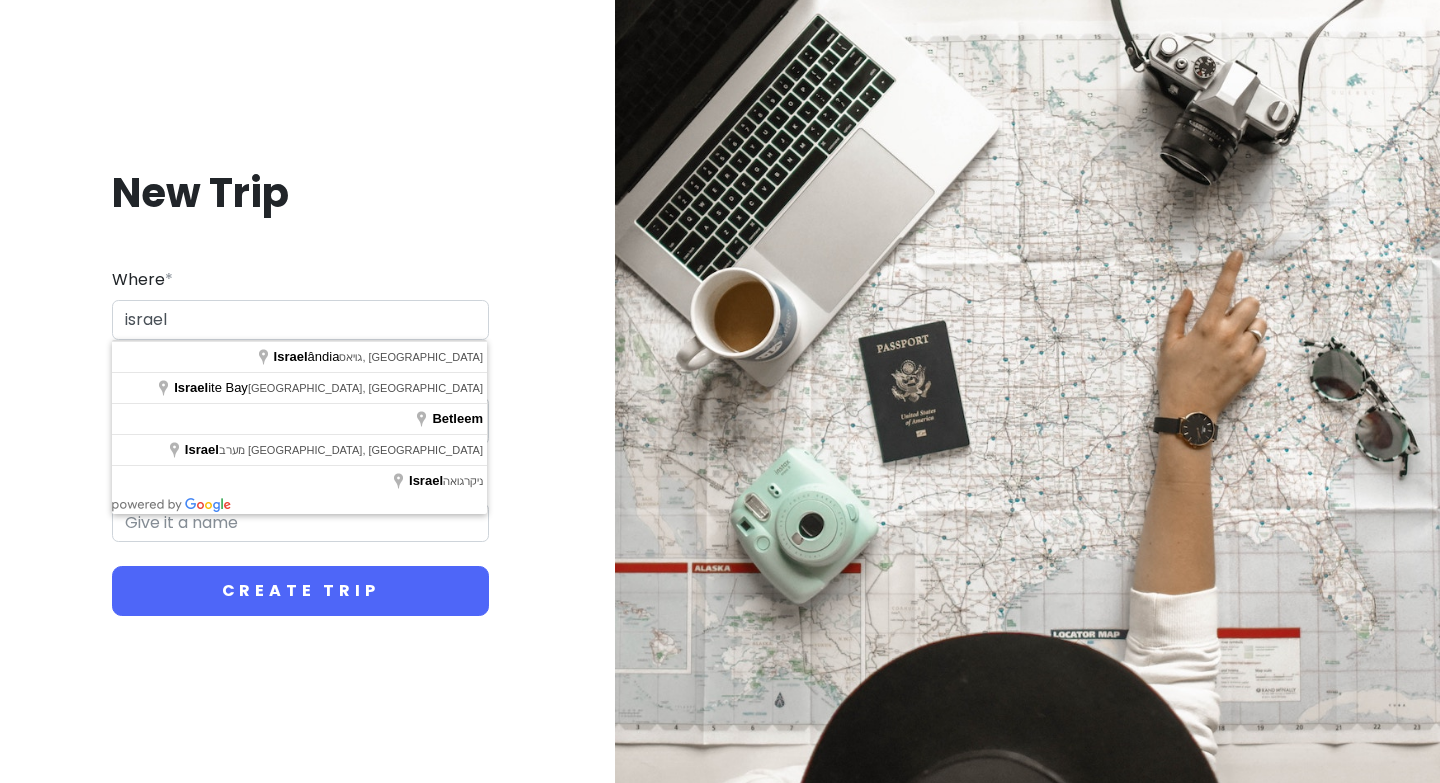 drag, startPoint x: 250, startPoint y: 316, endPoint x: 86, endPoint y: 316, distance: 164 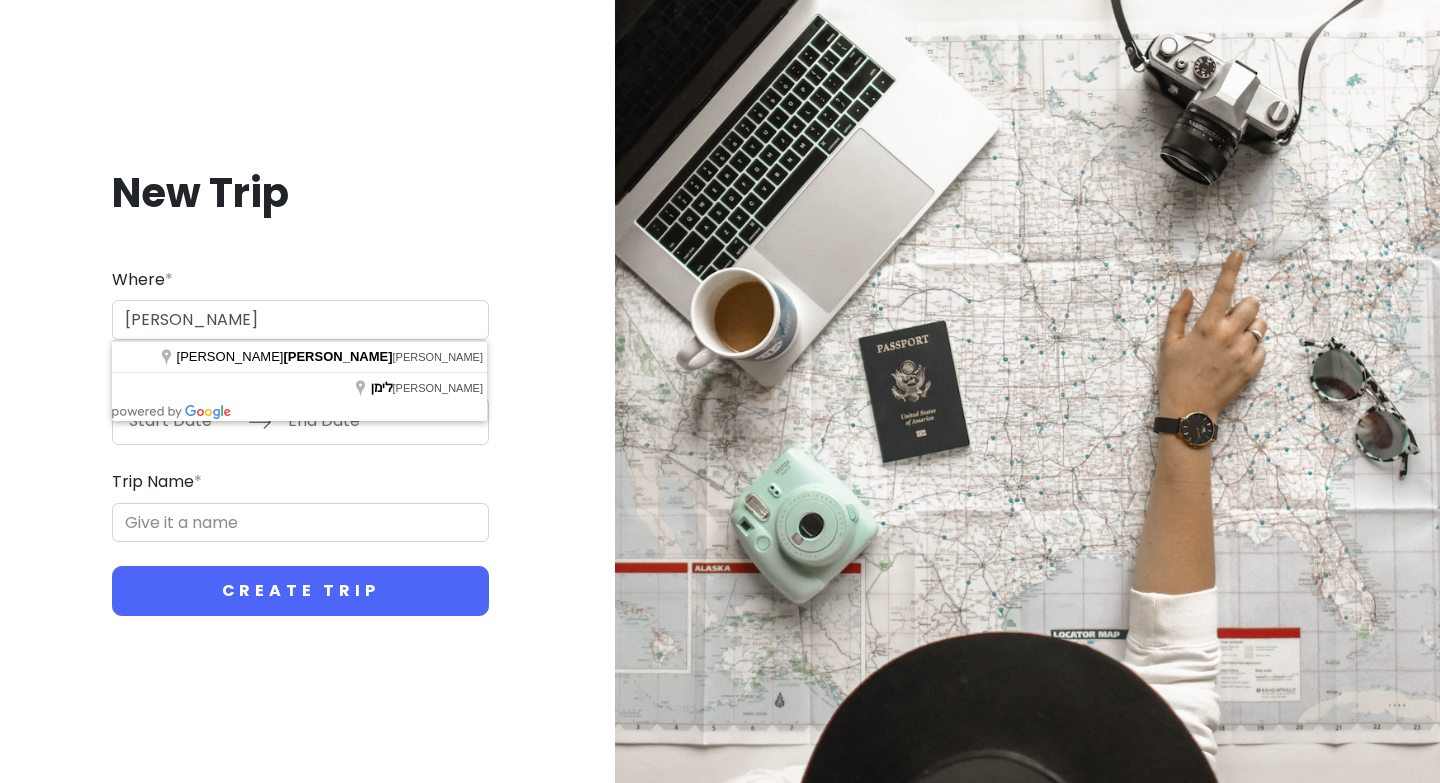 type on "[PERSON_NAME]" 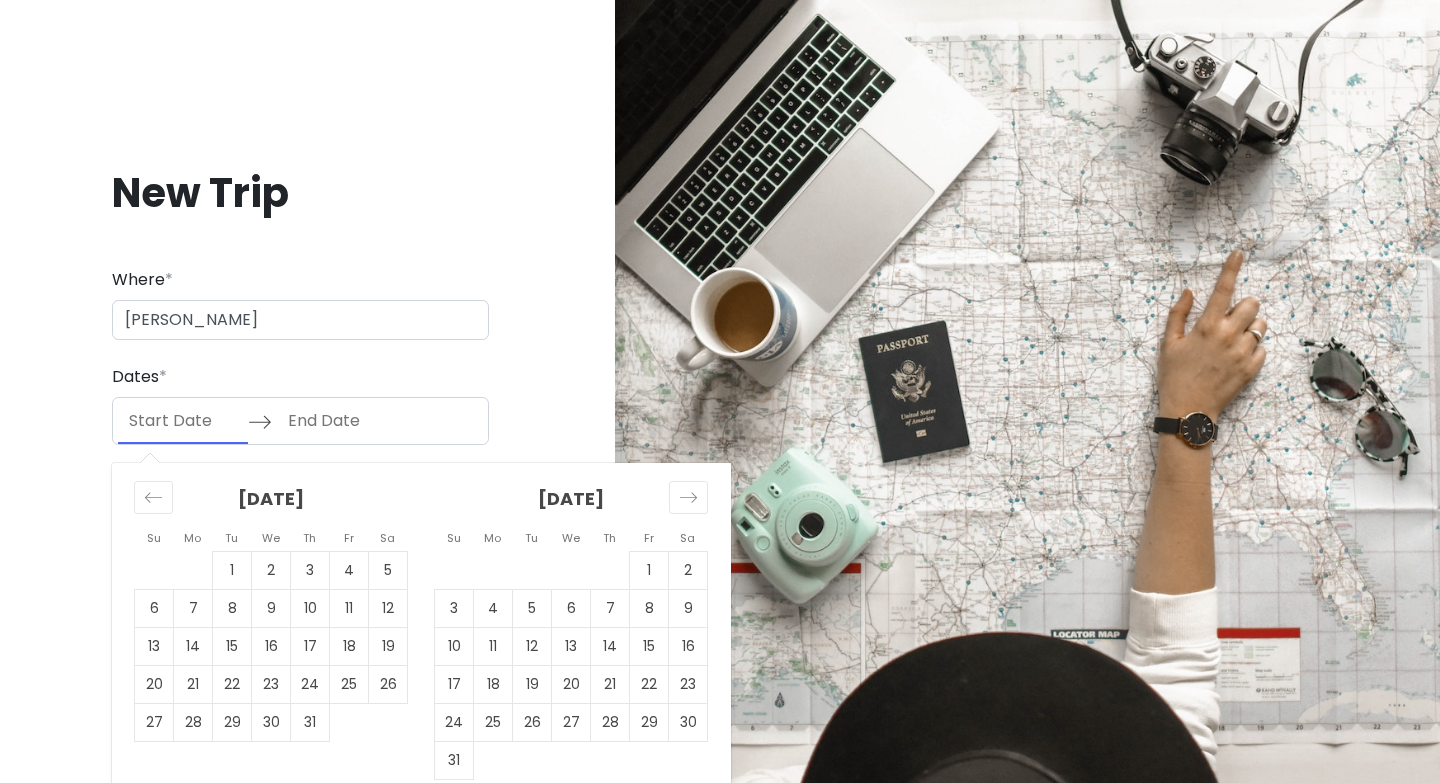 click at bounding box center [183, 421] 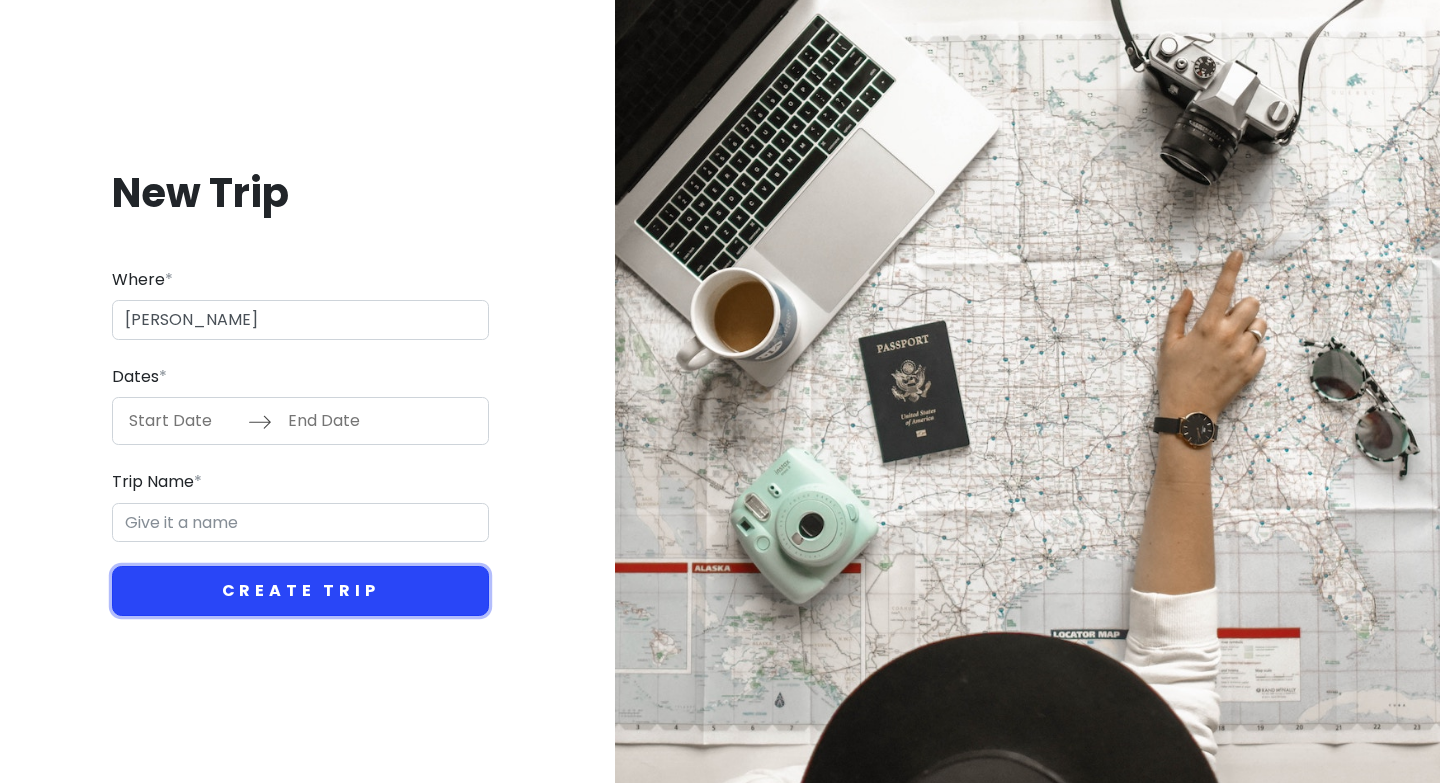 click on "Create Trip" at bounding box center [300, 591] 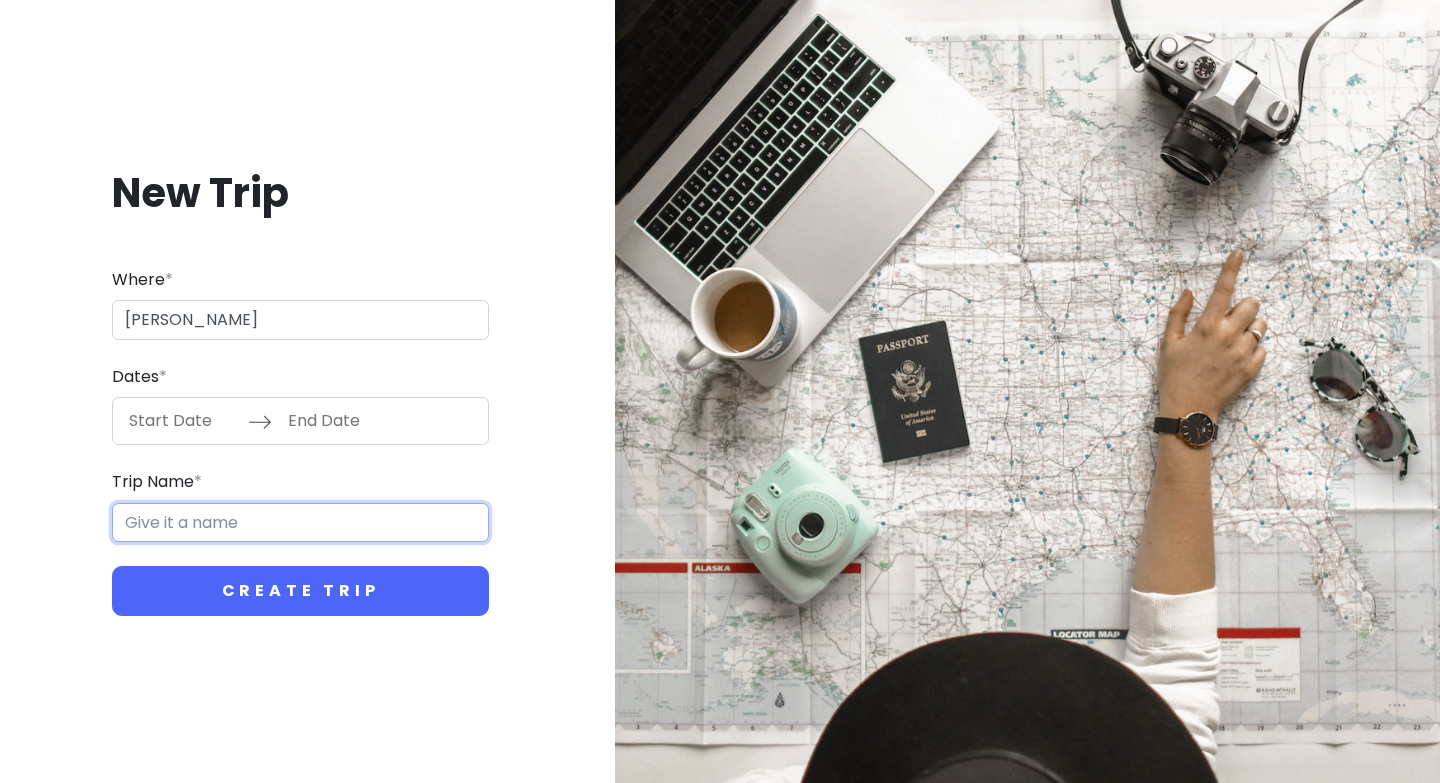 click on "Trip Name  *" at bounding box center [300, 523] 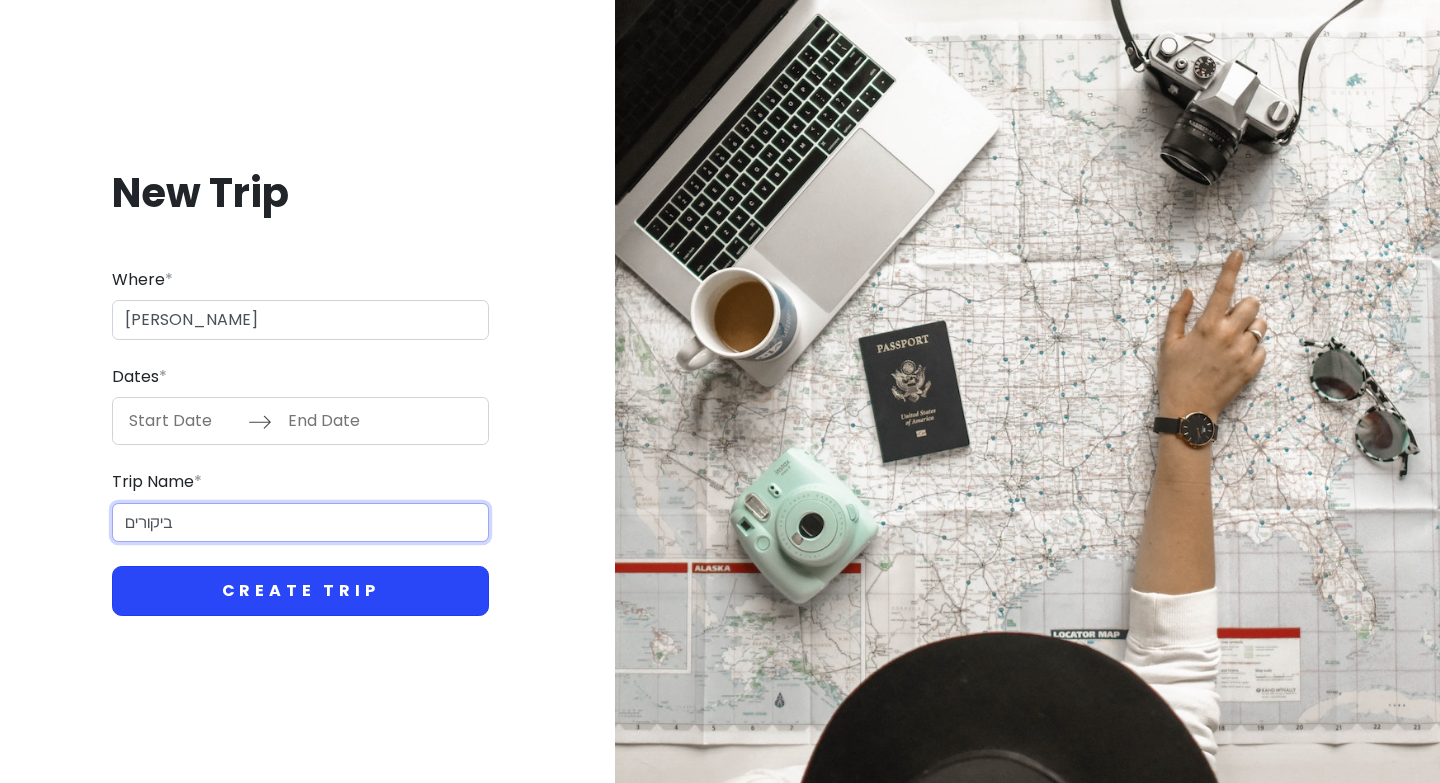 type on "ביקורים" 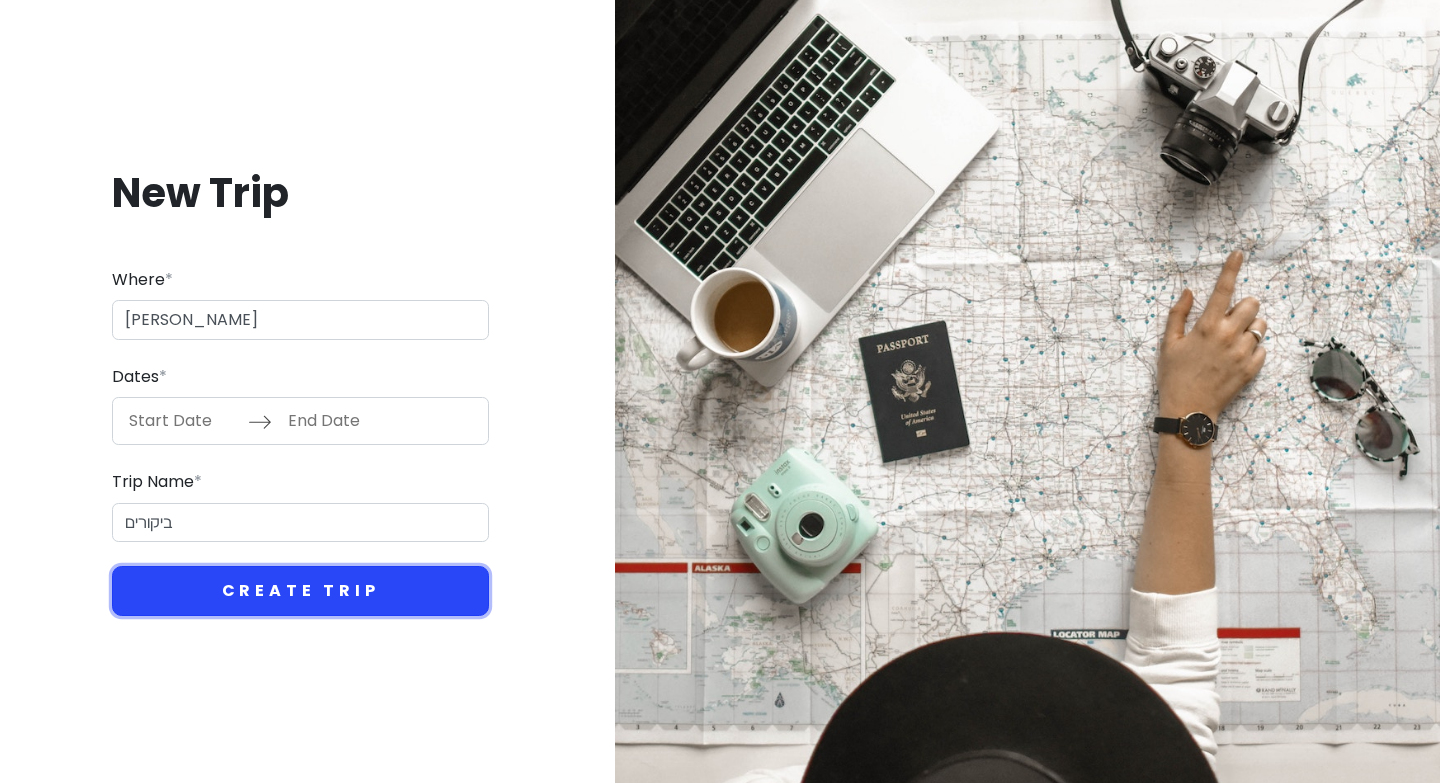 click on "Create Trip" at bounding box center [300, 591] 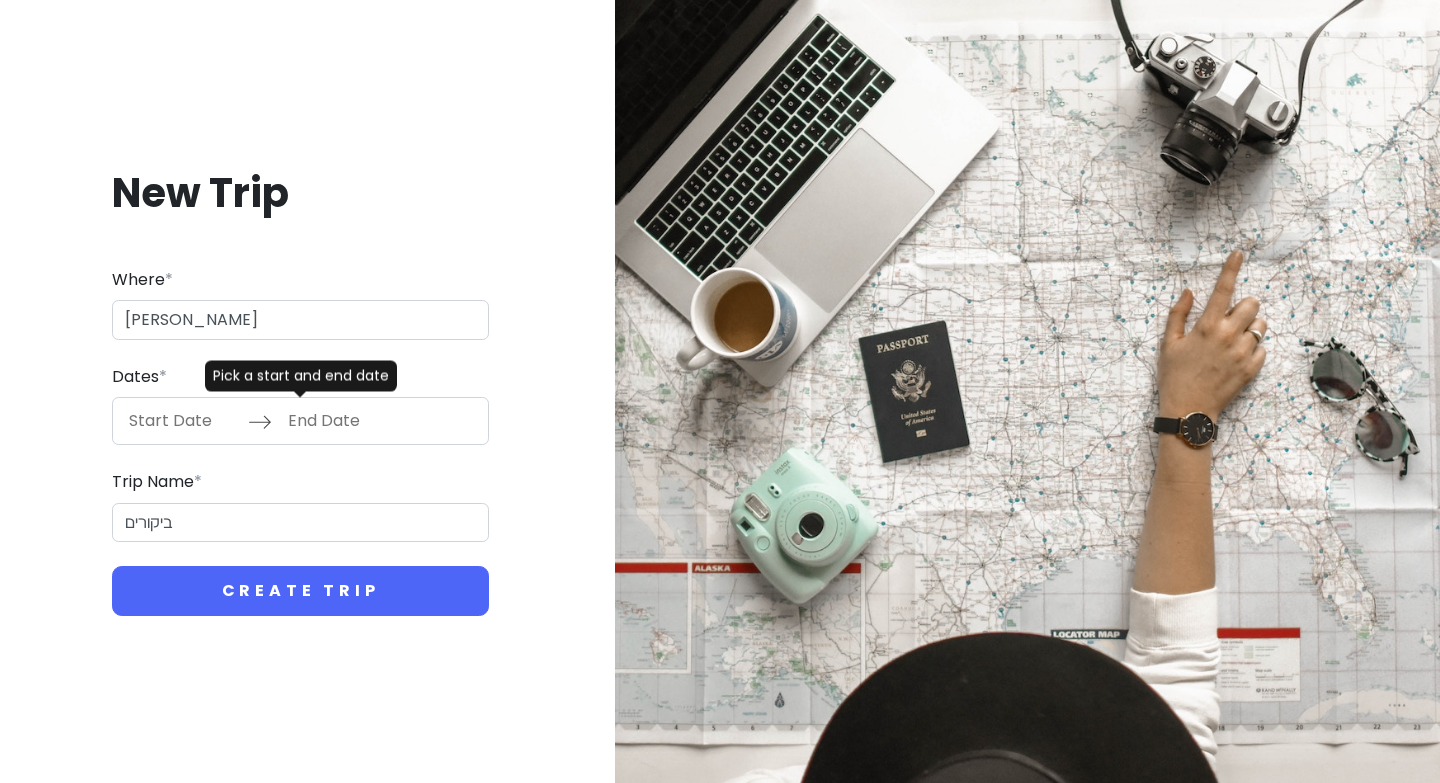 click at bounding box center [183, 421] 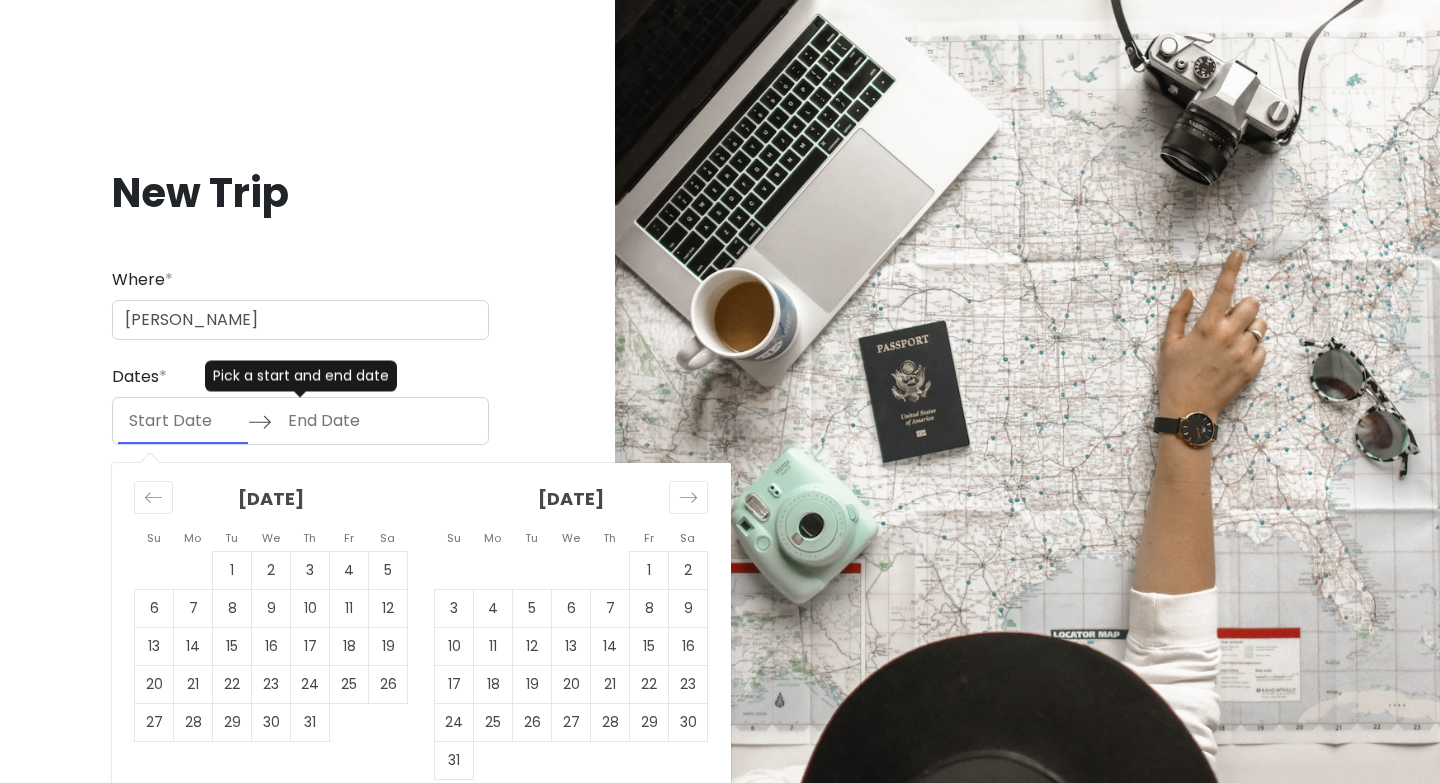 scroll, scrollTop: 20, scrollLeft: 0, axis: vertical 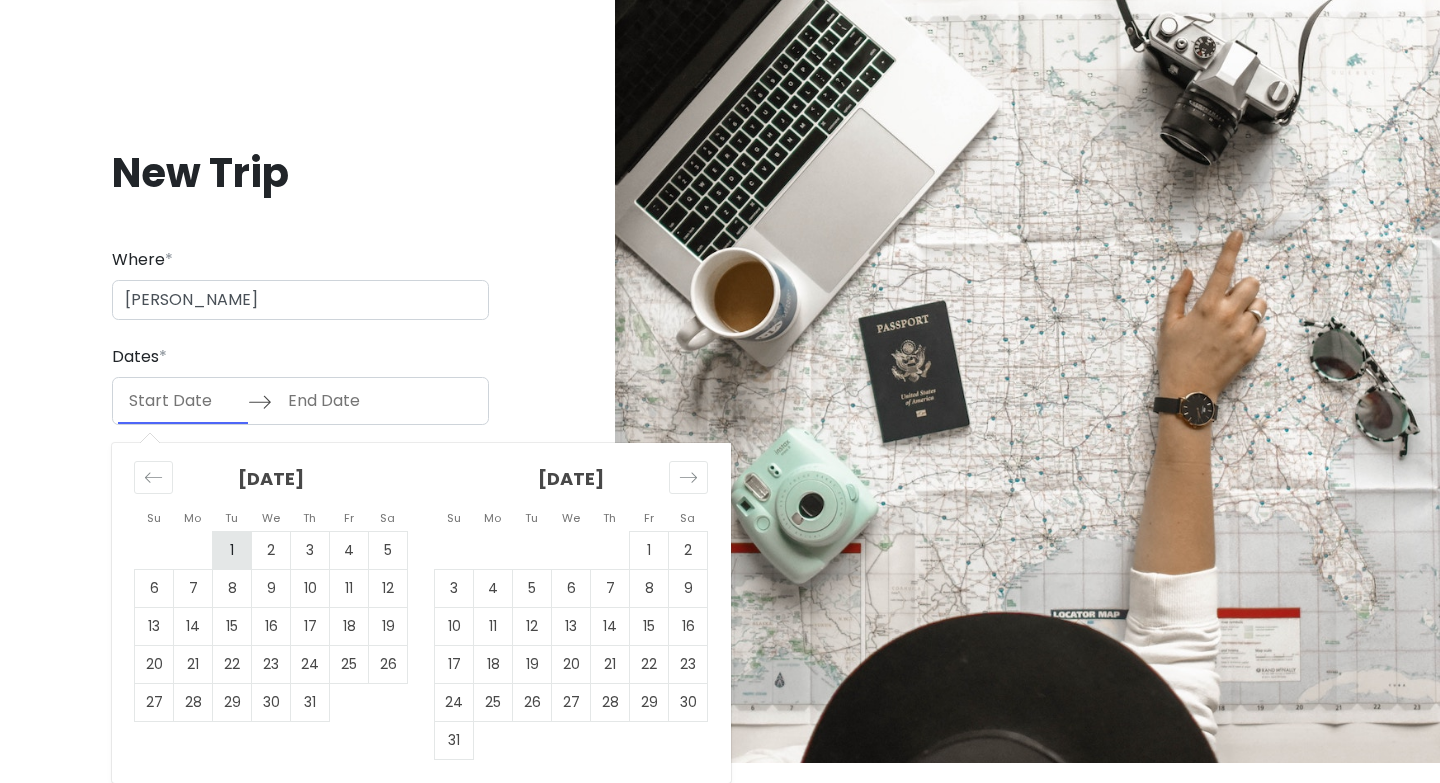 click on "1" at bounding box center [232, 551] 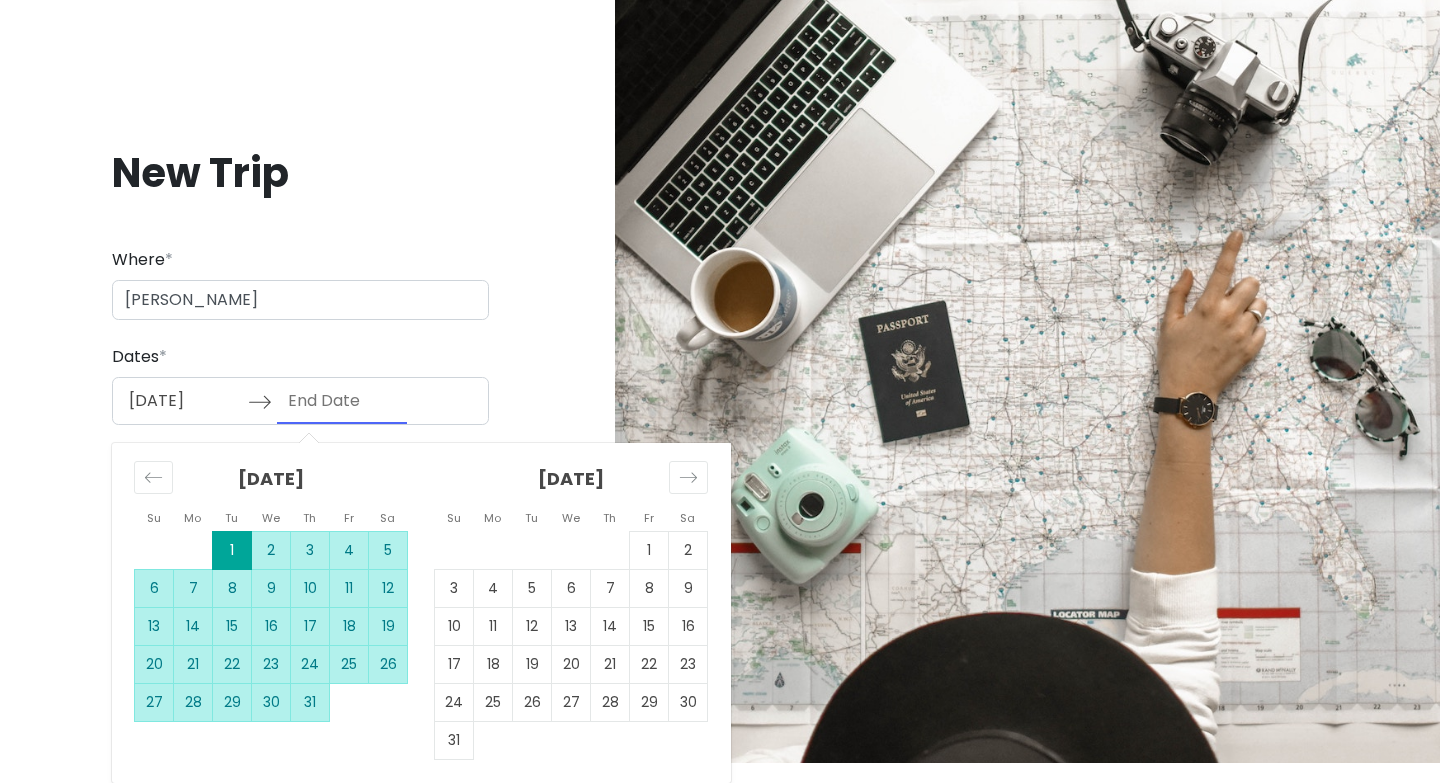 click on "31" at bounding box center [310, 703] 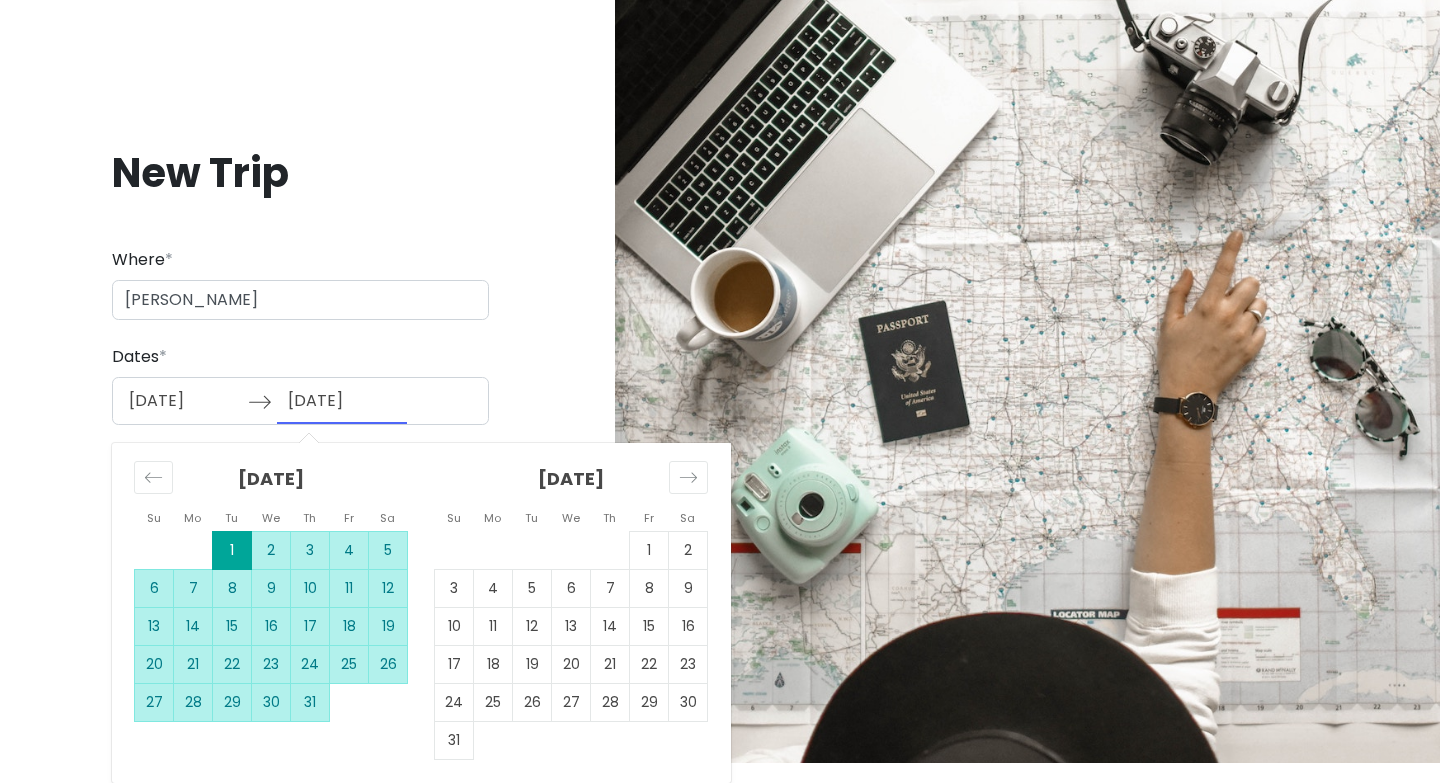 scroll, scrollTop: 0, scrollLeft: 0, axis: both 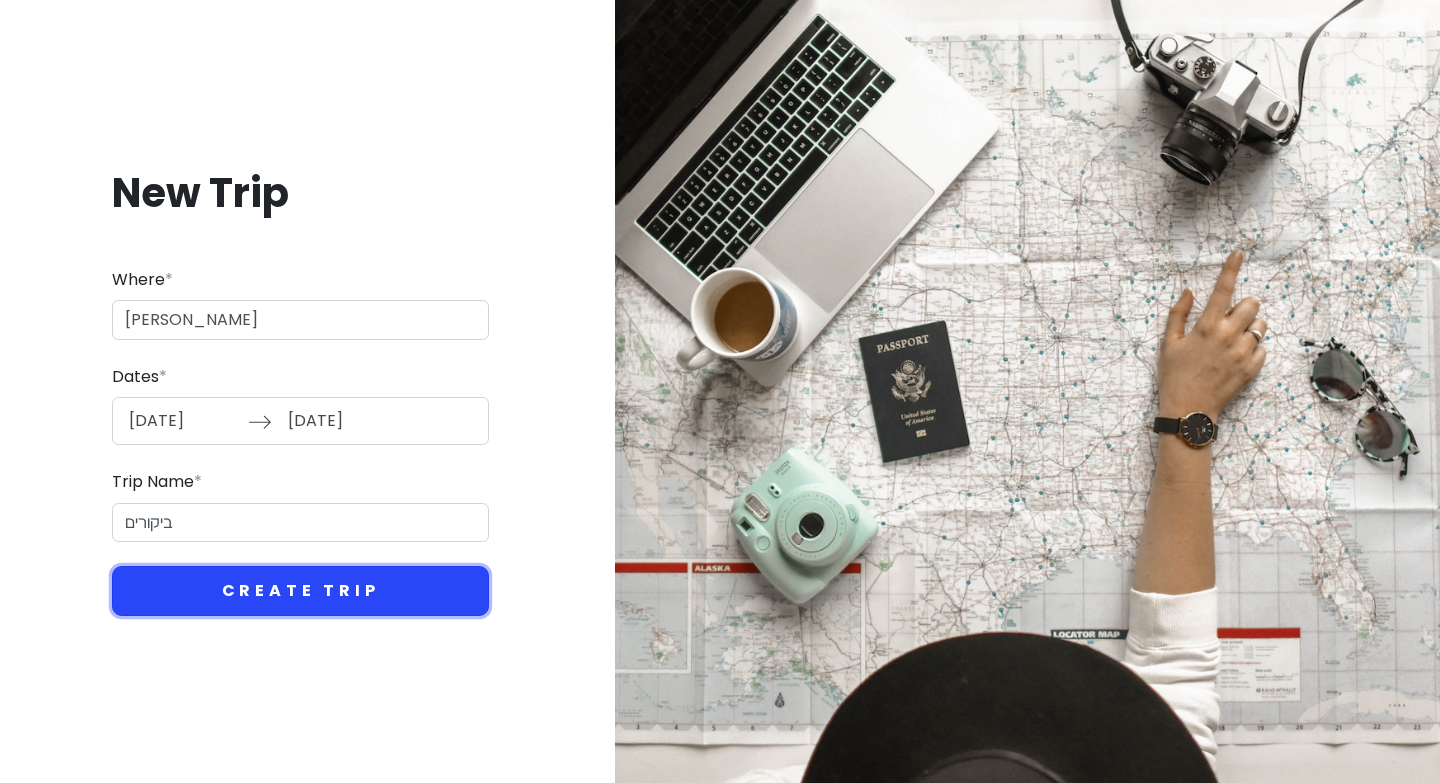 click on "Create Trip" at bounding box center [300, 591] 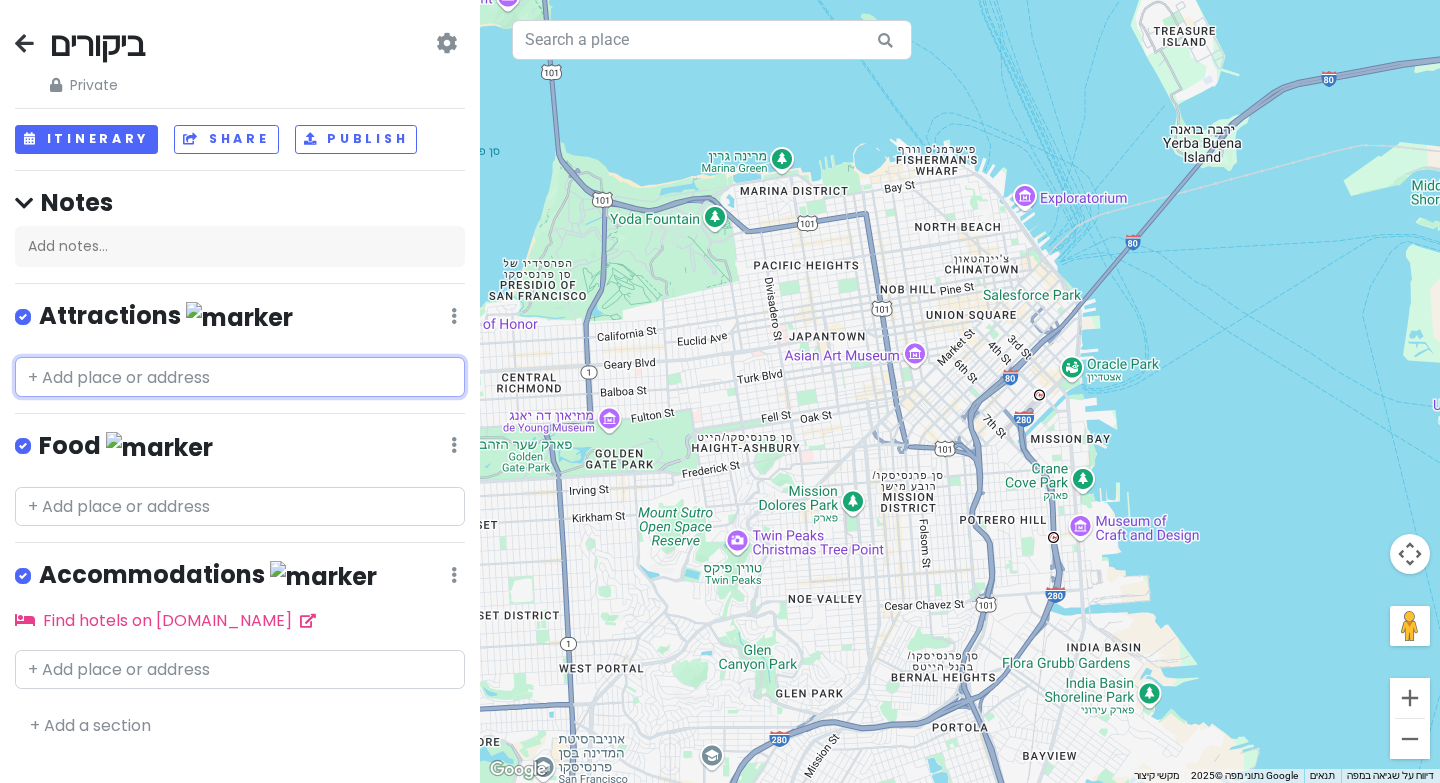 click at bounding box center (240, 377) 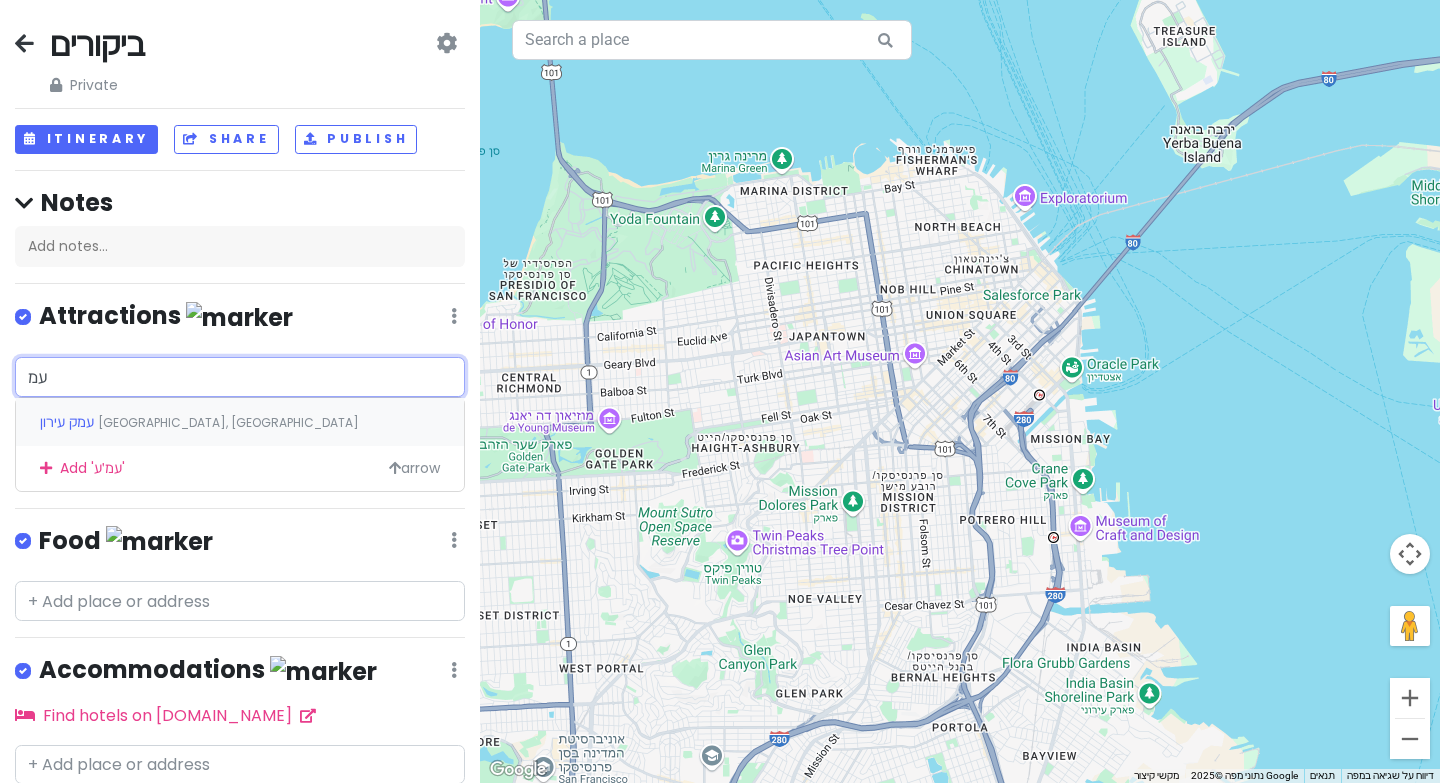 type on "ע" 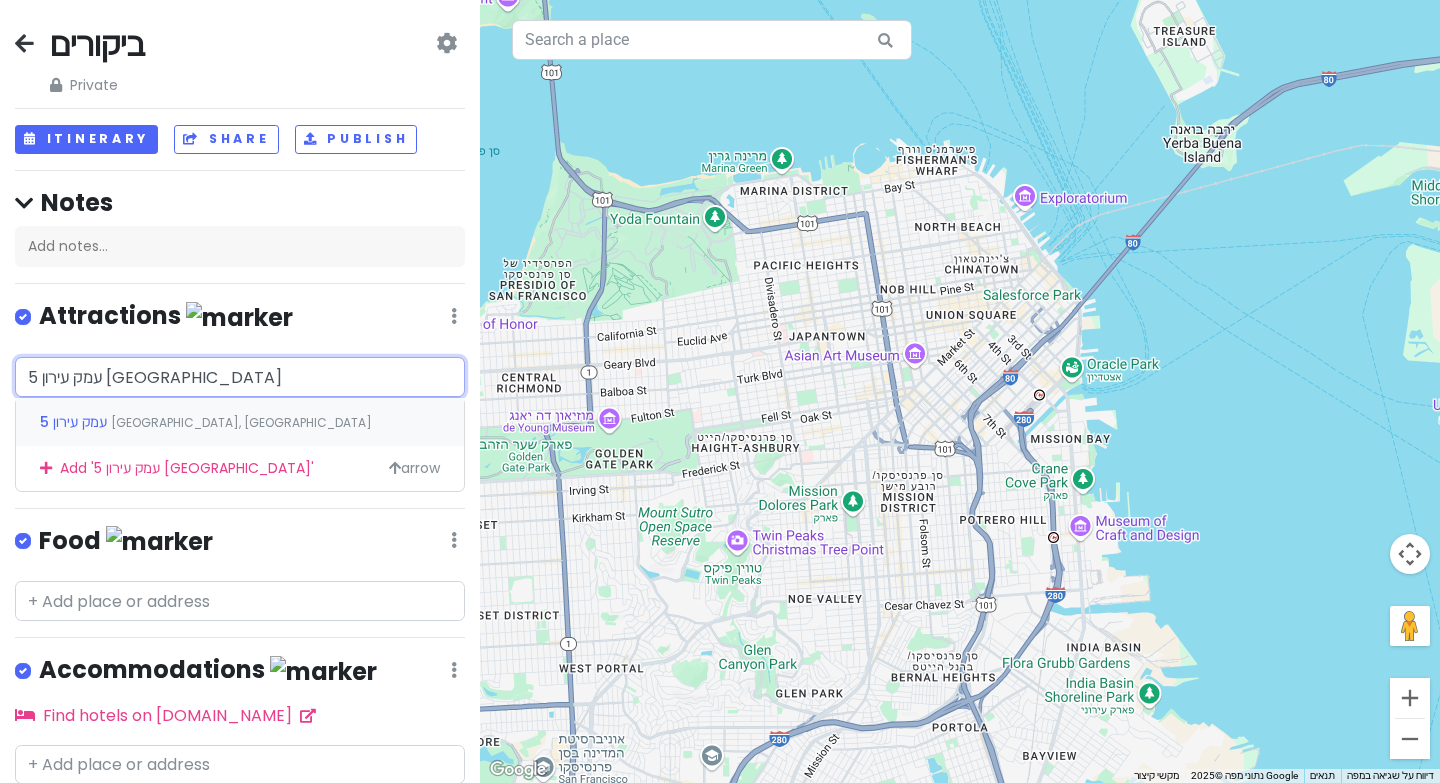 type on "עמק עירון 5 [GEOGRAPHIC_DATA]" 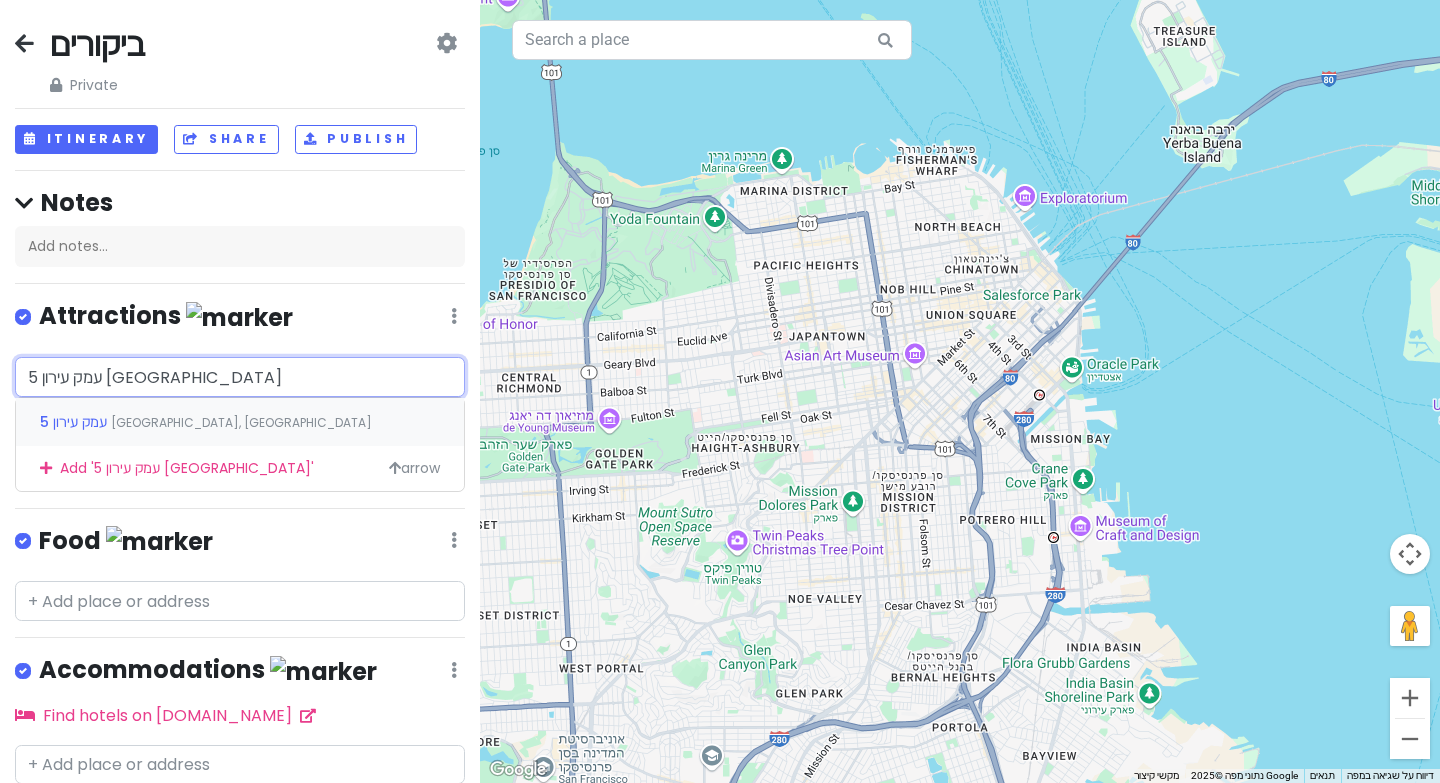click on "עמק עירון 5   [GEOGRAPHIC_DATA], [GEOGRAPHIC_DATA]" at bounding box center [240, 422] 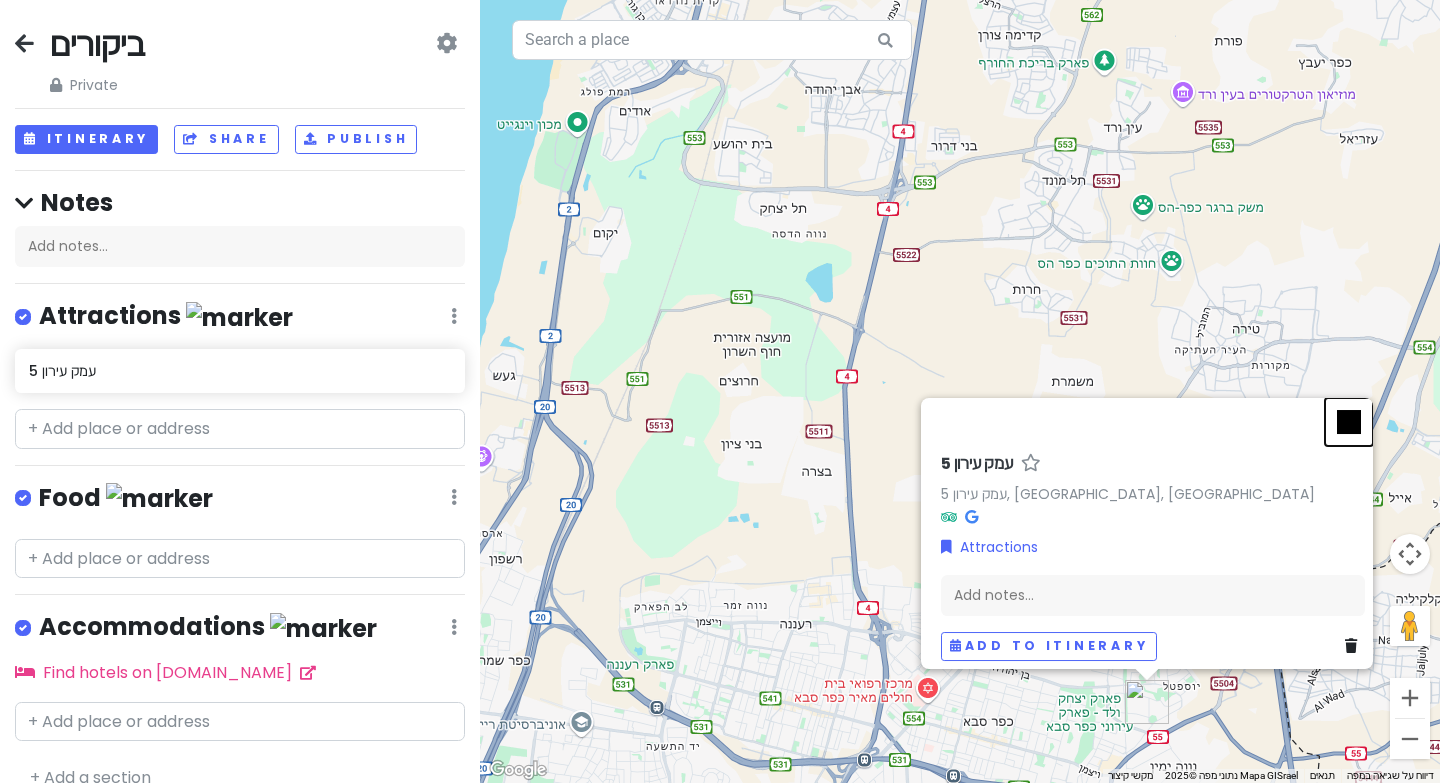 click at bounding box center [1349, 422] 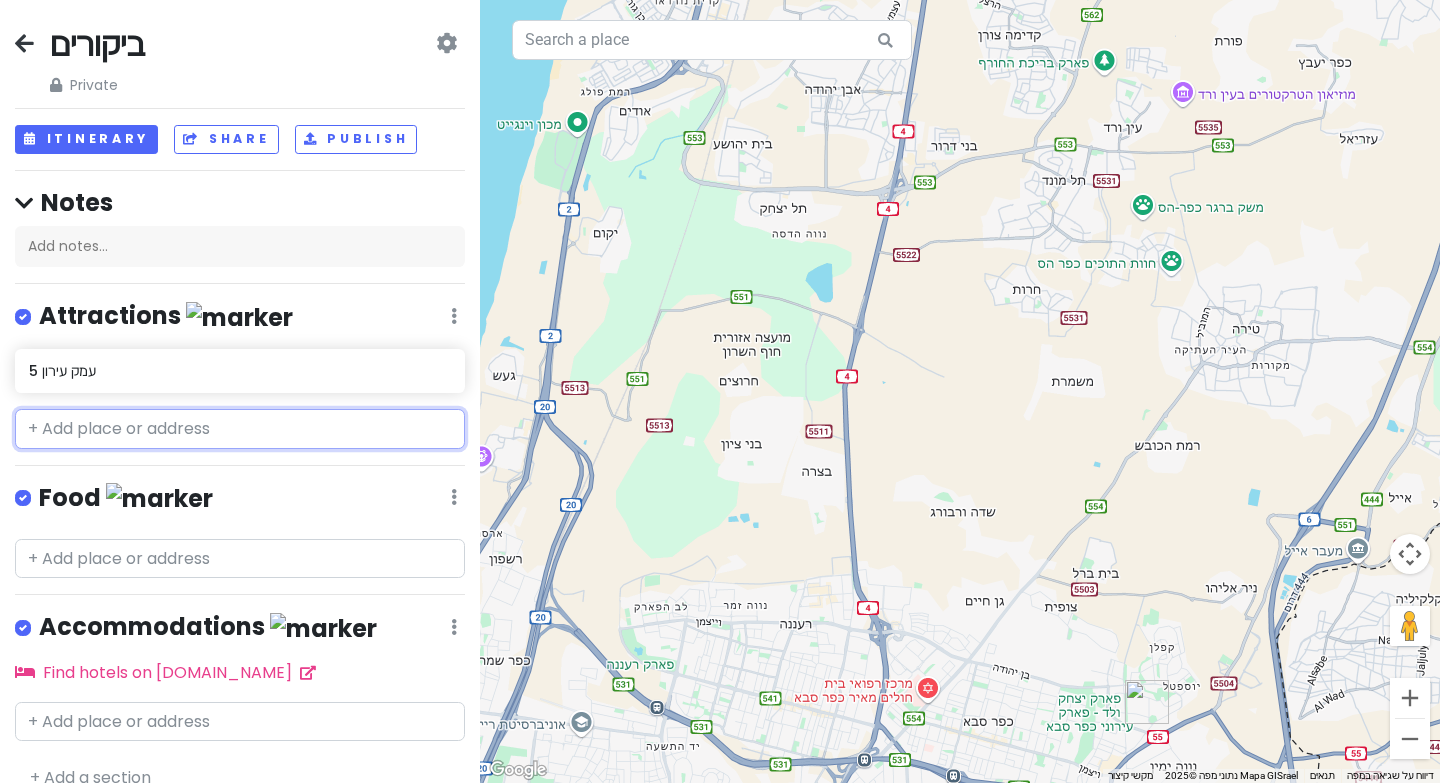 type on "ר" 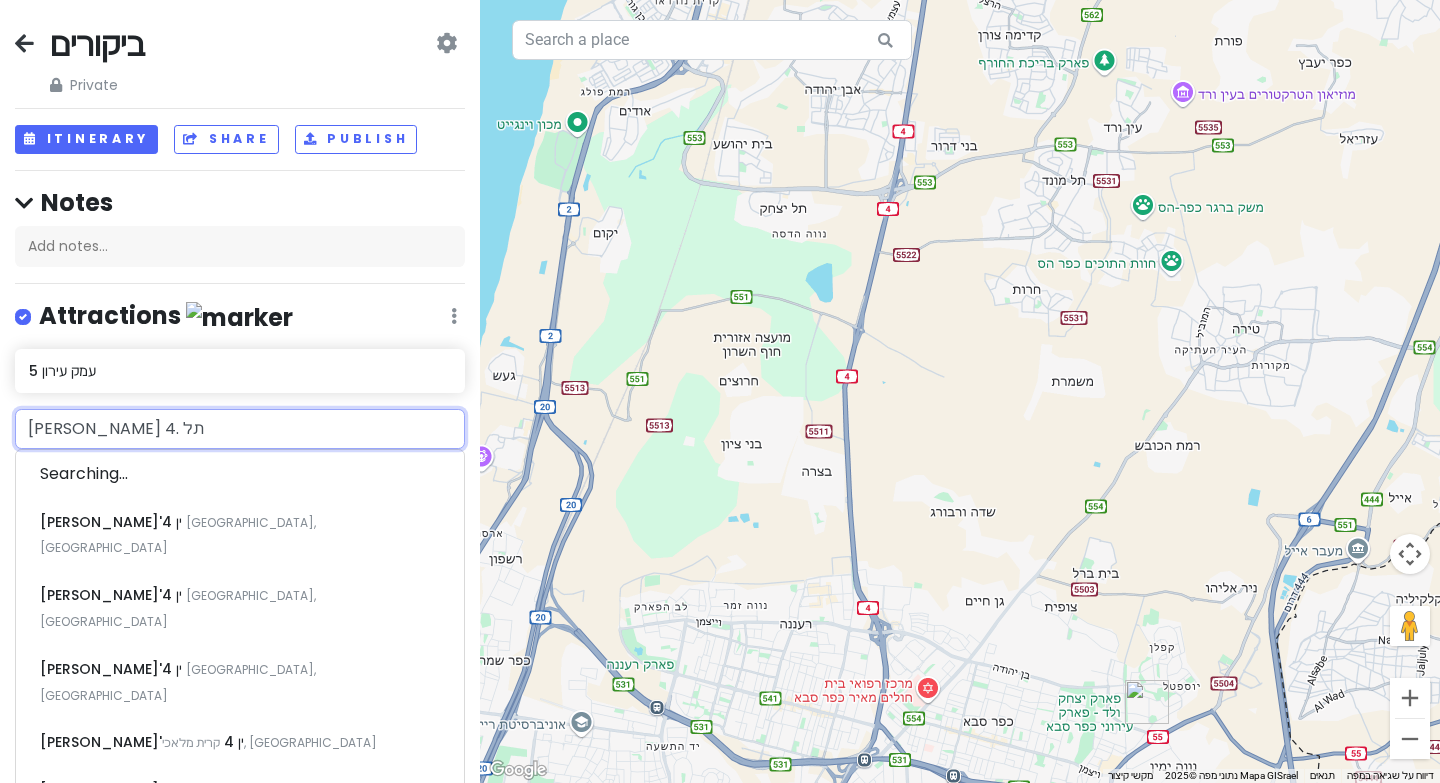 type on "[PERSON_NAME] 4. תל" 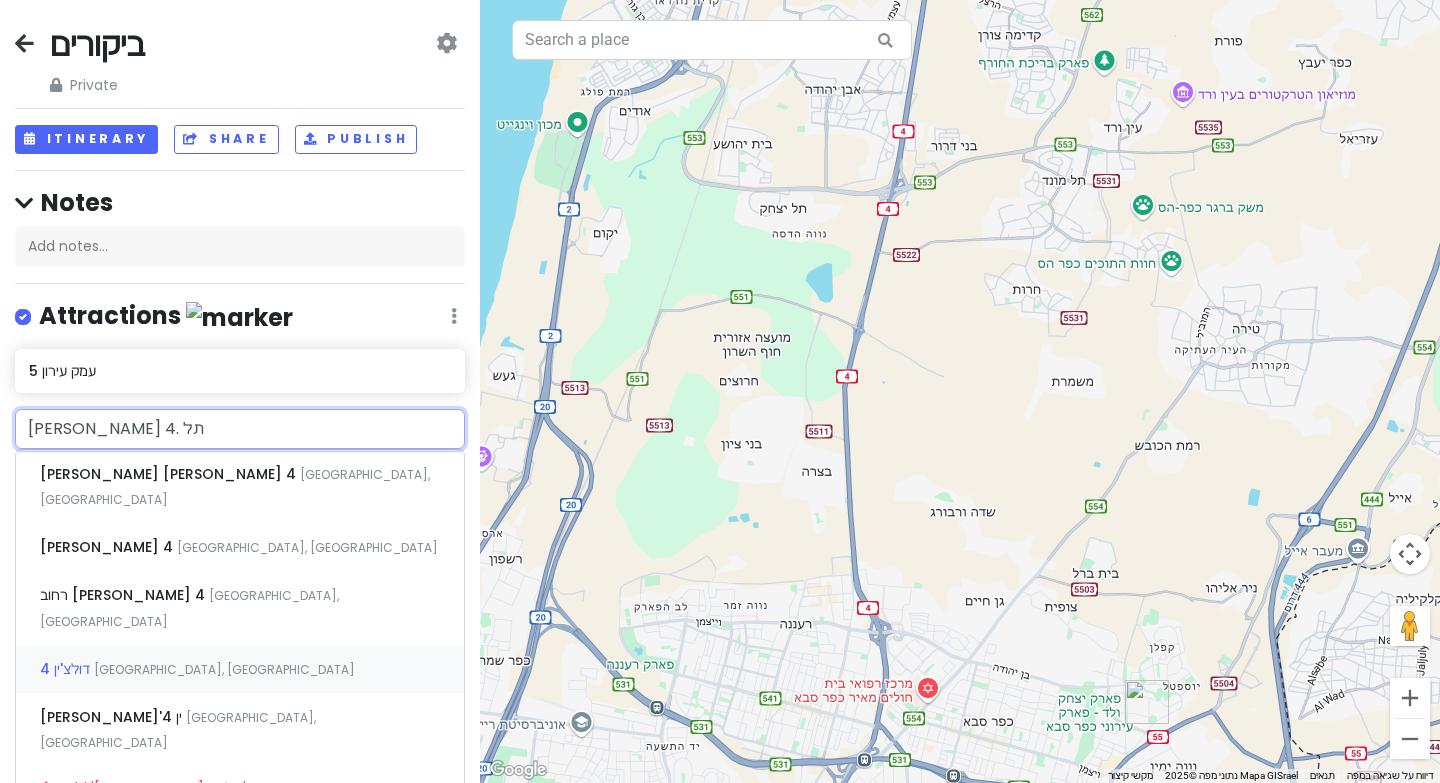 click on "דולצ'ין 4   [GEOGRAPHIC_DATA], [GEOGRAPHIC_DATA]" at bounding box center (240, 669) 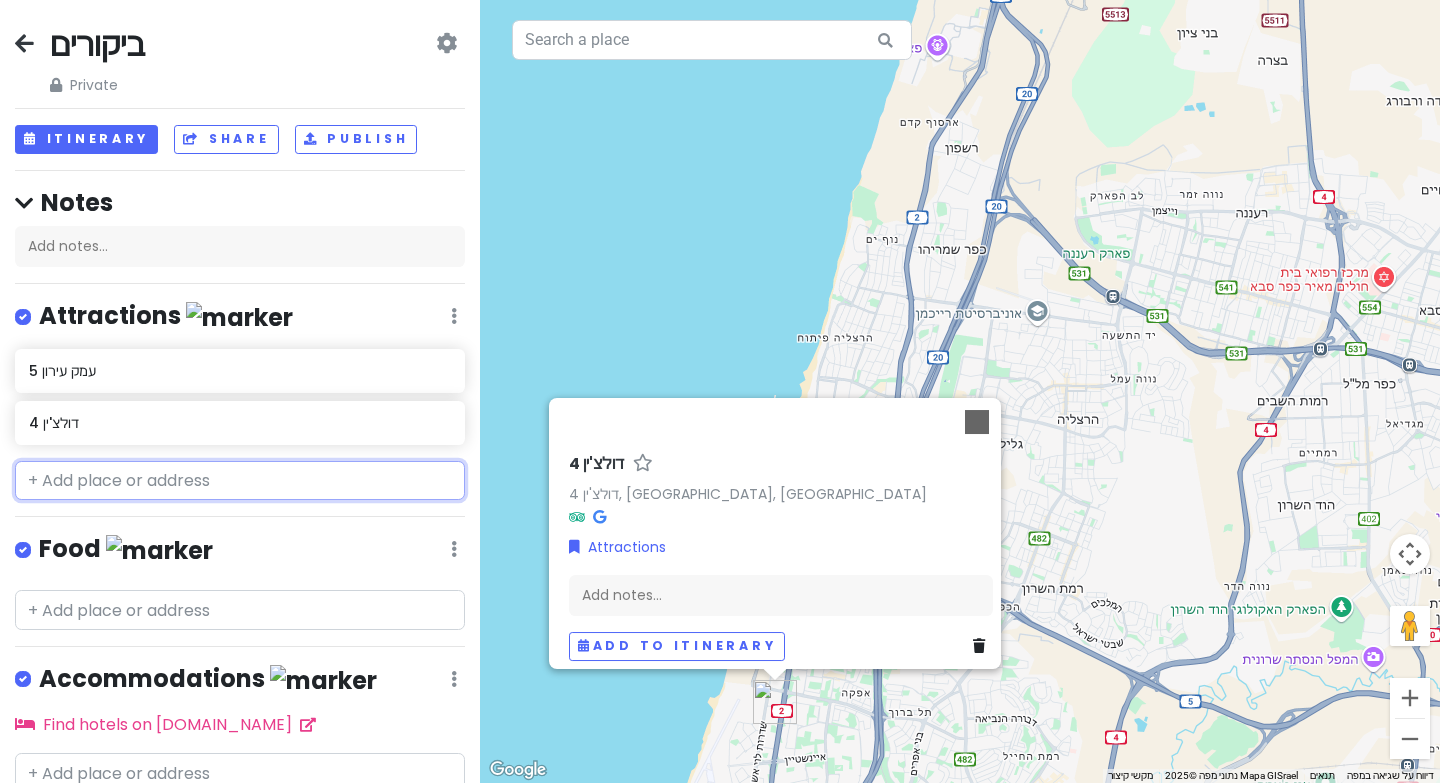 click at bounding box center (240, 481) 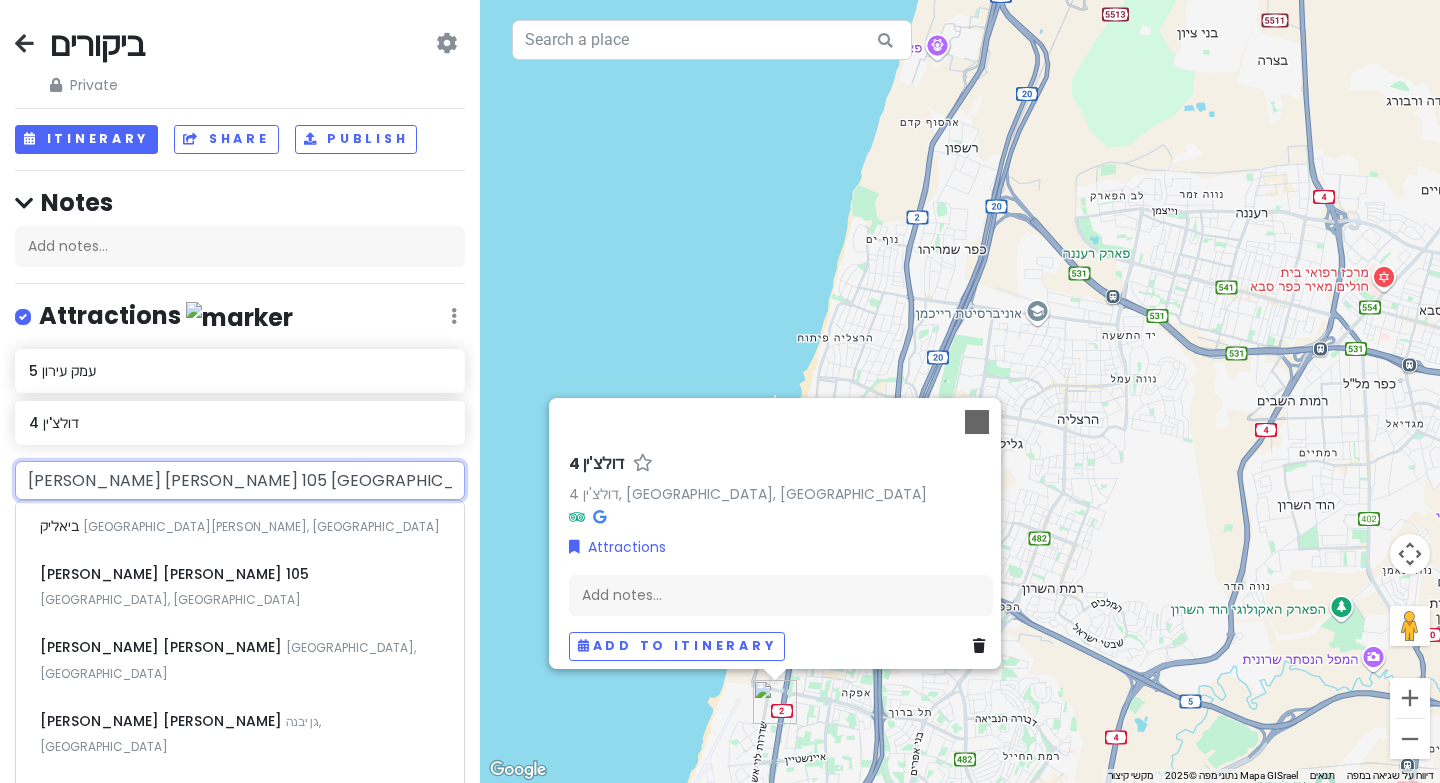drag, startPoint x: 204, startPoint y: 482, endPoint x: 139, endPoint y: 481, distance: 65.00769 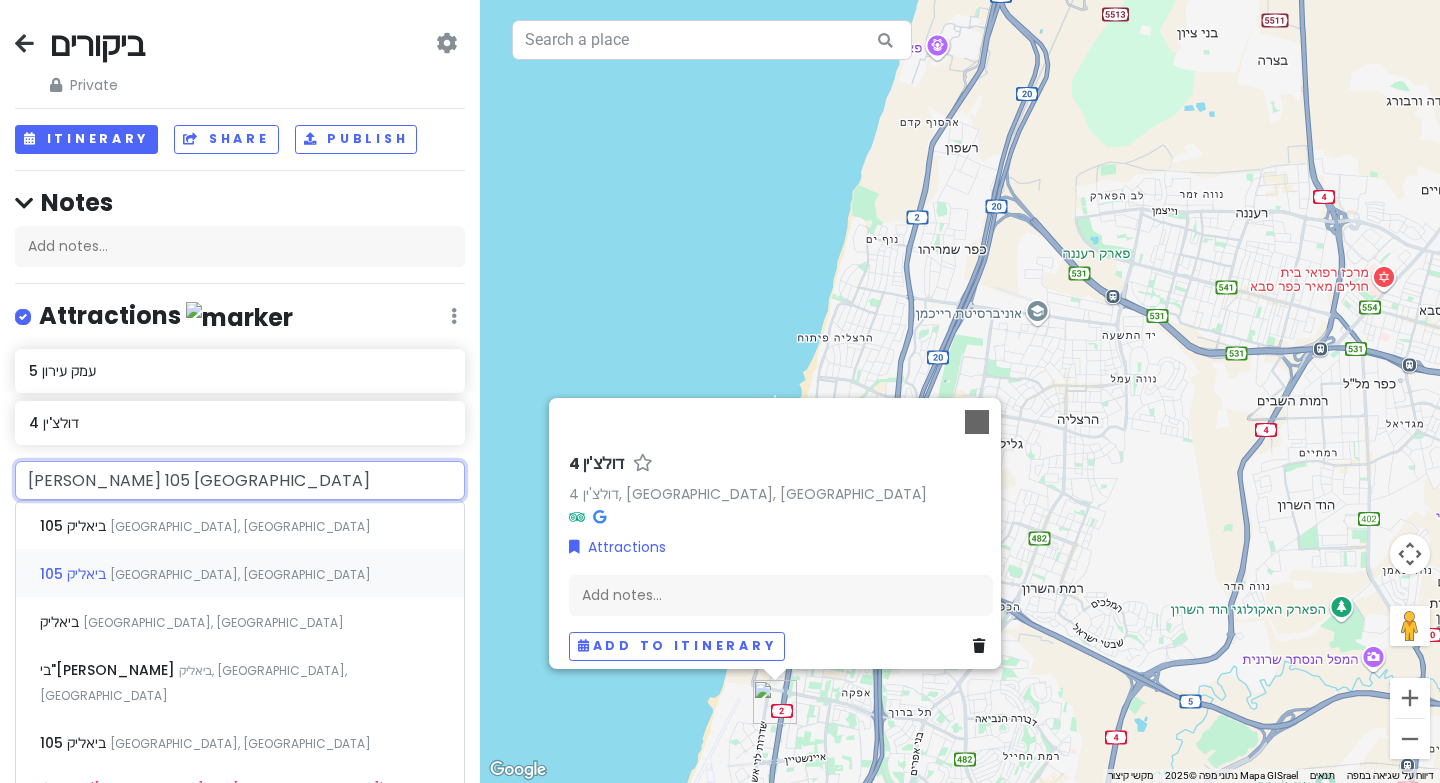 click on "ביאליק 105" at bounding box center [75, 526] 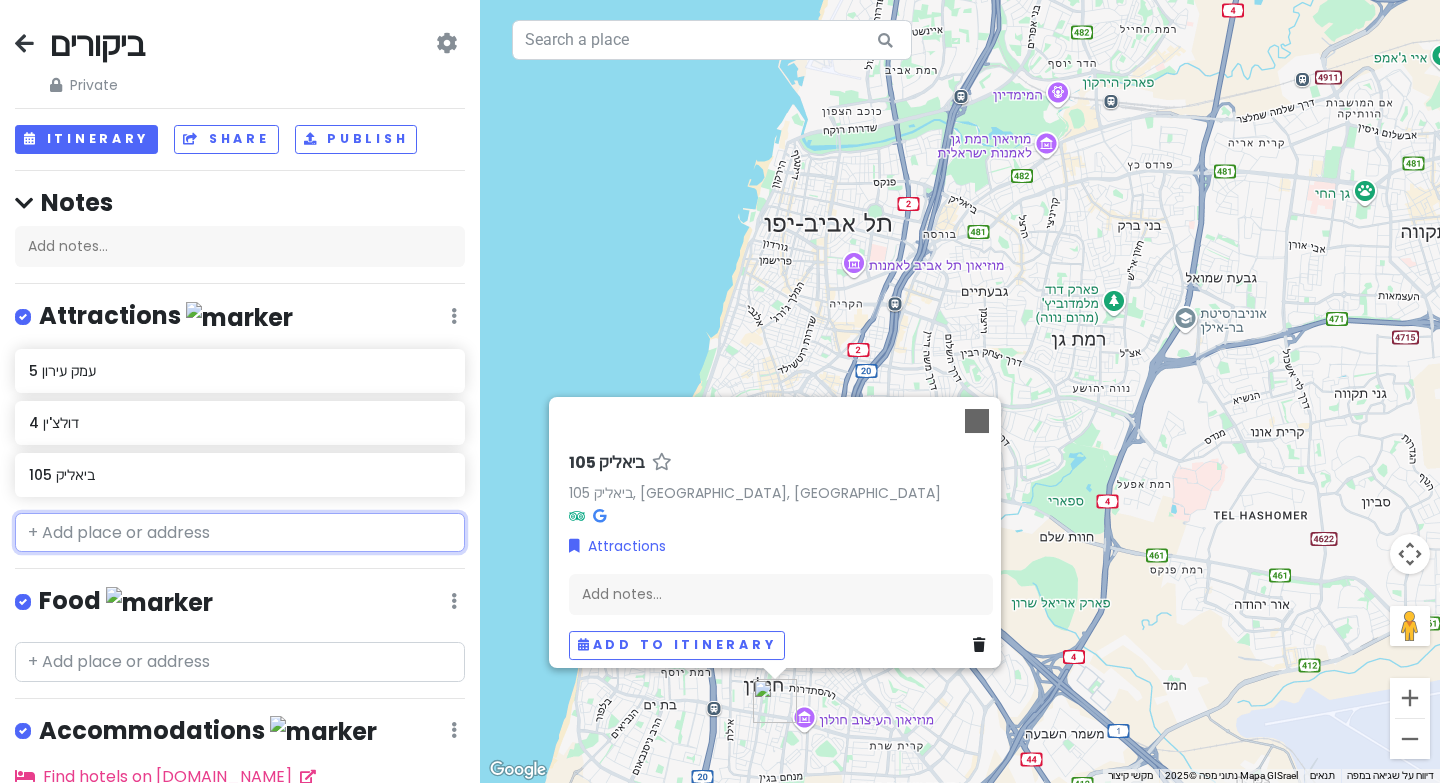 click at bounding box center [240, 533] 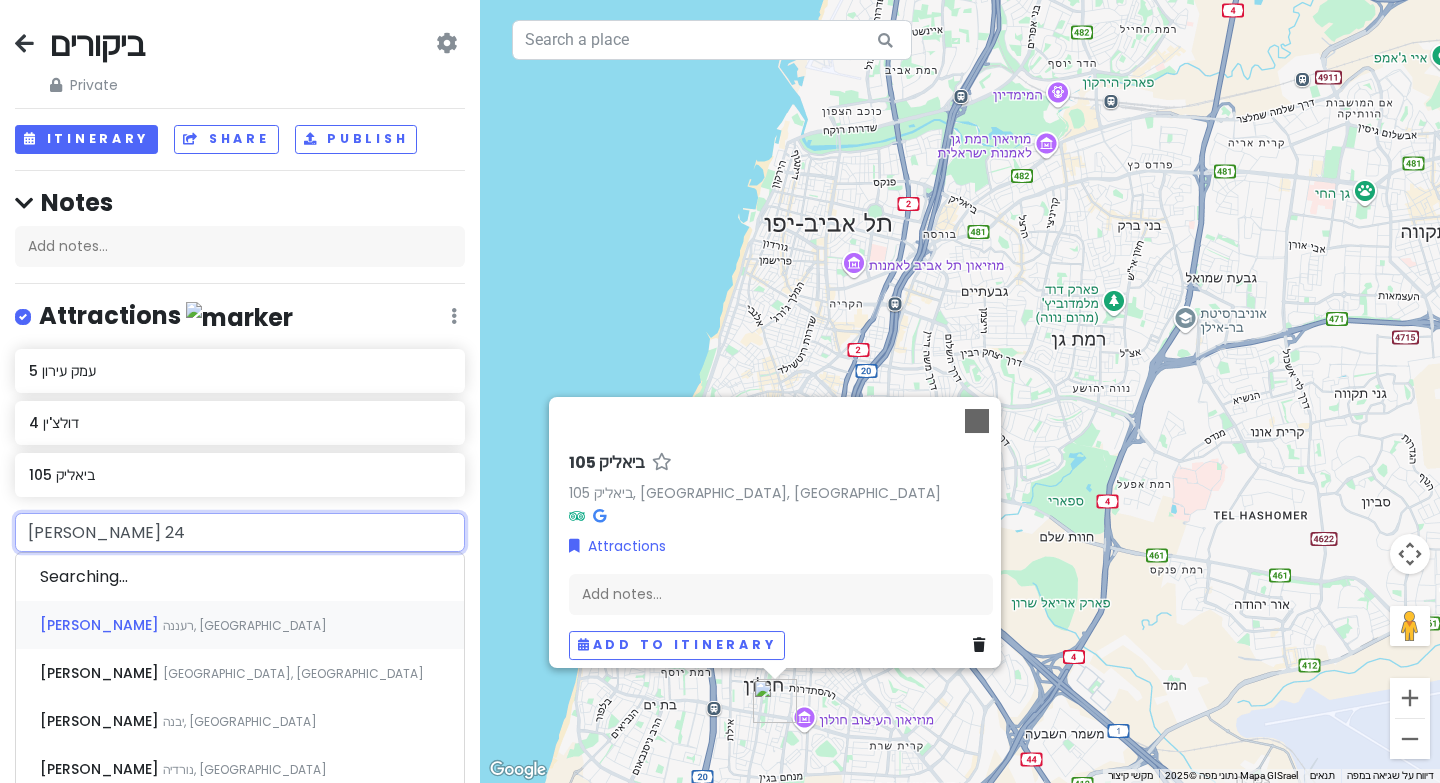 type on "[PERSON_NAME] 24" 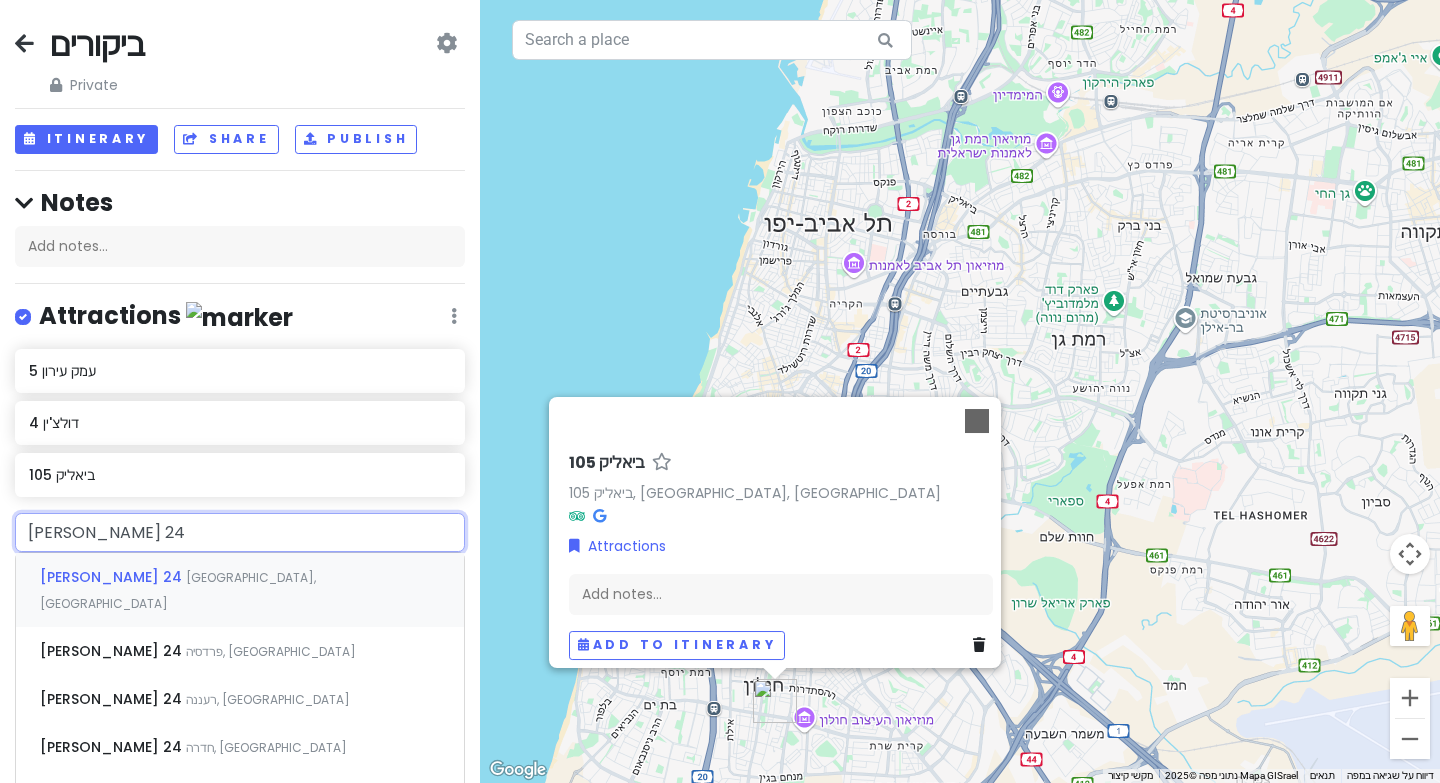 click on "[PERSON_NAME] 24   הרצליה, [GEOGRAPHIC_DATA]" at bounding box center (240, 590) 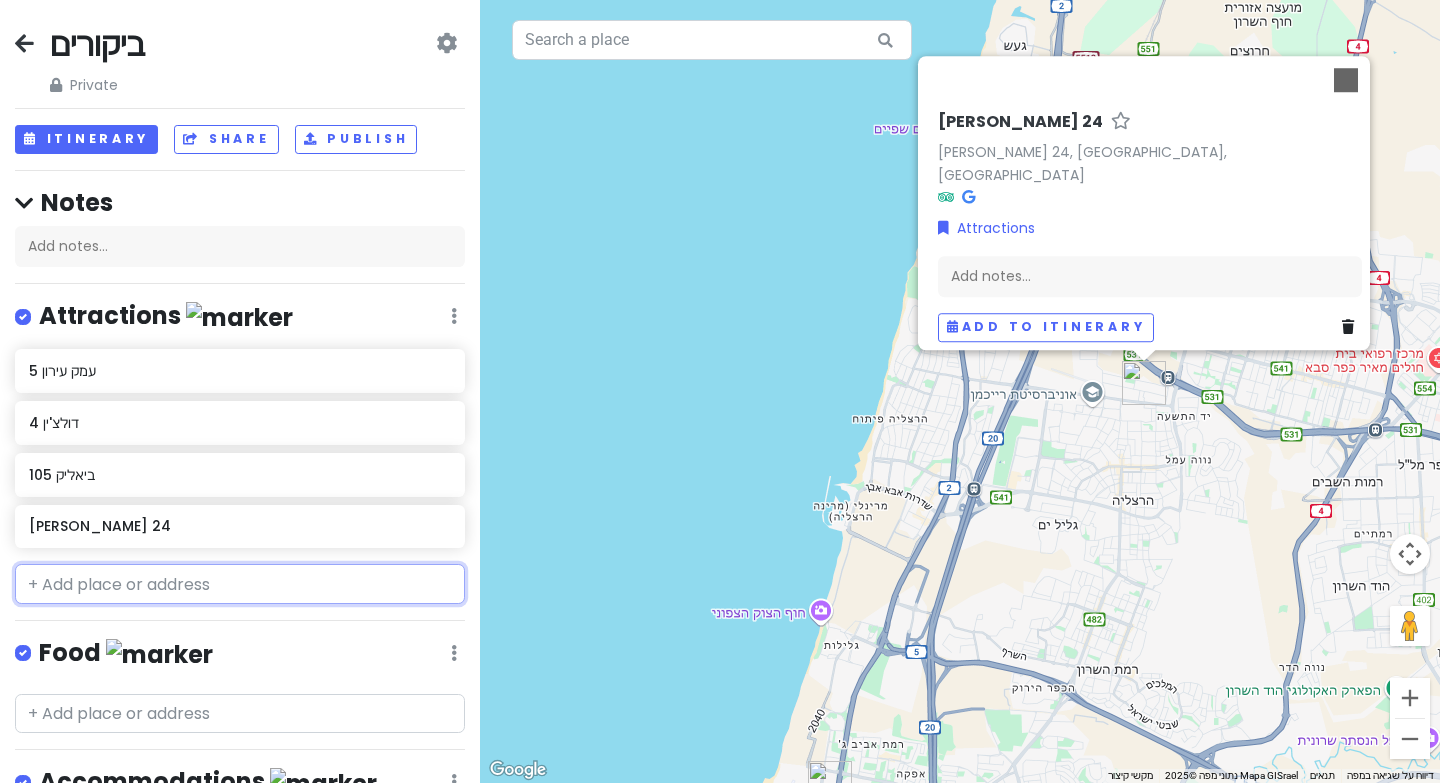 click at bounding box center [240, 584] 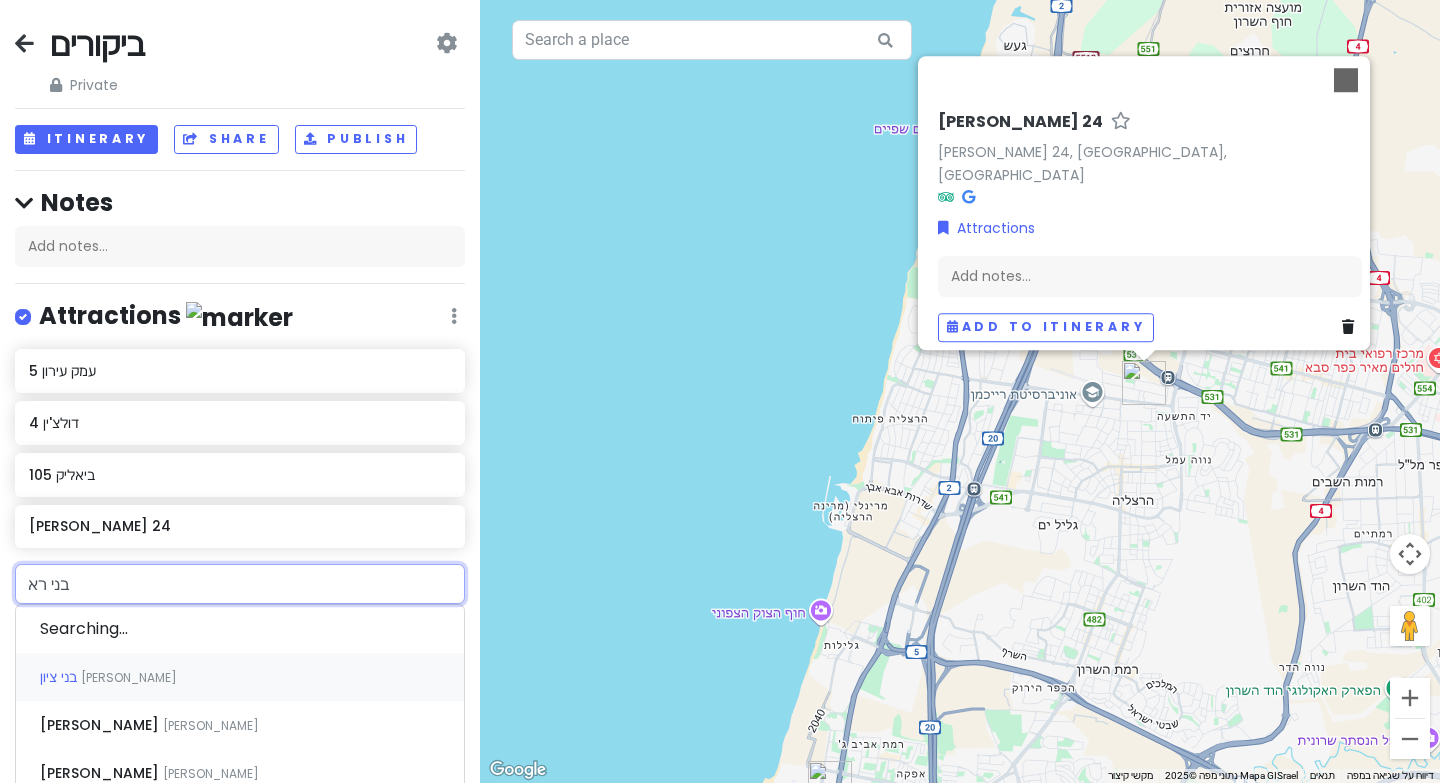 type on "[PERSON_NAME]" 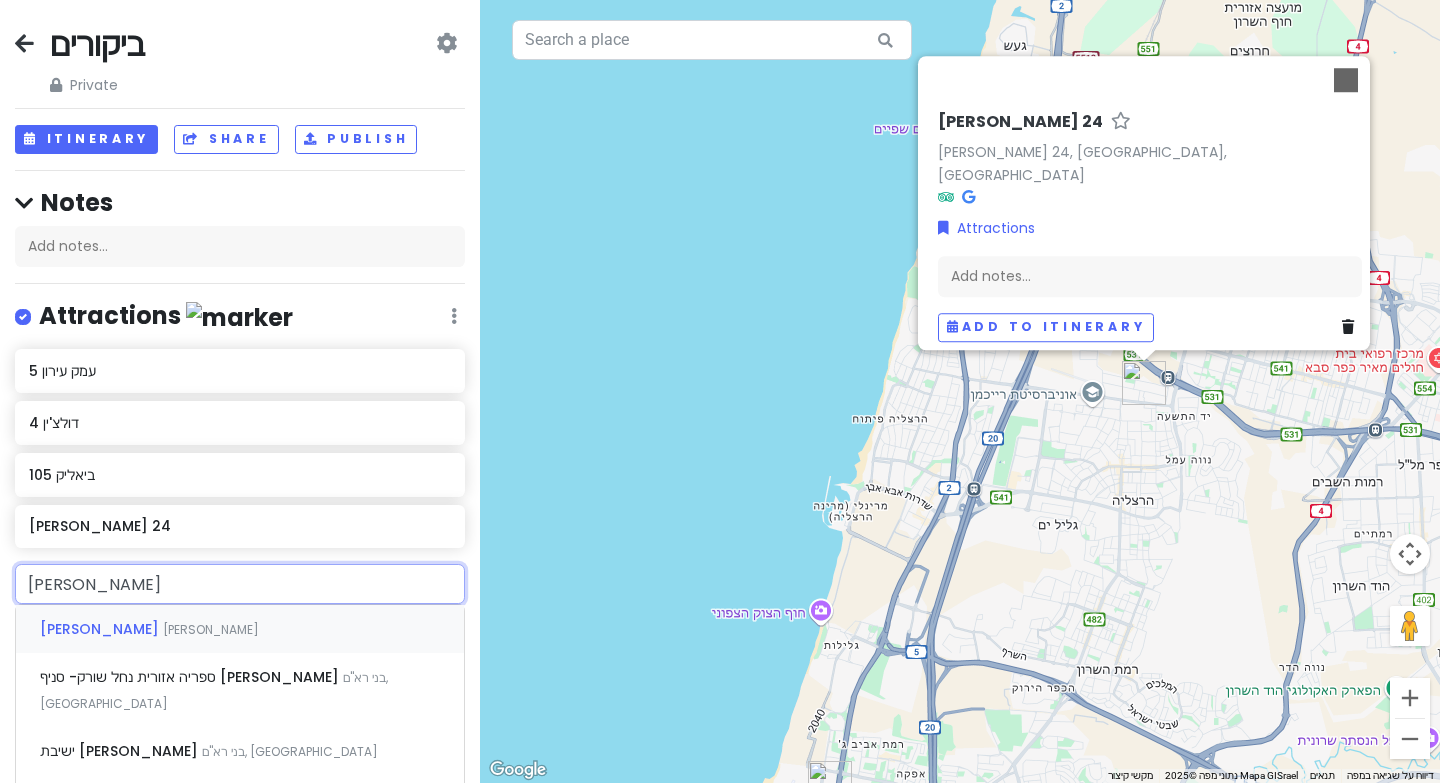 click on "בני [PERSON_NAME]" at bounding box center (240, 629) 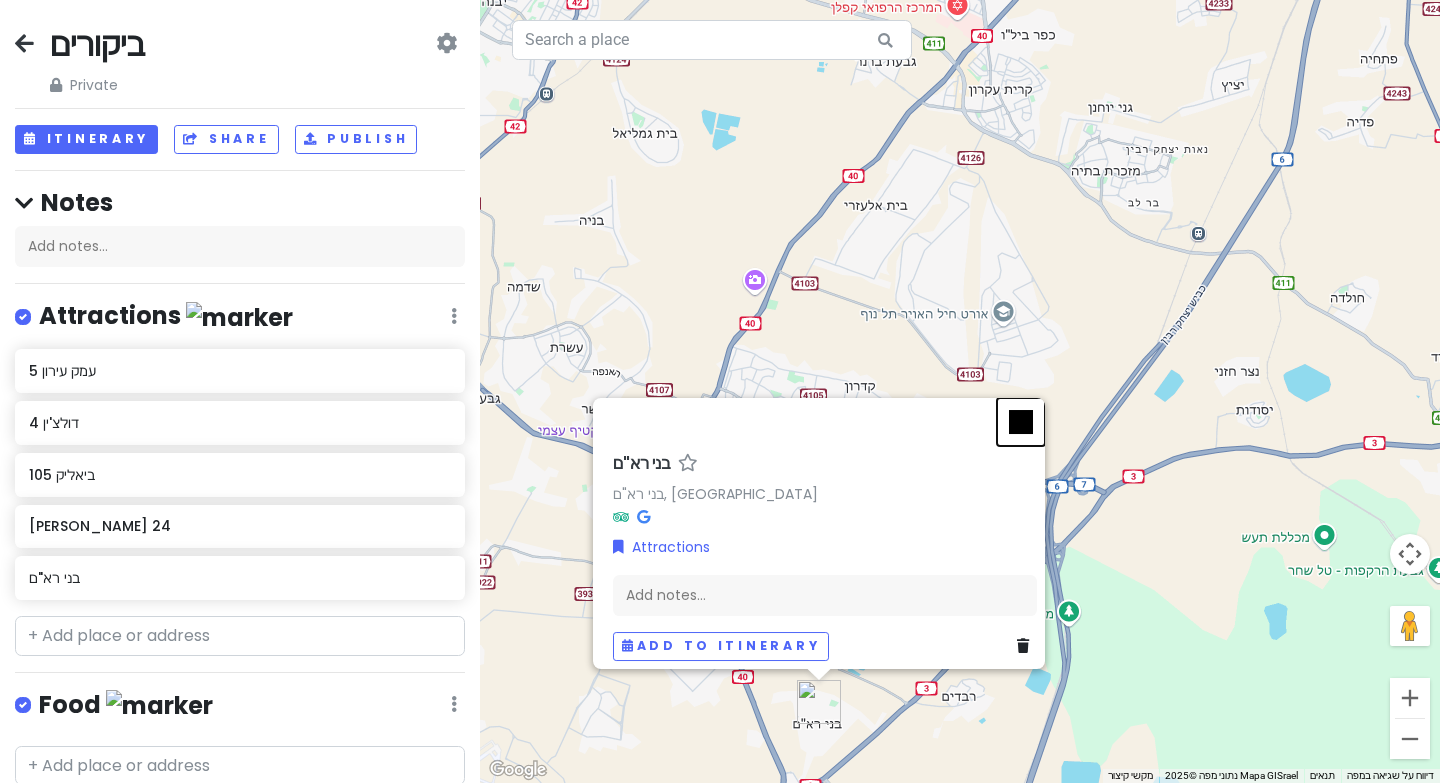 click at bounding box center [1021, 422] 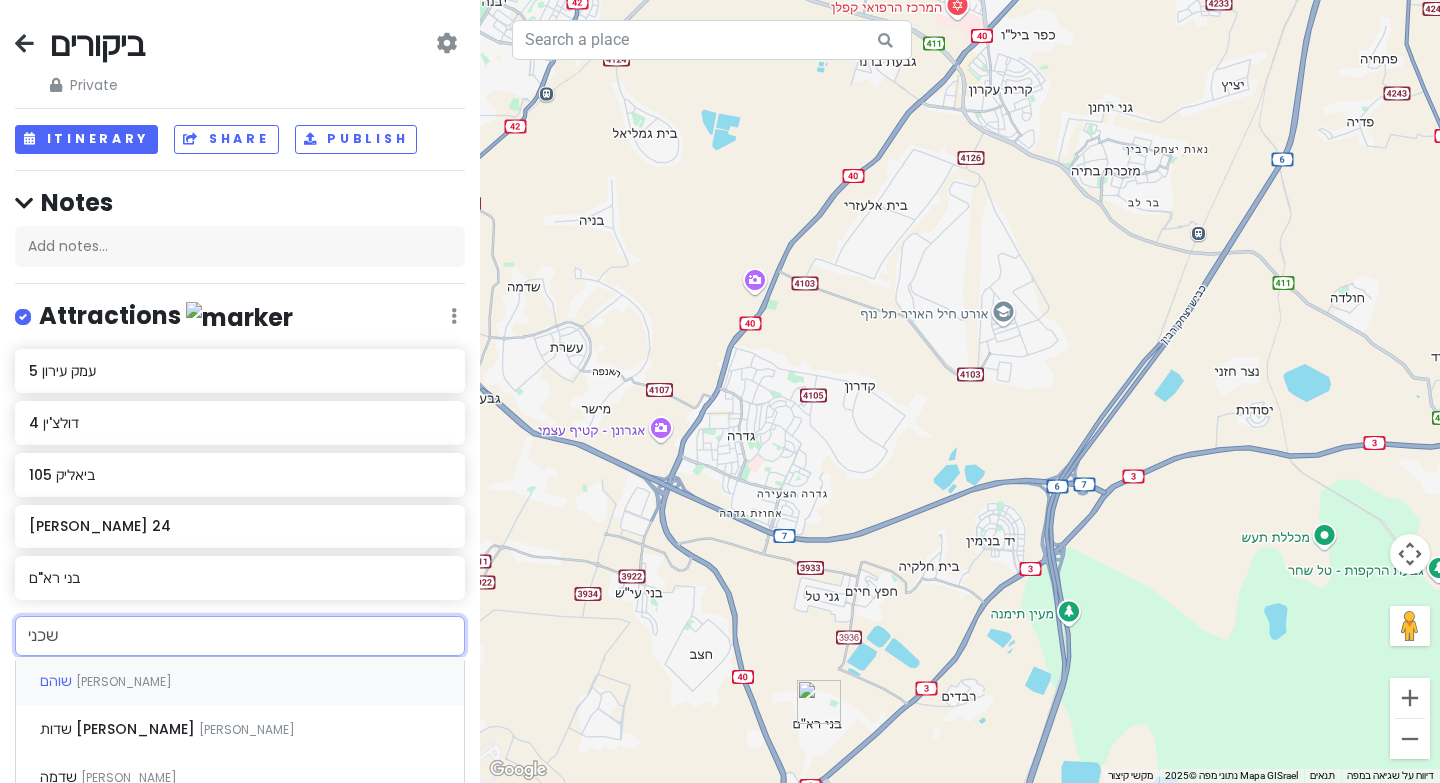 type on "שכניה" 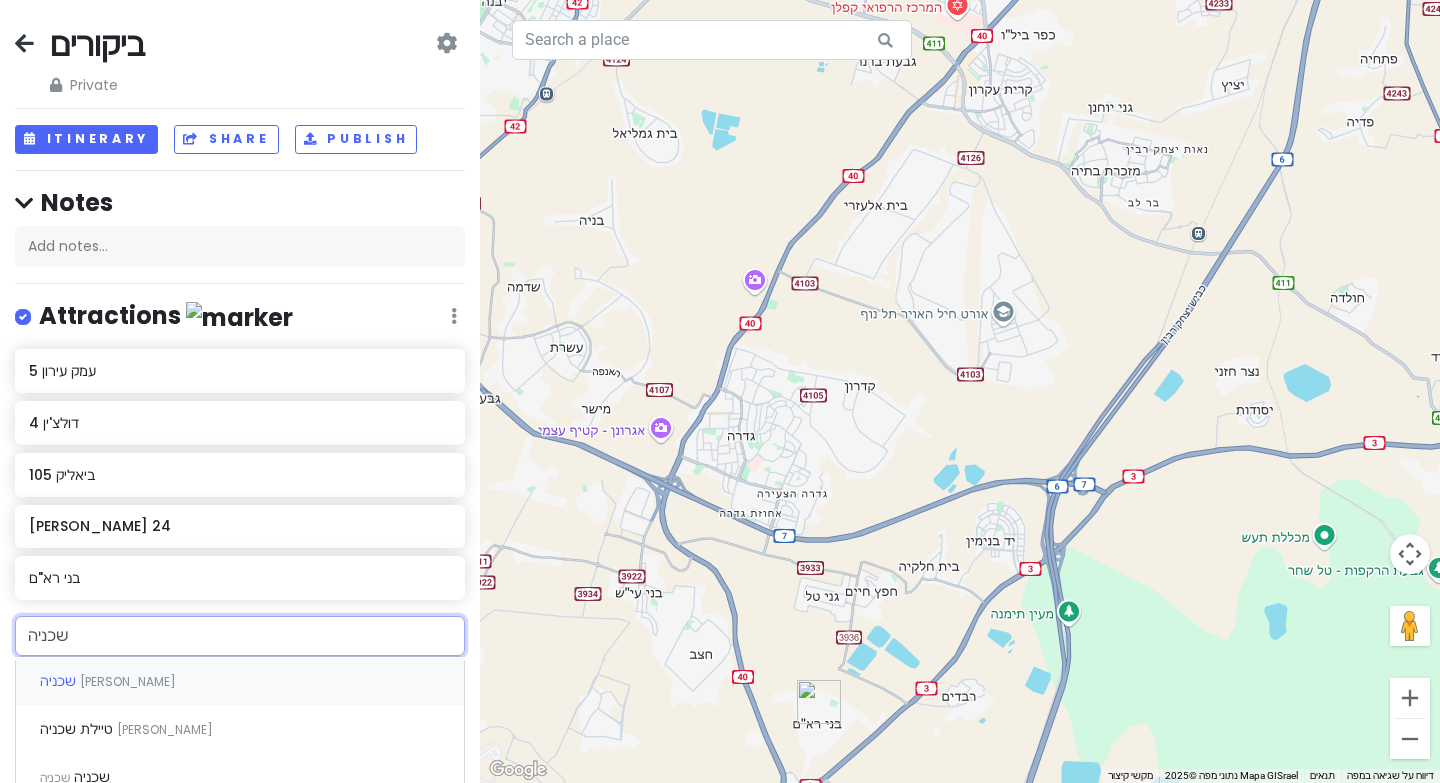 click on "שכניה   [PERSON_NAME]" at bounding box center [240, 681] 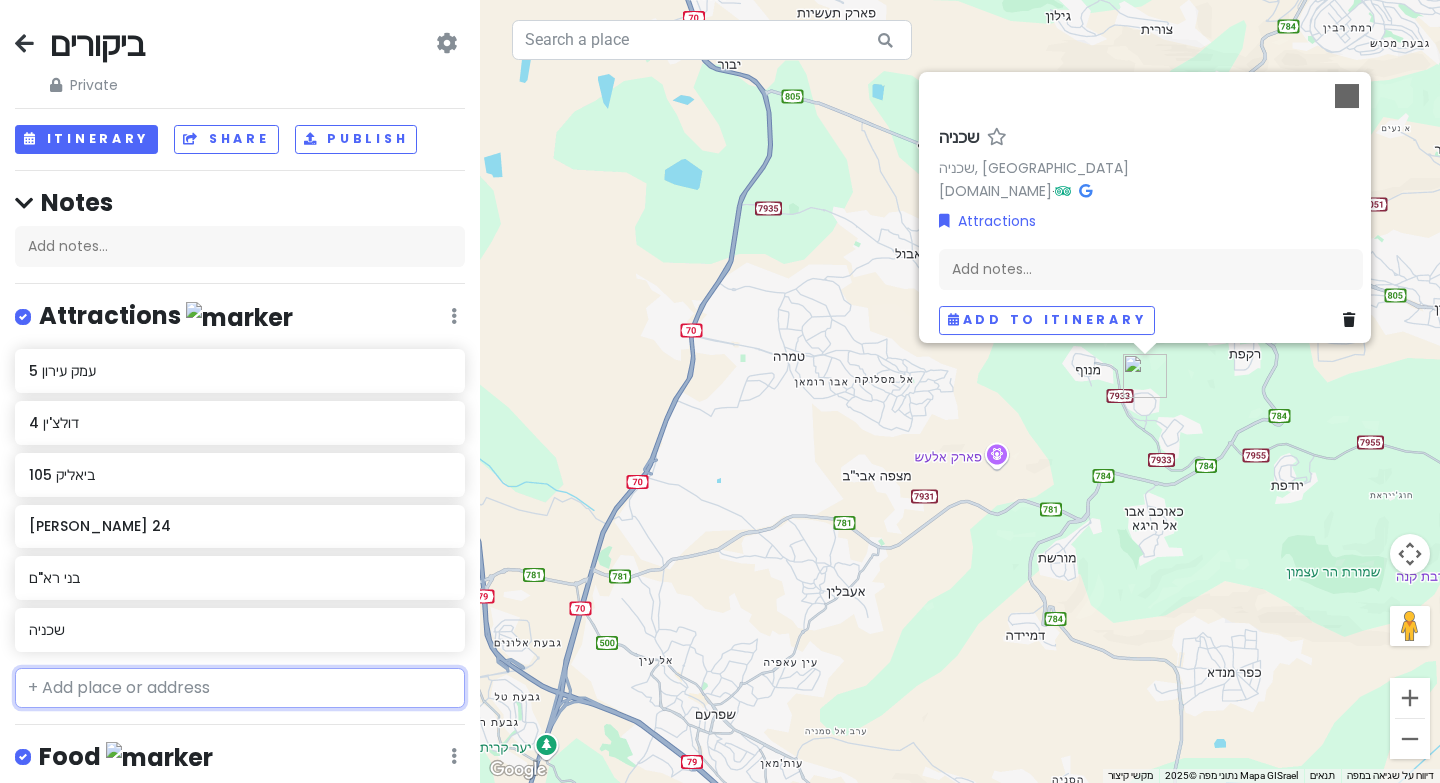 click at bounding box center [240, 688] 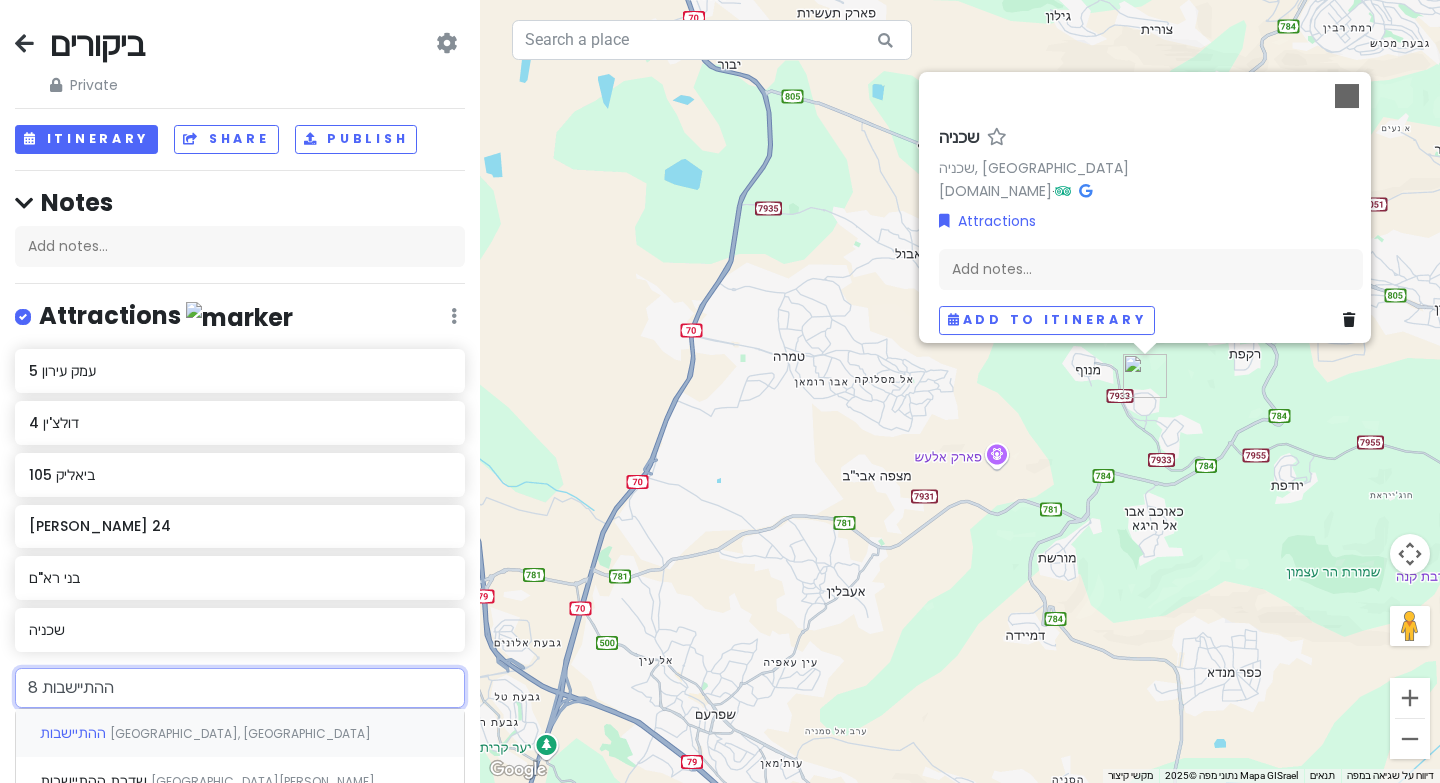 type on "ההתיישבות 8" 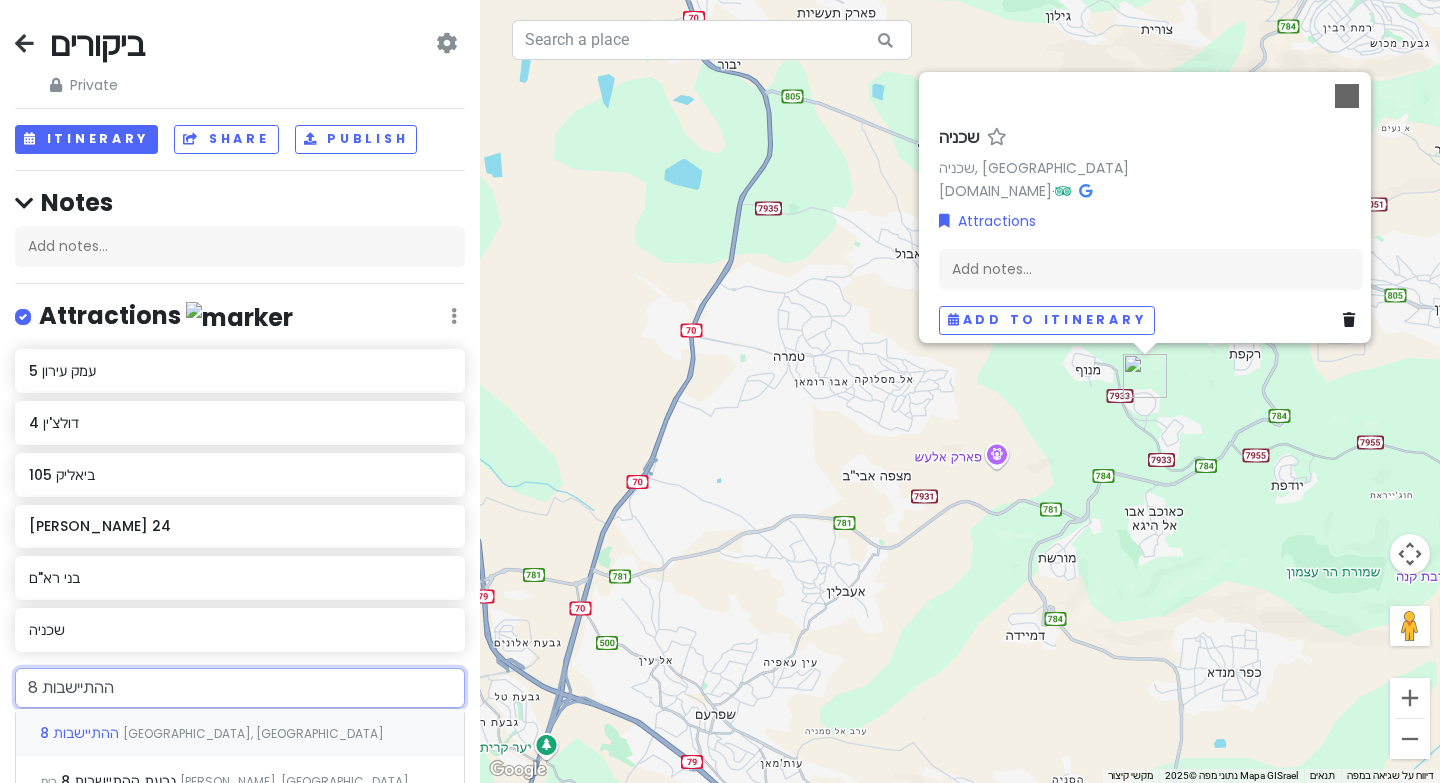 click on "ההתיישבות 8   [GEOGRAPHIC_DATA], [GEOGRAPHIC_DATA]" at bounding box center [240, 733] 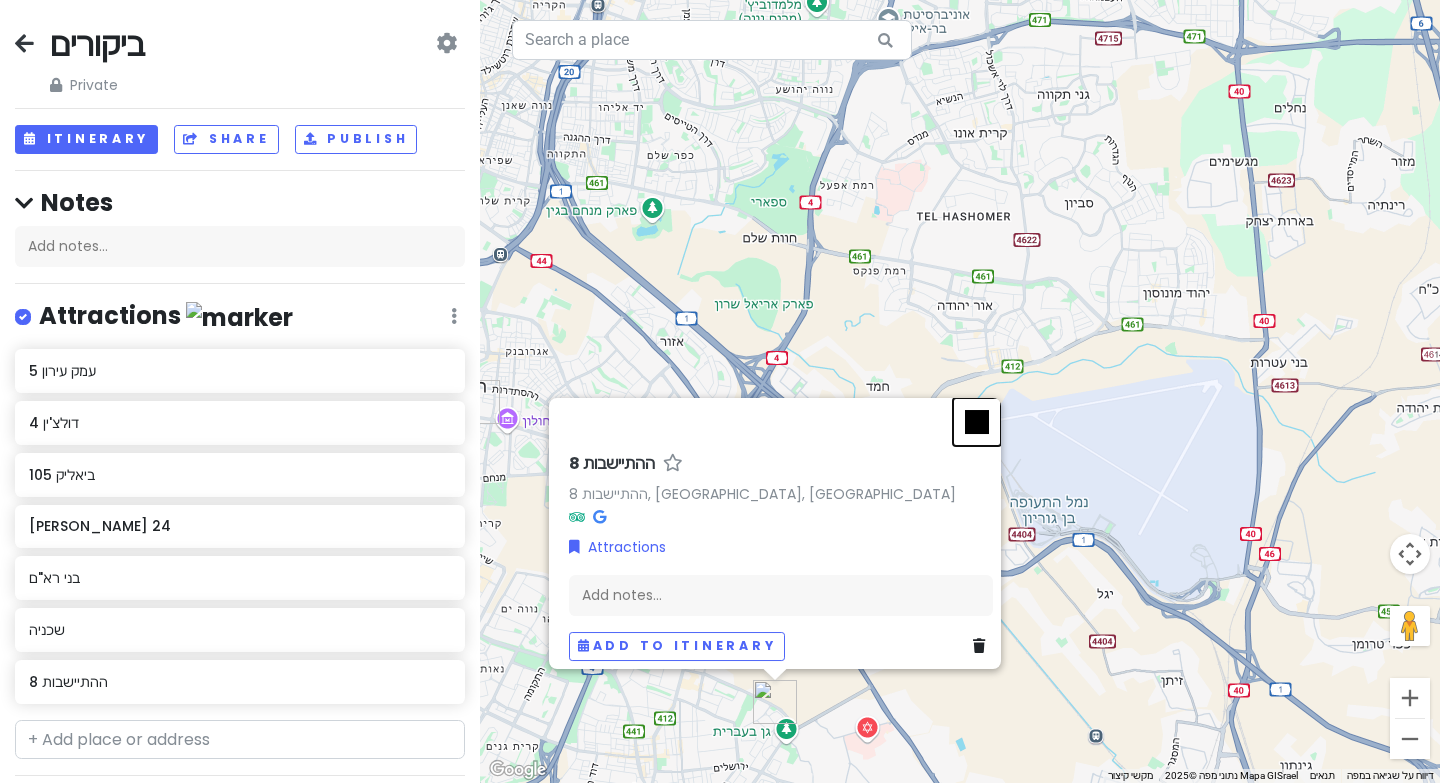 click at bounding box center [977, 422] 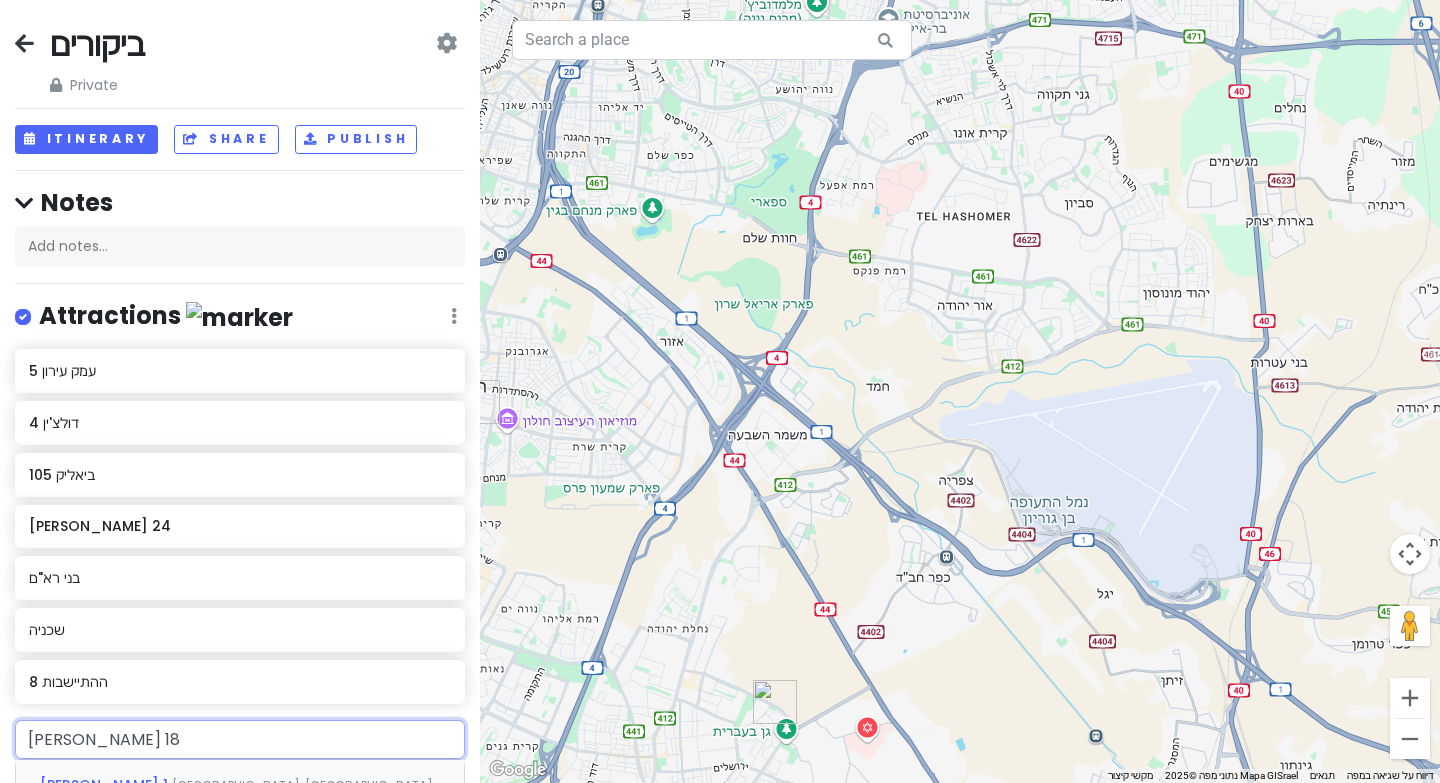 type on "[PERSON_NAME] 18." 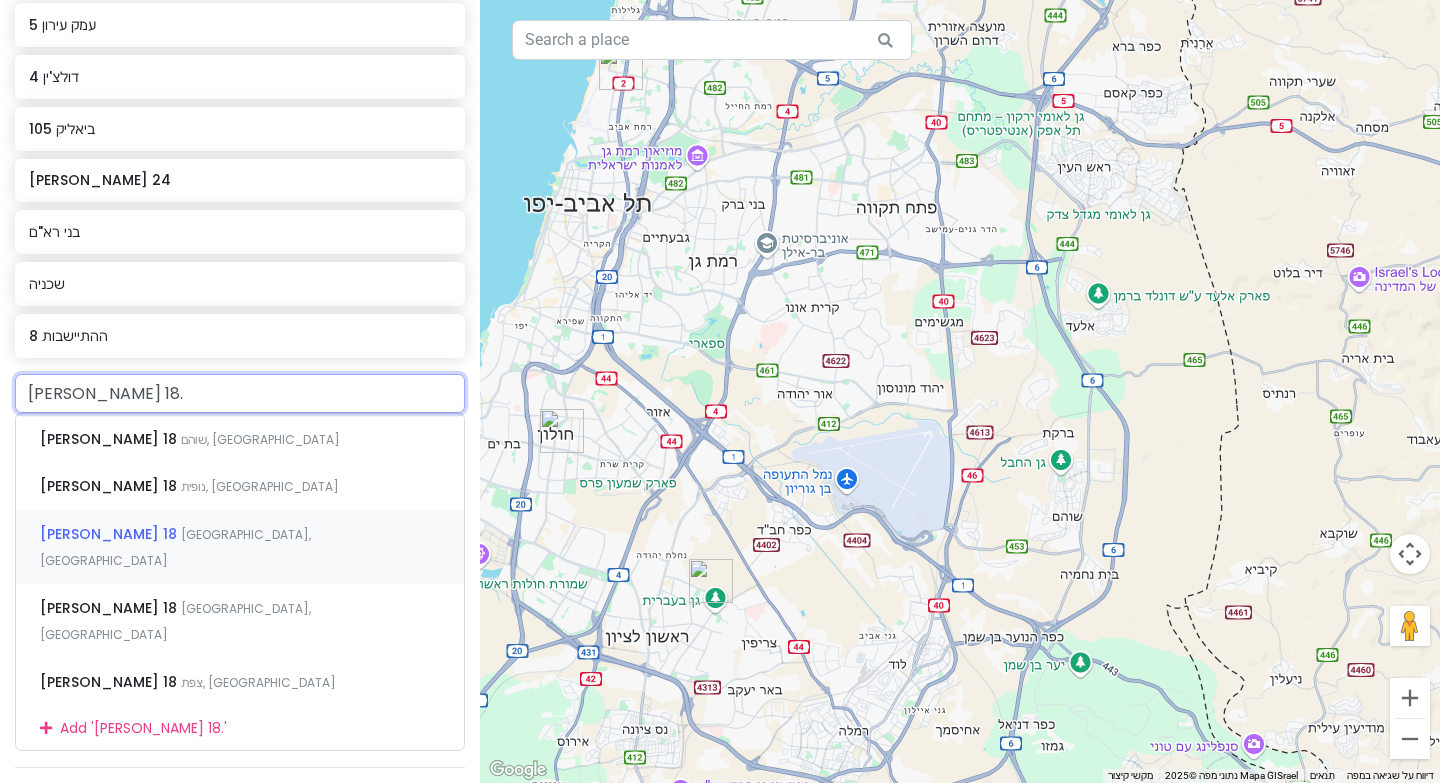 scroll, scrollTop: 367, scrollLeft: 0, axis: vertical 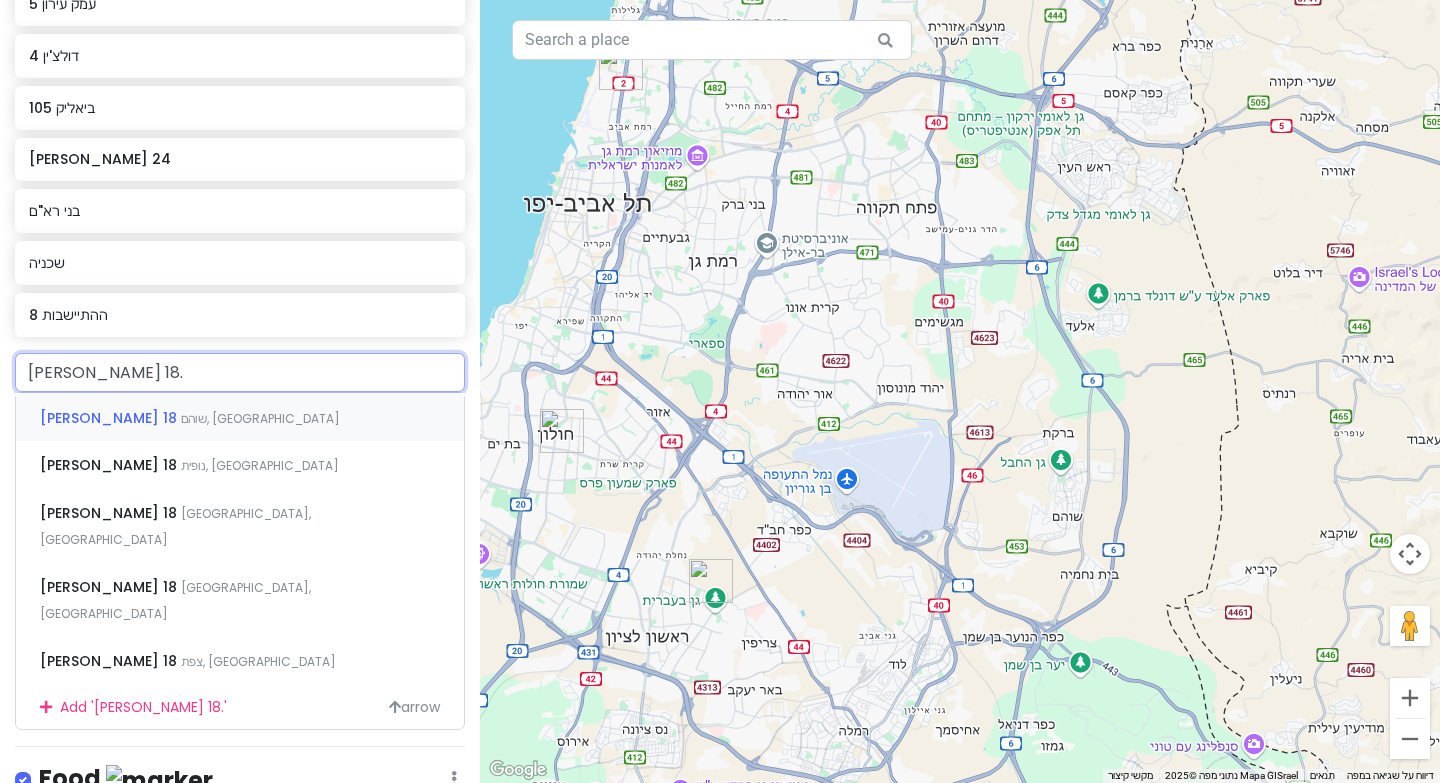 click on "[PERSON_NAME] 18   שוהם, [GEOGRAPHIC_DATA]" at bounding box center (240, 417) 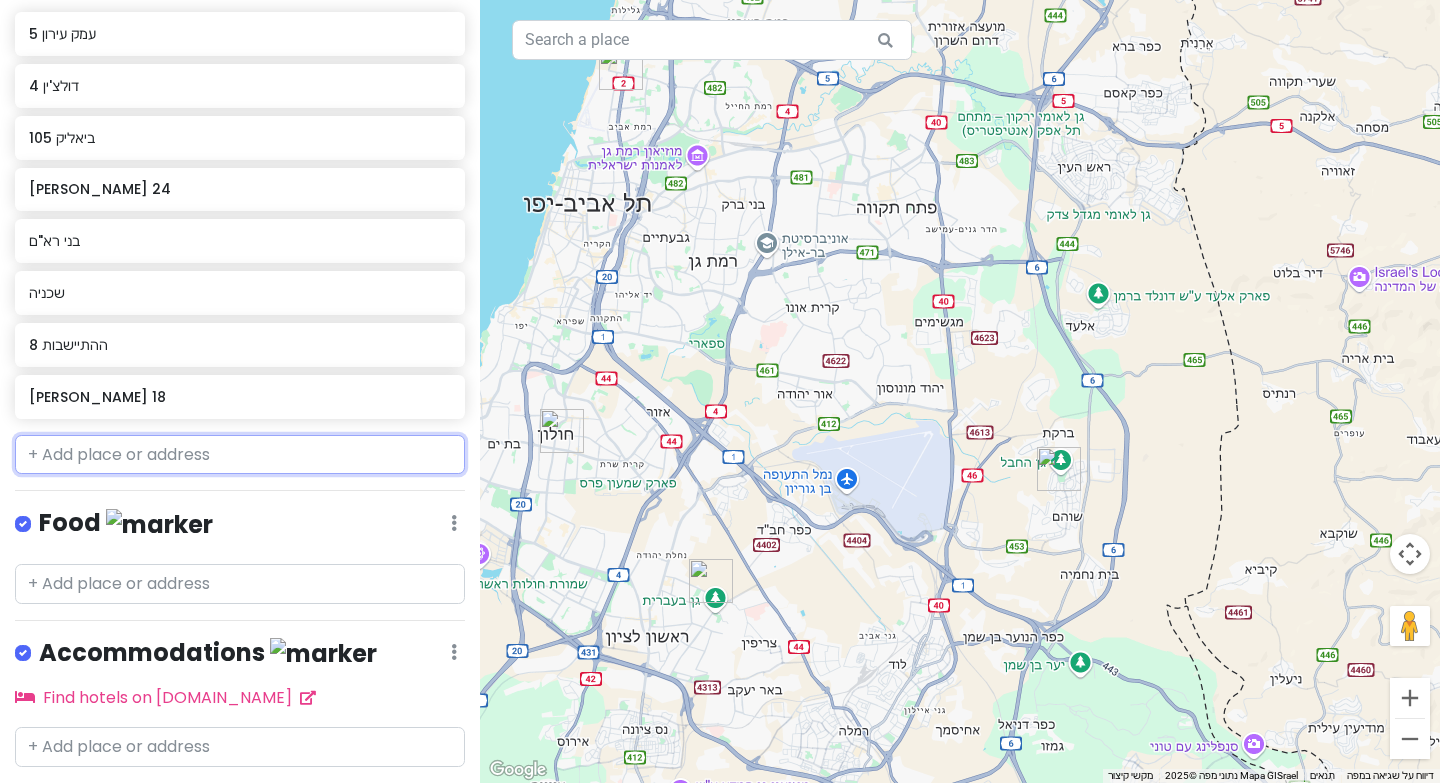 scroll, scrollTop: 389, scrollLeft: 0, axis: vertical 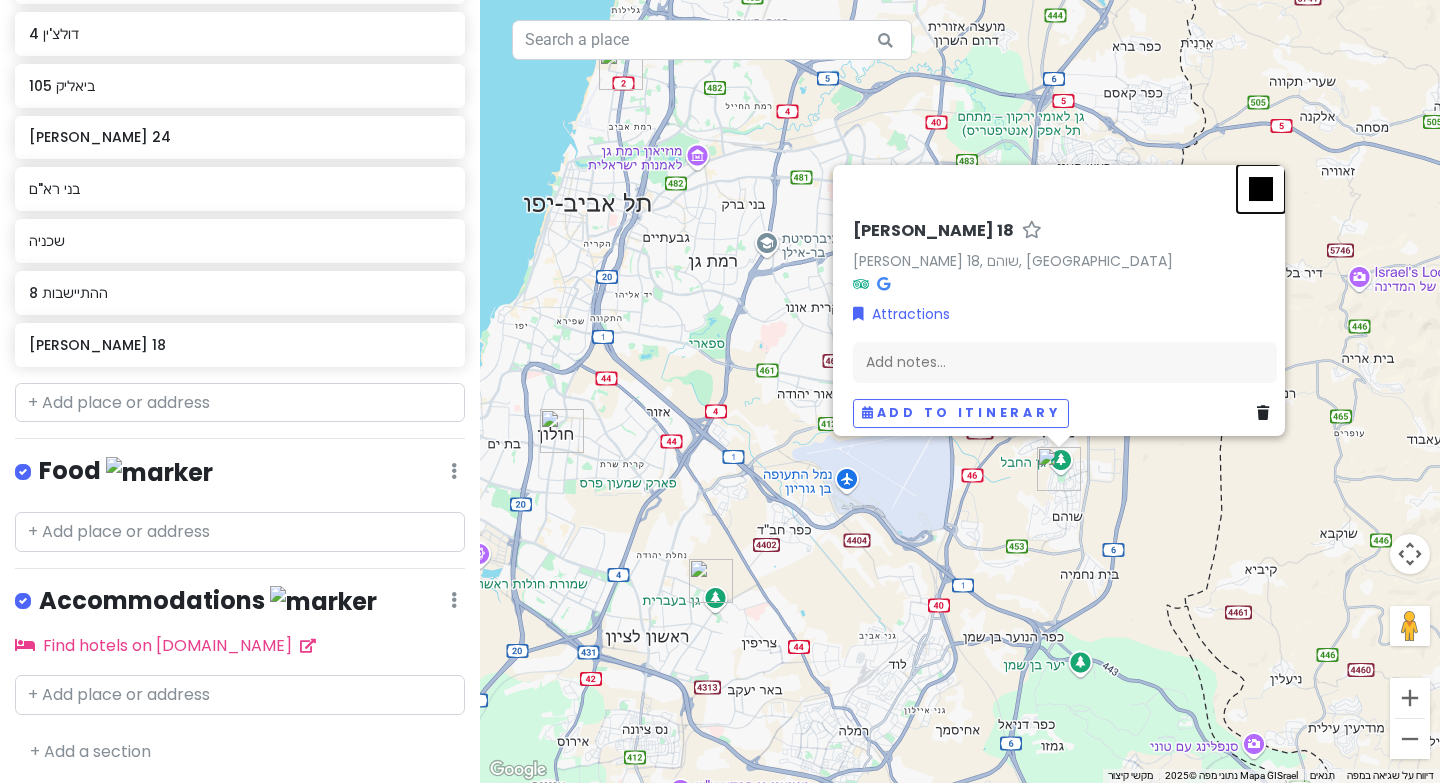 click at bounding box center (1261, 189) 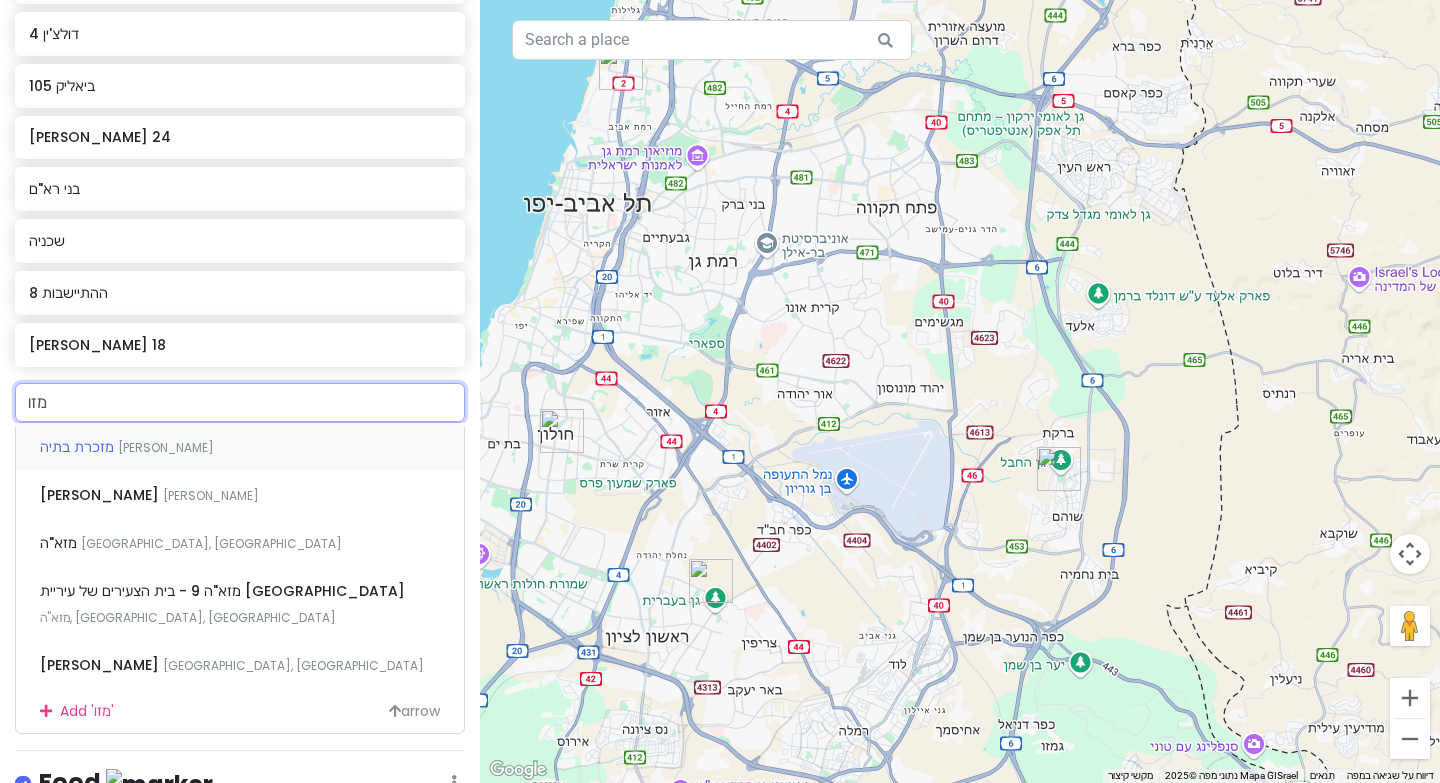type on "[PERSON_NAME]" 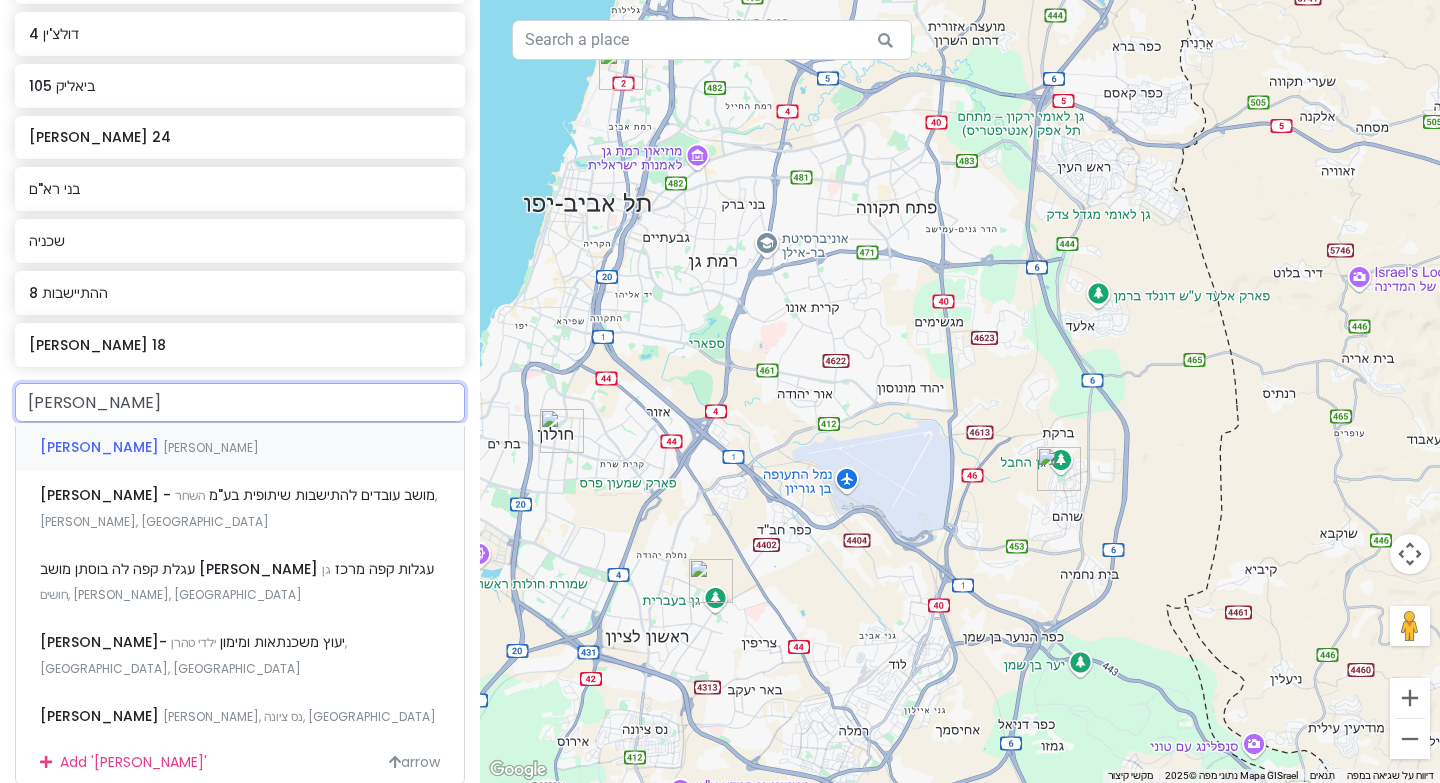 click on "[PERSON_NAME]" at bounding box center (240, 447) 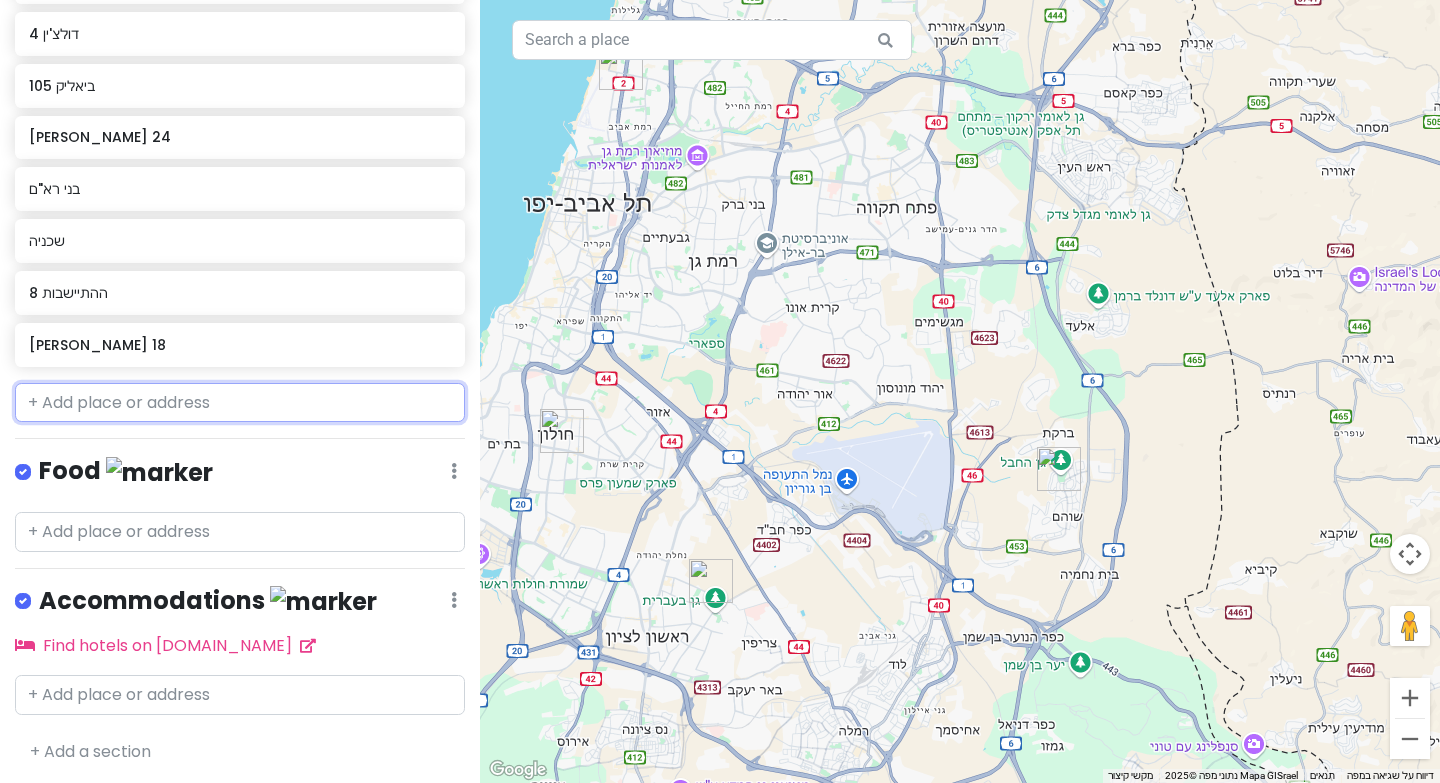 scroll, scrollTop: 440, scrollLeft: 0, axis: vertical 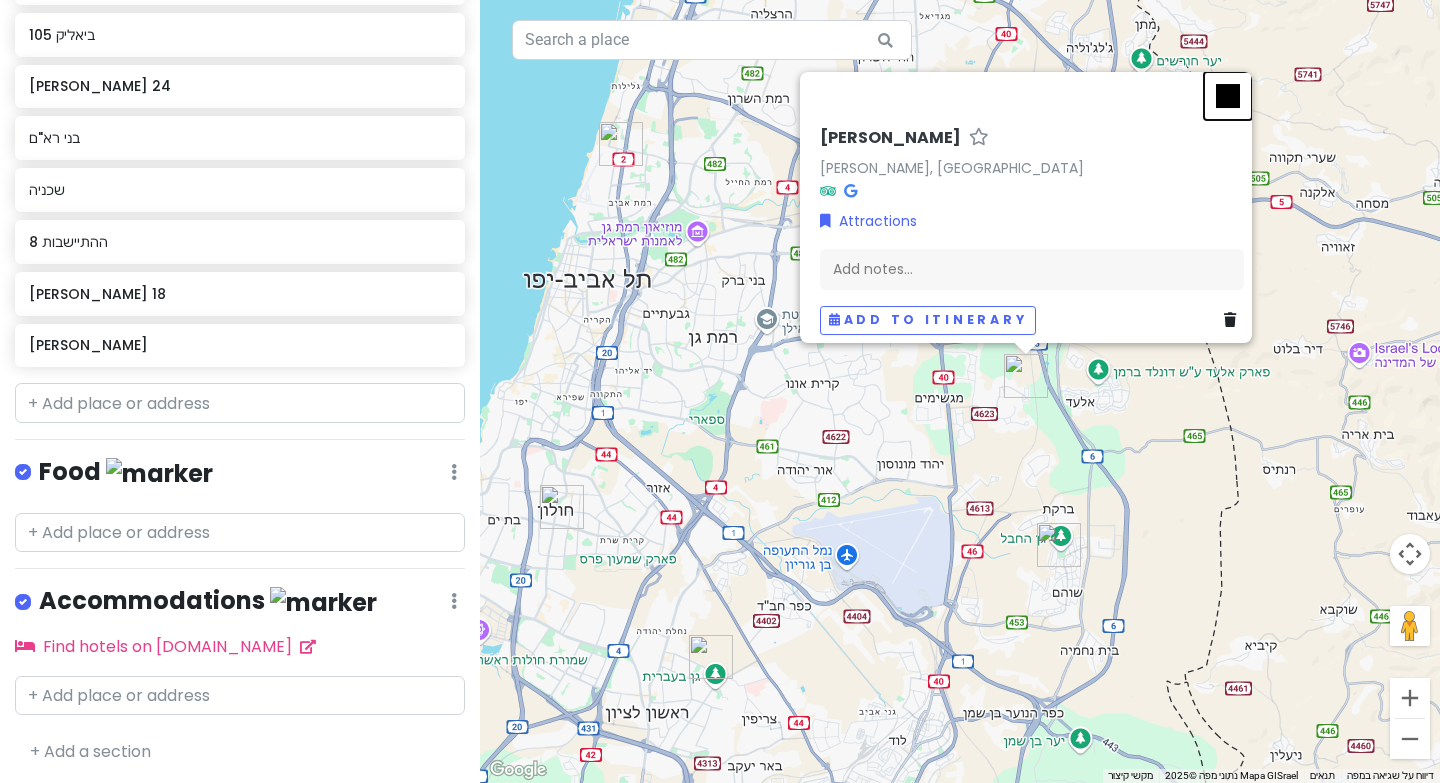 click at bounding box center (1228, 96) 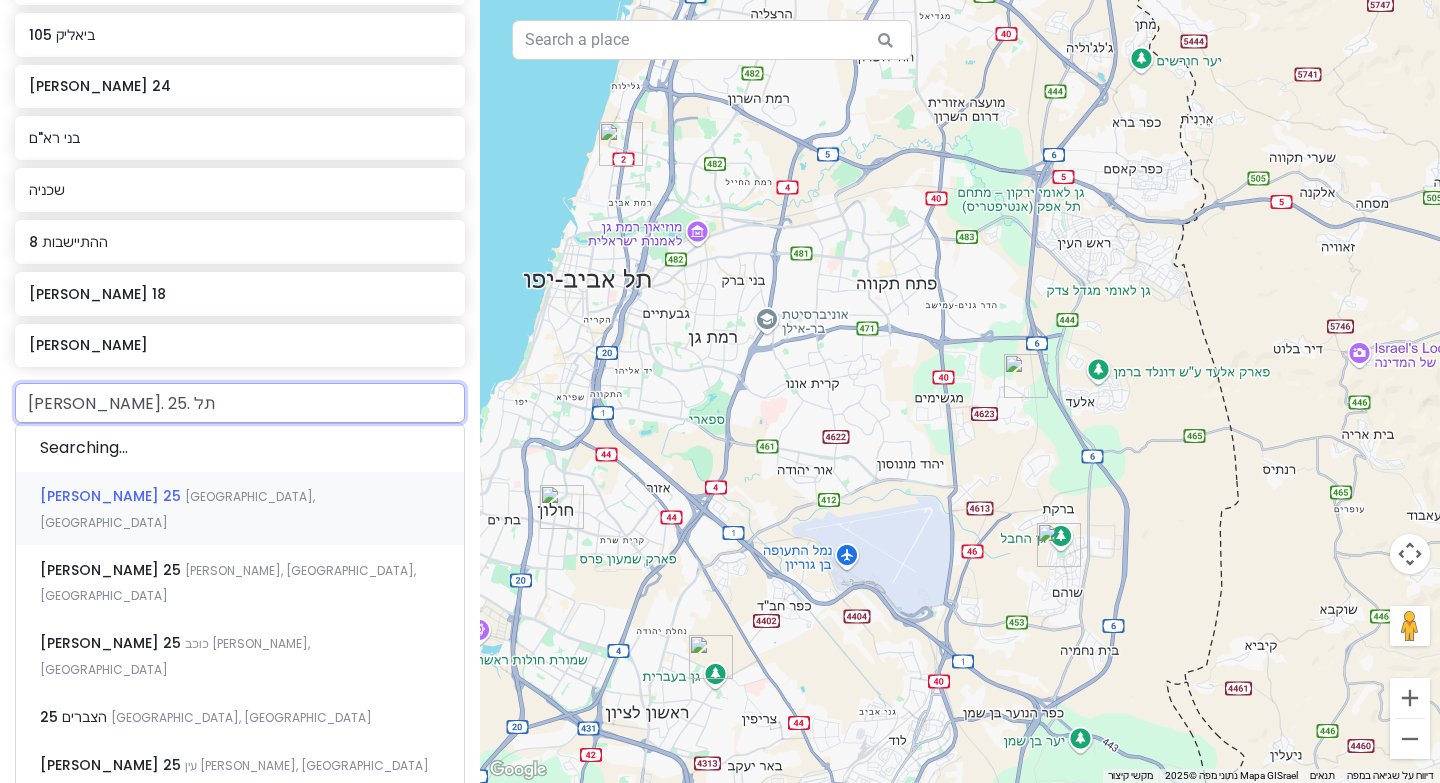 type on "[PERSON_NAME]. 25. תל" 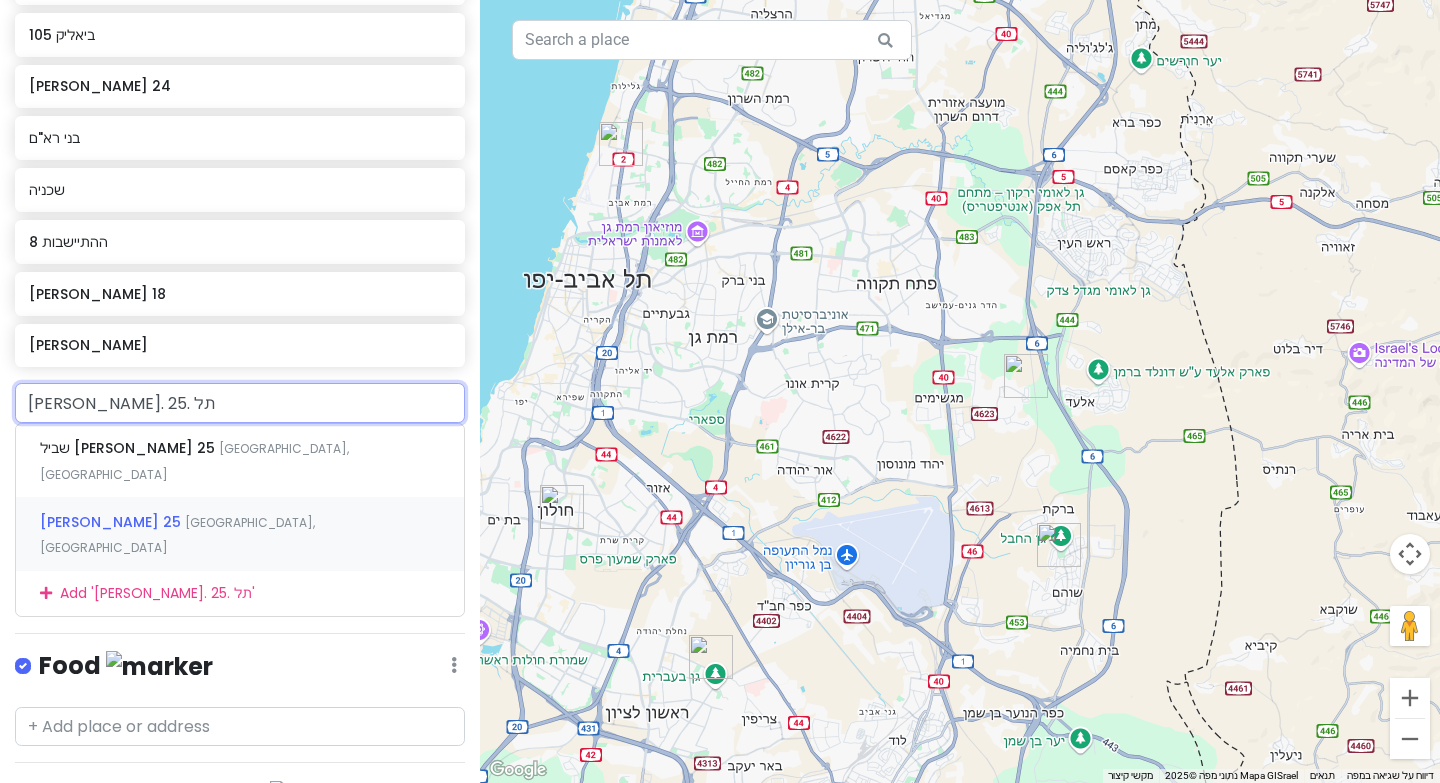 click on "[PERSON_NAME] 25   [GEOGRAPHIC_DATA], [GEOGRAPHIC_DATA]" at bounding box center (240, 534) 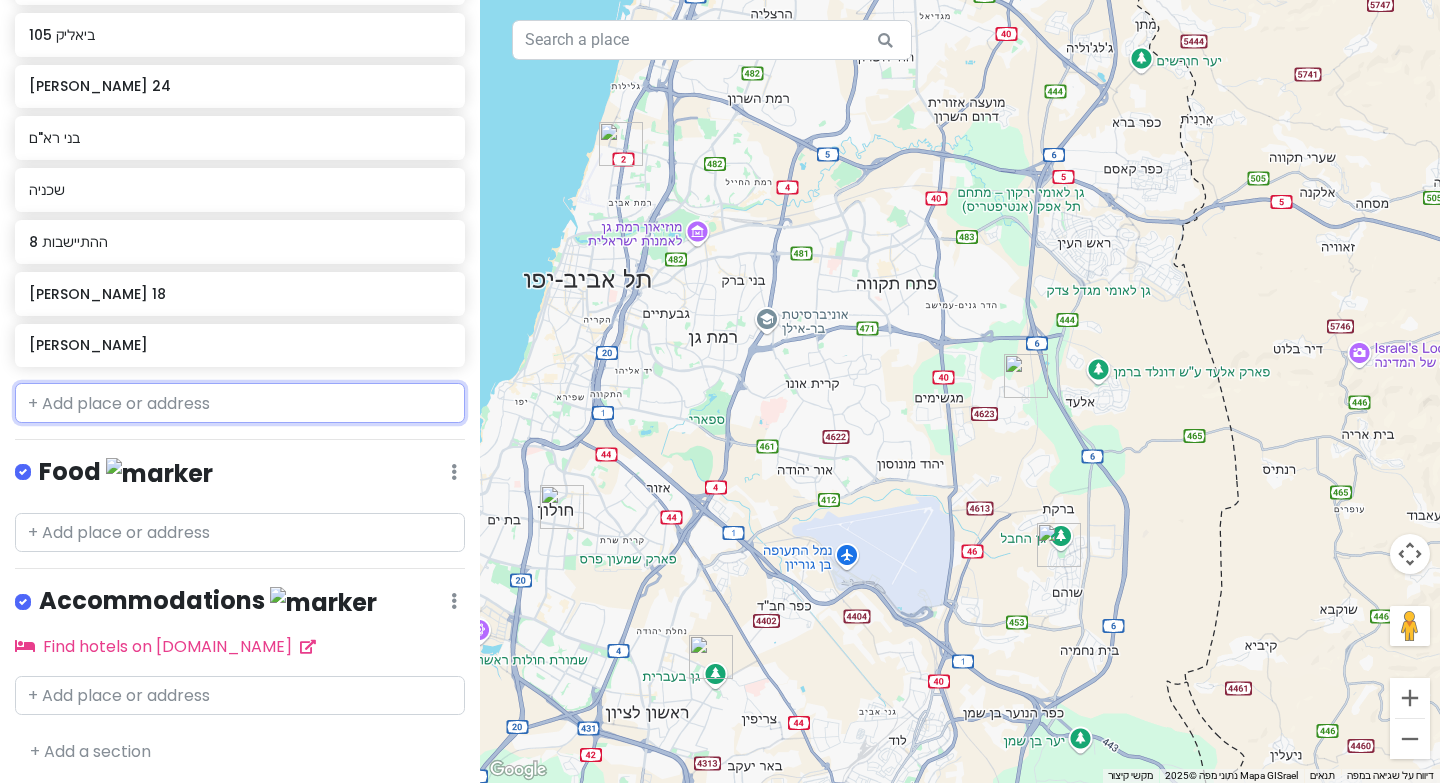 scroll, scrollTop: 492, scrollLeft: 0, axis: vertical 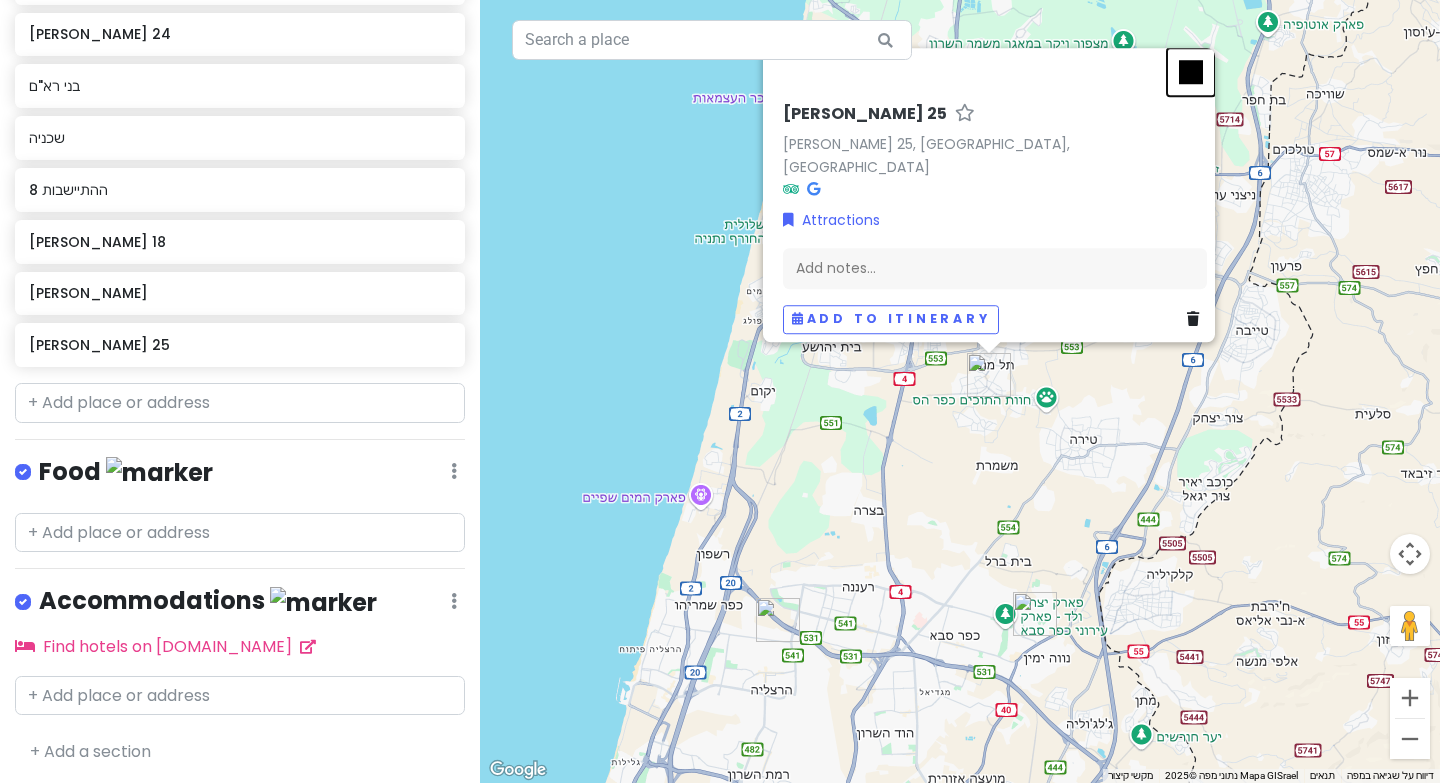 click at bounding box center [1191, 72] 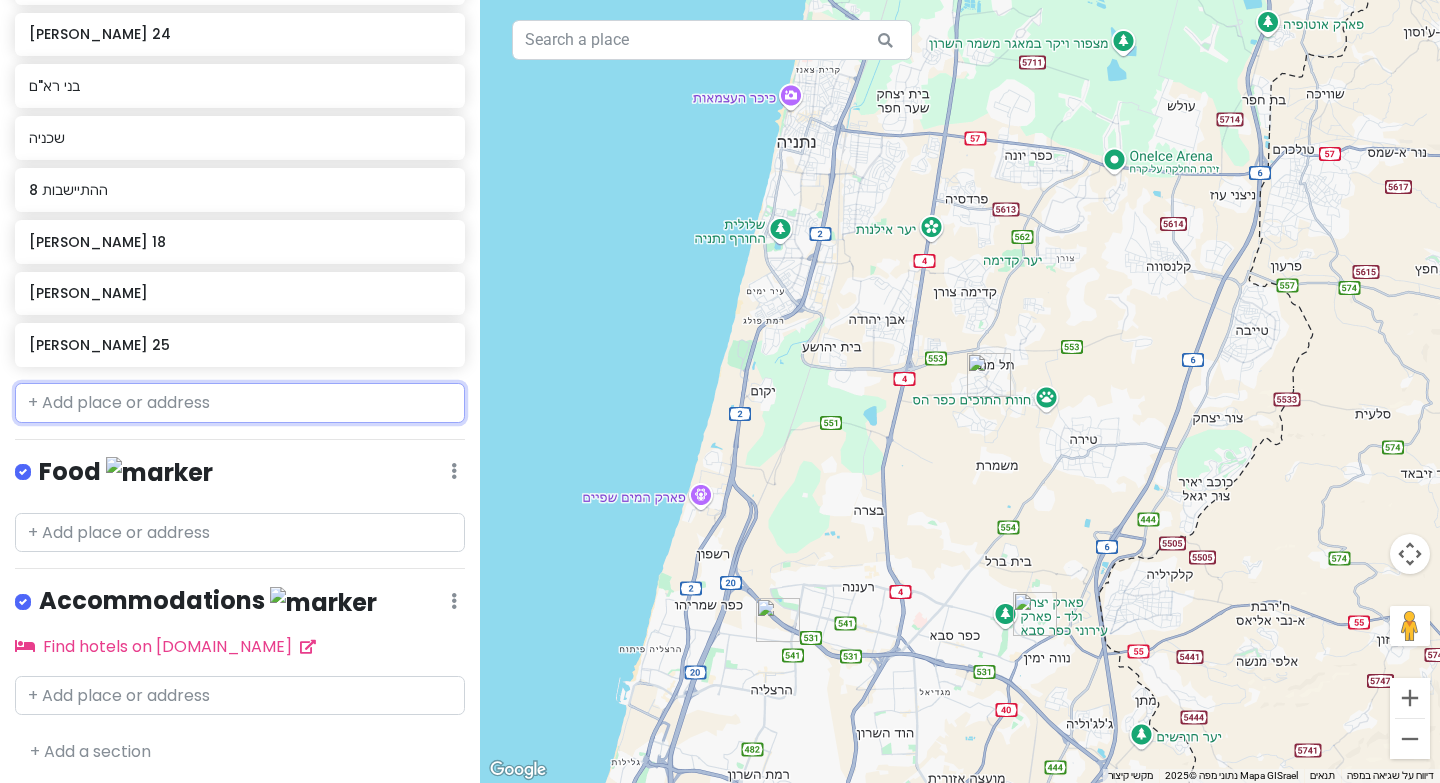 click at bounding box center [240, 403] 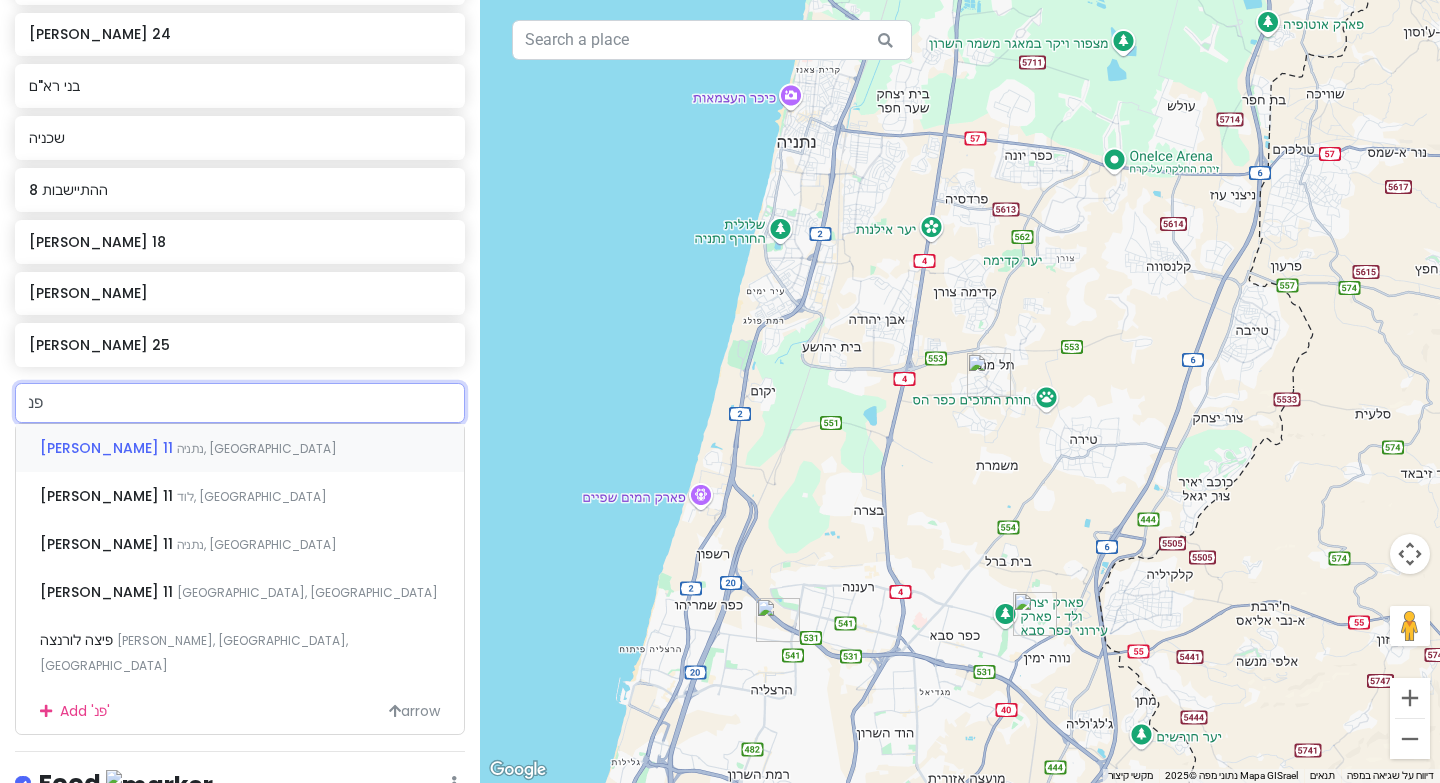 type on "פ" 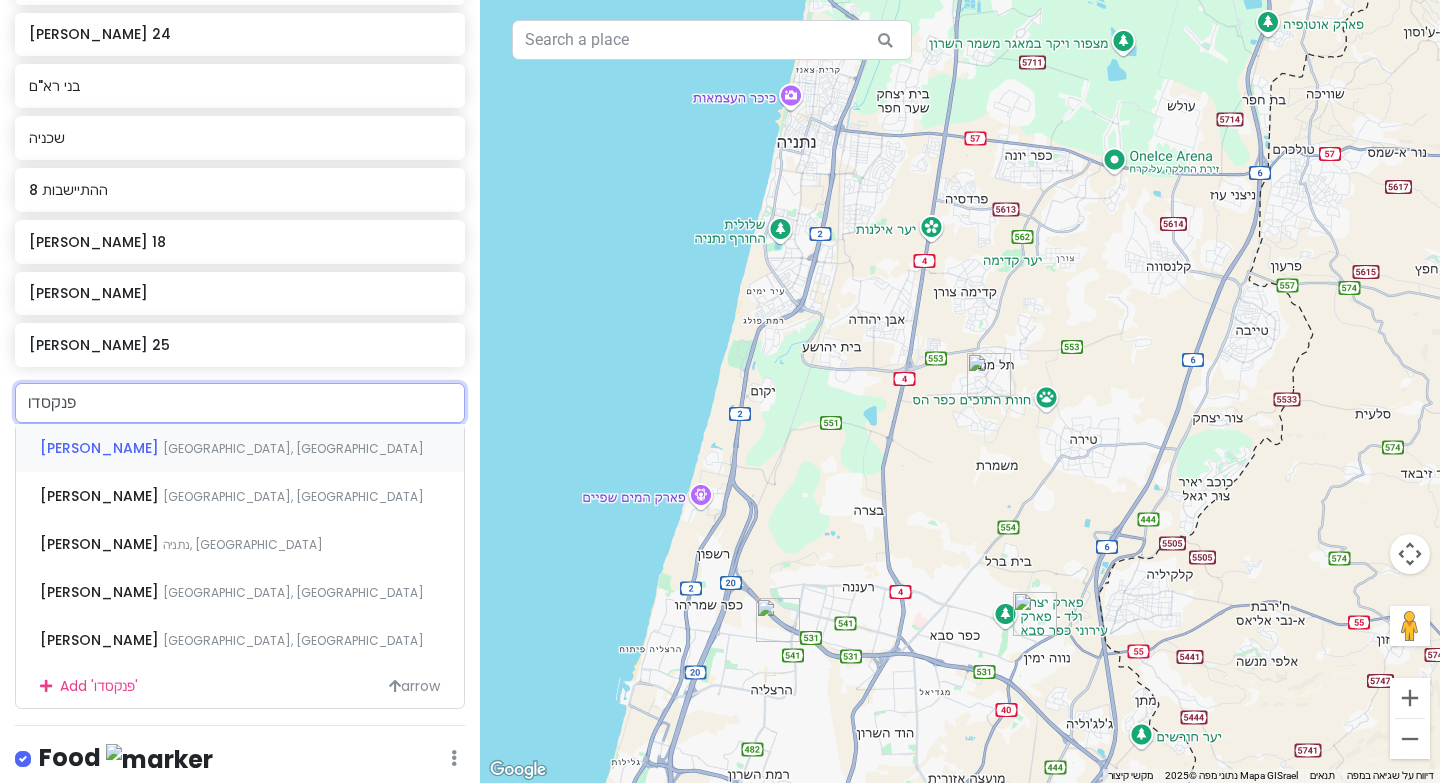 type on "פנקסדוד" 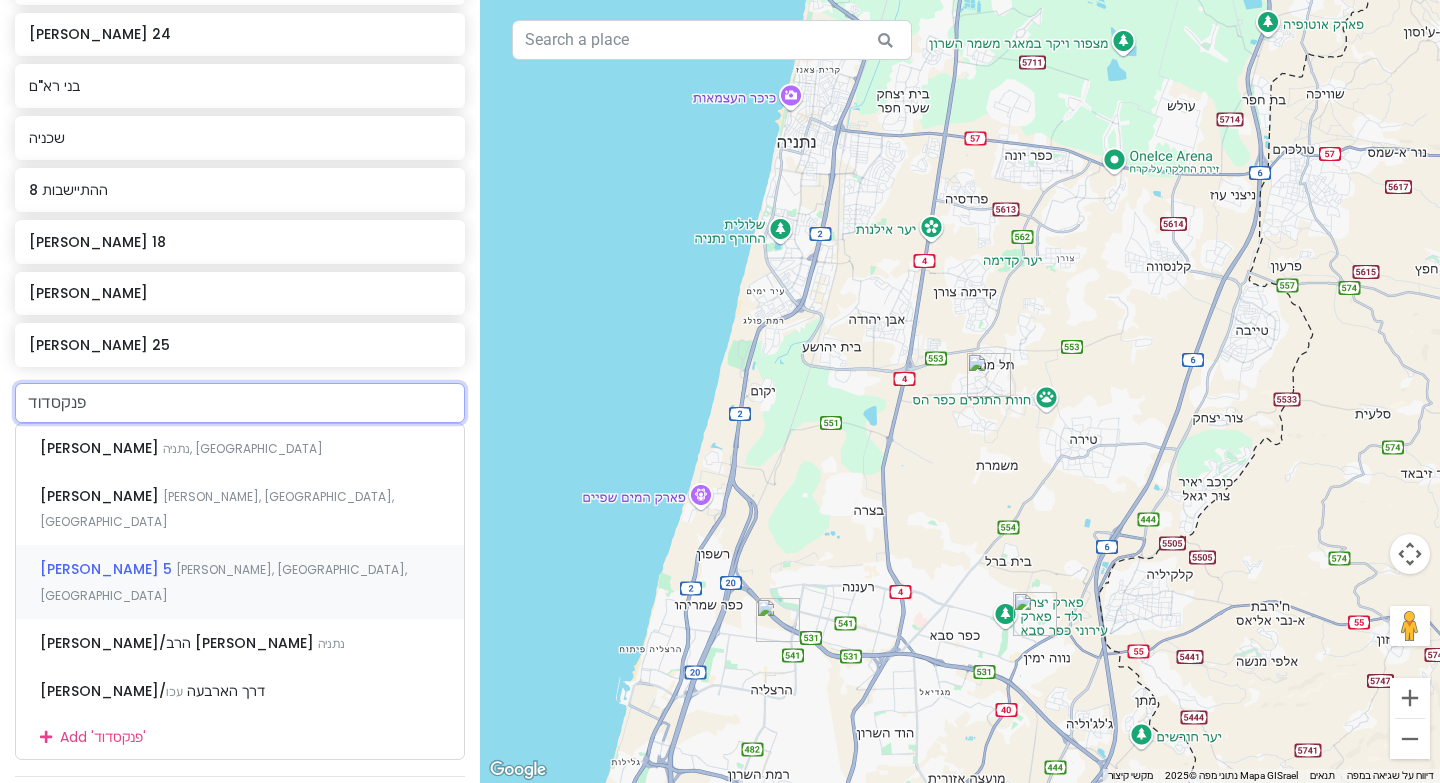 click on "[PERSON_NAME] 5   [PERSON_NAME], [GEOGRAPHIC_DATA], [GEOGRAPHIC_DATA]" at bounding box center (240, 582) 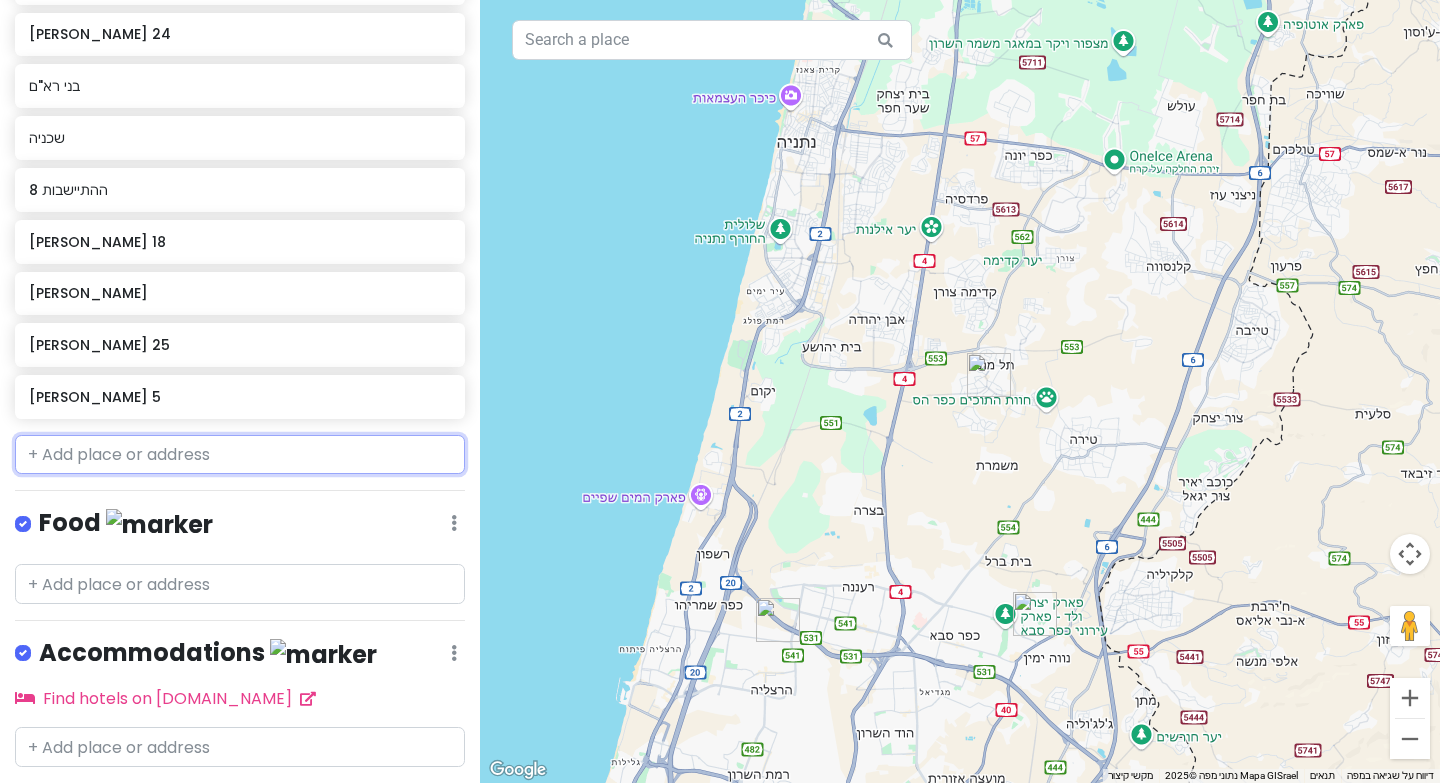 scroll, scrollTop: 544, scrollLeft: 0, axis: vertical 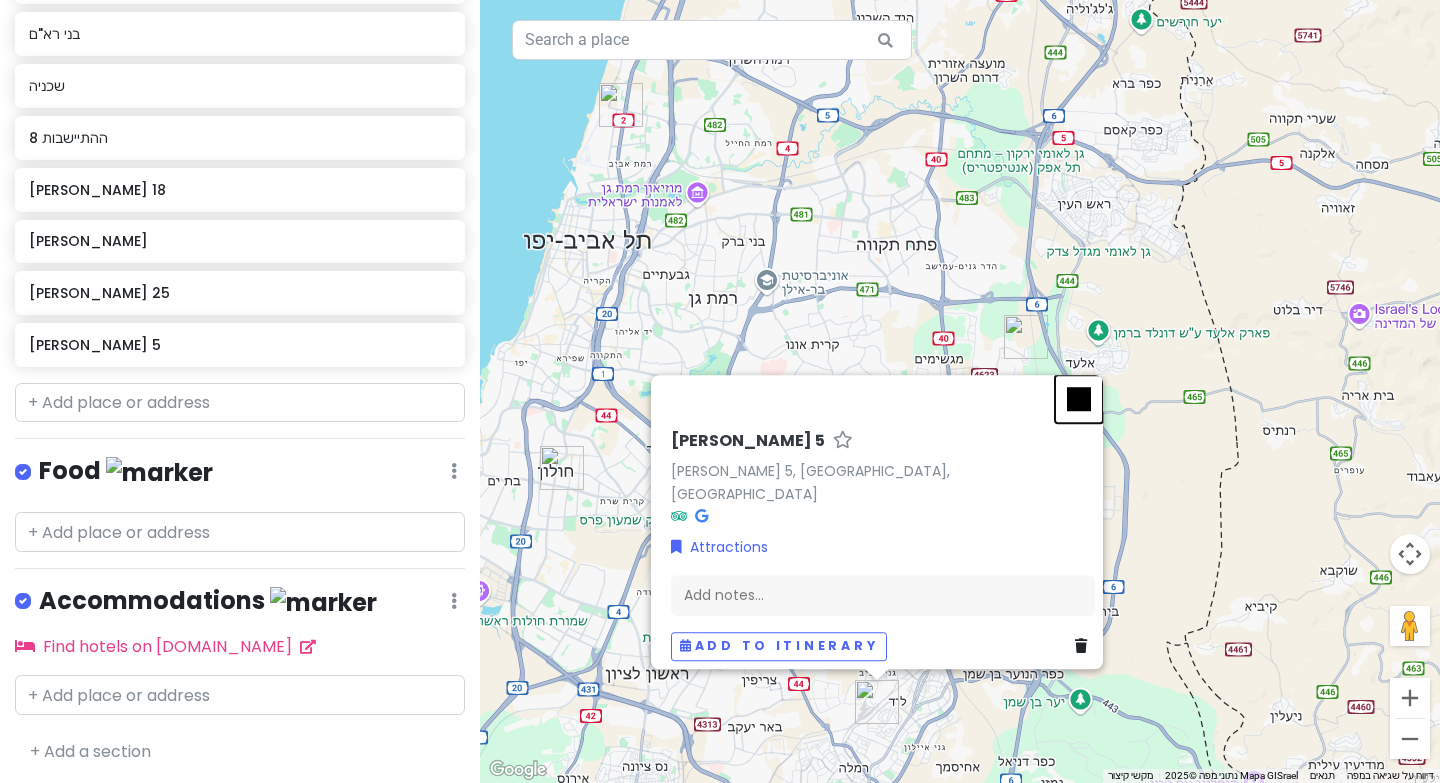 click at bounding box center [1079, 399] 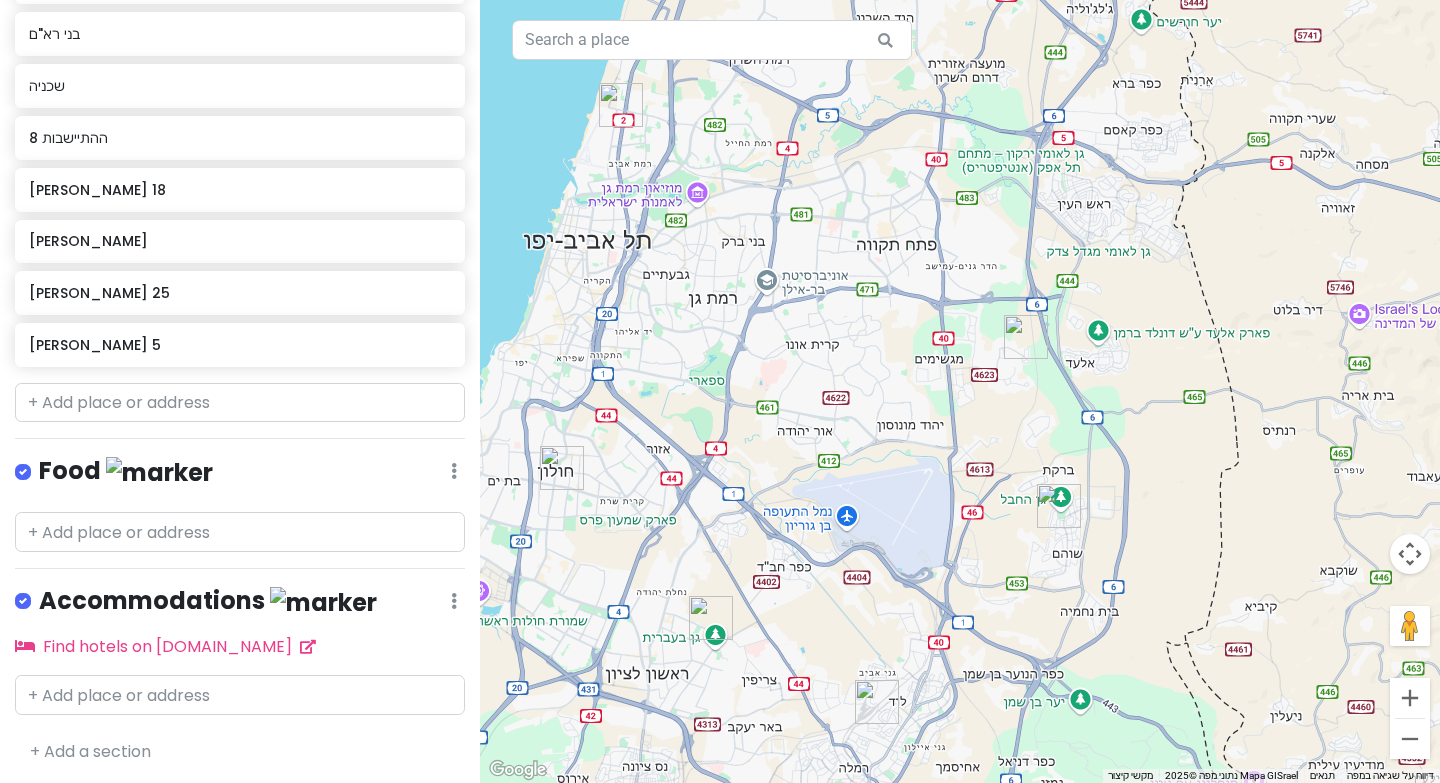 click at bounding box center [1026, 337] 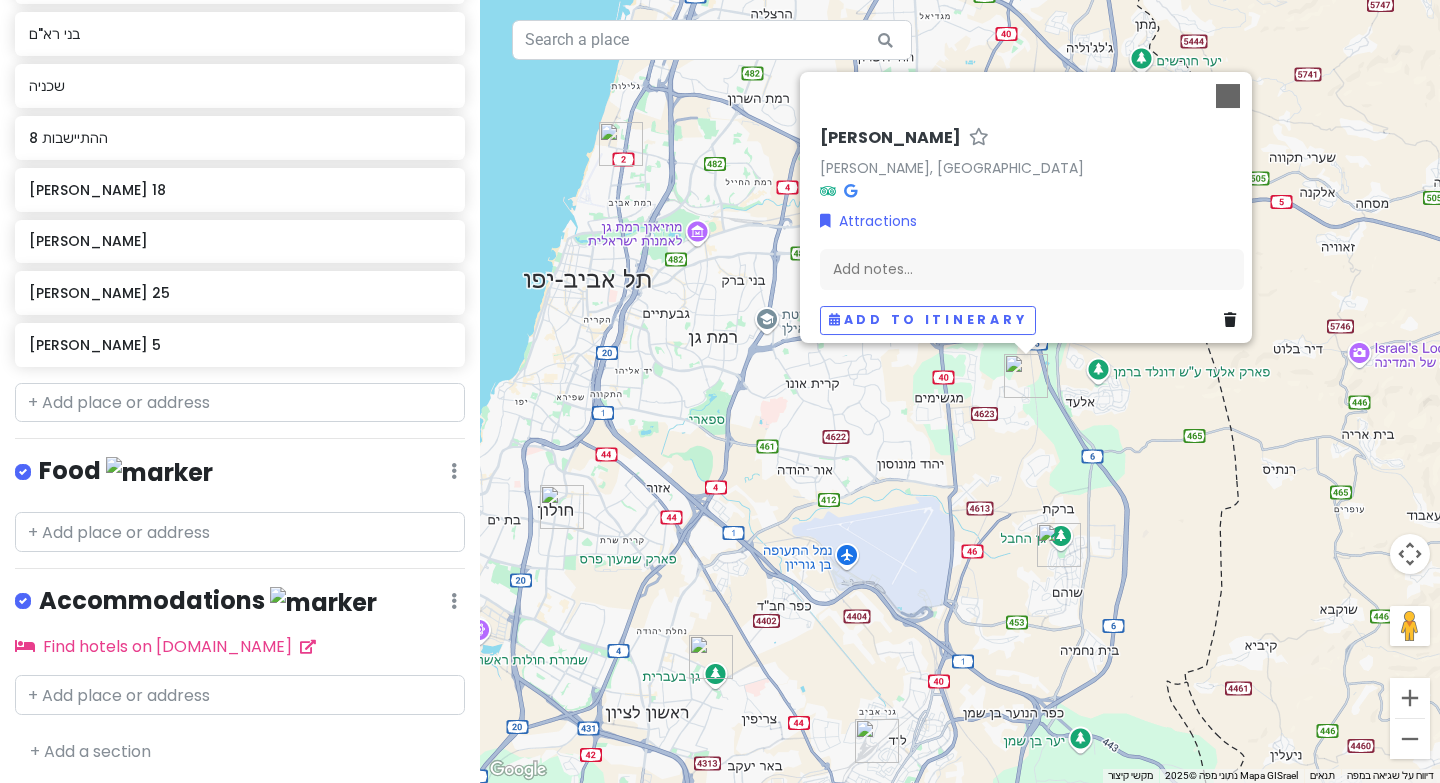 click at bounding box center (711, 657) 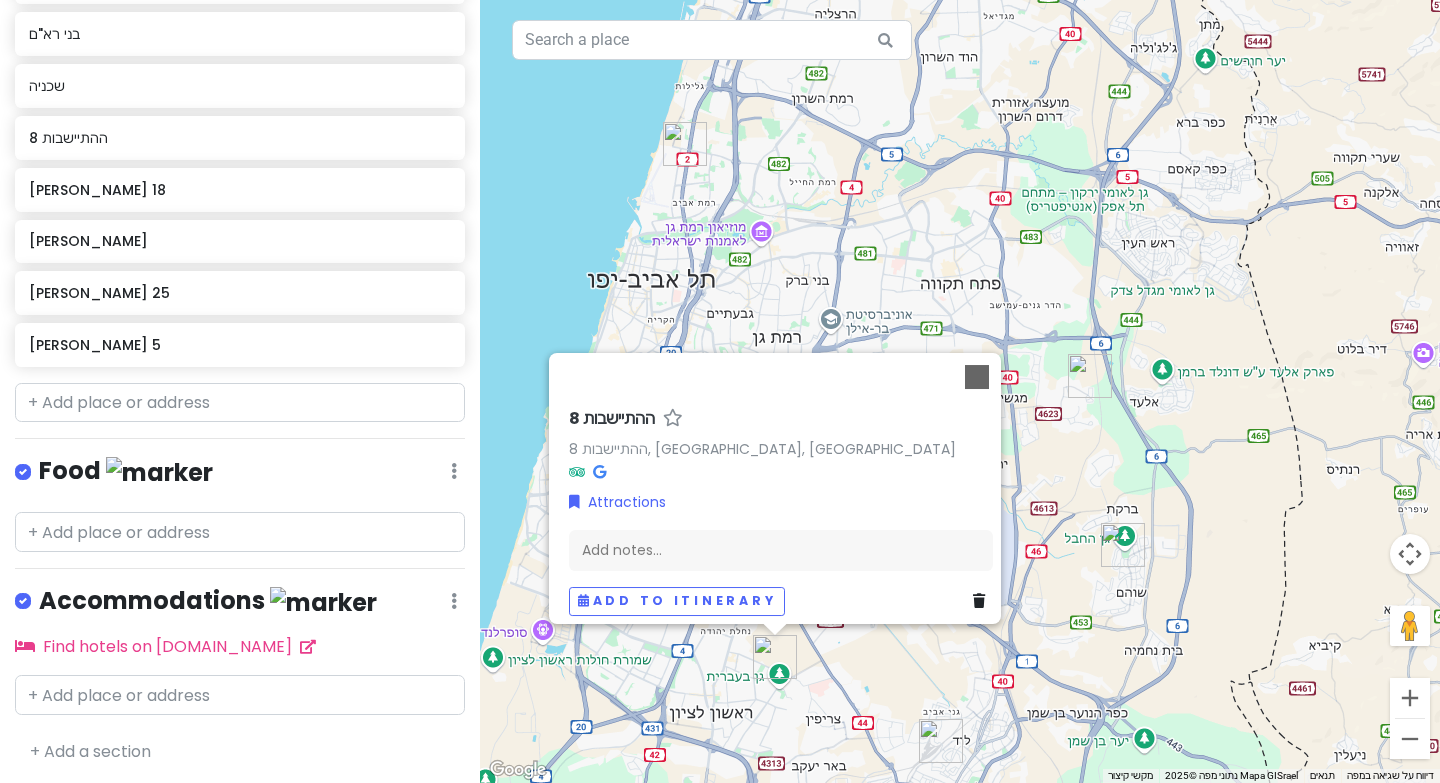 click on "כדי לנווט, לוחצים על מקשי החיצים. ההתיישבות 8 ההתיישבות 8, [GEOGRAPHIC_DATA], [GEOGRAPHIC_DATA] Attractions Add notes...  Add to itinerary" at bounding box center (960, 391) 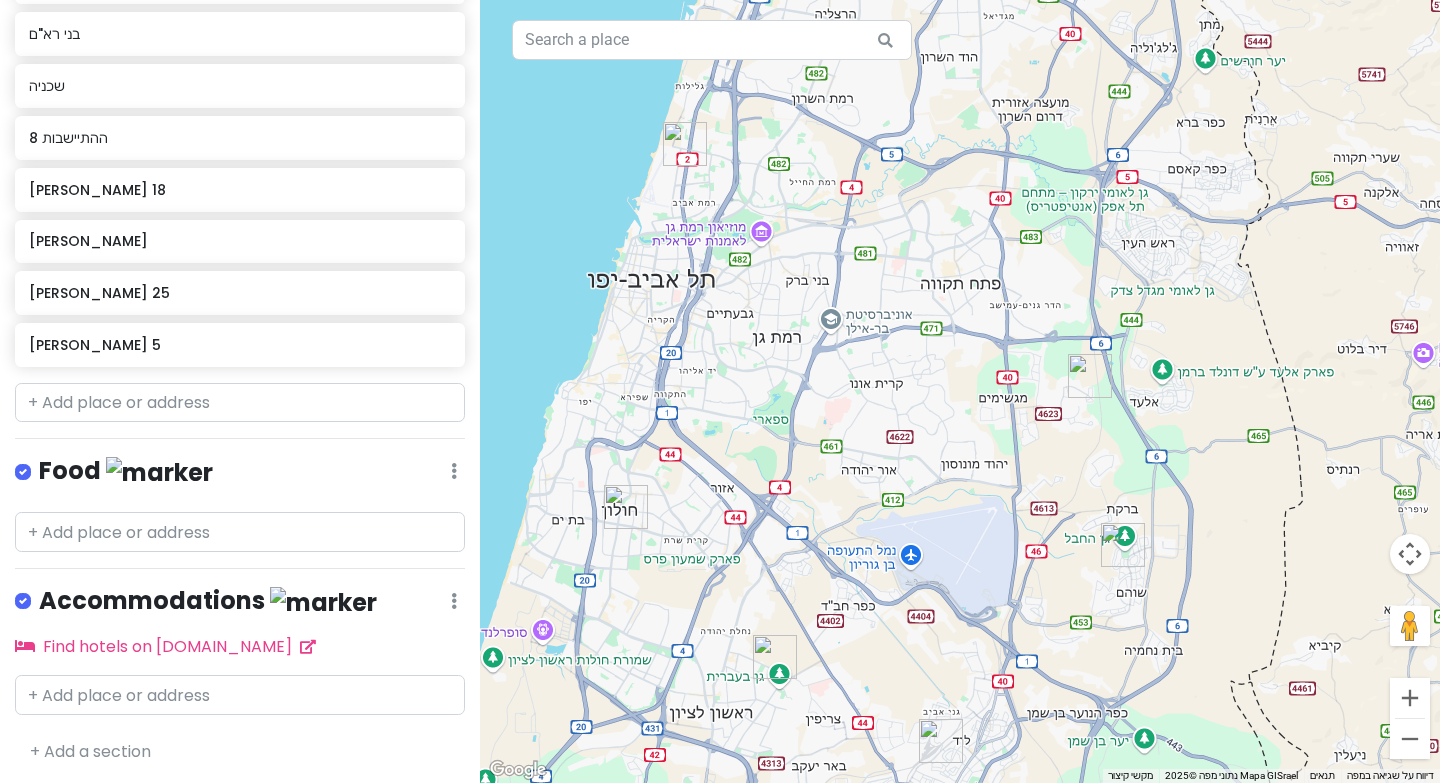 click at bounding box center [941, 741] 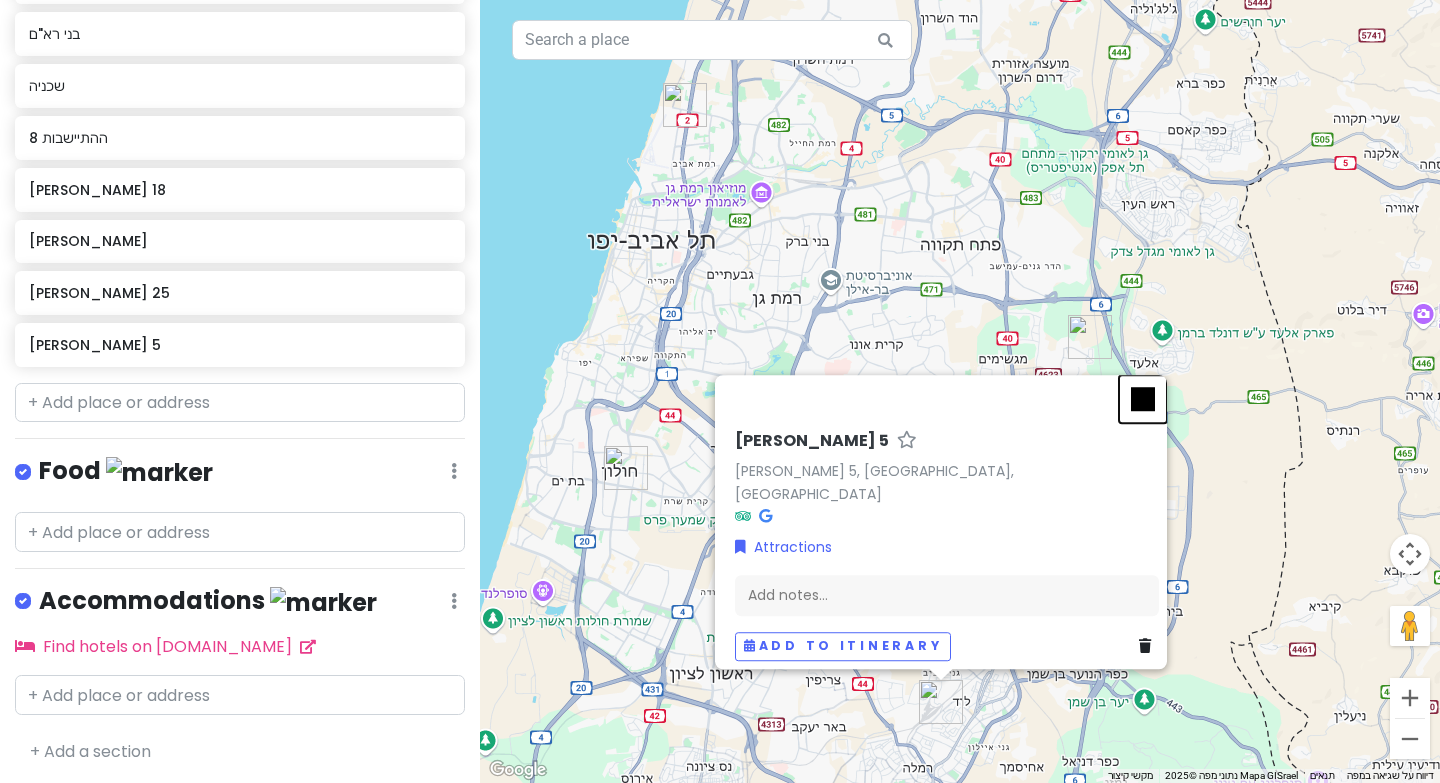 click at bounding box center [1143, 399] 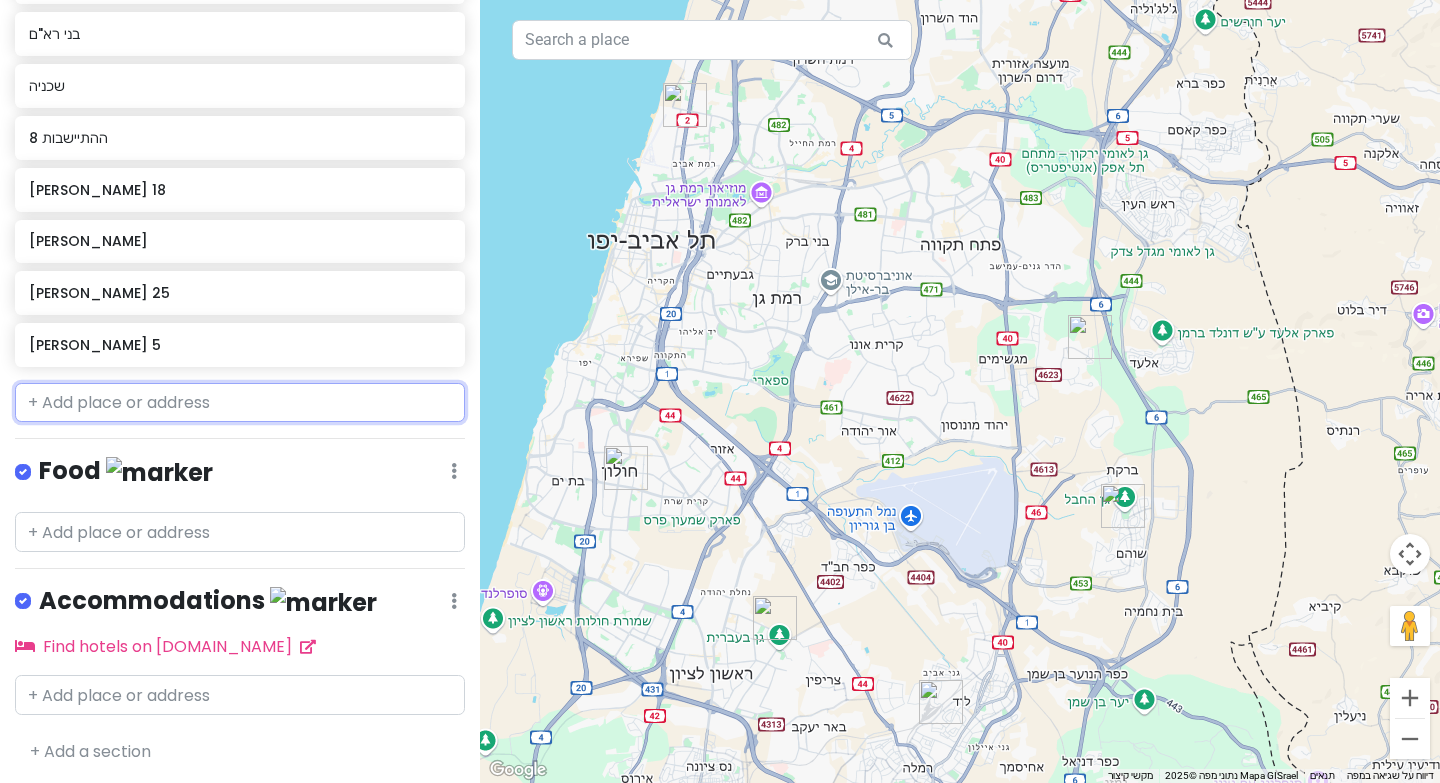 click at bounding box center (240, 403) 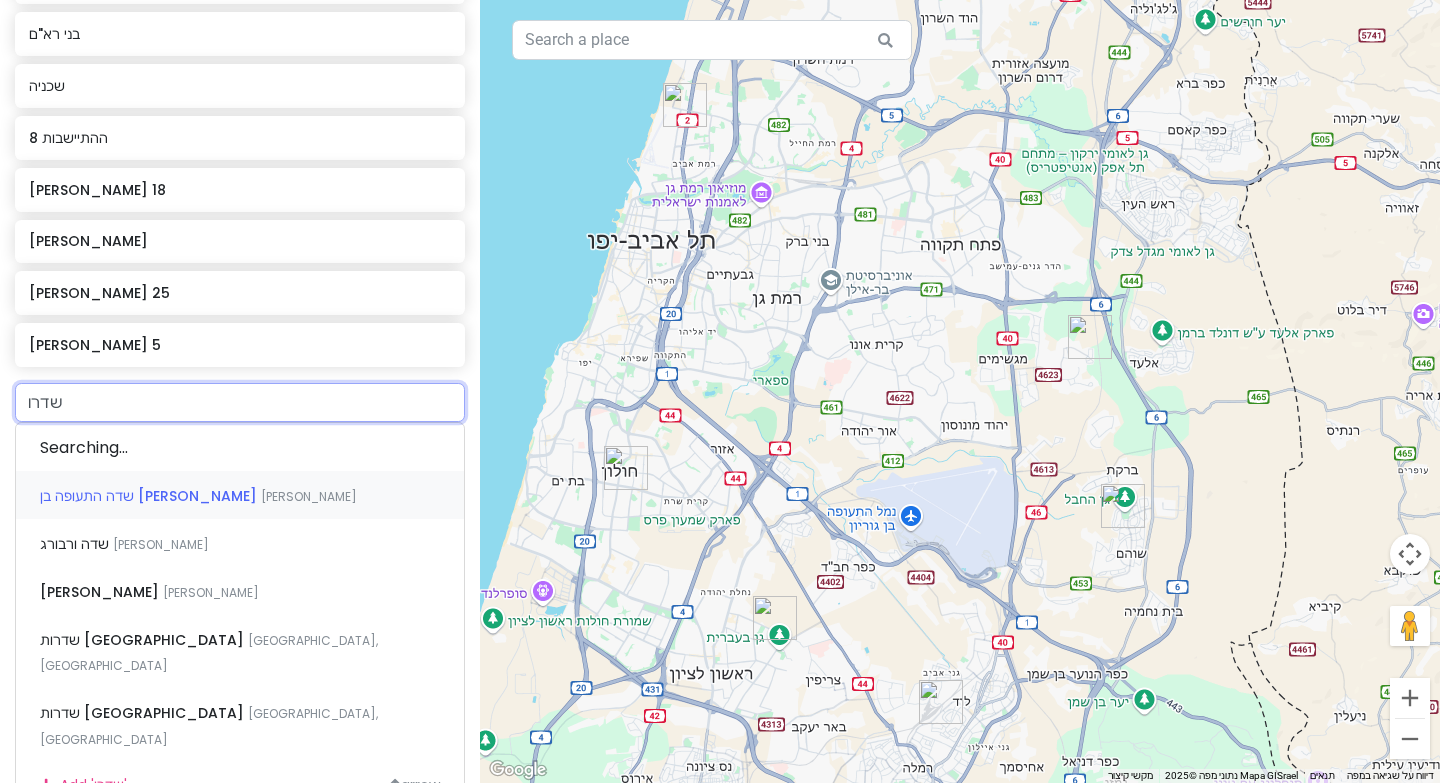 type on "שדרות" 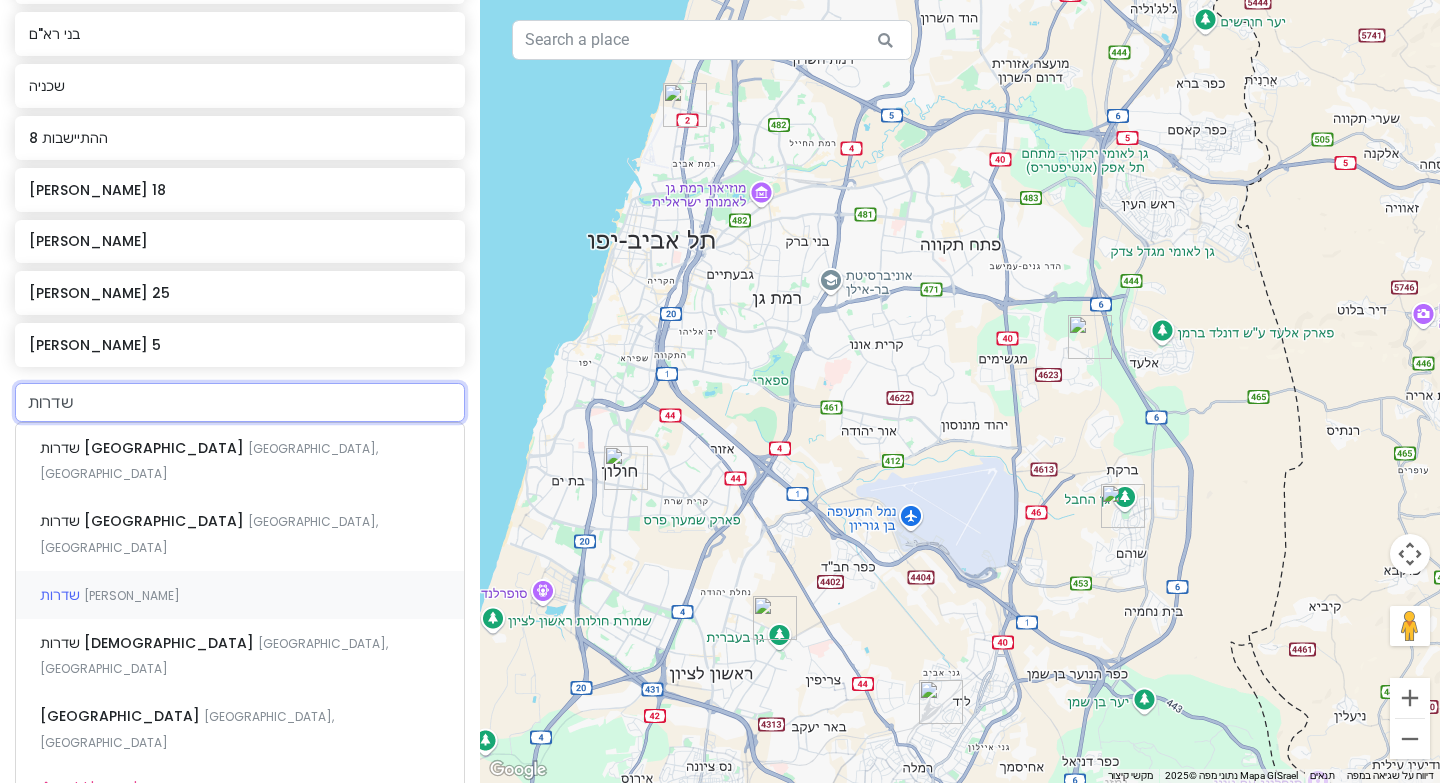 click on "שדרות   [PERSON_NAME]" at bounding box center [240, 595] 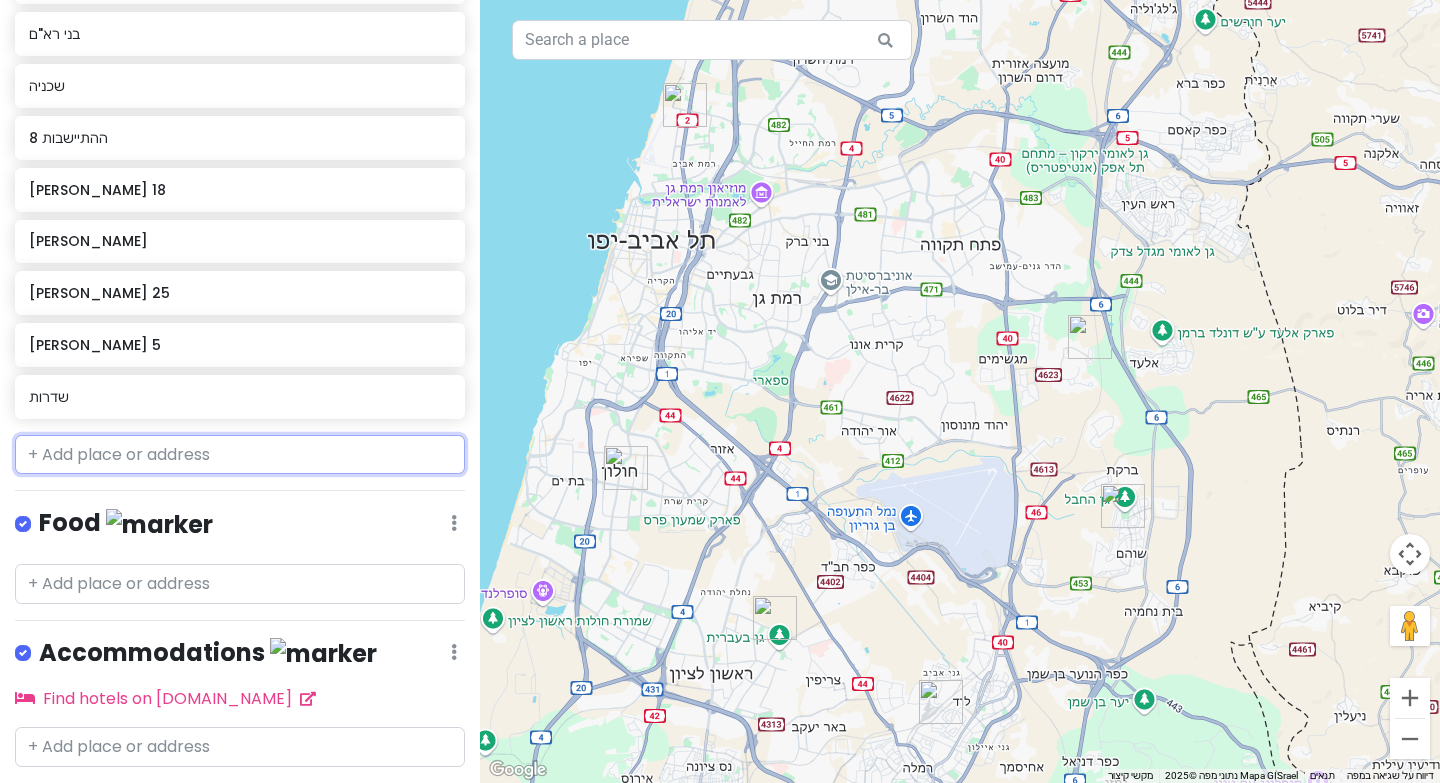 scroll, scrollTop: 596, scrollLeft: 0, axis: vertical 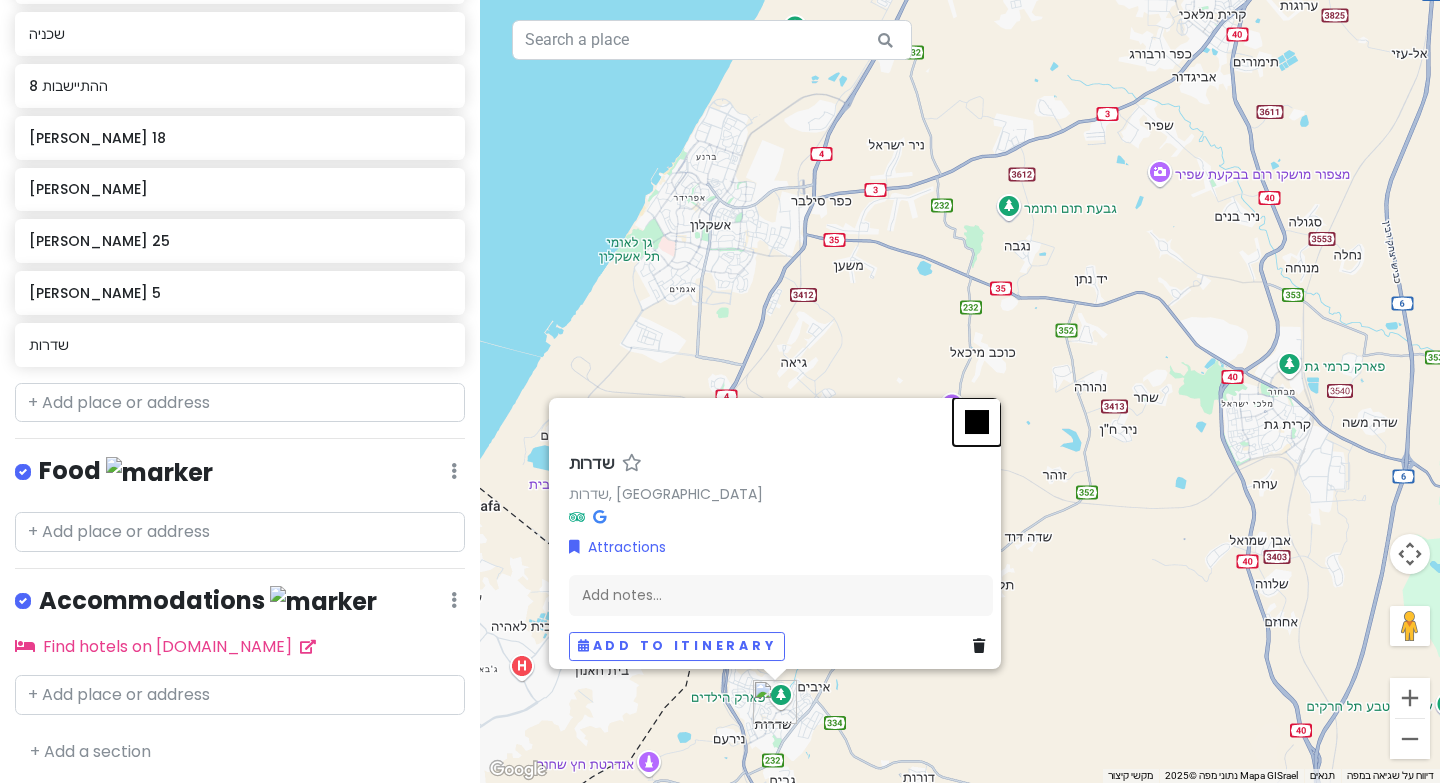 click at bounding box center [977, 422] 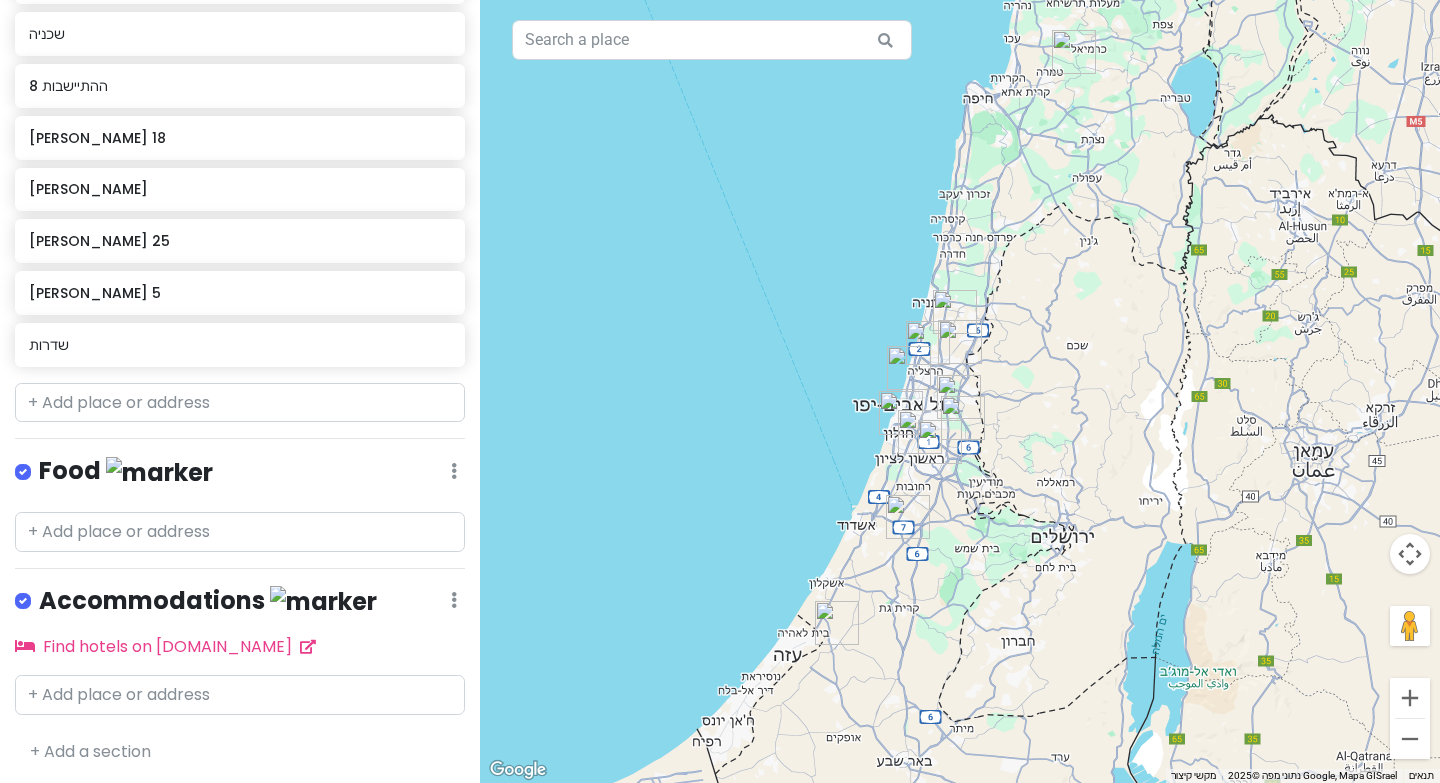 drag, startPoint x: 1088, startPoint y: 274, endPoint x: 977, endPoint y: 575, distance: 320.81458 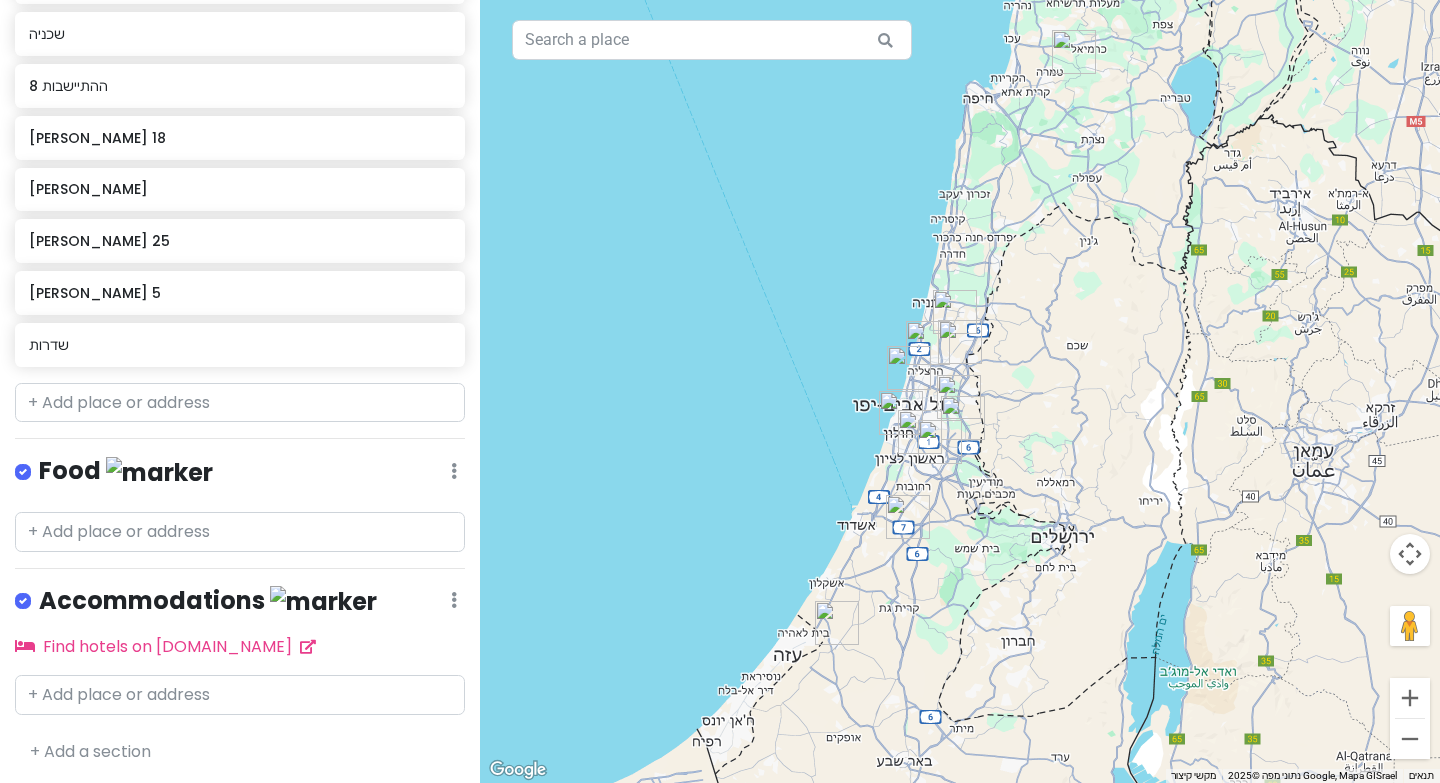click on "כדי לנווט, לוחצים על מקשי החיצים." at bounding box center [960, 391] 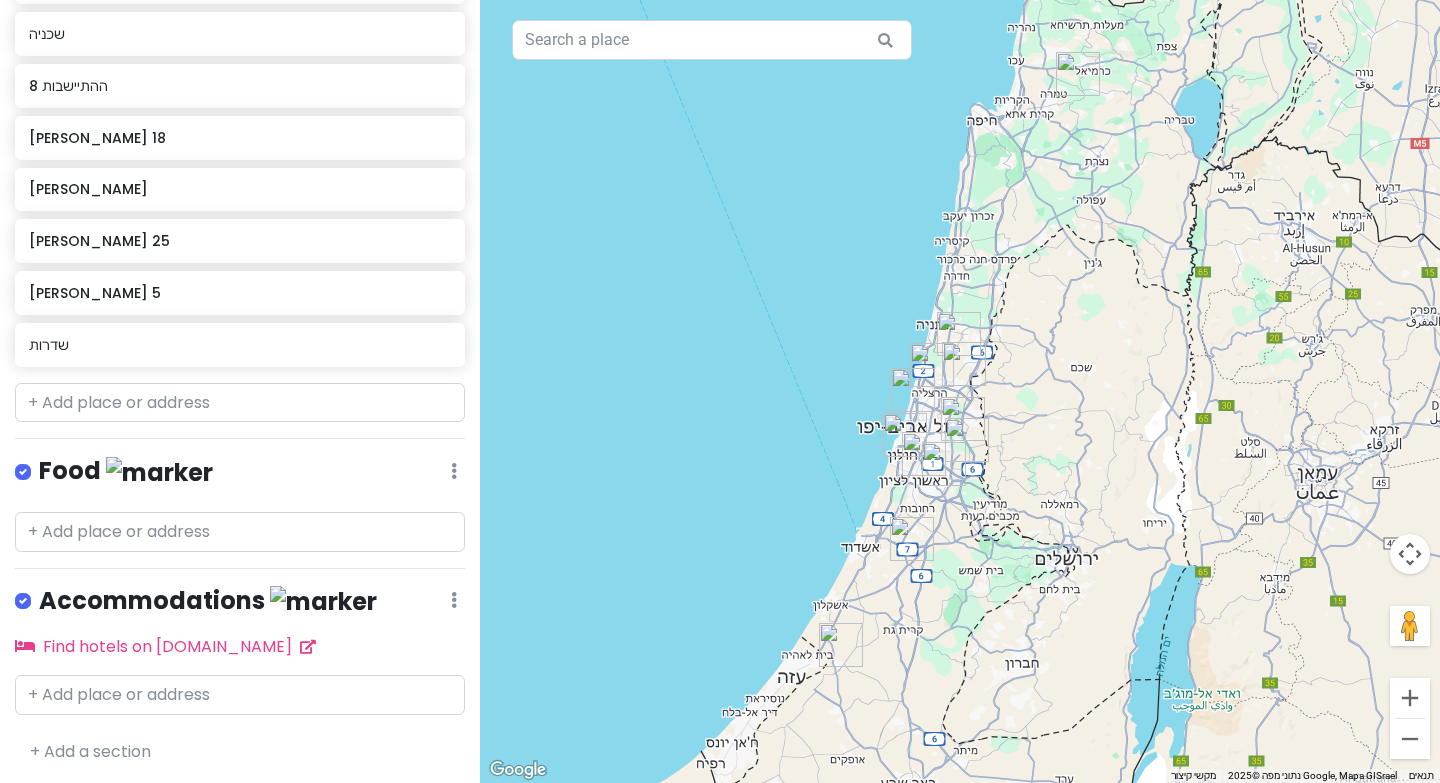 drag, startPoint x: 1120, startPoint y: 113, endPoint x: 1126, endPoint y: 127, distance: 15.231546 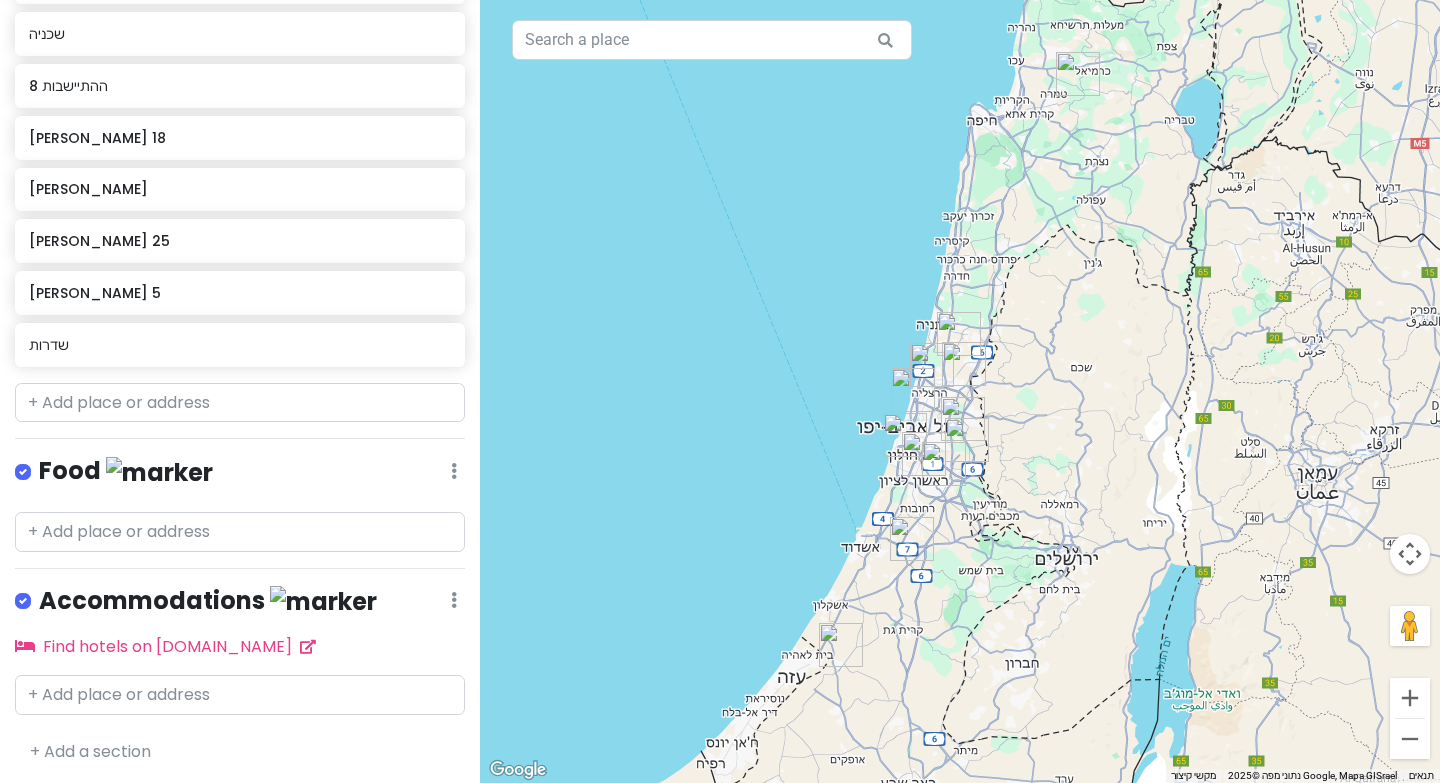 click on "כדי לנווט, לוחצים על מקשי החיצים." at bounding box center [960, 391] 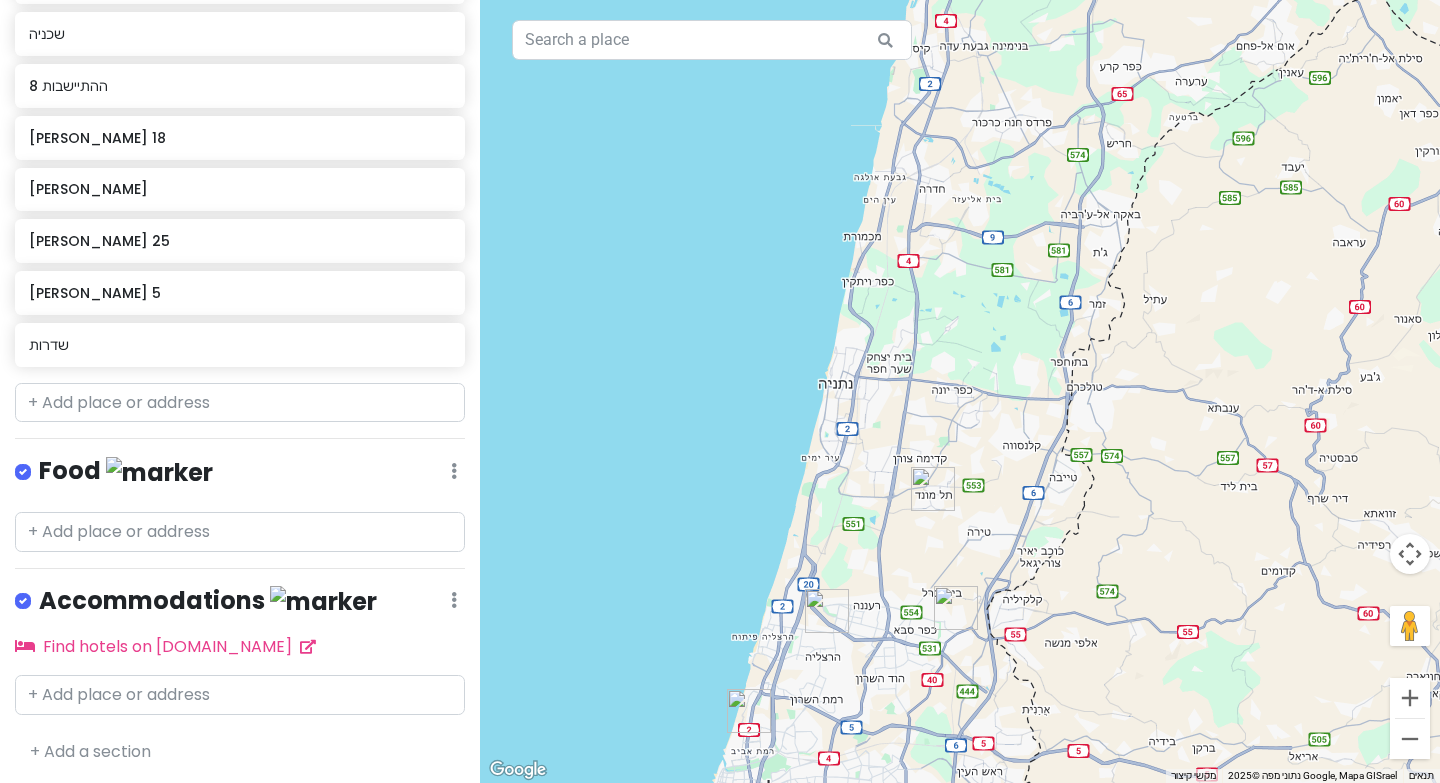 drag, startPoint x: 1007, startPoint y: 252, endPoint x: 985, endPoint y: 336, distance: 86.833176 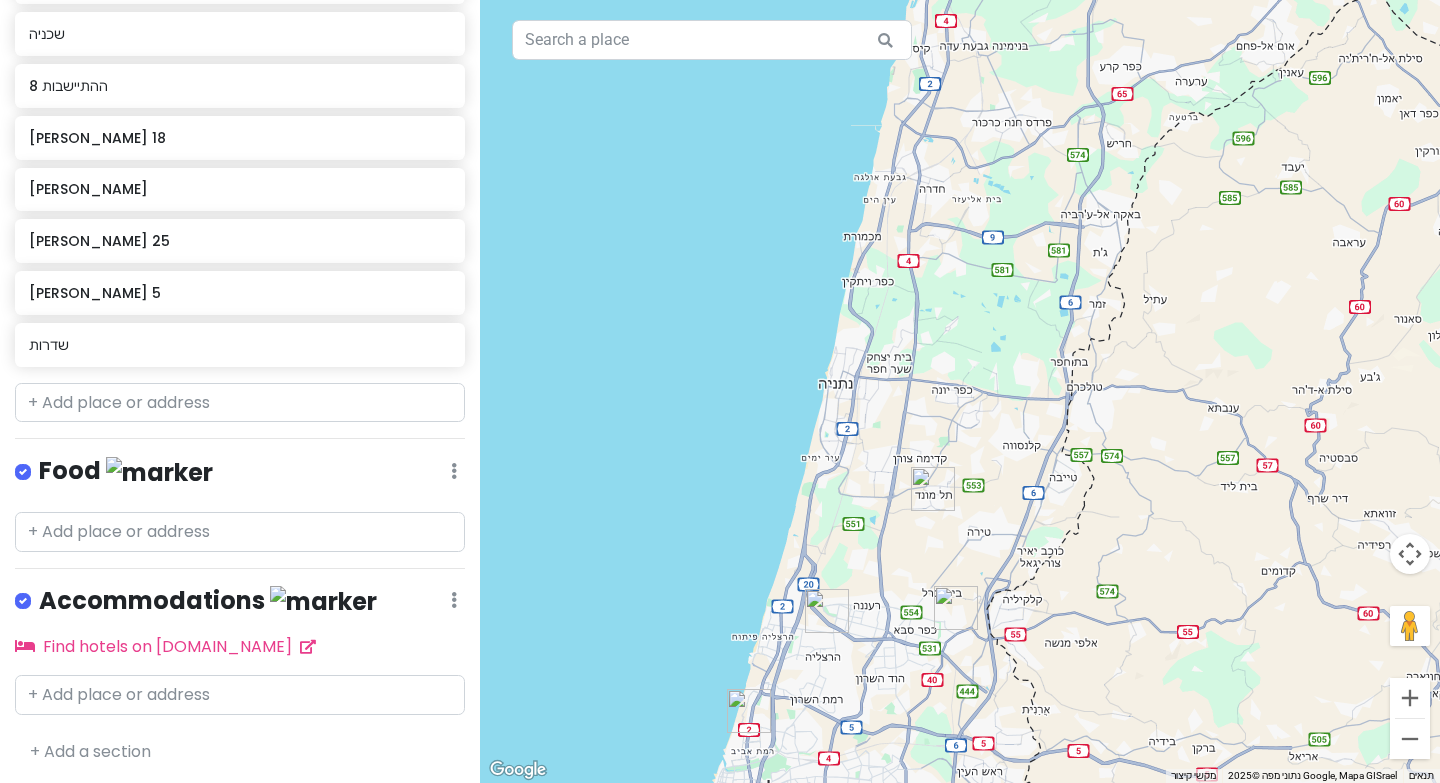 click on "כדי לנווט, לוחצים על מקשי החיצים." at bounding box center (960, 391) 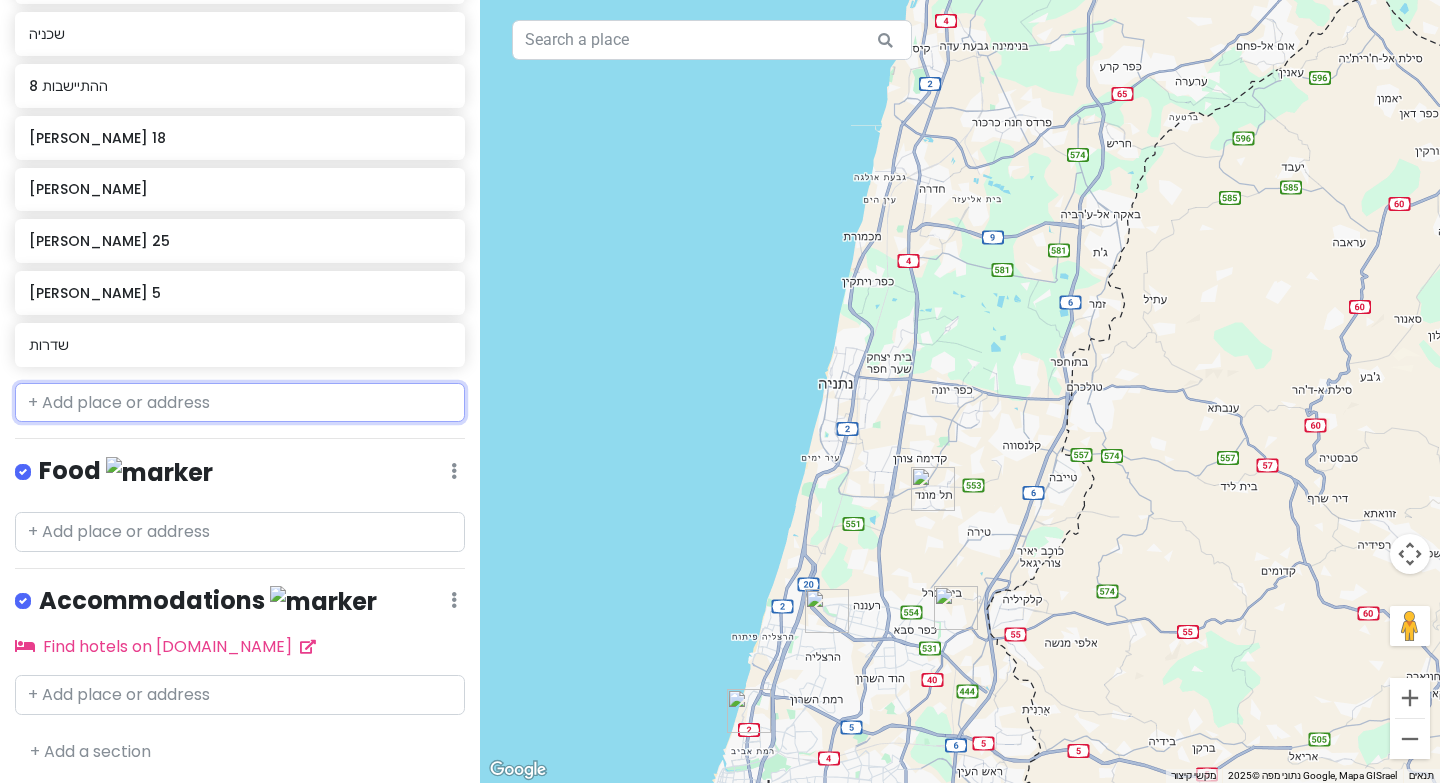 click at bounding box center (240, 403) 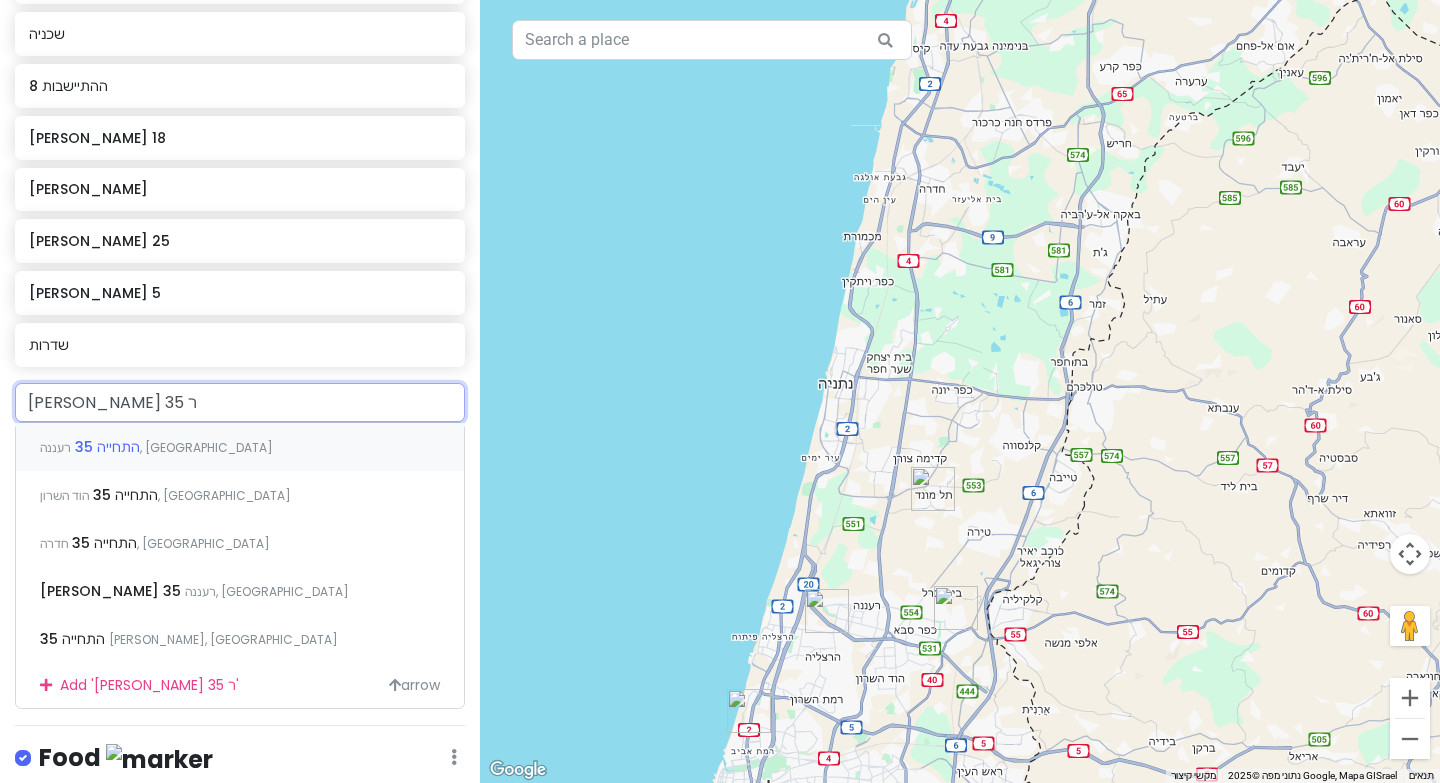type on "[PERSON_NAME] 35 רע" 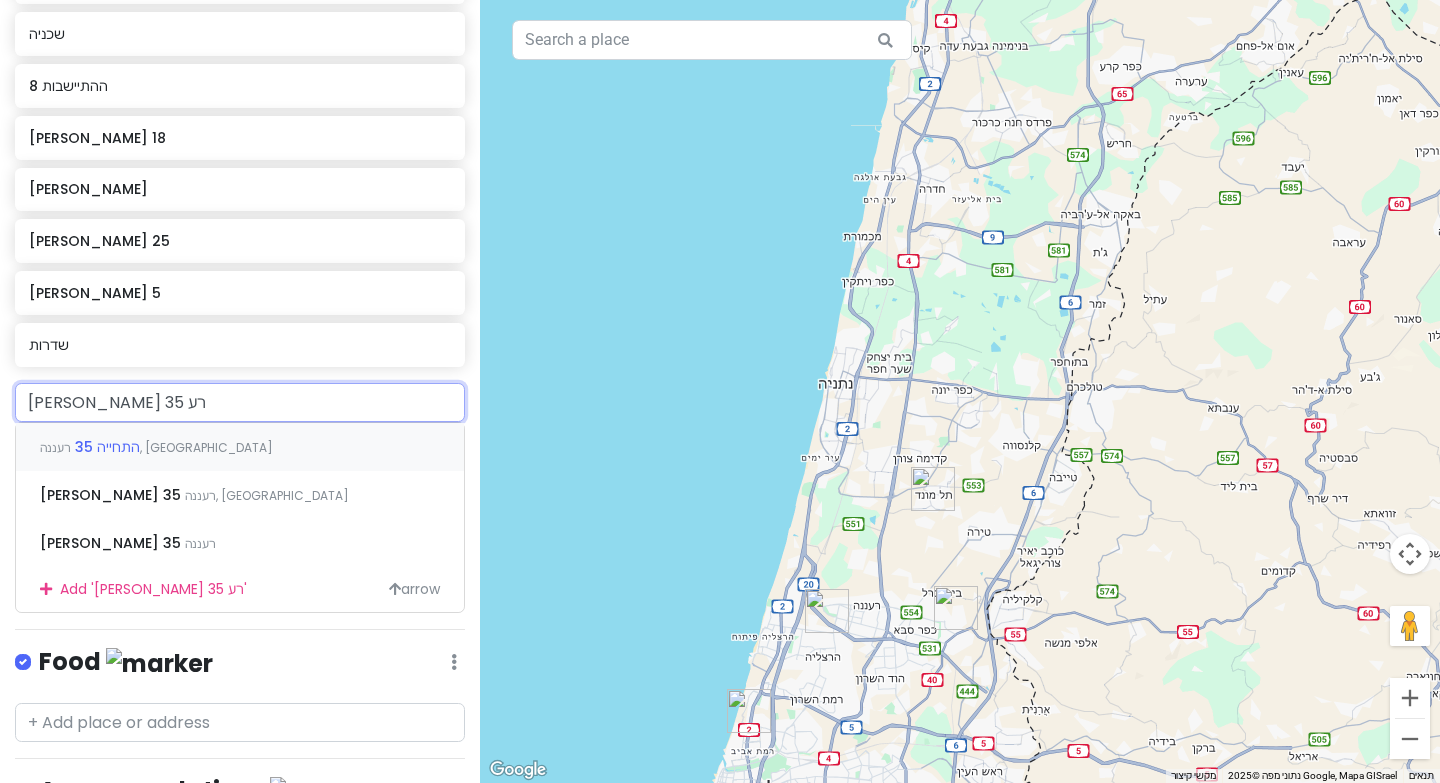click on "התחייה 35   רעננה, [GEOGRAPHIC_DATA]" at bounding box center [240, 447] 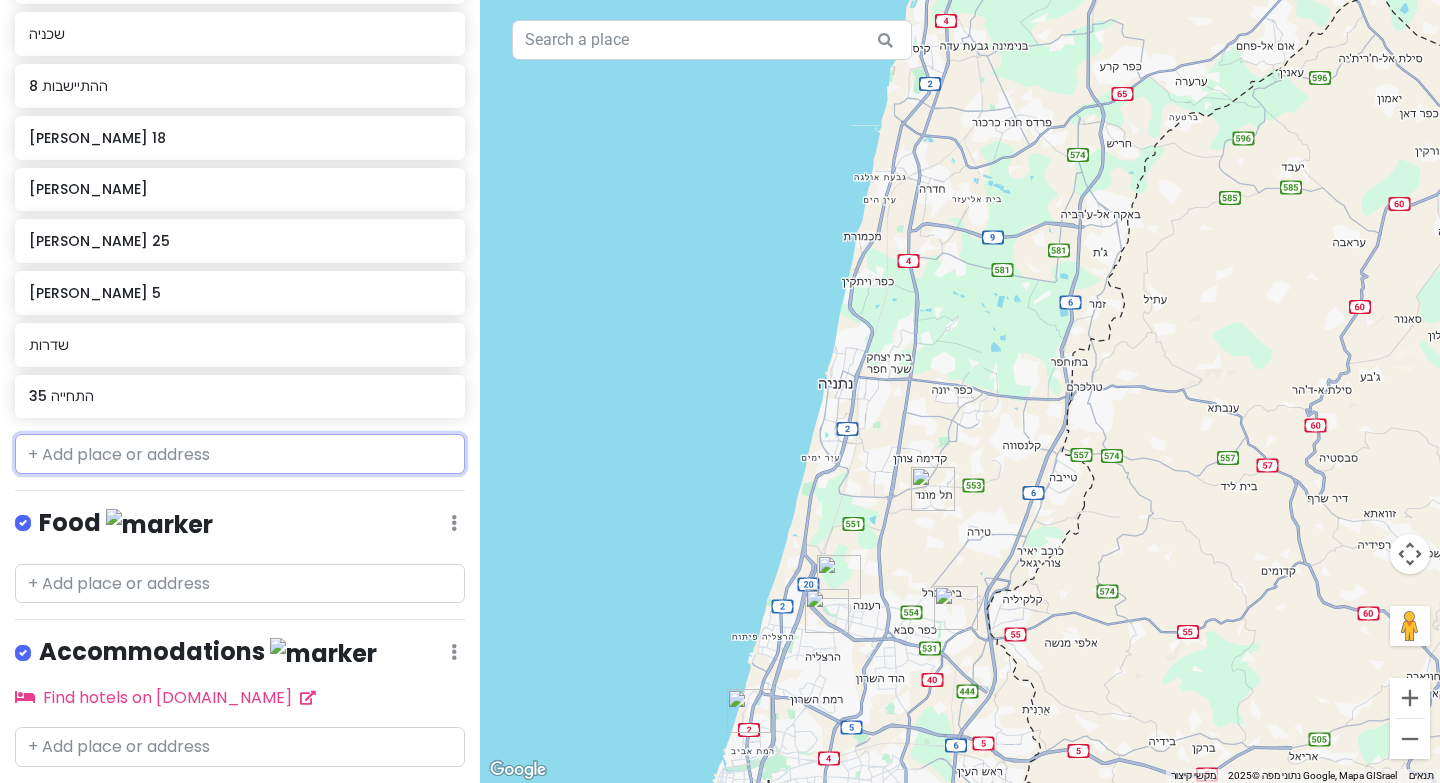 scroll, scrollTop: 648, scrollLeft: 0, axis: vertical 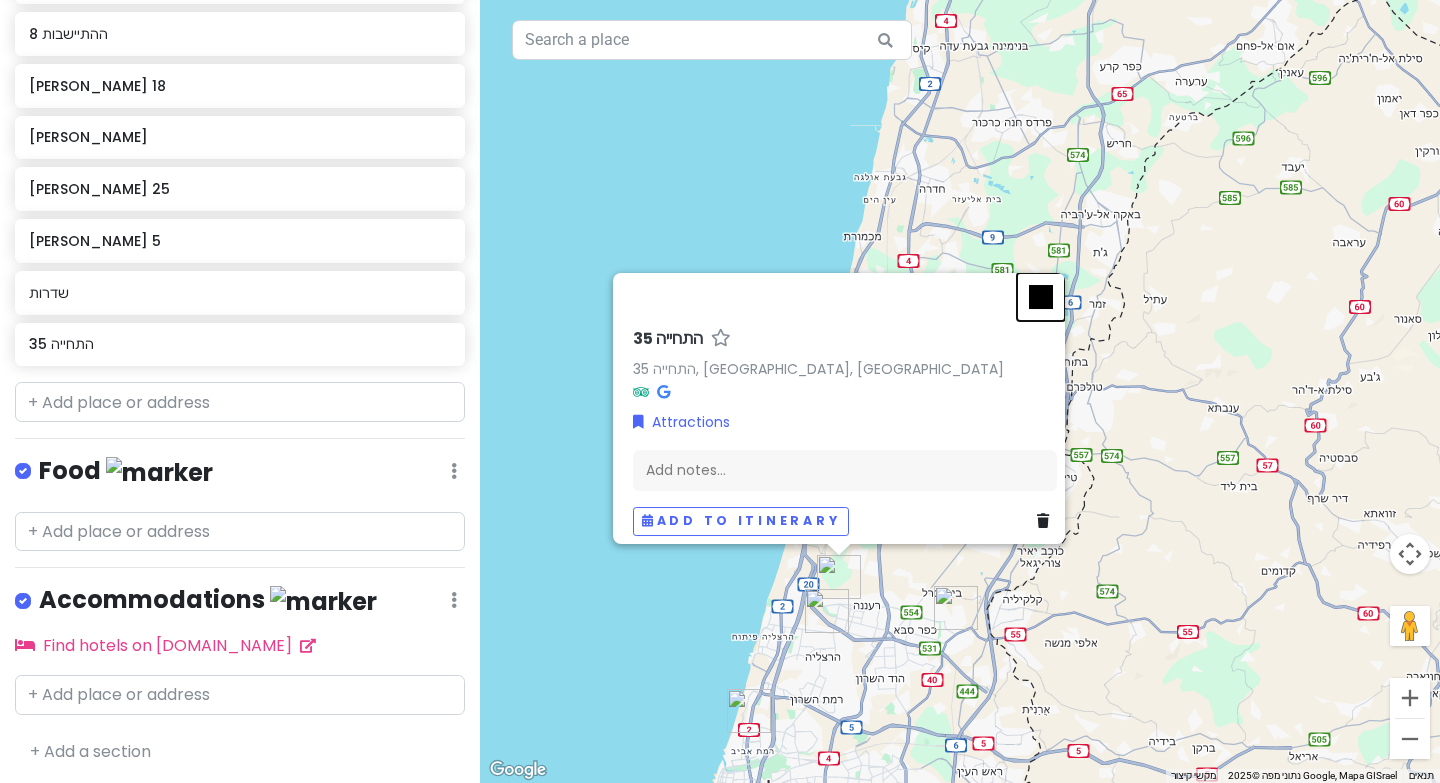 click at bounding box center [1041, 297] 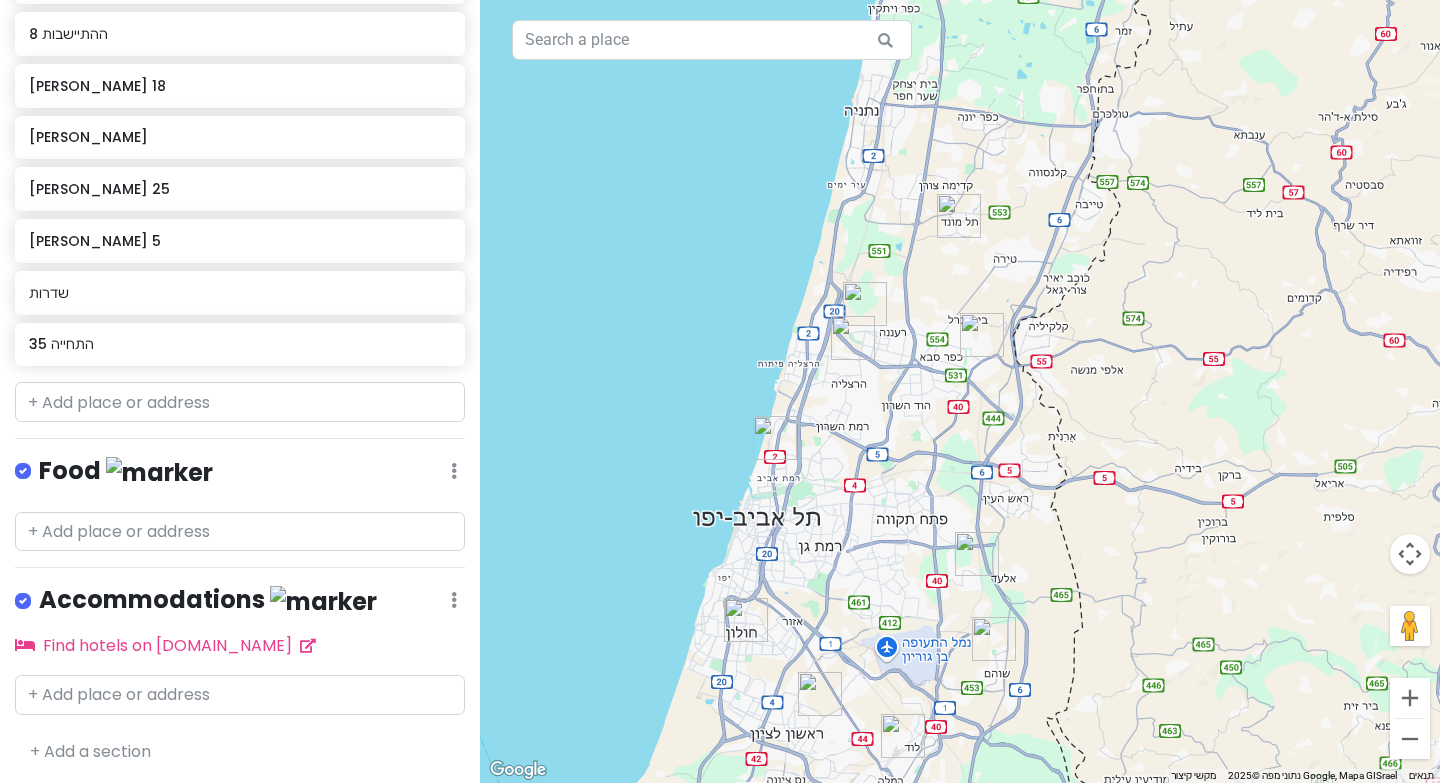 drag, startPoint x: 874, startPoint y: 526, endPoint x: 900, endPoint y: 242, distance: 285.18765 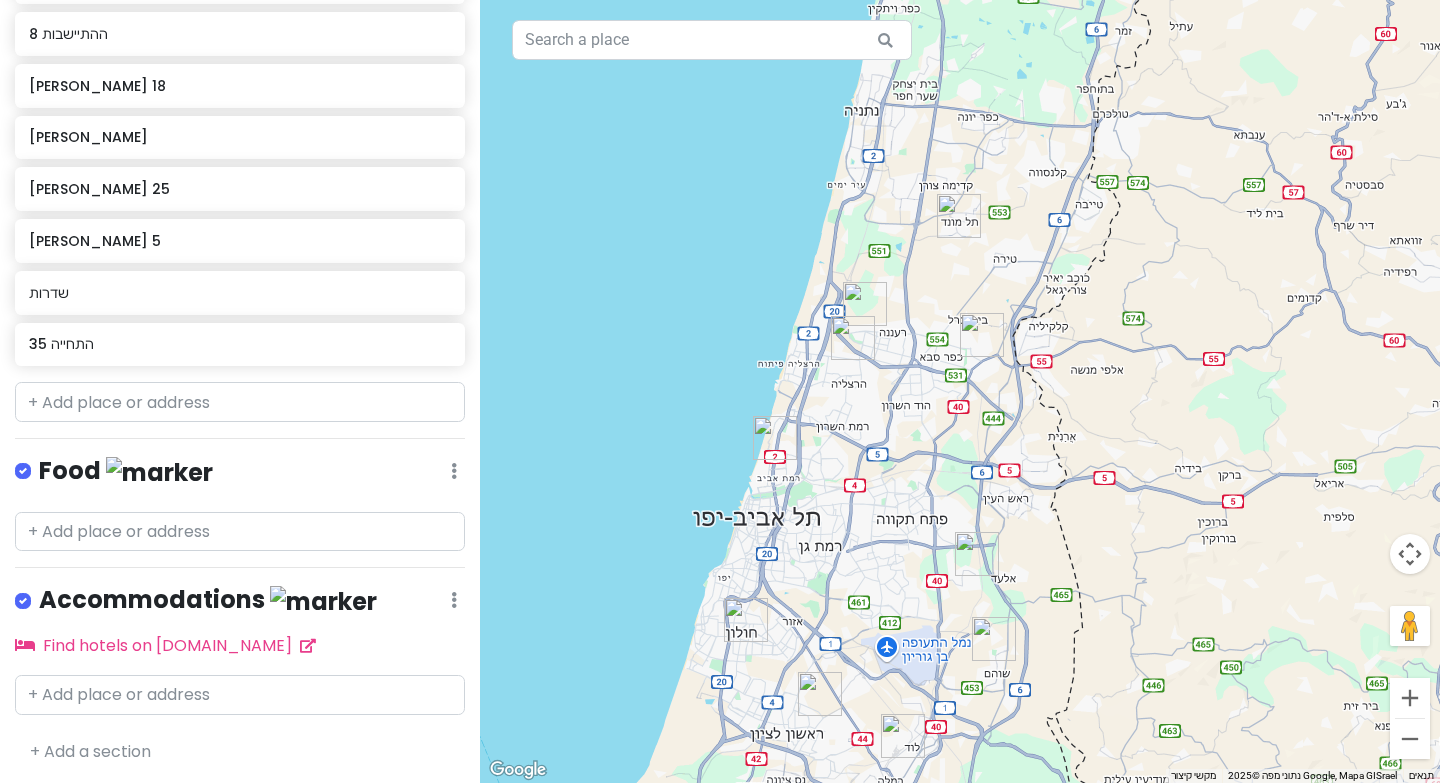 click on "כדי לנווט, לוחצים על מקשי החיצים." at bounding box center [960, 391] 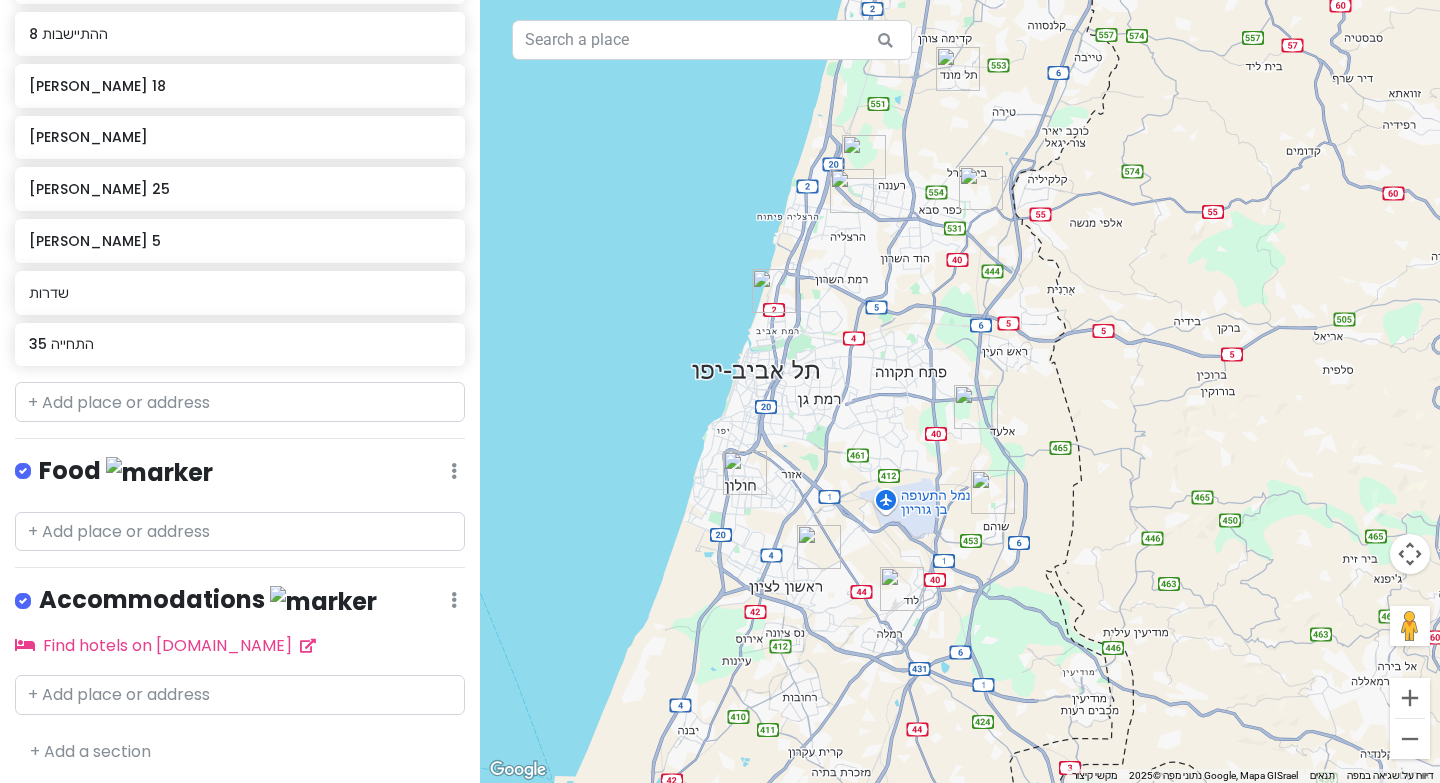 drag, startPoint x: 898, startPoint y: 427, endPoint x: 897, endPoint y: 218, distance: 209.0024 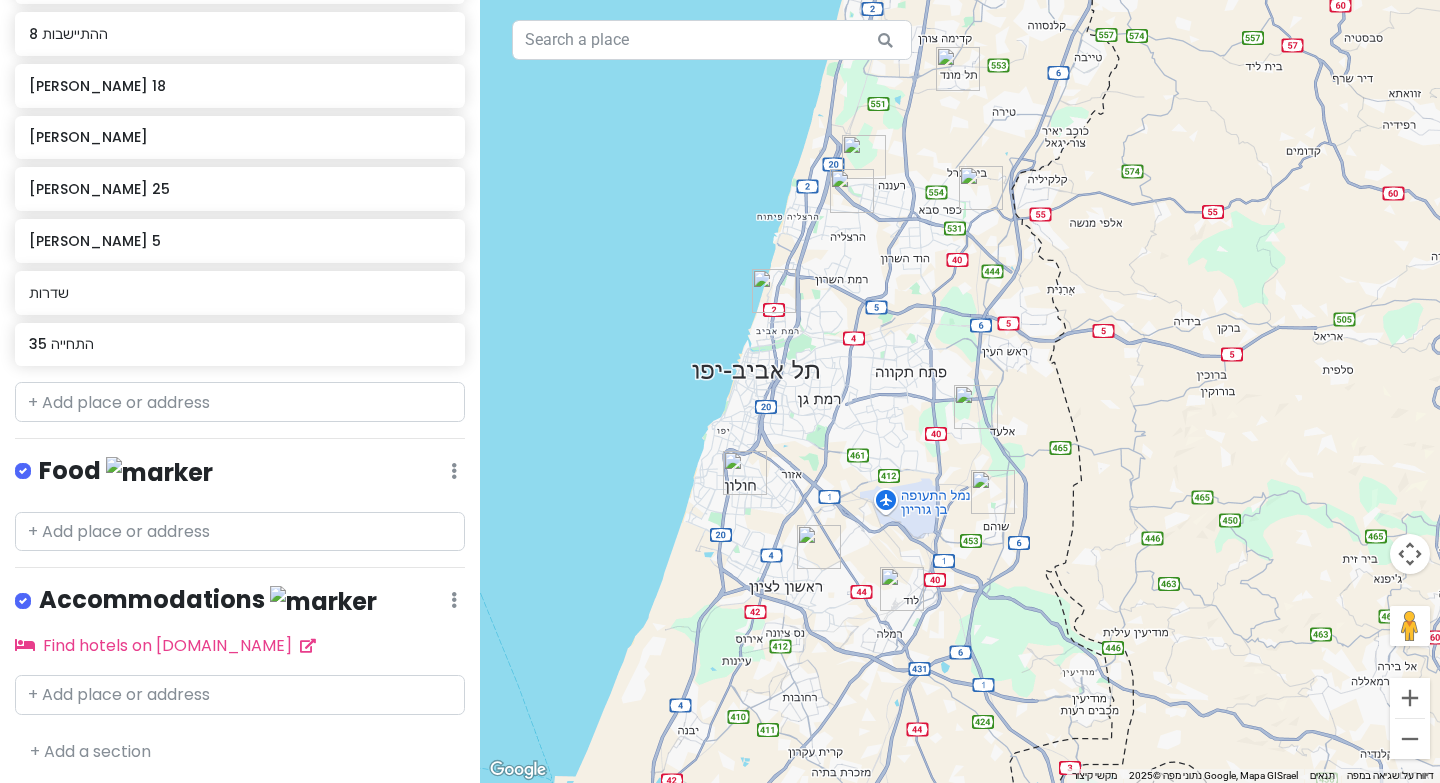 click on "כדי לנווט, לוחצים על מקשי החיצים." at bounding box center (960, 391) 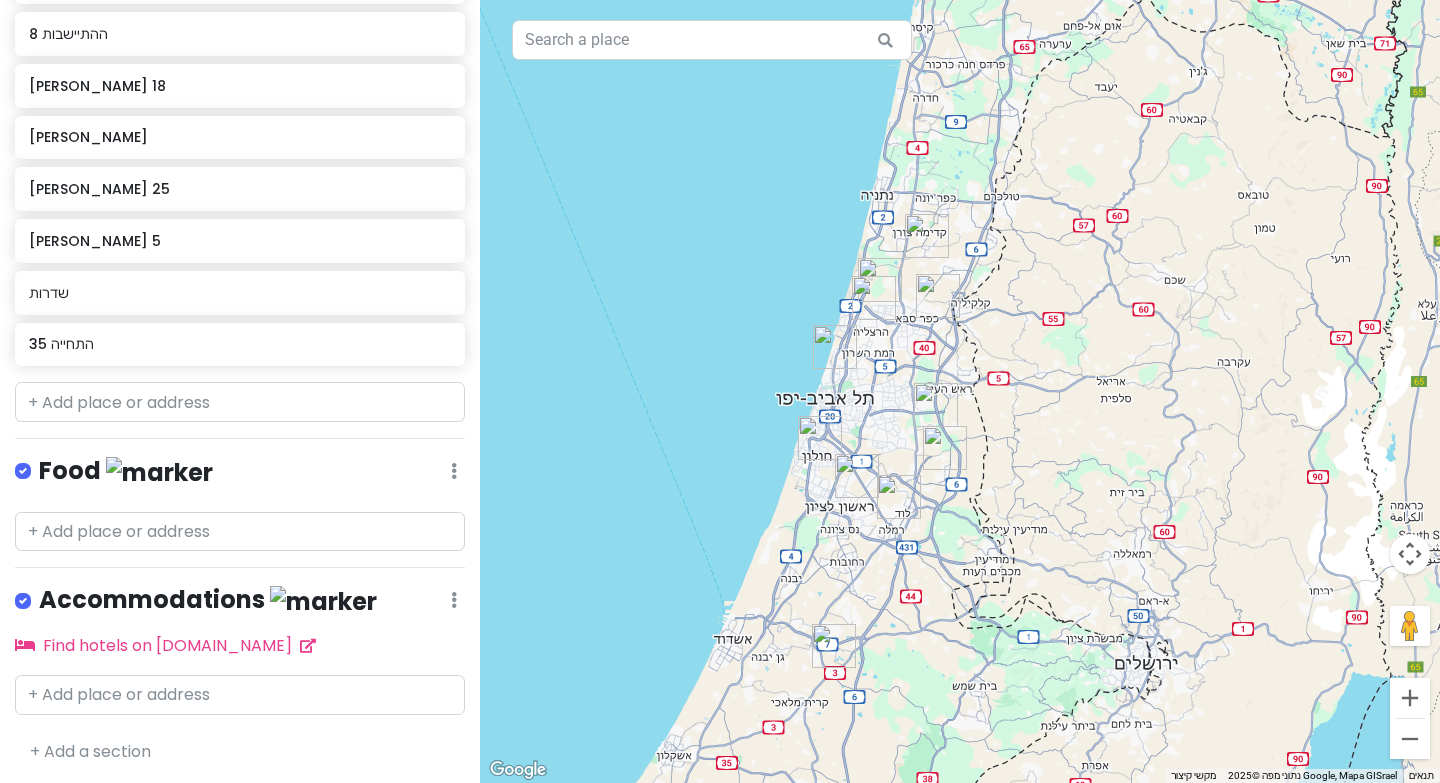 drag, startPoint x: 897, startPoint y: 218, endPoint x: 892, endPoint y: 357, distance: 139.0899 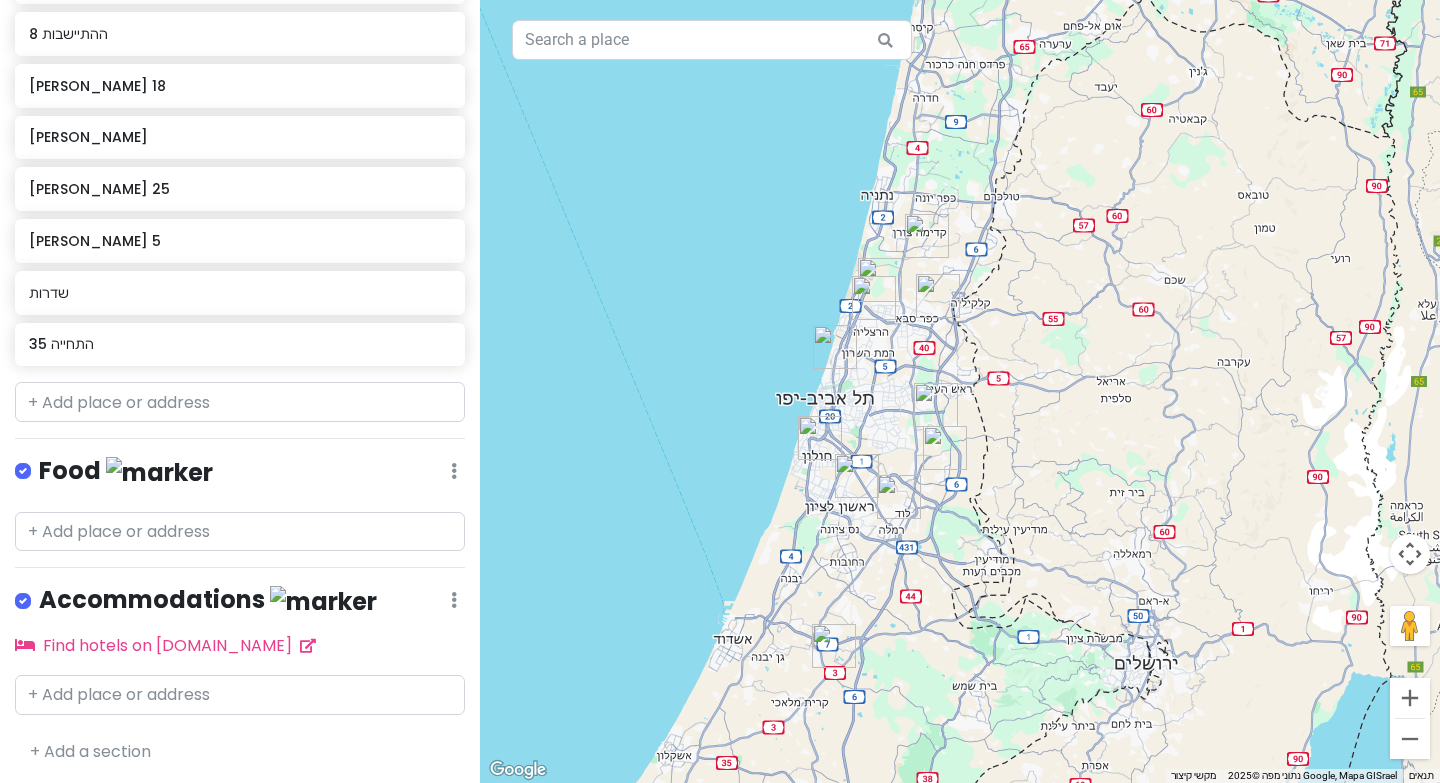 click on "כדי לנווט, לוחצים על מקשי החיצים." at bounding box center (960, 391) 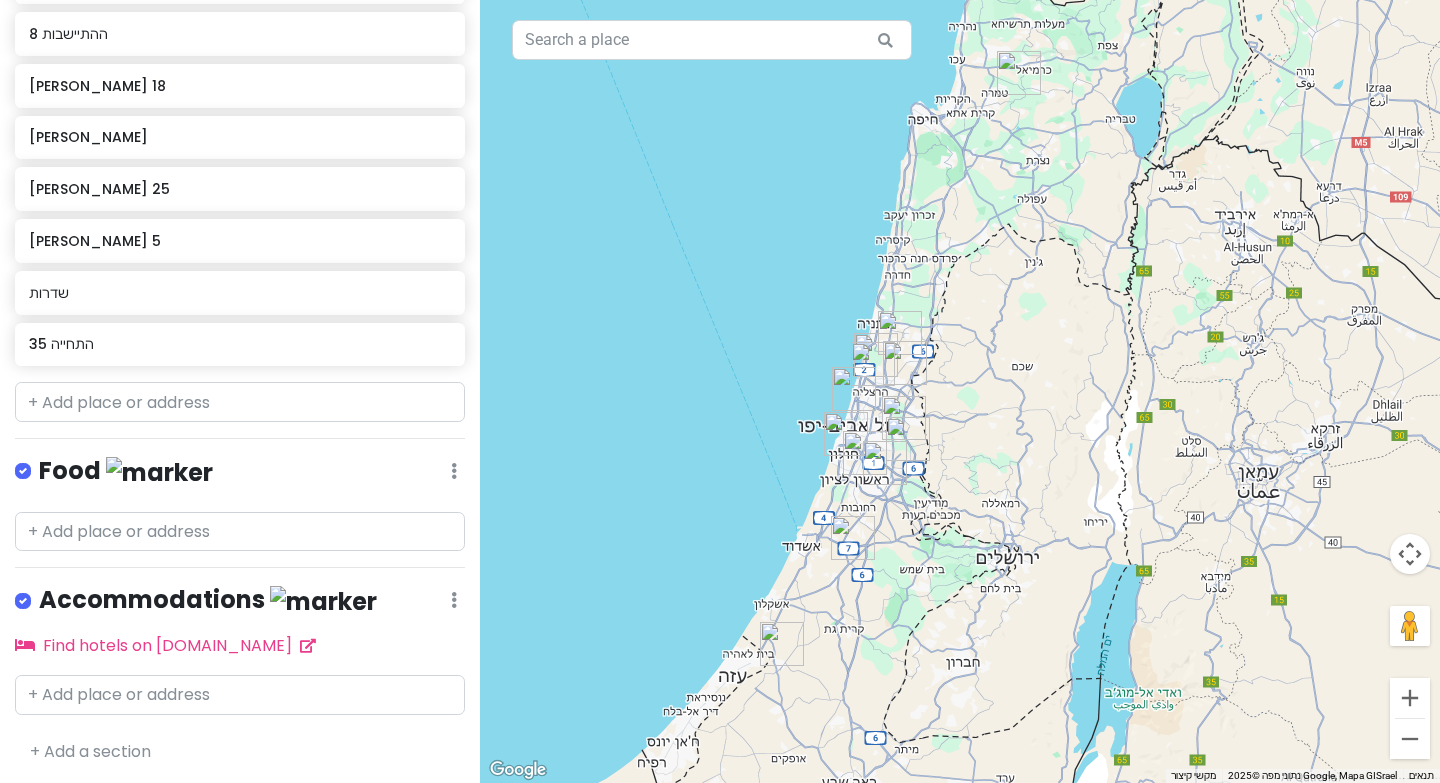 drag, startPoint x: 892, startPoint y: 357, endPoint x: 879, endPoint y: 410, distance: 54.571056 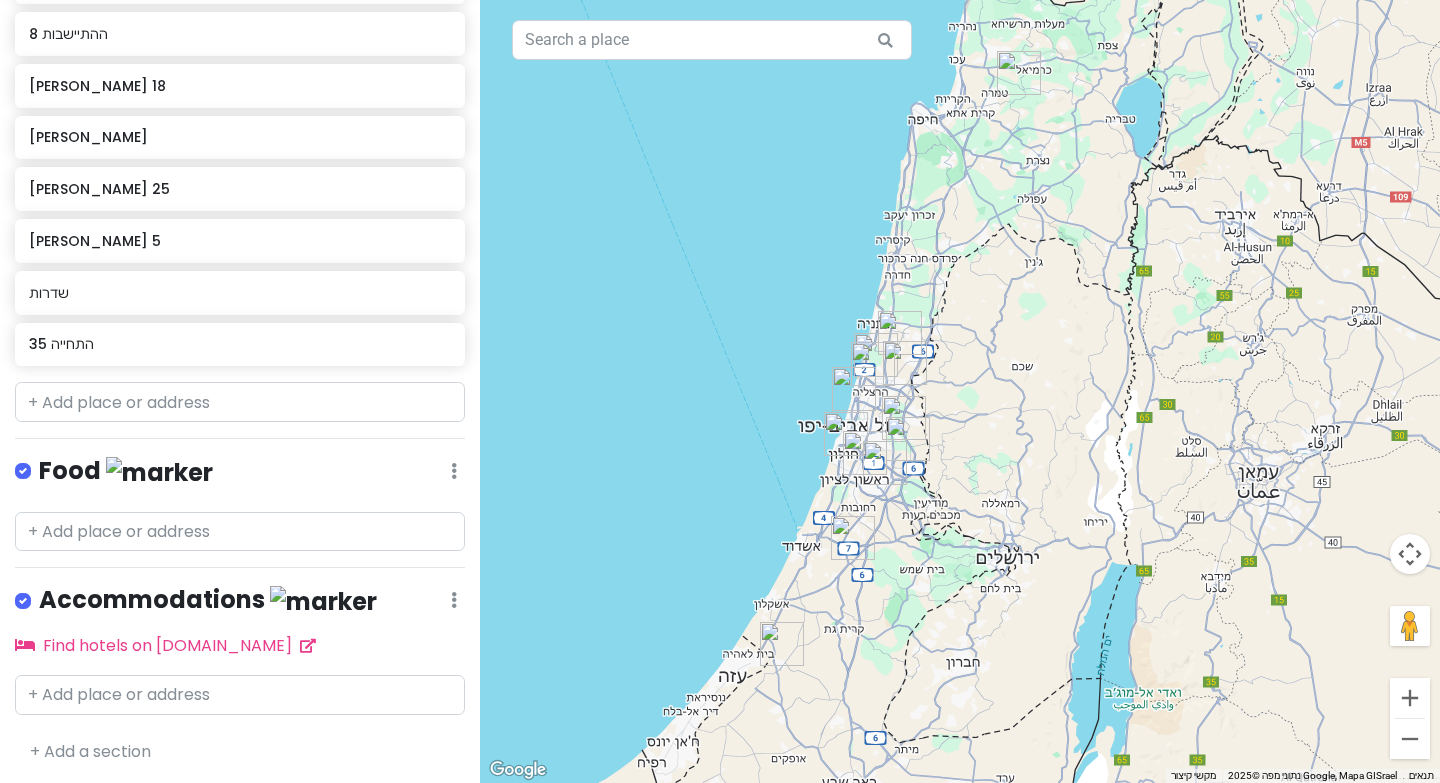 click at bounding box center [904, 418] 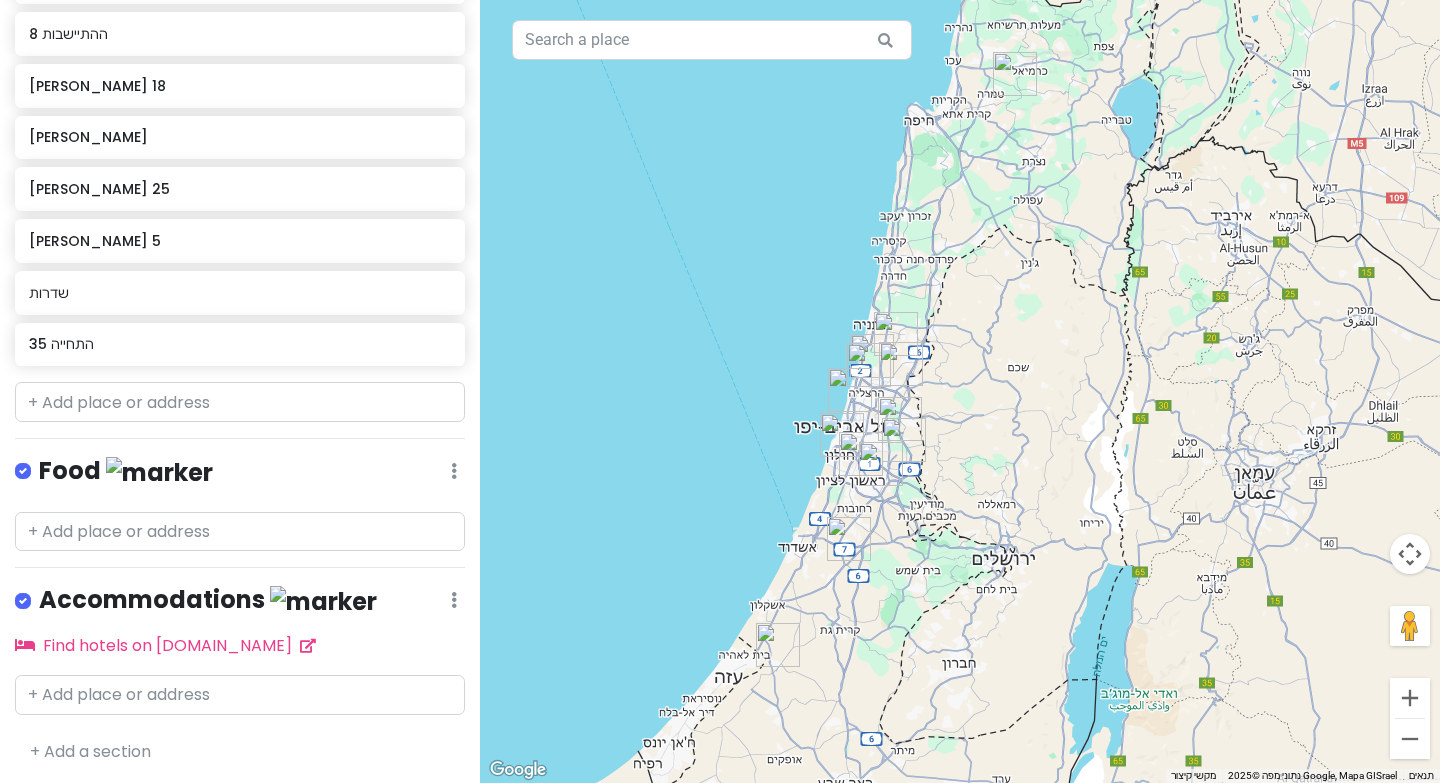click at bounding box center (1015, 74) 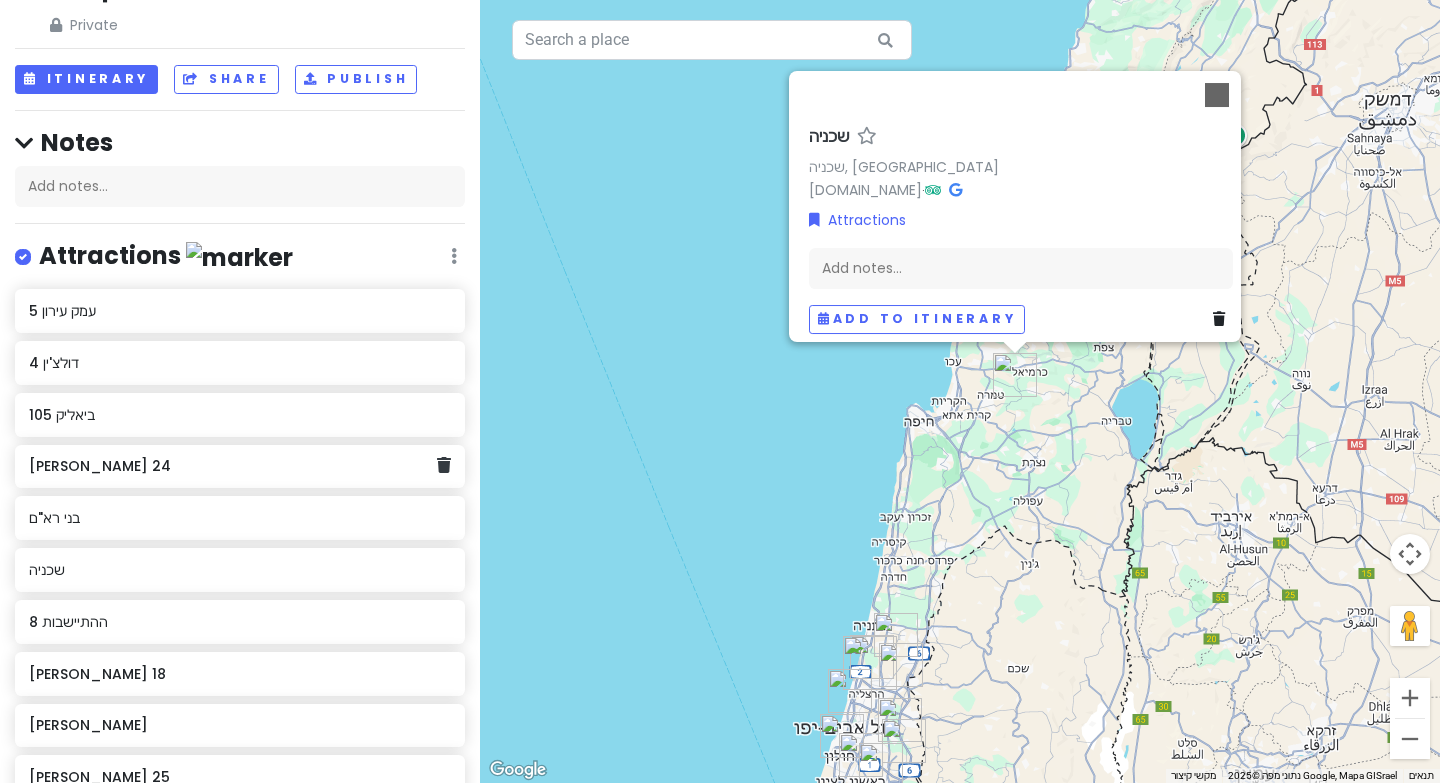 scroll, scrollTop: 96, scrollLeft: 0, axis: vertical 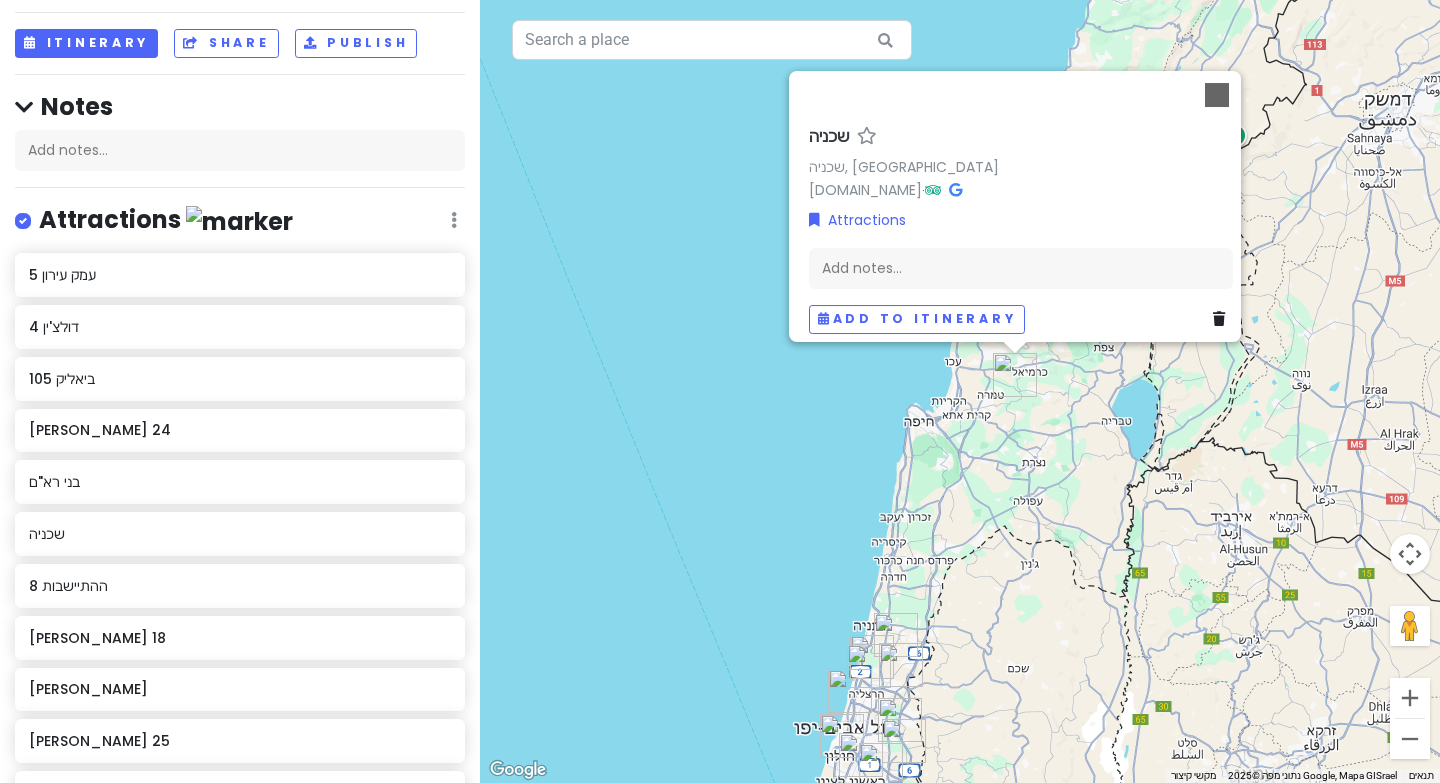 click on "Attractions   Edit Reorder Delete List" at bounding box center [240, 224] 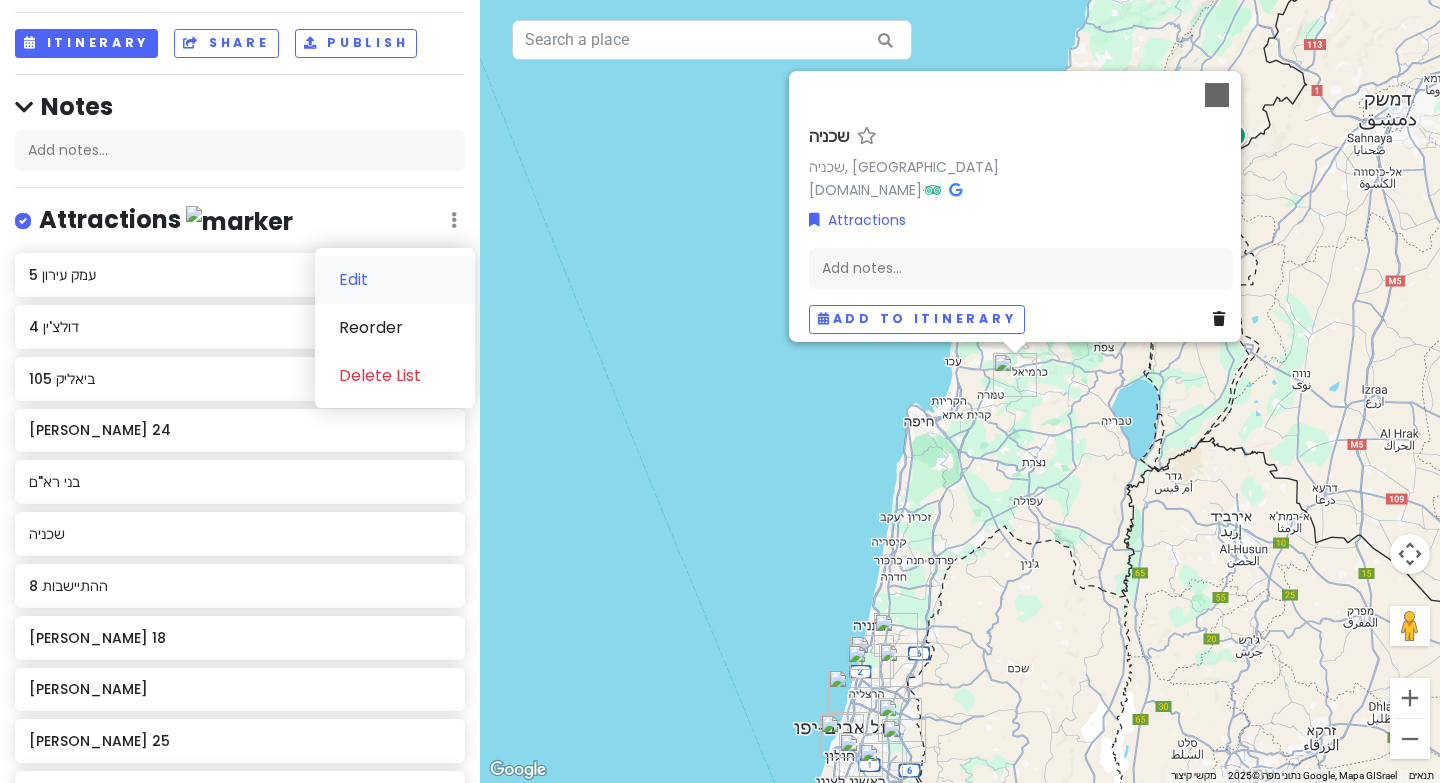 click on "Edit" at bounding box center (395, 280) 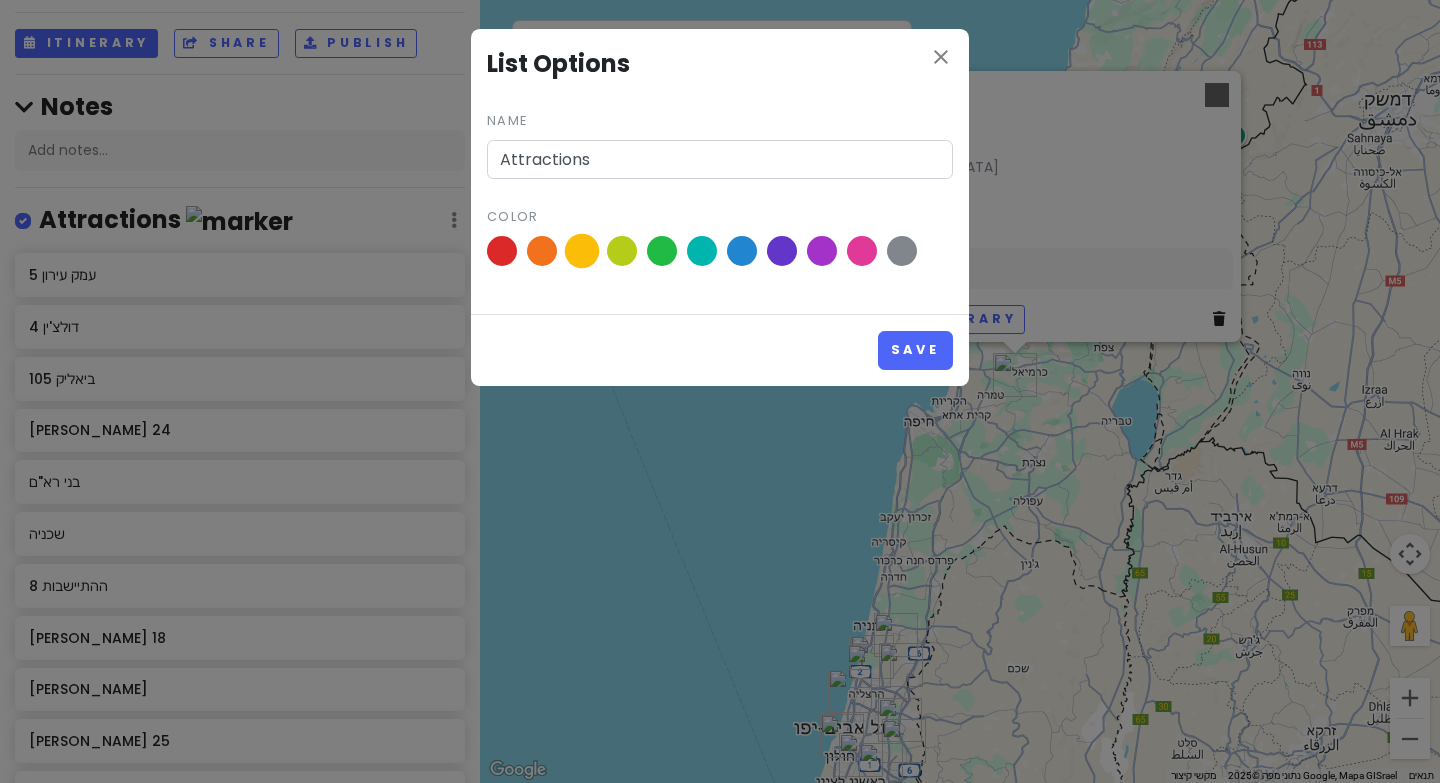 click at bounding box center [582, 251] 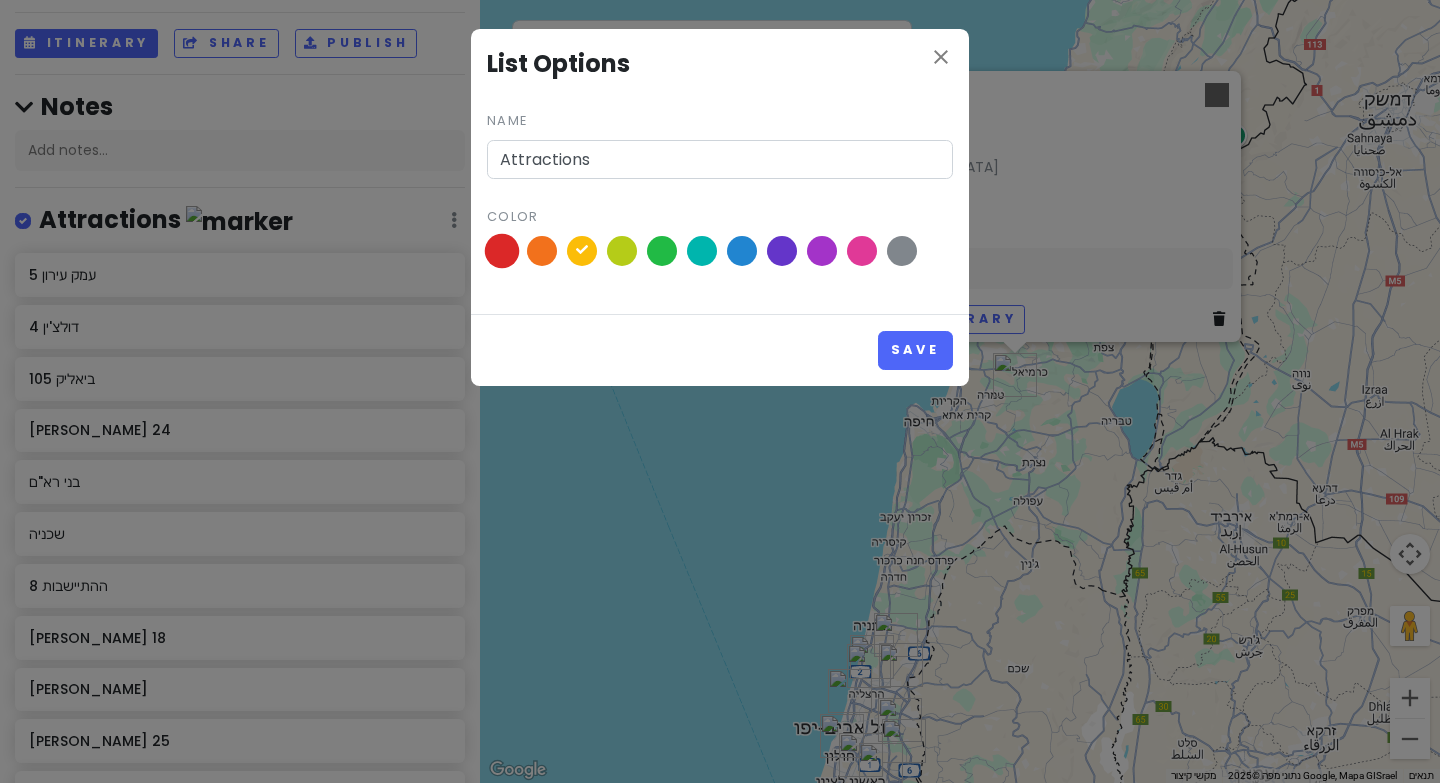 click at bounding box center (502, 251) 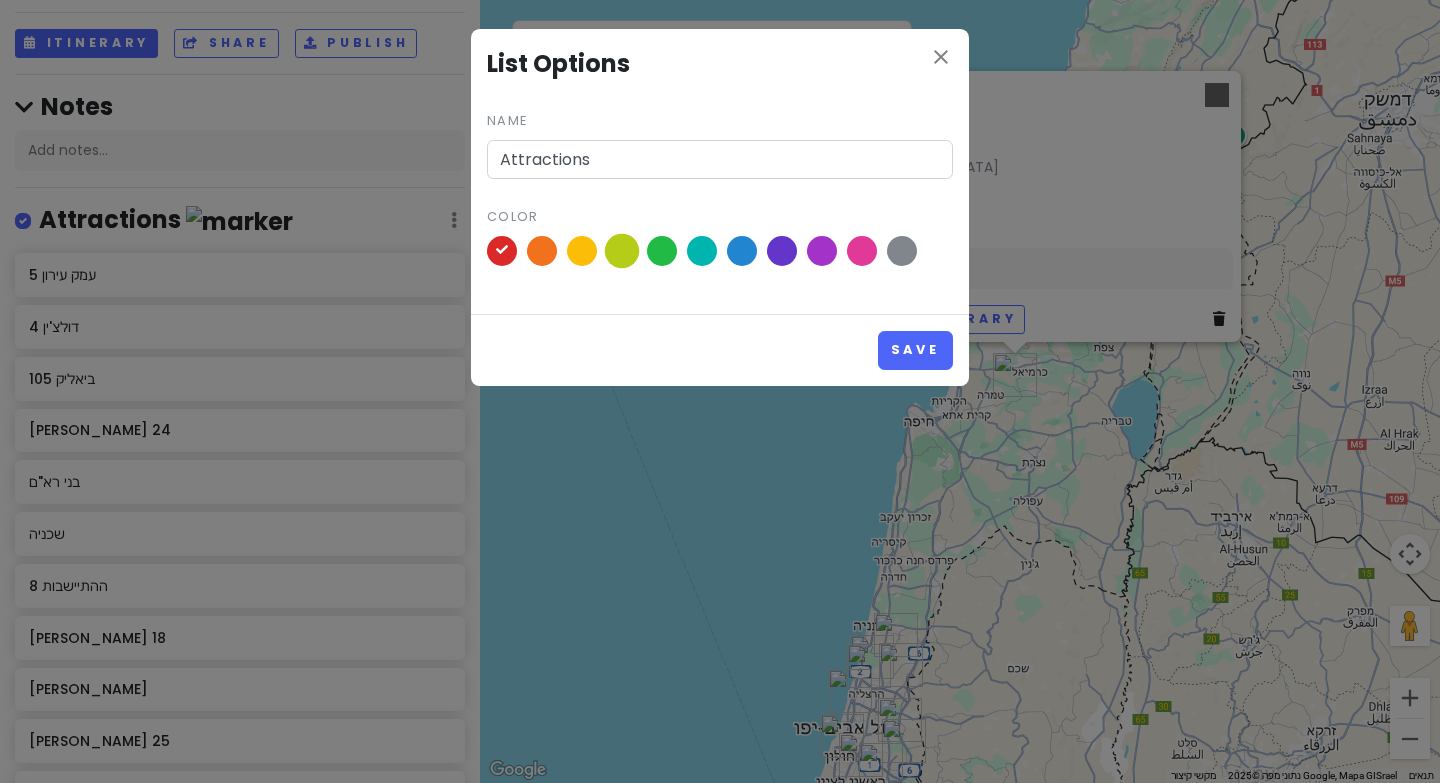 click at bounding box center [622, 251] 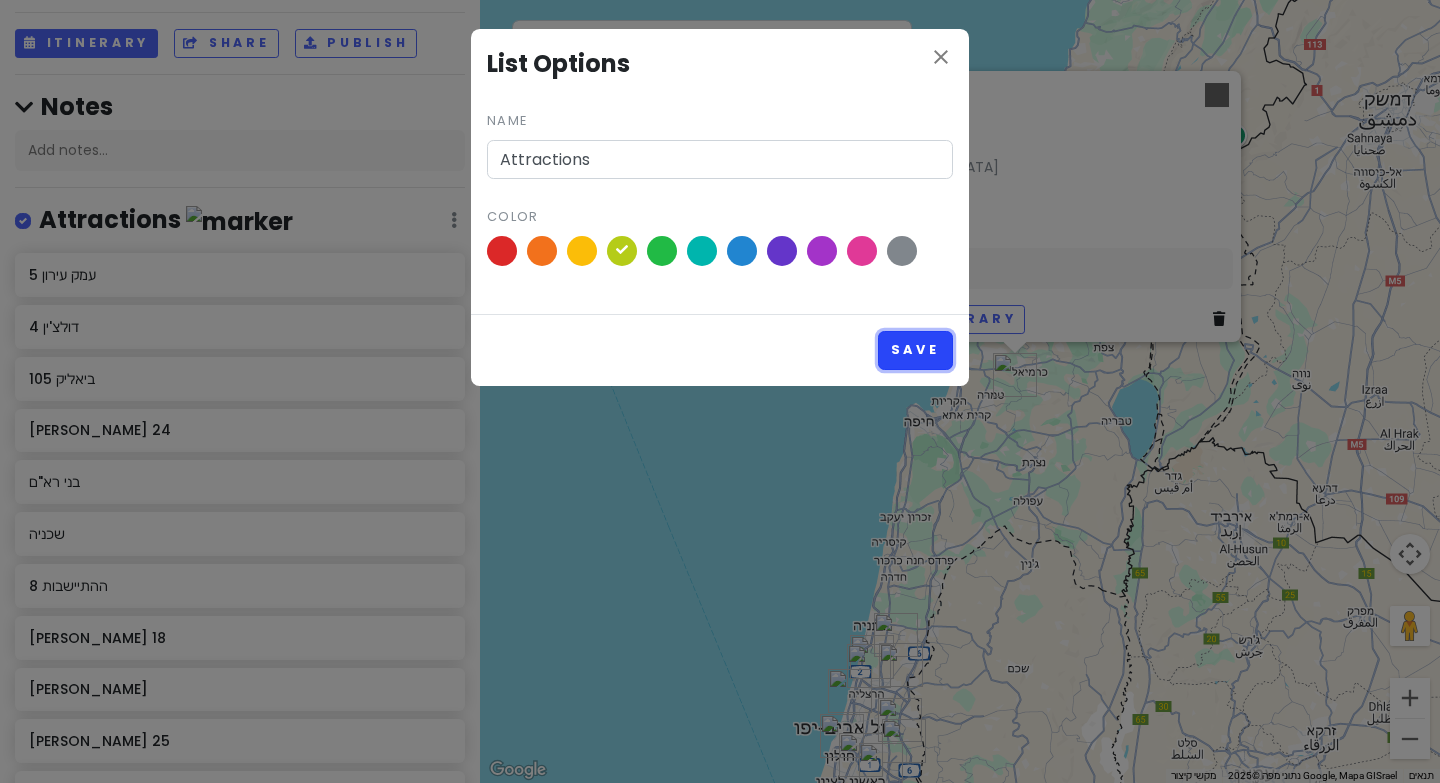 click on "Save" at bounding box center (915, 350) 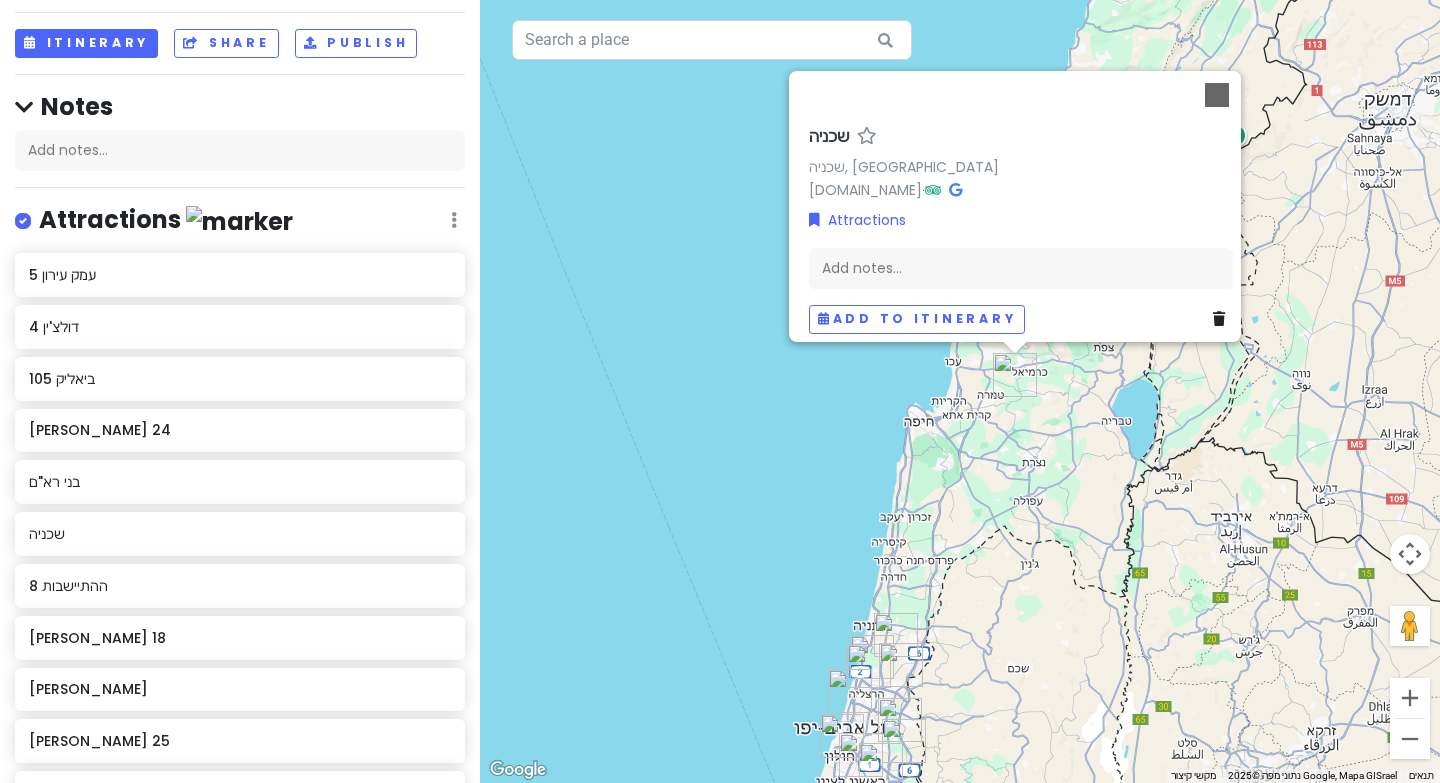 click at bounding box center (454, 220) 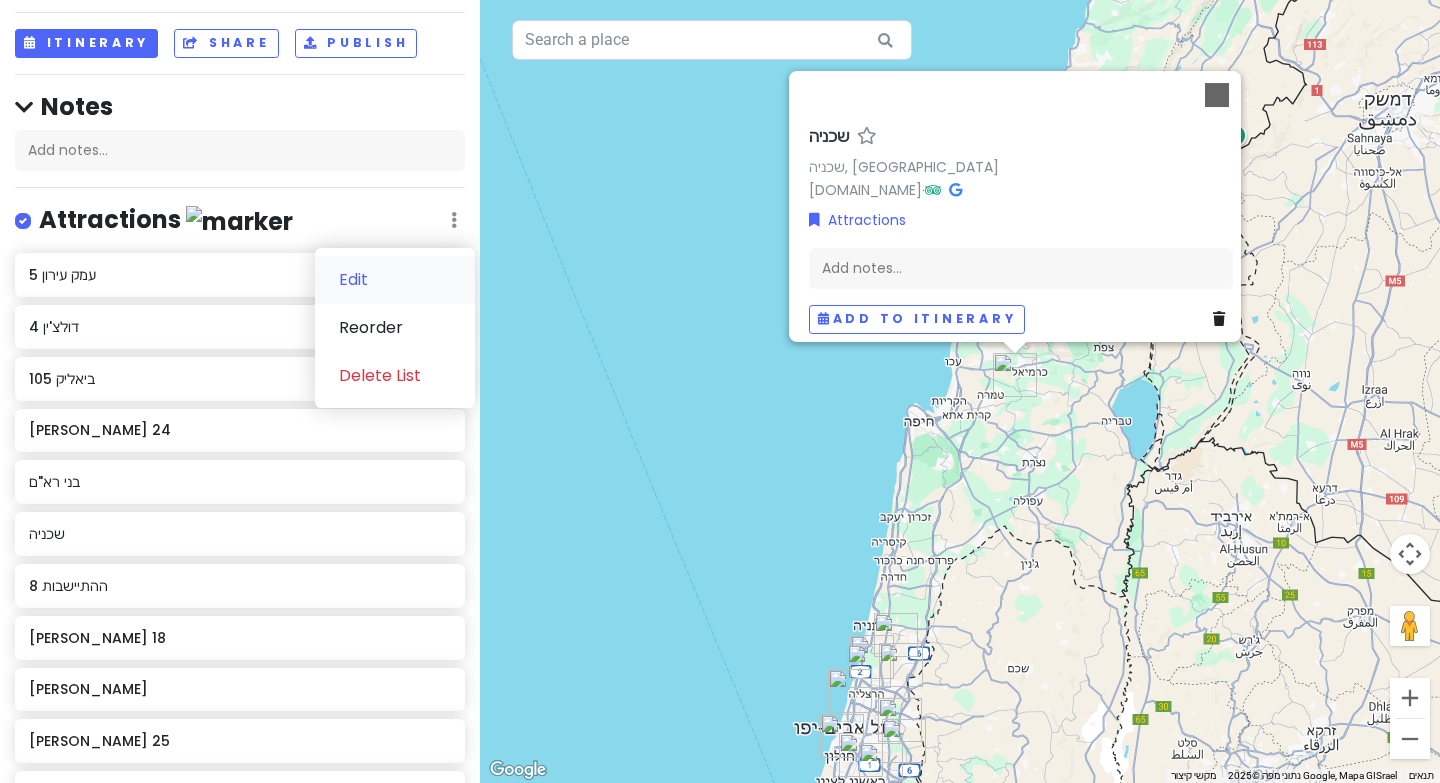 click on "Edit" at bounding box center [395, 280] 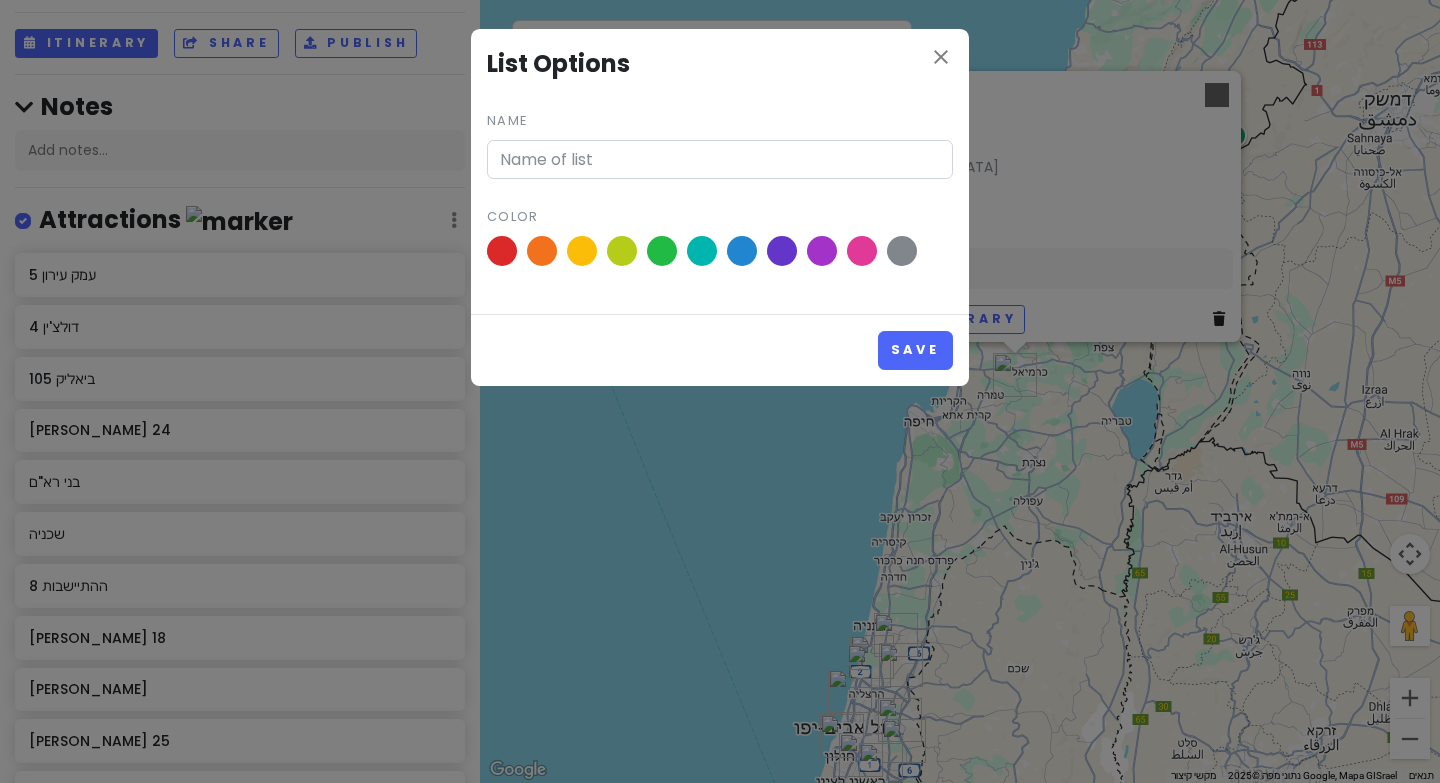 type on "Attractions" 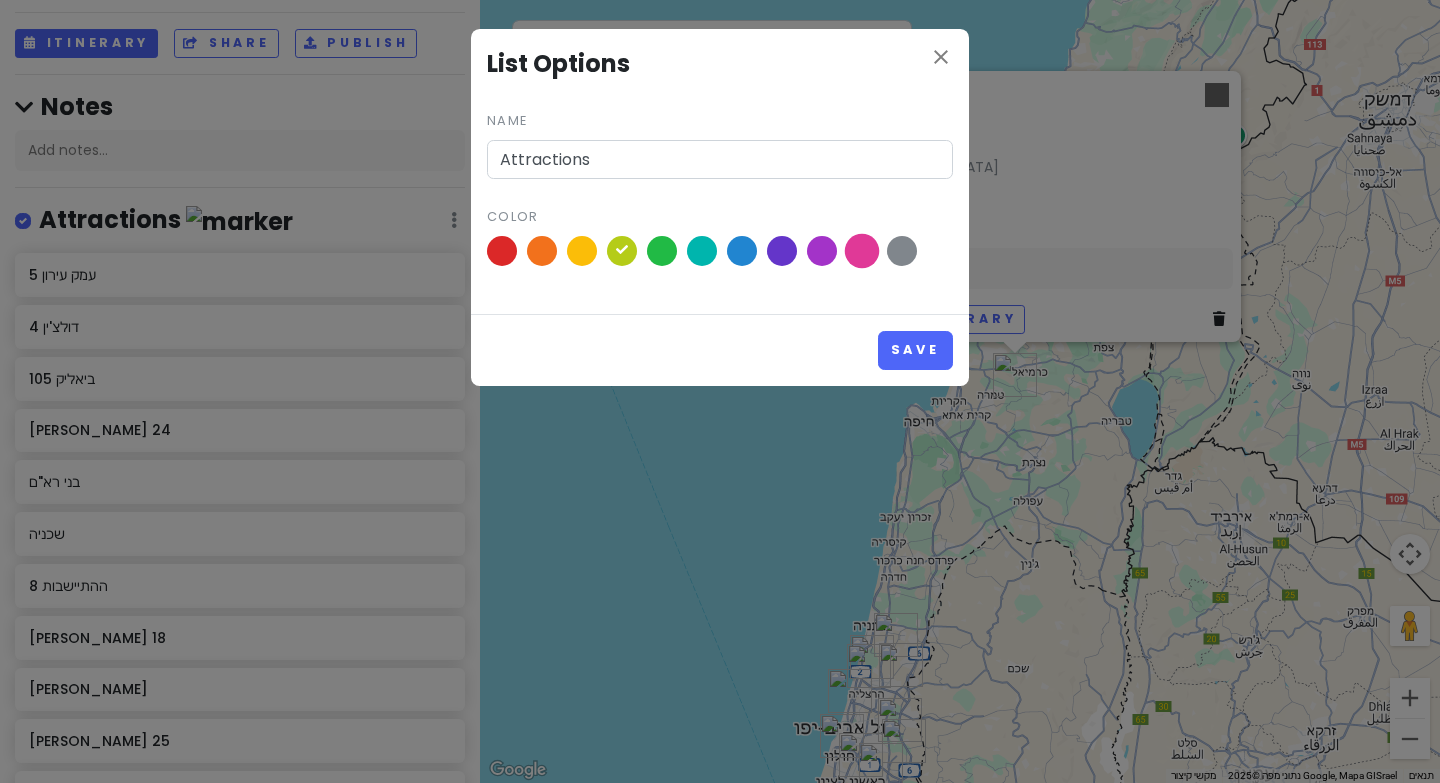 click at bounding box center (862, 251) 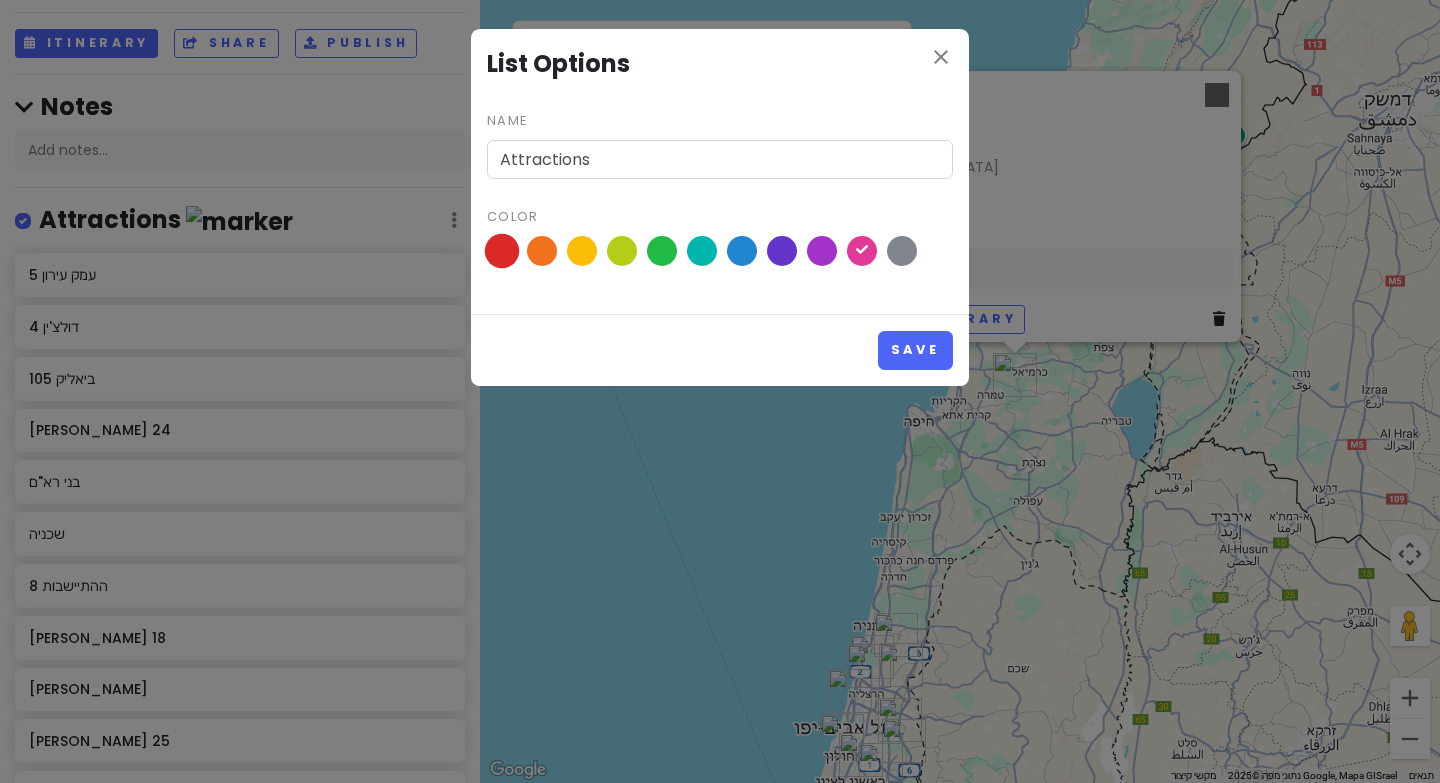click at bounding box center (502, 251) 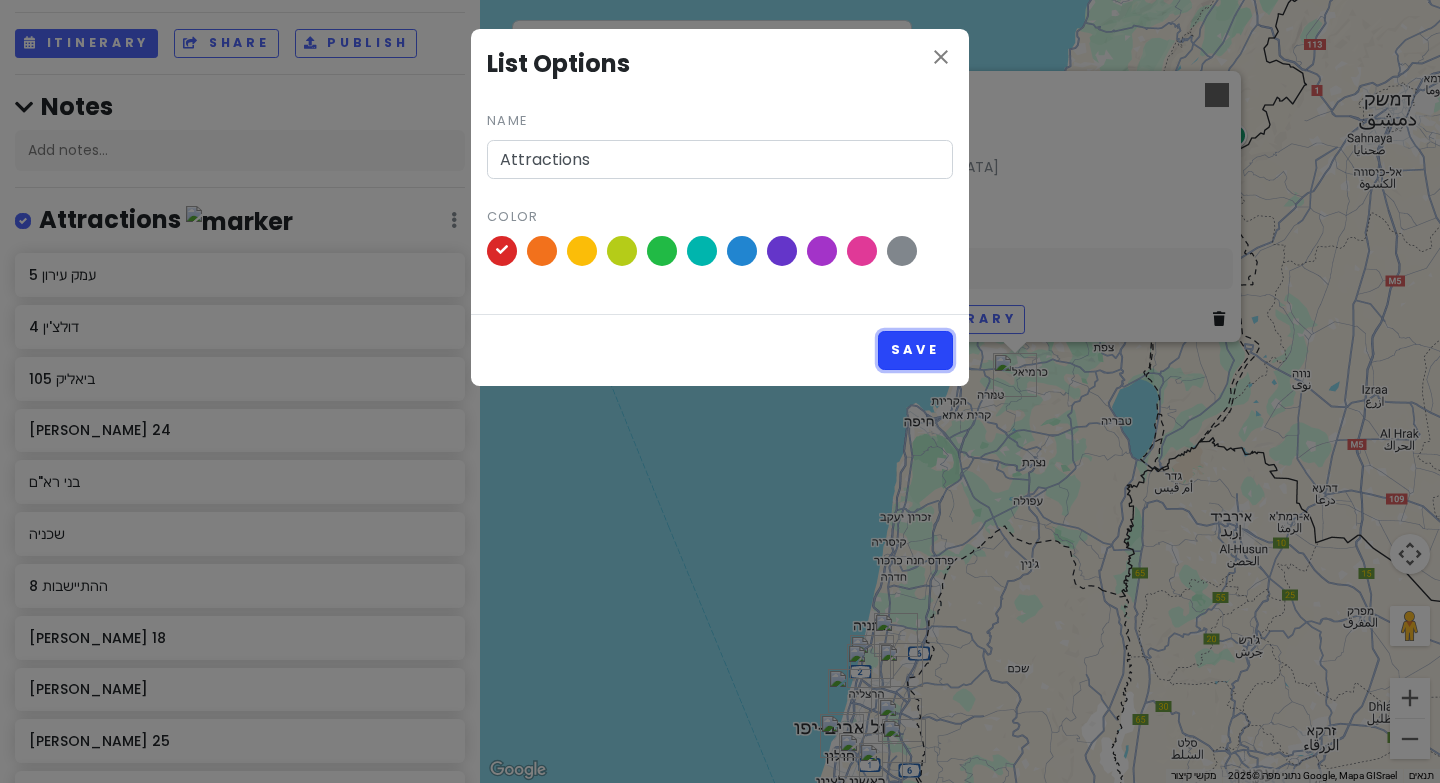click on "Save" at bounding box center (915, 350) 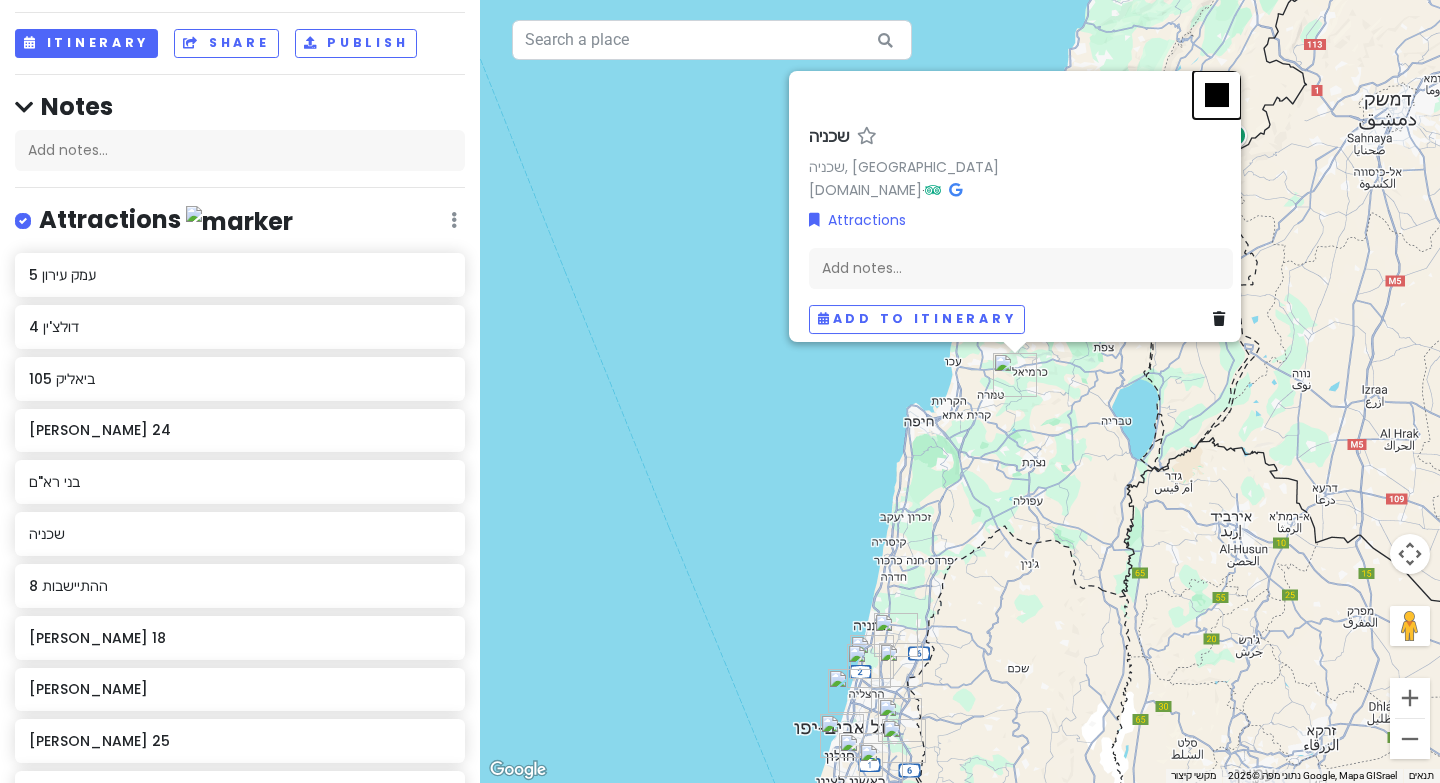 click at bounding box center [1217, 95] 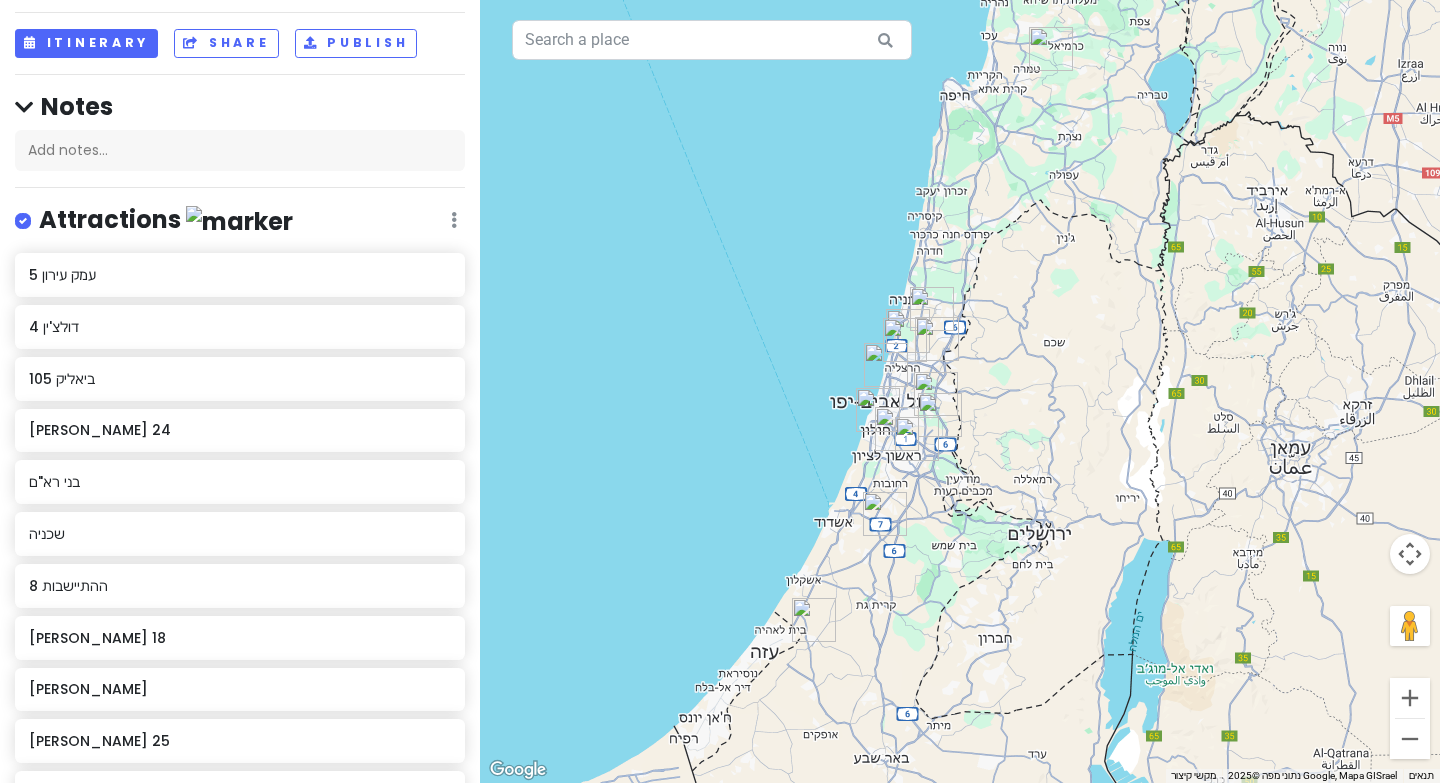 drag, startPoint x: 1034, startPoint y: 447, endPoint x: 1070, endPoint y: 132, distance: 317.05048 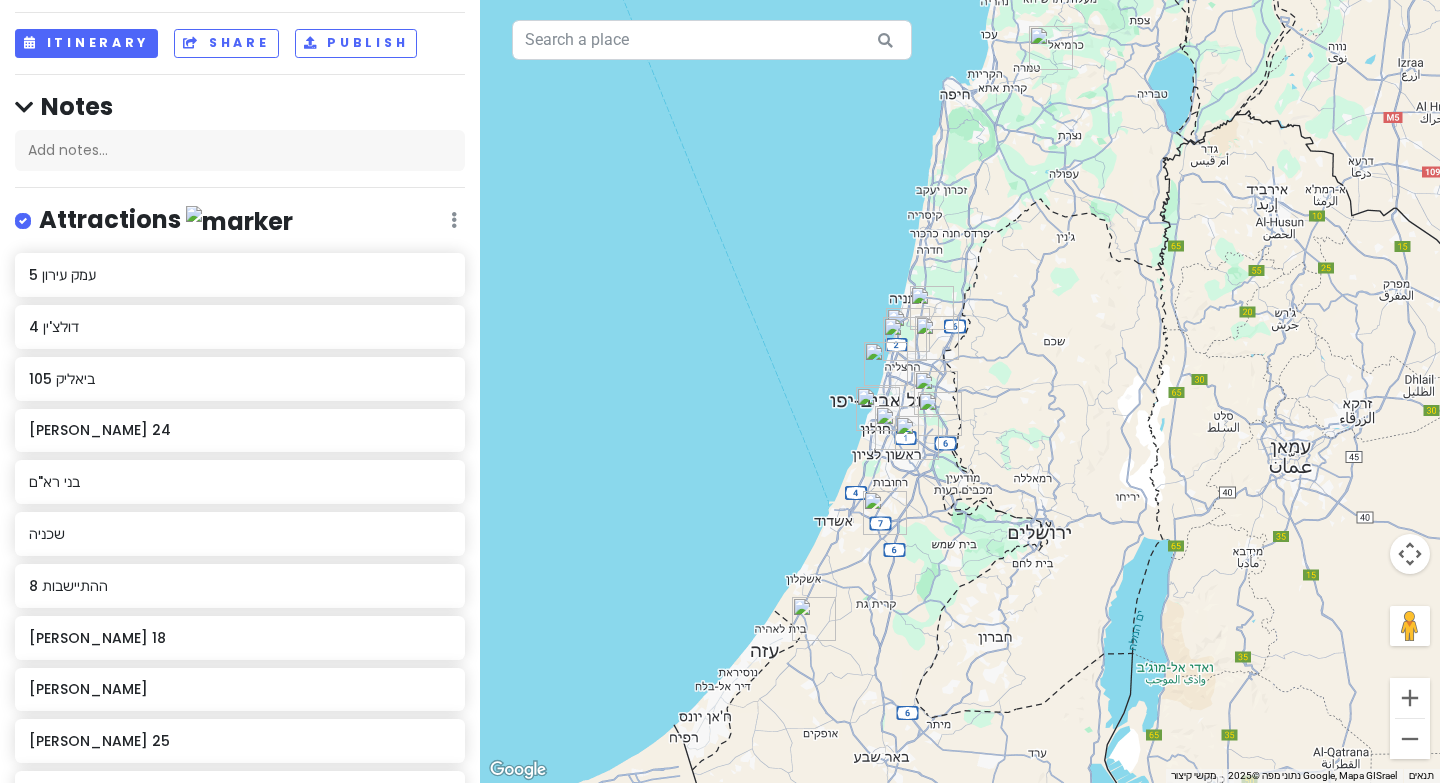 click at bounding box center (932, 308) 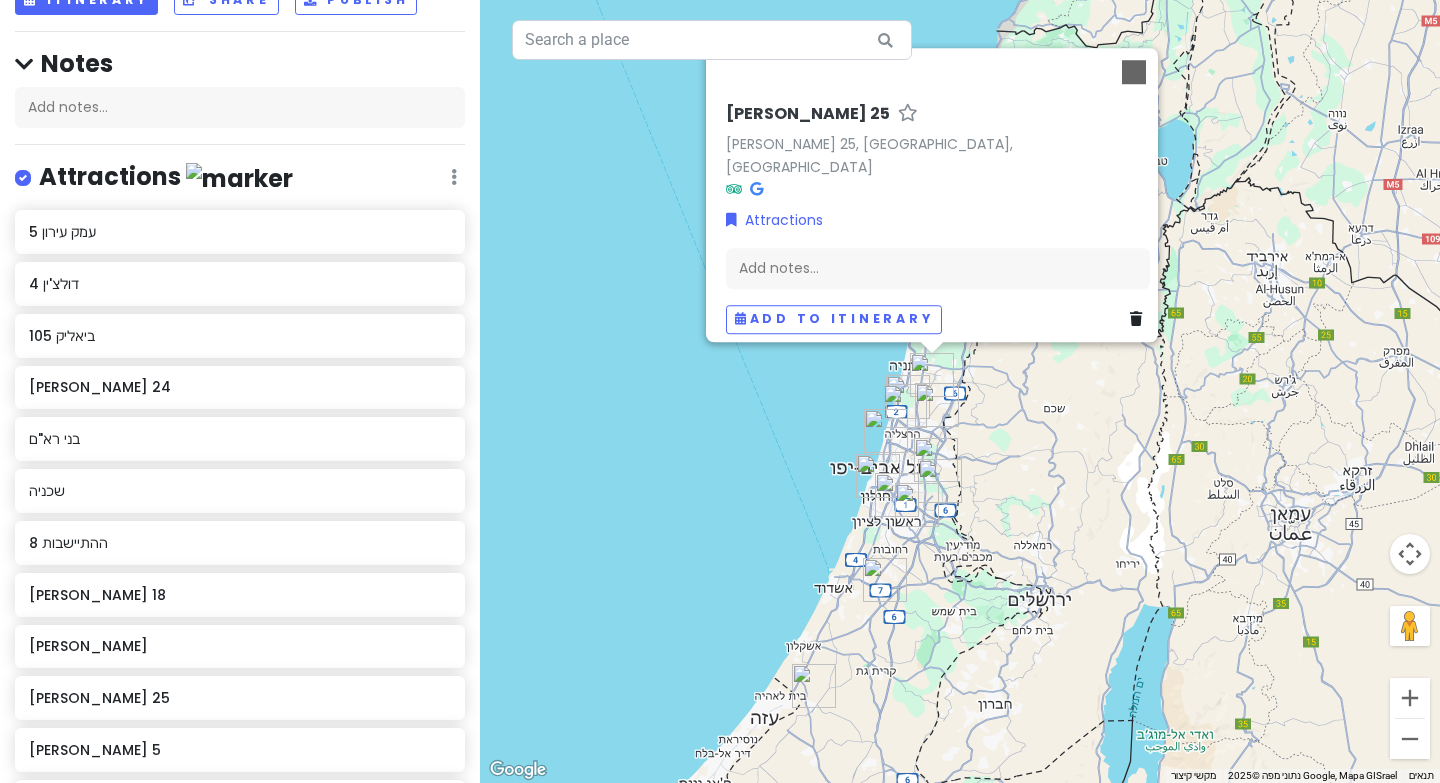 scroll, scrollTop: 104, scrollLeft: 0, axis: vertical 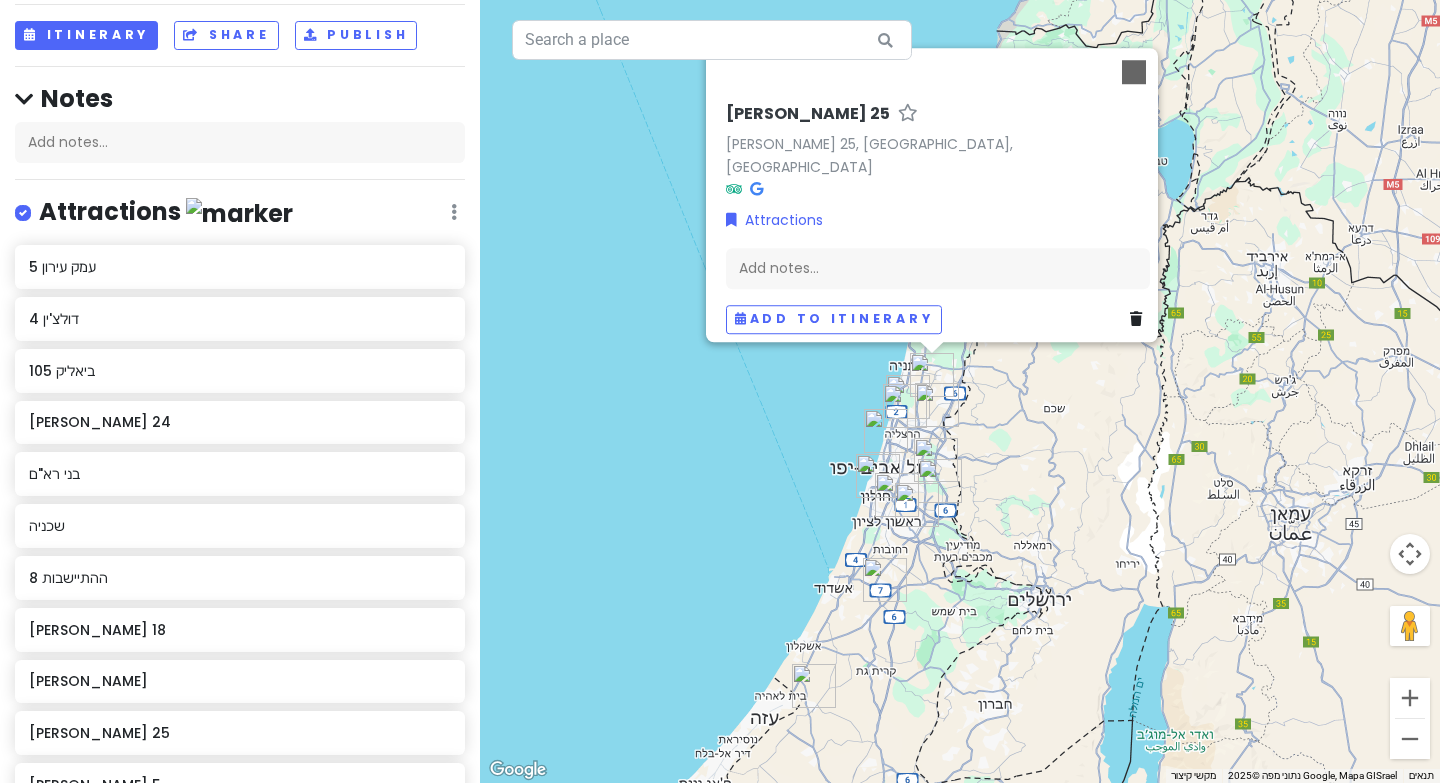 click on "Attractions   Edit Reorder Delete List" at bounding box center [240, 216] 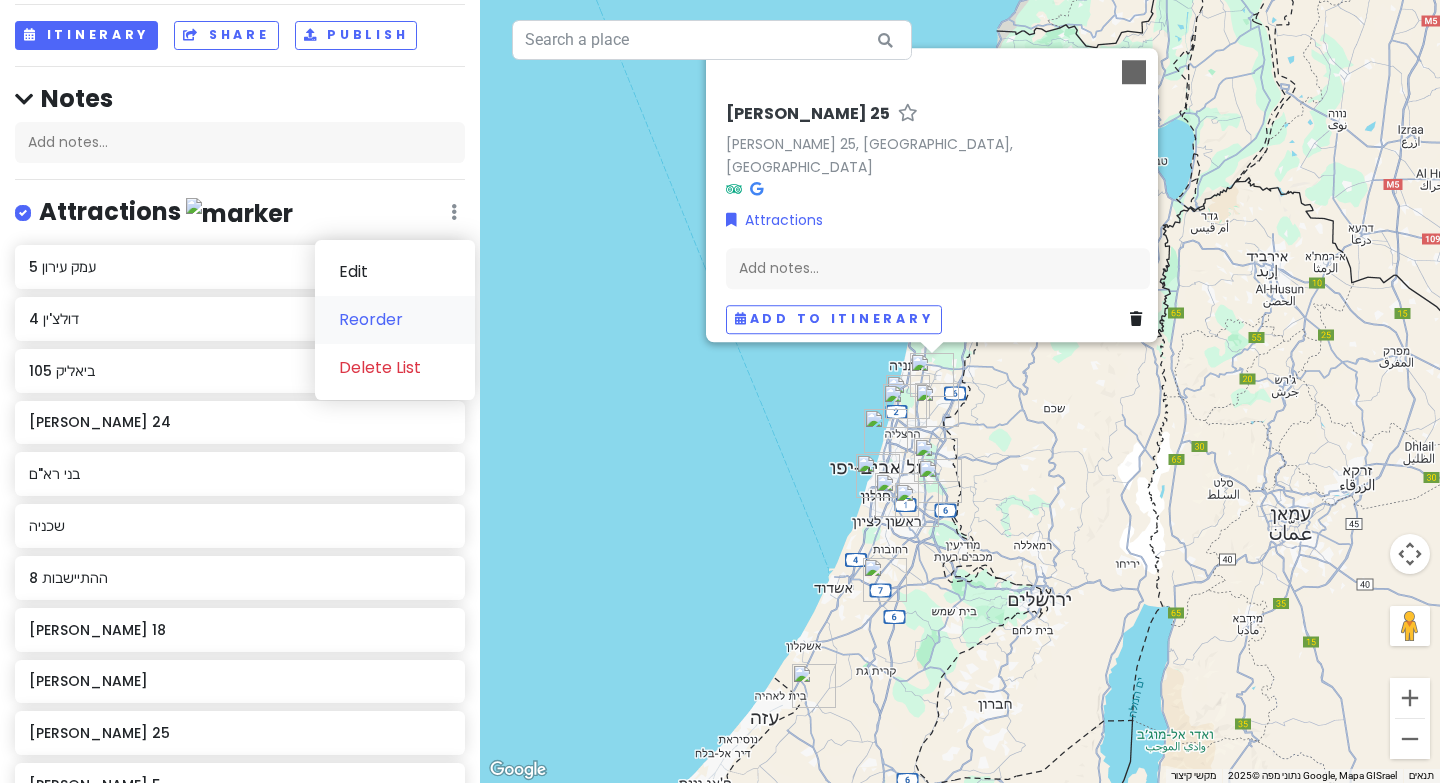click on "Reorder" at bounding box center [395, 320] 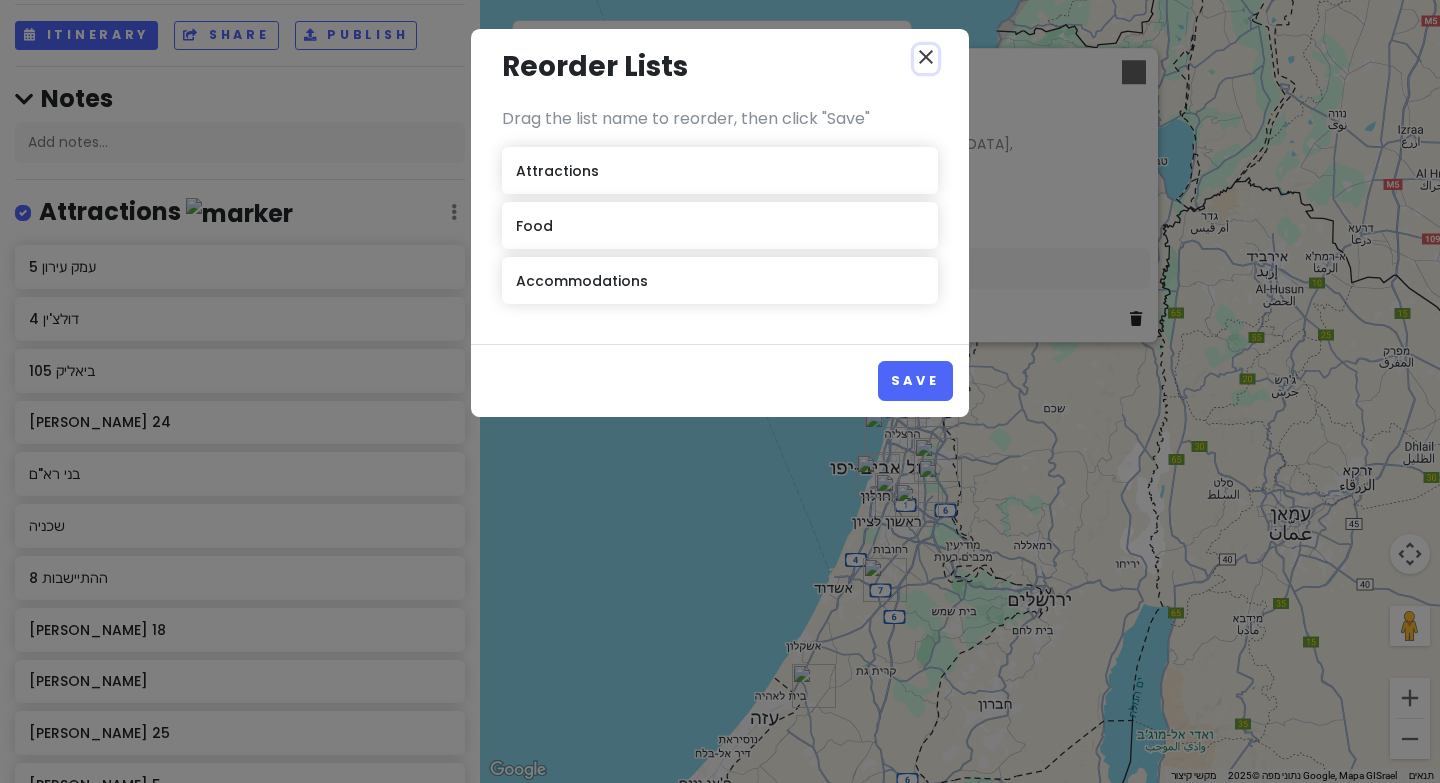 click on "close" at bounding box center [926, 57] 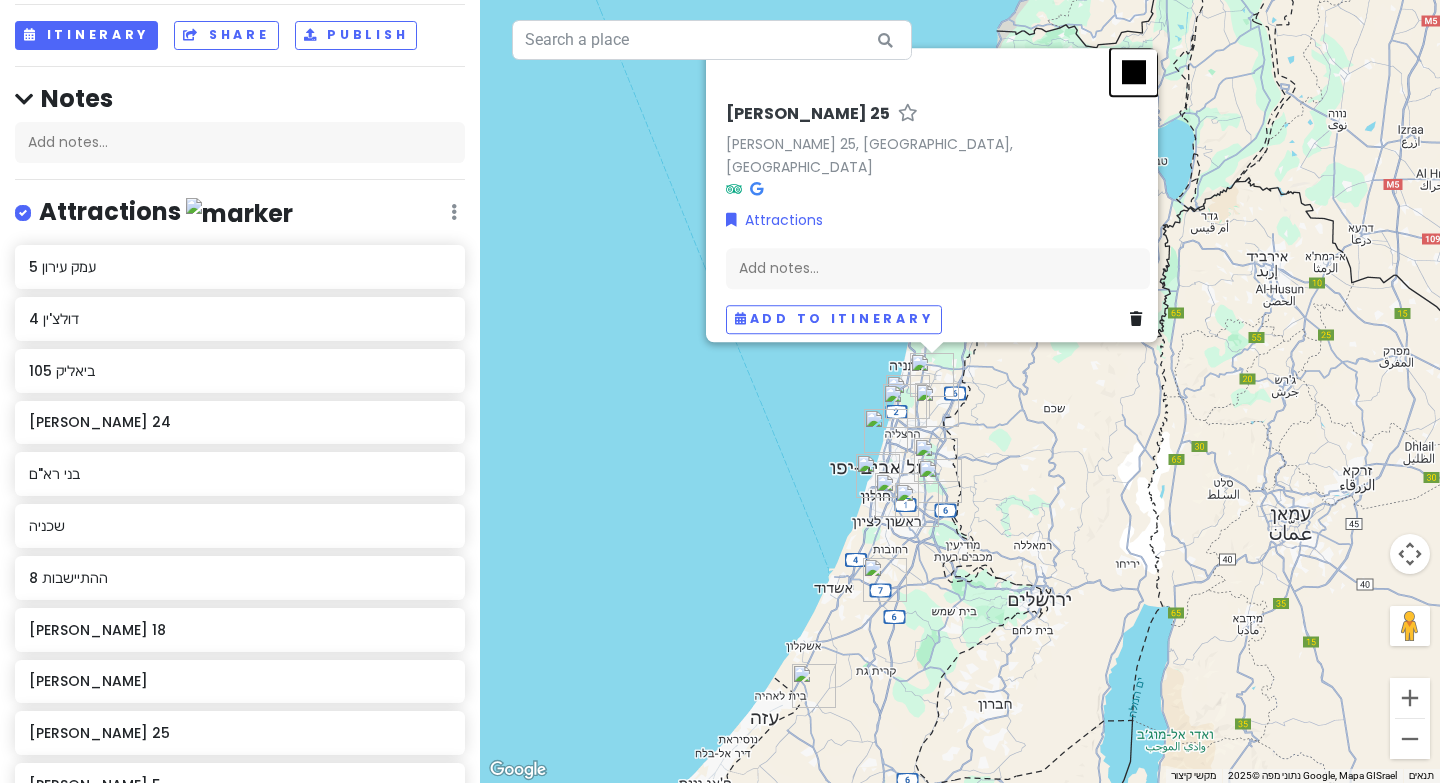 click at bounding box center [1134, 72] 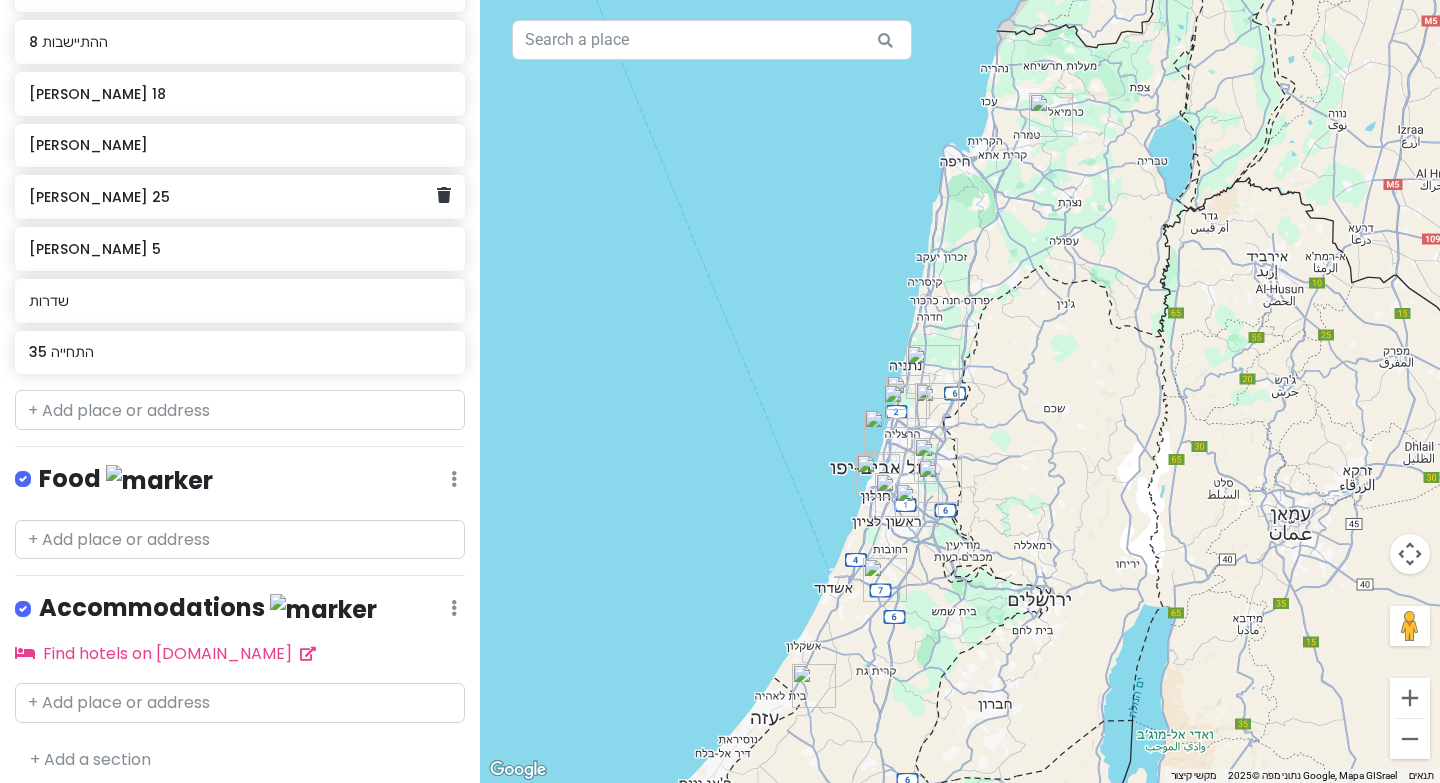 scroll, scrollTop: 633, scrollLeft: 0, axis: vertical 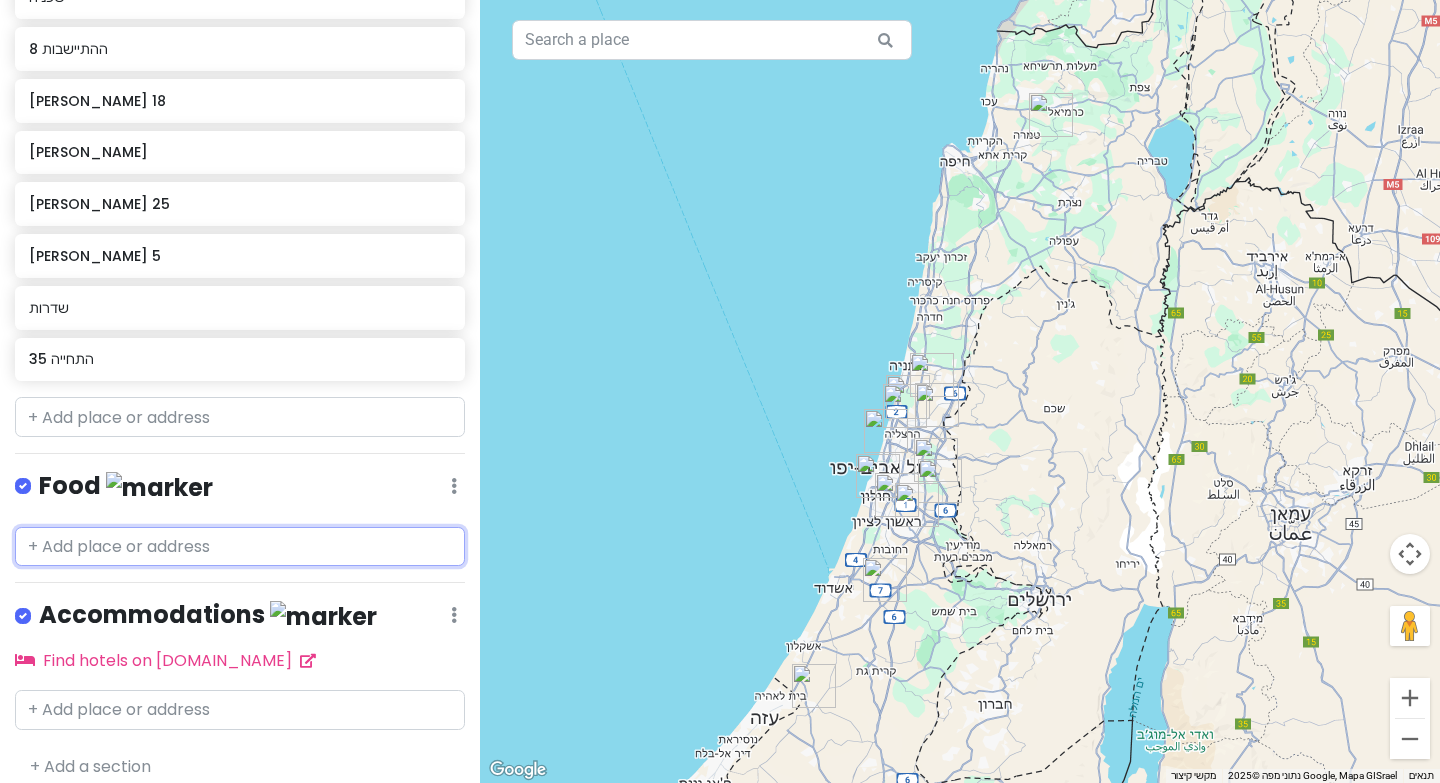 click at bounding box center (240, 547) 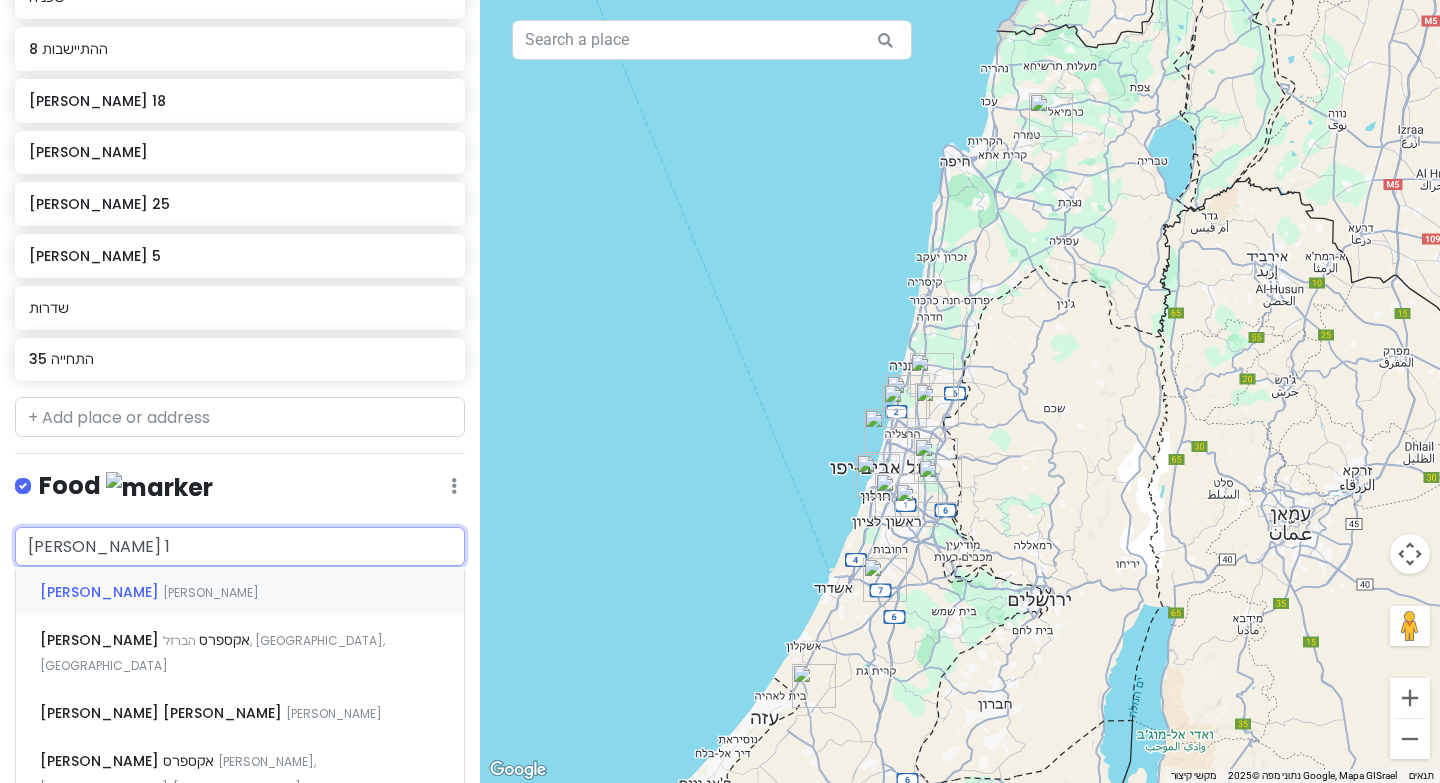 type on "[PERSON_NAME] 18" 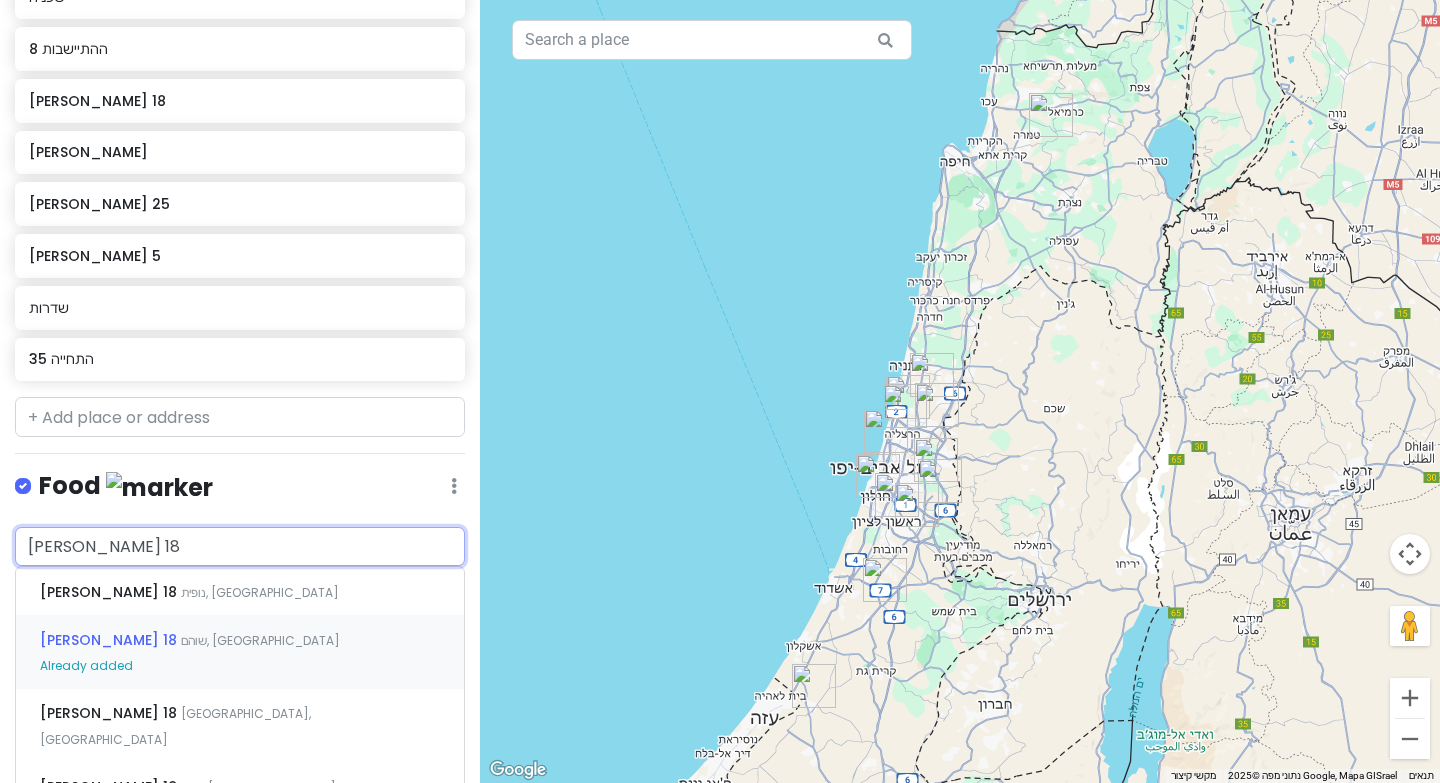click on "[PERSON_NAME] 18   שוהם, [PERSON_NAME] added" at bounding box center [240, 652] 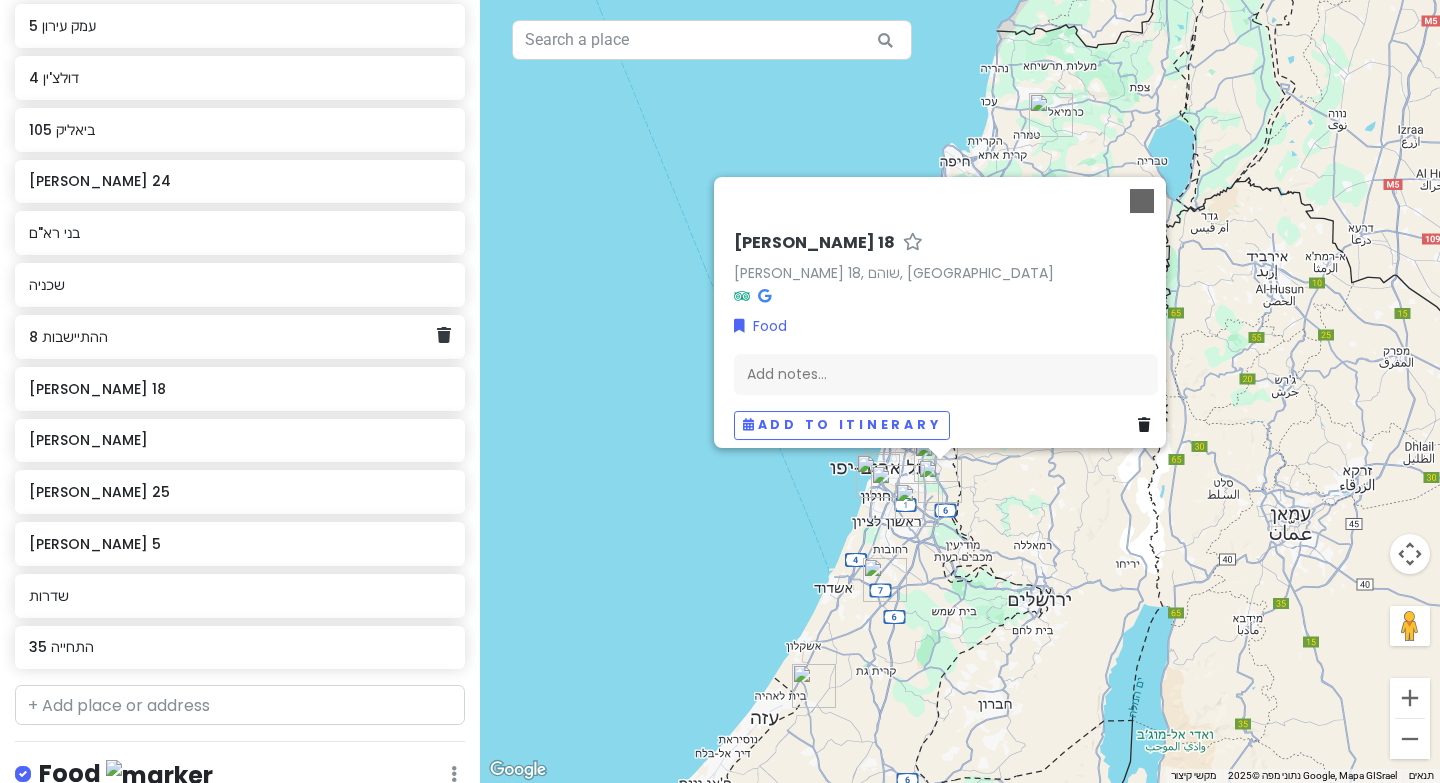 scroll, scrollTop: 355, scrollLeft: 0, axis: vertical 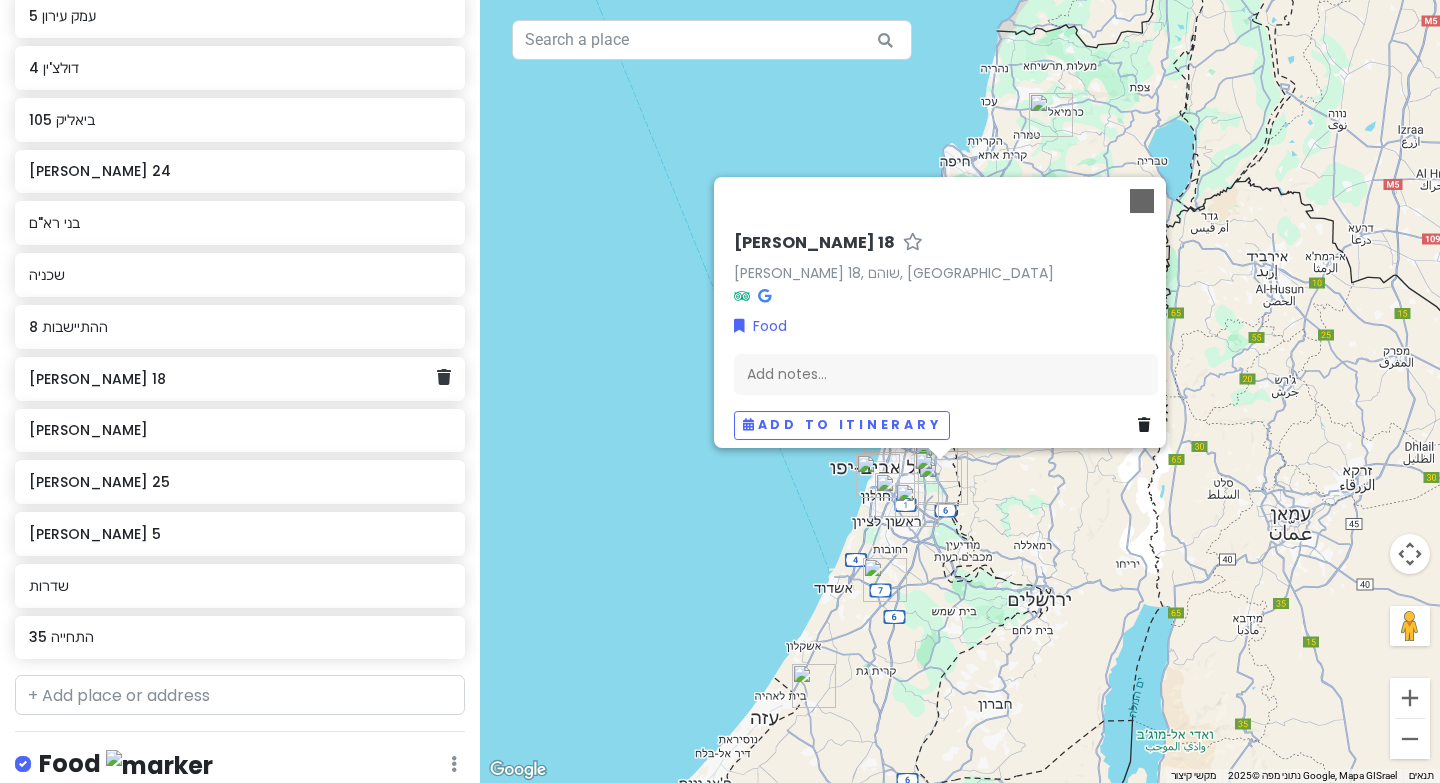 click on "[PERSON_NAME] 18" at bounding box center [232, 379] 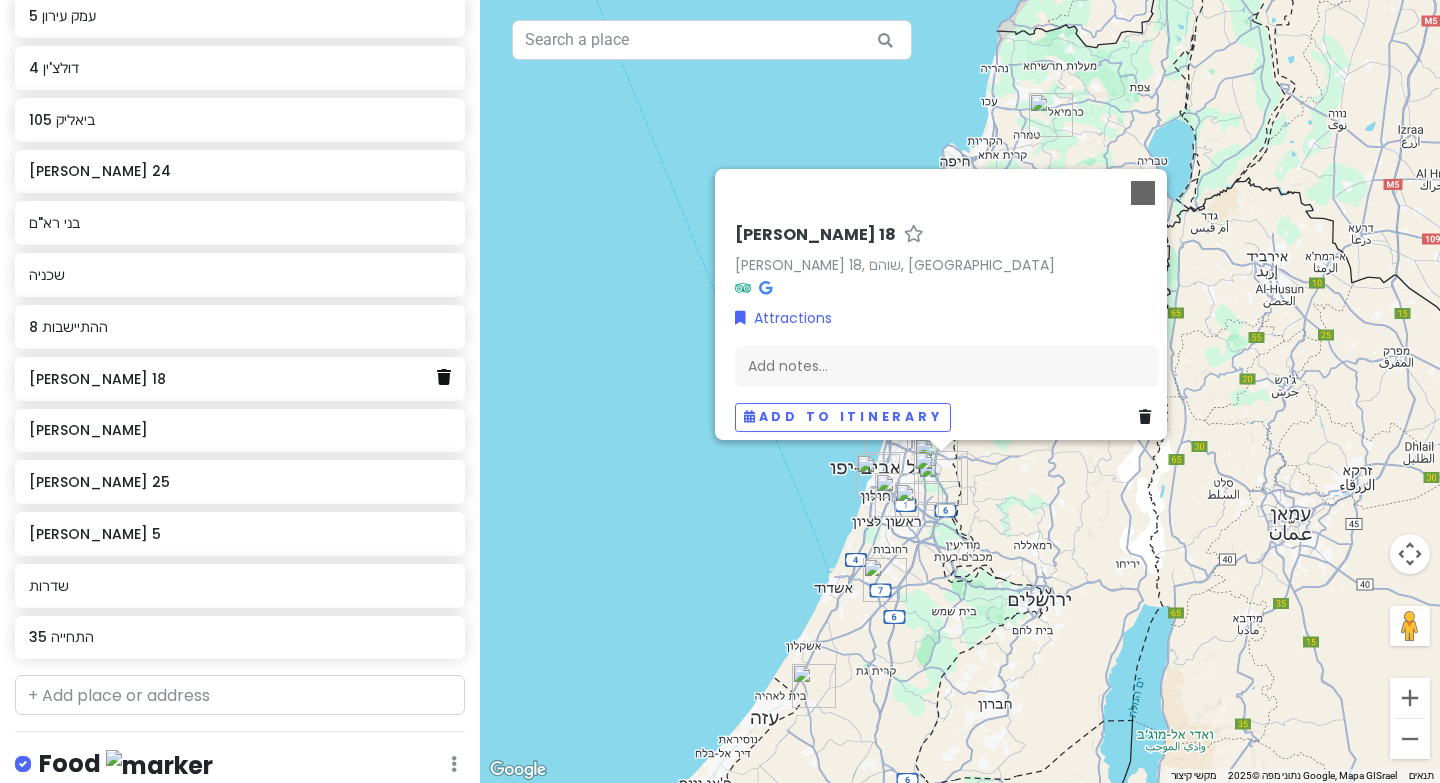 click at bounding box center [444, 377] 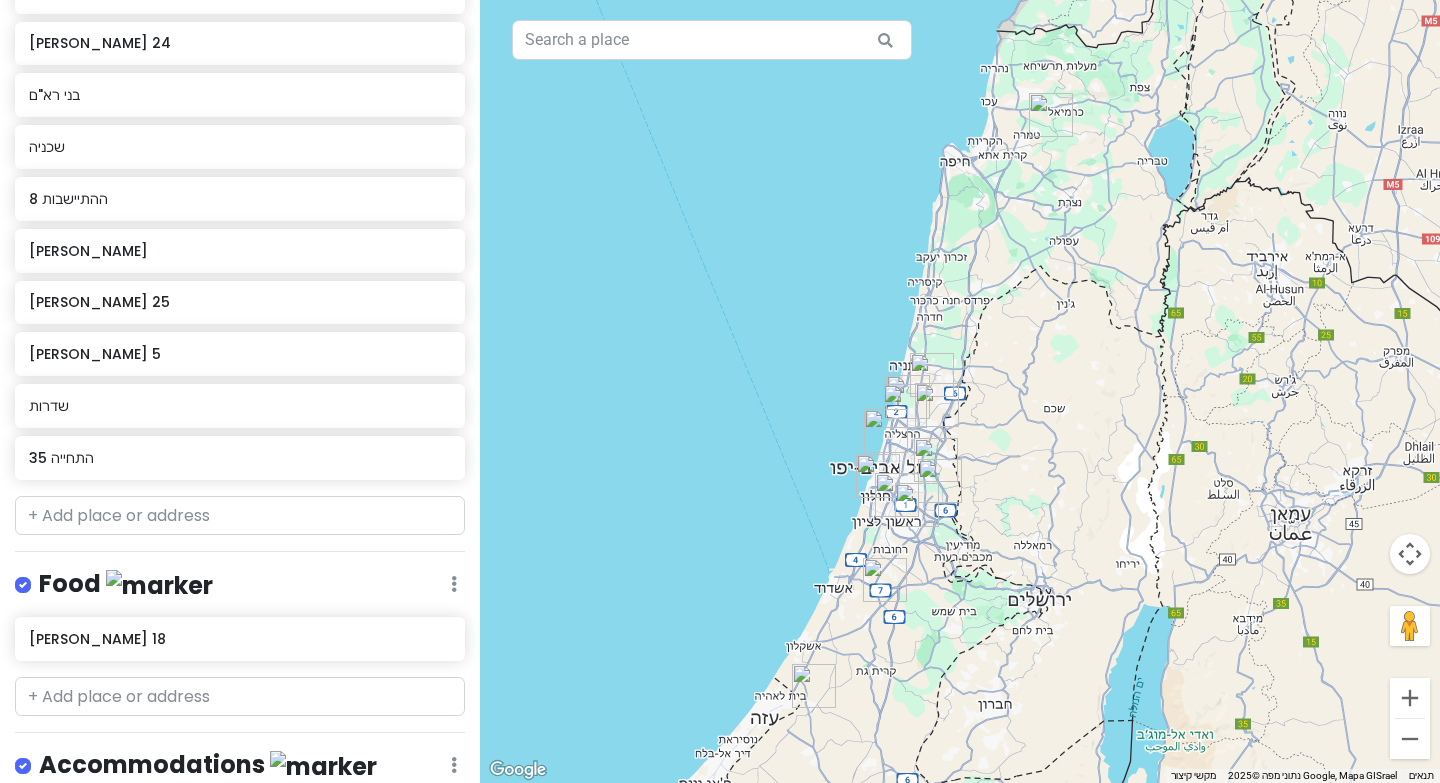 scroll, scrollTop: 579, scrollLeft: 0, axis: vertical 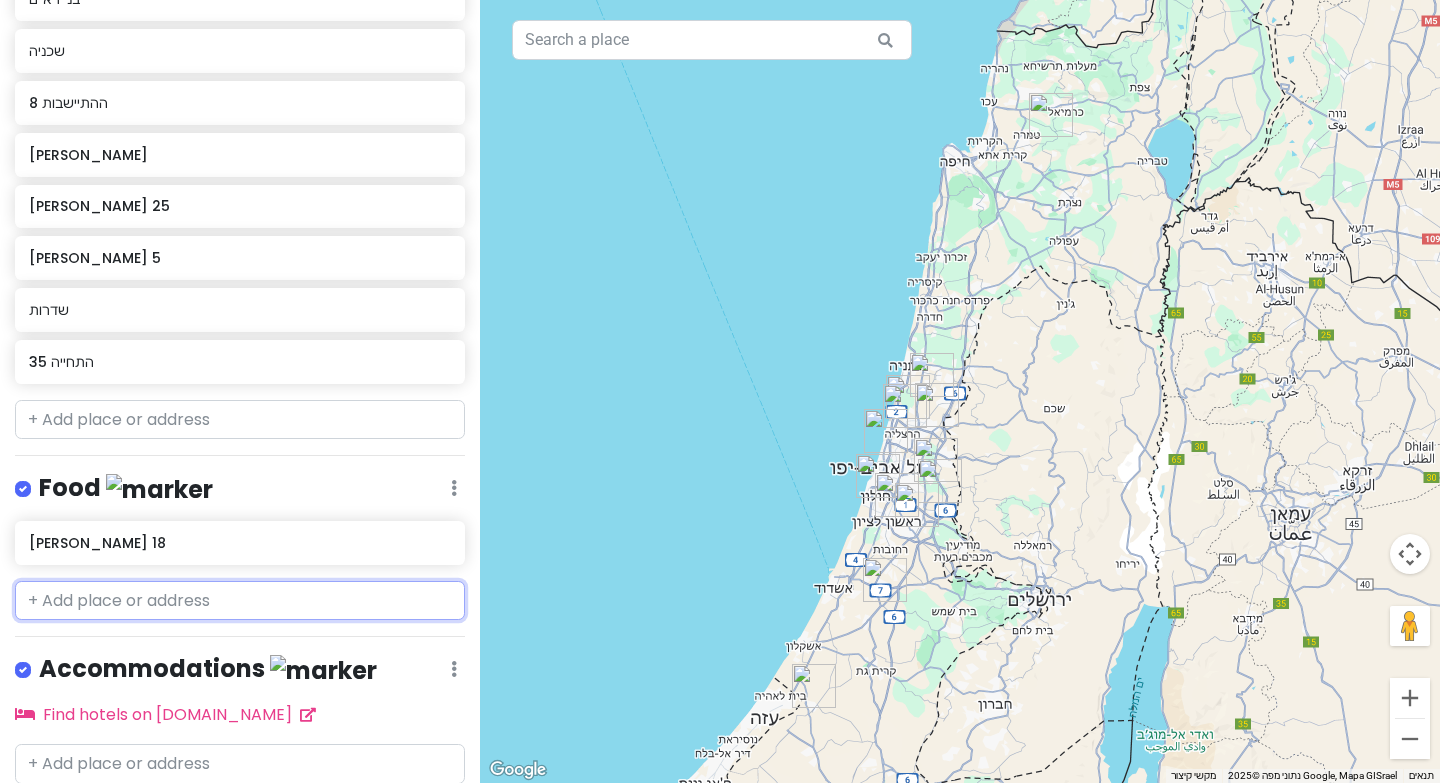 click at bounding box center (240, 601) 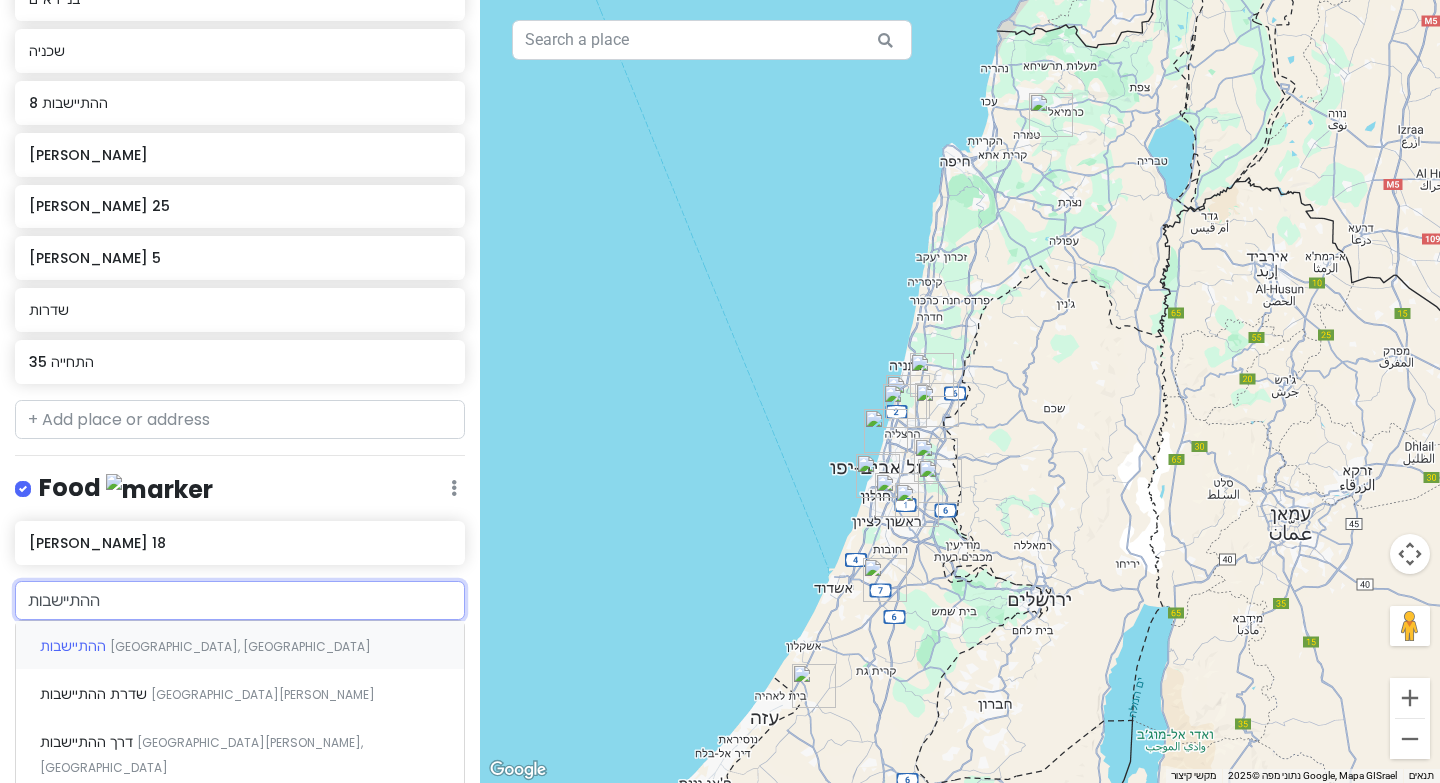 type on "ההתיישבות 8" 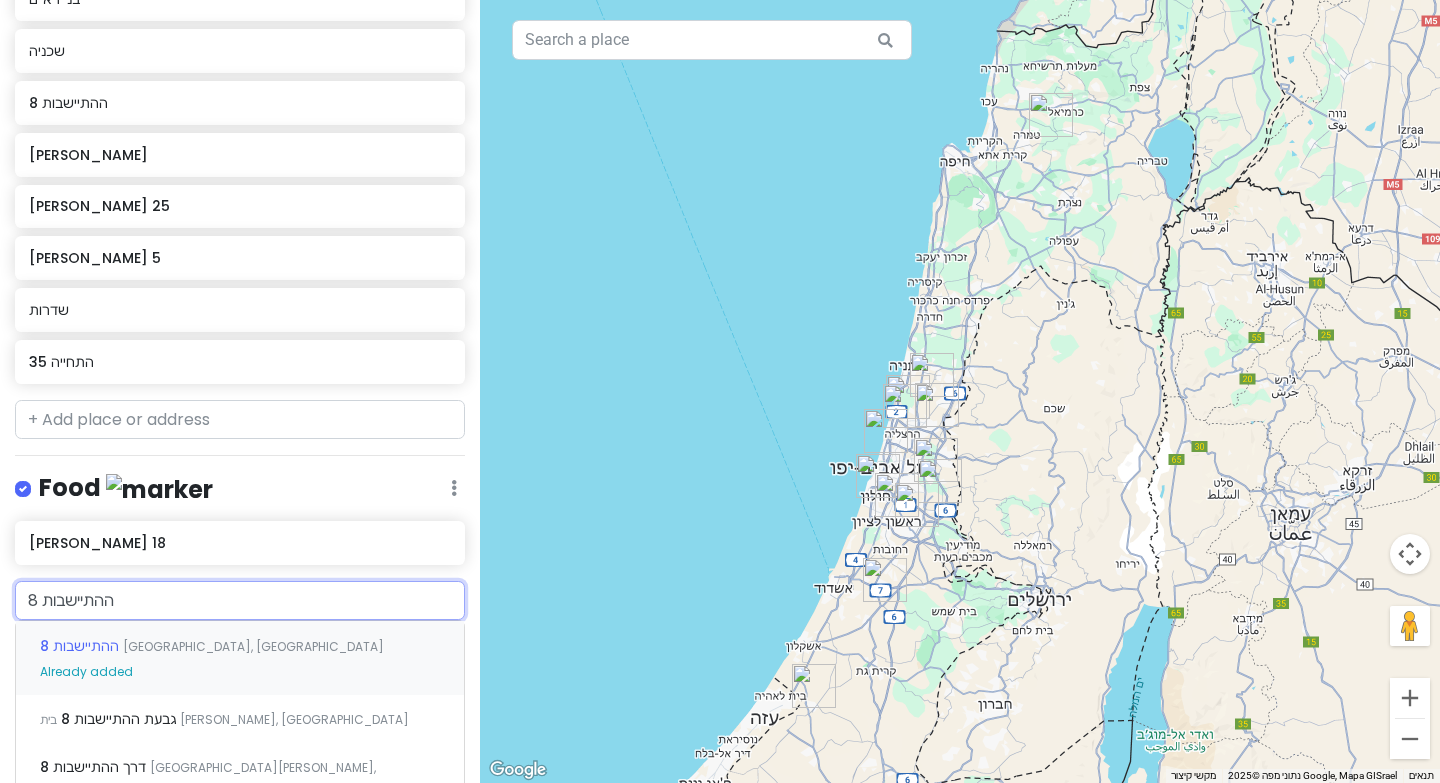click on "ההתיישבות 8   [GEOGRAPHIC_DATA], [GEOGRAPHIC_DATA][PERSON_NAME] added" at bounding box center [240, 658] 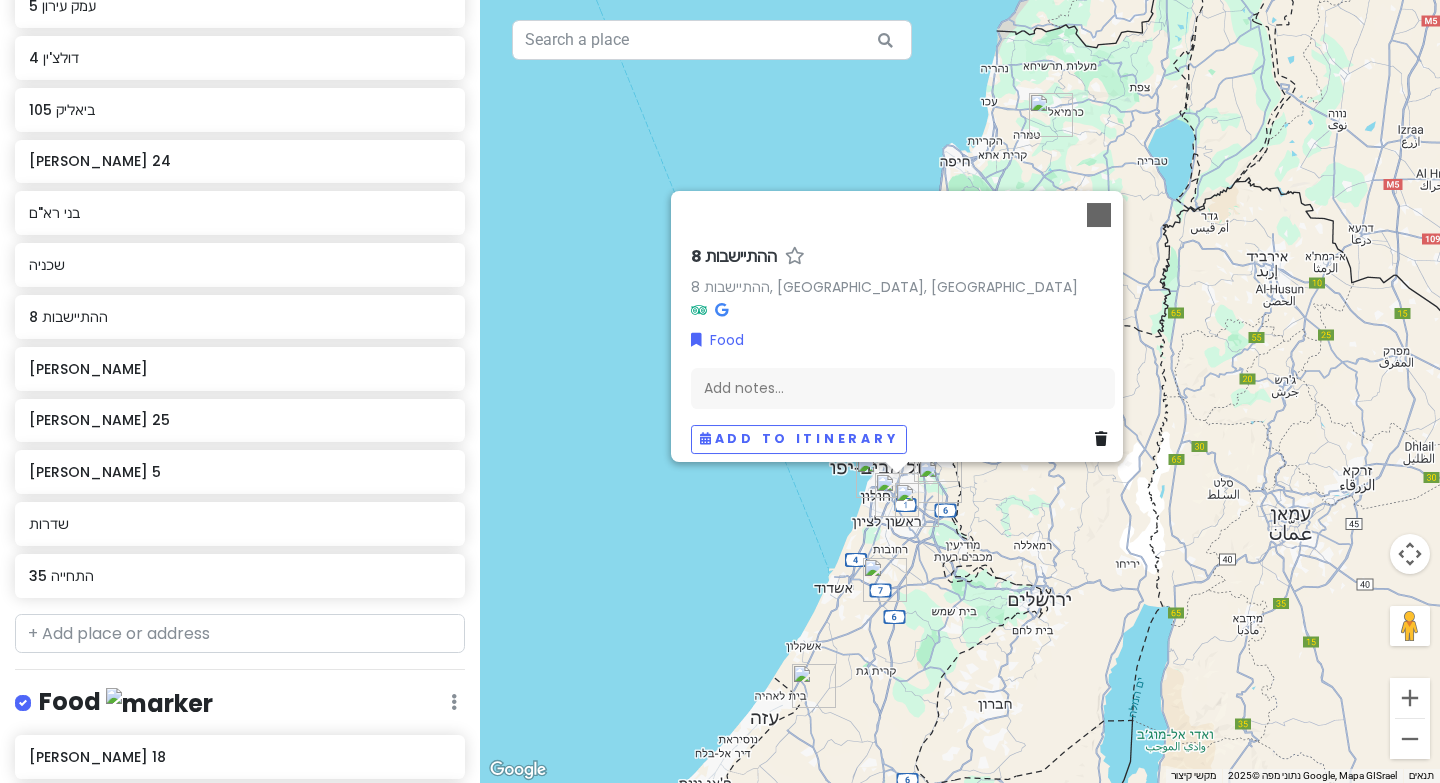 scroll, scrollTop: 331, scrollLeft: 0, axis: vertical 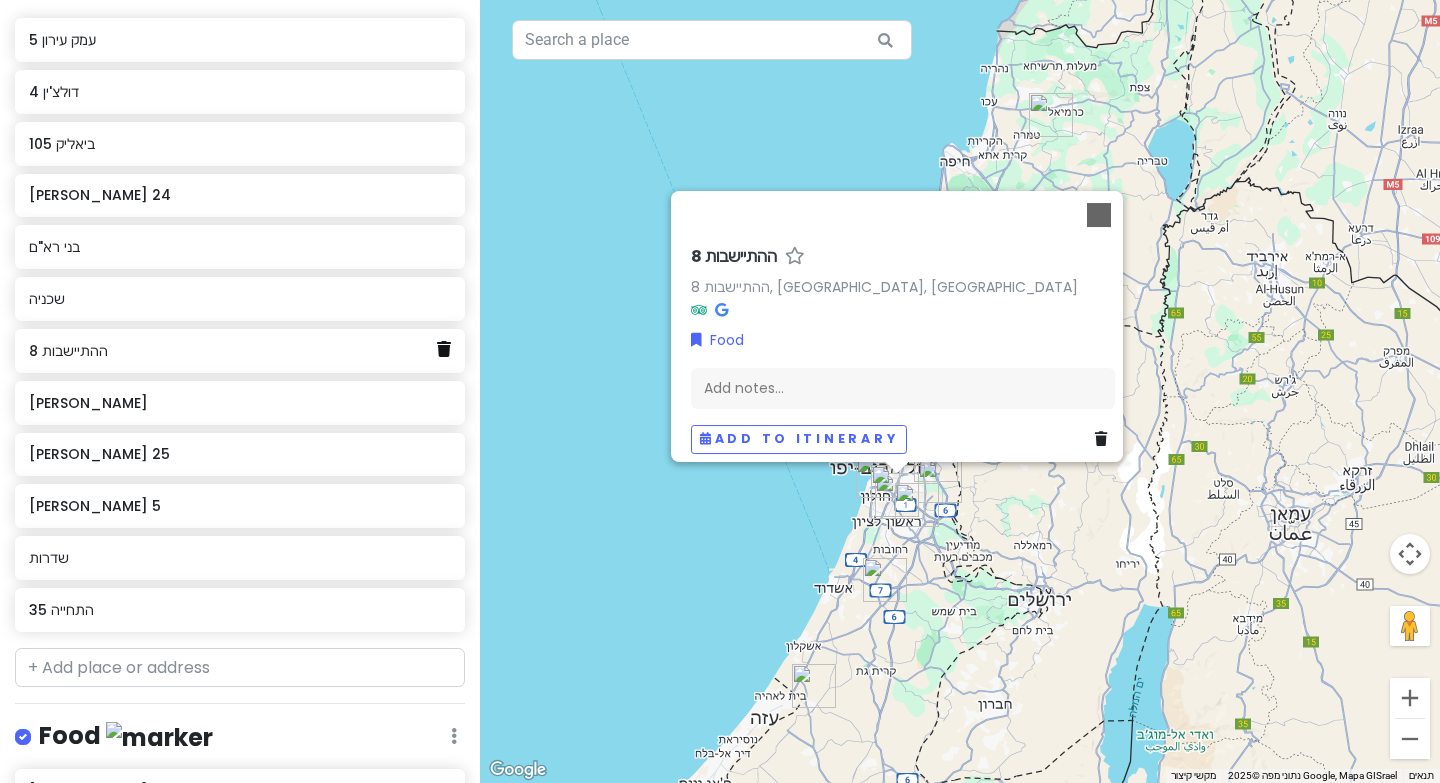 click 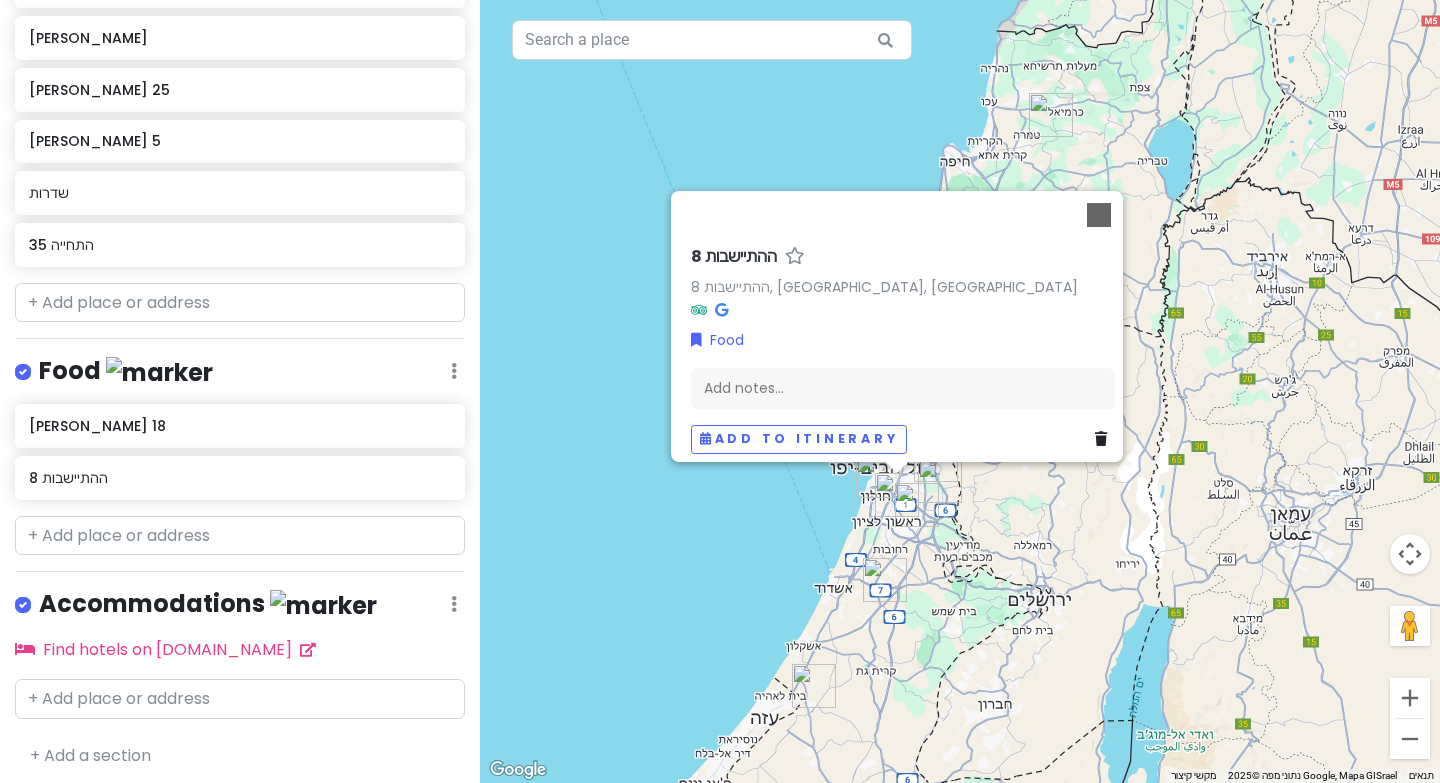 scroll, scrollTop: 648, scrollLeft: 0, axis: vertical 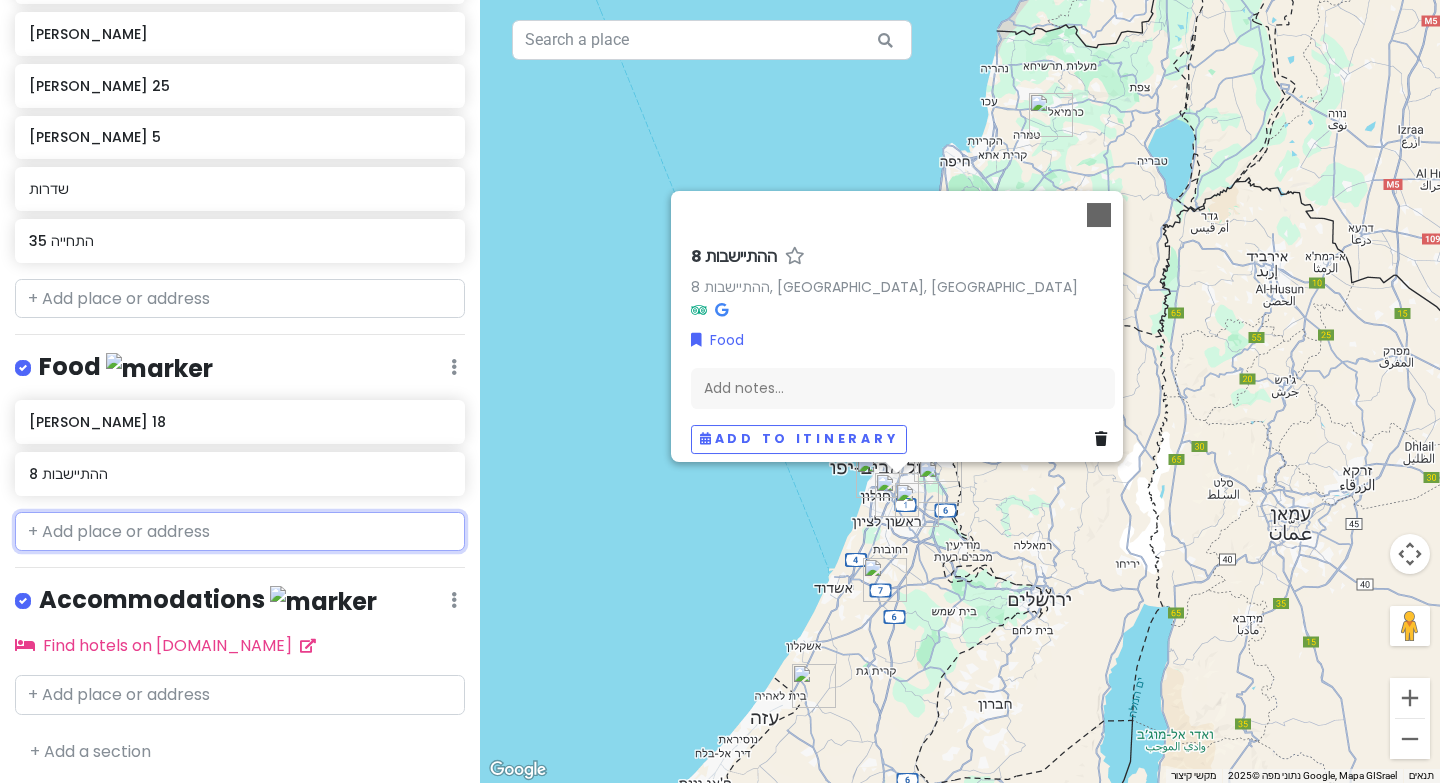 click at bounding box center (240, 532) 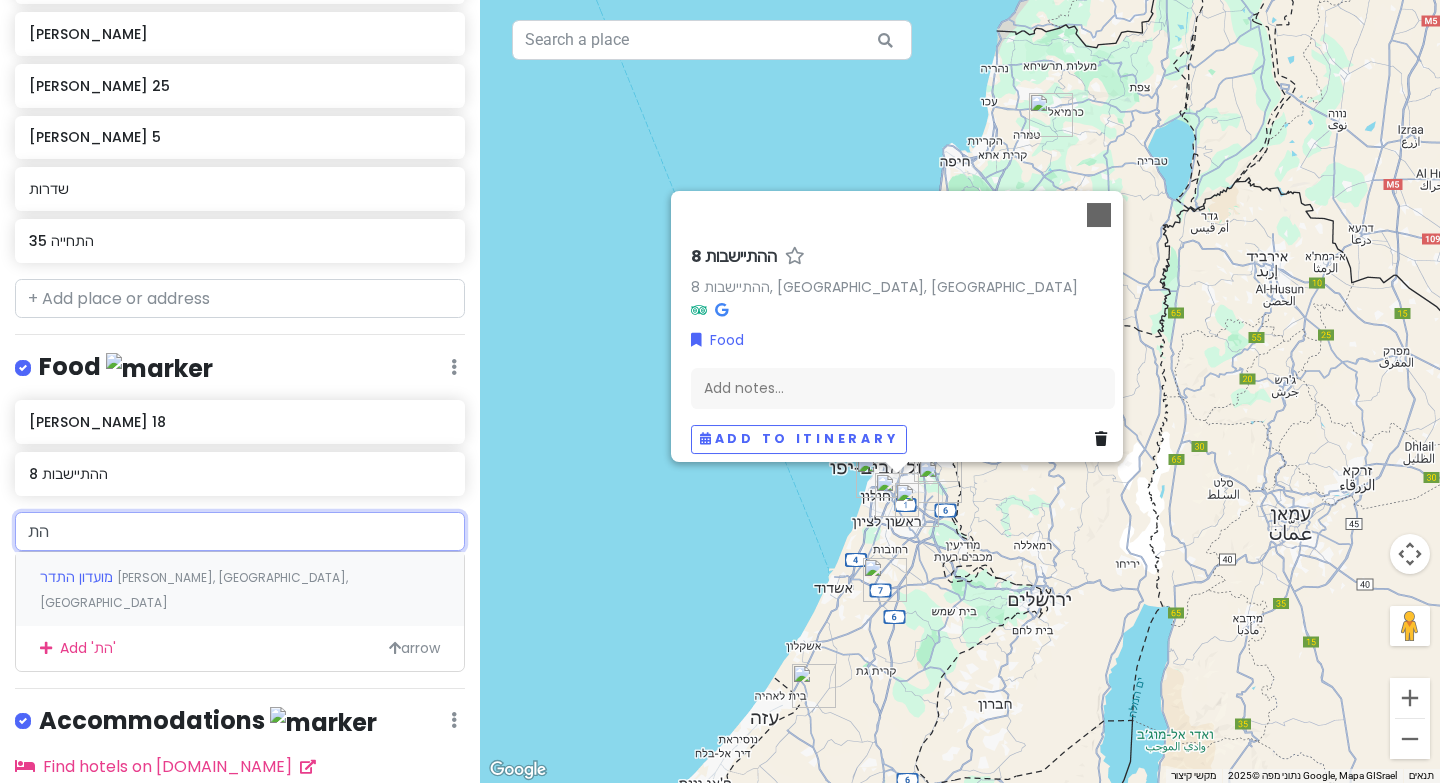 type on "ה" 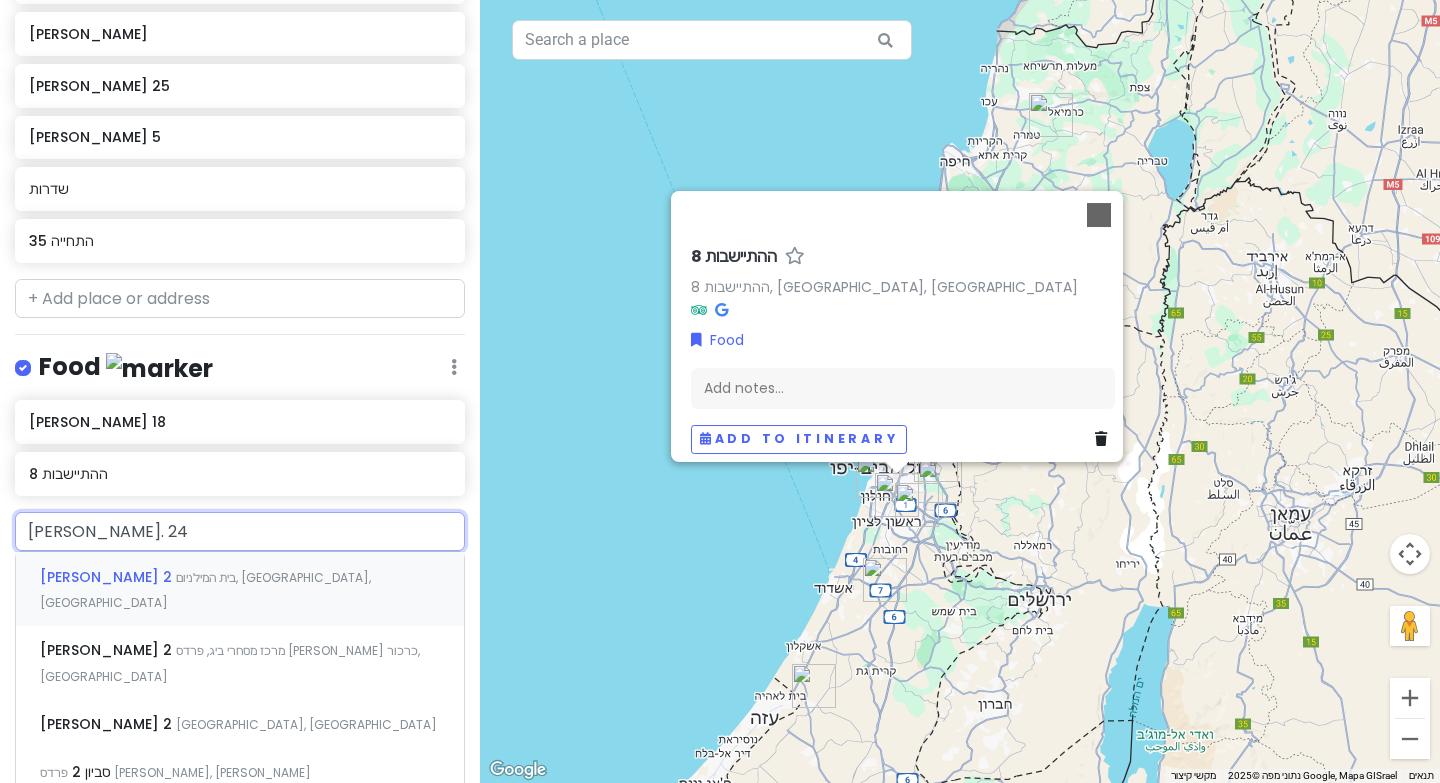 type on "[PERSON_NAME]. 24." 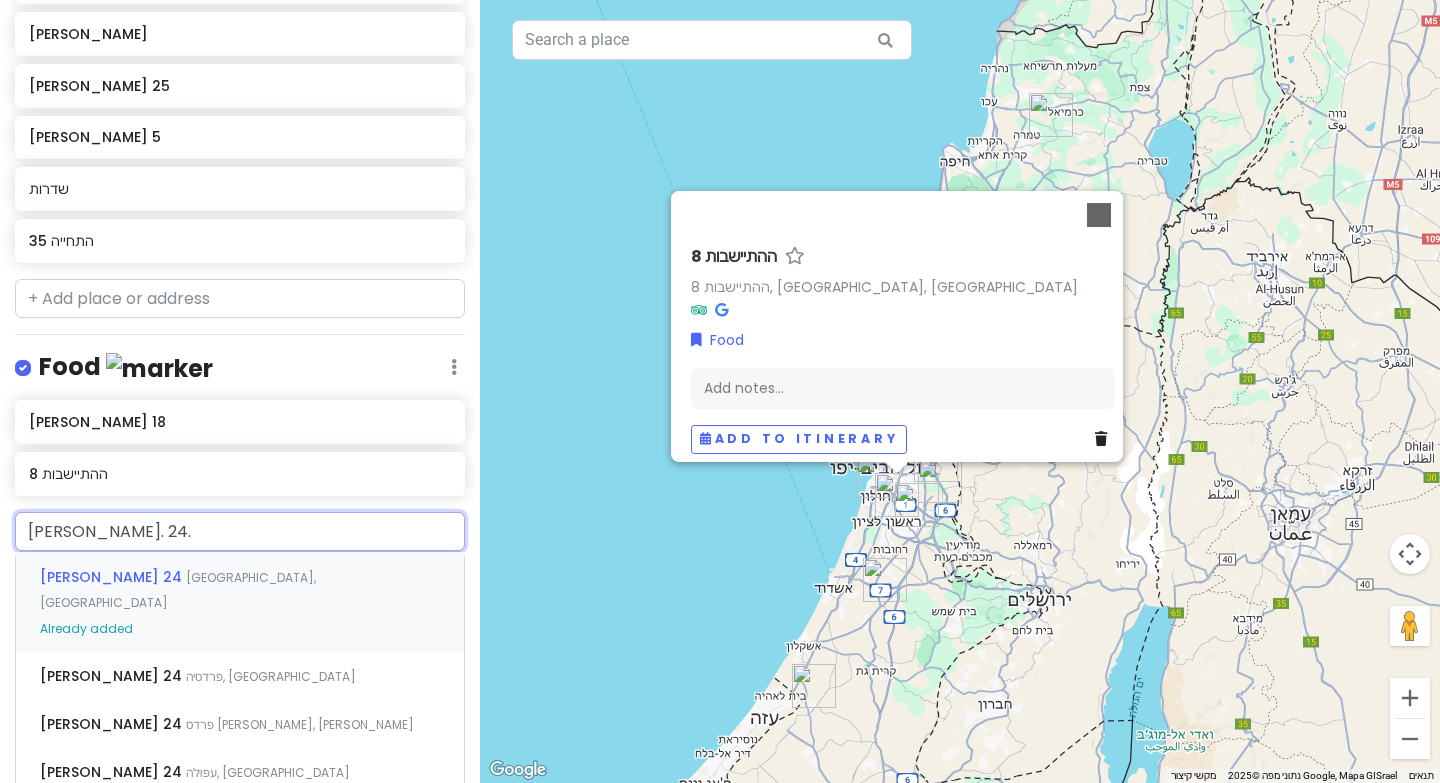 click on "[PERSON_NAME] 24   הרצליה, [GEOGRAPHIC_DATA][PERSON_NAME] added" at bounding box center [240, 601] 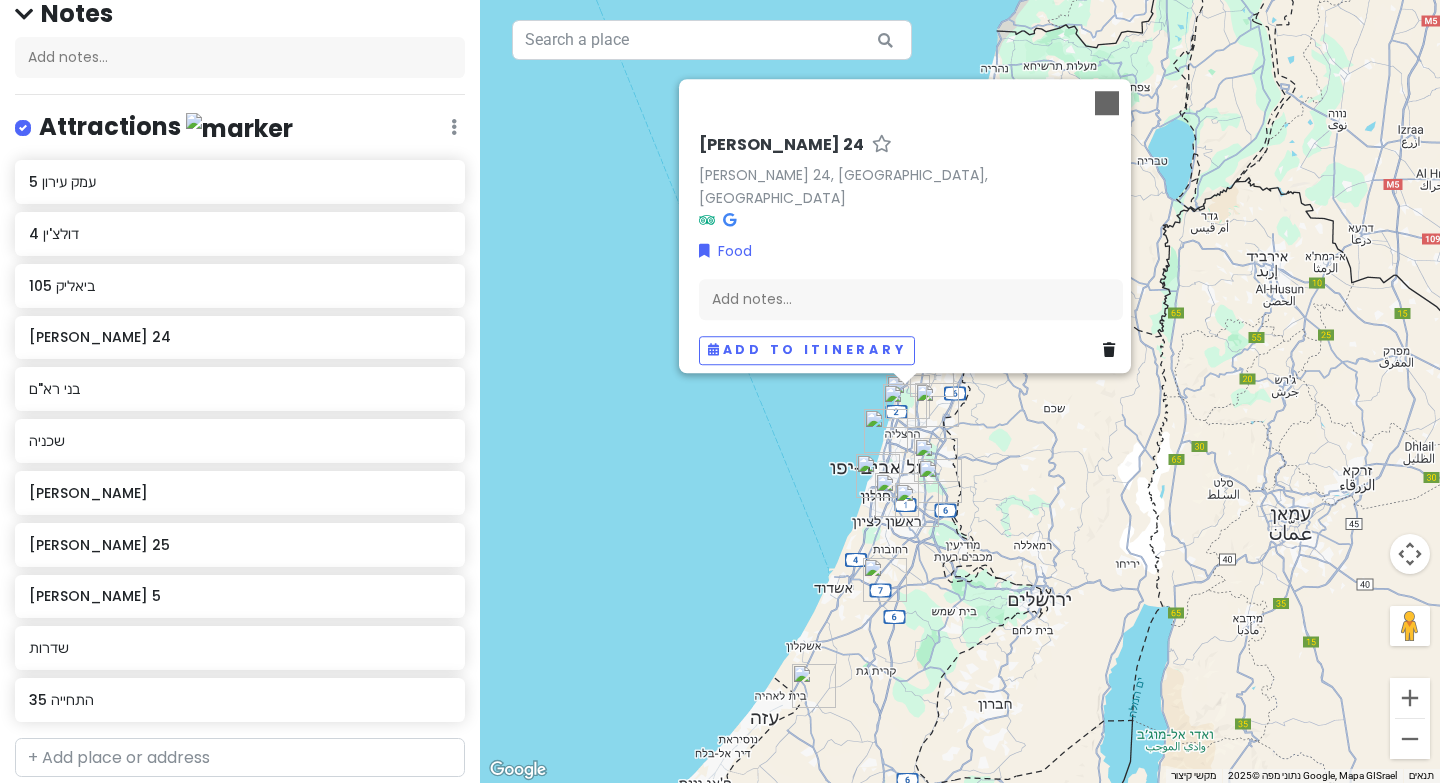 scroll, scrollTop: 164, scrollLeft: 0, axis: vertical 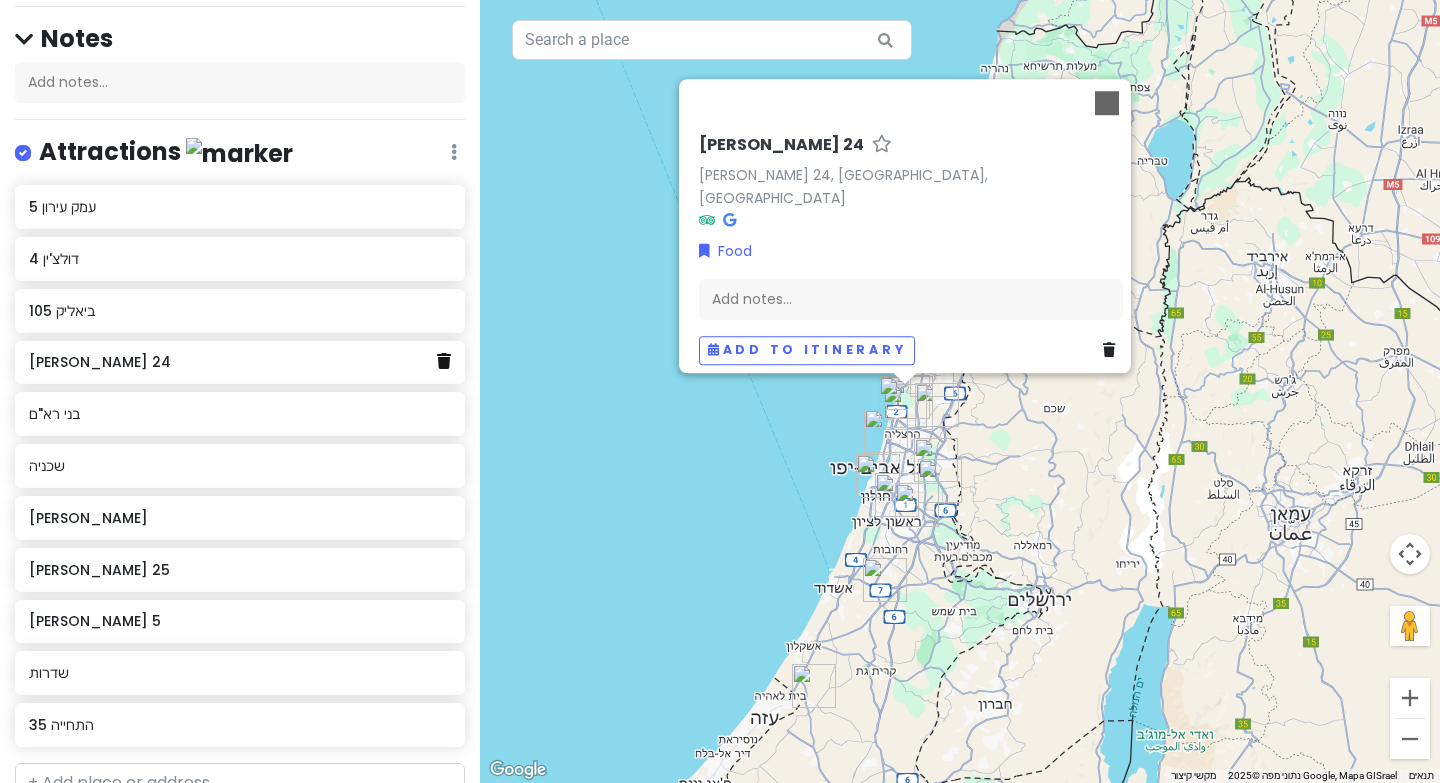click at bounding box center (444, 361) 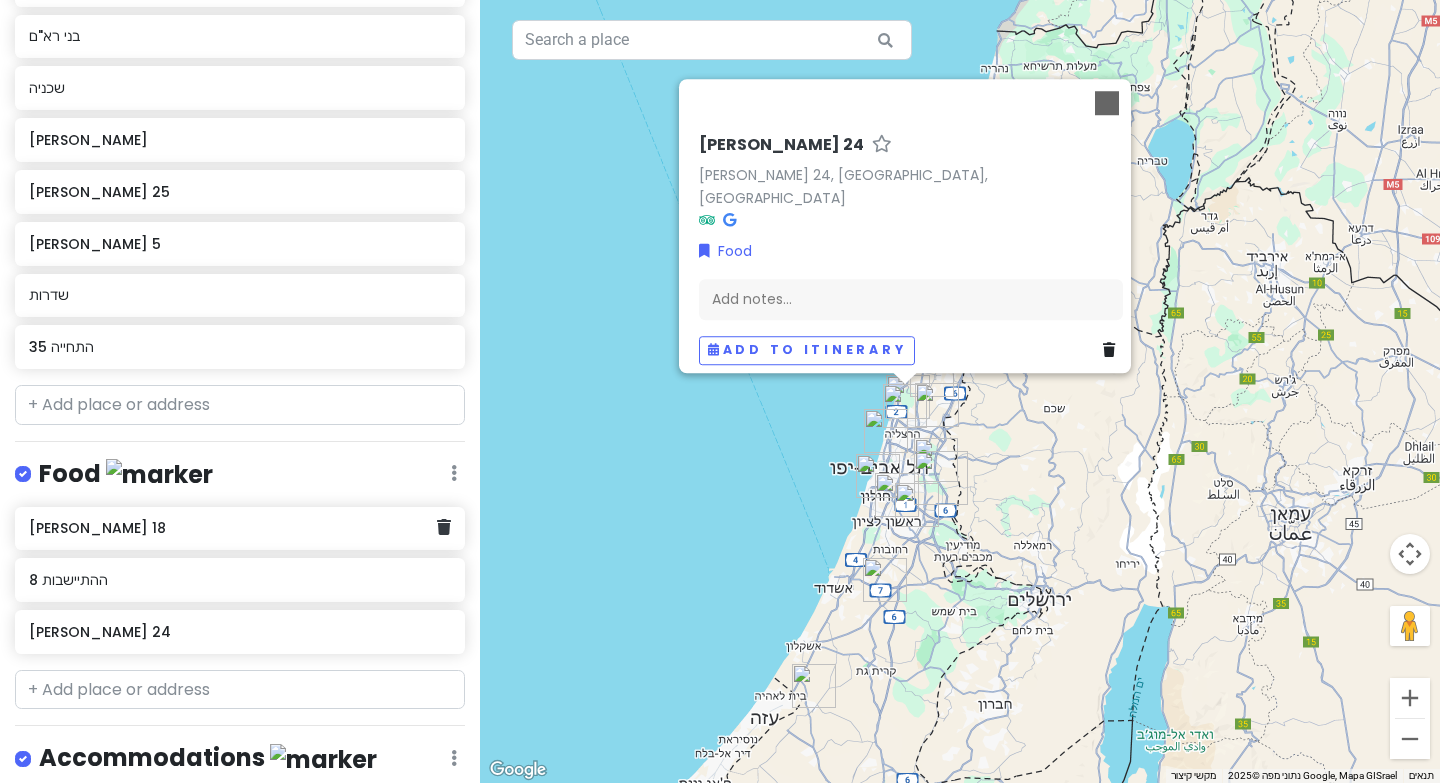 scroll, scrollTop: 648, scrollLeft: 0, axis: vertical 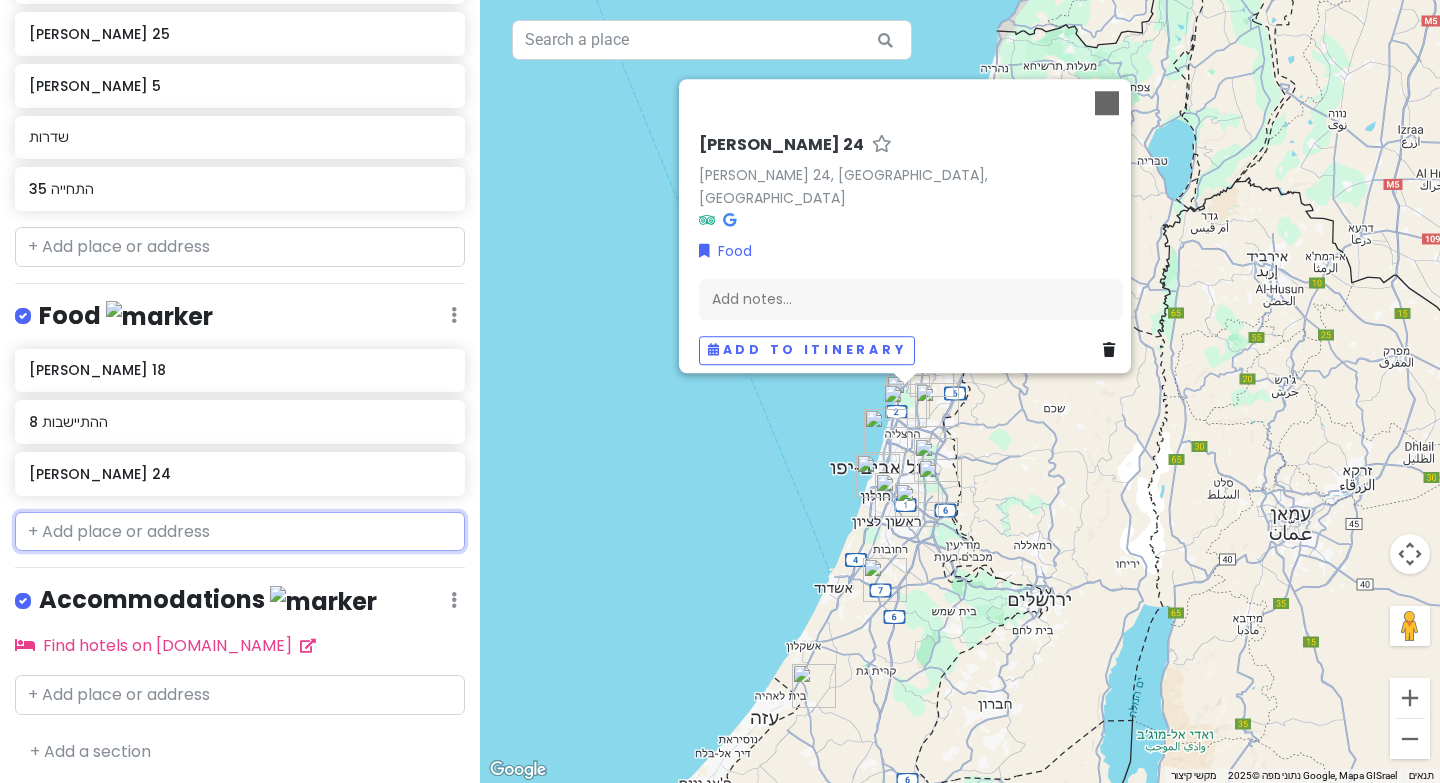 click at bounding box center (240, 532) 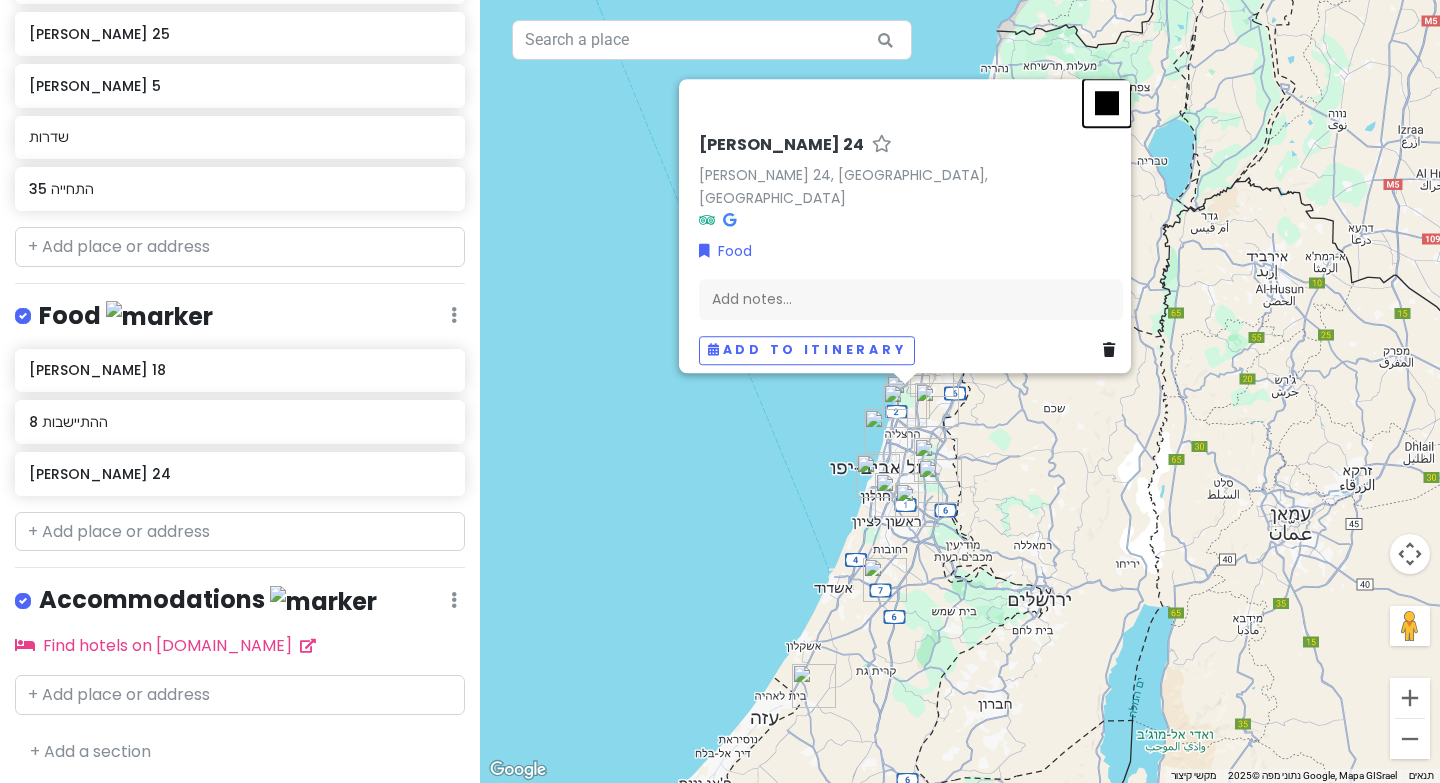 click at bounding box center [1107, 103] 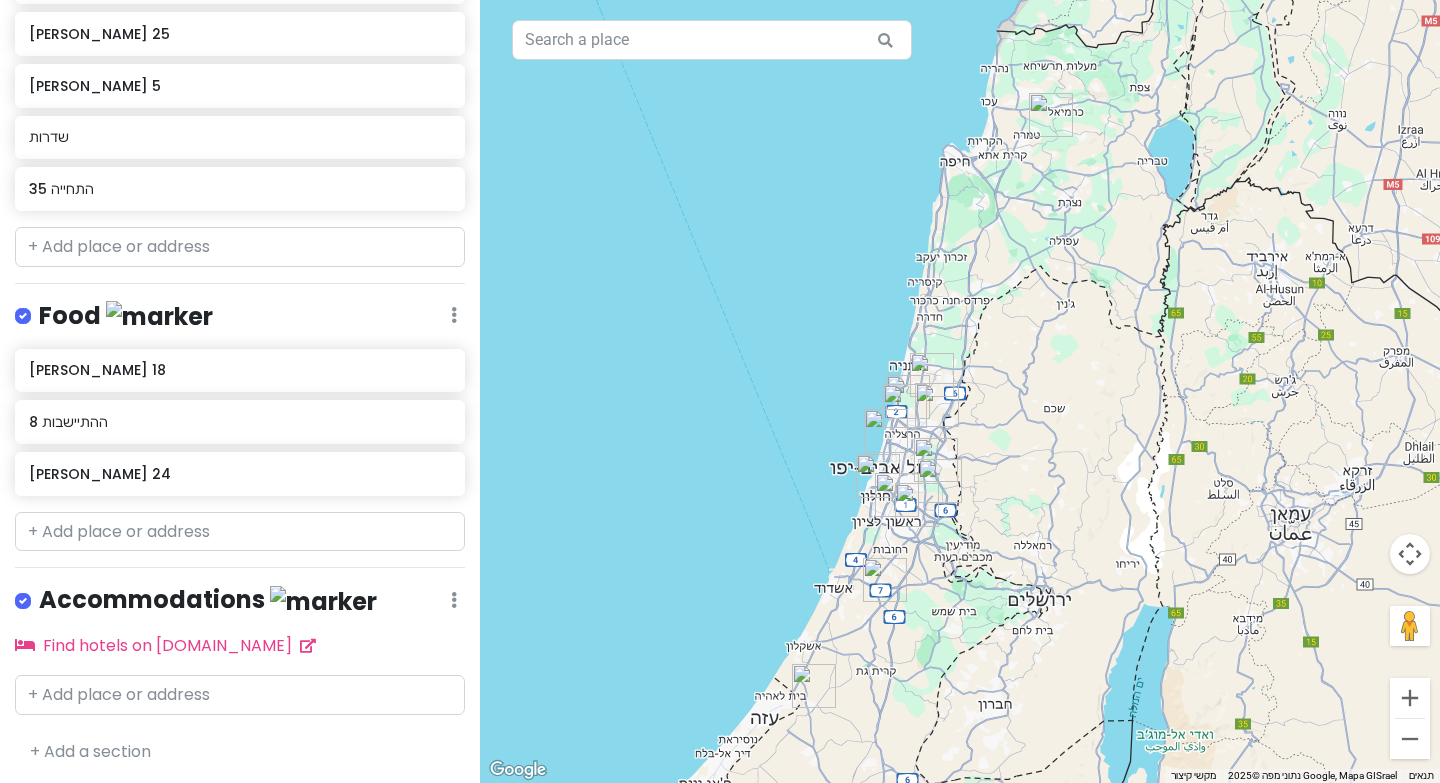 click at bounding box center [454, -332] 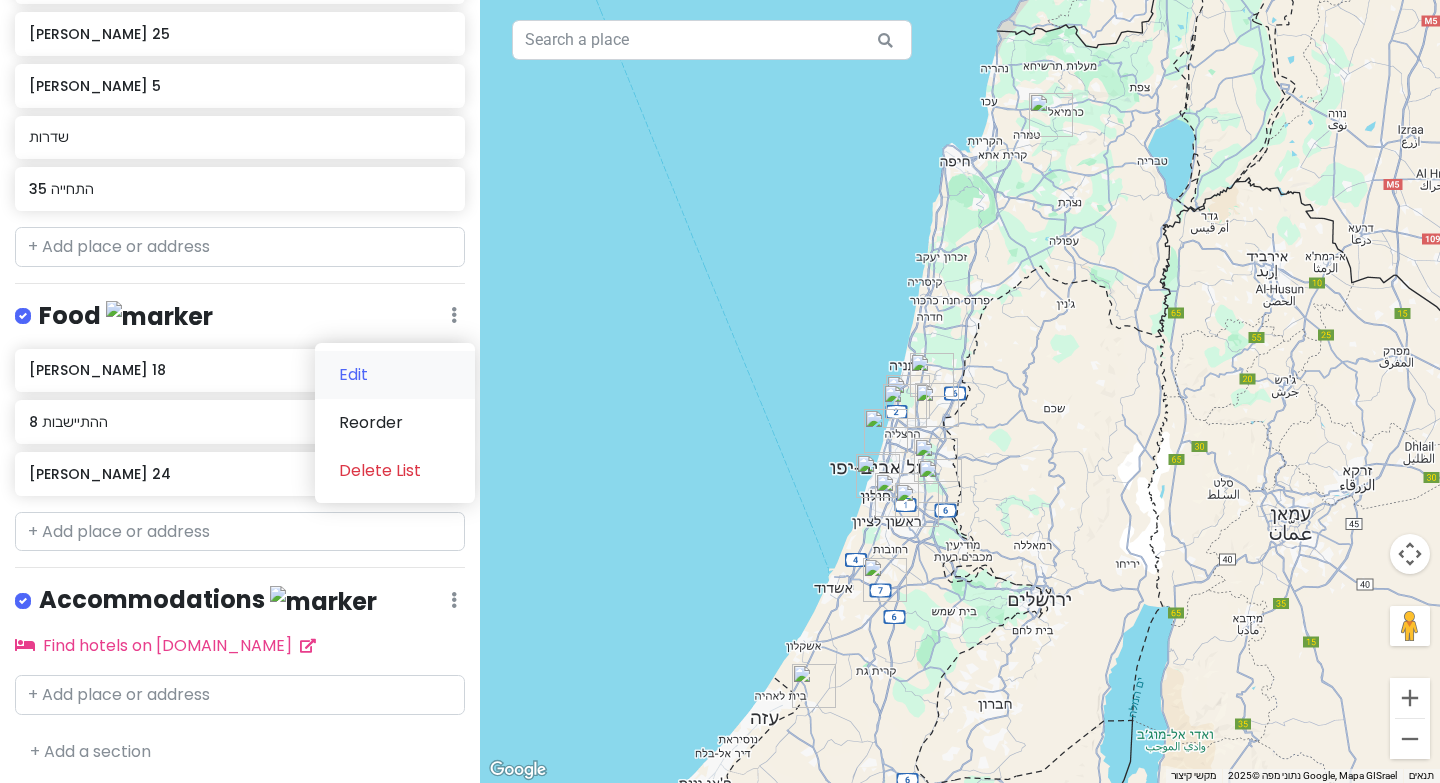 click on "Edit" at bounding box center (395, 375) 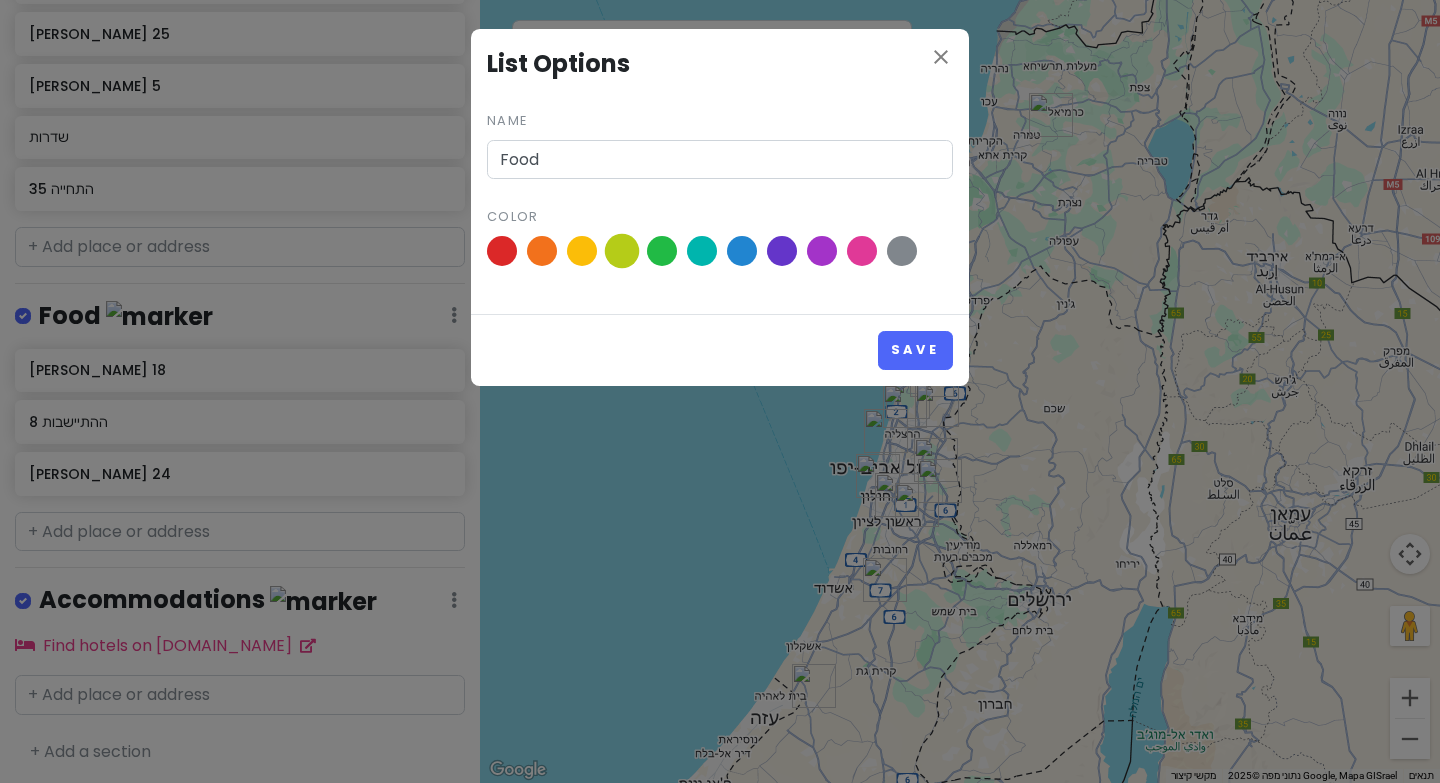 click at bounding box center (622, 251) 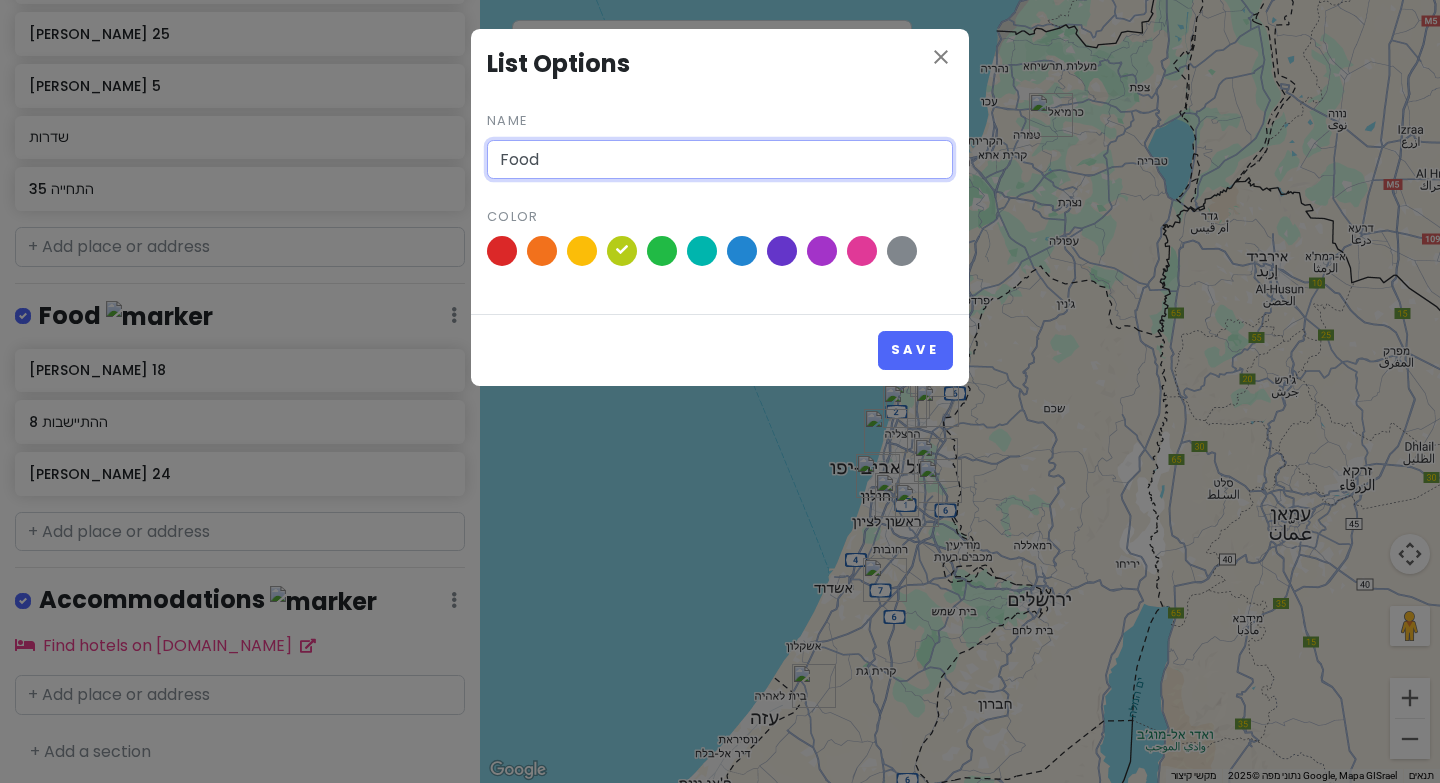 click on "Food" at bounding box center (720, 160) 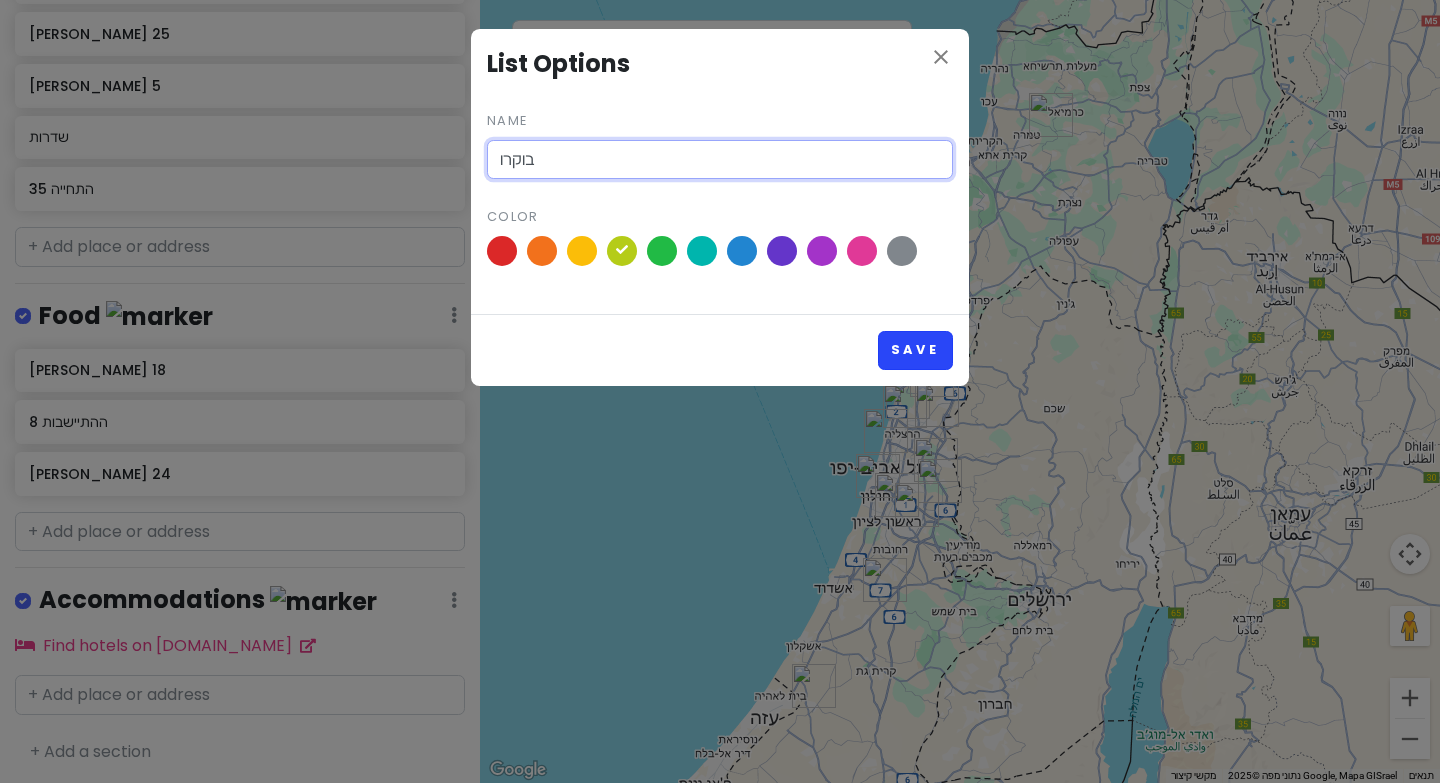 type on "בוקרו" 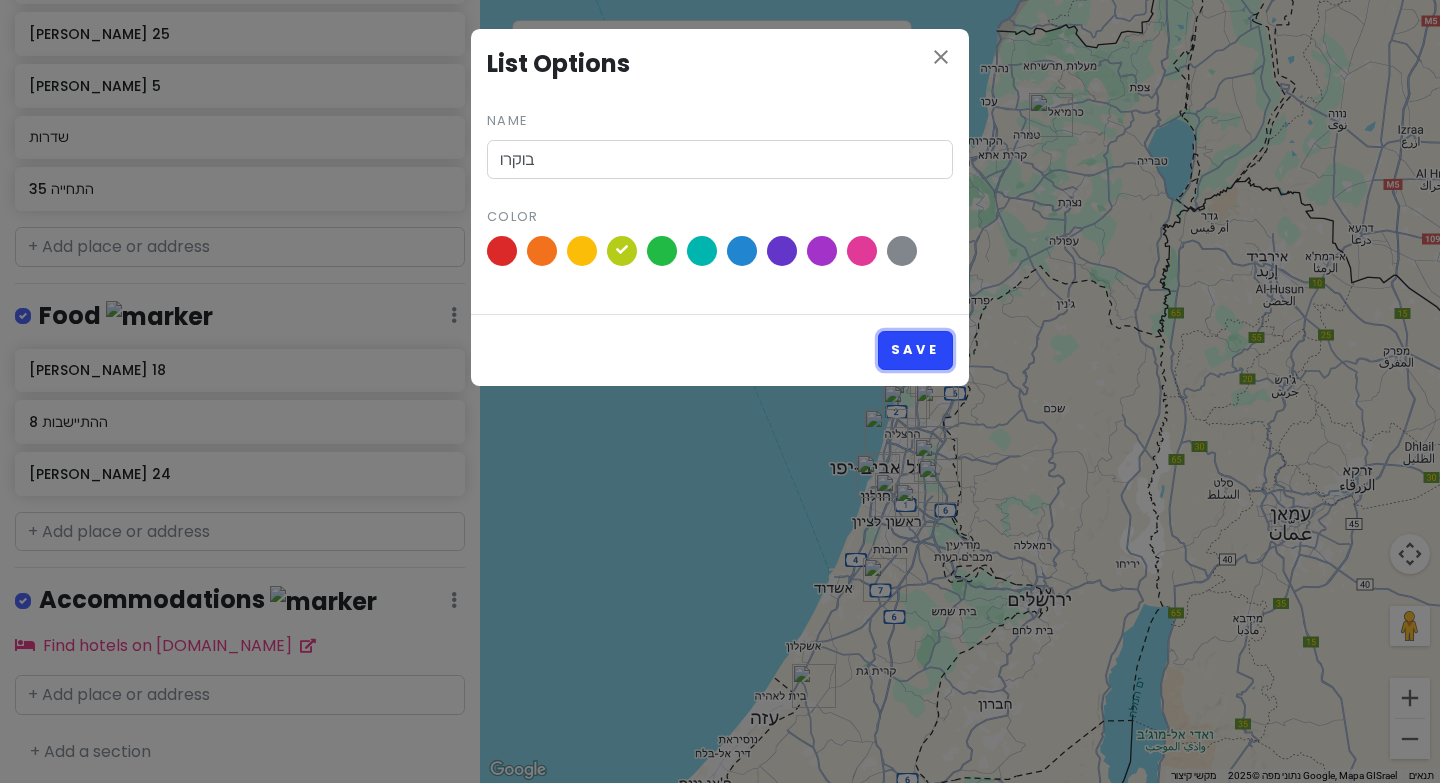 click on "Save" at bounding box center (915, 350) 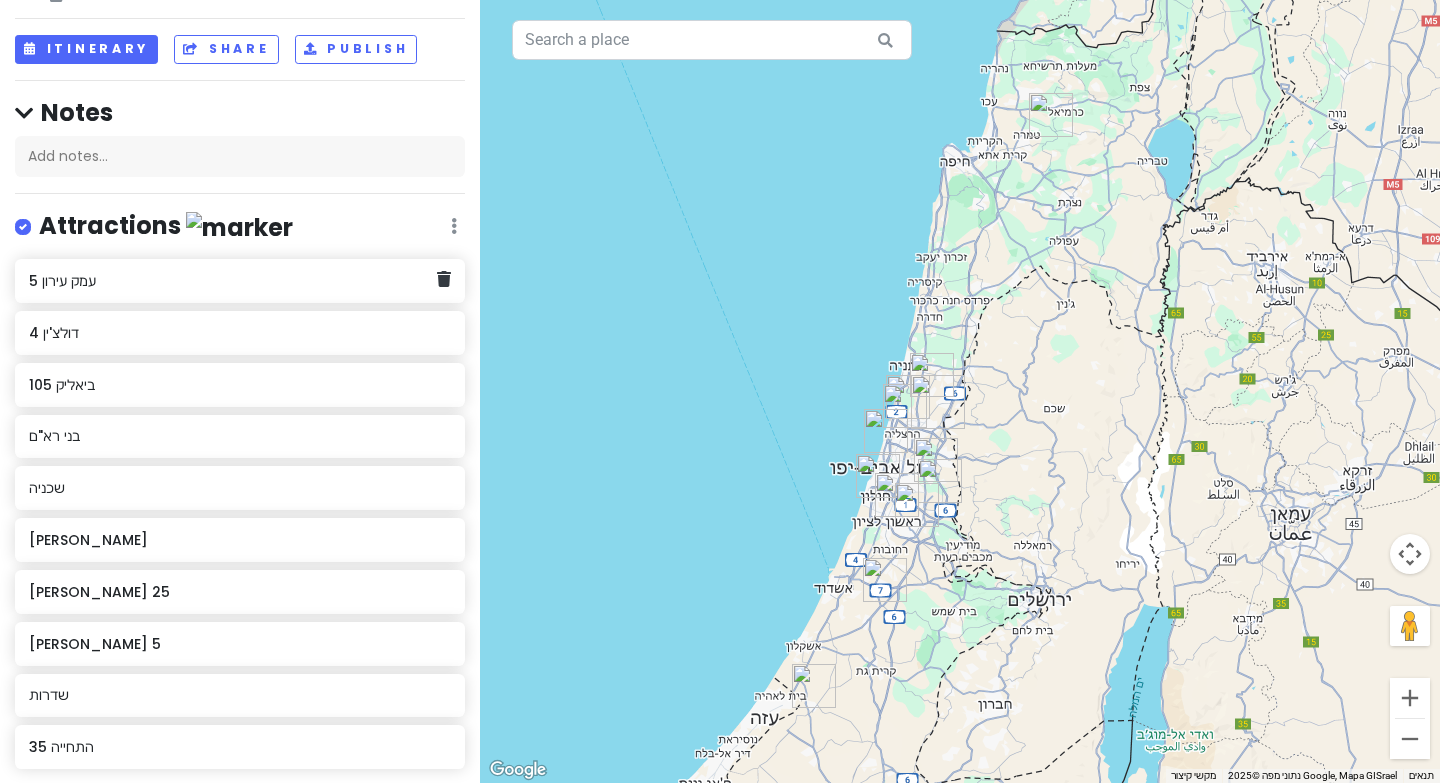 scroll, scrollTop: 78, scrollLeft: 0, axis: vertical 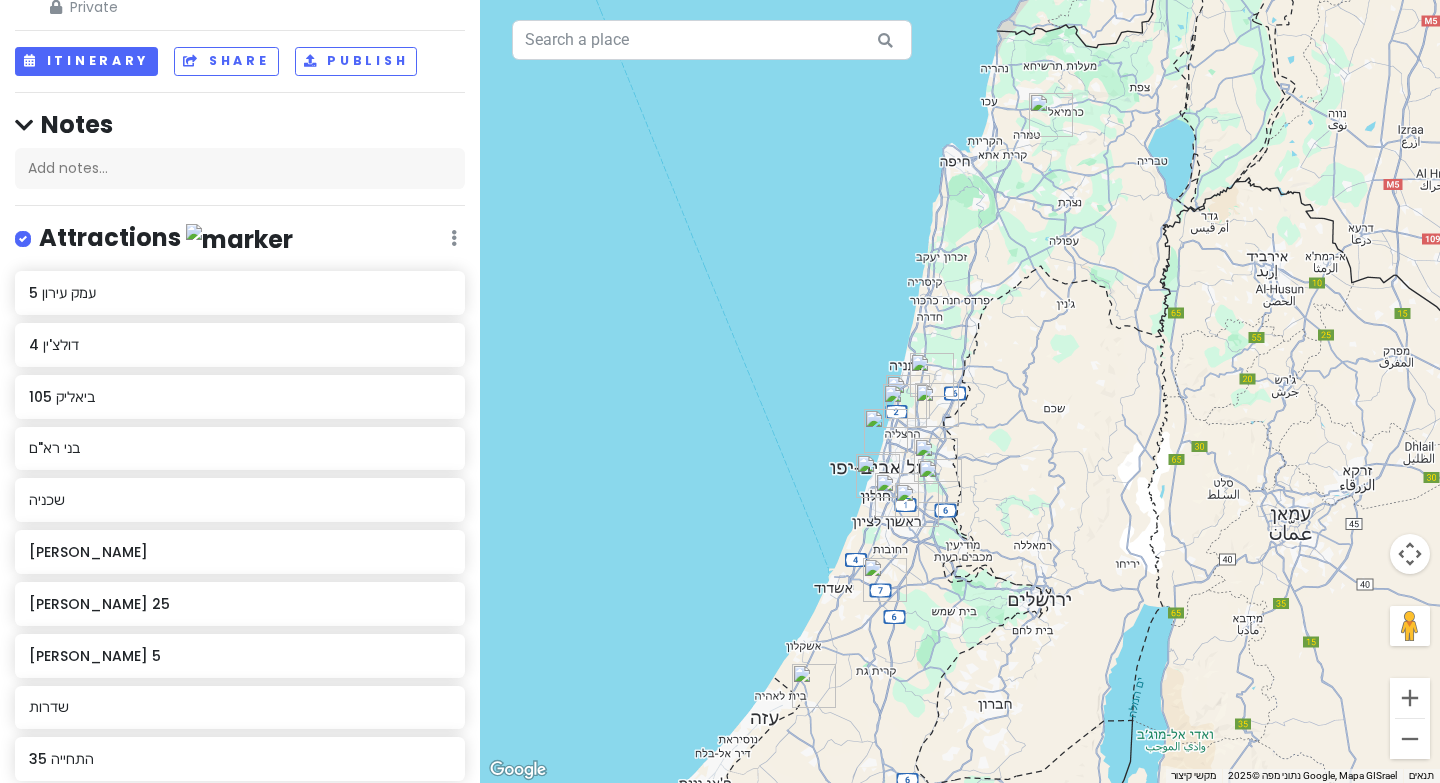 click at bounding box center [454, 238] 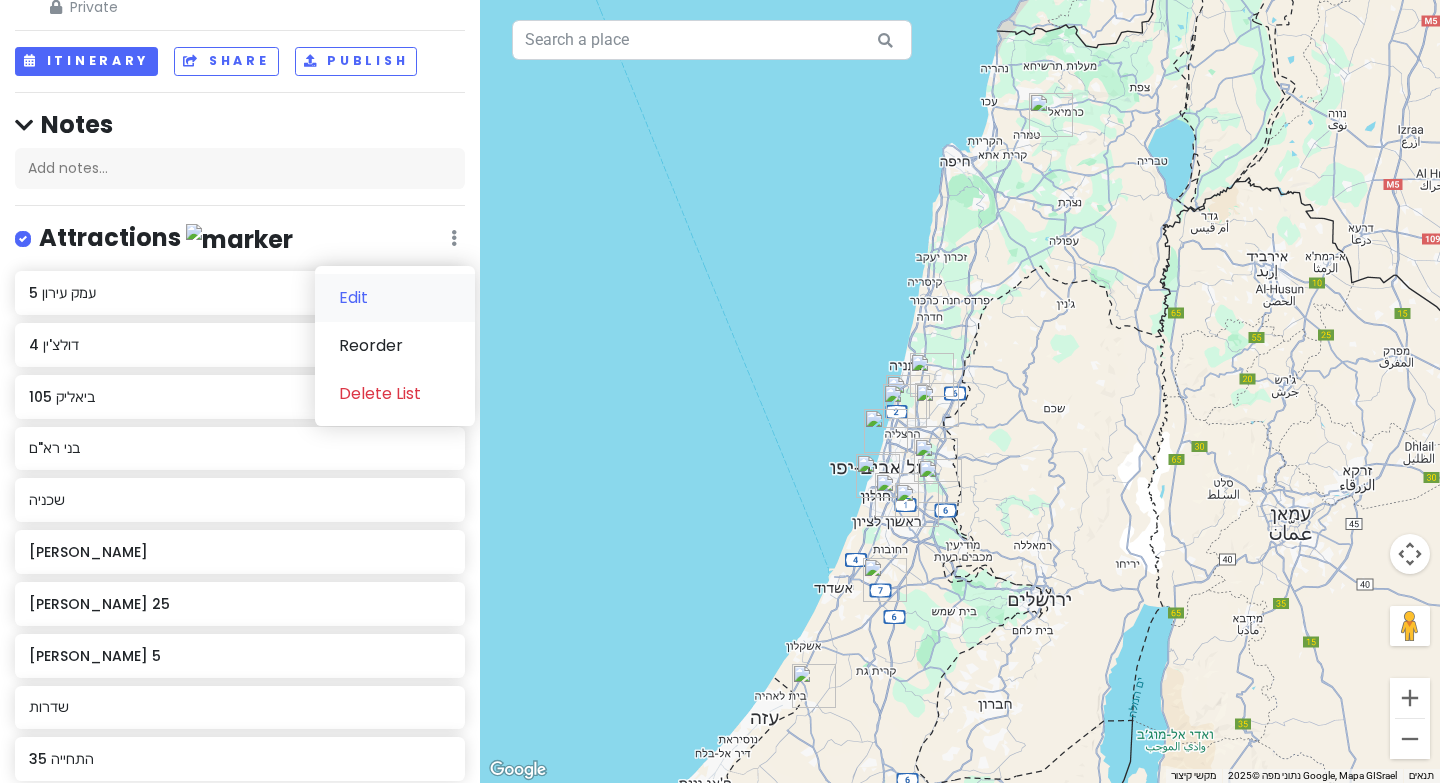 click on "Edit" at bounding box center (395, 298) 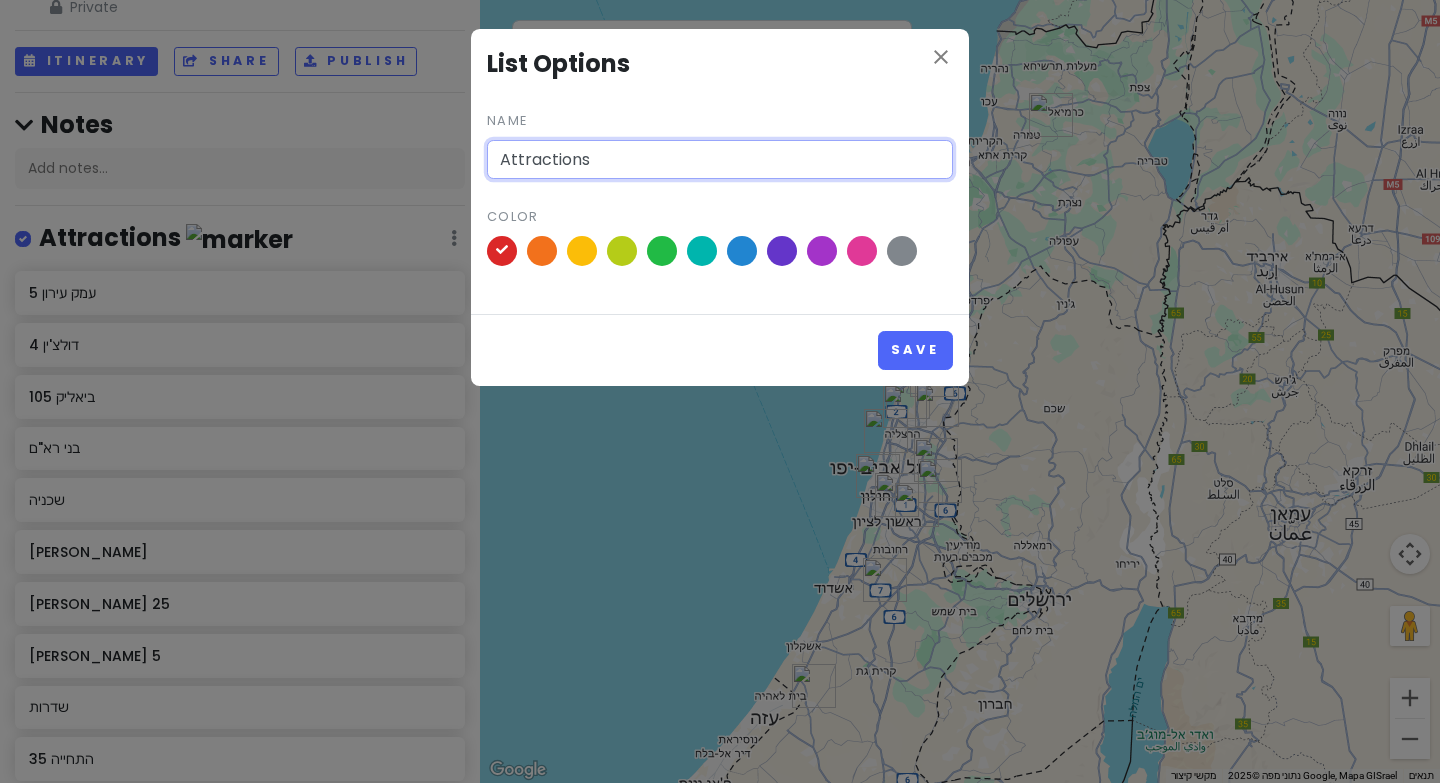 click on "Attractions" at bounding box center [720, 160] 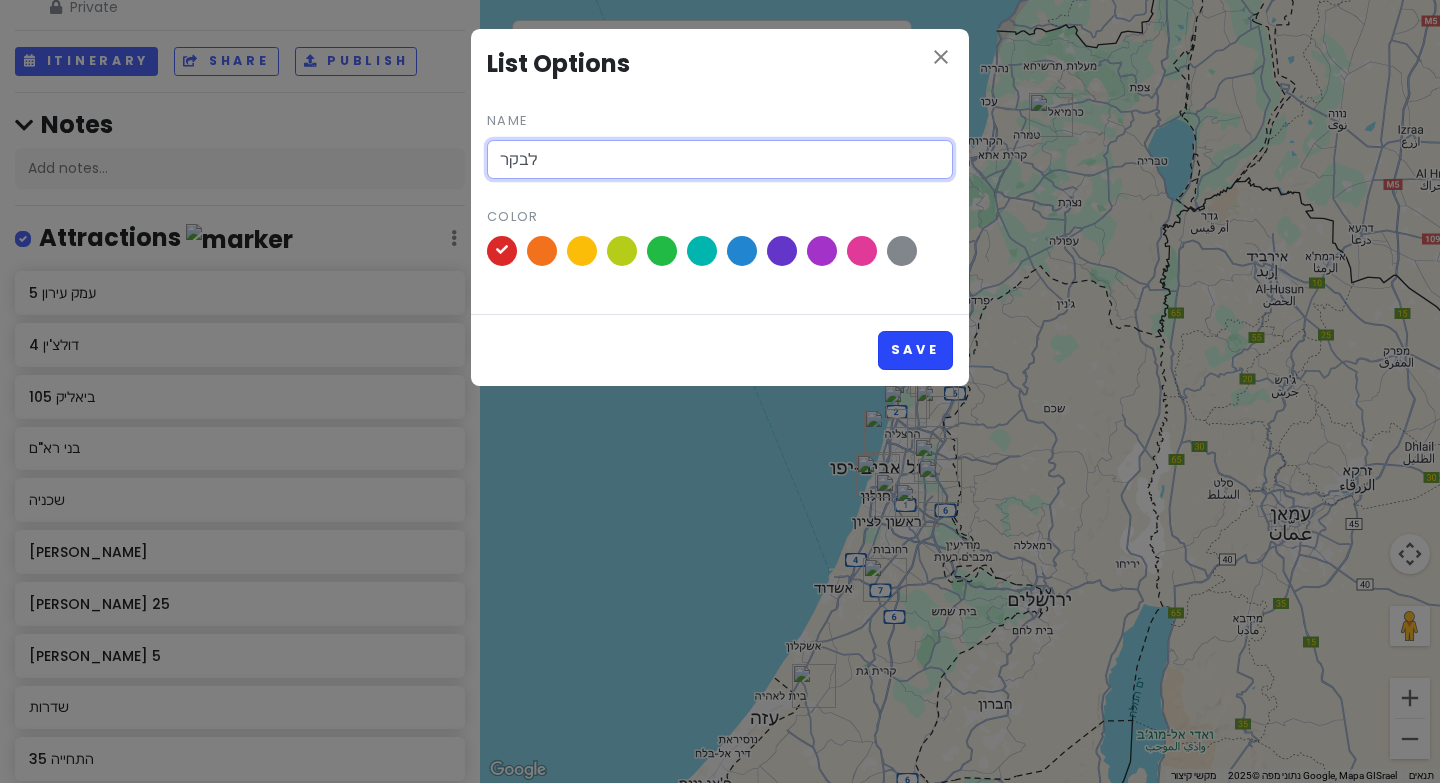 type on "לבקר" 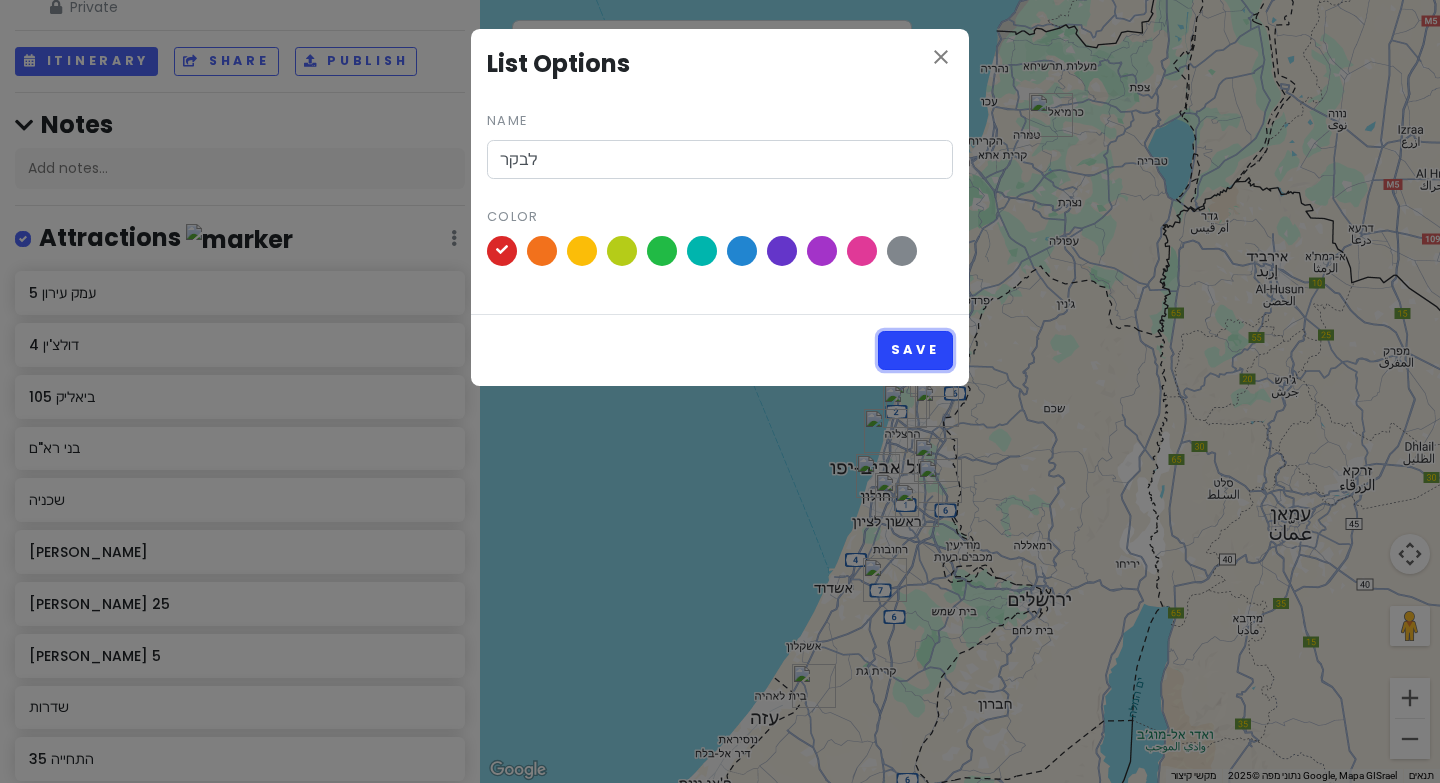click on "Save" at bounding box center [915, 350] 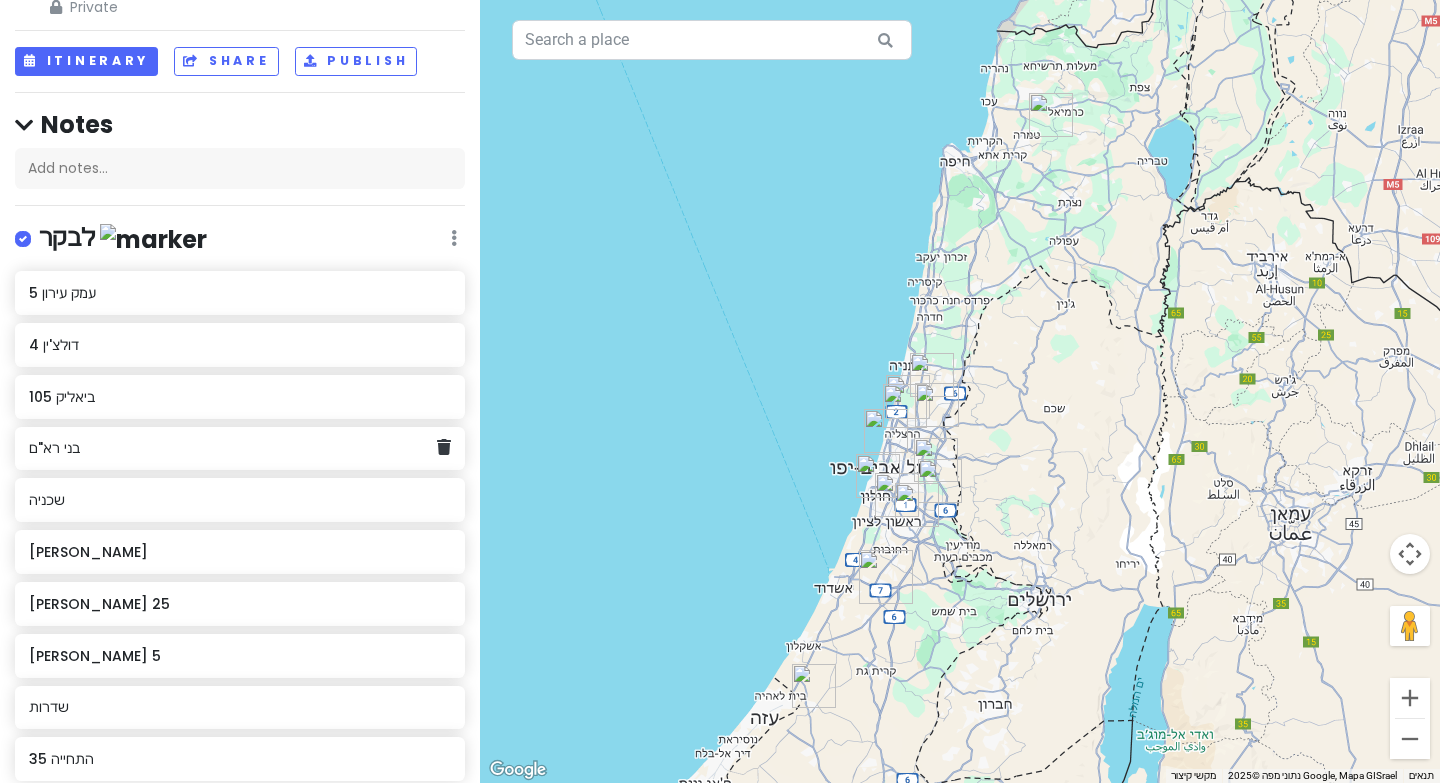 scroll, scrollTop: 648, scrollLeft: 0, axis: vertical 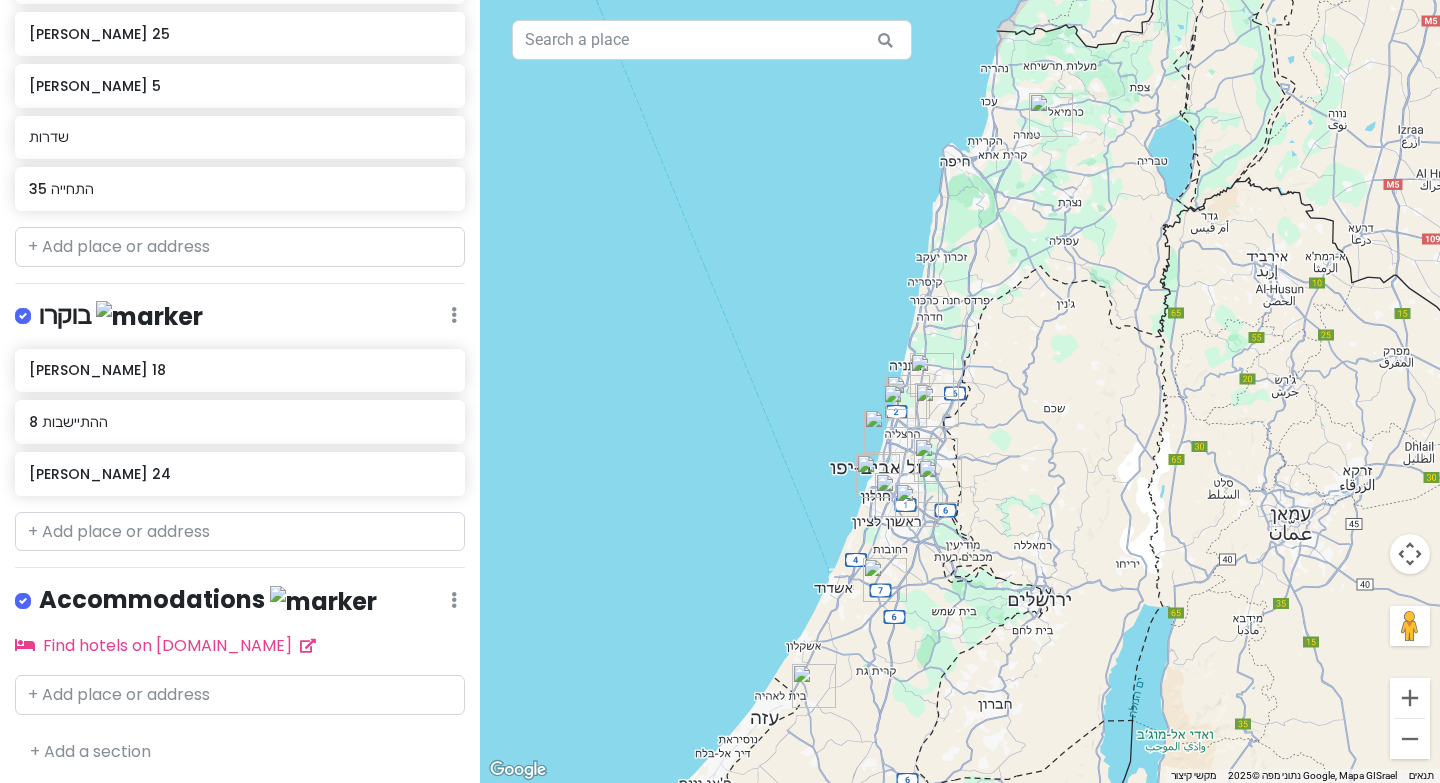 click at bounding box center [937, 405] 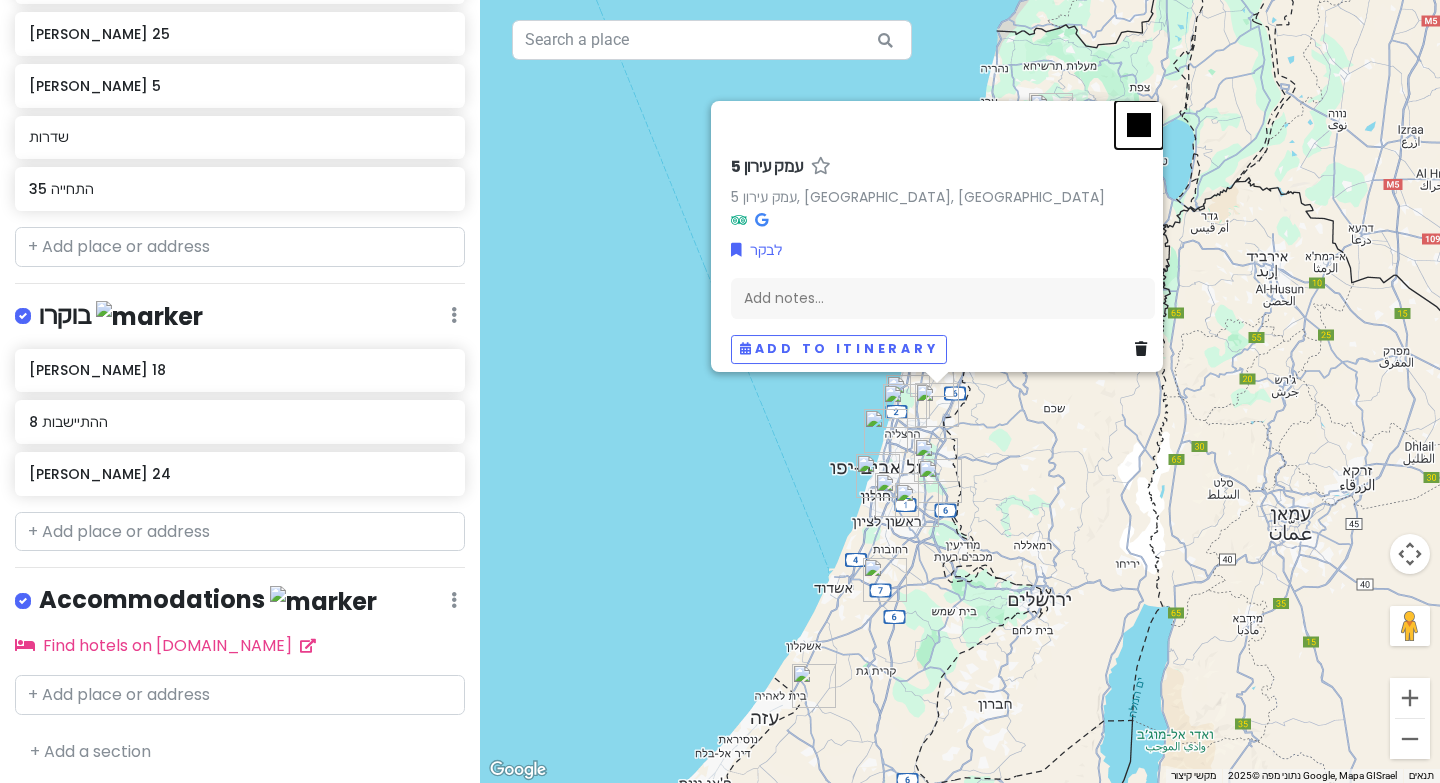 click at bounding box center (1139, 125) 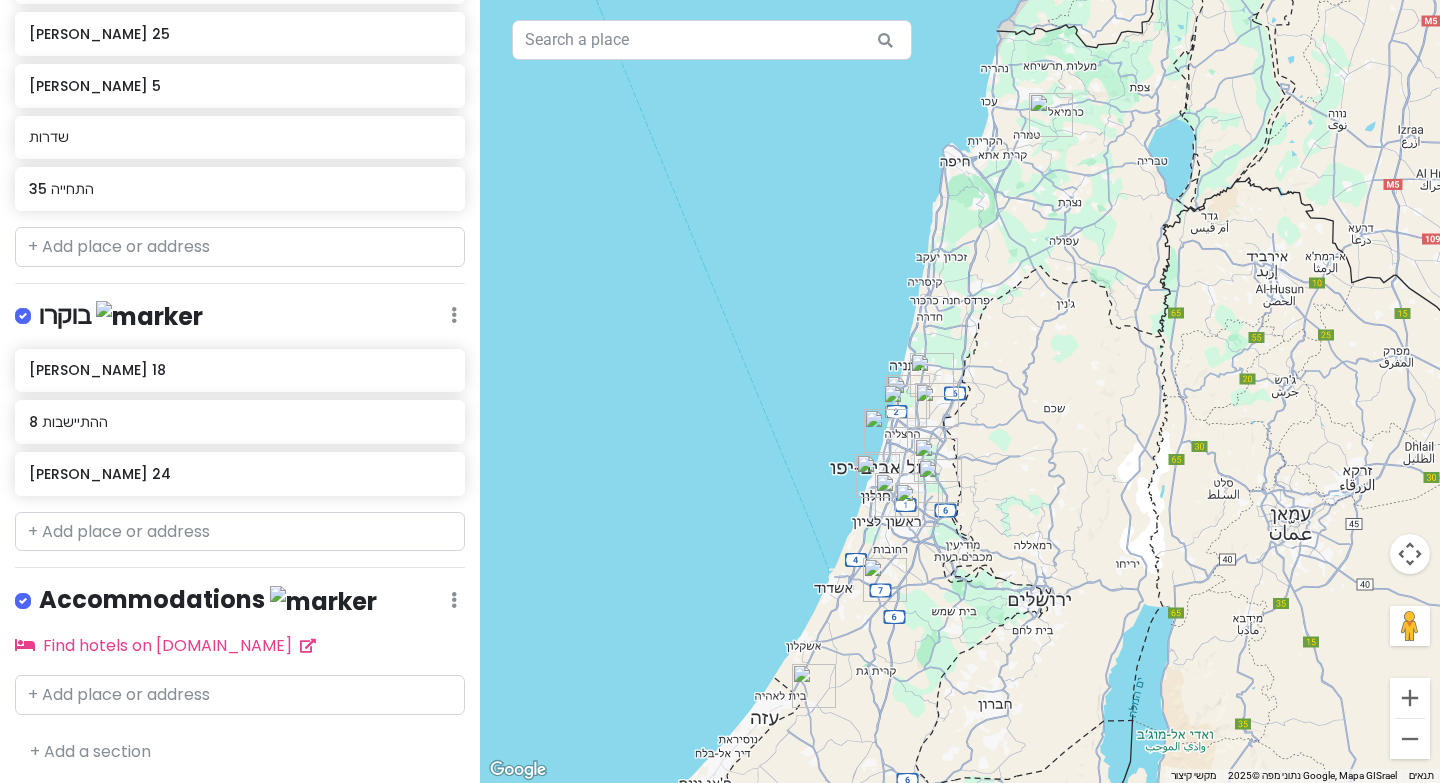 click on "Accommodations   Edit Reorder Delete List" at bounding box center (240, 604) 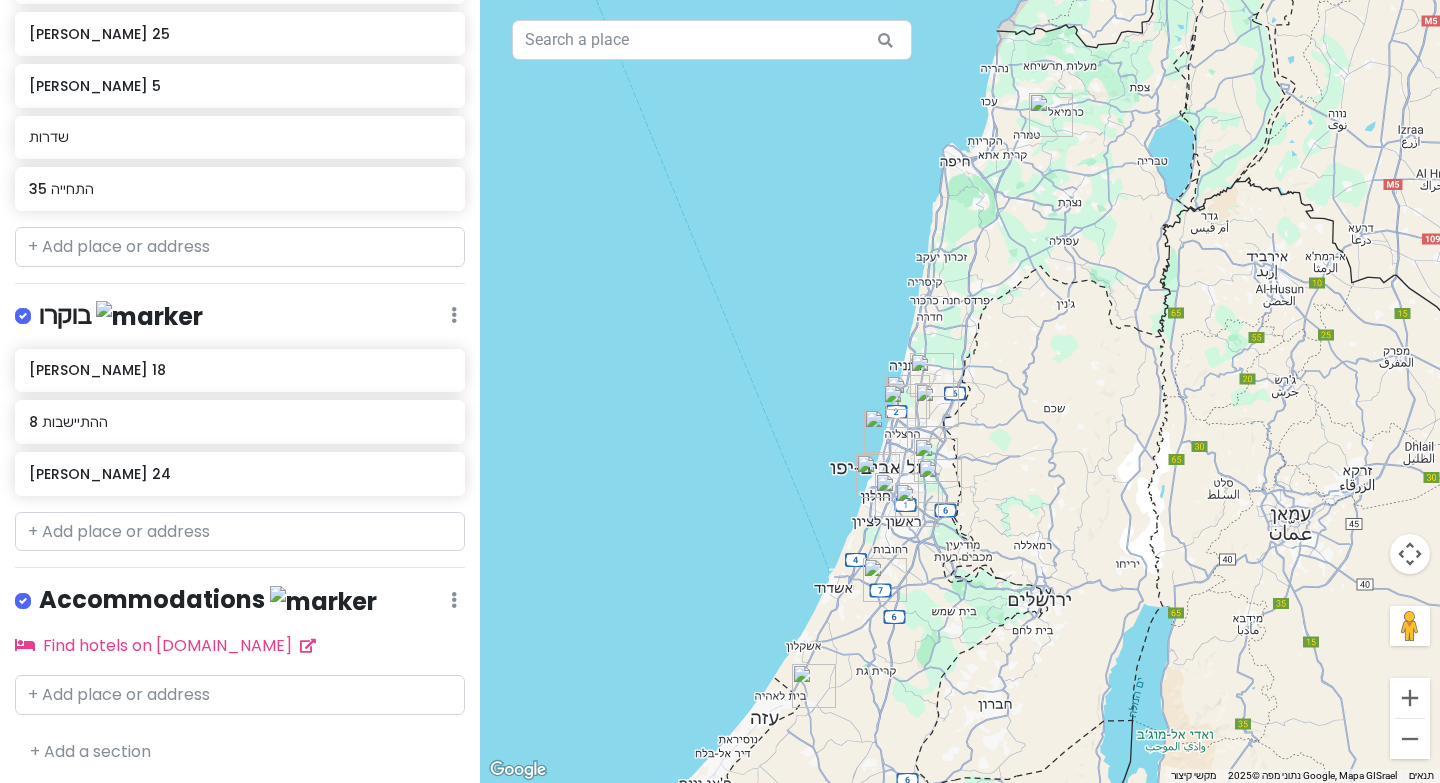 click at bounding box center (454, -332) 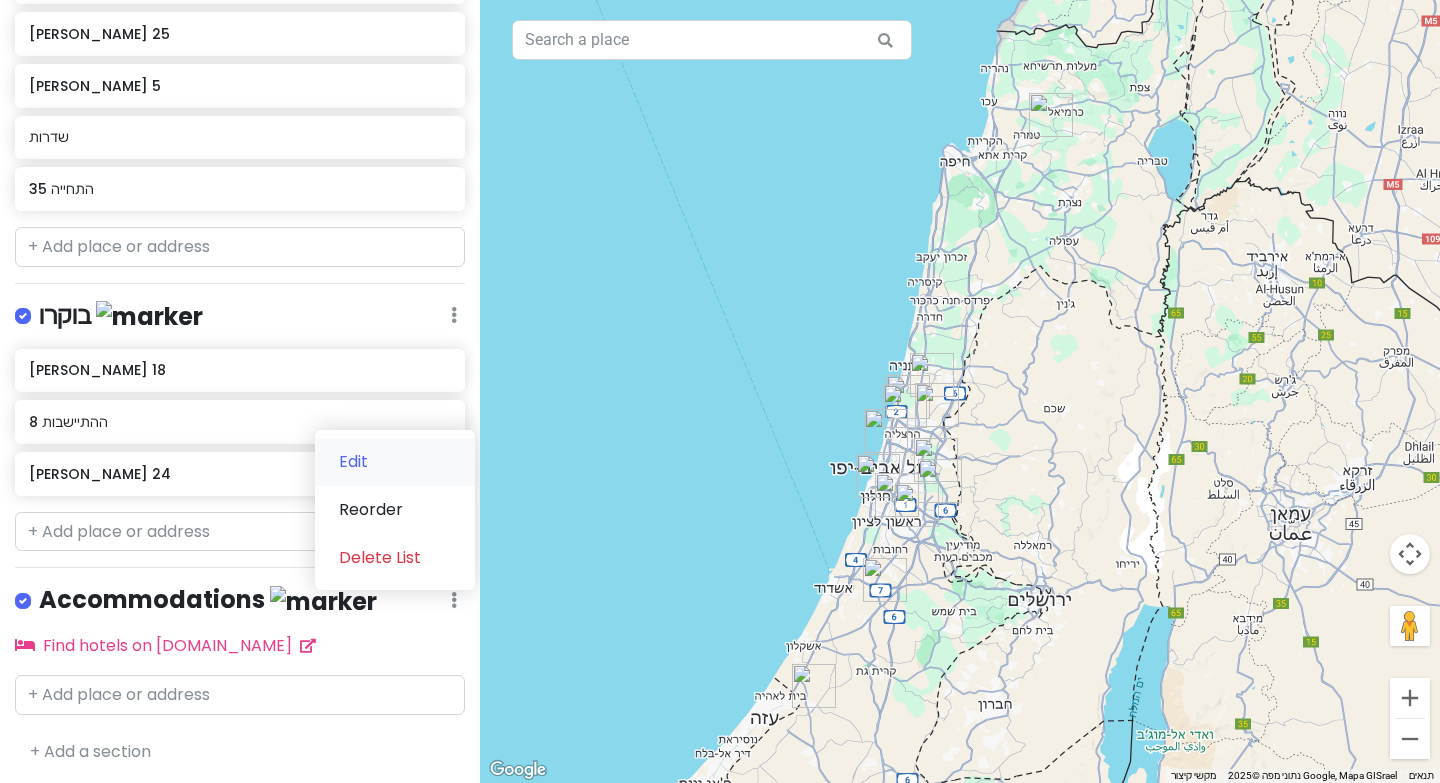 click on "Edit" at bounding box center (395, 462) 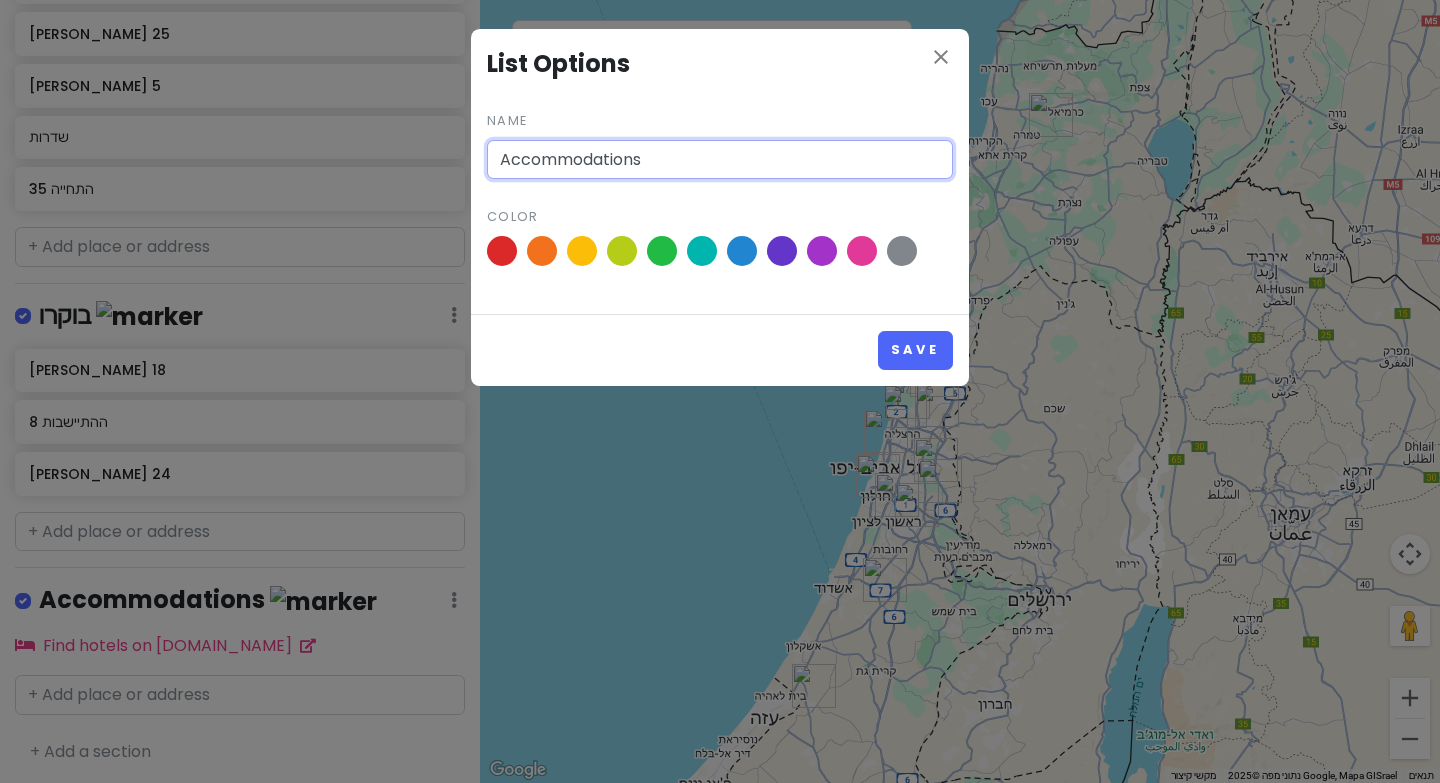 click on "Accommodations" at bounding box center [720, 160] 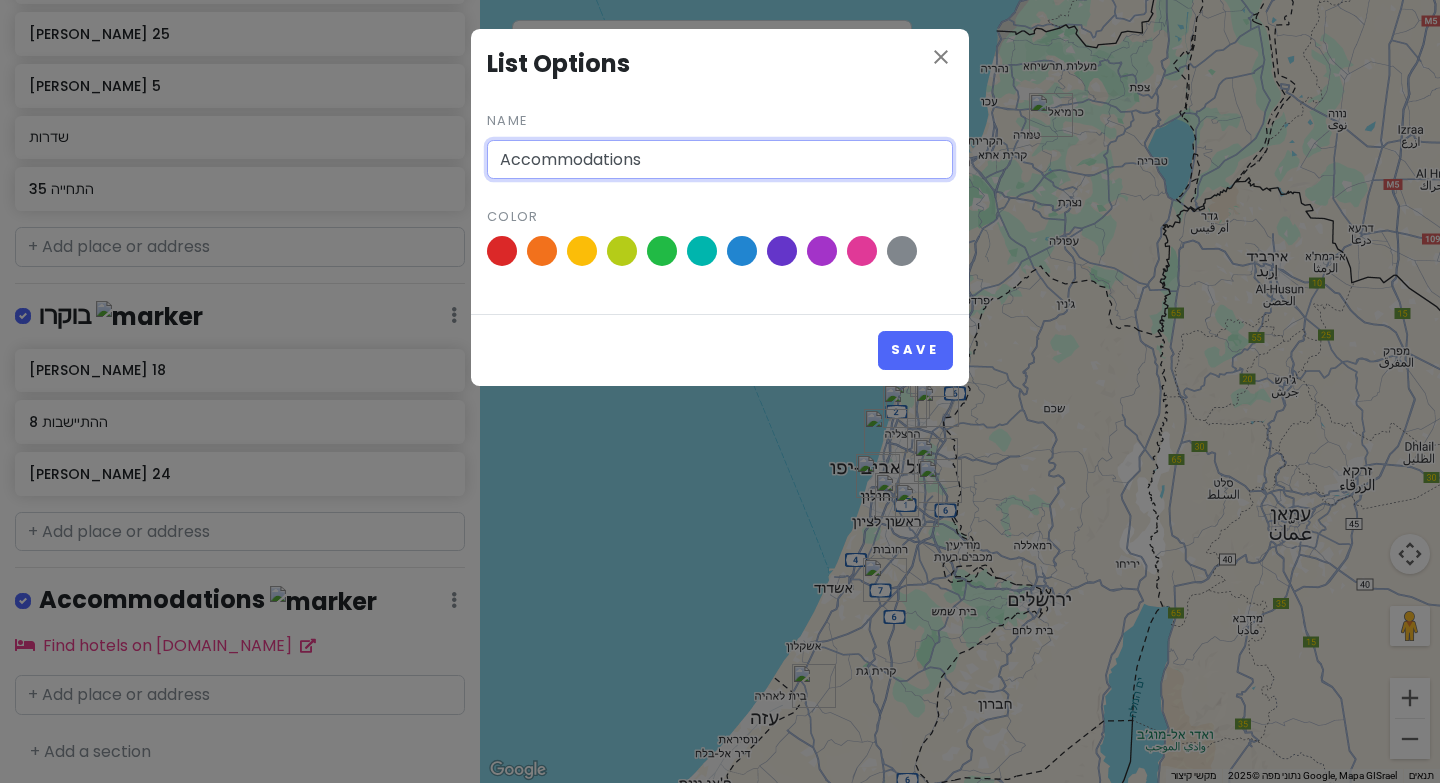drag, startPoint x: 673, startPoint y: 157, endPoint x: 381, endPoint y: 147, distance: 292.17117 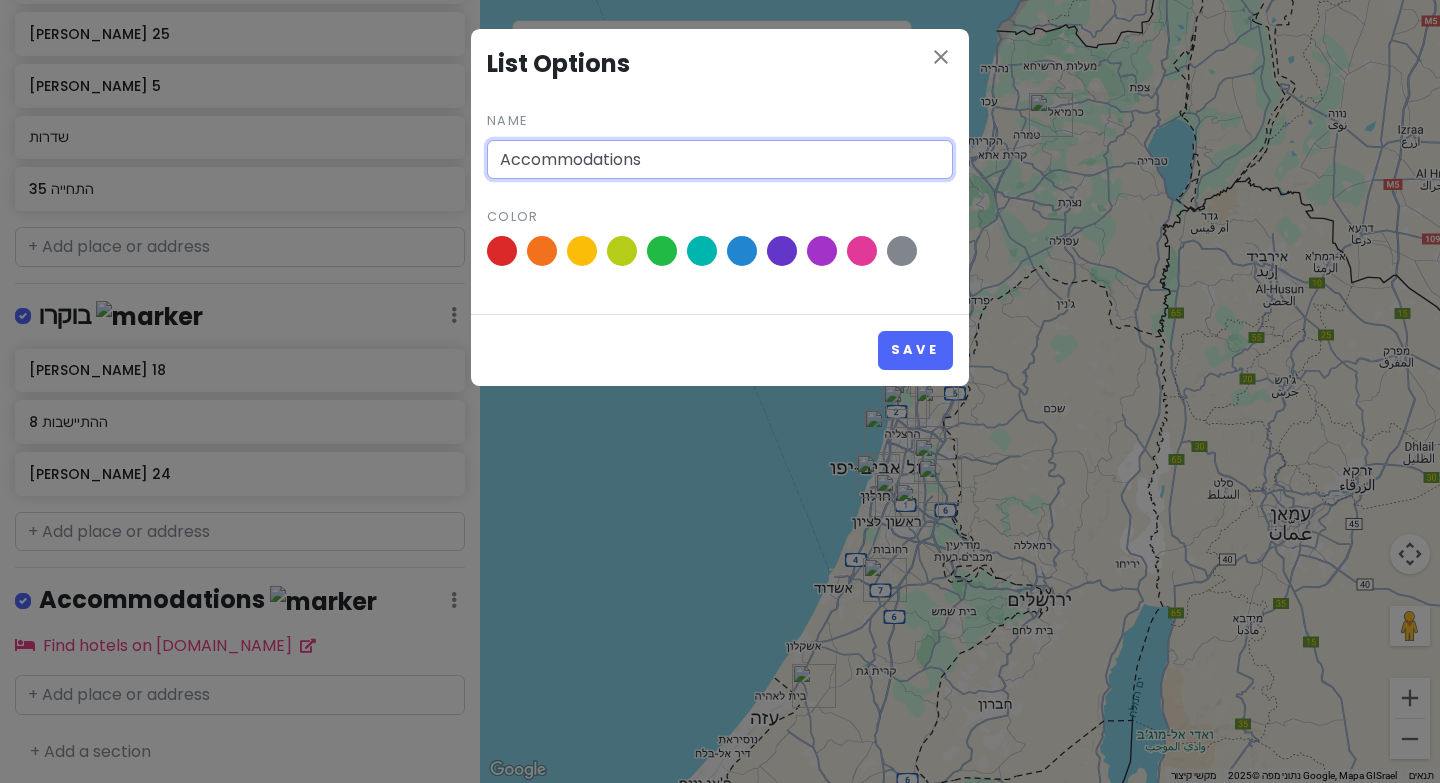 click on "close List Options Name Accommodations Color Save" at bounding box center [720, 391] 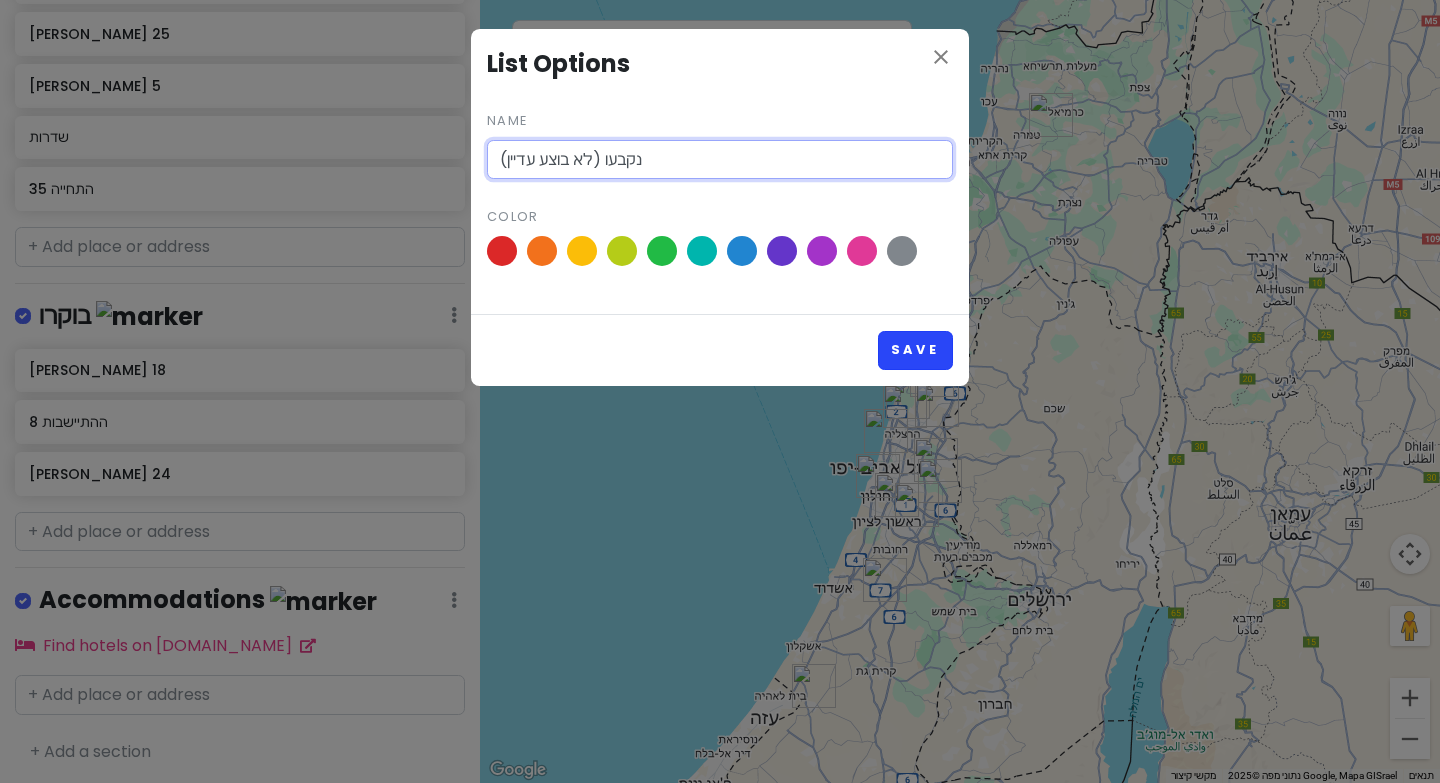 type on "נקבעו (לא בוצע עדיין)" 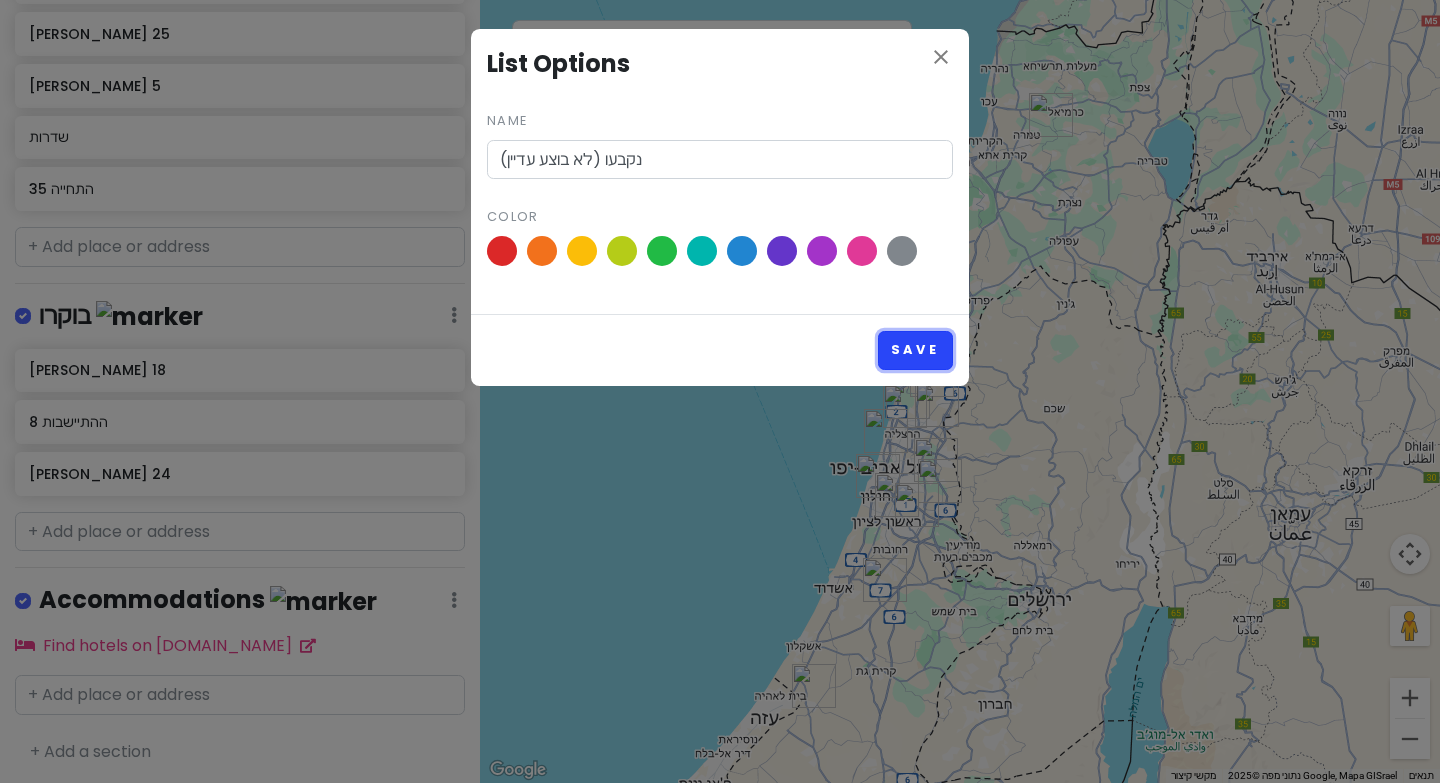 click on "Save" at bounding box center [915, 350] 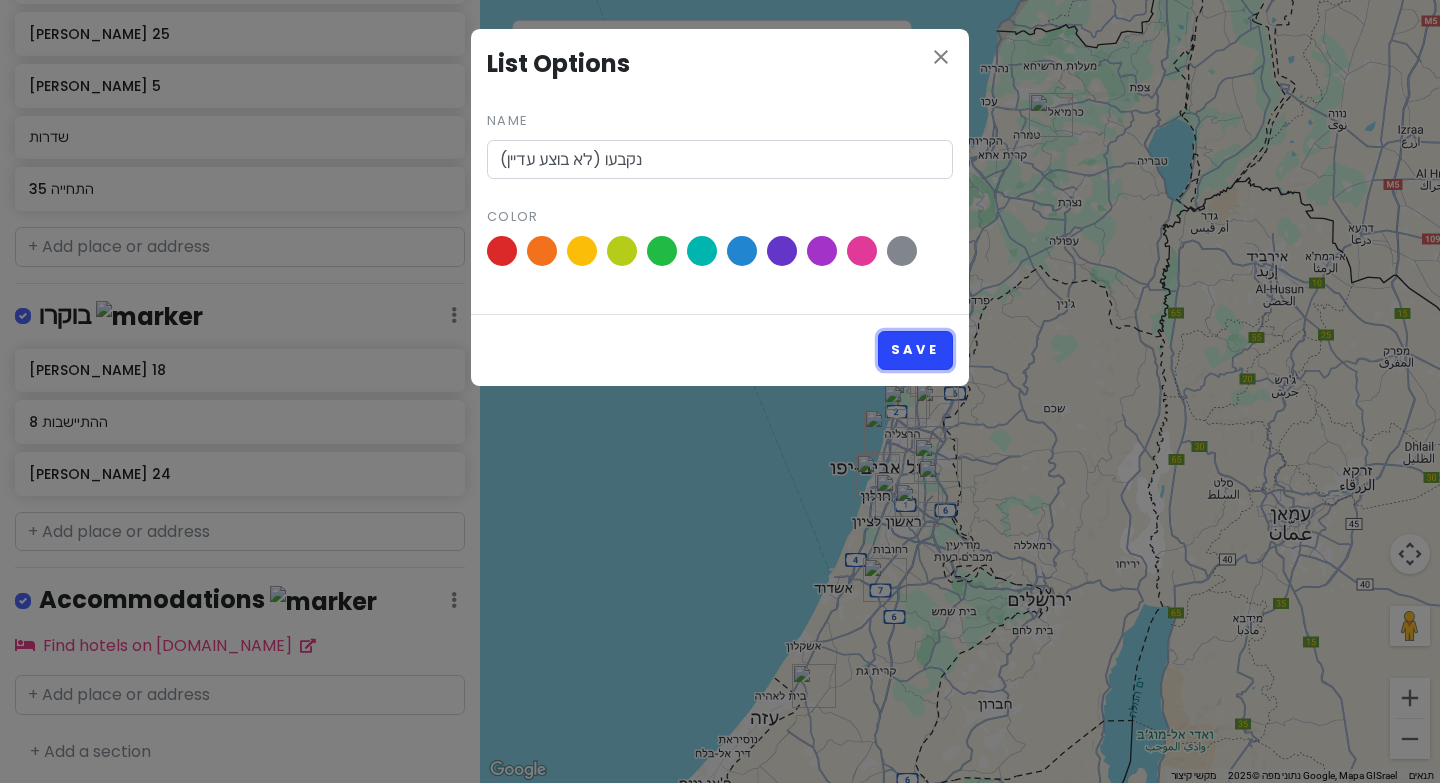 type 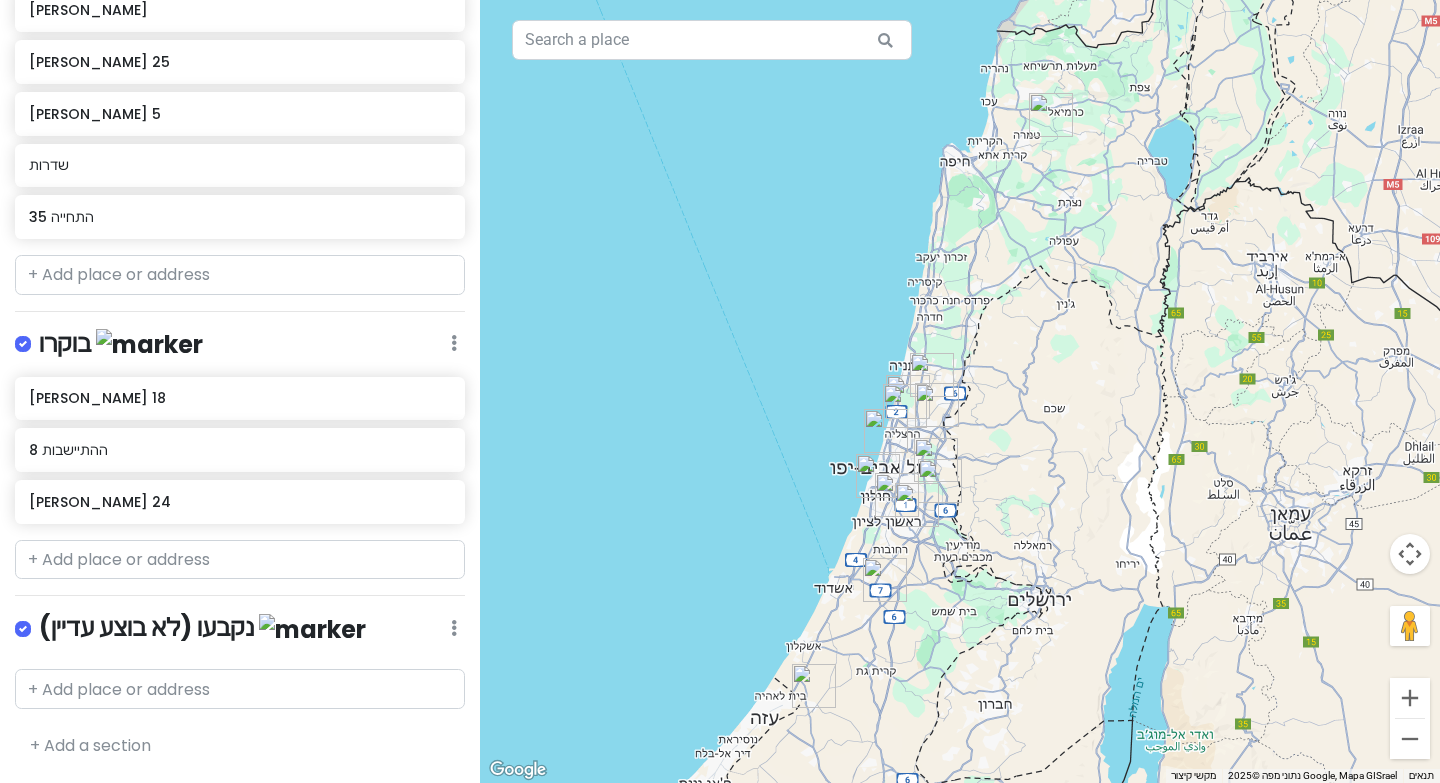 scroll, scrollTop: 614, scrollLeft: 0, axis: vertical 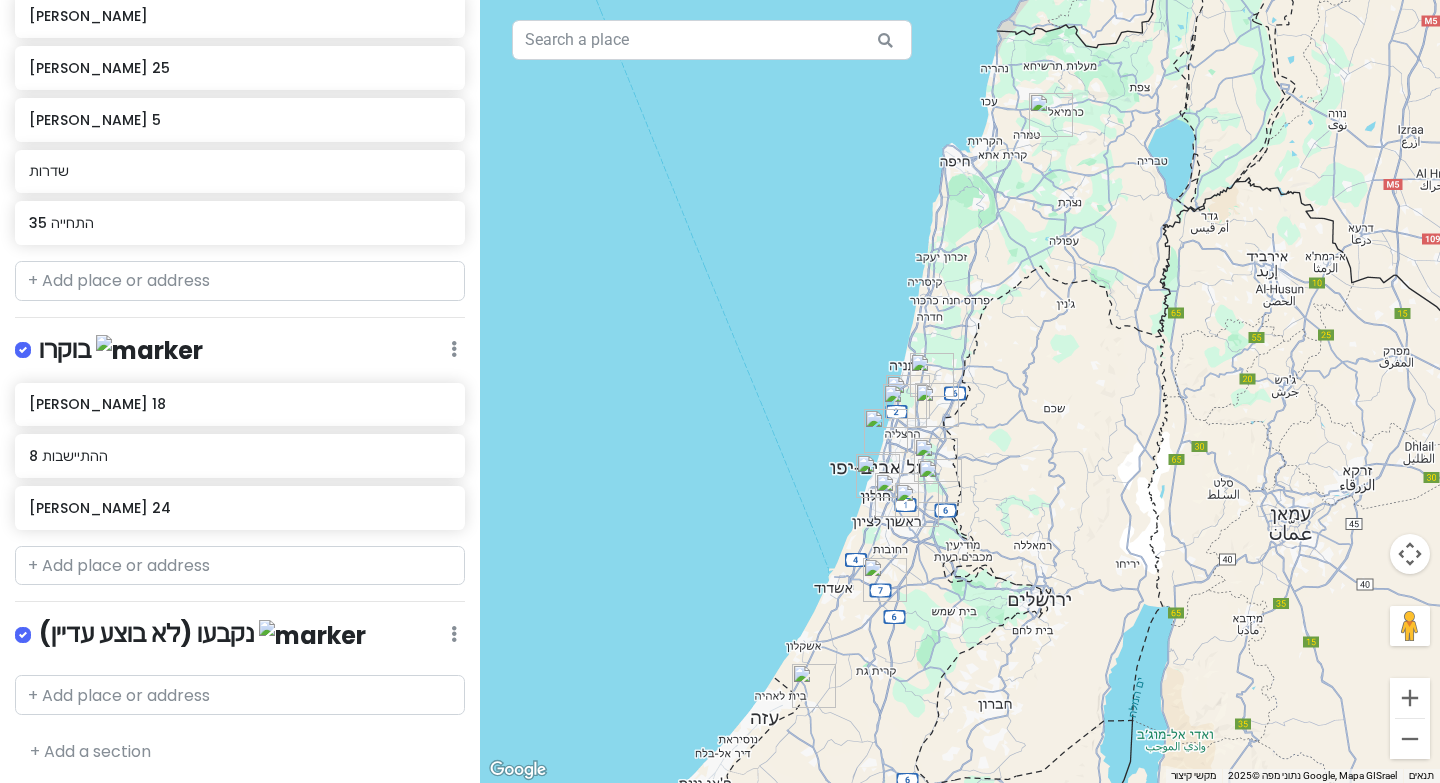 click on "נקבעו (לא בוצע עדיין)   Edit Reorder Delete List" at bounding box center [240, 638] 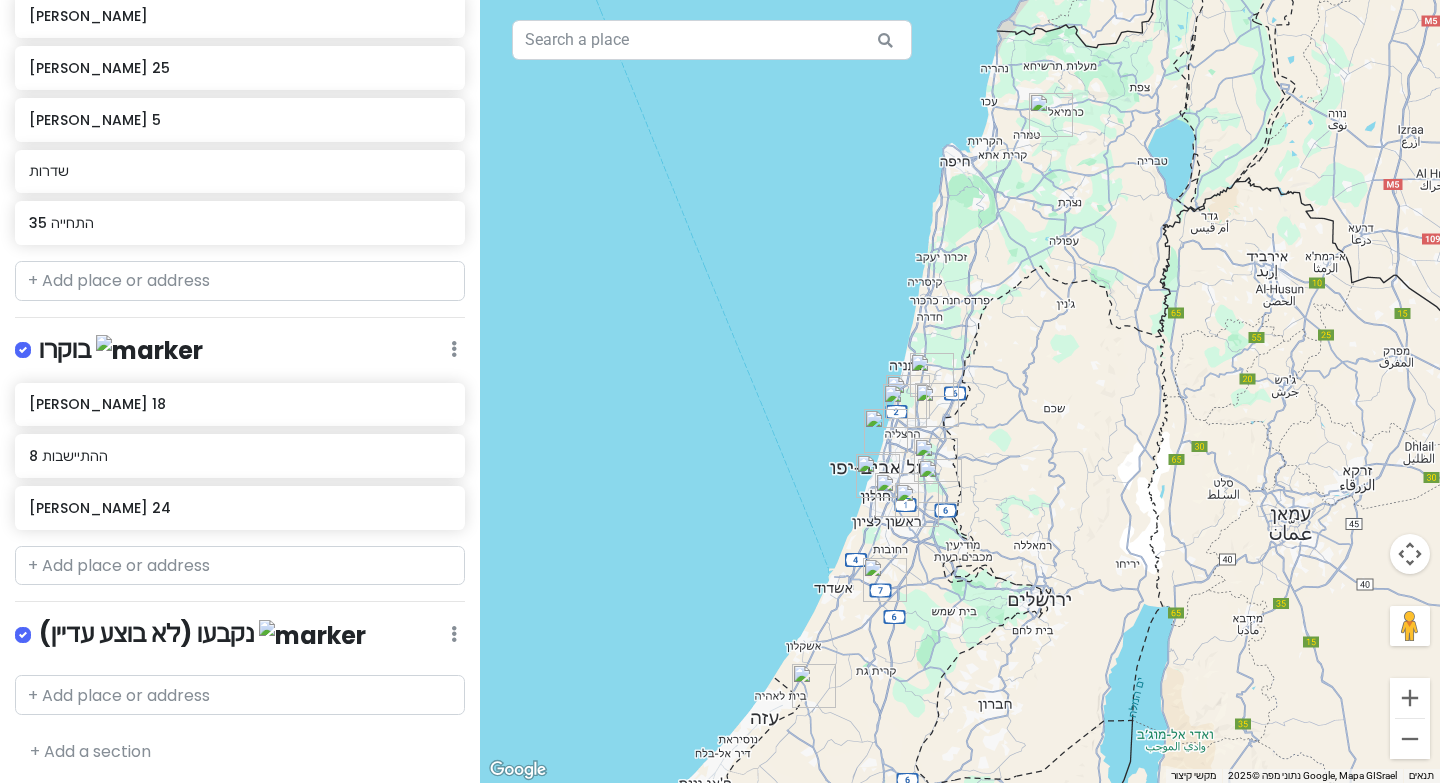 click at bounding box center [454, -298] 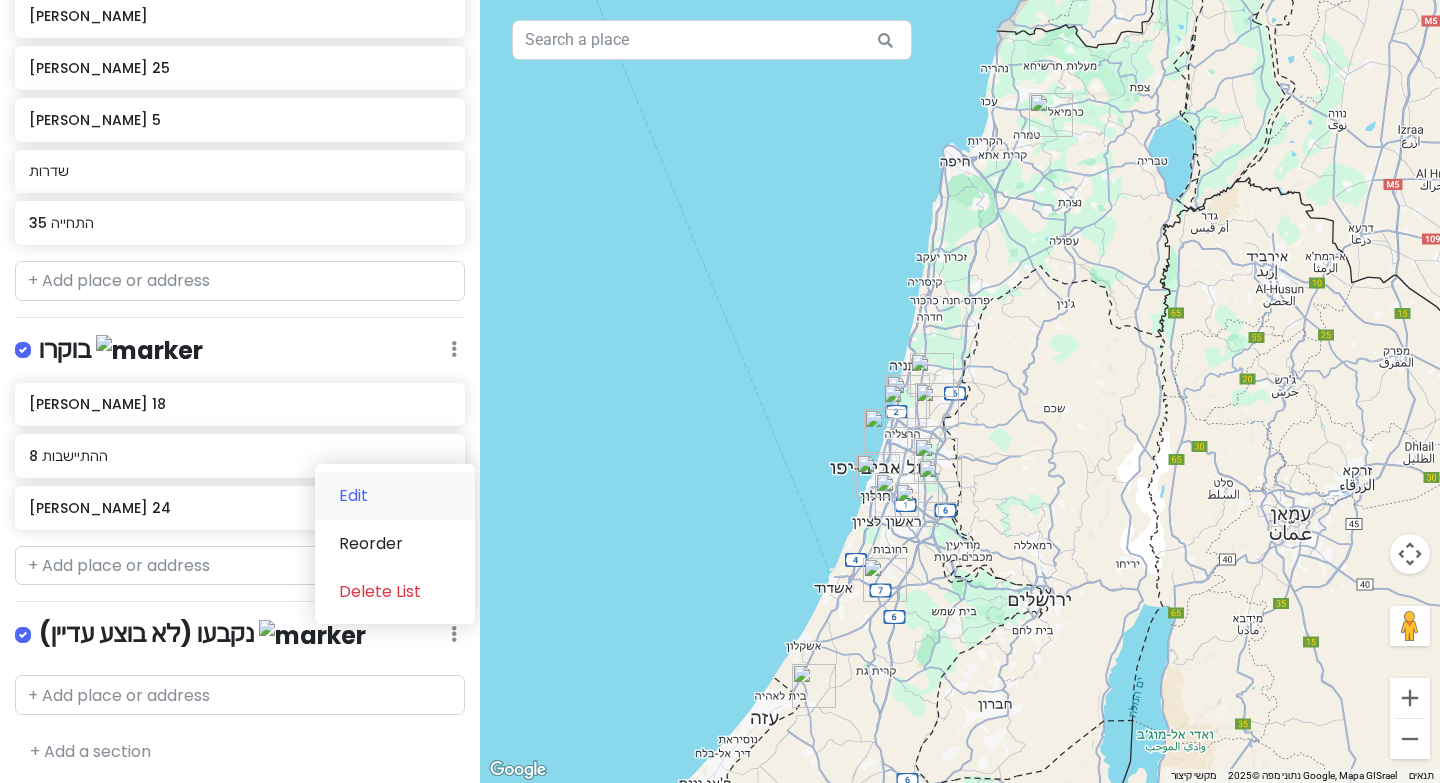 click on "Edit" at bounding box center [395, 496] 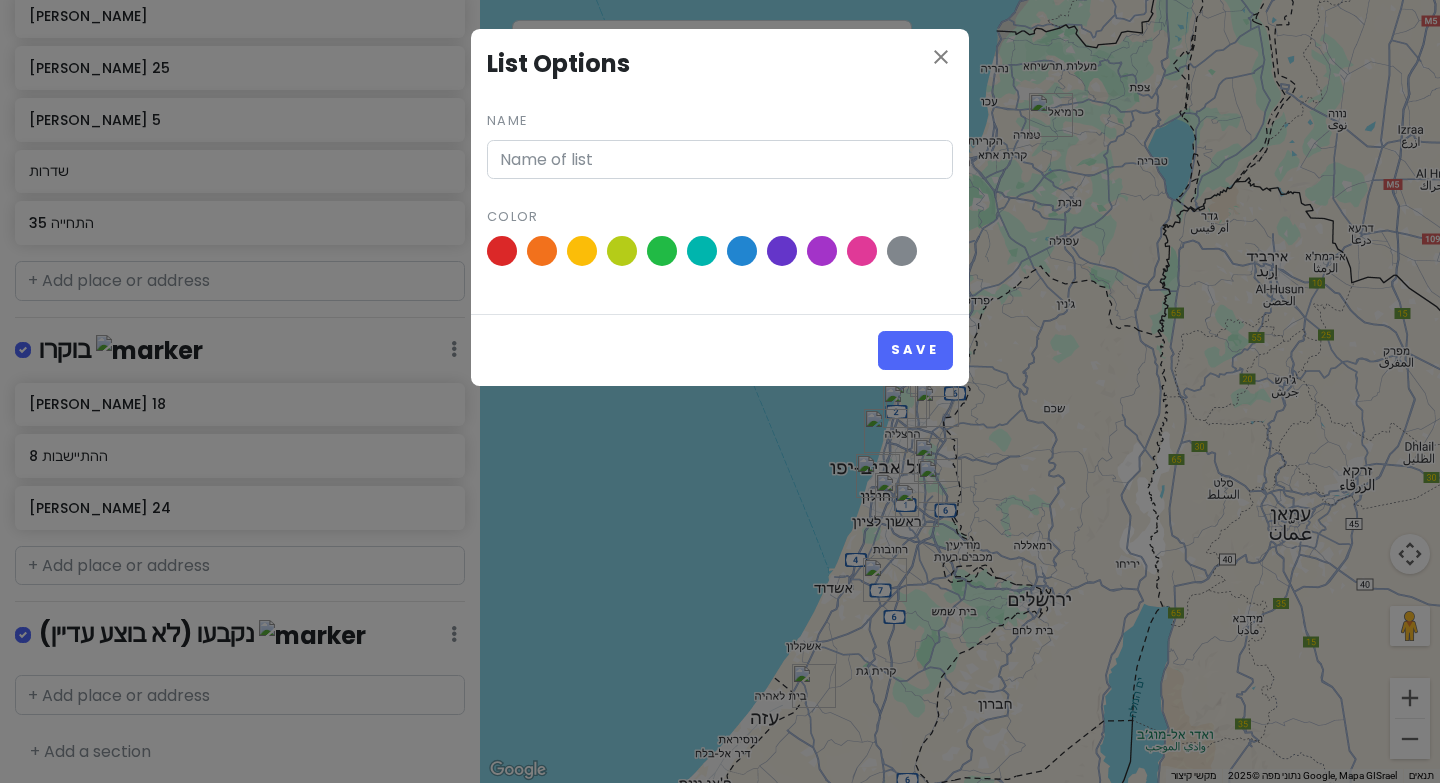 type on "נקבעו (לא בוצע עדיין)" 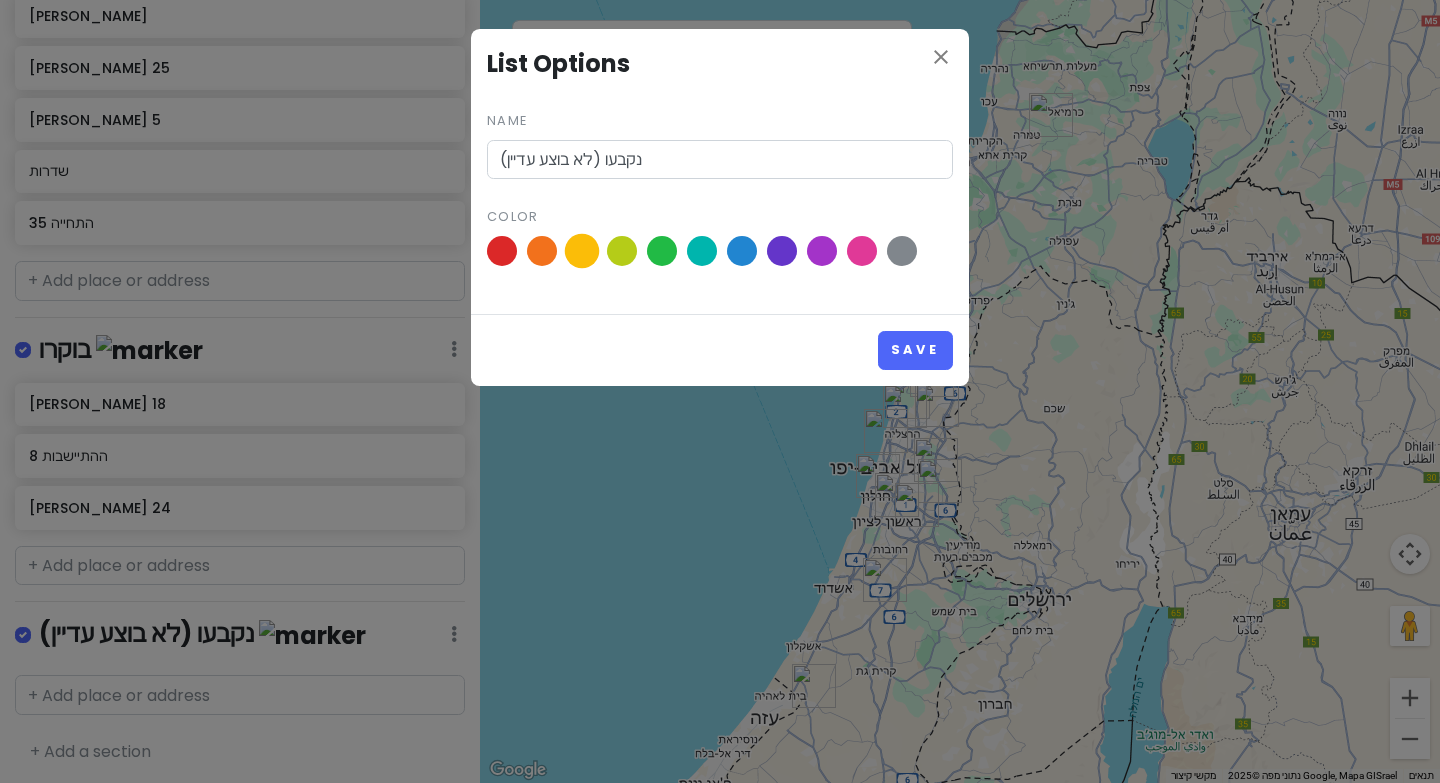 click at bounding box center (582, 251) 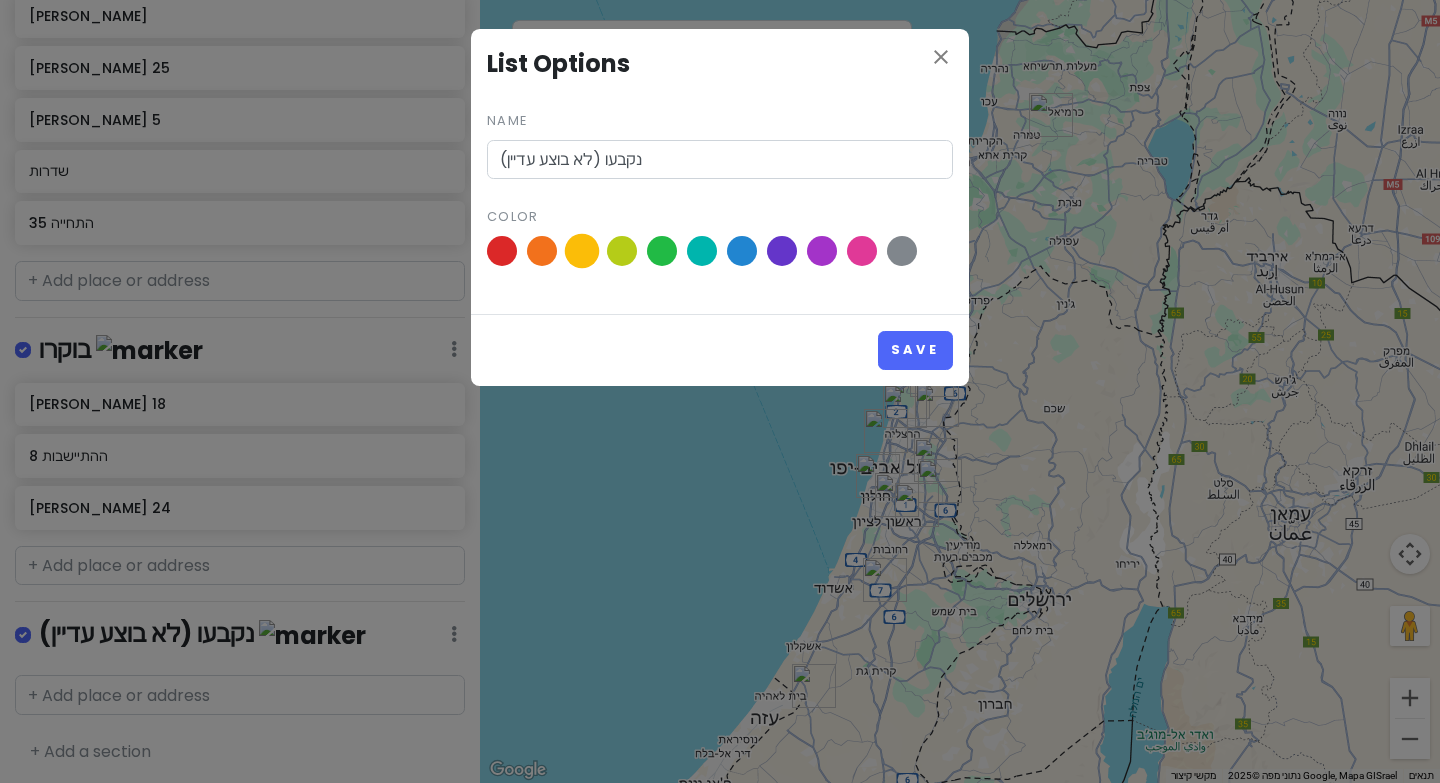 click at bounding box center (0, 0) 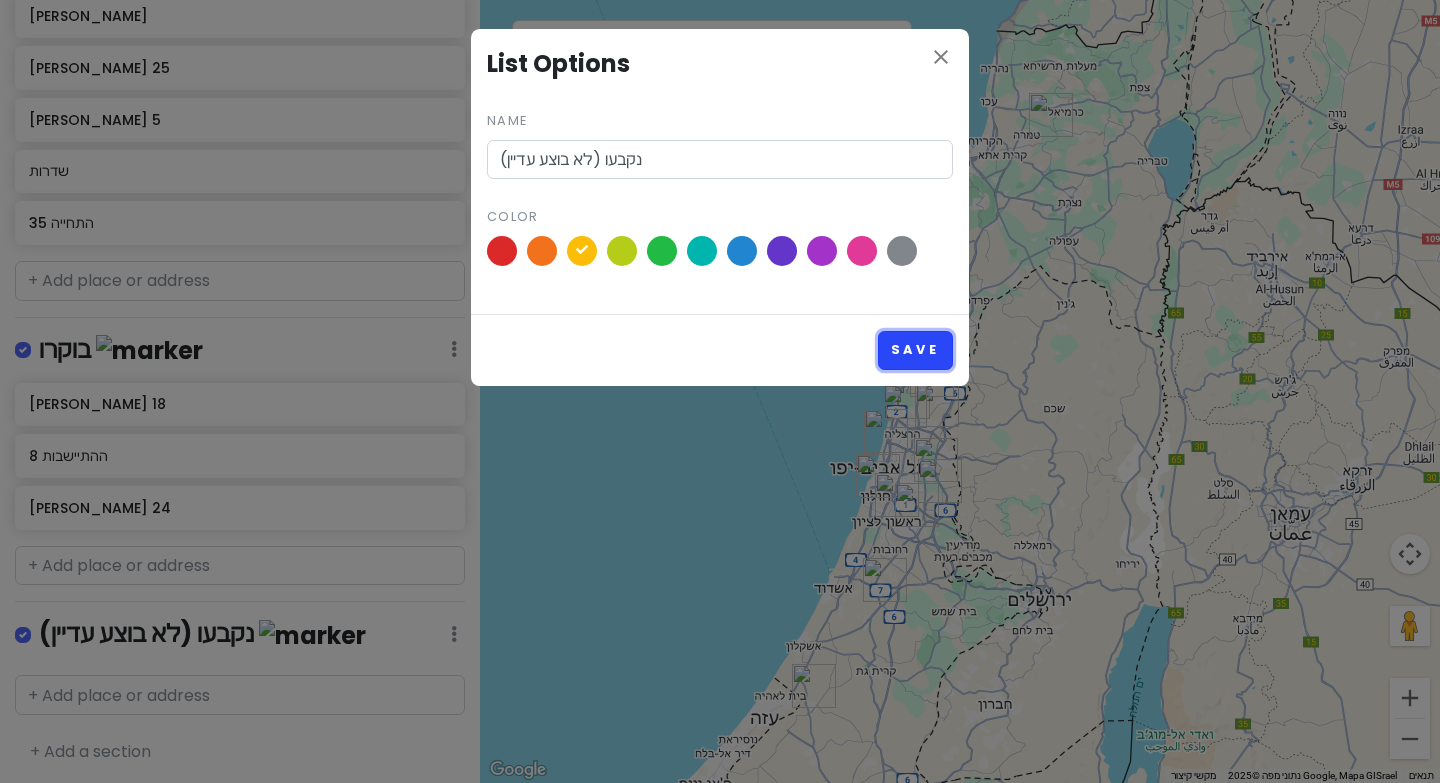 click on "Save" at bounding box center (915, 350) 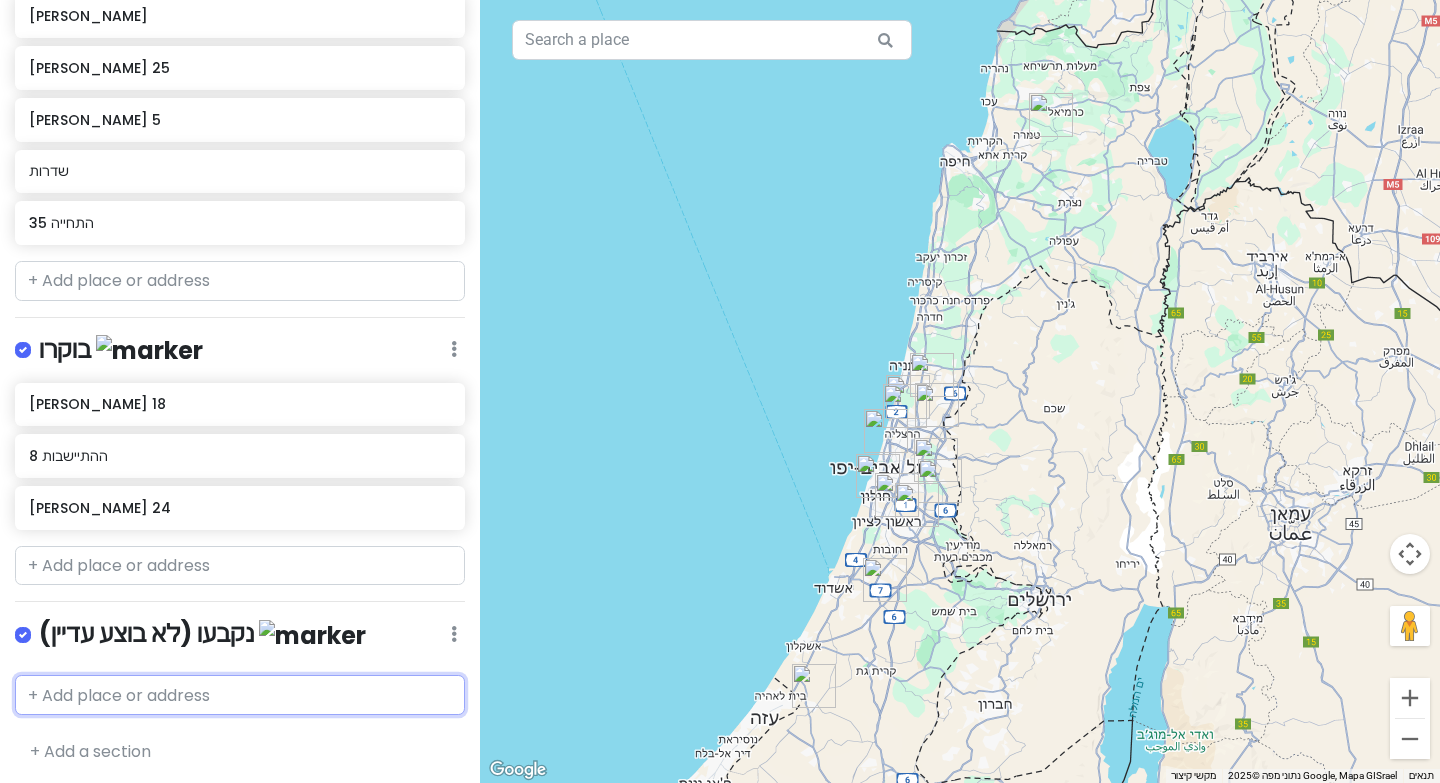 click at bounding box center (240, 695) 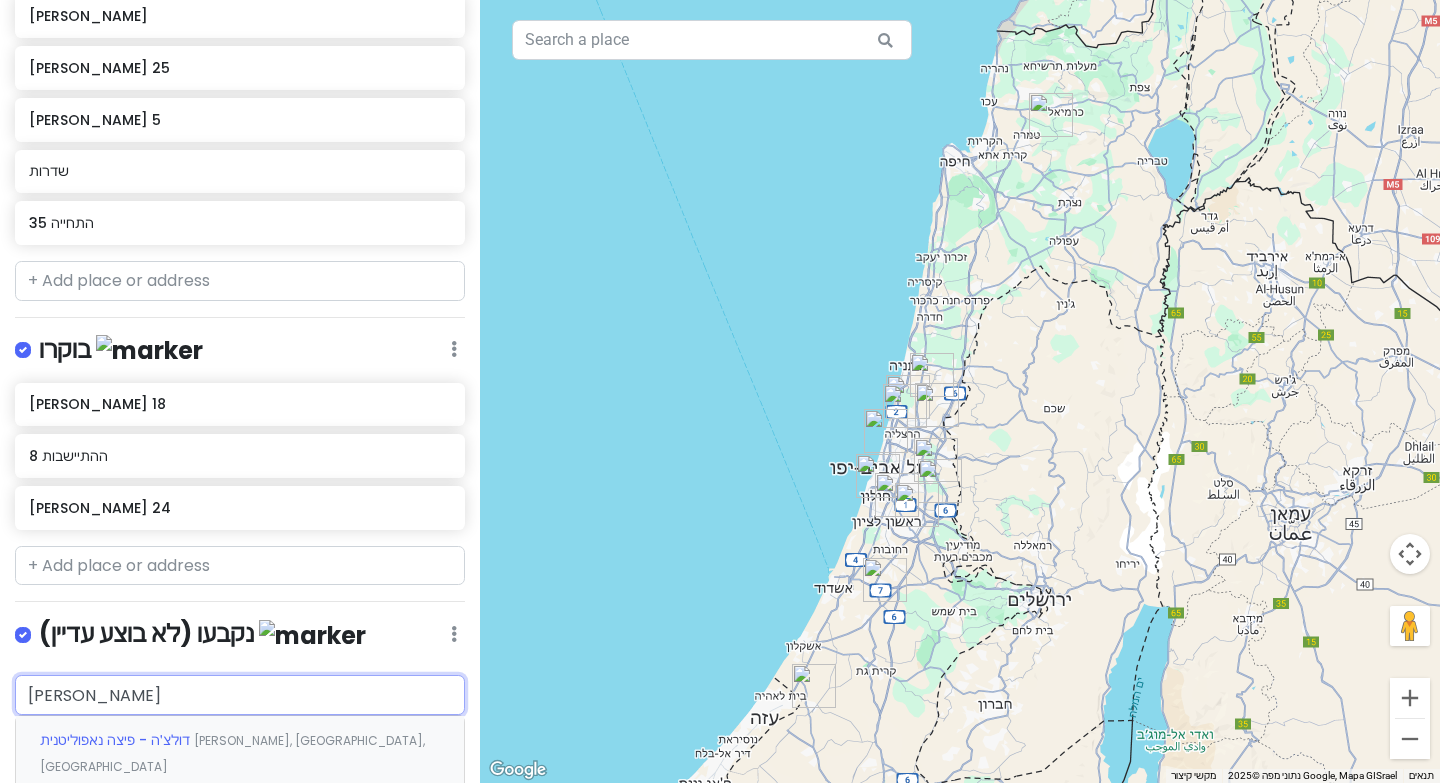 type on "[PERSON_NAME] 4" 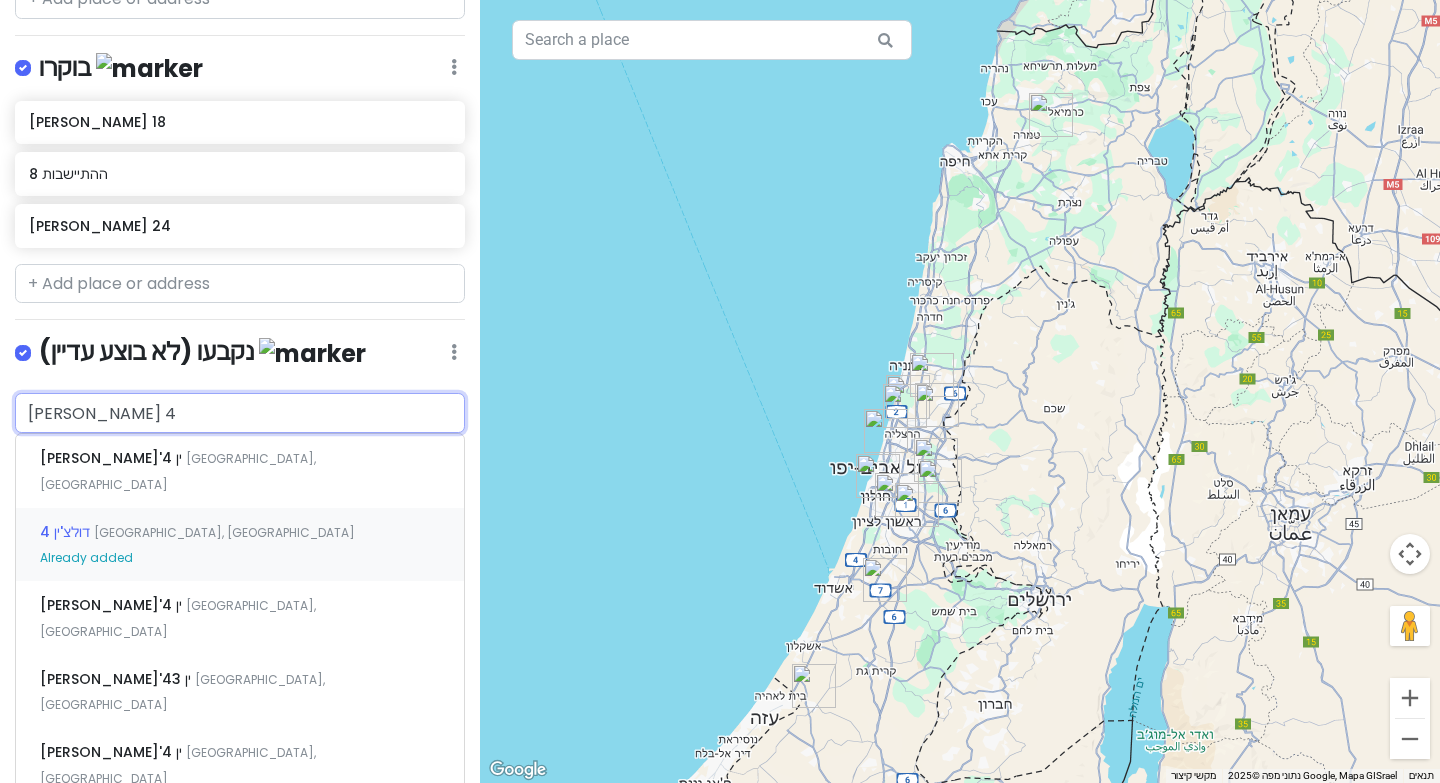 click on "דולצ'ין 4   תל אביב-[GEOGRAPHIC_DATA], [GEOGRAPHIC_DATA][PERSON_NAME] added" at bounding box center (240, 545) 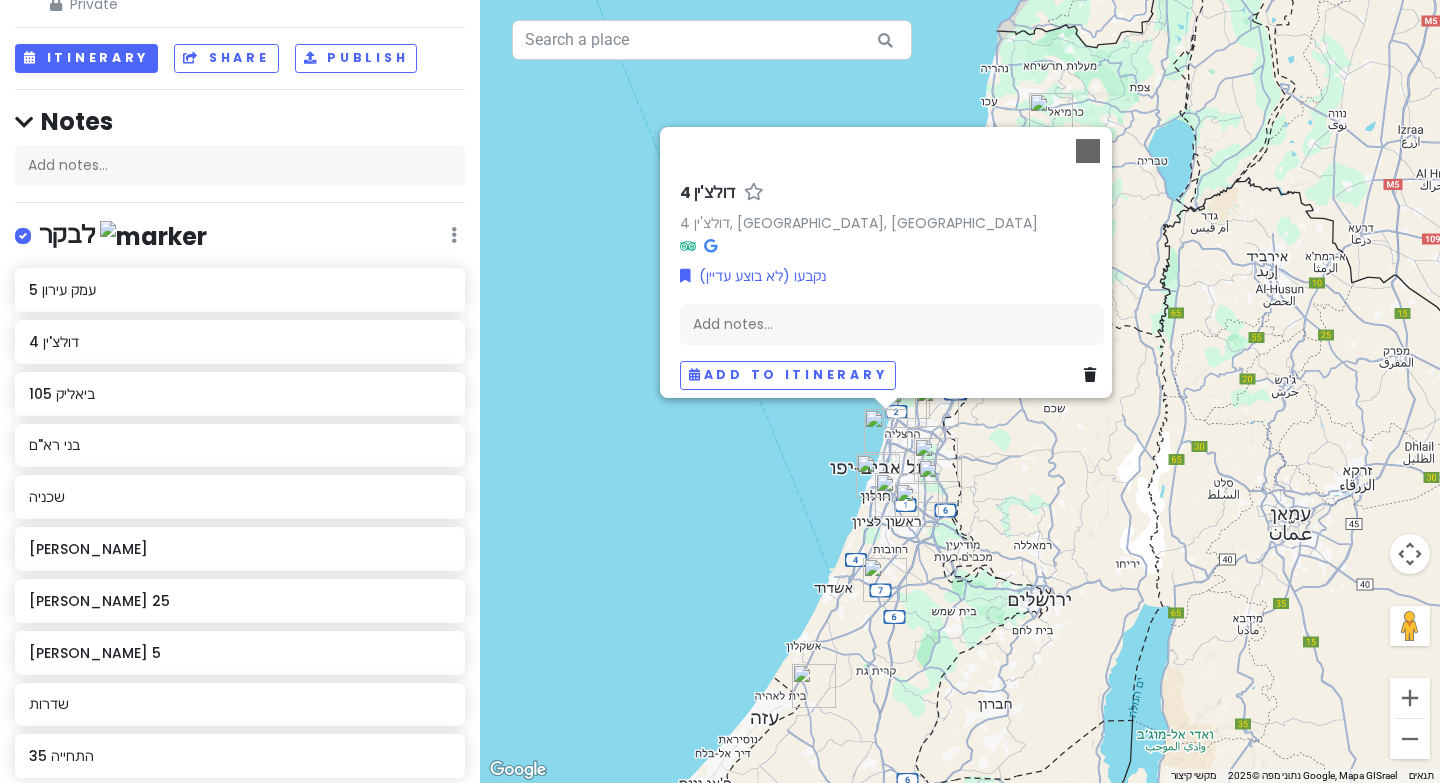 scroll, scrollTop: 93, scrollLeft: 0, axis: vertical 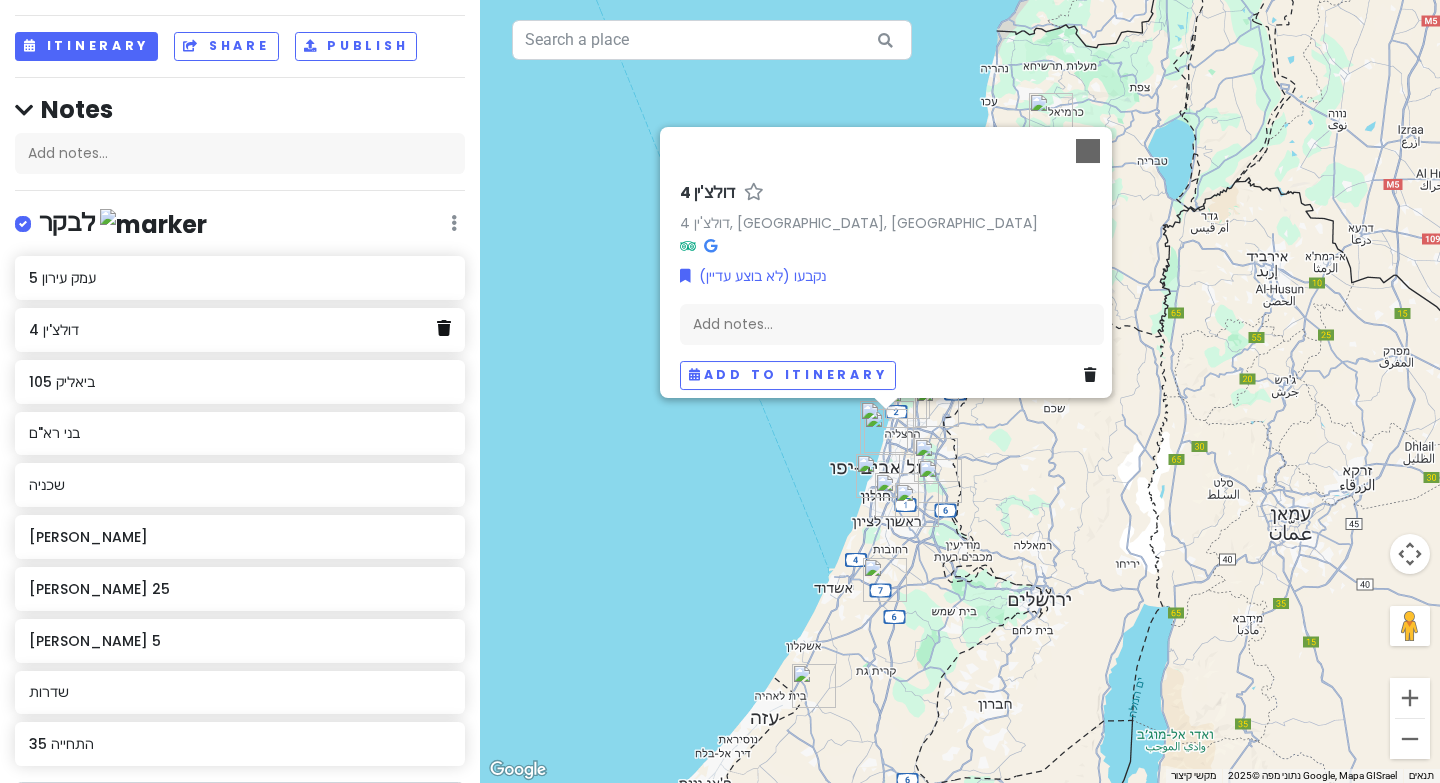 click at bounding box center (444, 328) 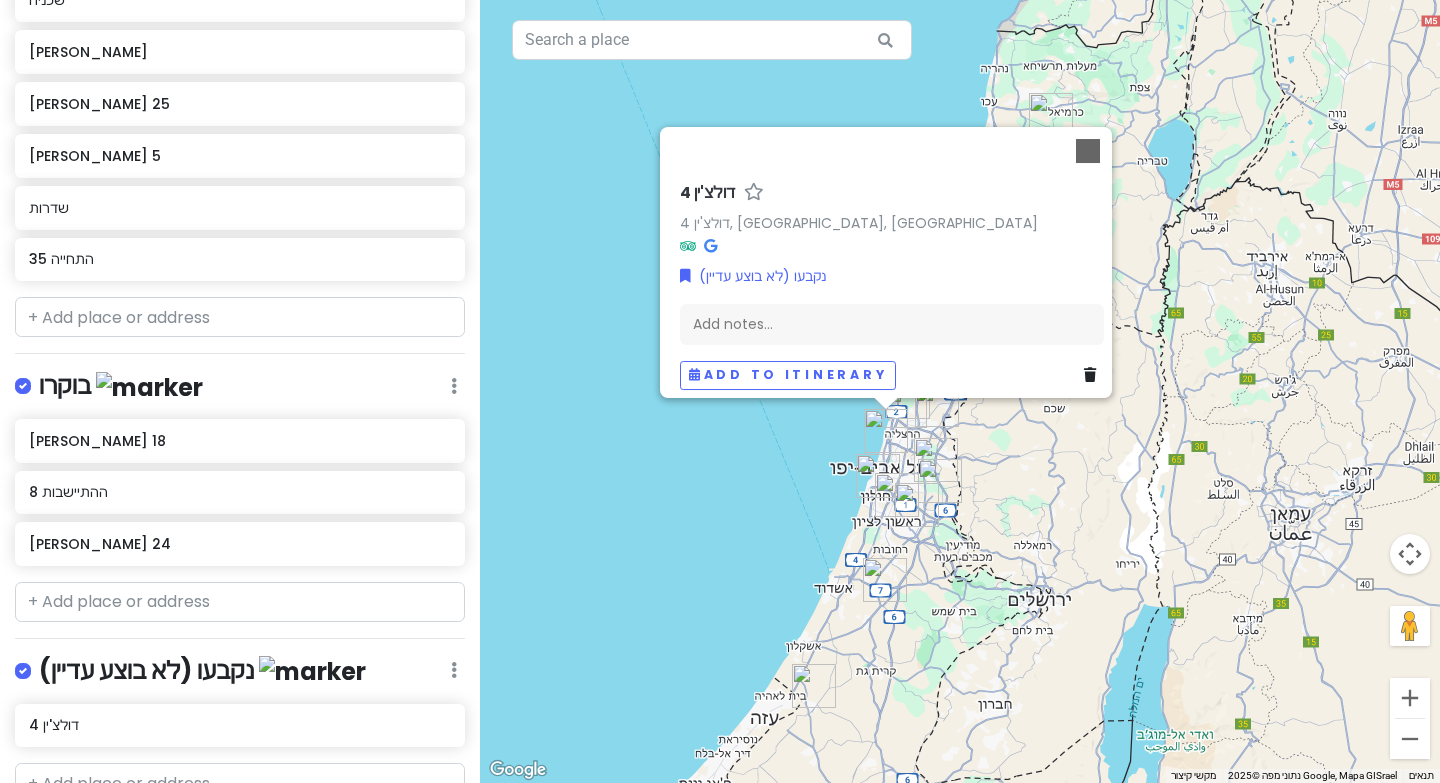 scroll, scrollTop: 614, scrollLeft: 0, axis: vertical 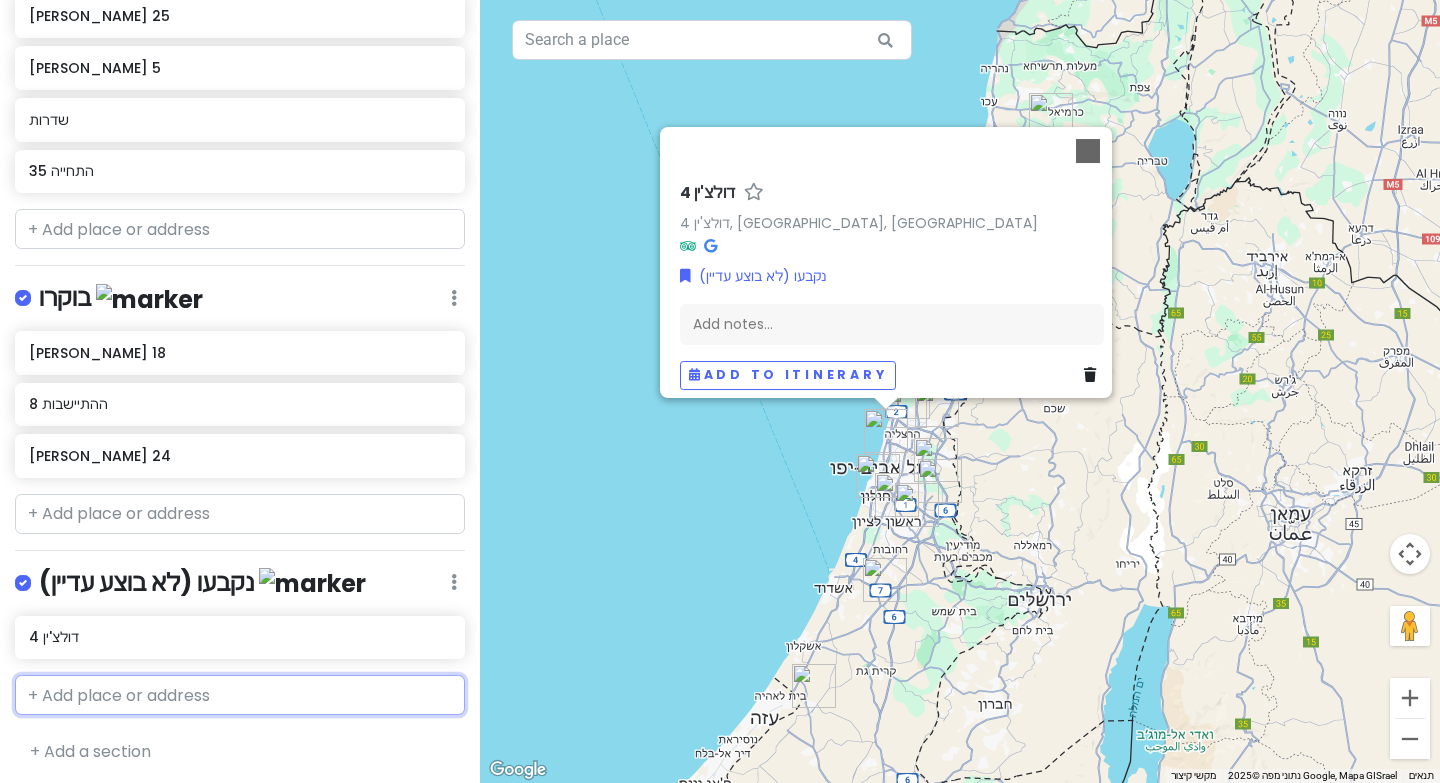 click at bounding box center [240, 695] 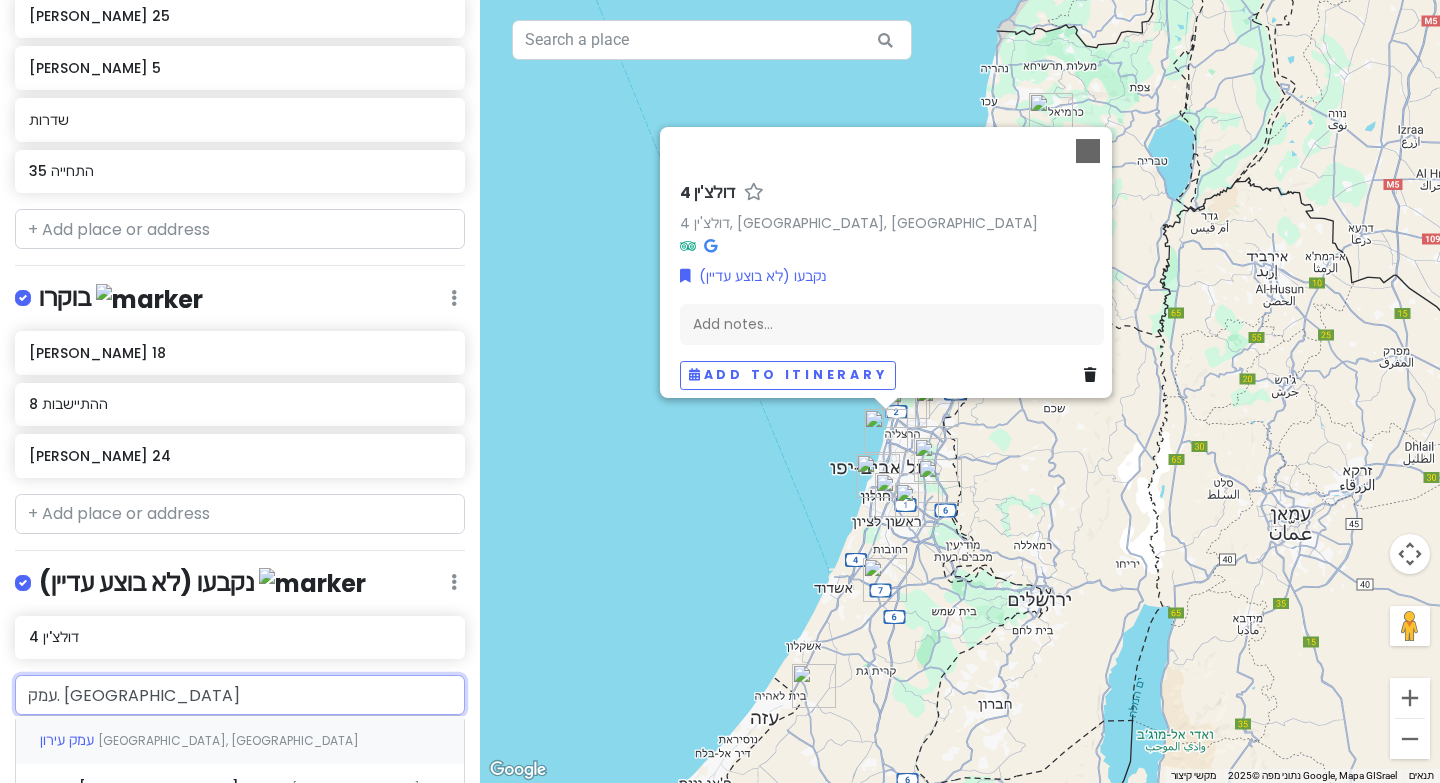 type on "עמק. עירון 5" 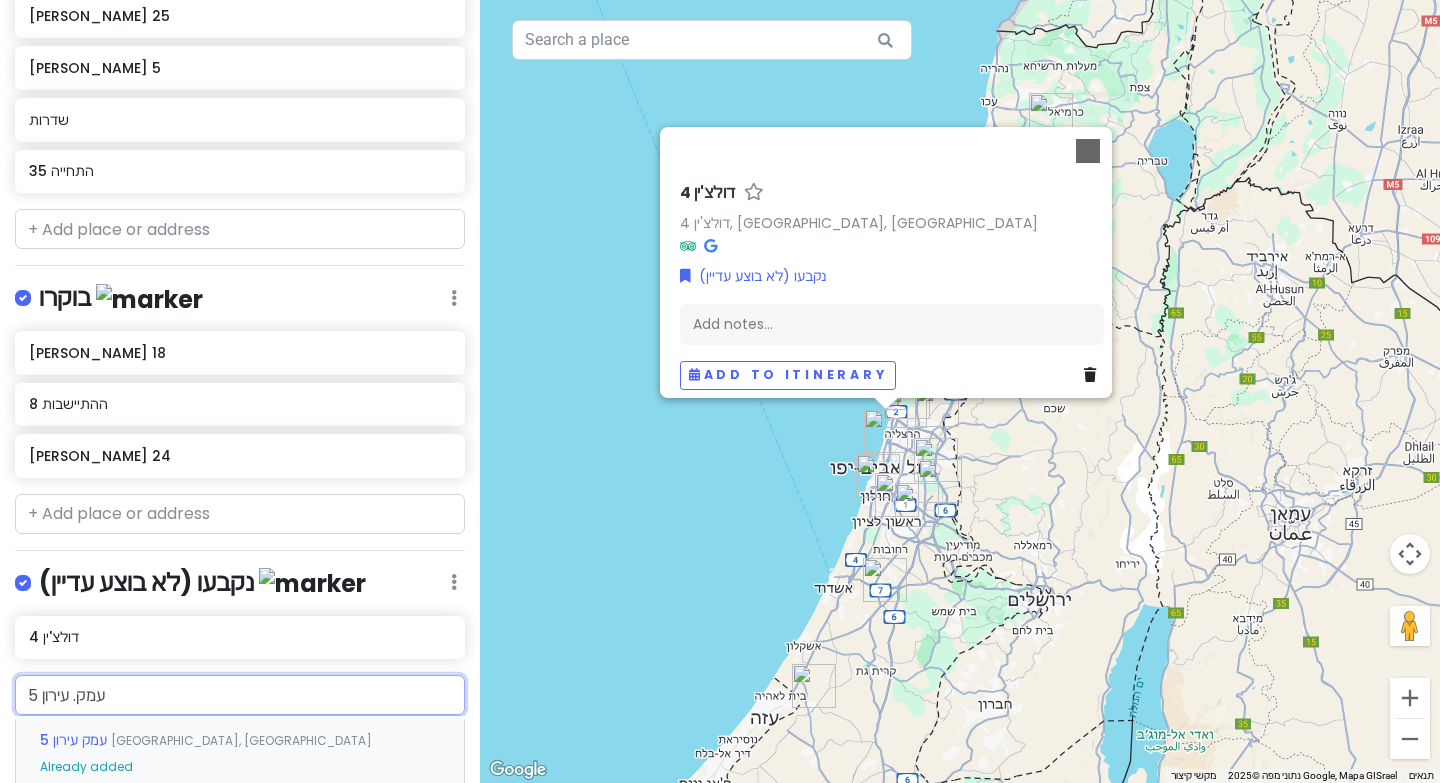 click on "עמק עירון 5   [GEOGRAPHIC_DATA], [GEOGRAPHIC_DATA] Already added" at bounding box center [240, 753] 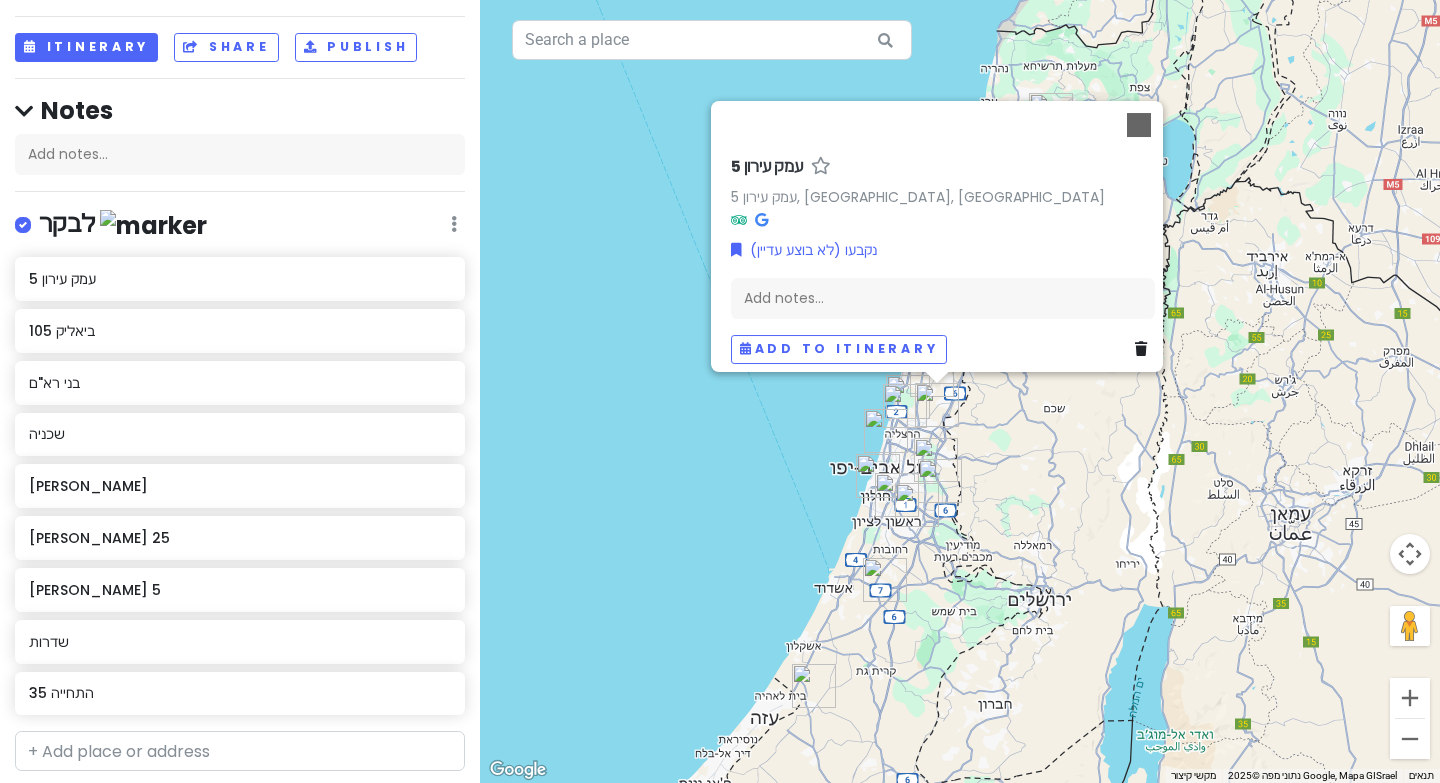 scroll, scrollTop: 0, scrollLeft: 0, axis: both 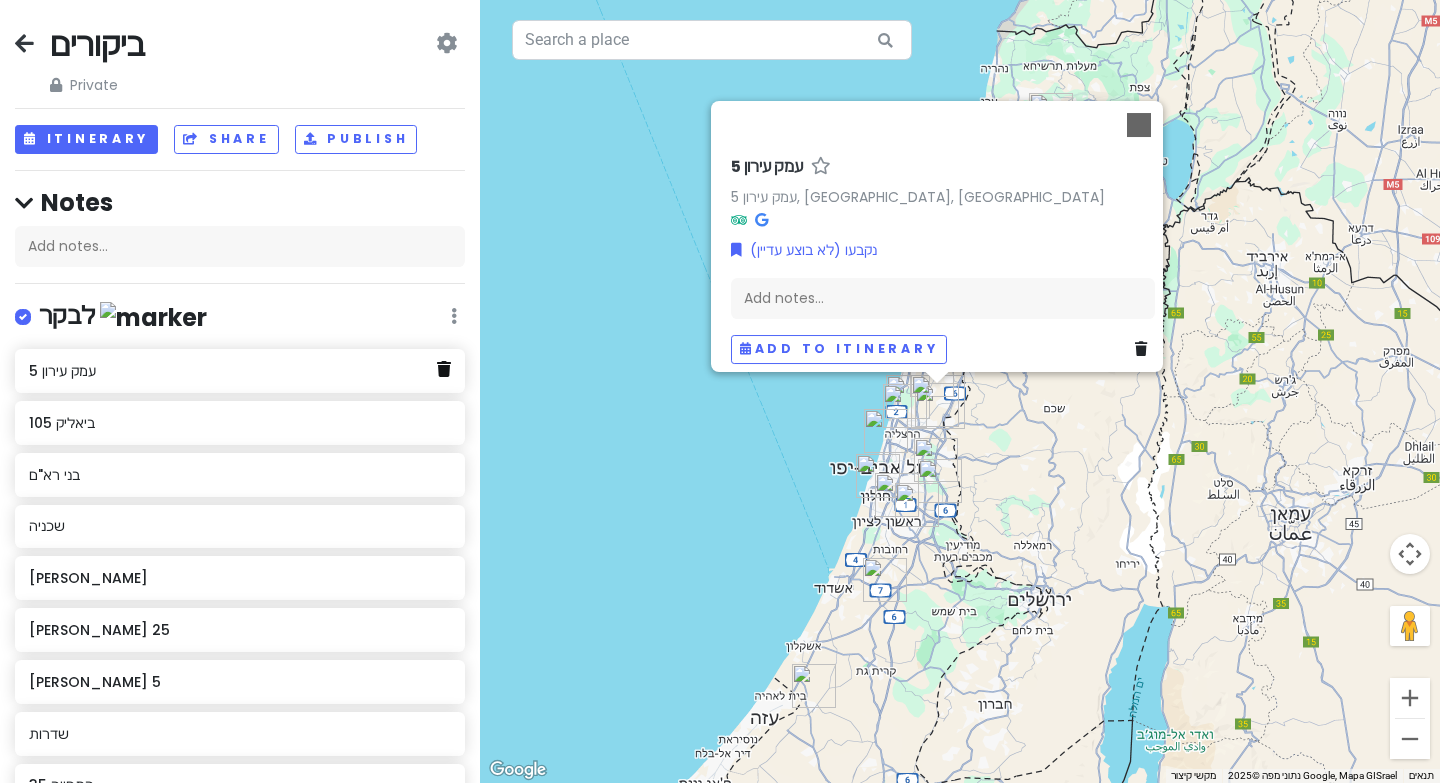 click at bounding box center (444, 369) 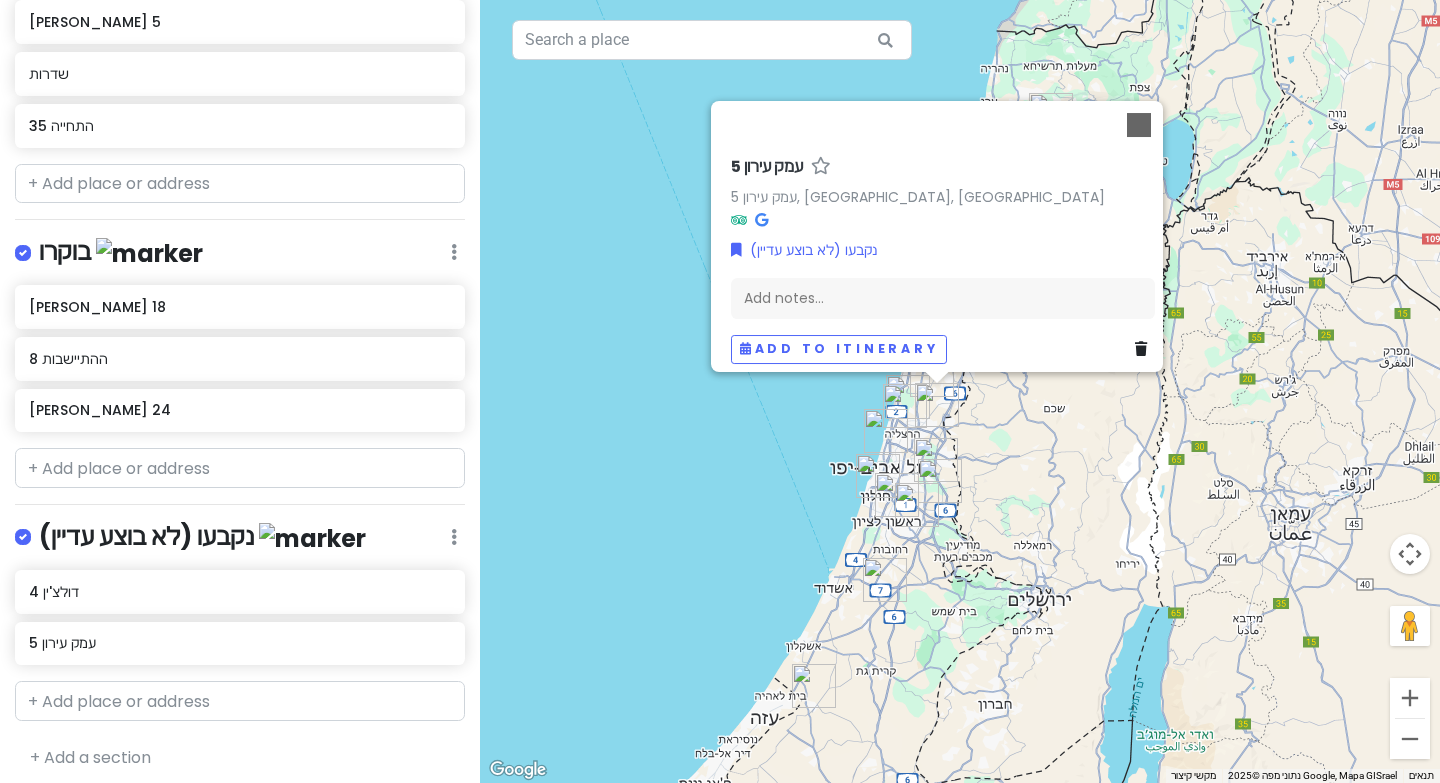 scroll, scrollTop: 609, scrollLeft: 0, axis: vertical 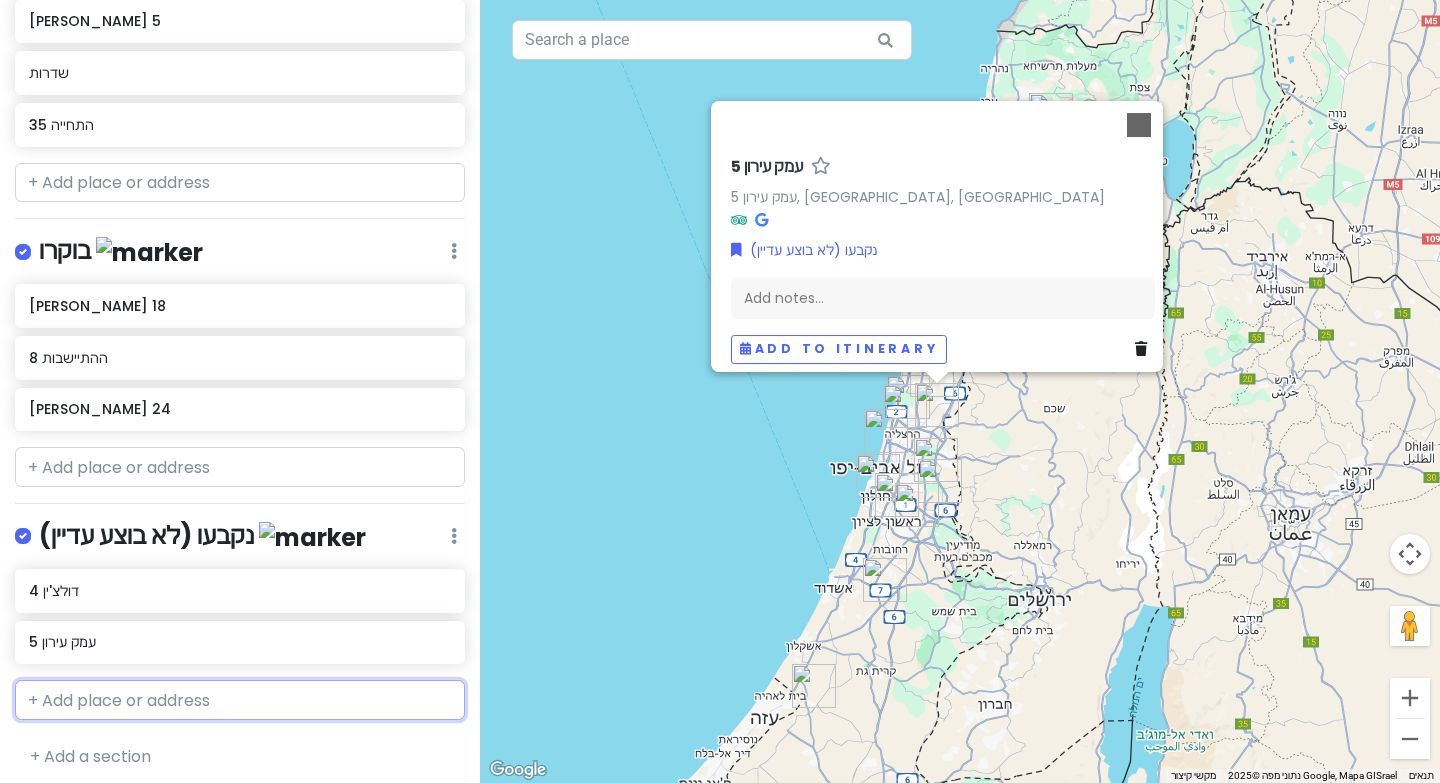 click at bounding box center [240, 700] 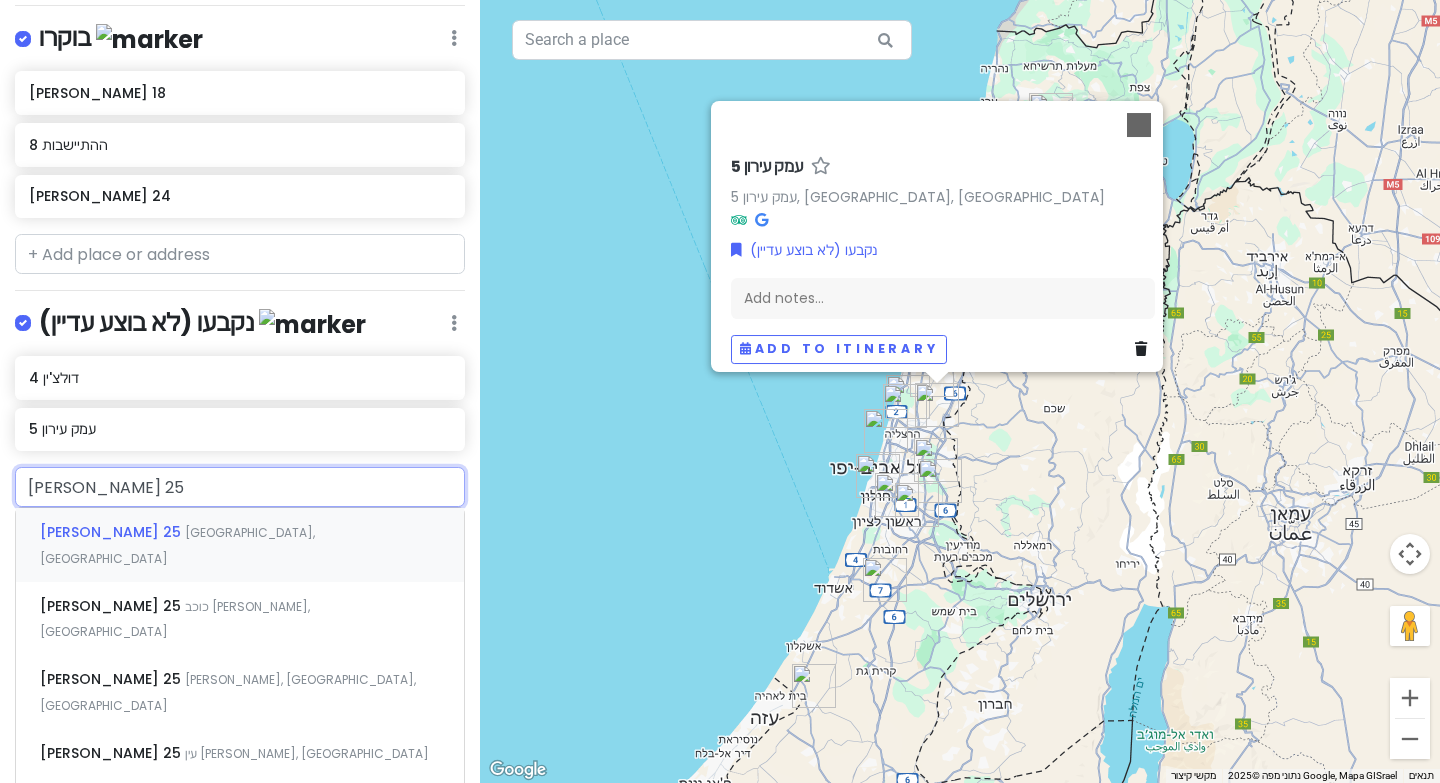 scroll, scrollTop: 901, scrollLeft: 0, axis: vertical 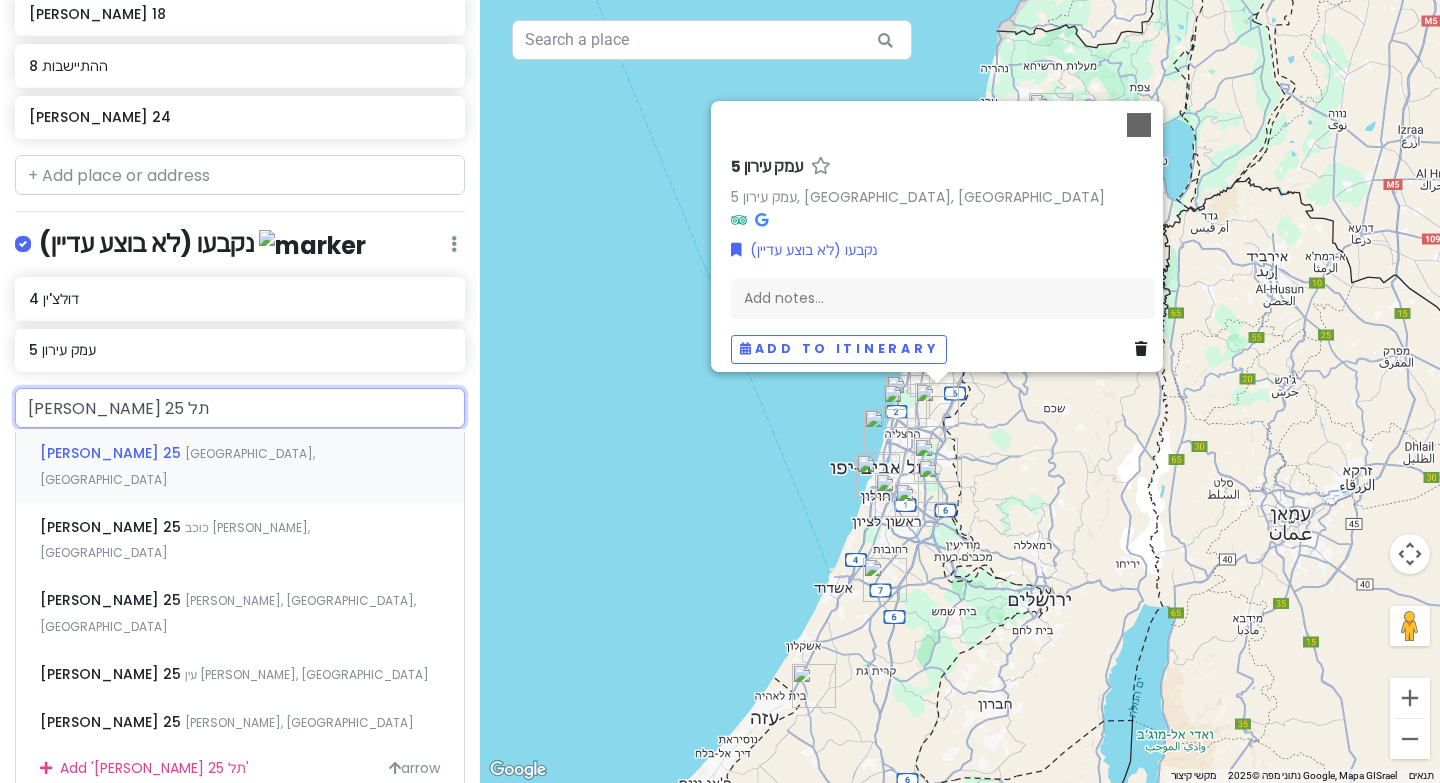 type on "[PERSON_NAME] 25 תל" 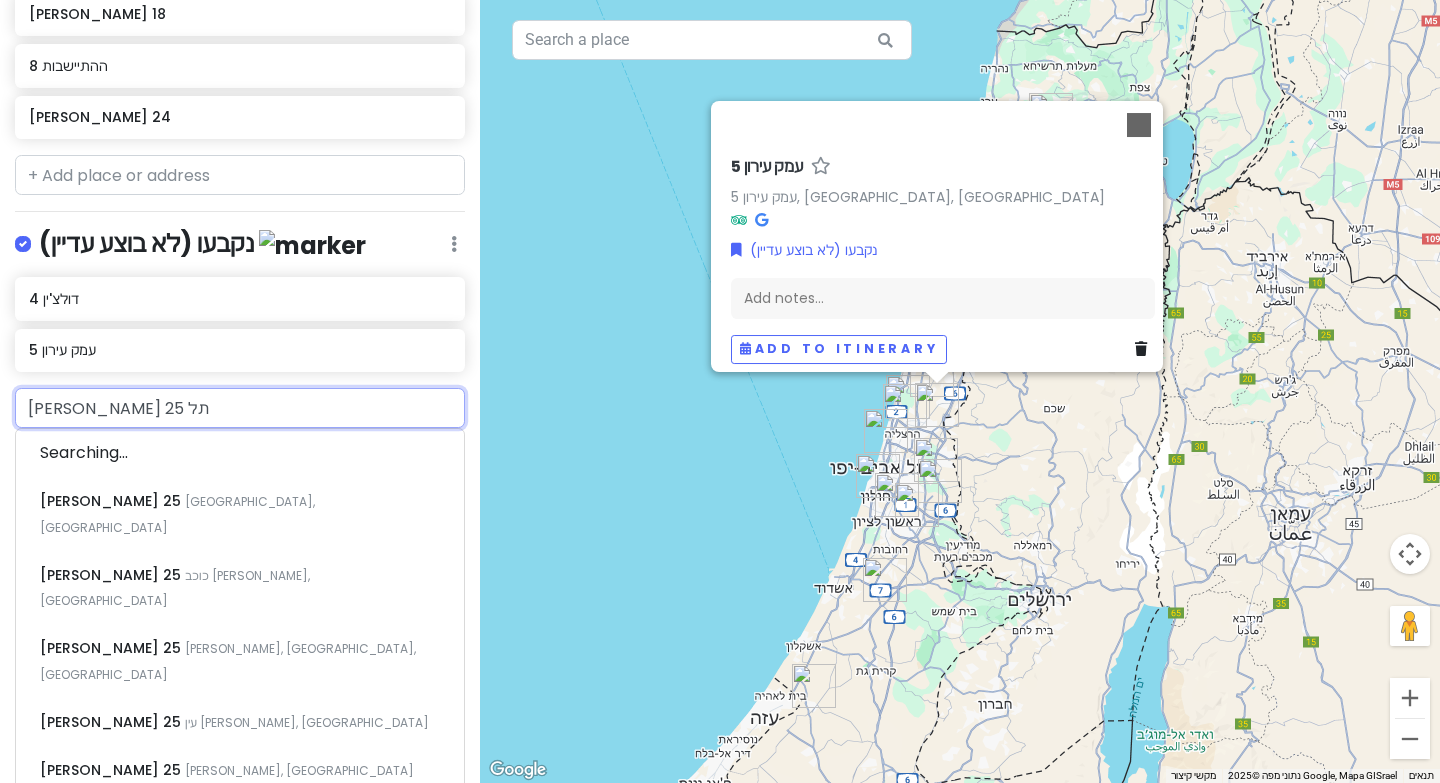 scroll, scrollTop: 757, scrollLeft: 0, axis: vertical 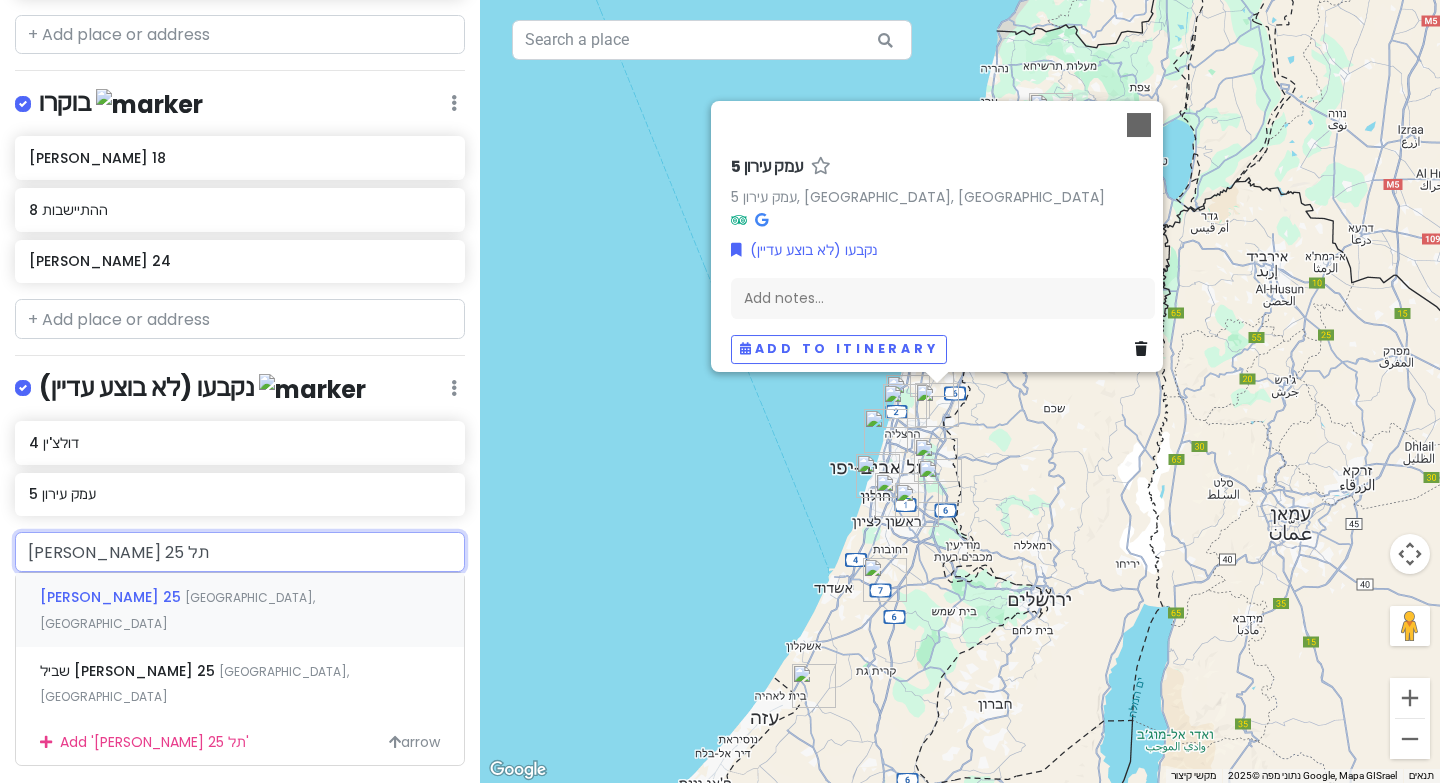 click on "[PERSON_NAME] 25   [GEOGRAPHIC_DATA], [GEOGRAPHIC_DATA]" at bounding box center [240, 610] 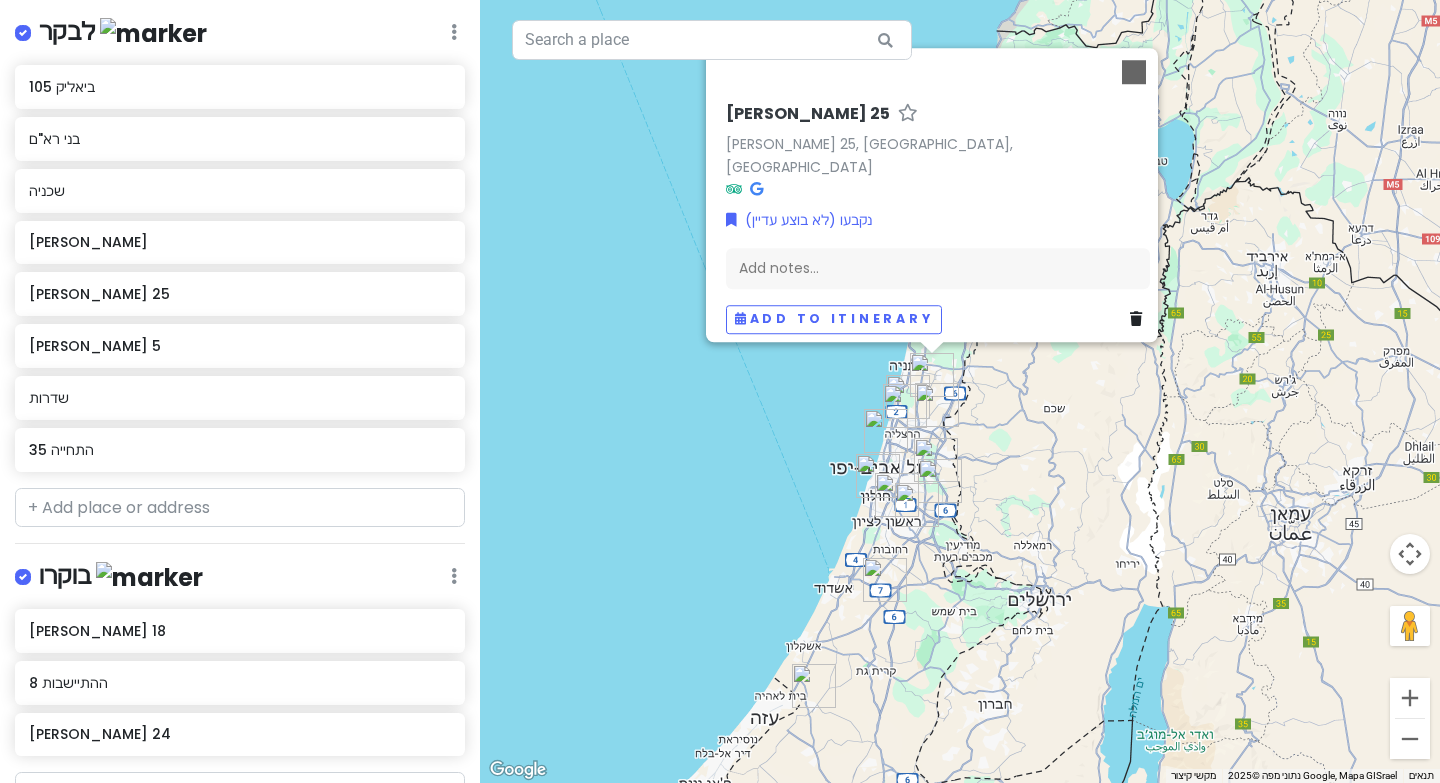 scroll, scrollTop: 168, scrollLeft: 0, axis: vertical 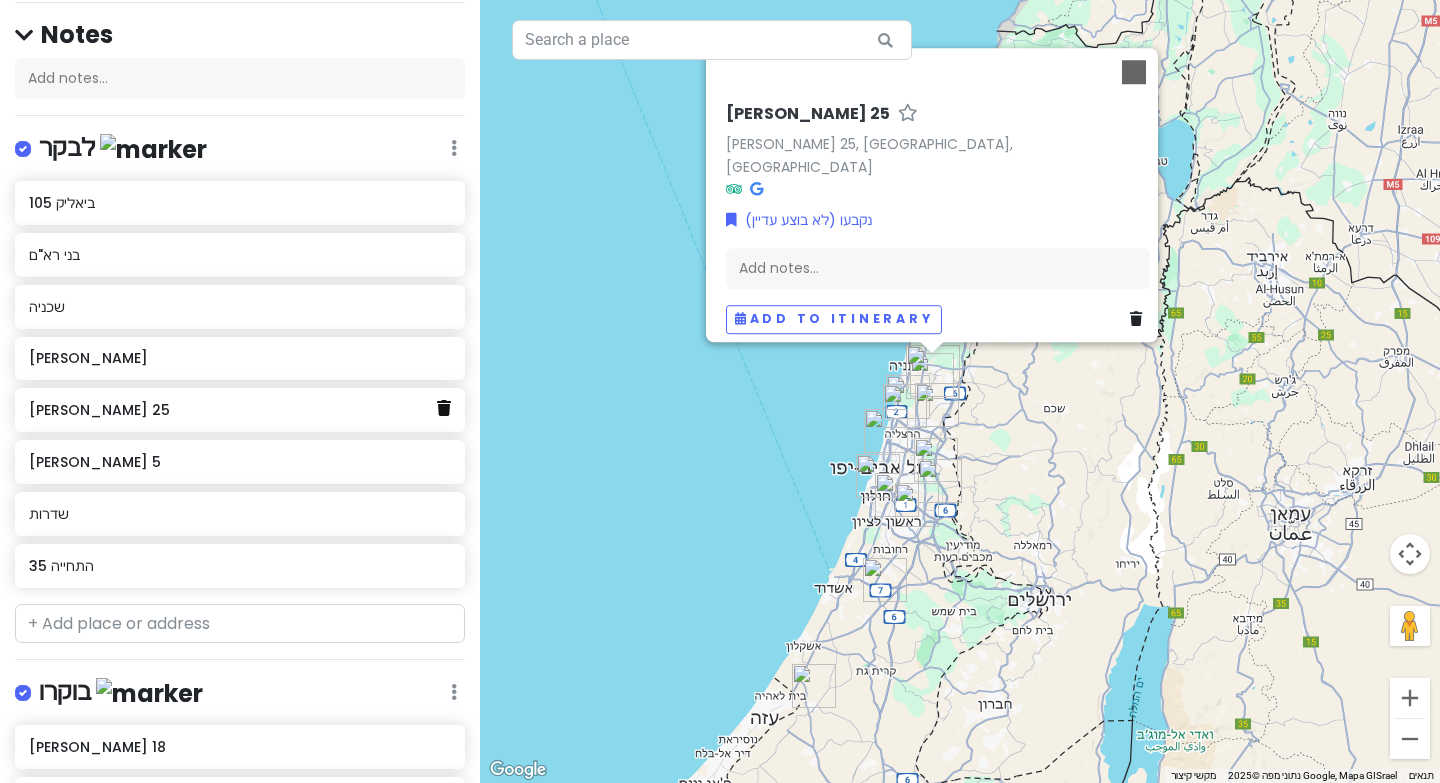 click 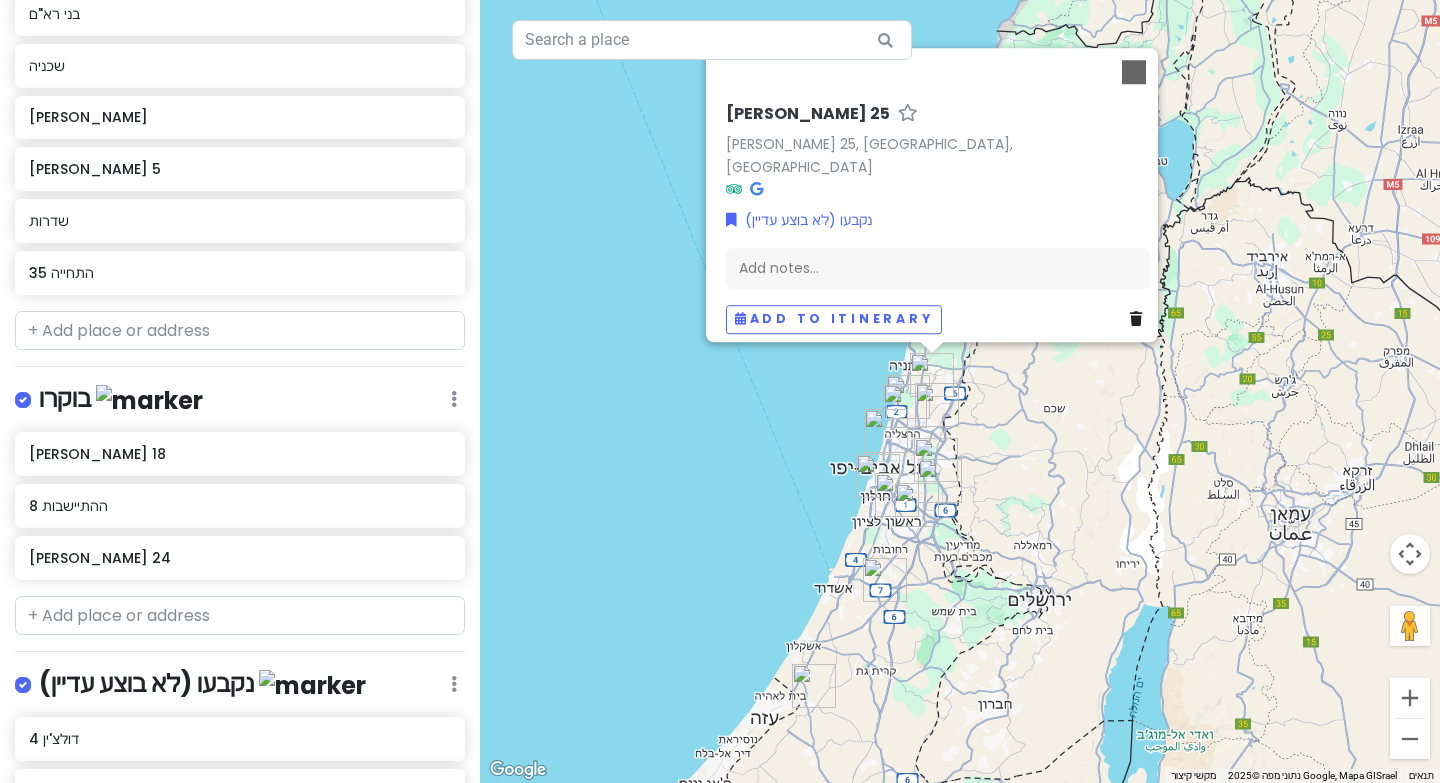 scroll, scrollTop: 614, scrollLeft: 0, axis: vertical 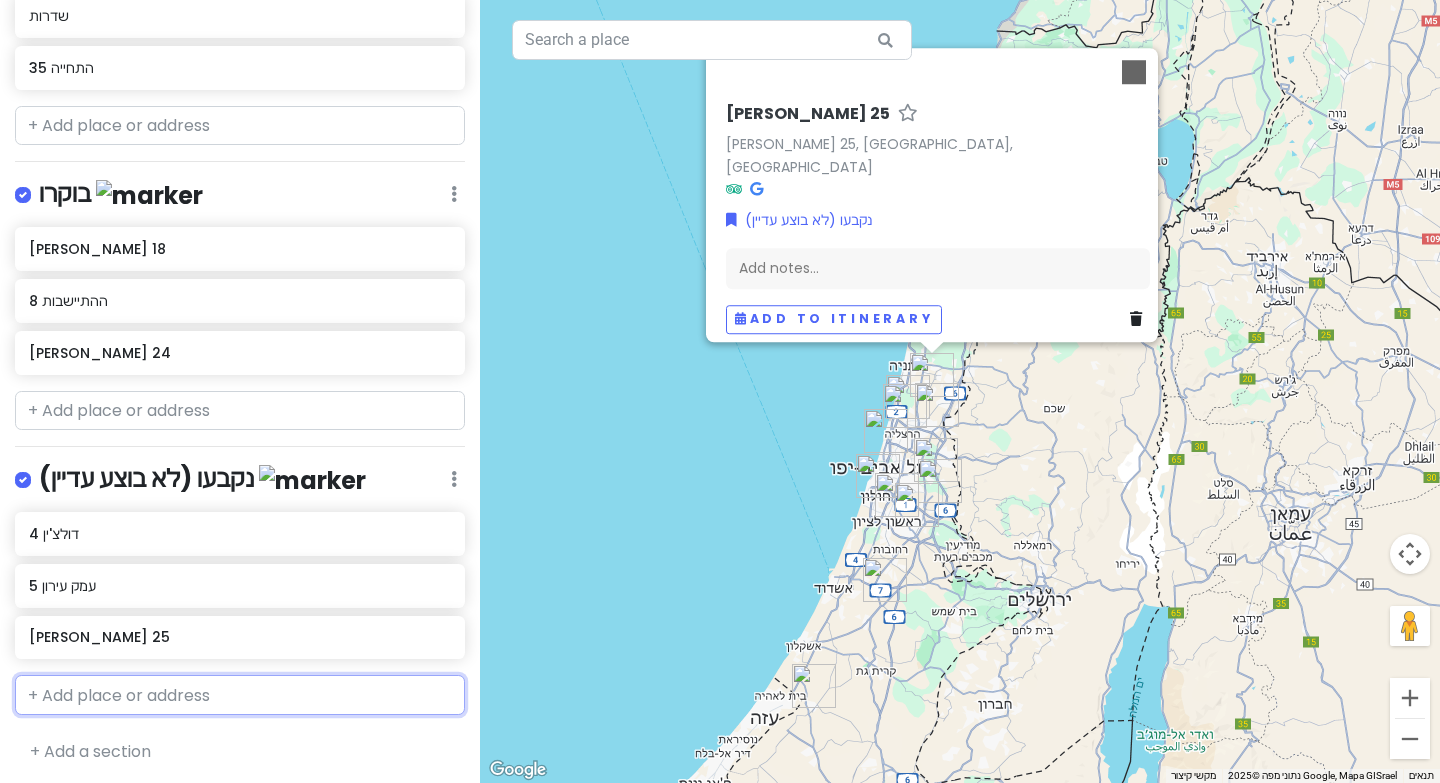 click at bounding box center (240, 695) 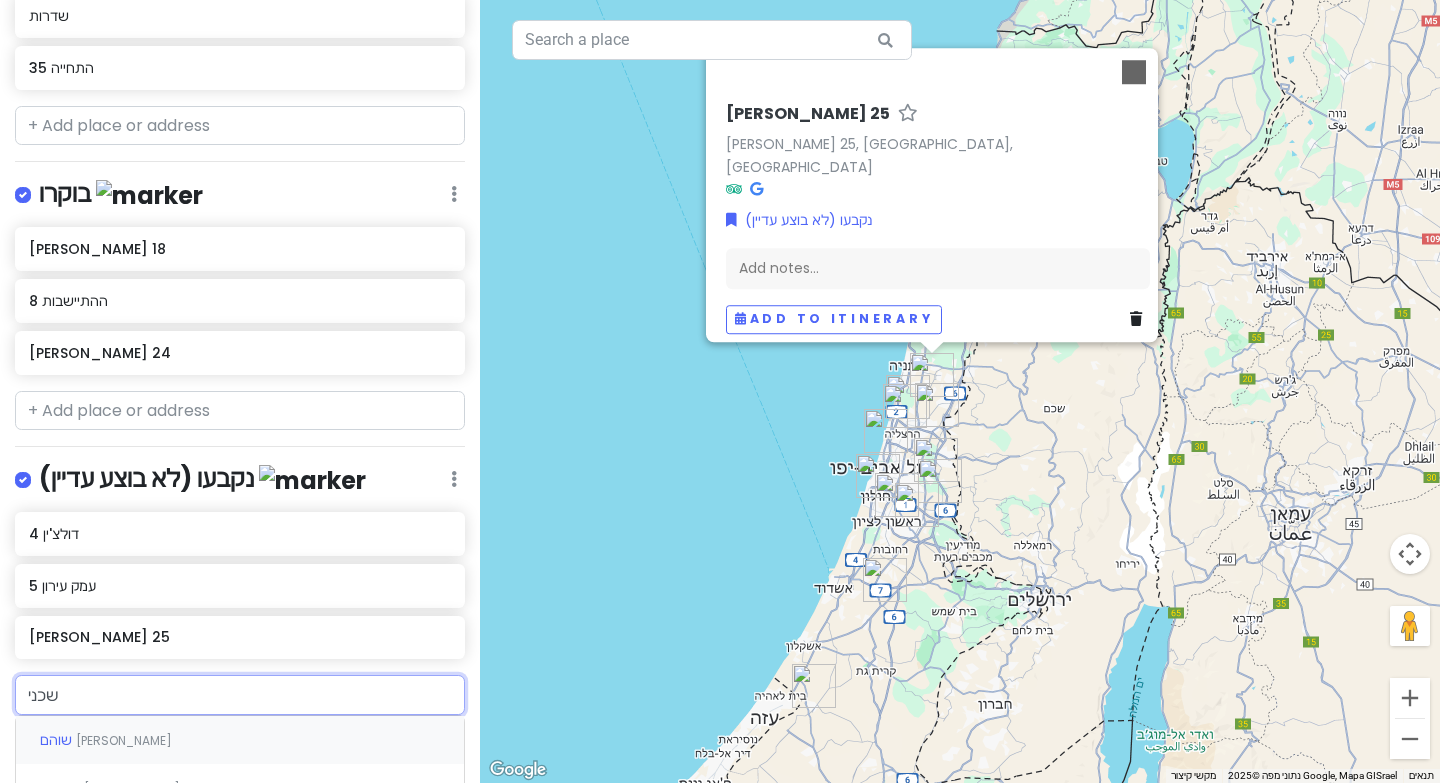 type on "שכניה" 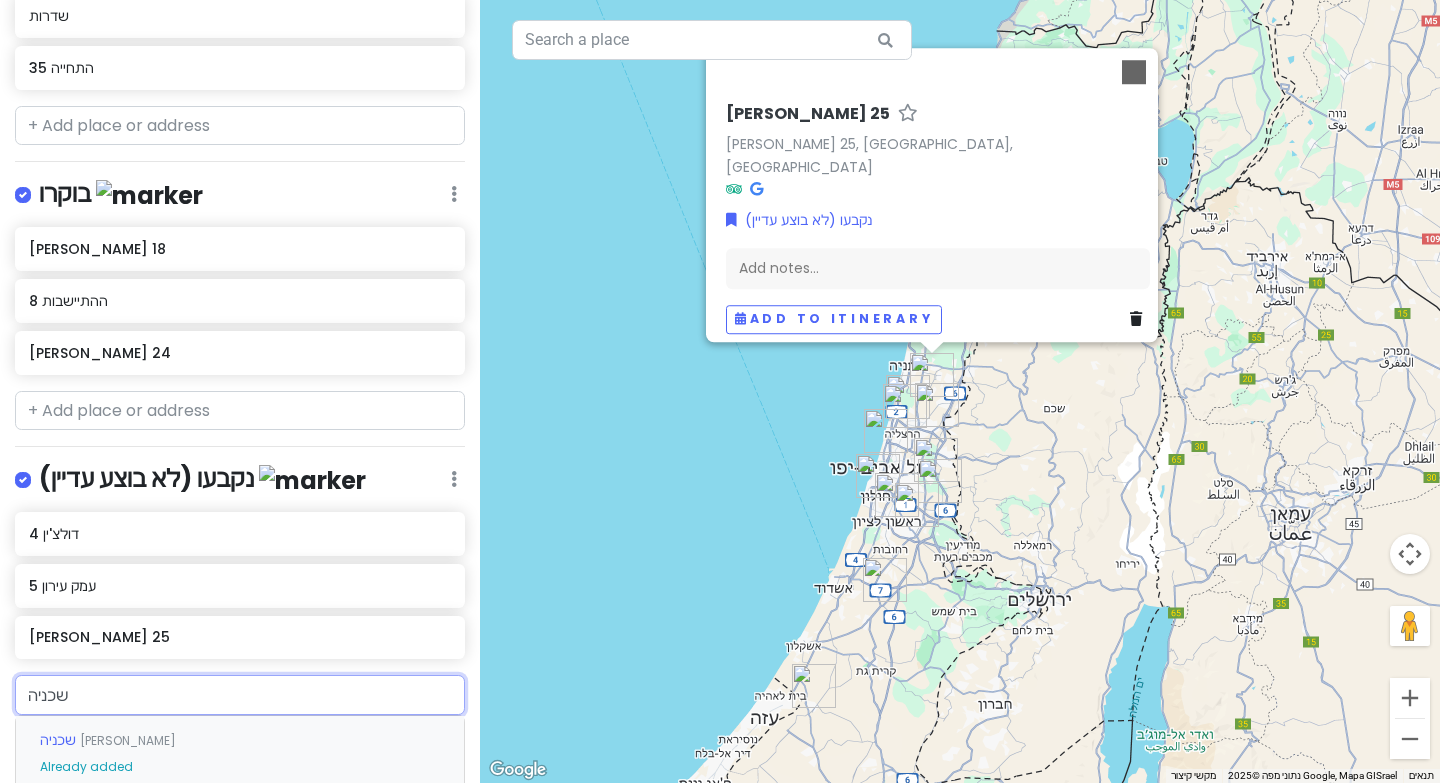 click on "שכניה   [PERSON_NAME] added" at bounding box center [240, 753] 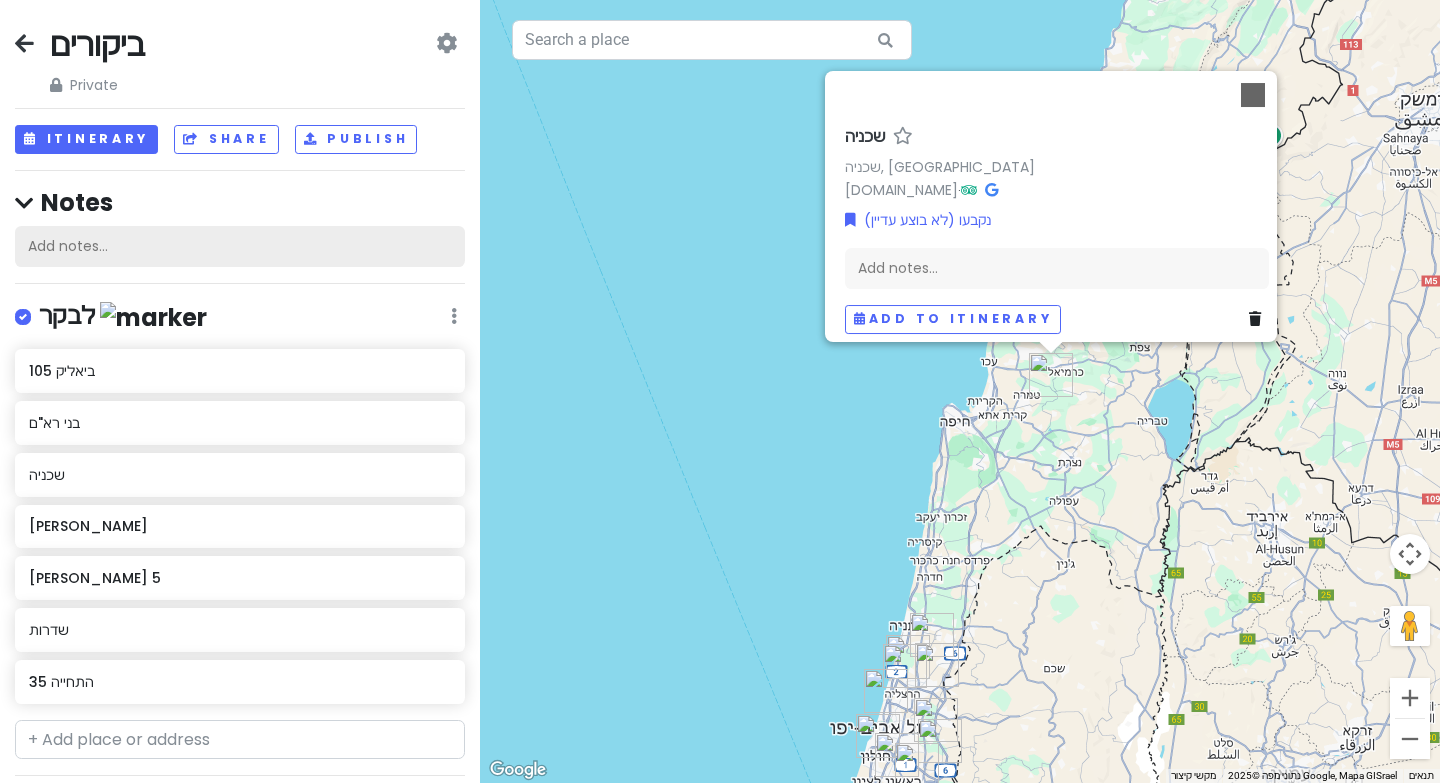 scroll, scrollTop: 58, scrollLeft: 0, axis: vertical 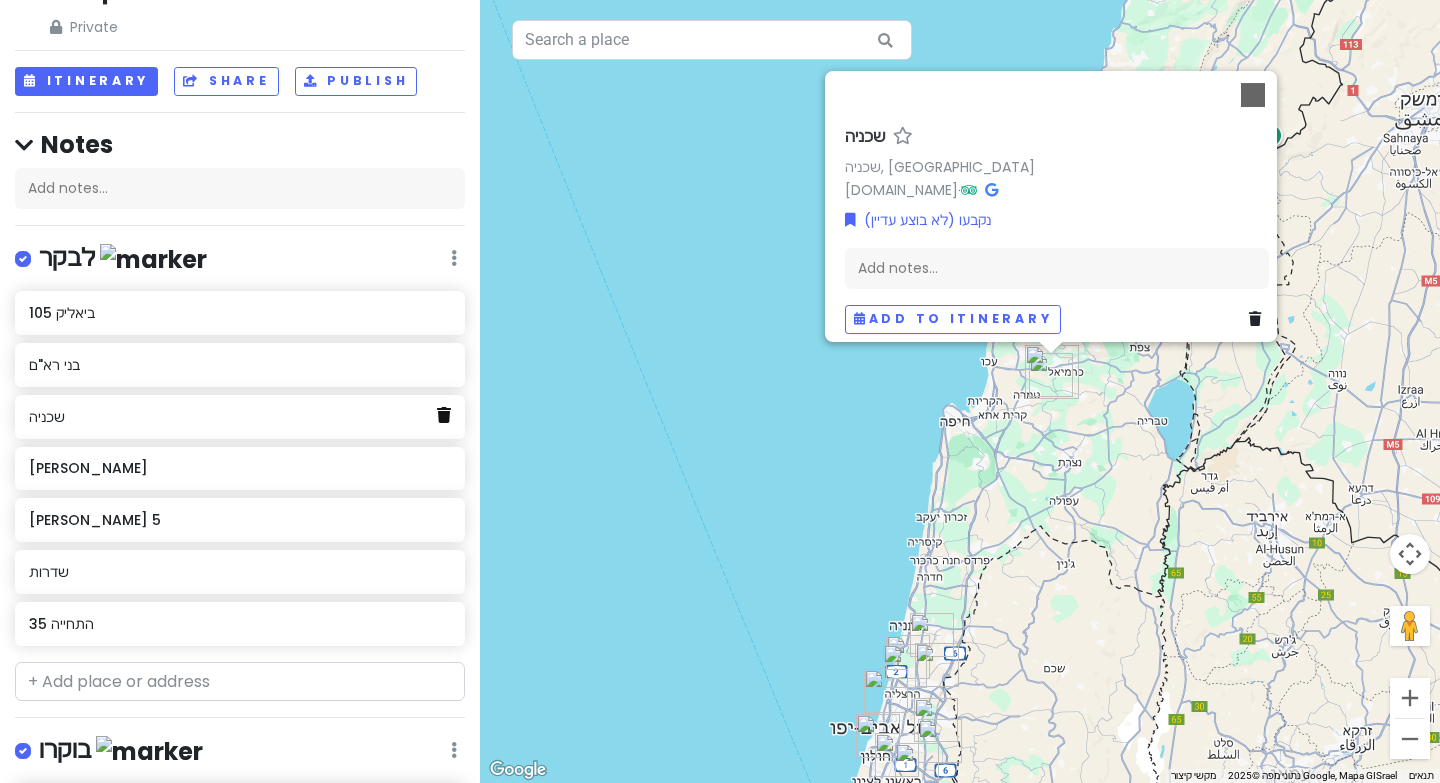 click at bounding box center (444, 415) 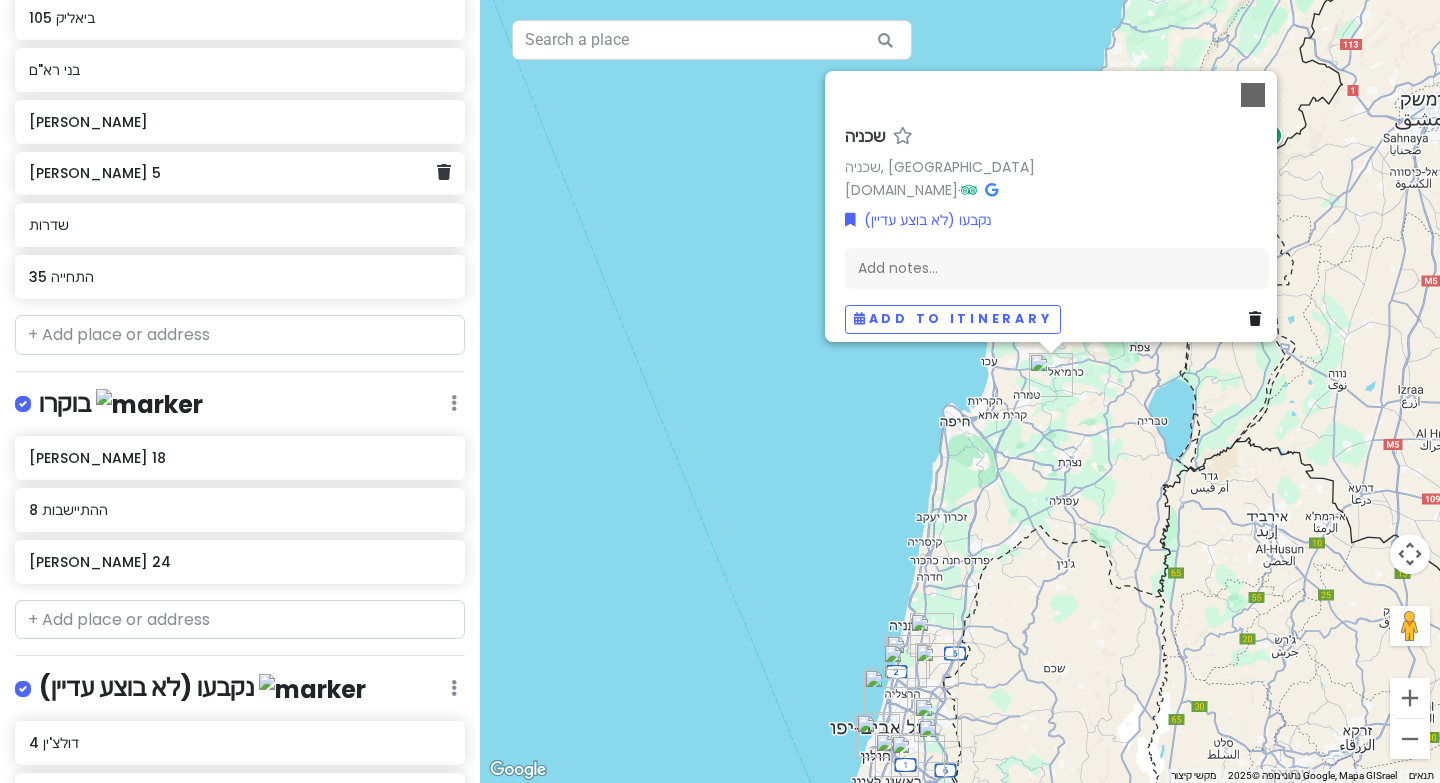 scroll, scrollTop: 614, scrollLeft: 0, axis: vertical 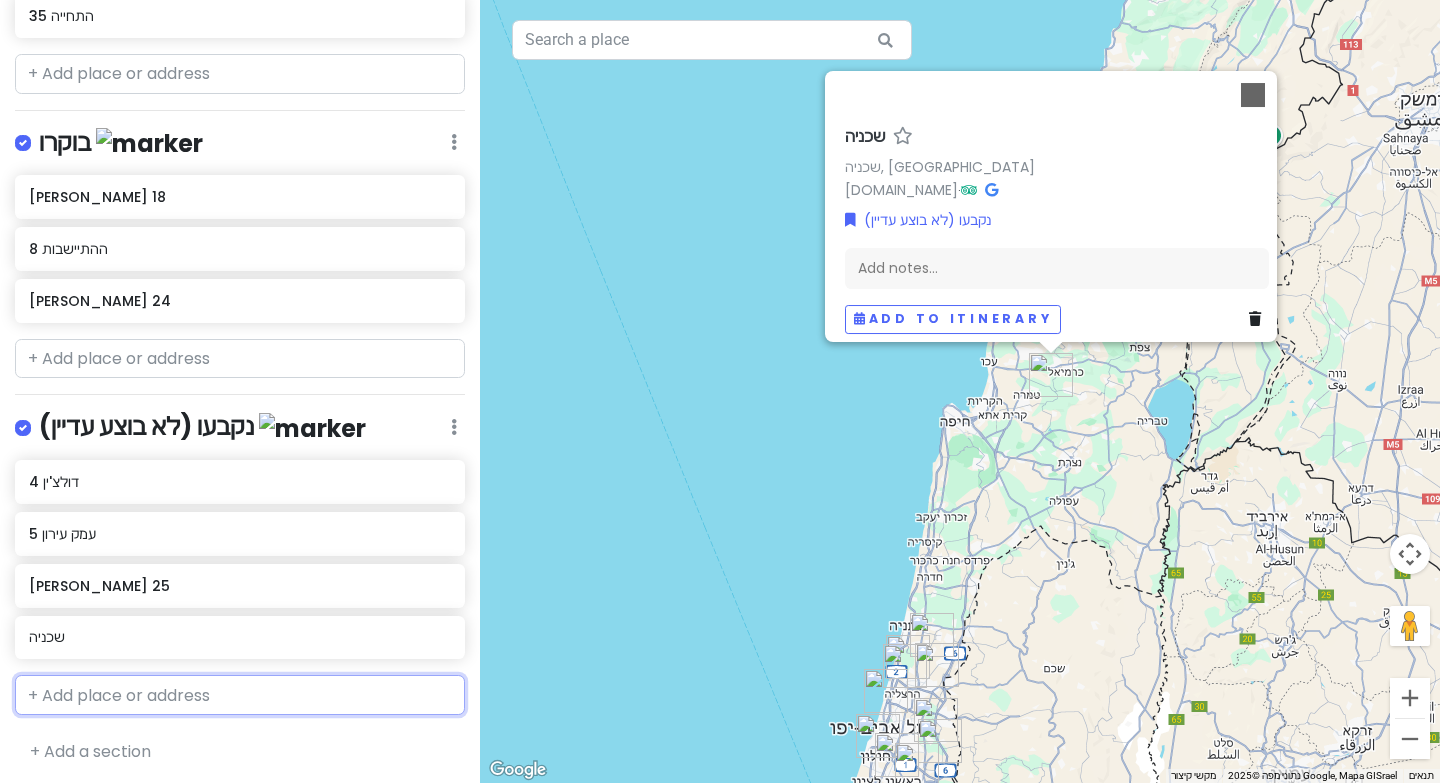 click at bounding box center (240, 695) 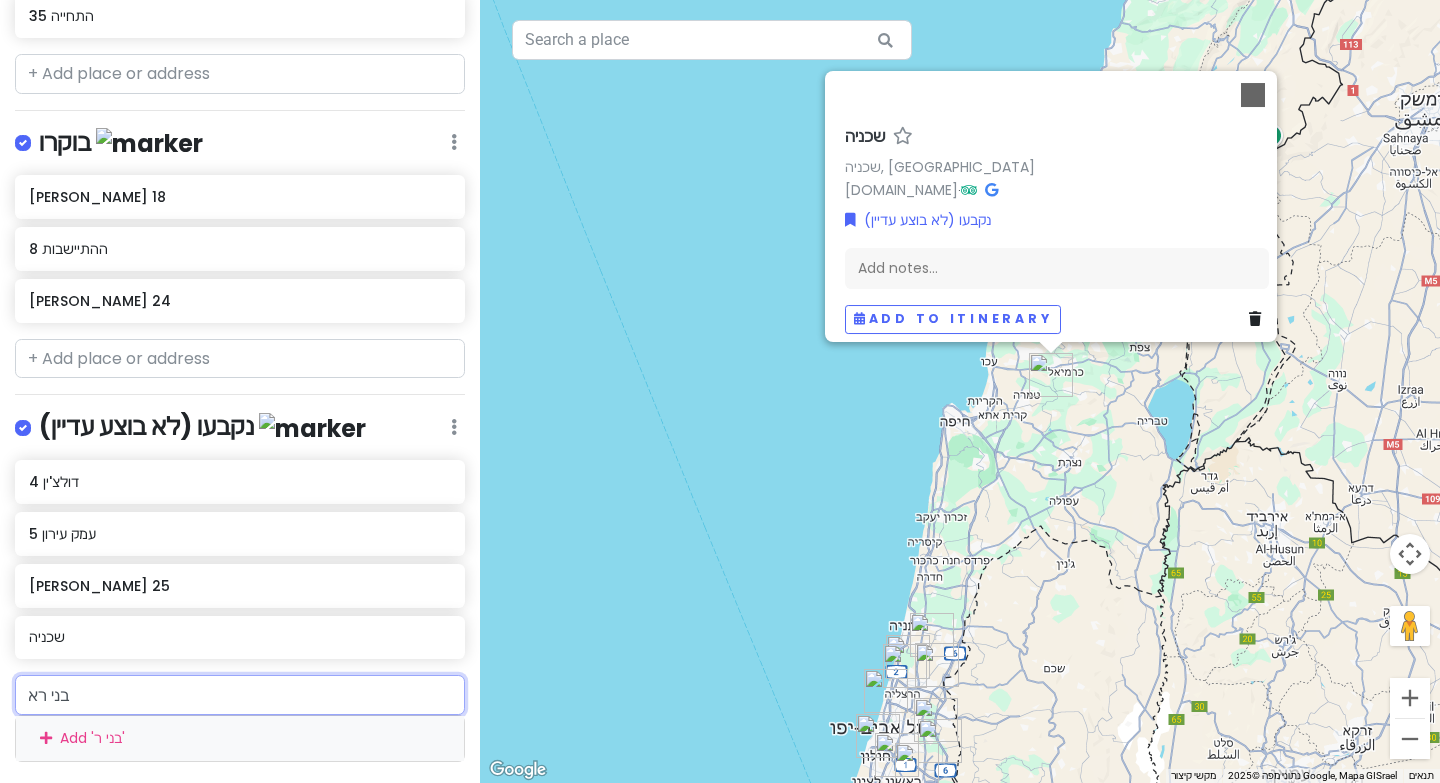 type on "[PERSON_NAME]" 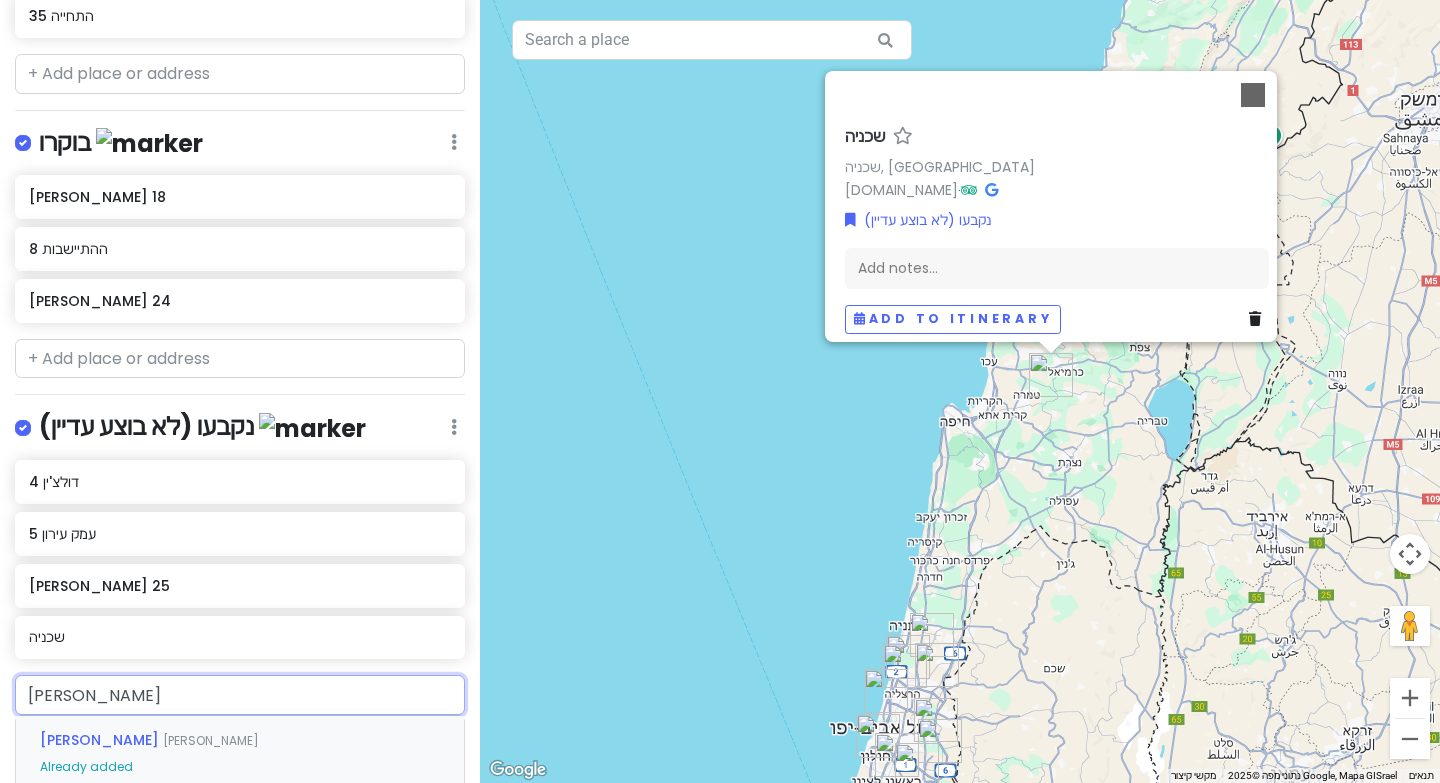 click on "בני [PERSON_NAME] added" at bounding box center (240, 753) 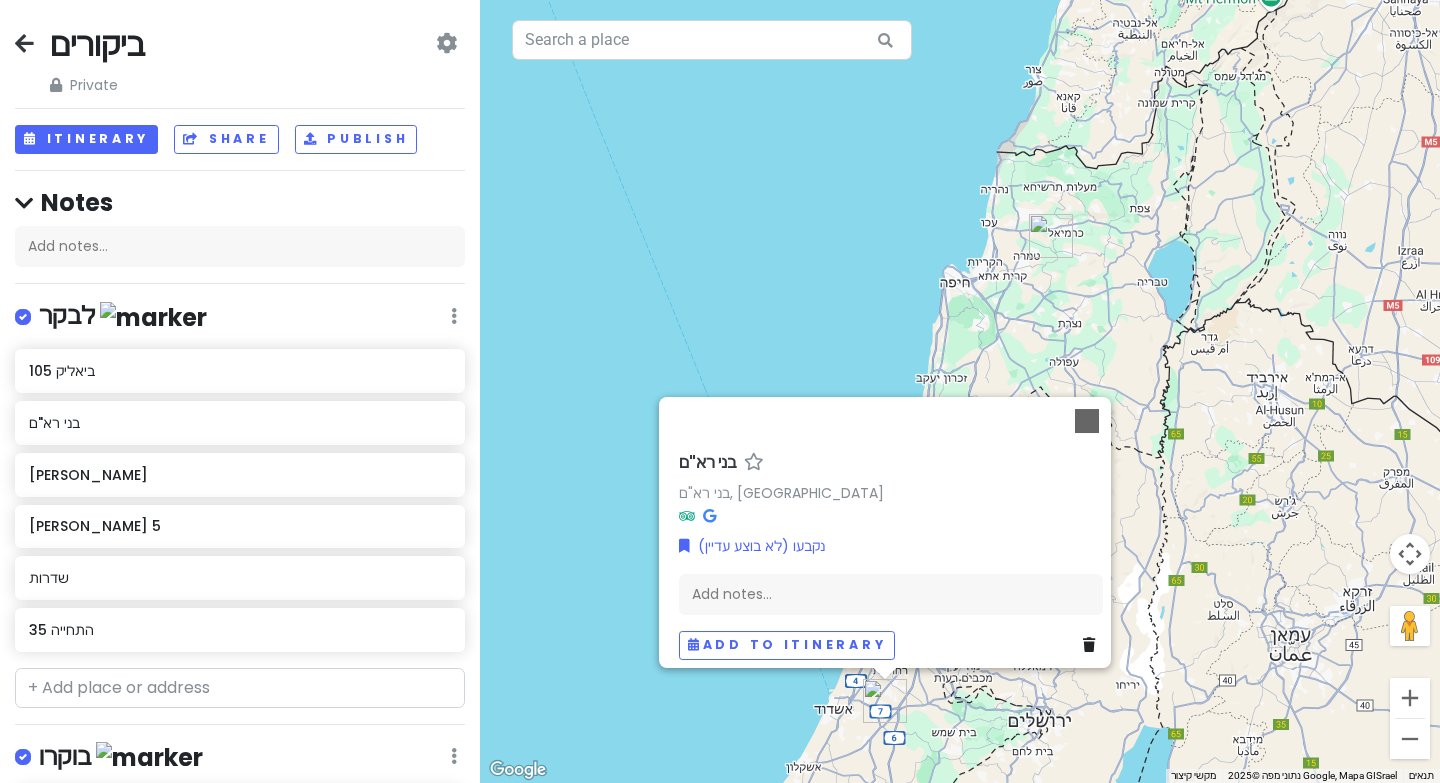 scroll, scrollTop: 121, scrollLeft: 0, axis: vertical 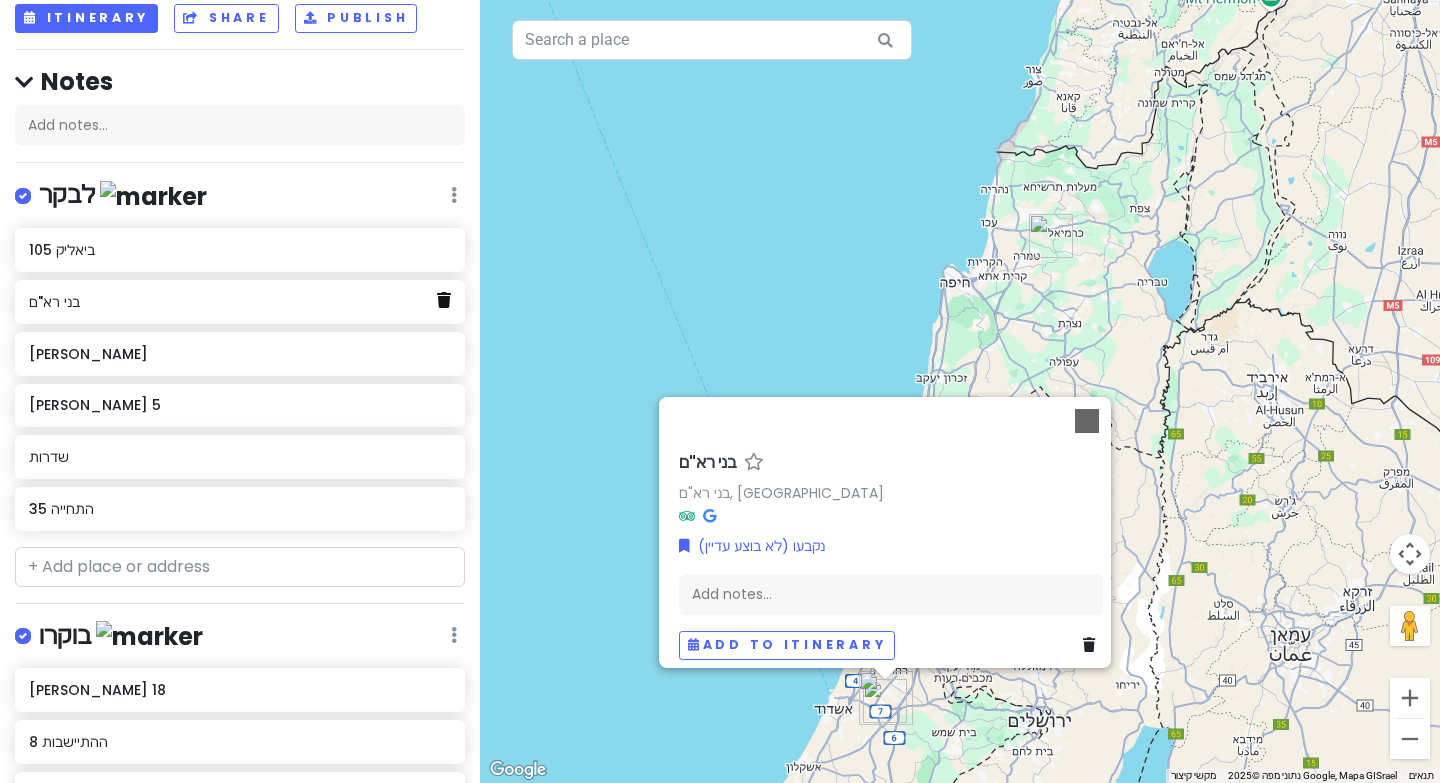 click at bounding box center [444, 300] 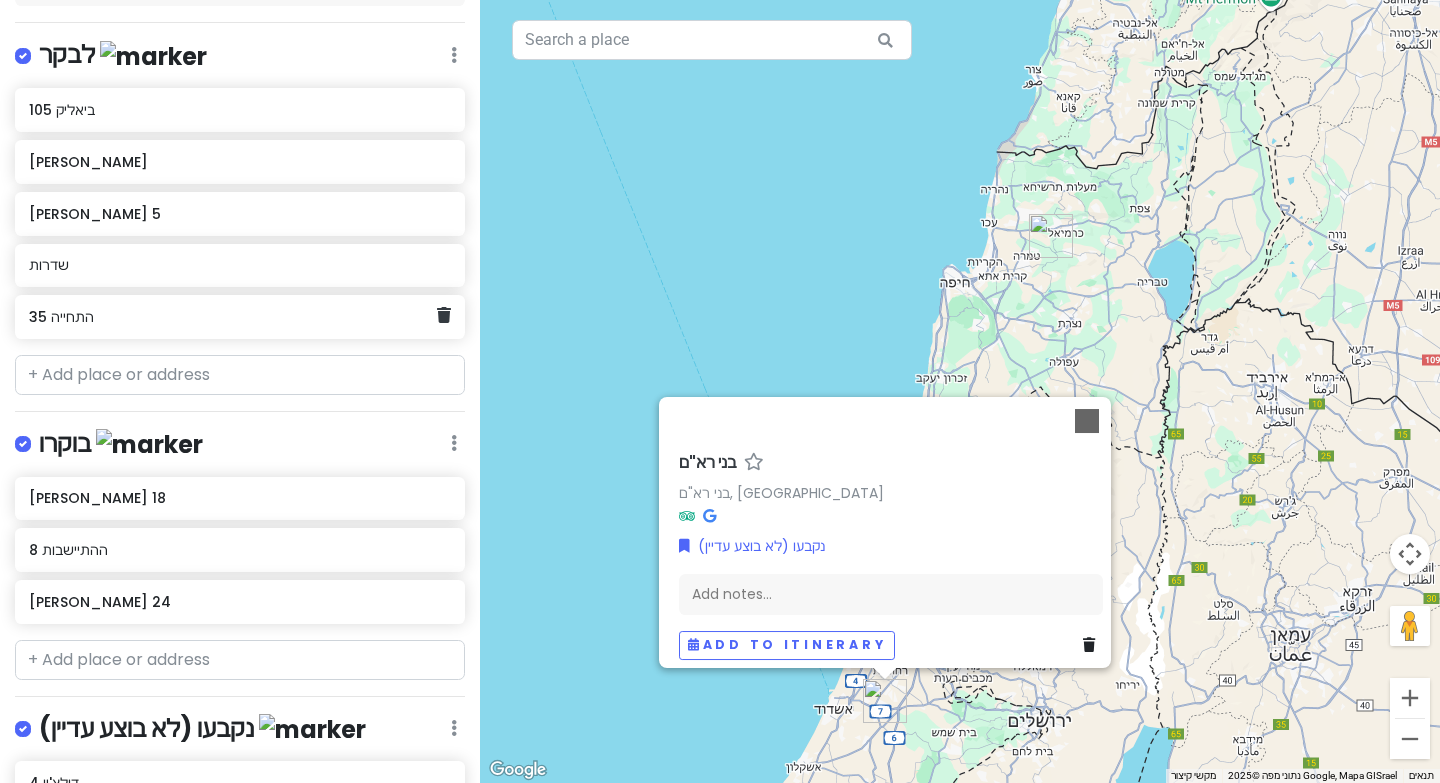 scroll, scrollTop: 253, scrollLeft: 0, axis: vertical 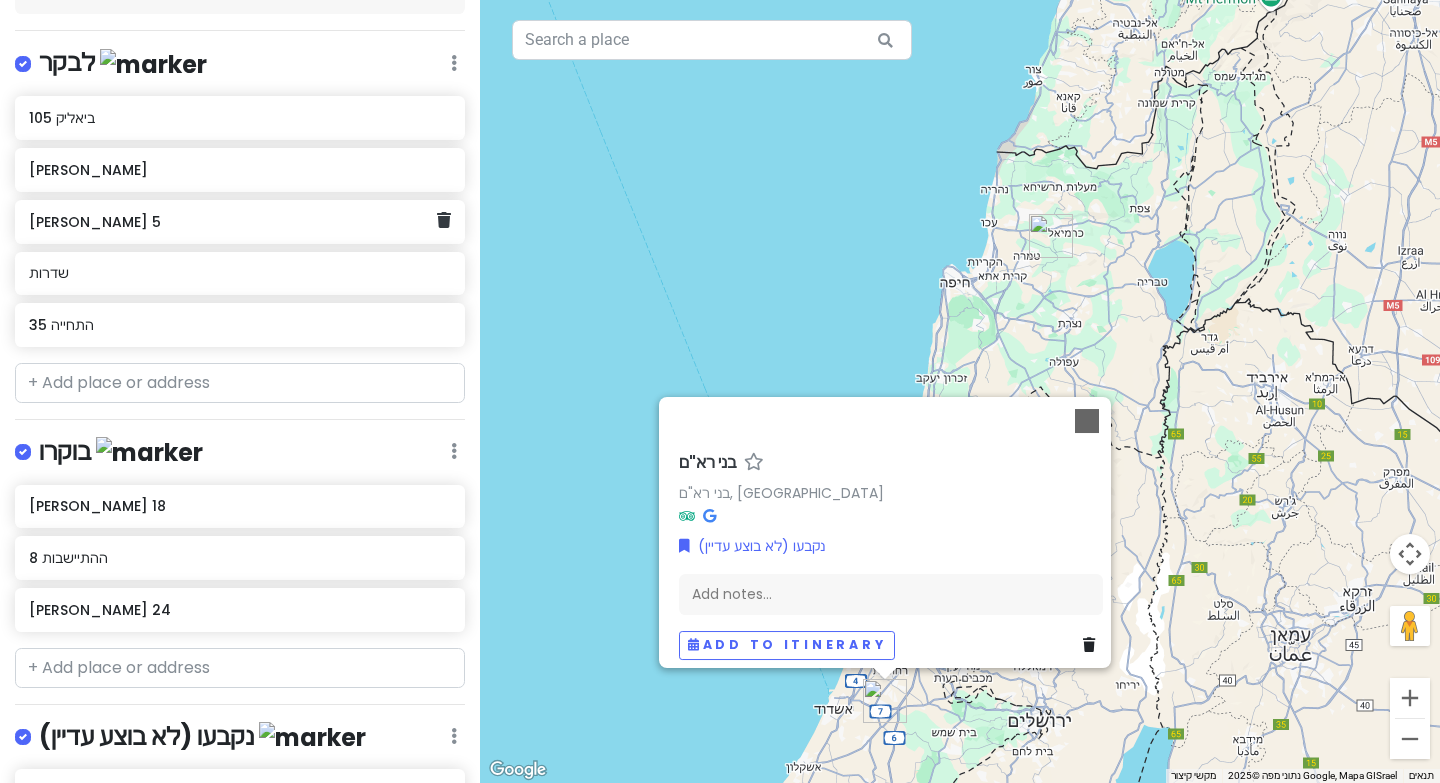 click on "[PERSON_NAME] 5" 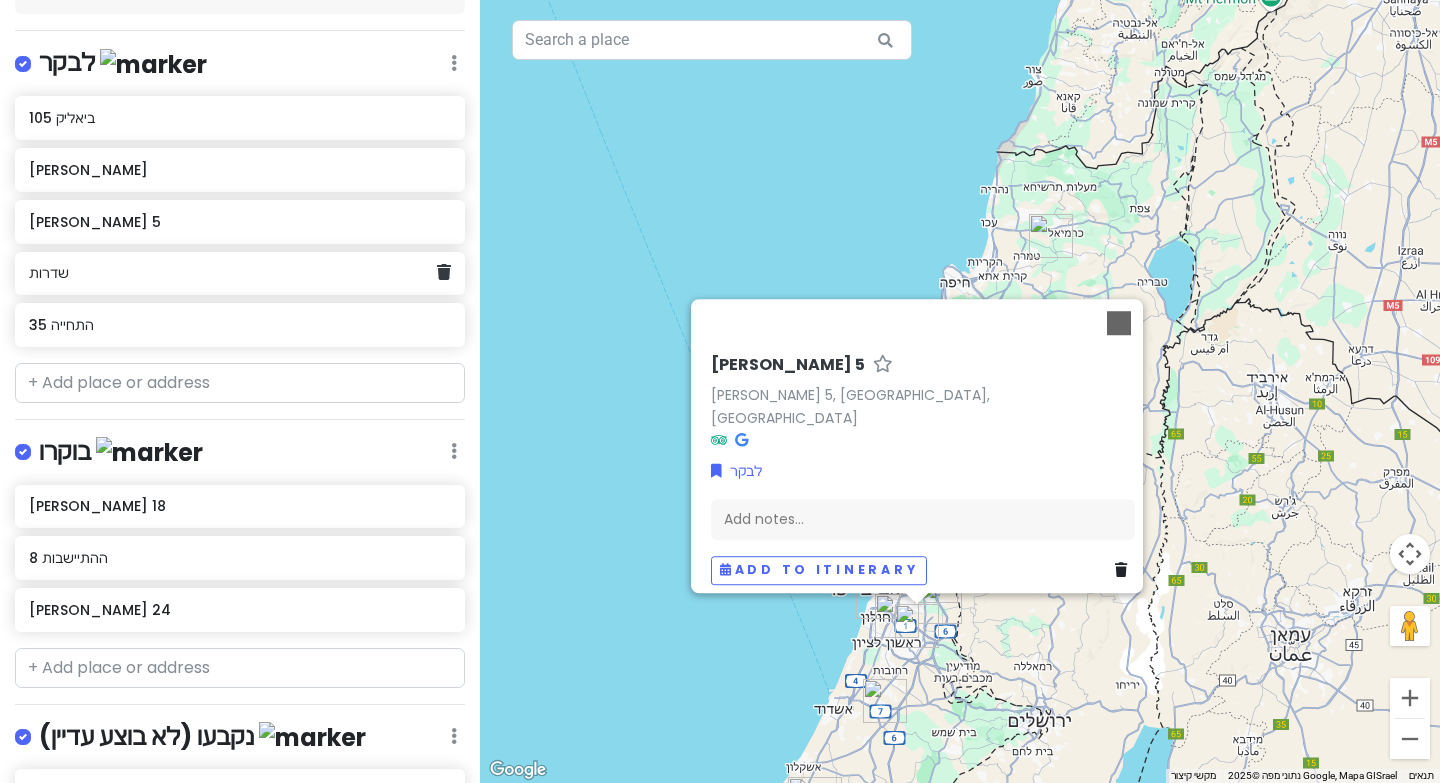 click on "שדרות" at bounding box center [232, 273] 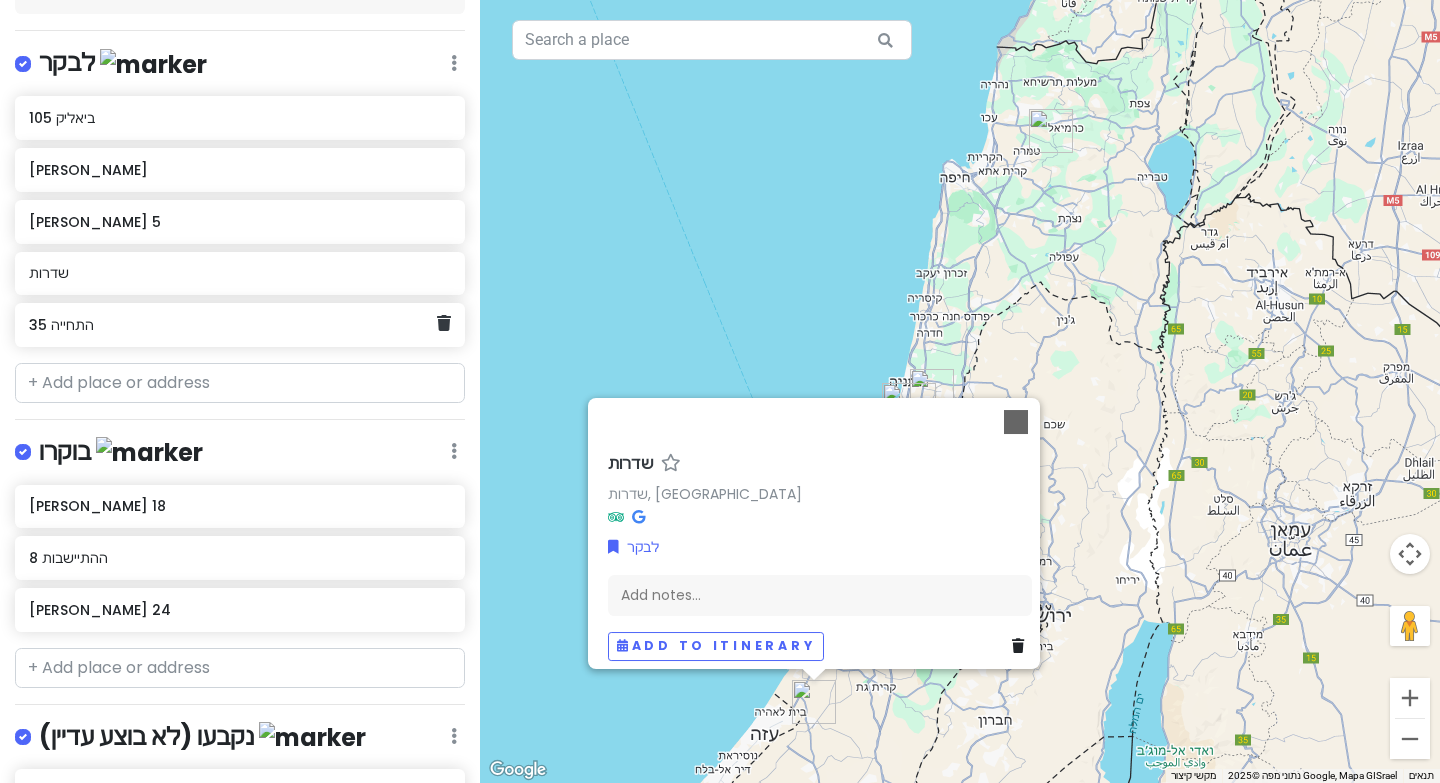 click on "התחייה 35" at bounding box center [240, 325] 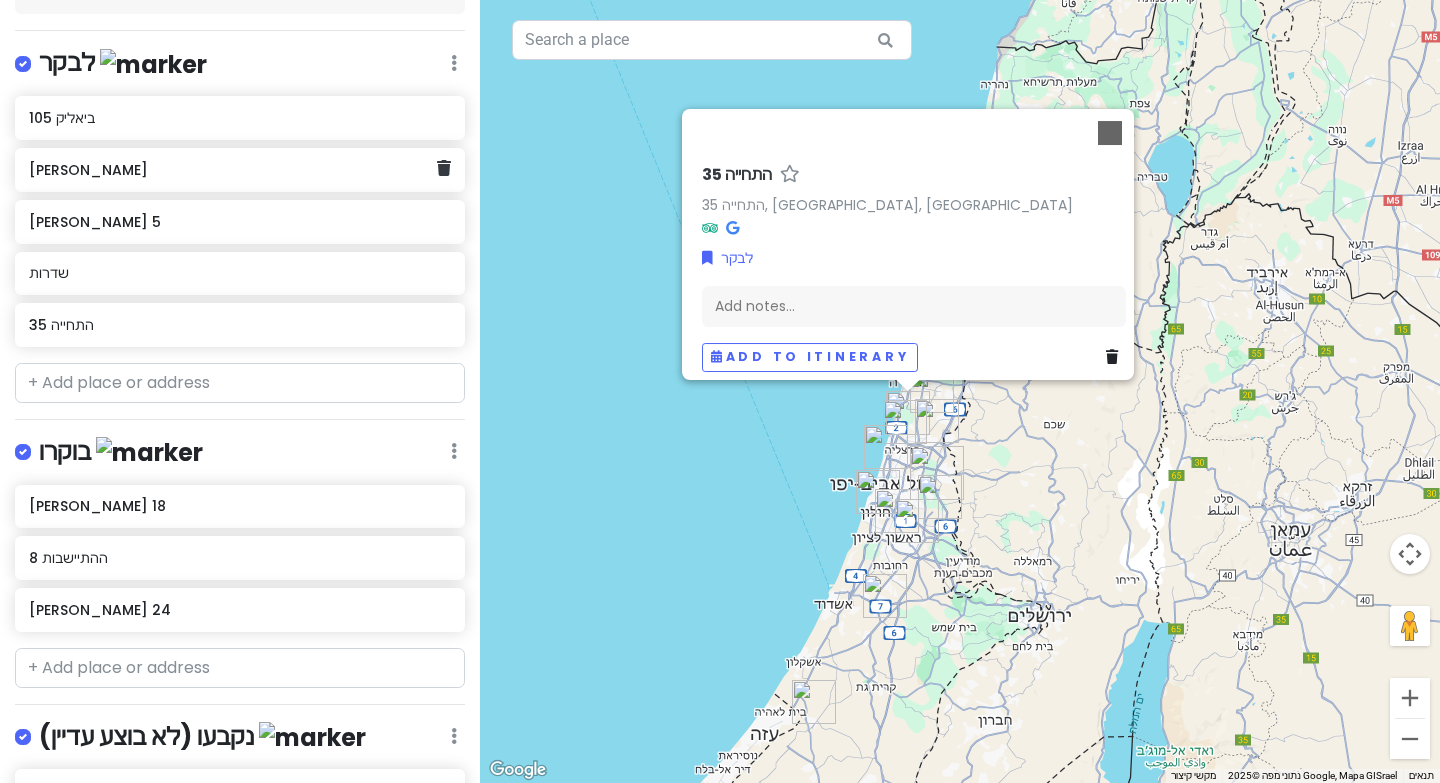 click on "[PERSON_NAME]" at bounding box center (232, 170) 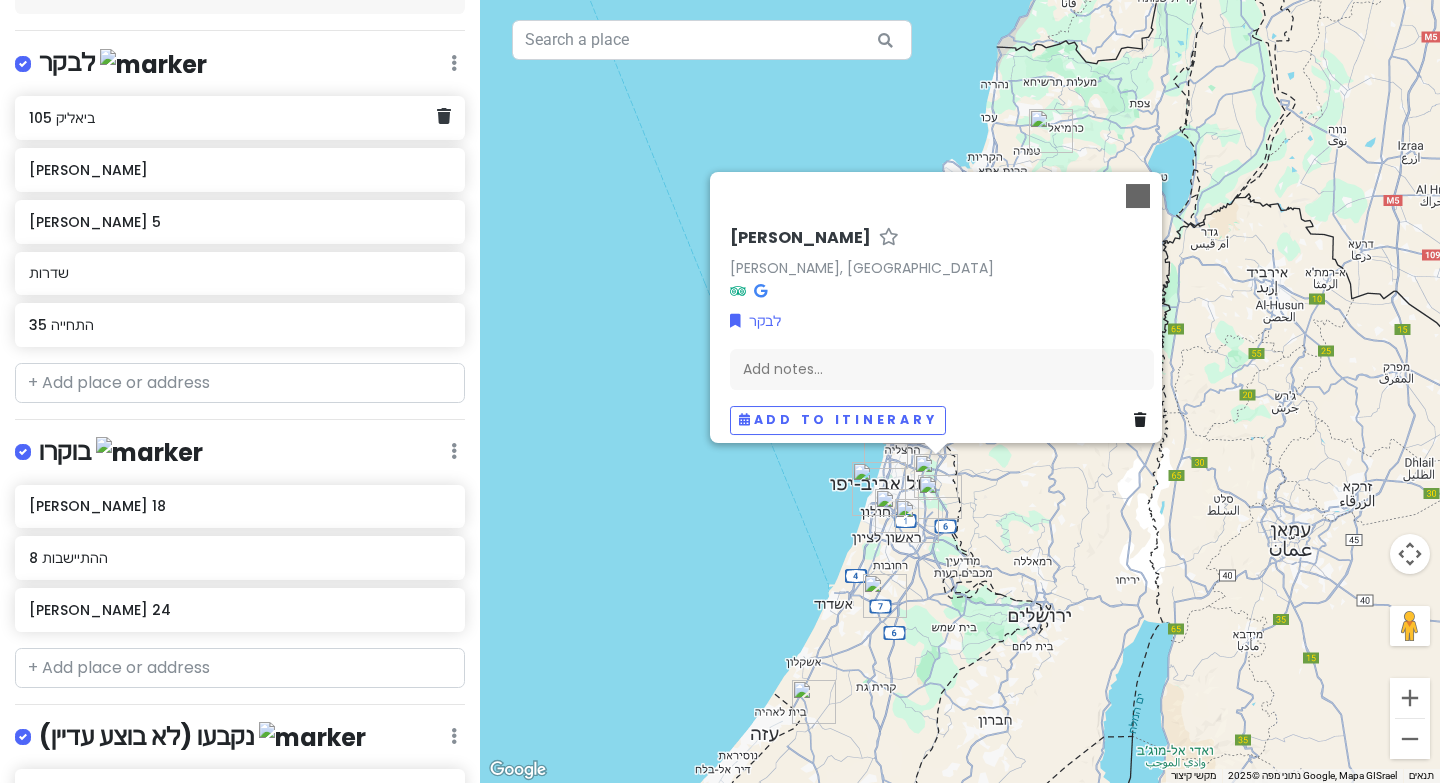 click on "ביאליק 105" 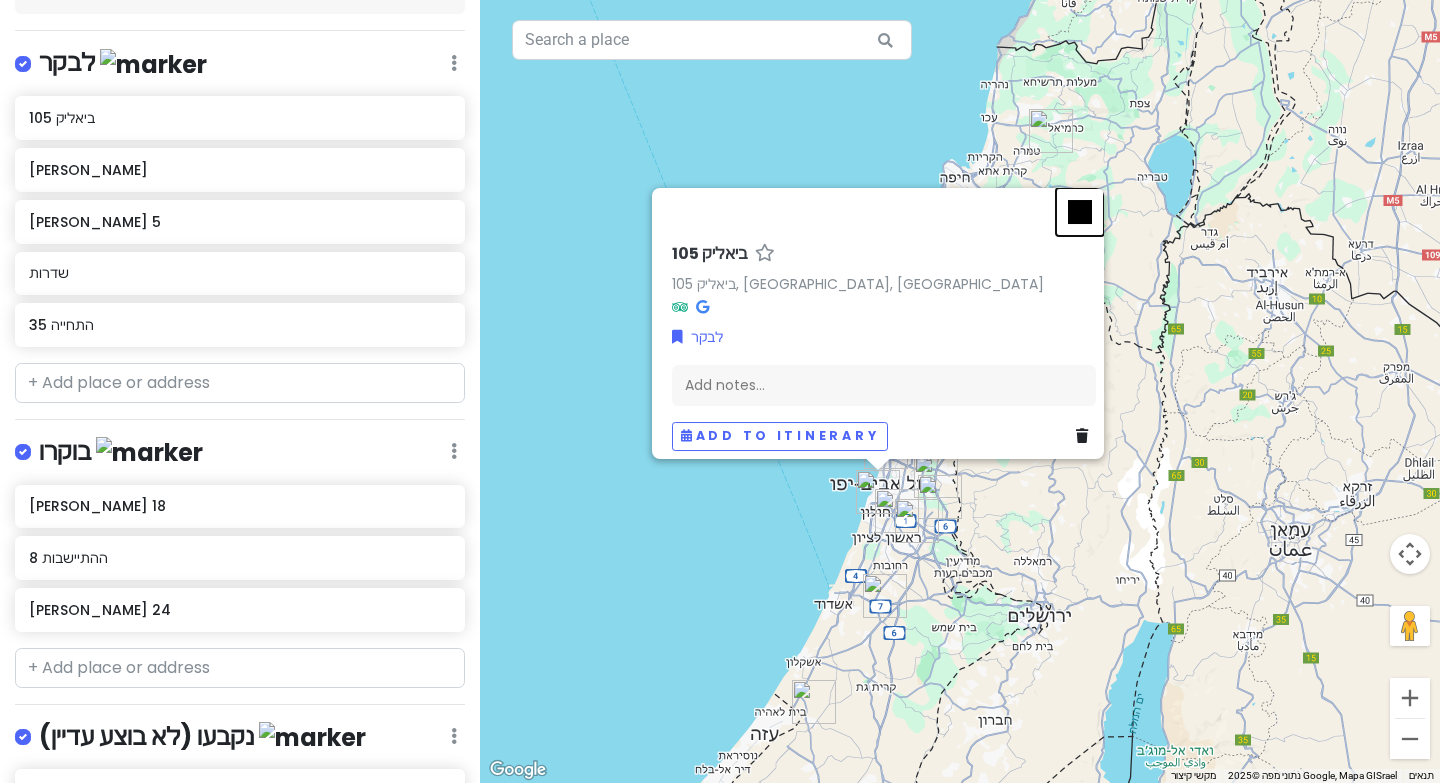 click at bounding box center [1080, 212] 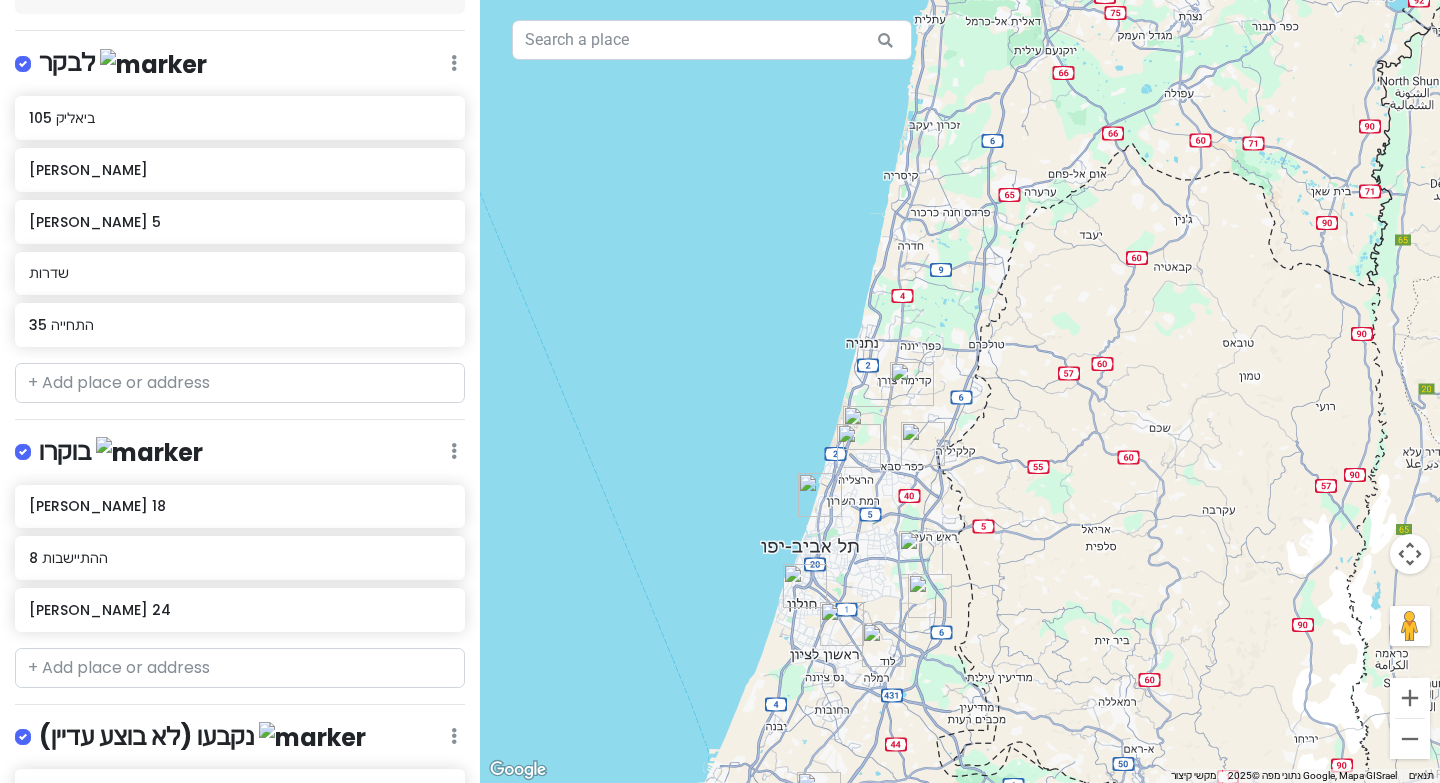 click at bounding box center [865, 428] 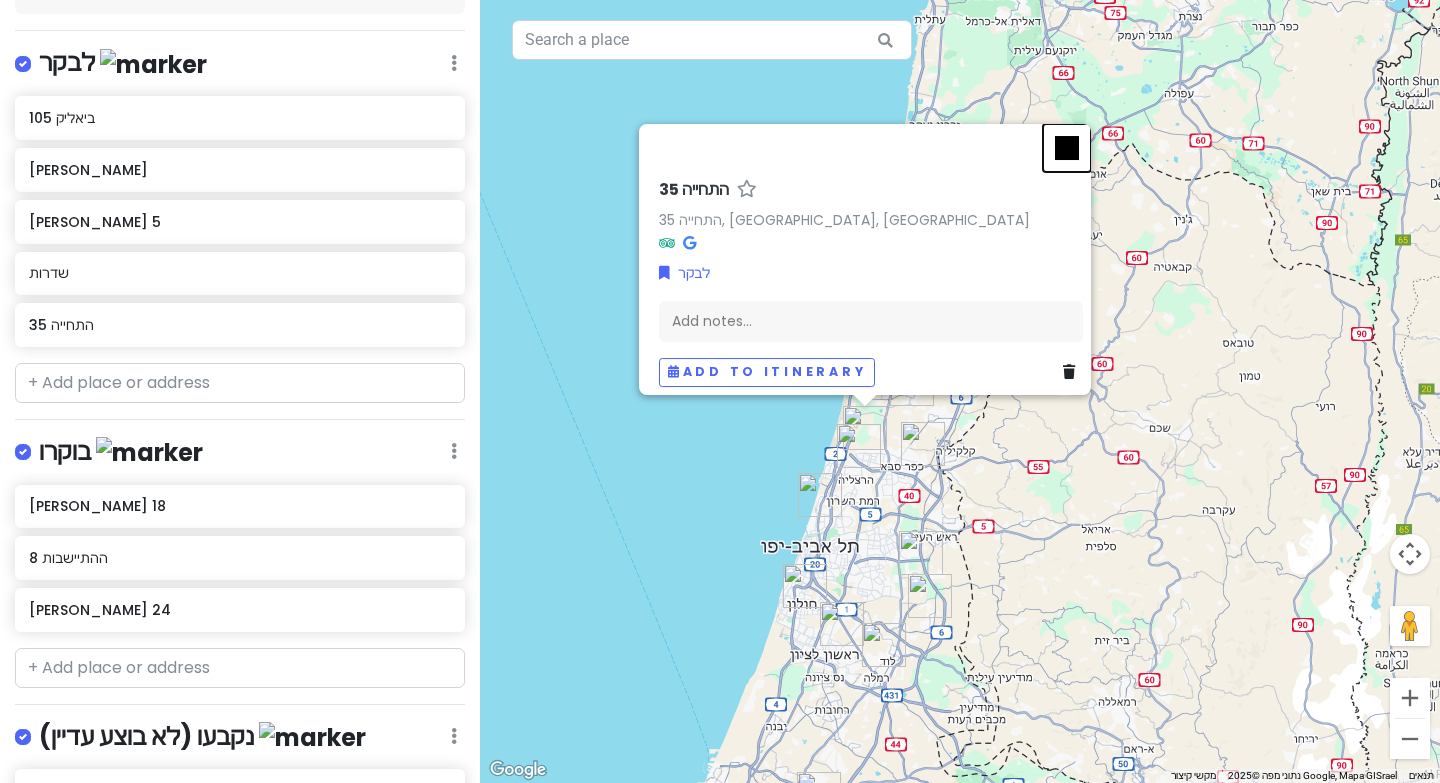 click at bounding box center (1067, 148) 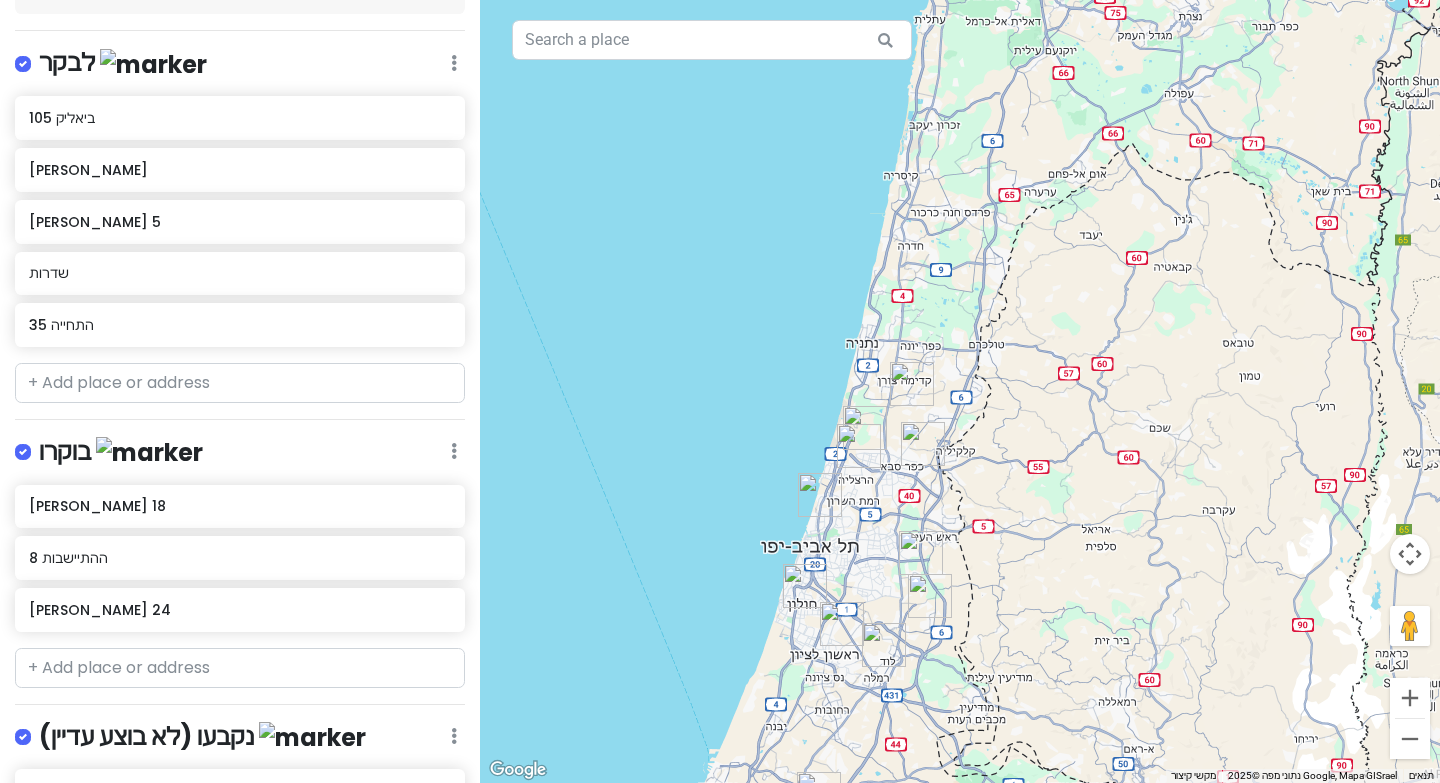 click at bounding box center (923, 444) 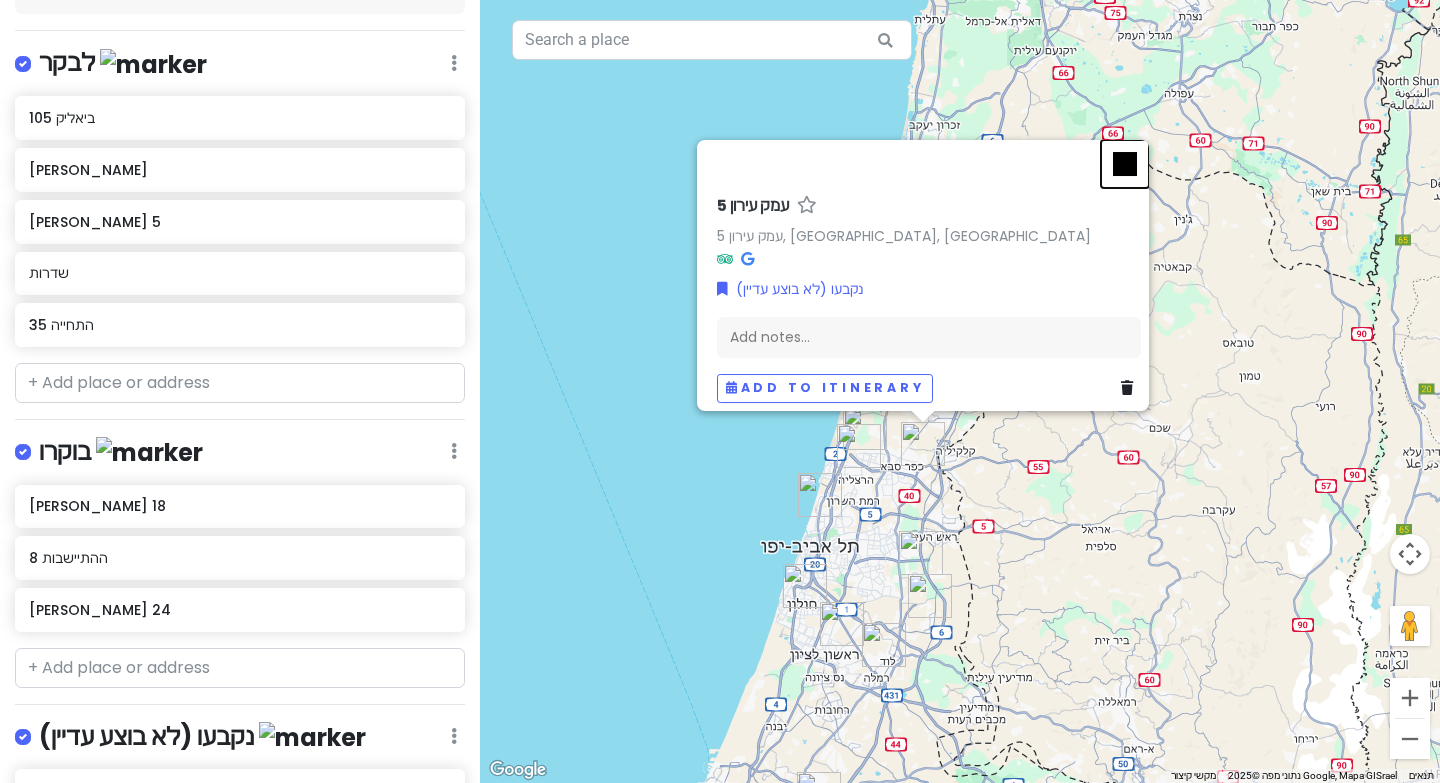 click at bounding box center [1125, 164] 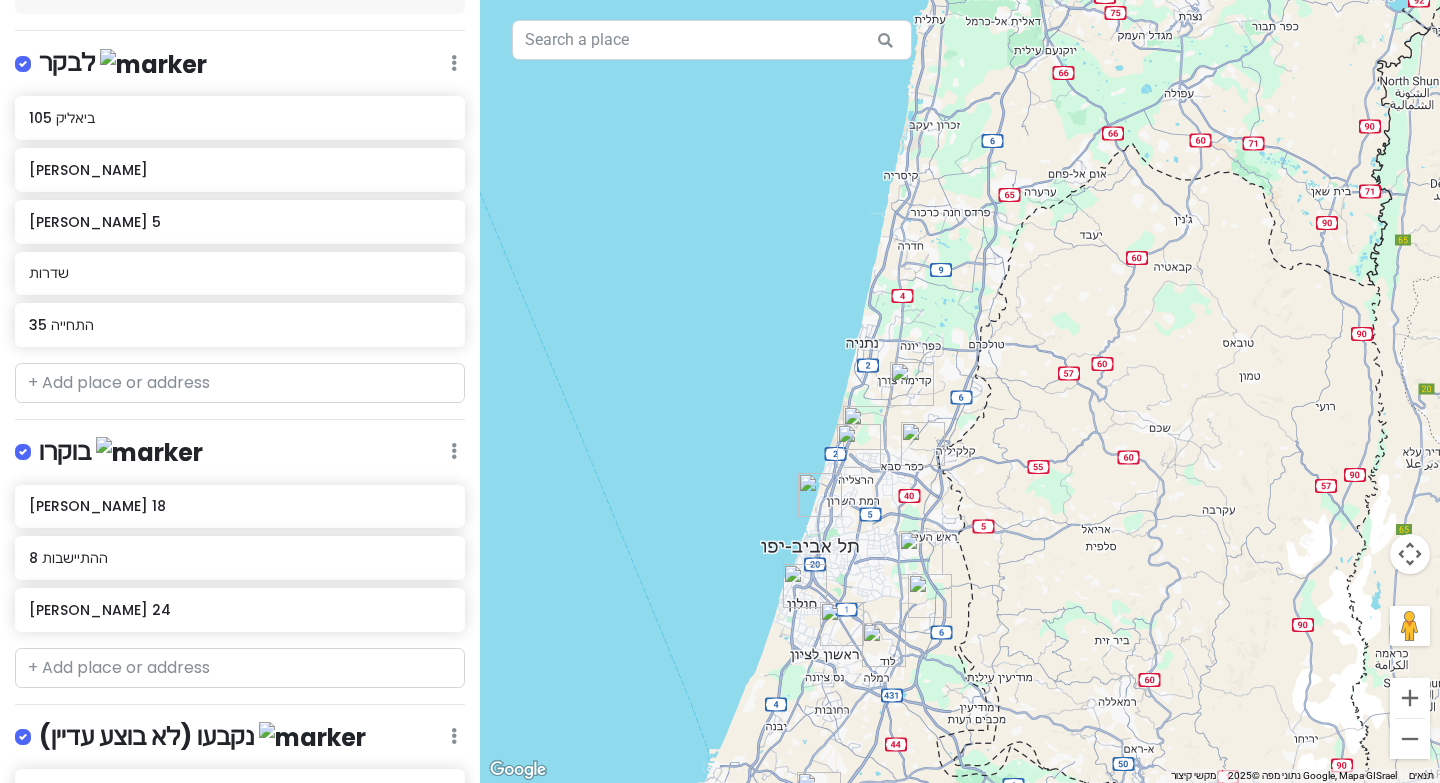 click at bounding box center (912, 384) 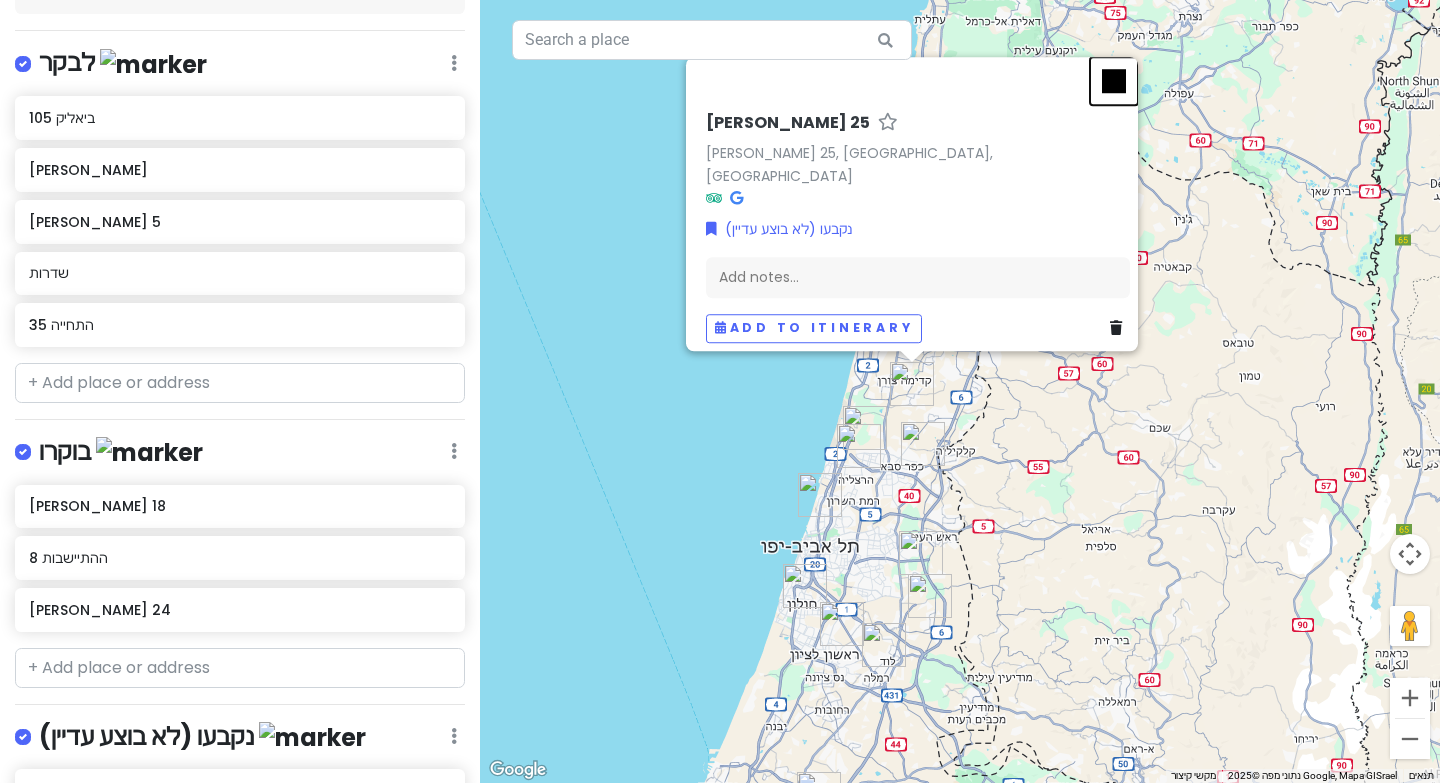 click at bounding box center (1114, 81) 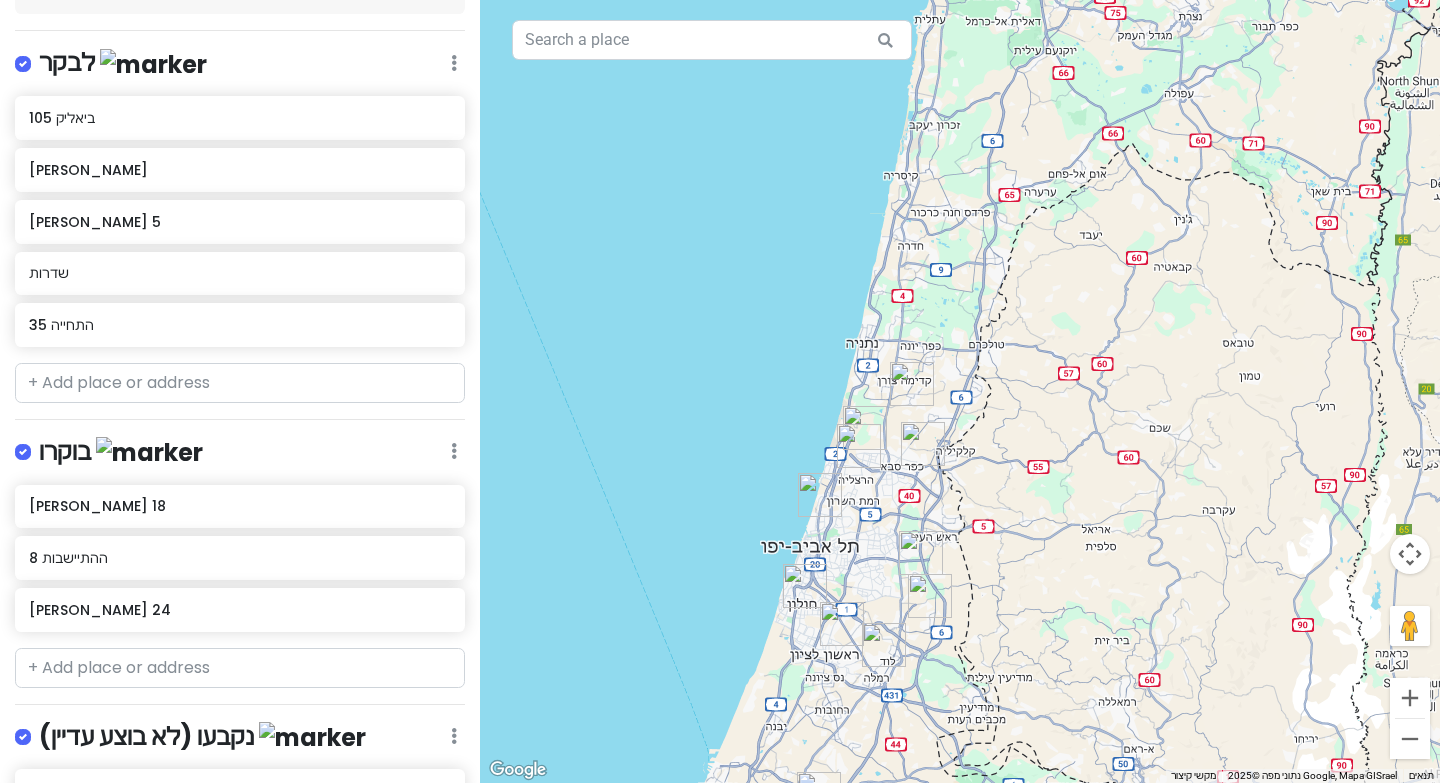 click at bounding box center (865, 428) 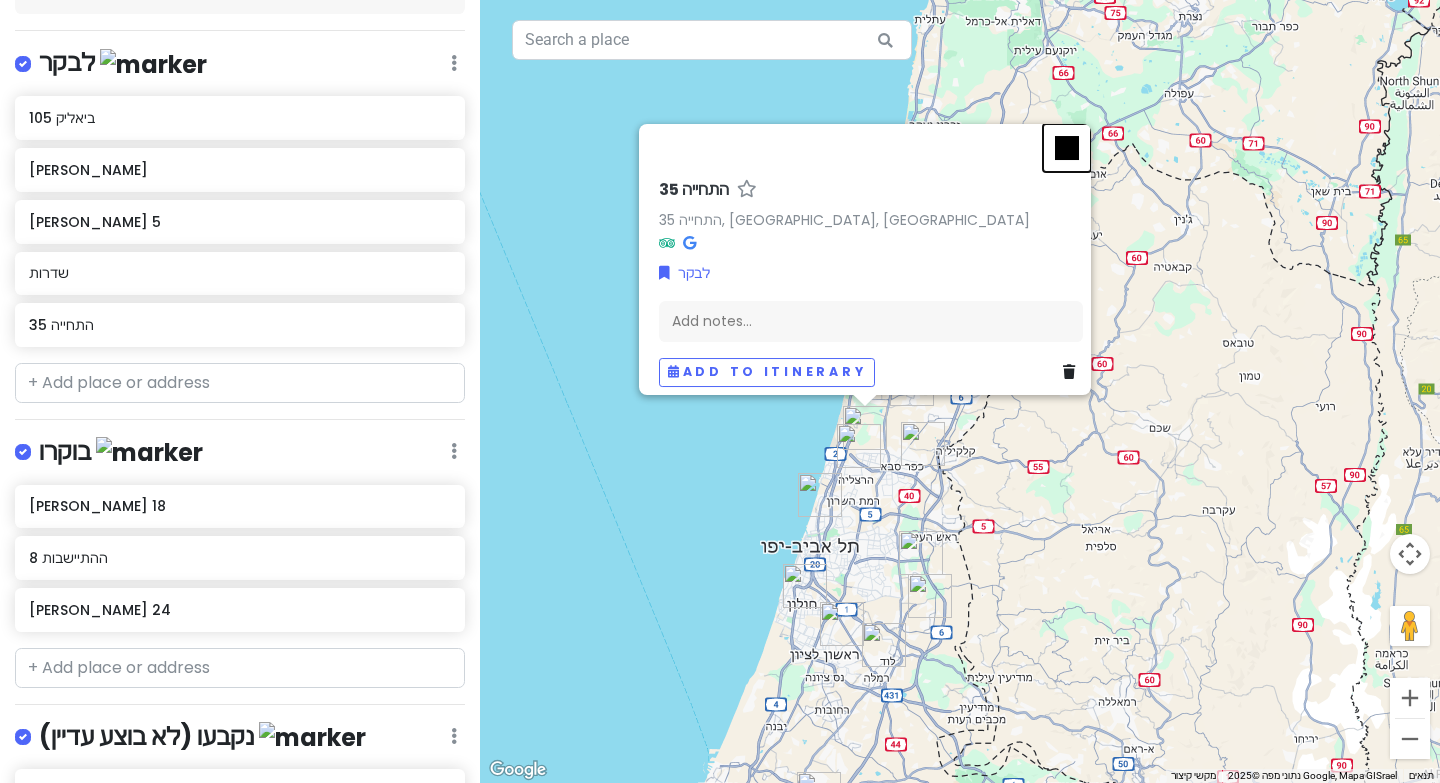 click at bounding box center [1067, 148] 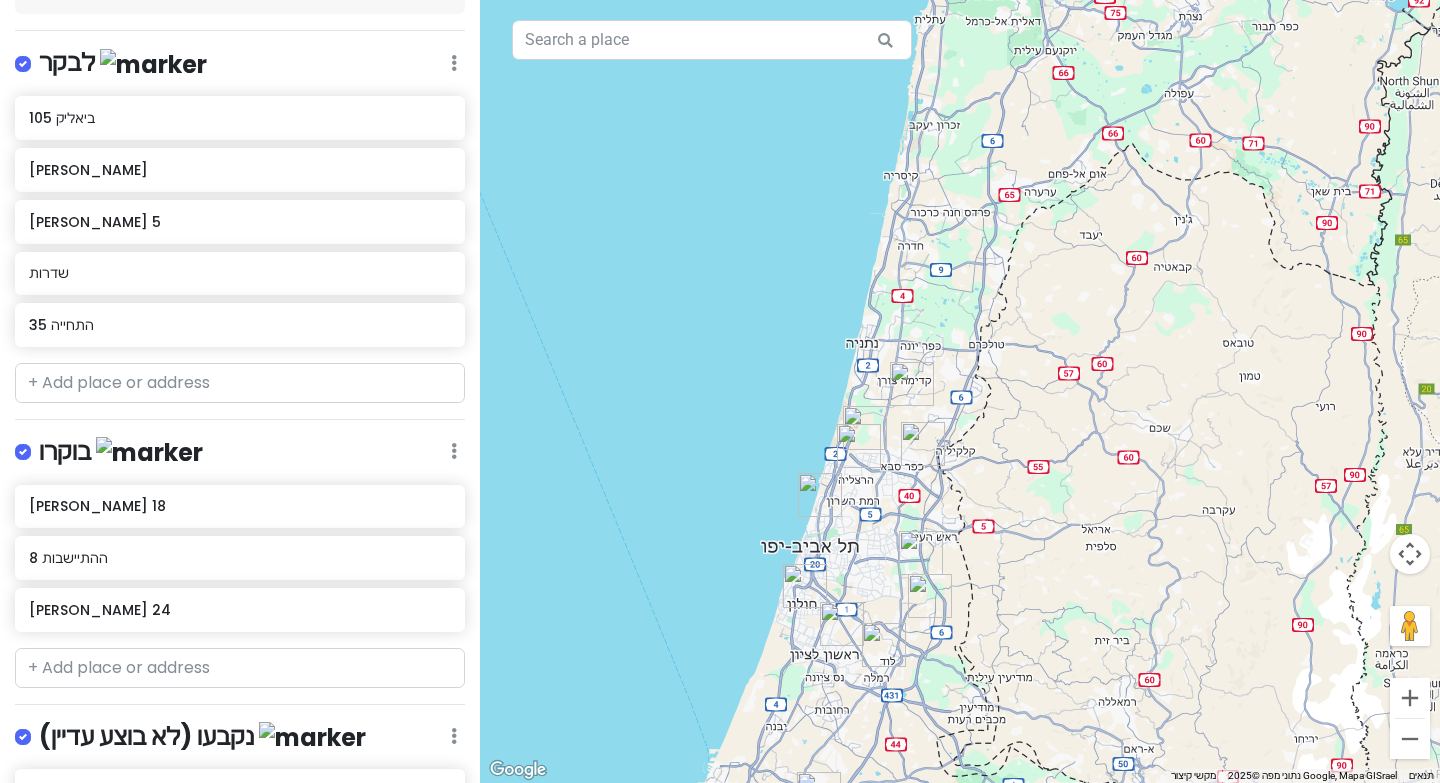 click at bounding box center (921, 553) 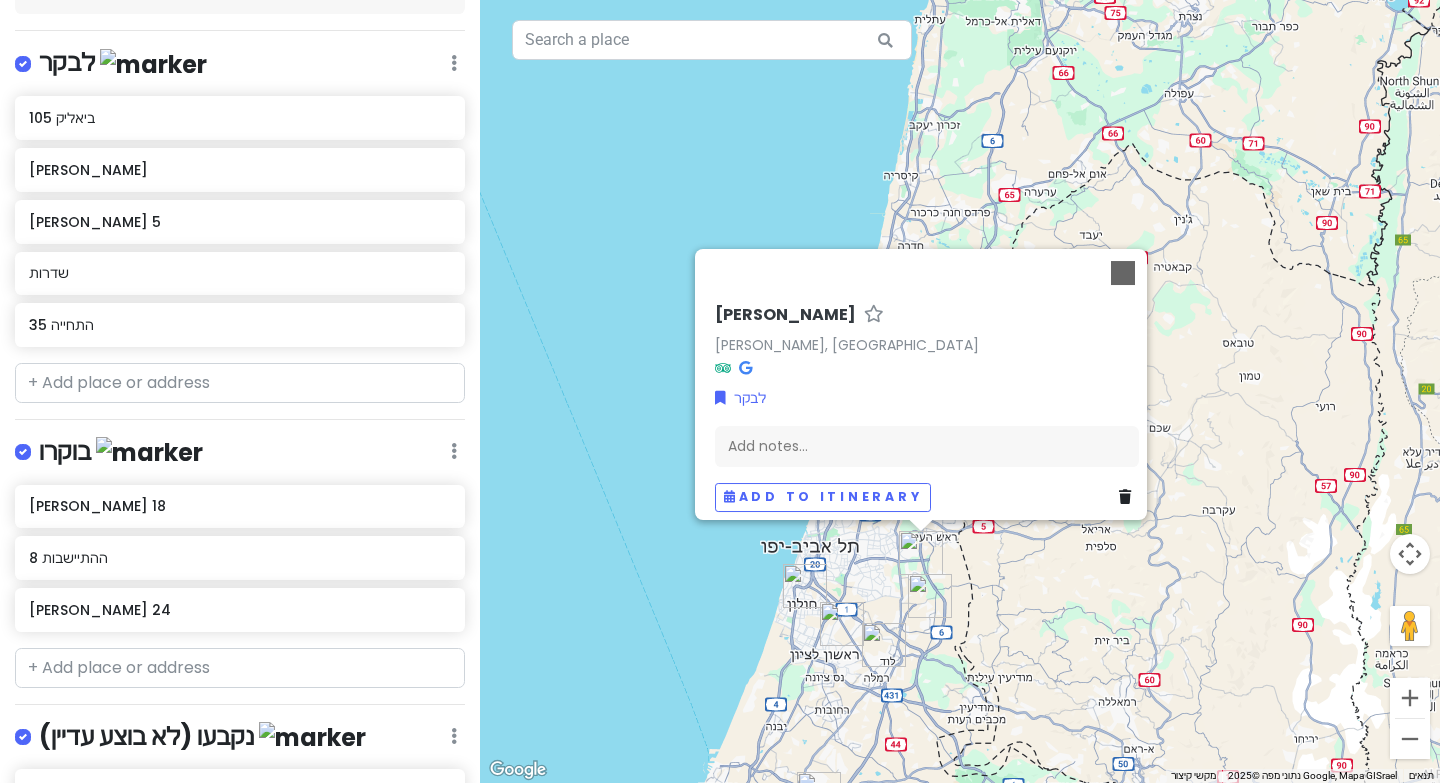 click at bounding box center [884, 645] 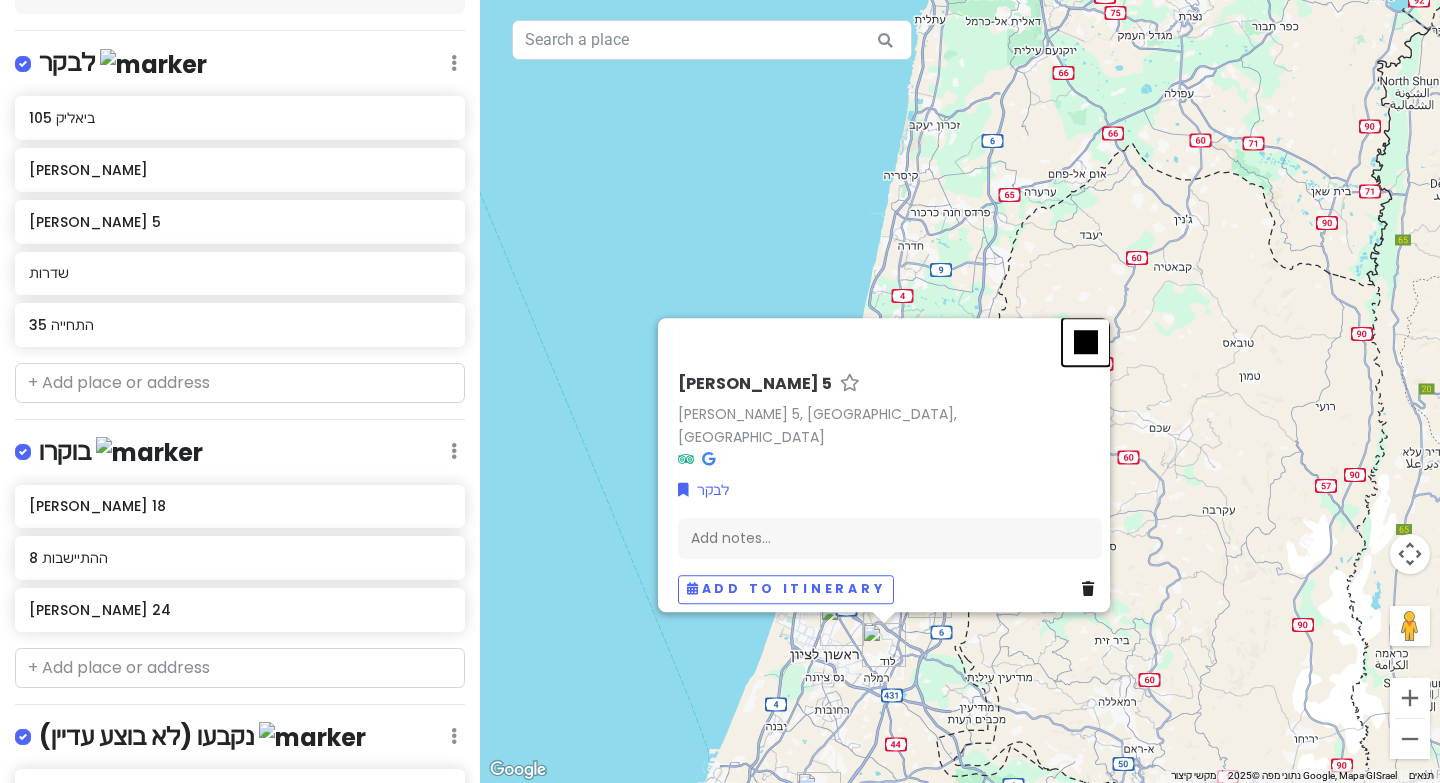 click at bounding box center (1086, 342) 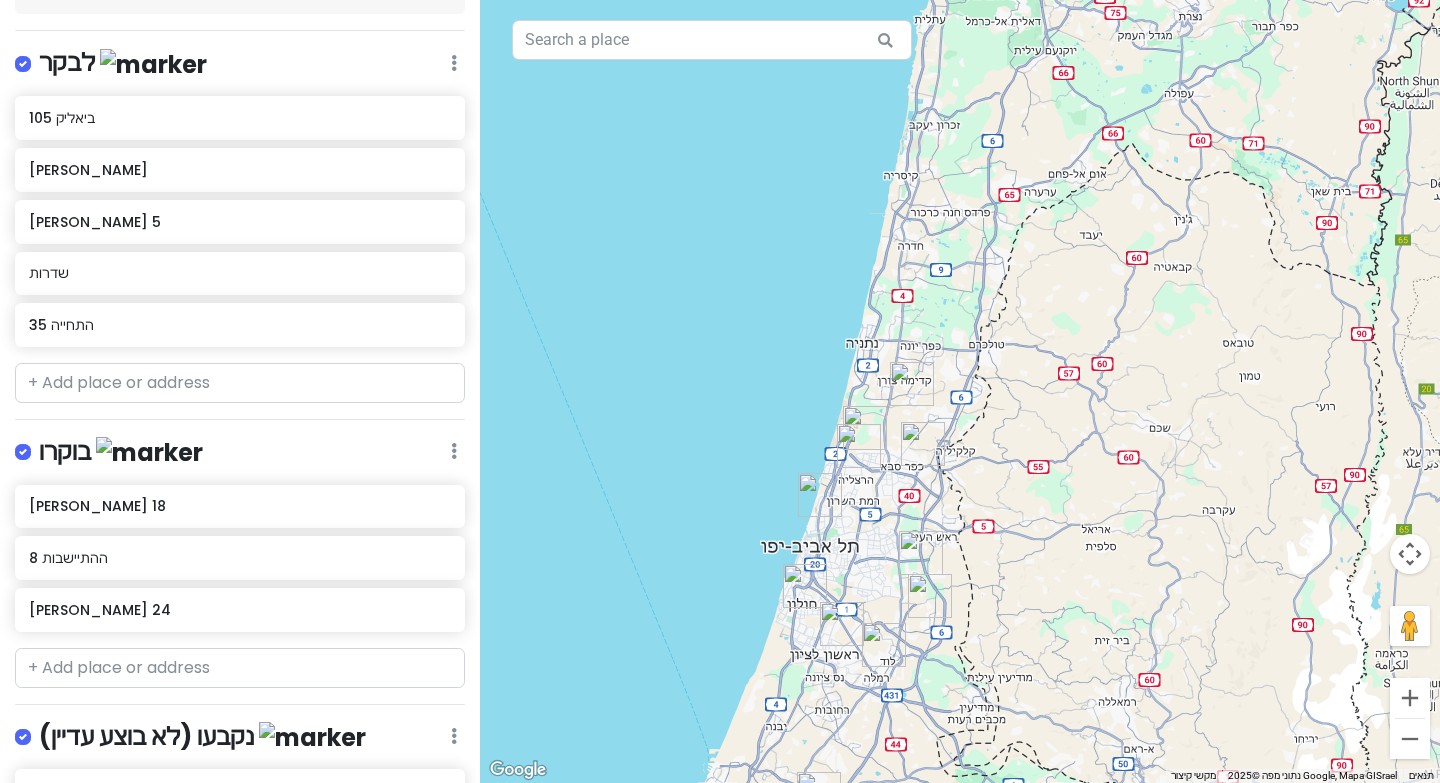 click at bounding box center (805, 586) 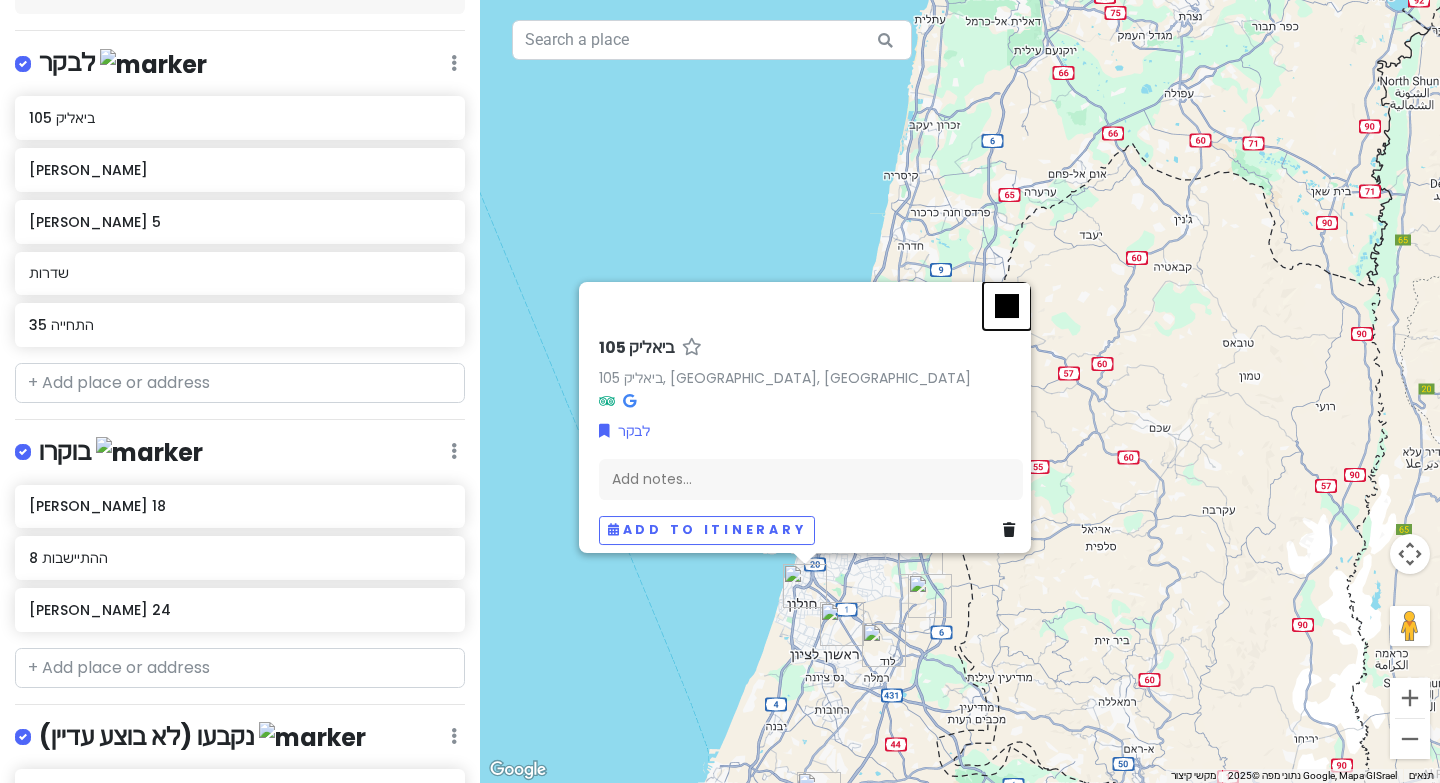 click at bounding box center (1007, 306) 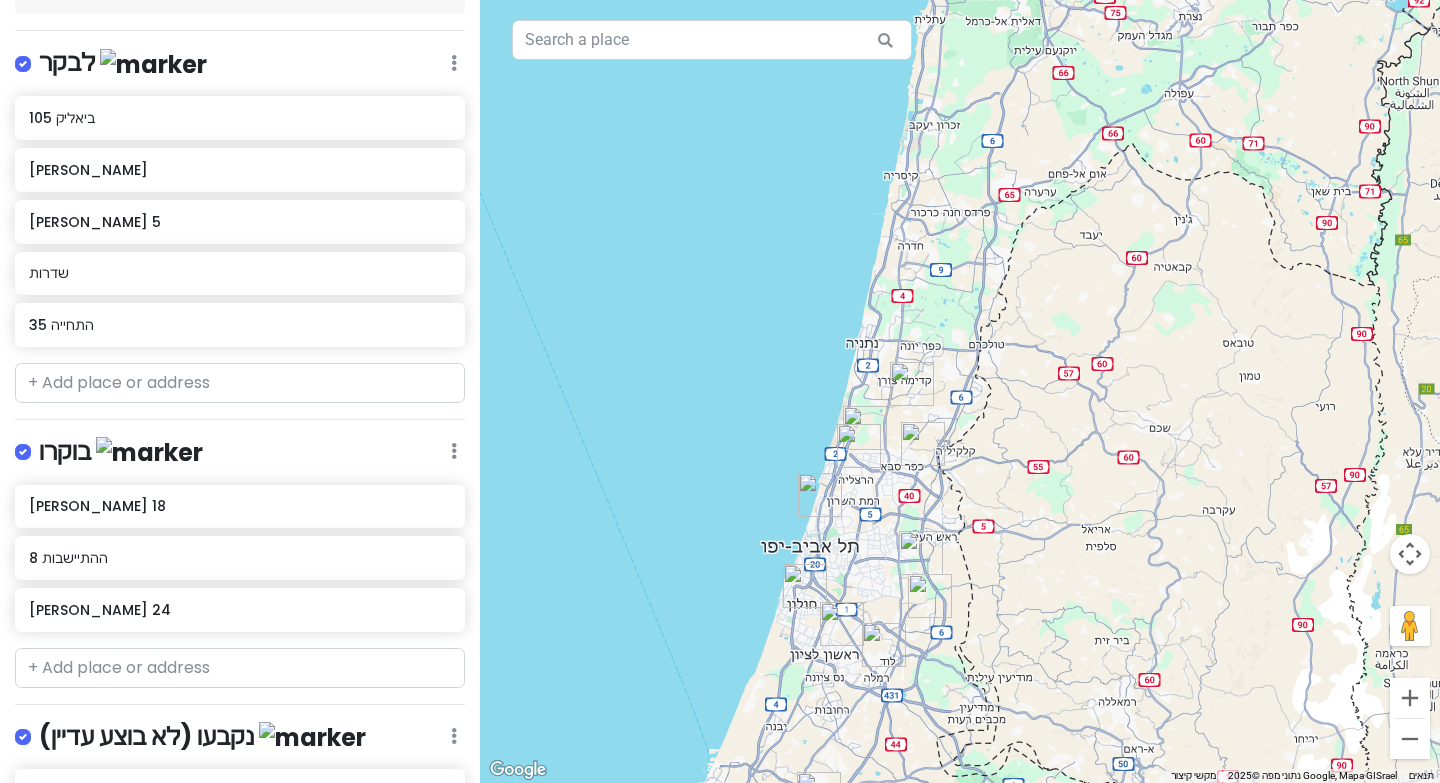 click at bounding box center (859, 446) 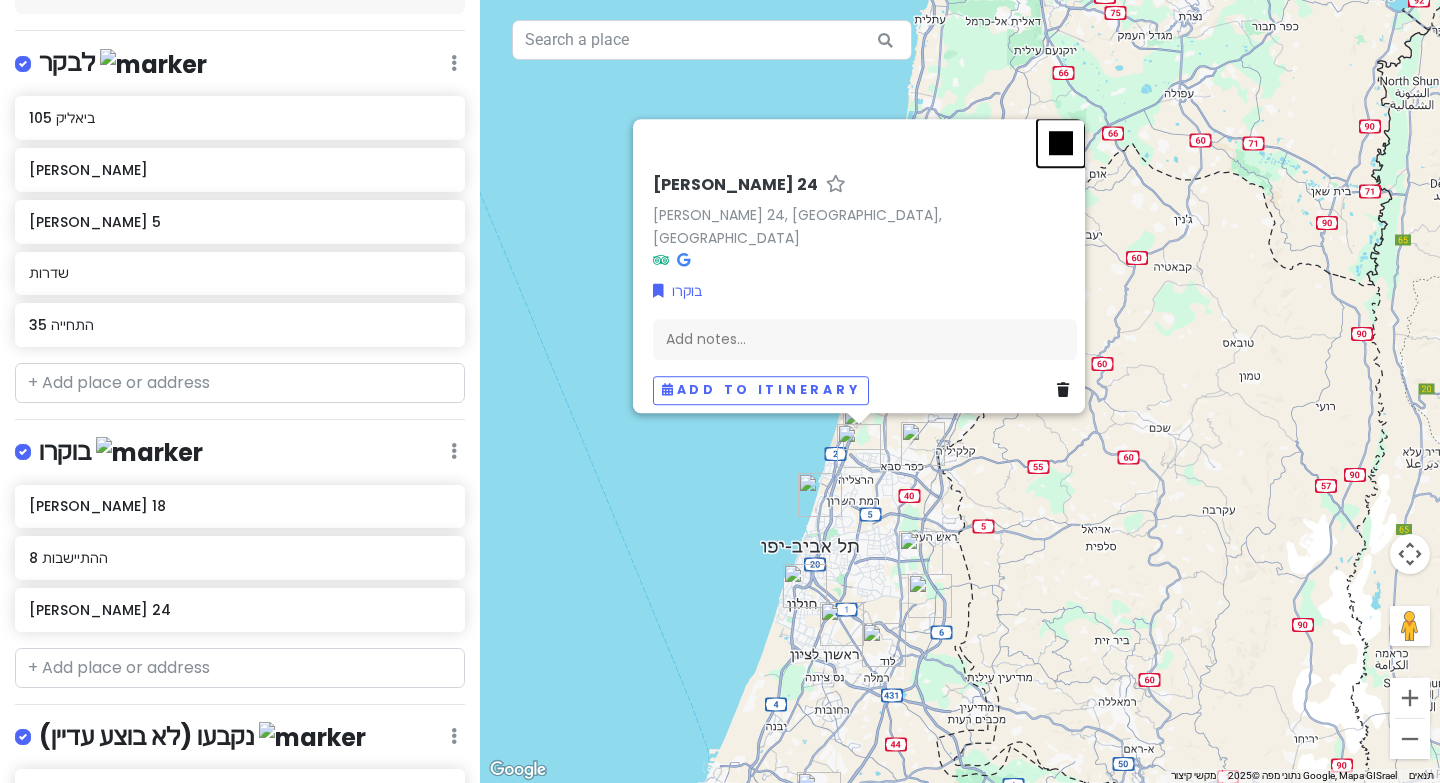 click at bounding box center (1061, 143) 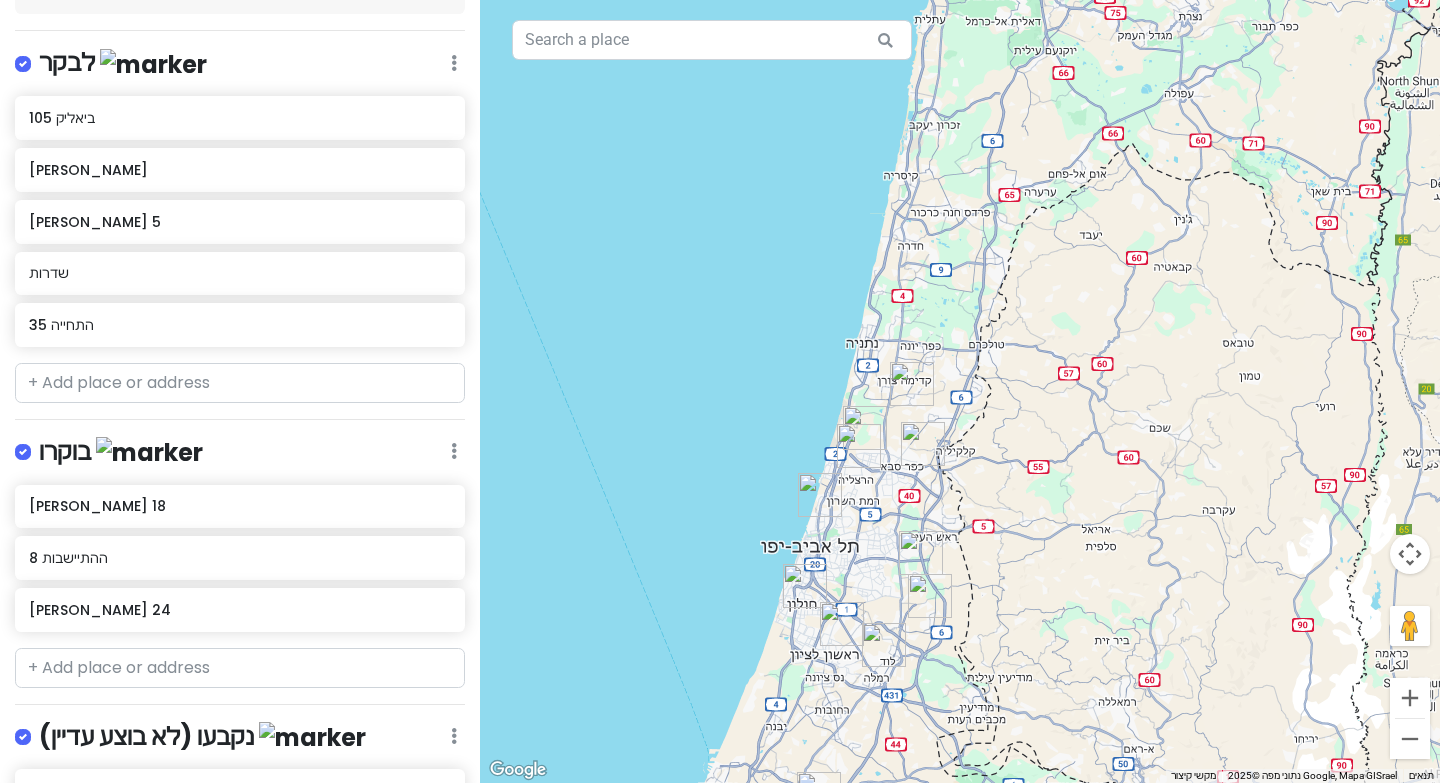 click at bounding box center [865, 428] 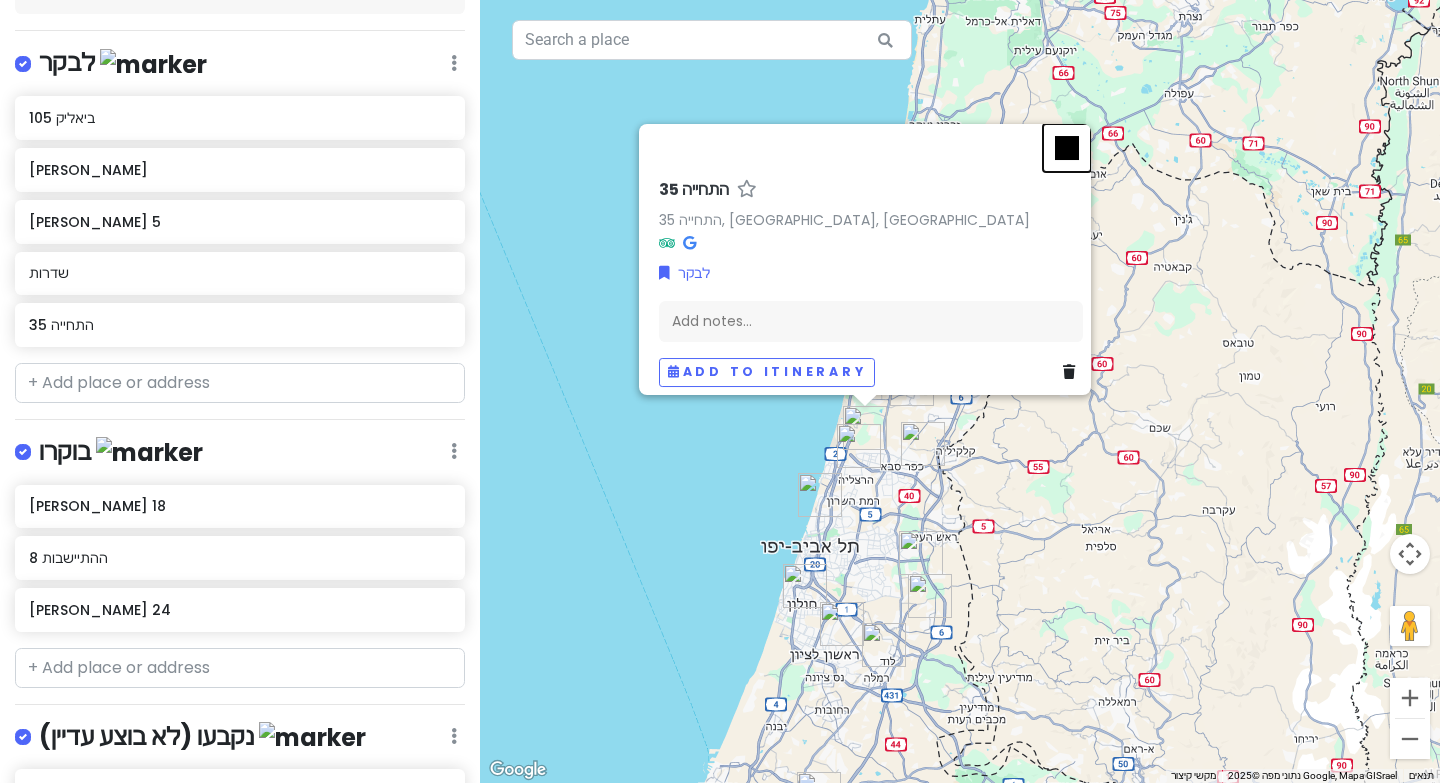 click at bounding box center (1067, 148) 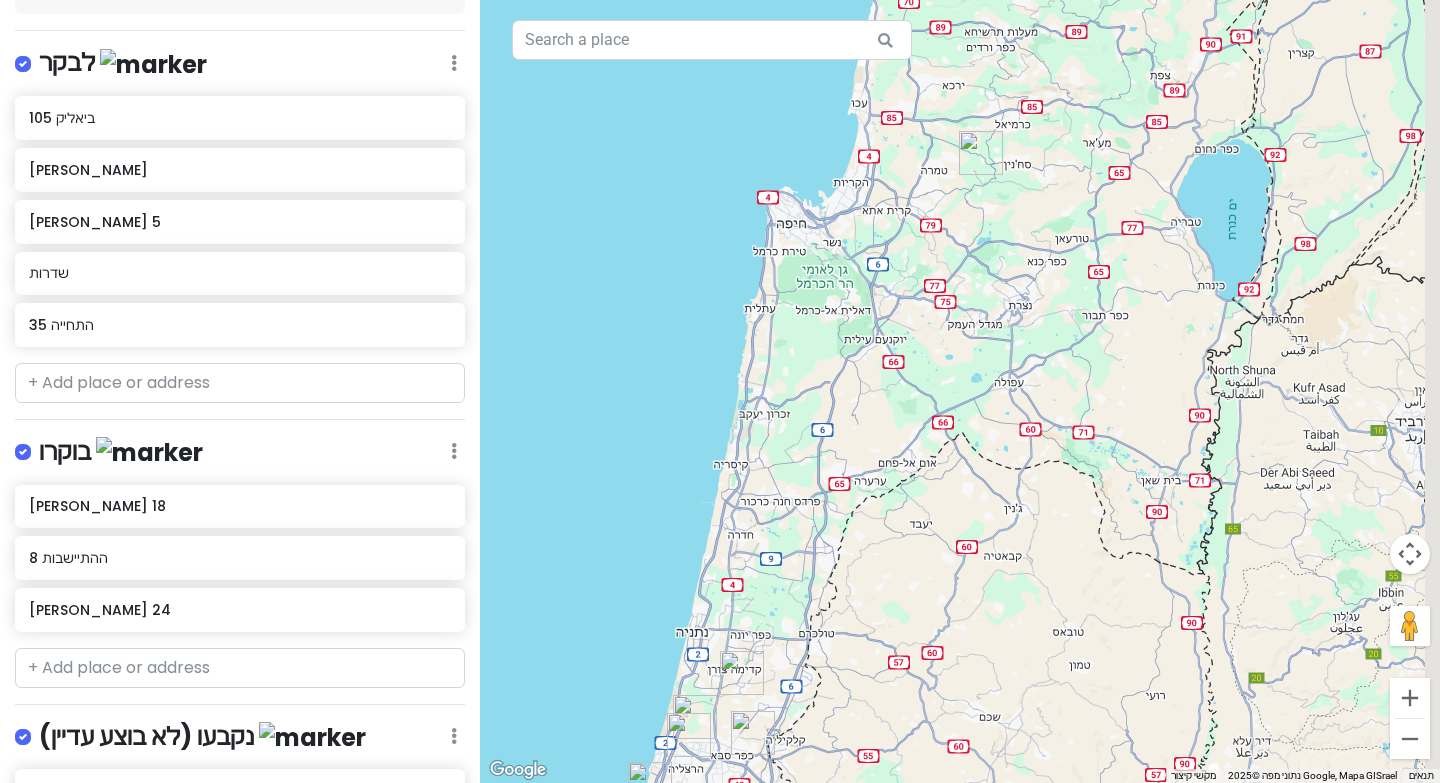 drag, startPoint x: 1071, startPoint y: 131, endPoint x: 895, endPoint y: 427, distance: 344.3719 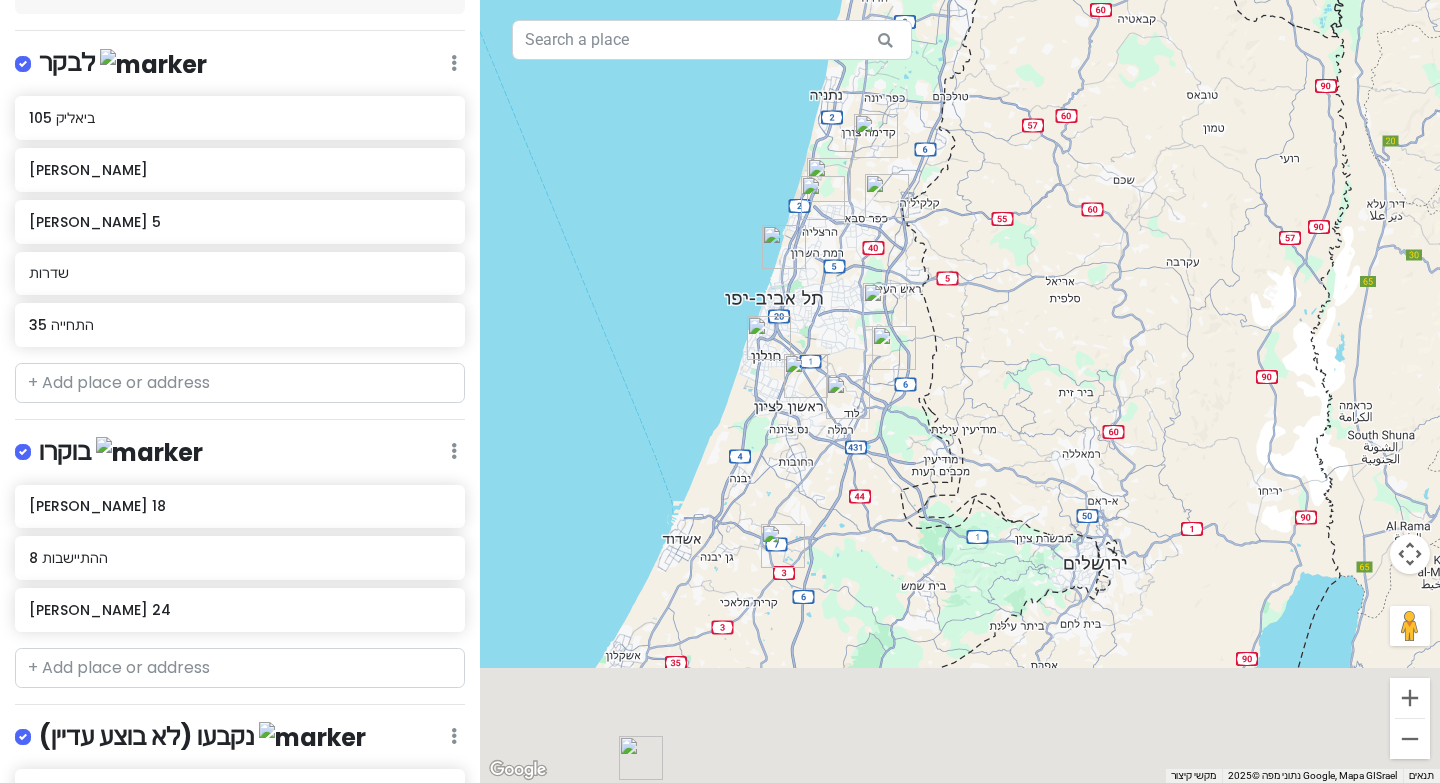 drag, startPoint x: 809, startPoint y: 719, endPoint x: 948, endPoint y: 156, distance: 579.90515 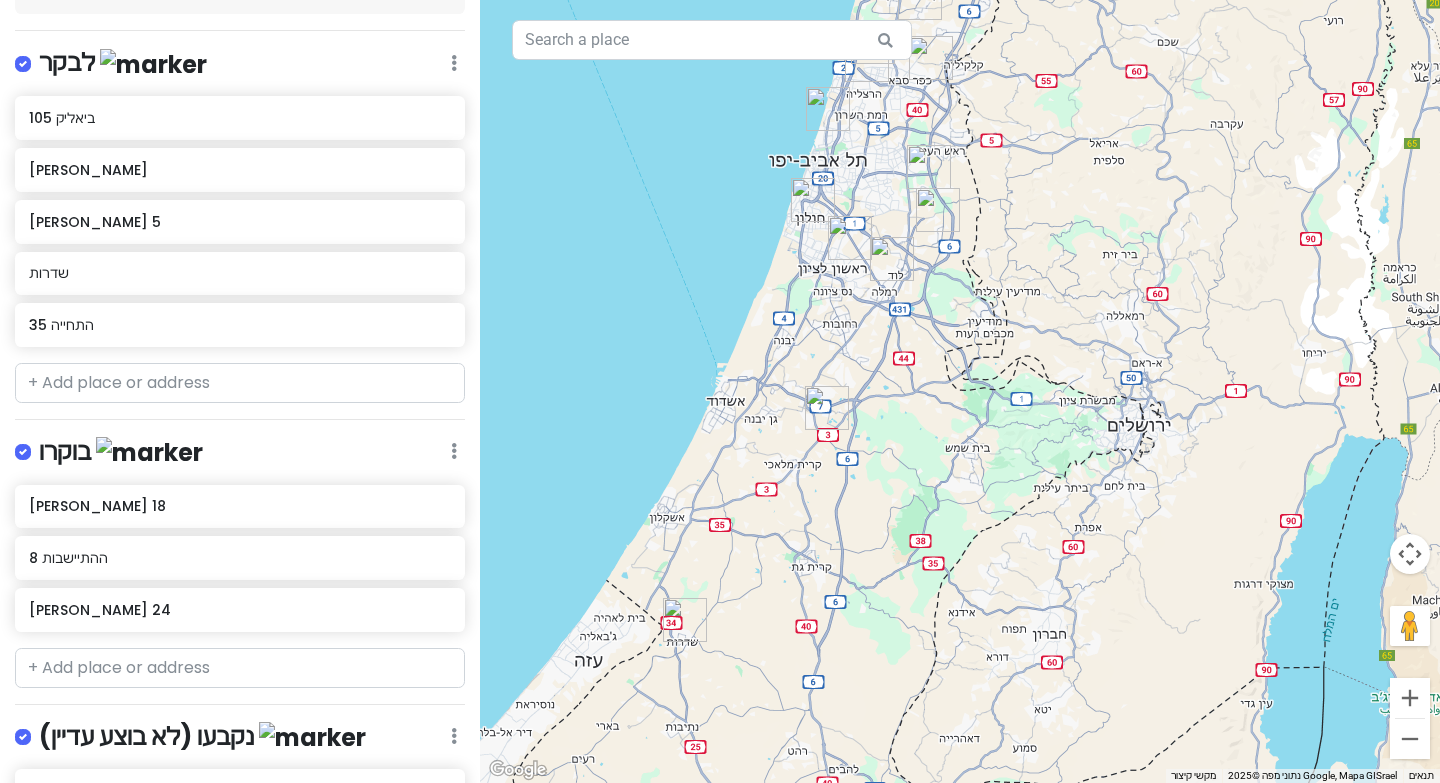 click at bounding box center (685, 620) 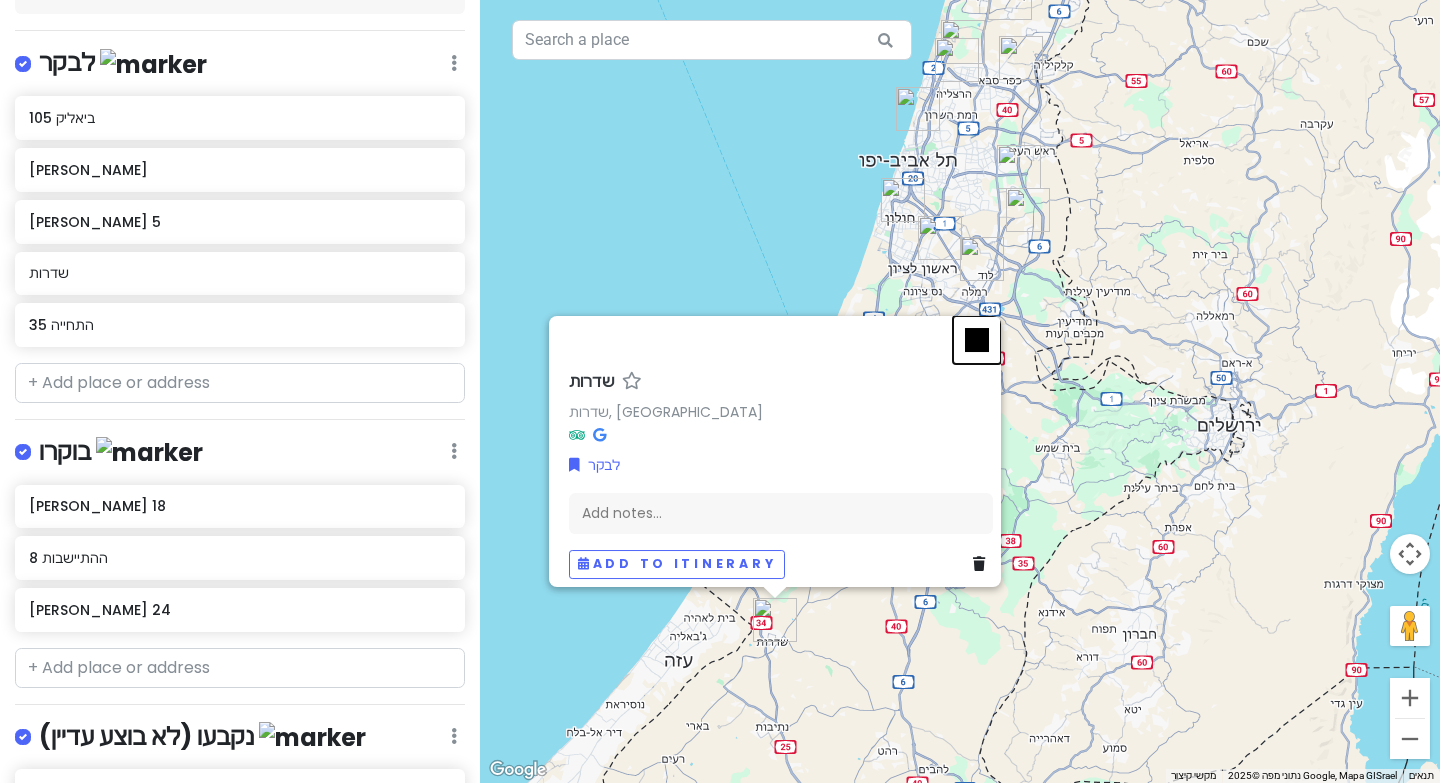 click at bounding box center (977, 340) 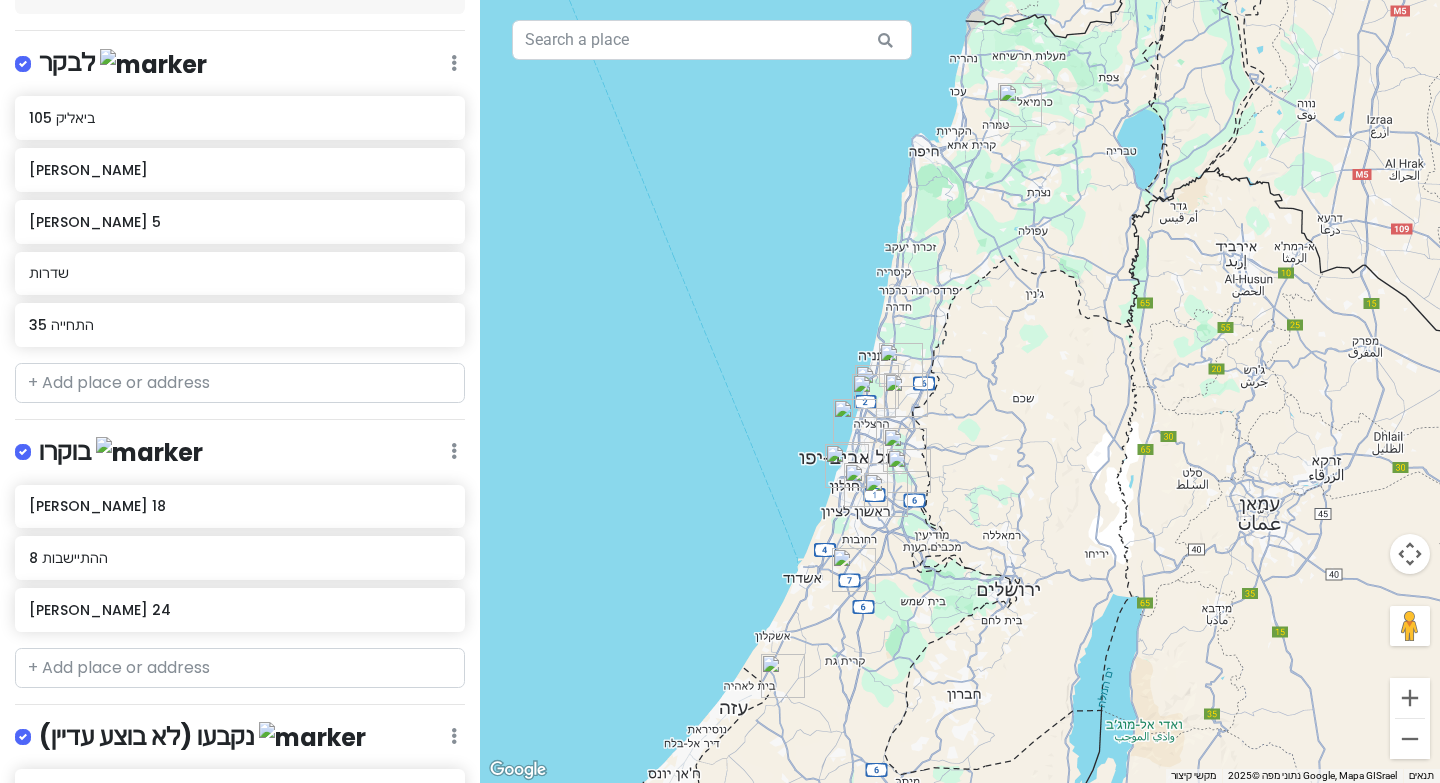 drag, startPoint x: 822, startPoint y: 523, endPoint x: 805, endPoint y: 645, distance: 123.178734 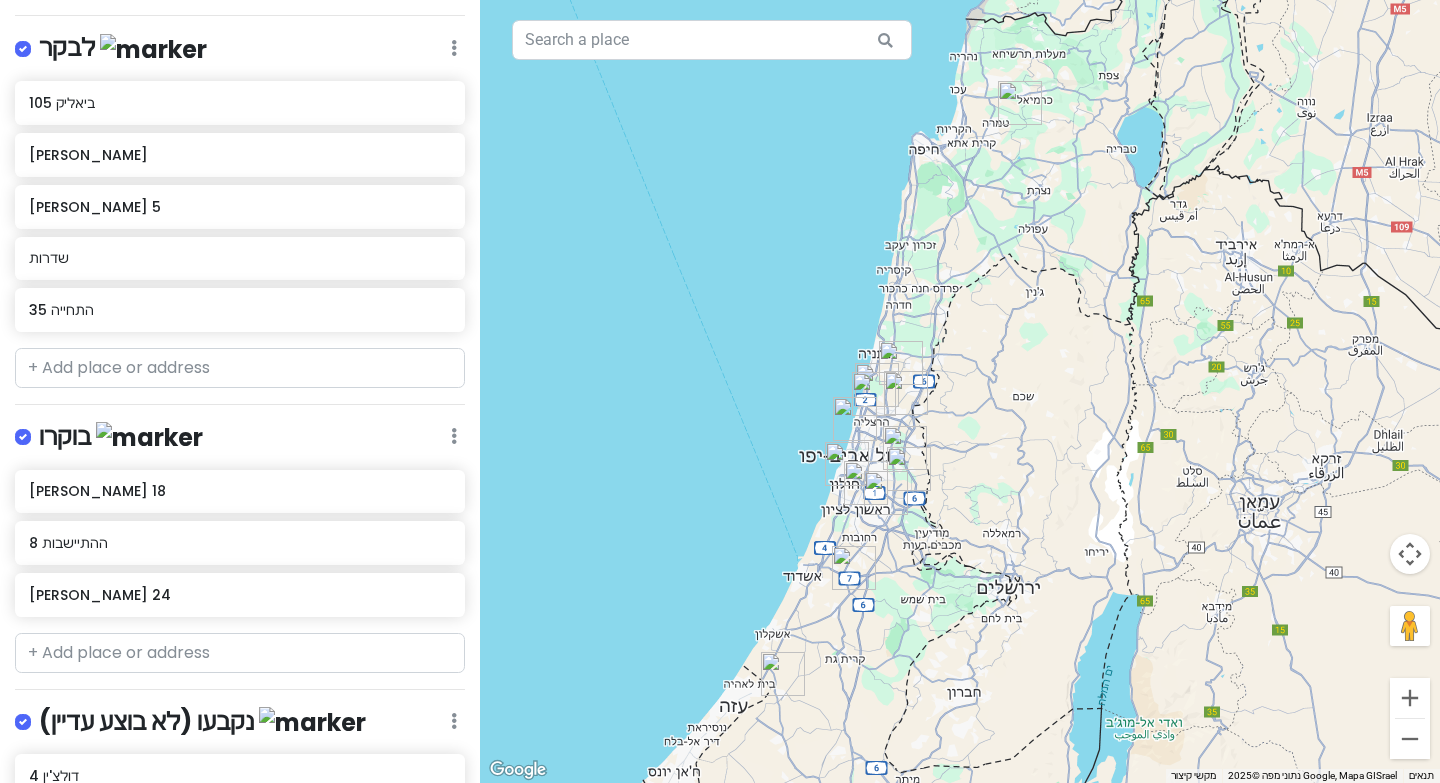 scroll, scrollTop: 176, scrollLeft: 0, axis: vertical 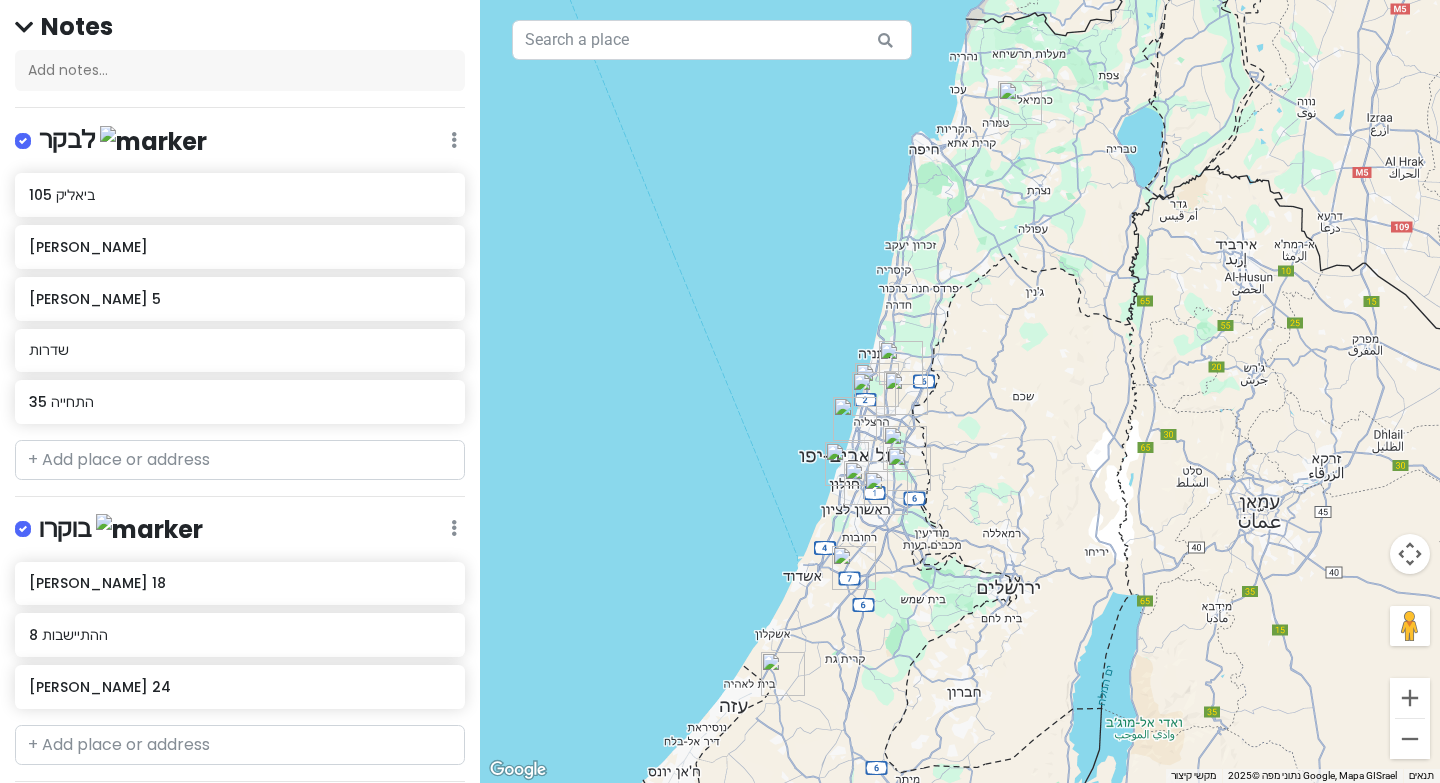 click at bounding box center (454, 140) 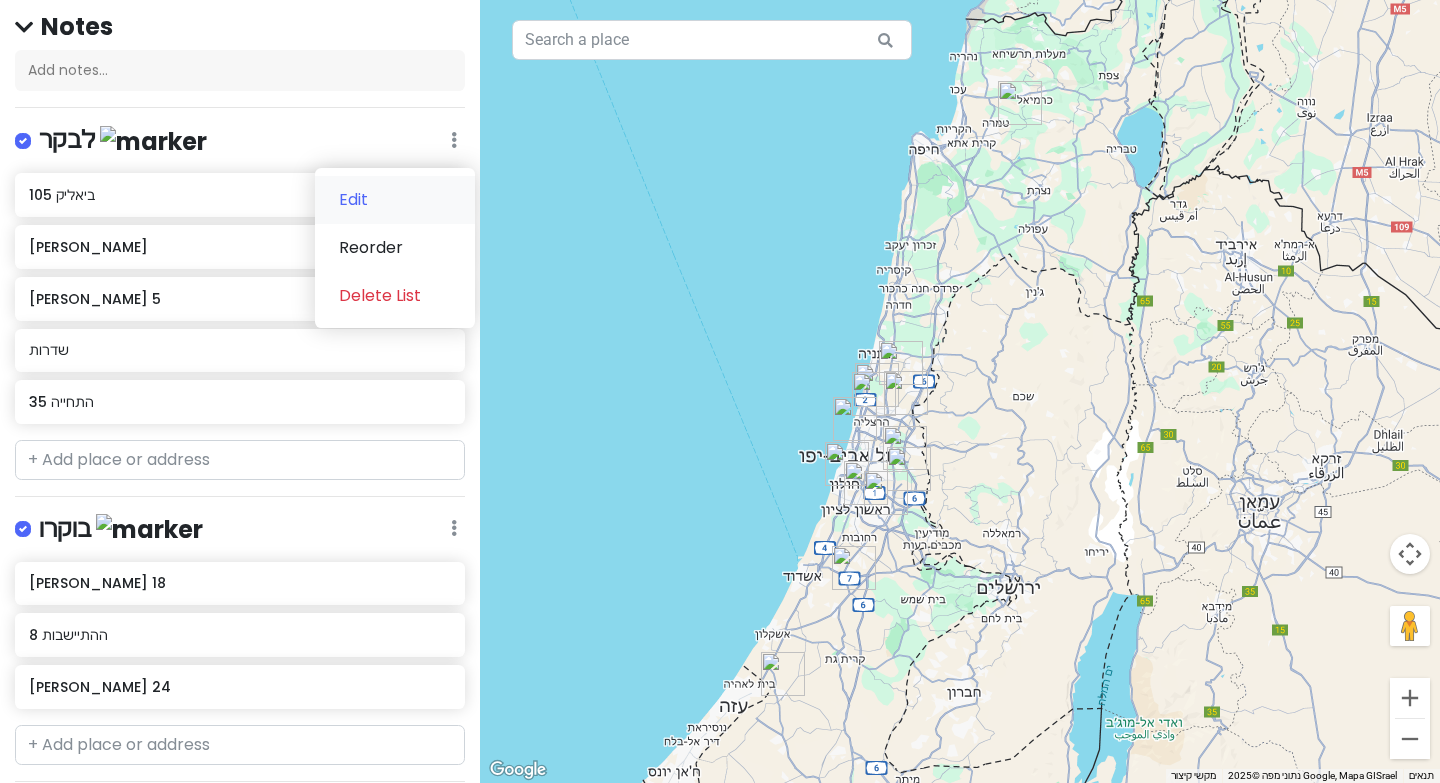 click on "Edit" at bounding box center (395, 200) 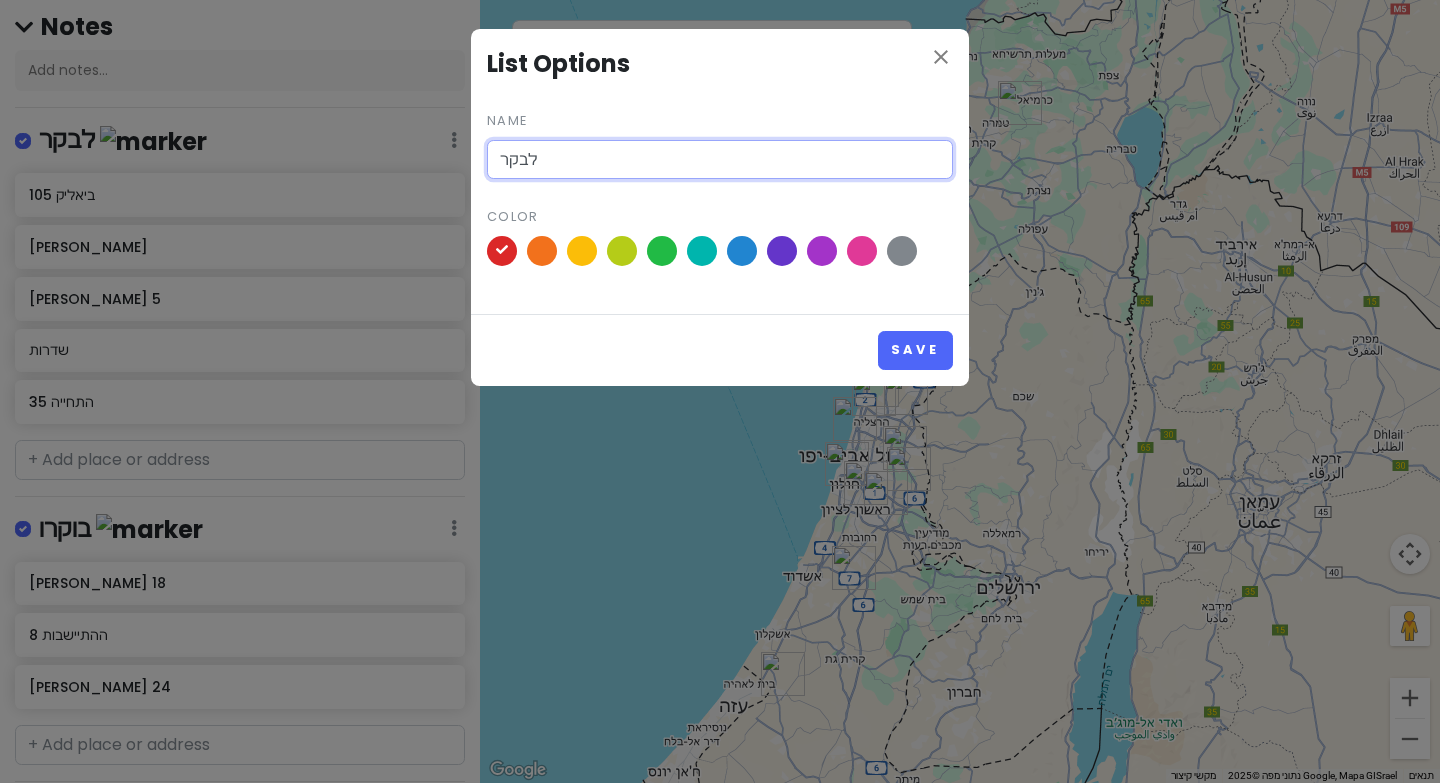 click on "לבקר" at bounding box center [720, 160] 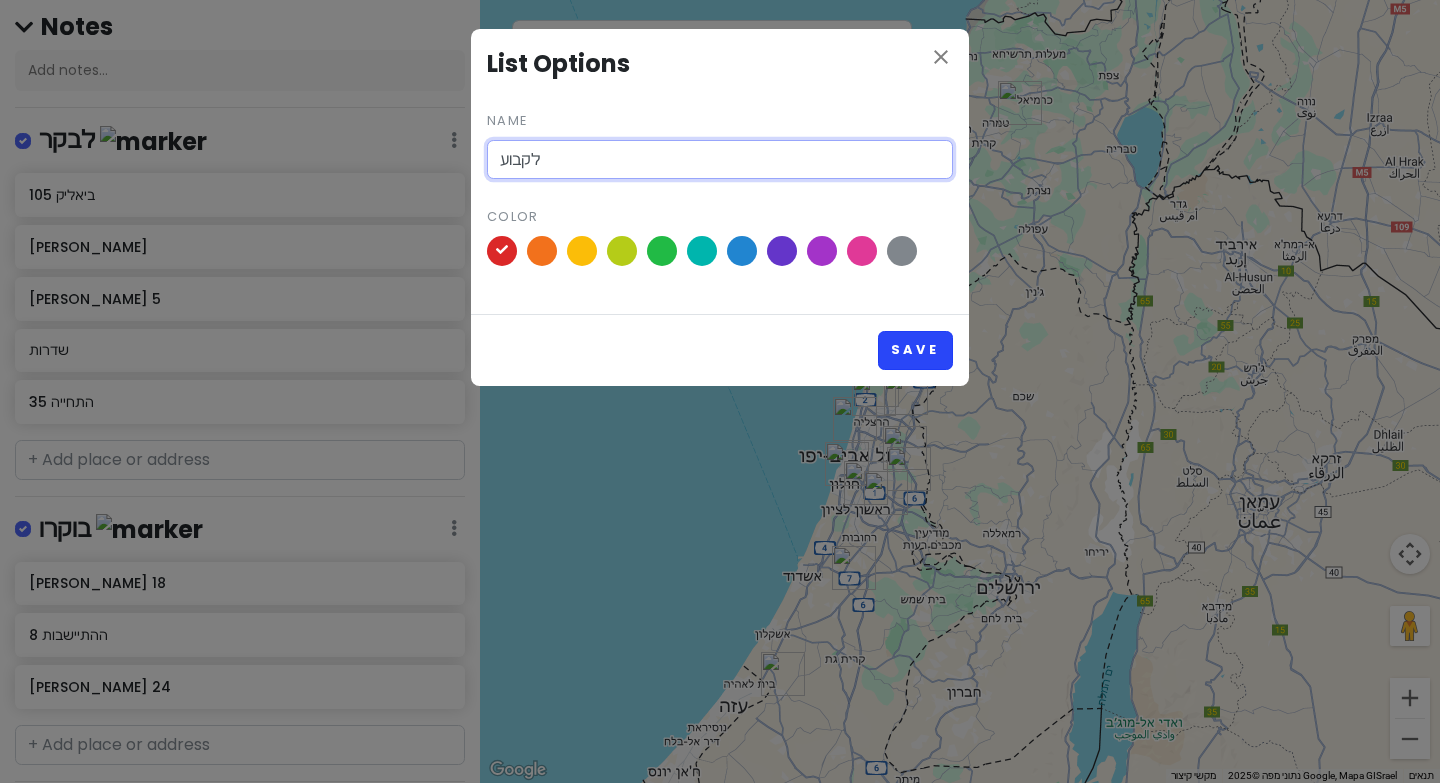 type on "לקבוע" 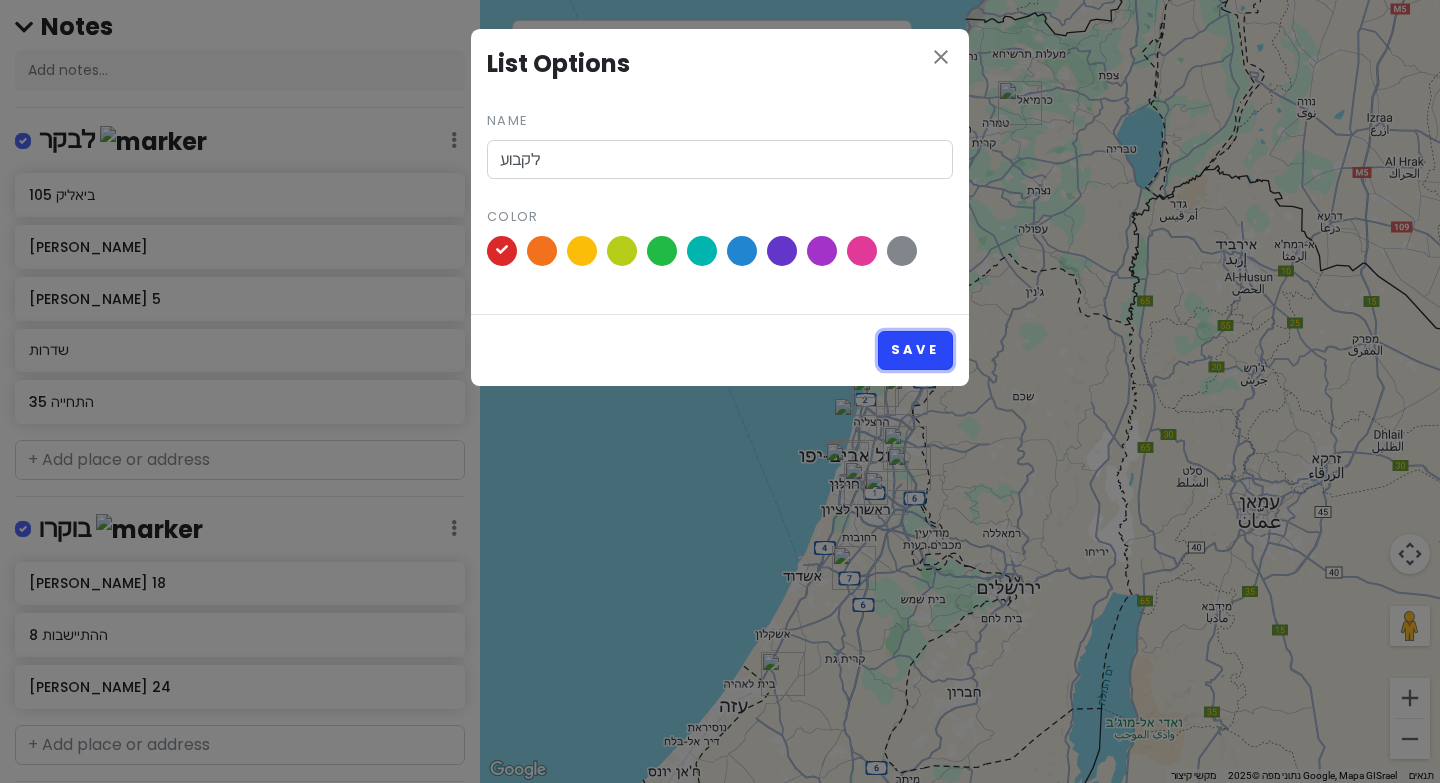 click on "Save" at bounding box center (915, 350) 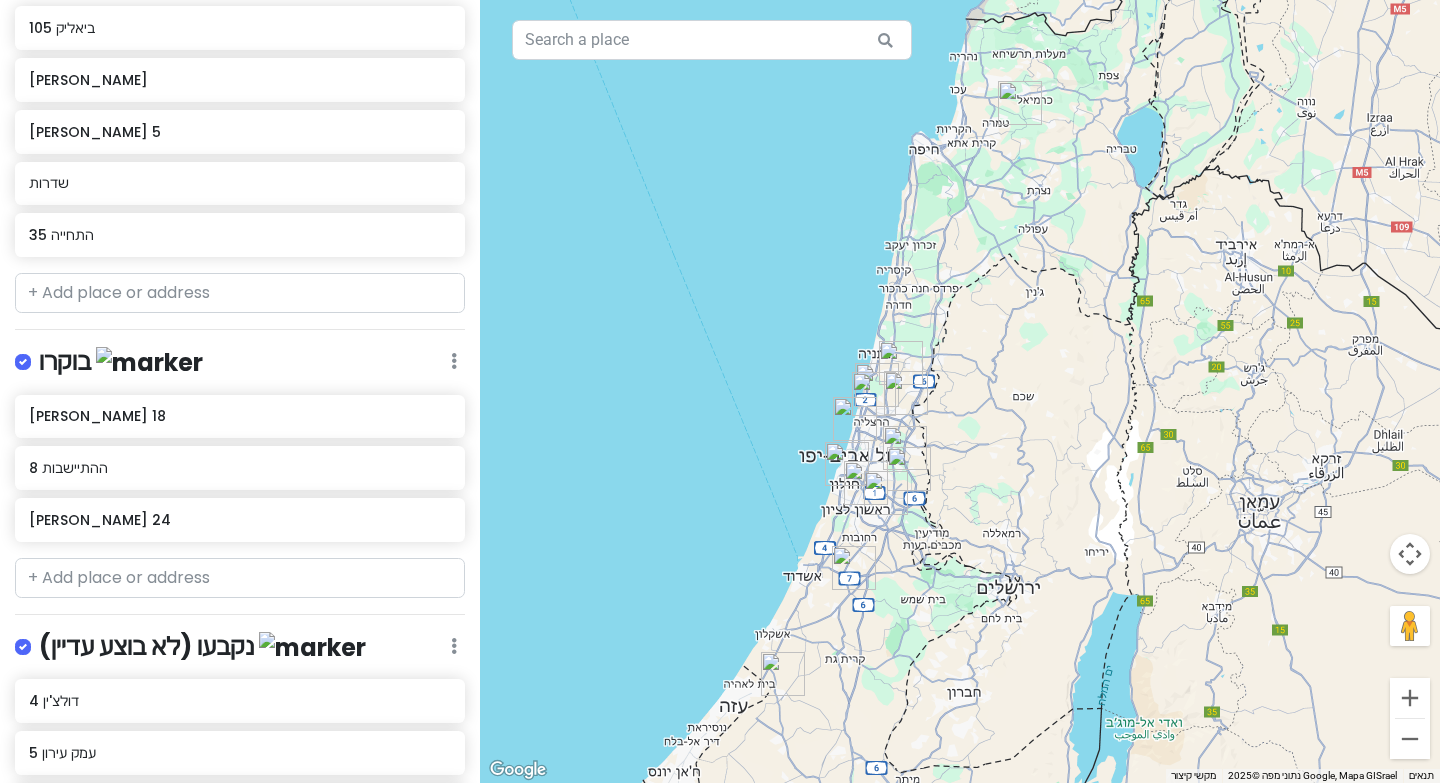 scroll, scrollTop: 356, scrollLeft: 0, axis: vertical 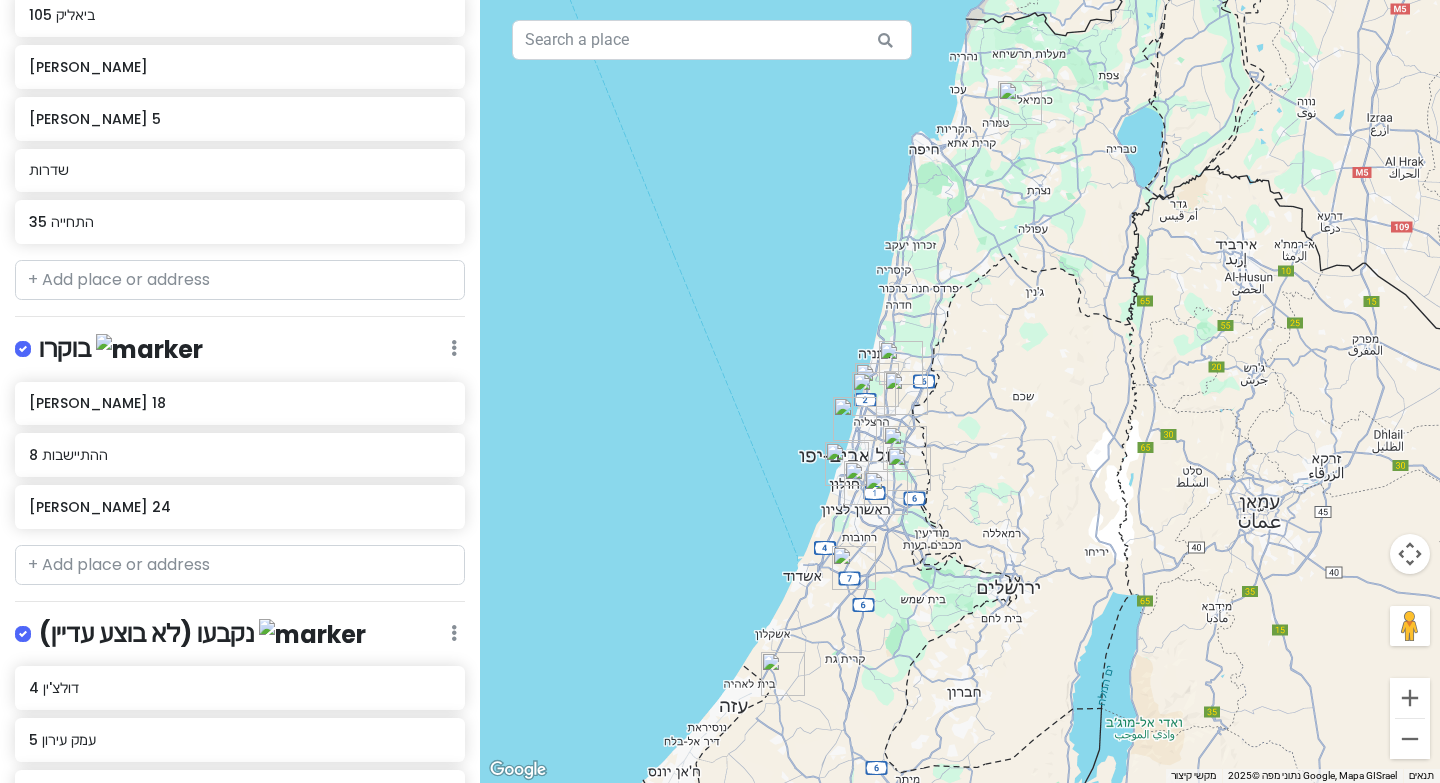click on "בוקרו   Edit Reorder Delete List" at bounding box center (240, 353) 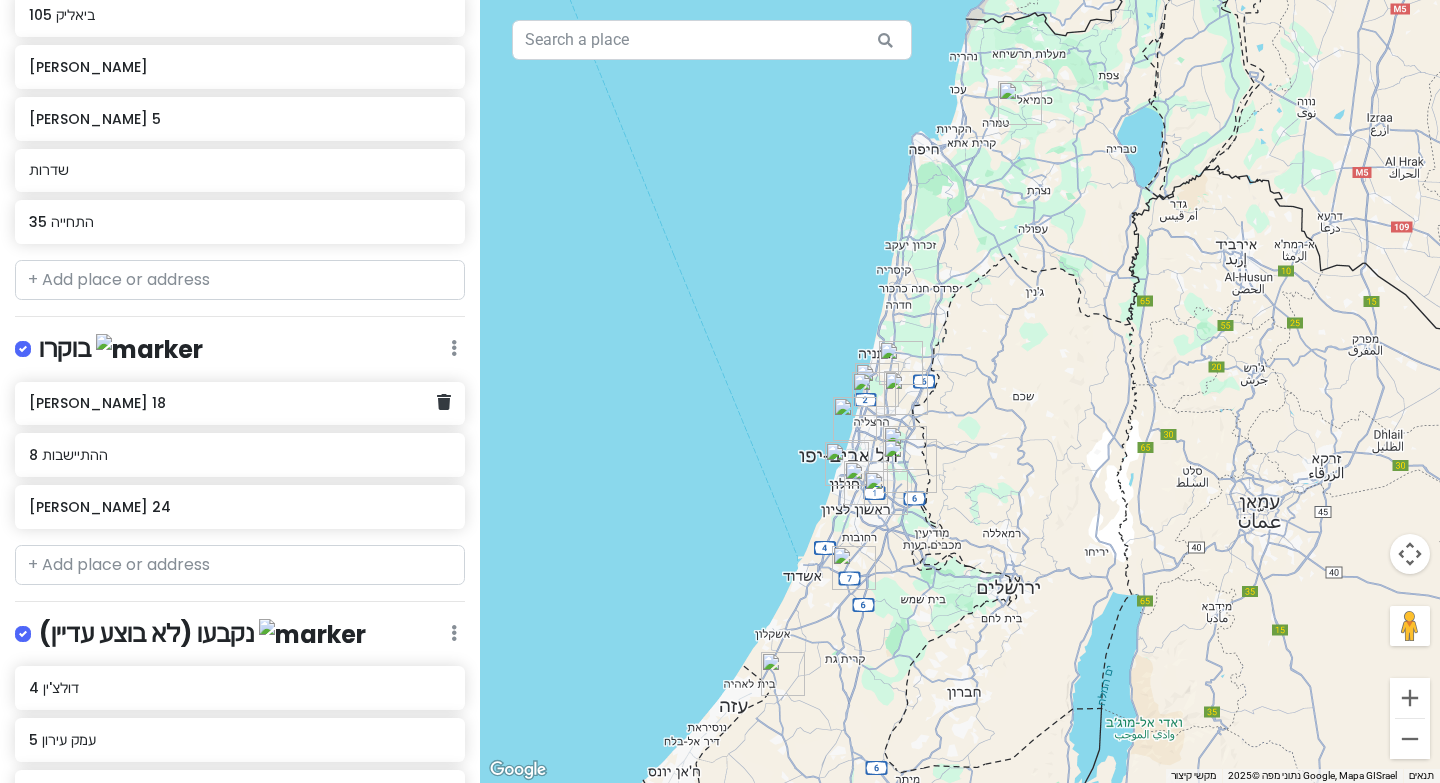 click on "[PERSON_NAME] 18" at bounding box center (232, 403) 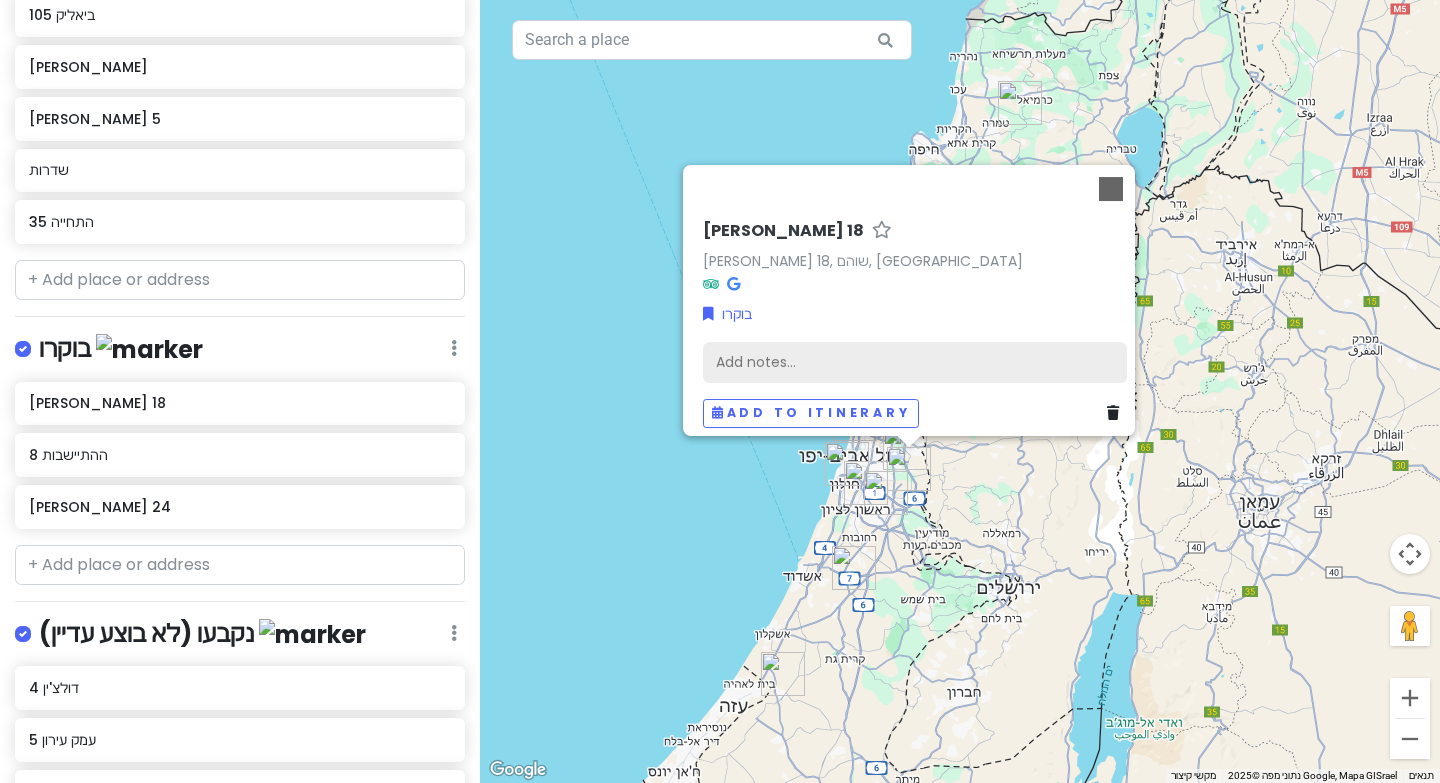 click on "Add notes..." at bounding box center [915, 362] 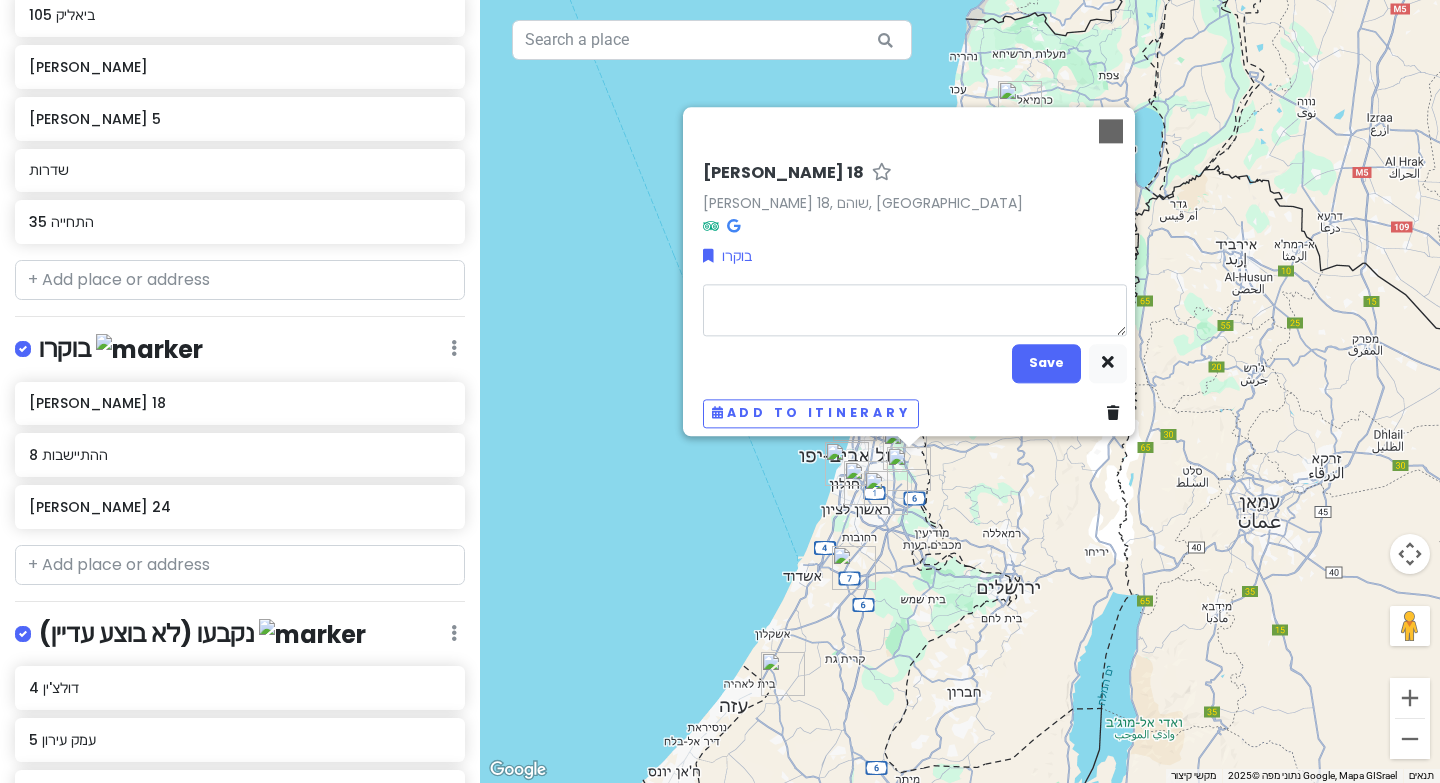 type on "x" 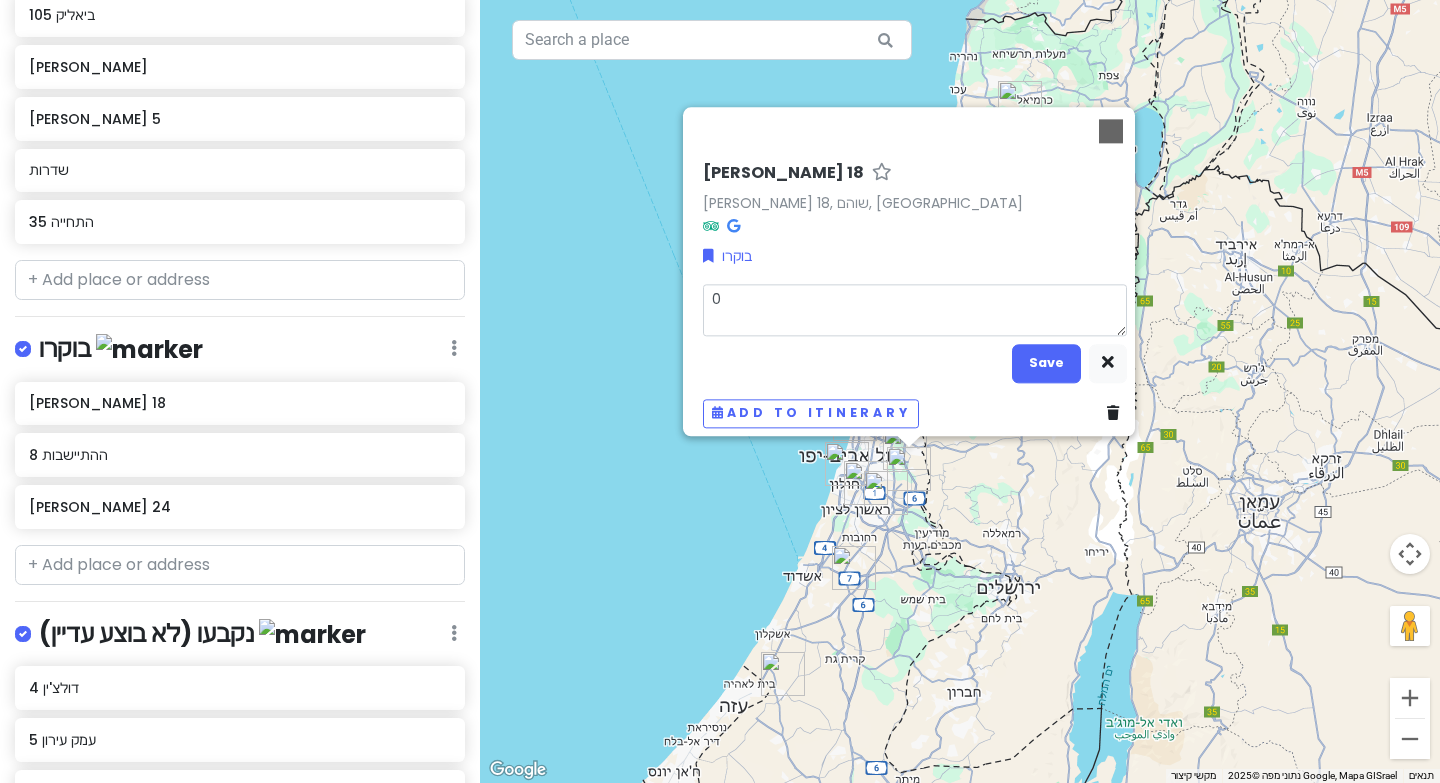 type on "x" 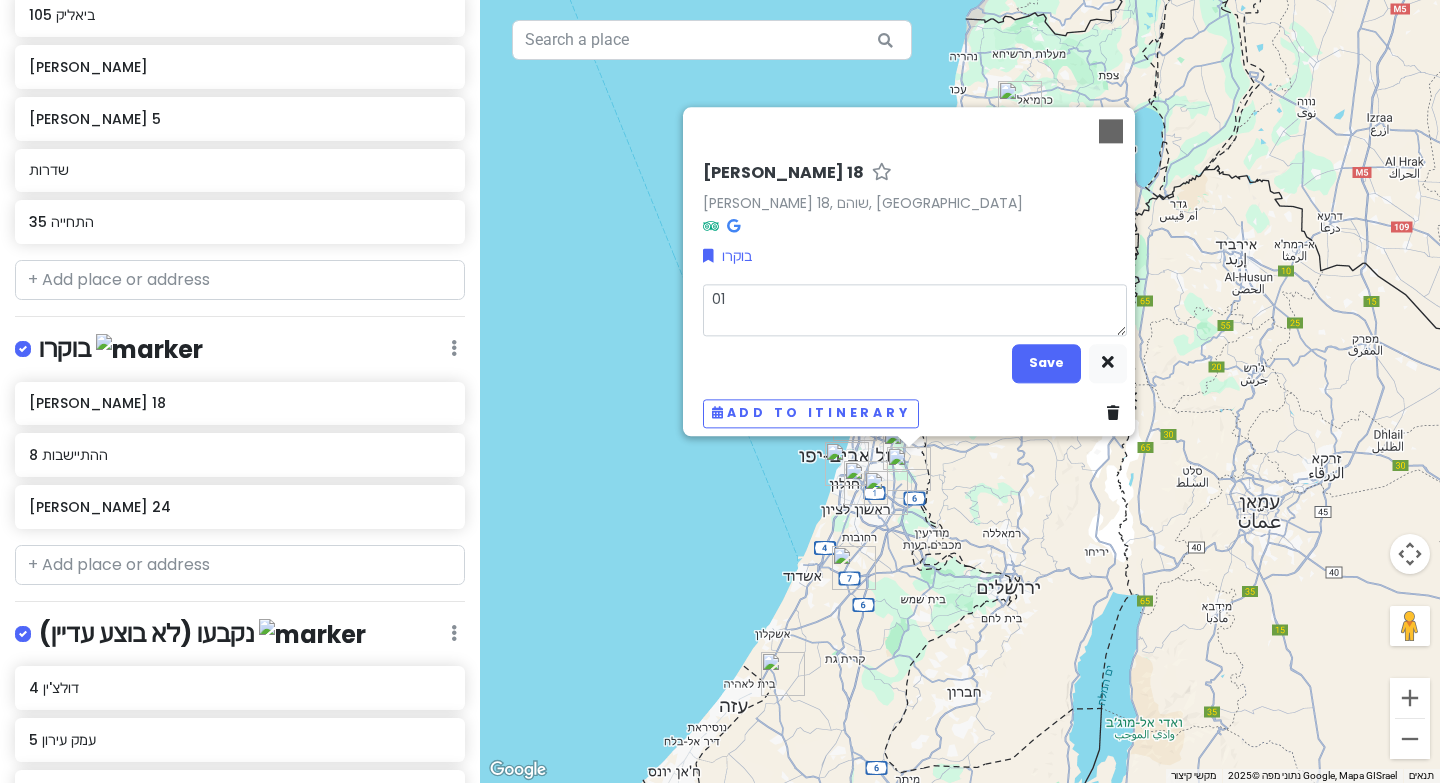 type on "x" 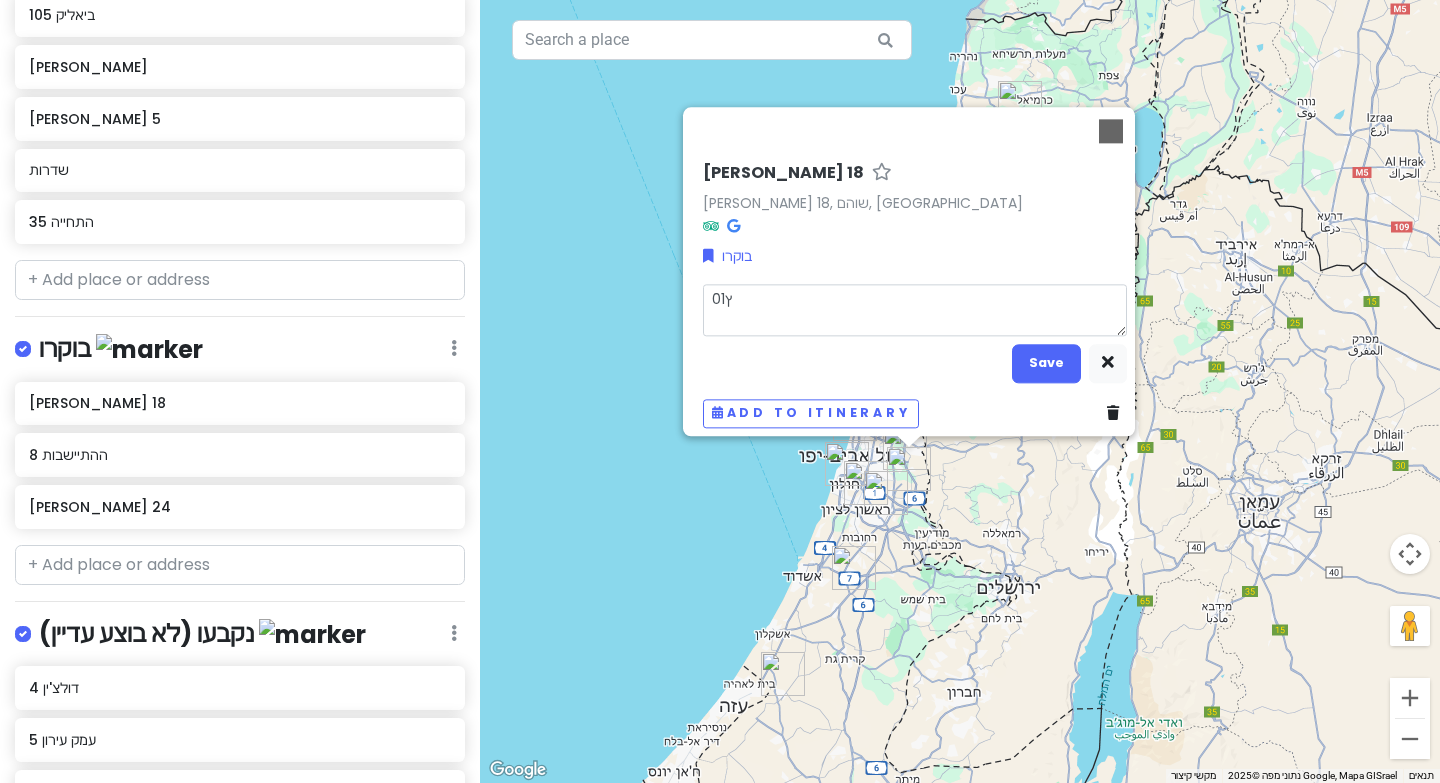 type on "x" 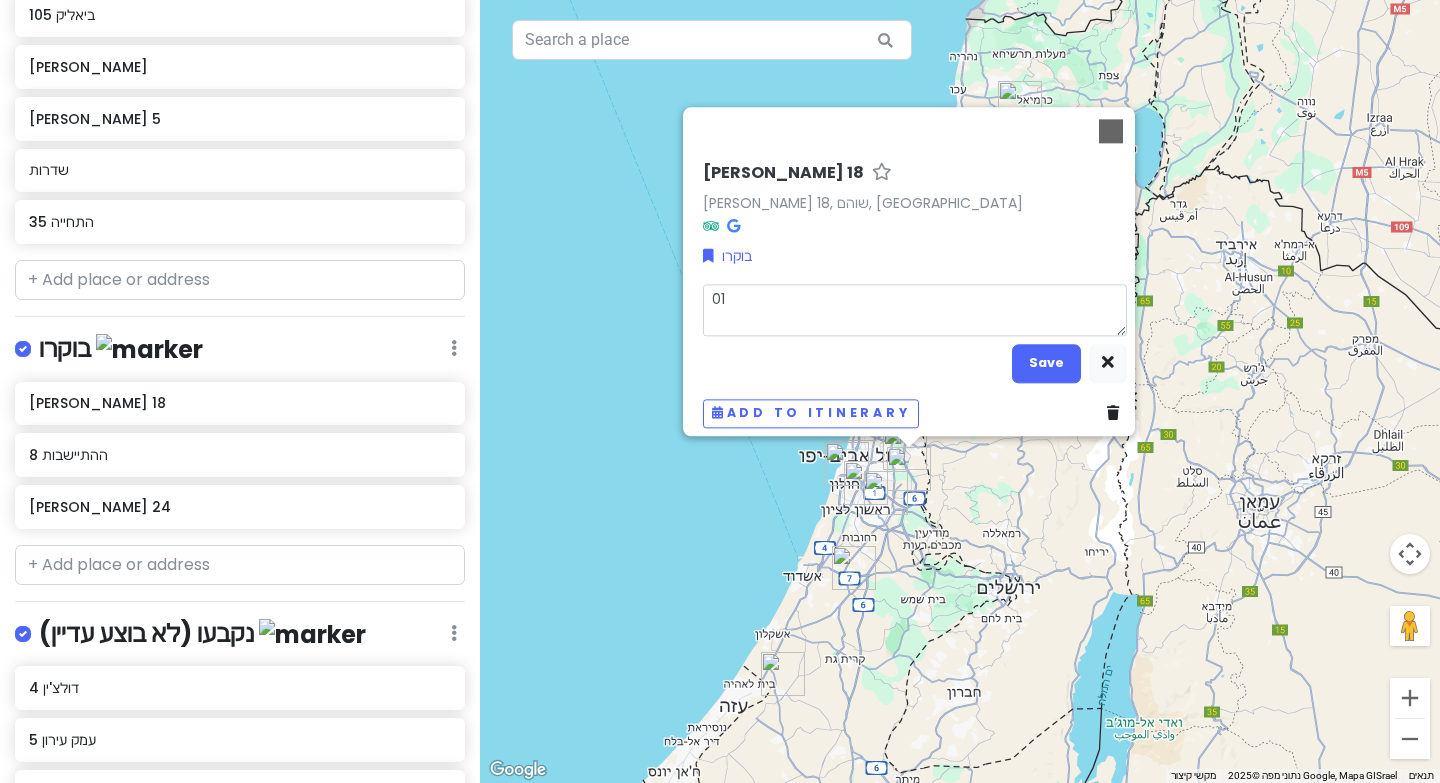 type on "x" 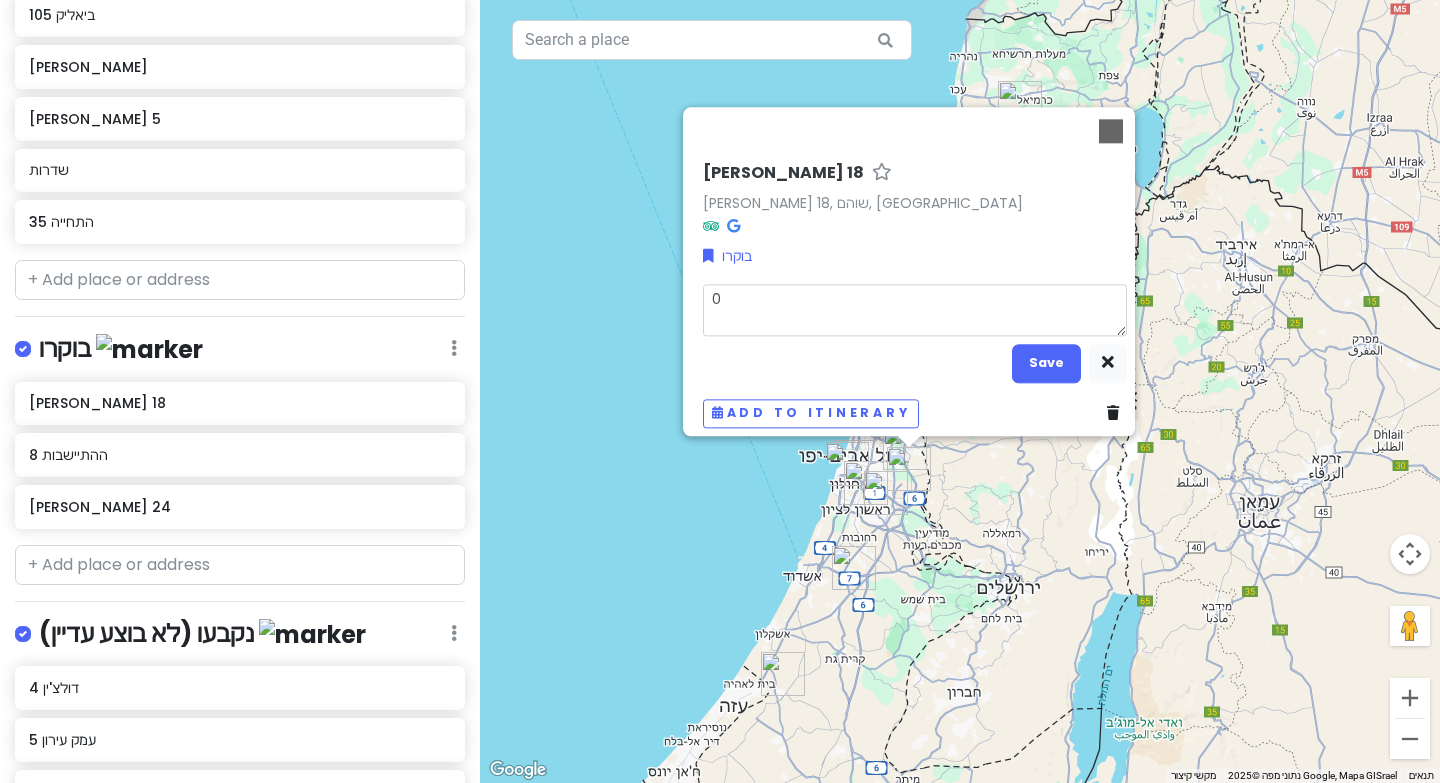 type 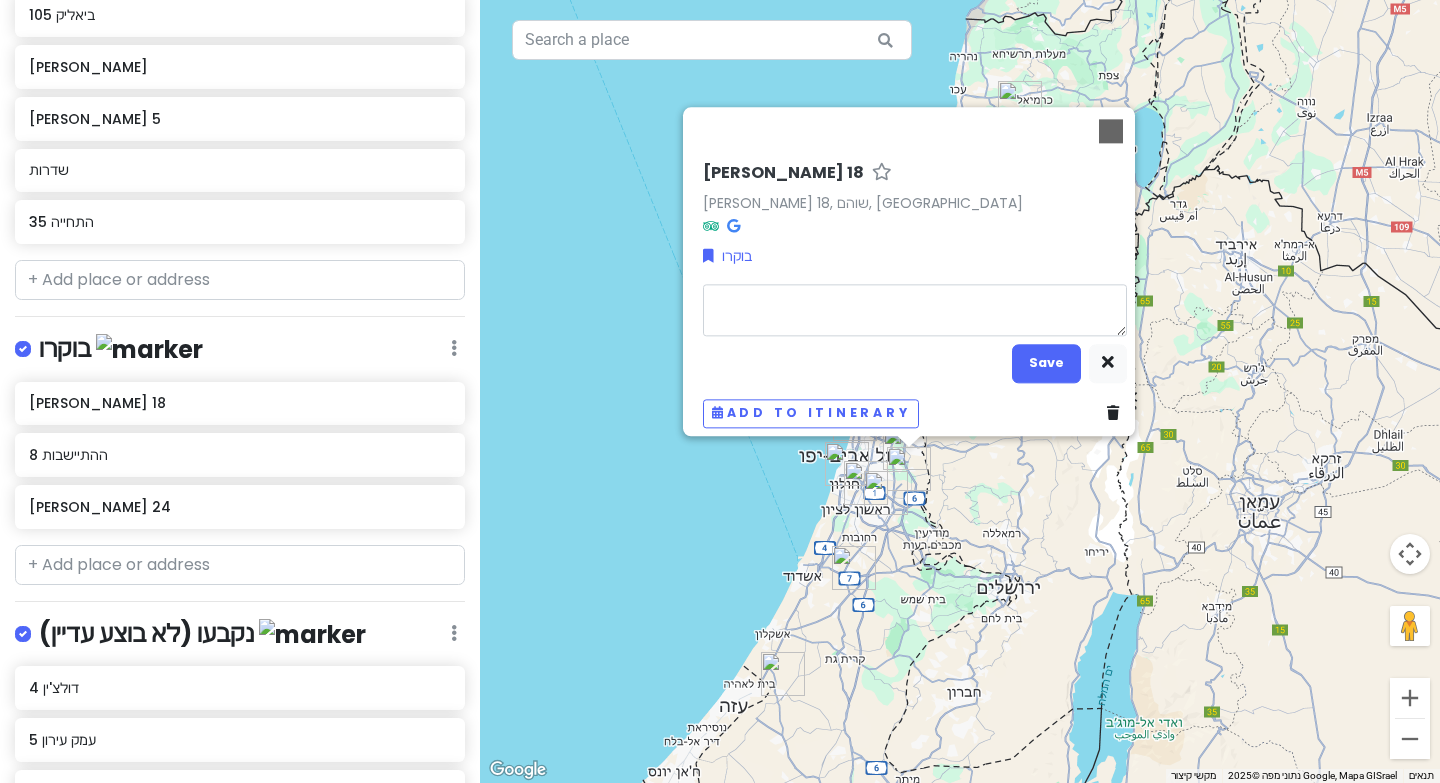 type on "x" 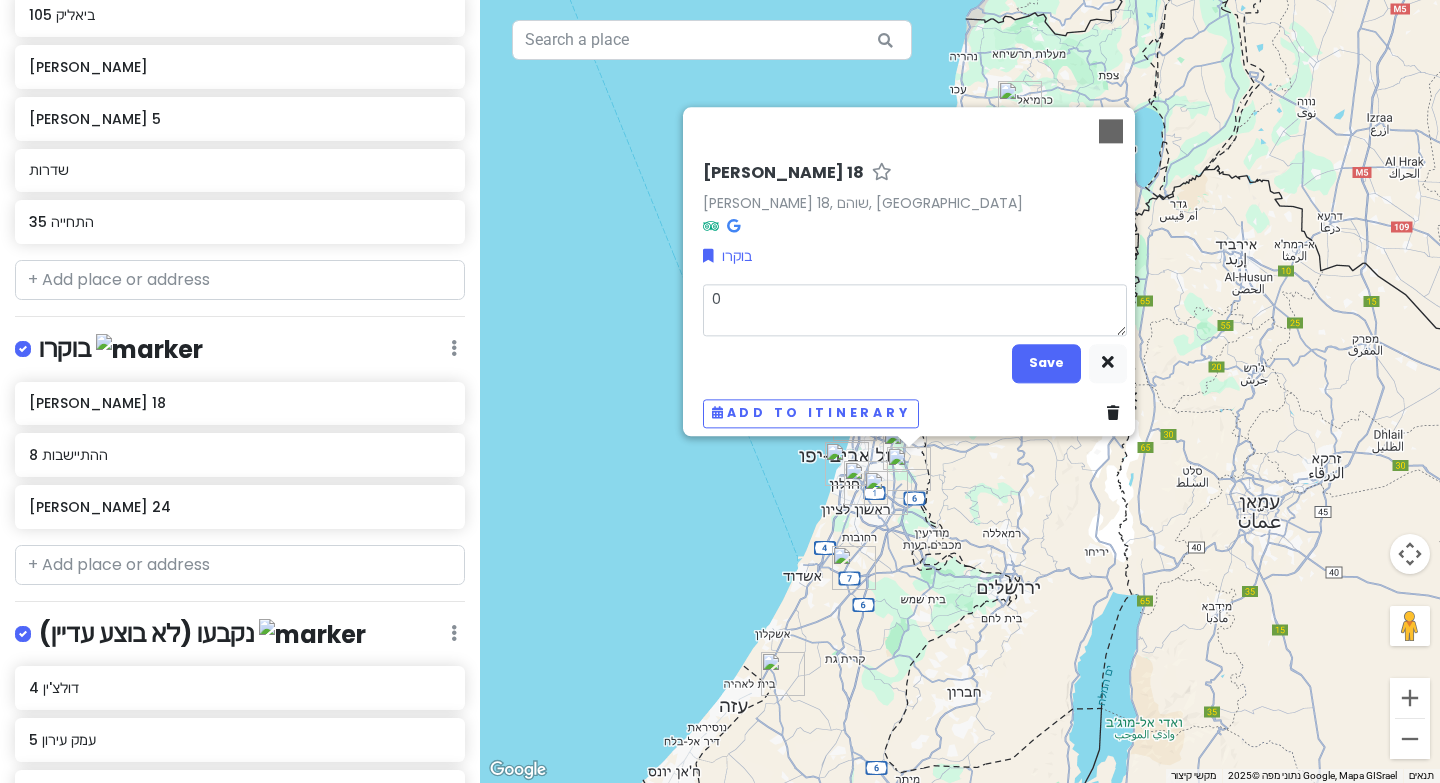 type on "x" 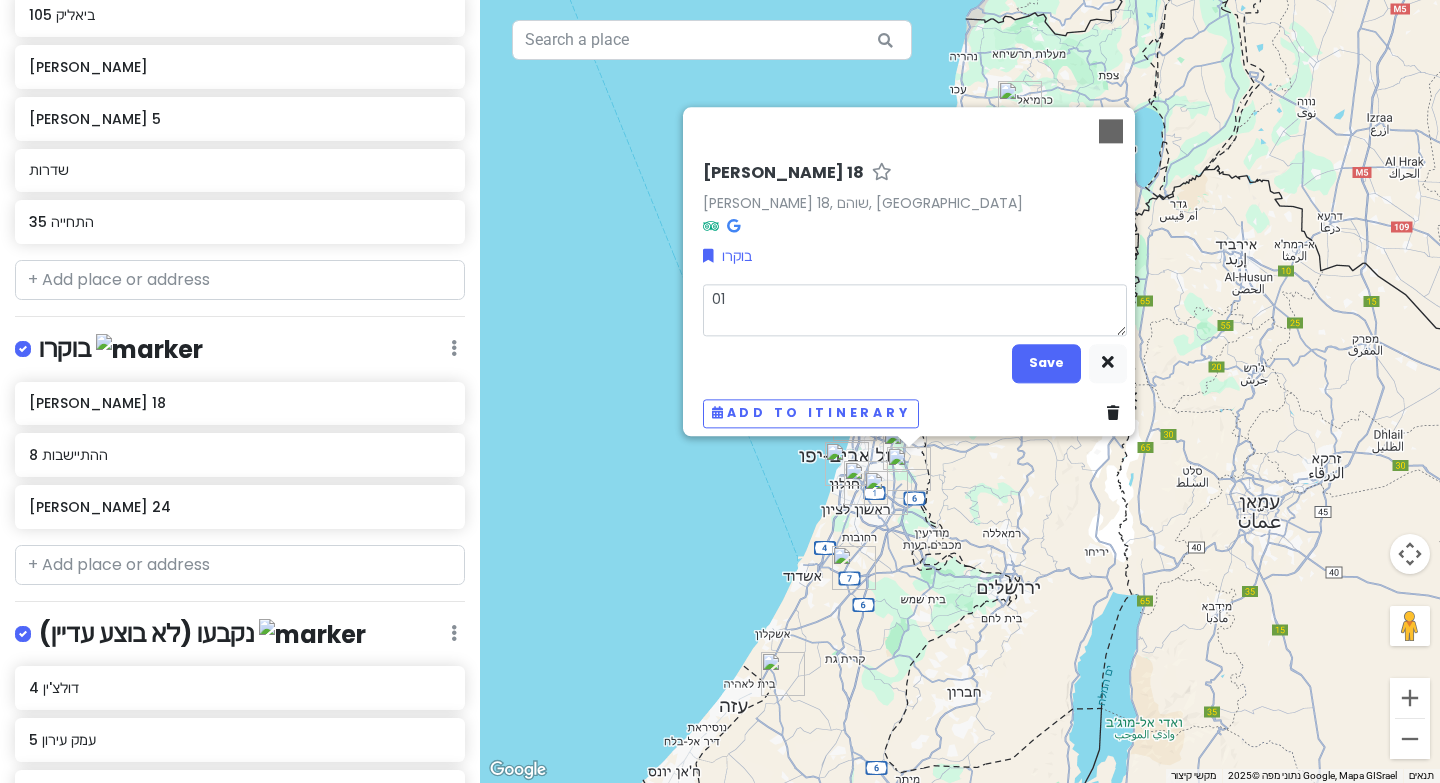 type on "x" 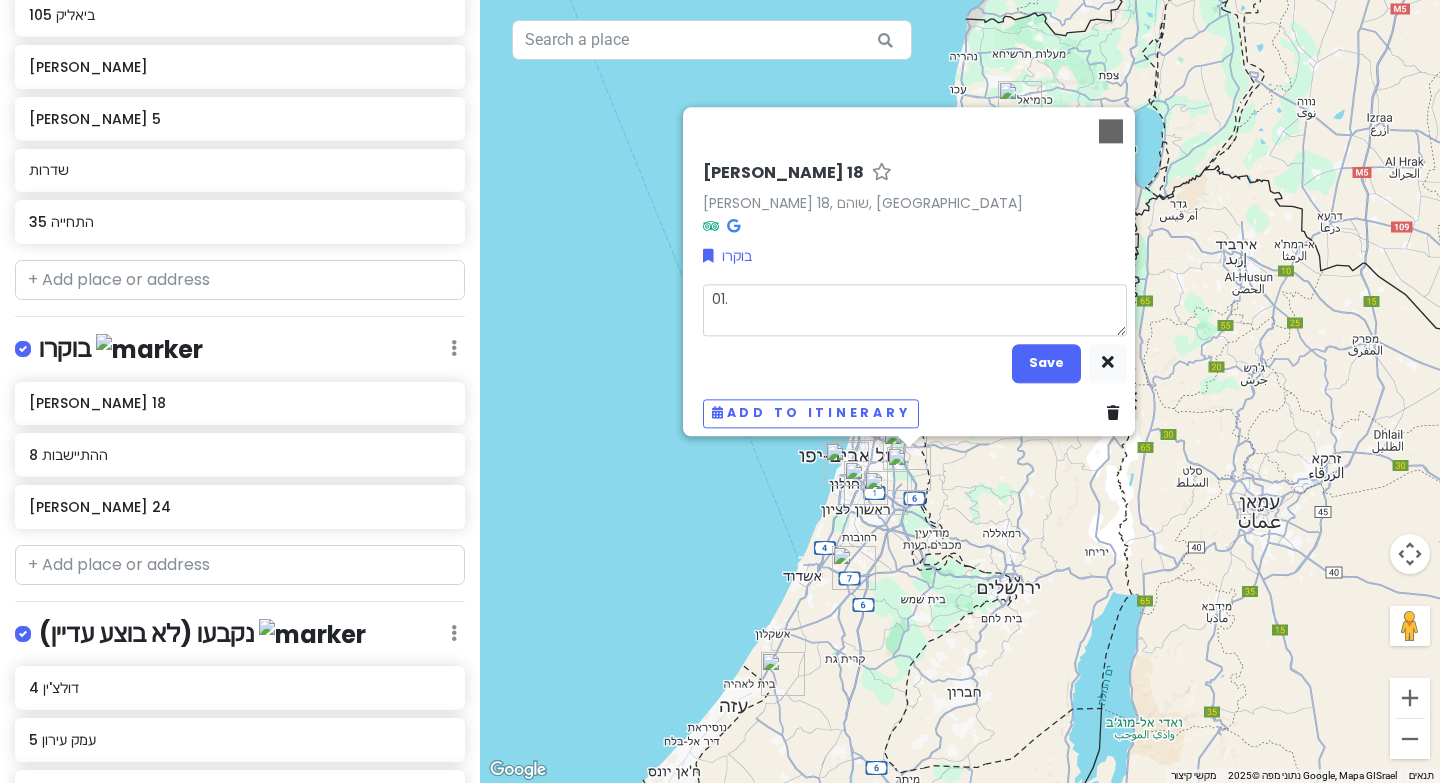 type on "x" 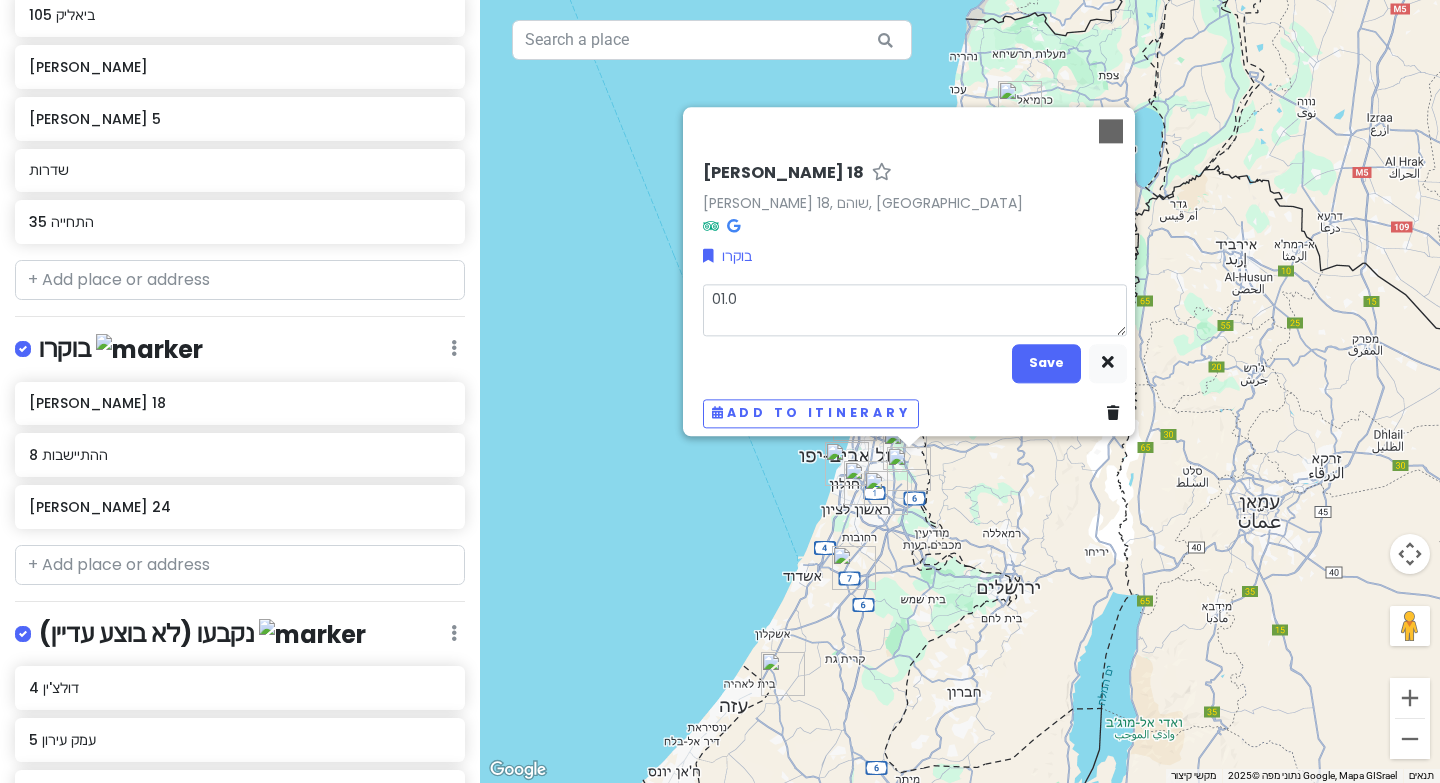 type on "x" 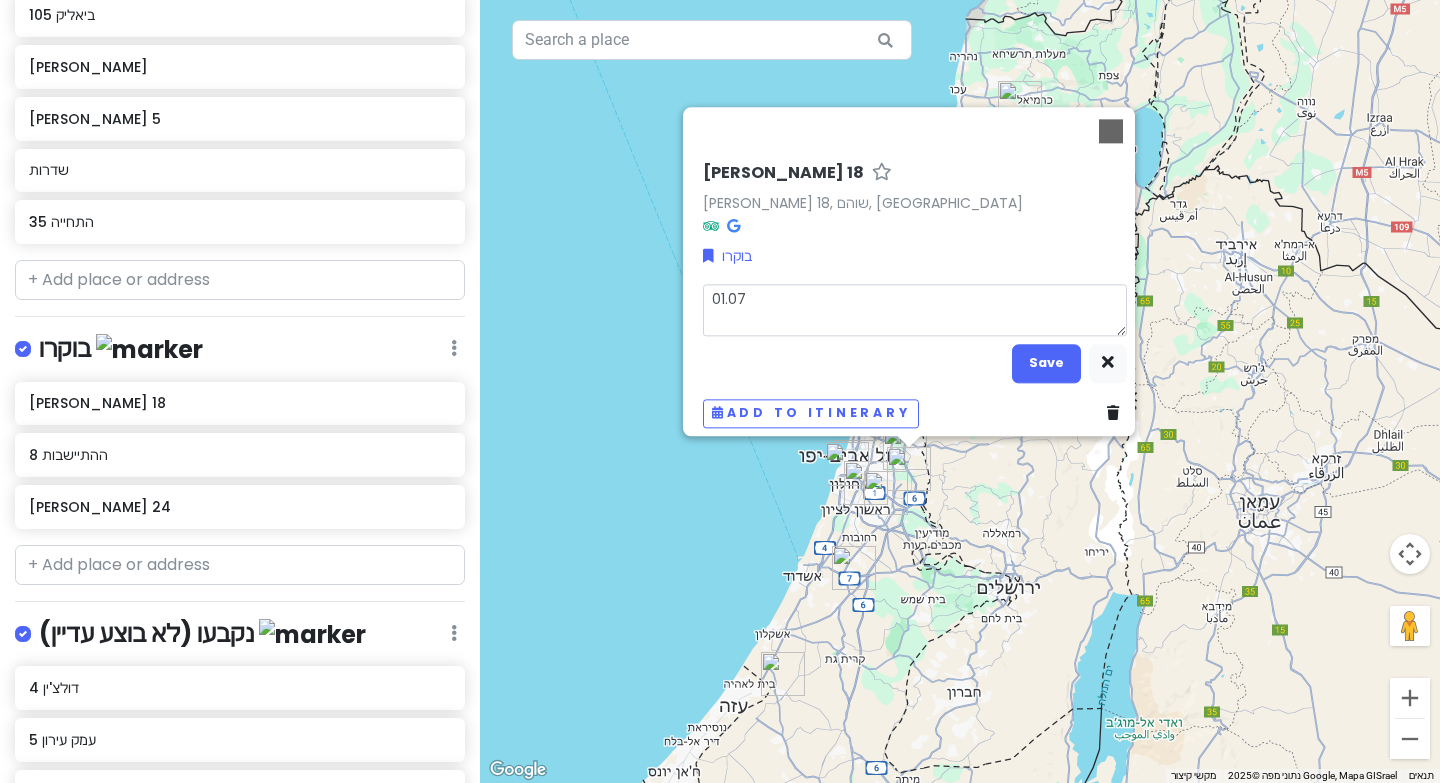 type on "x" 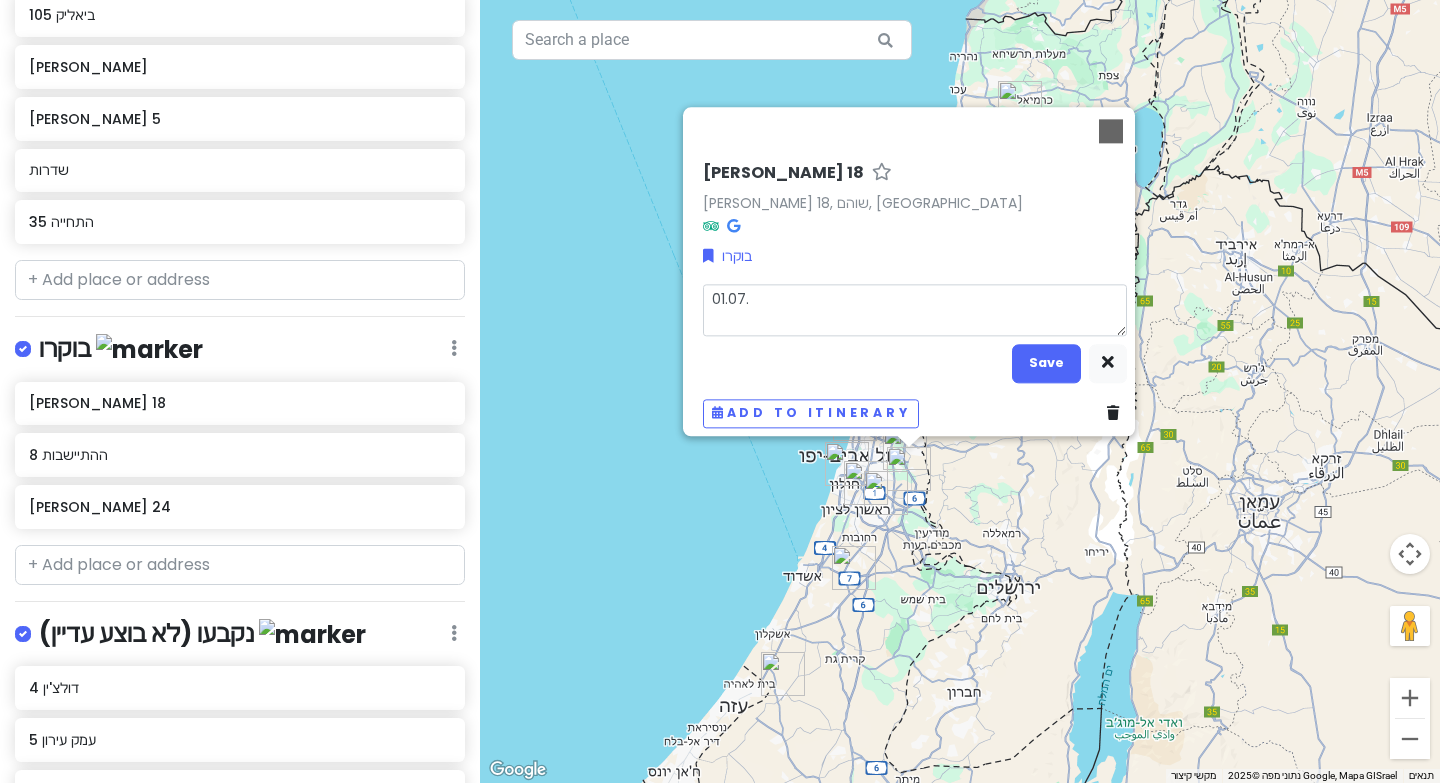 type on "x" 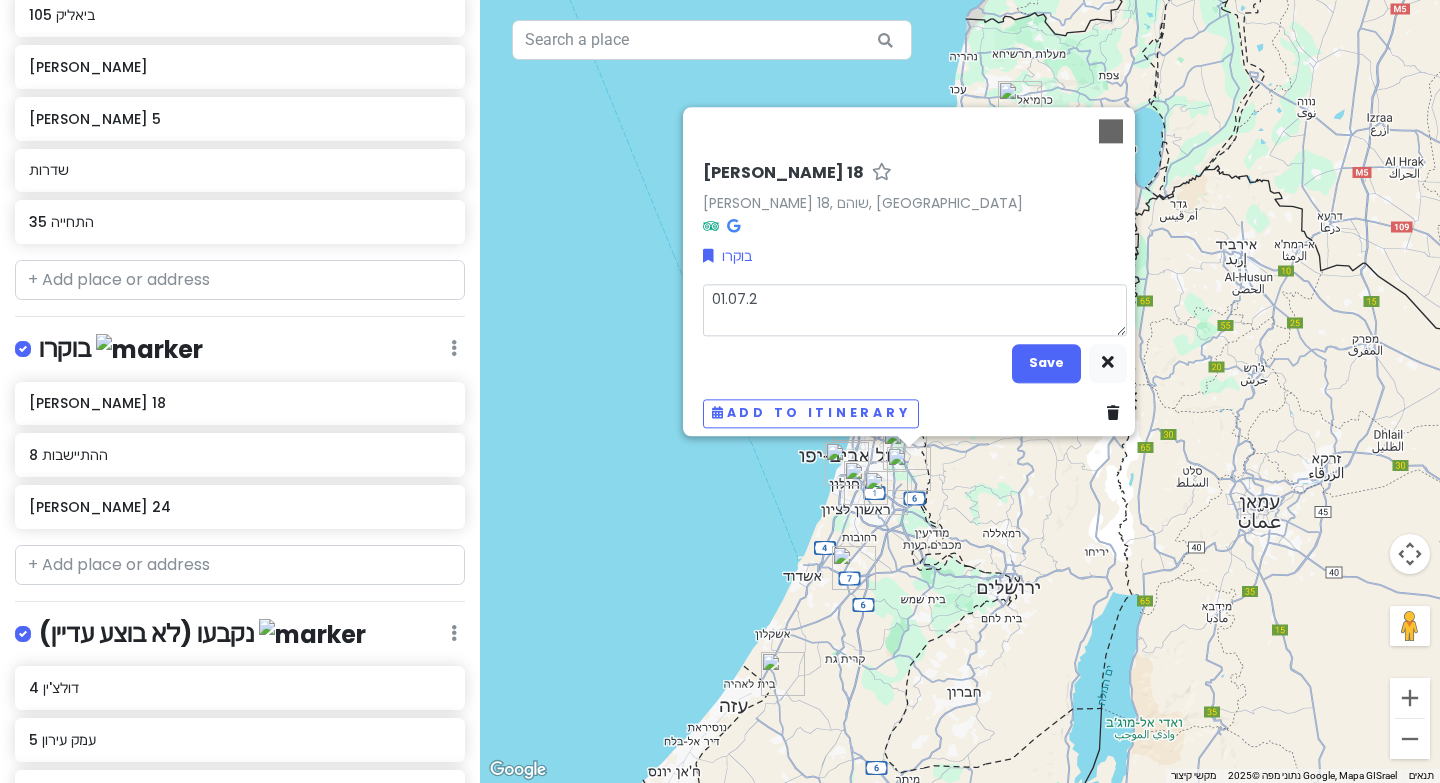 type on "x" 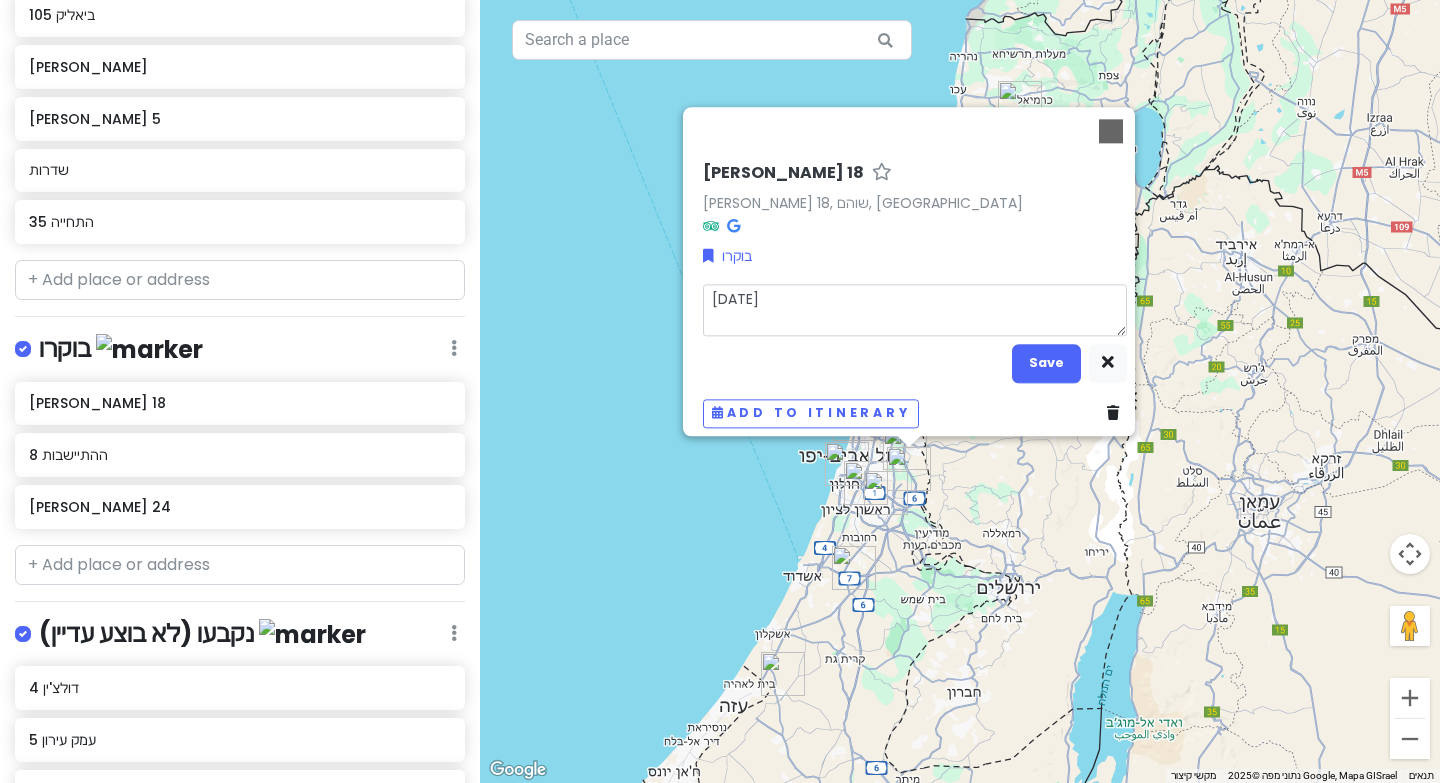 type on "x" 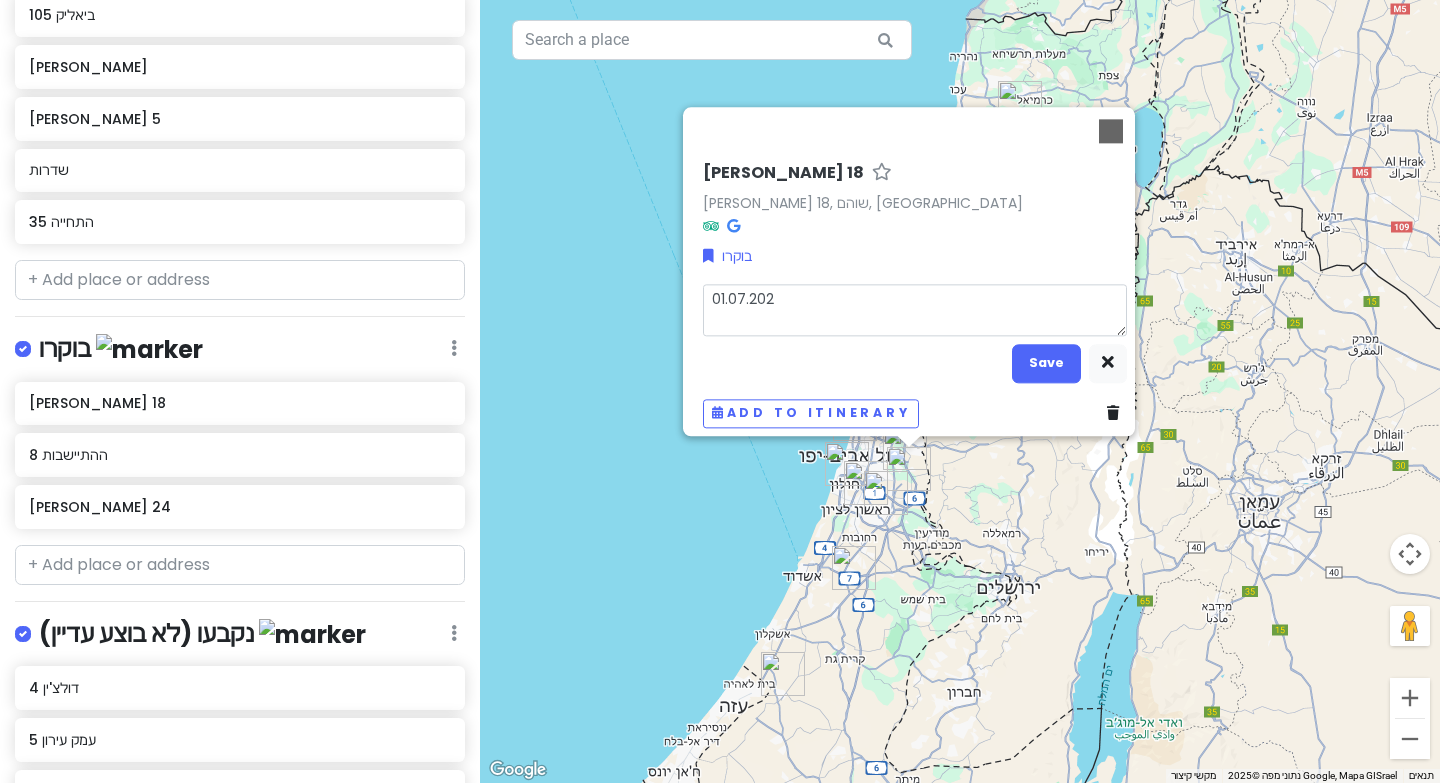 type on "x" 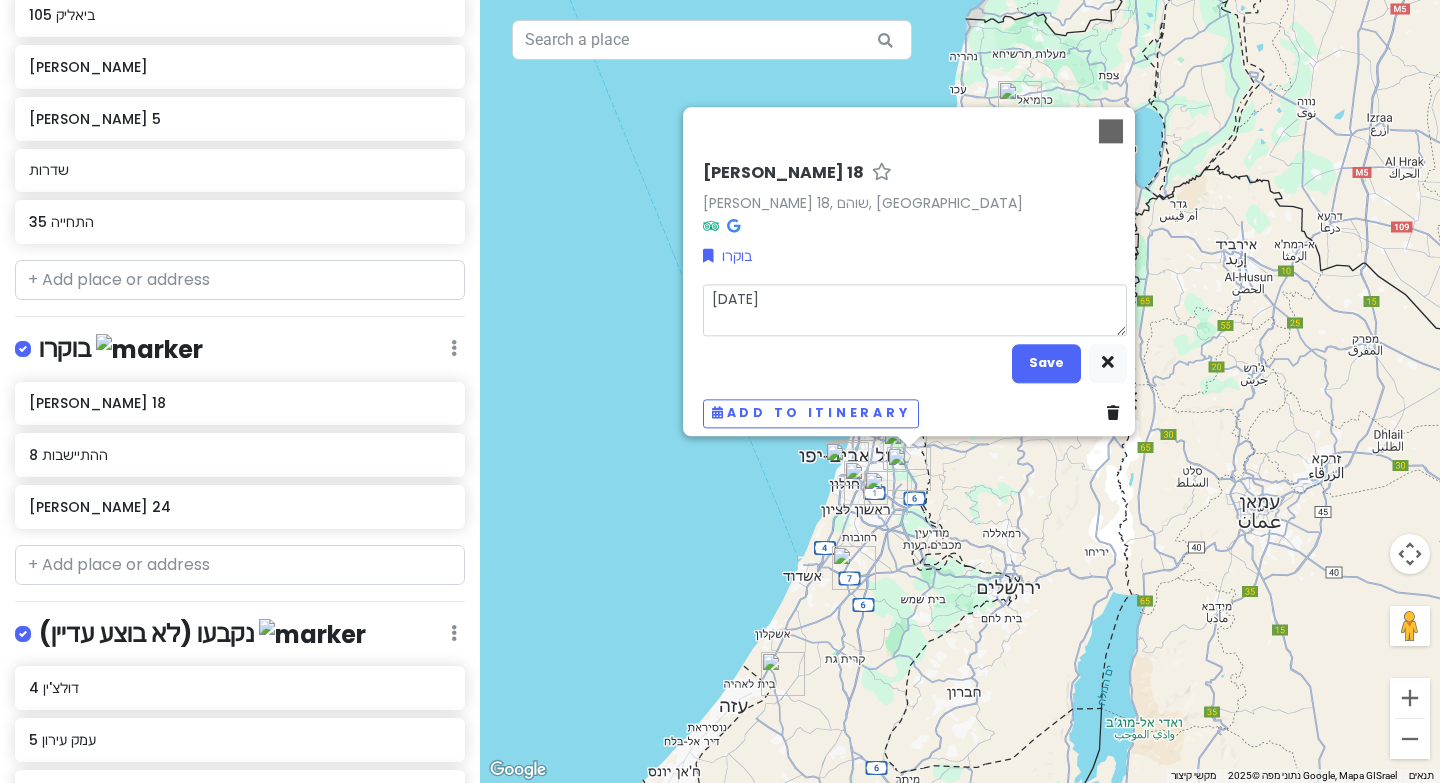 type on "x" 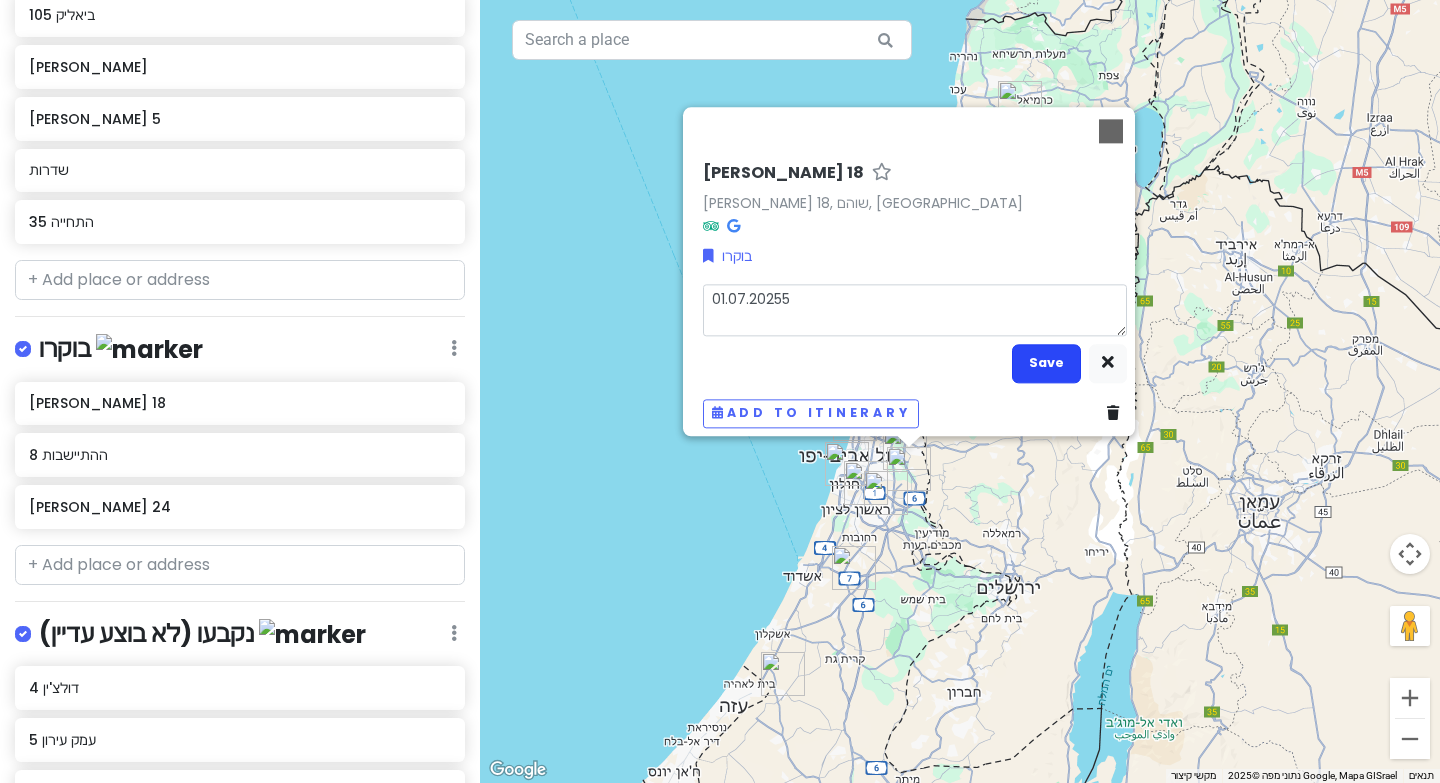 type on "01.07.20255" 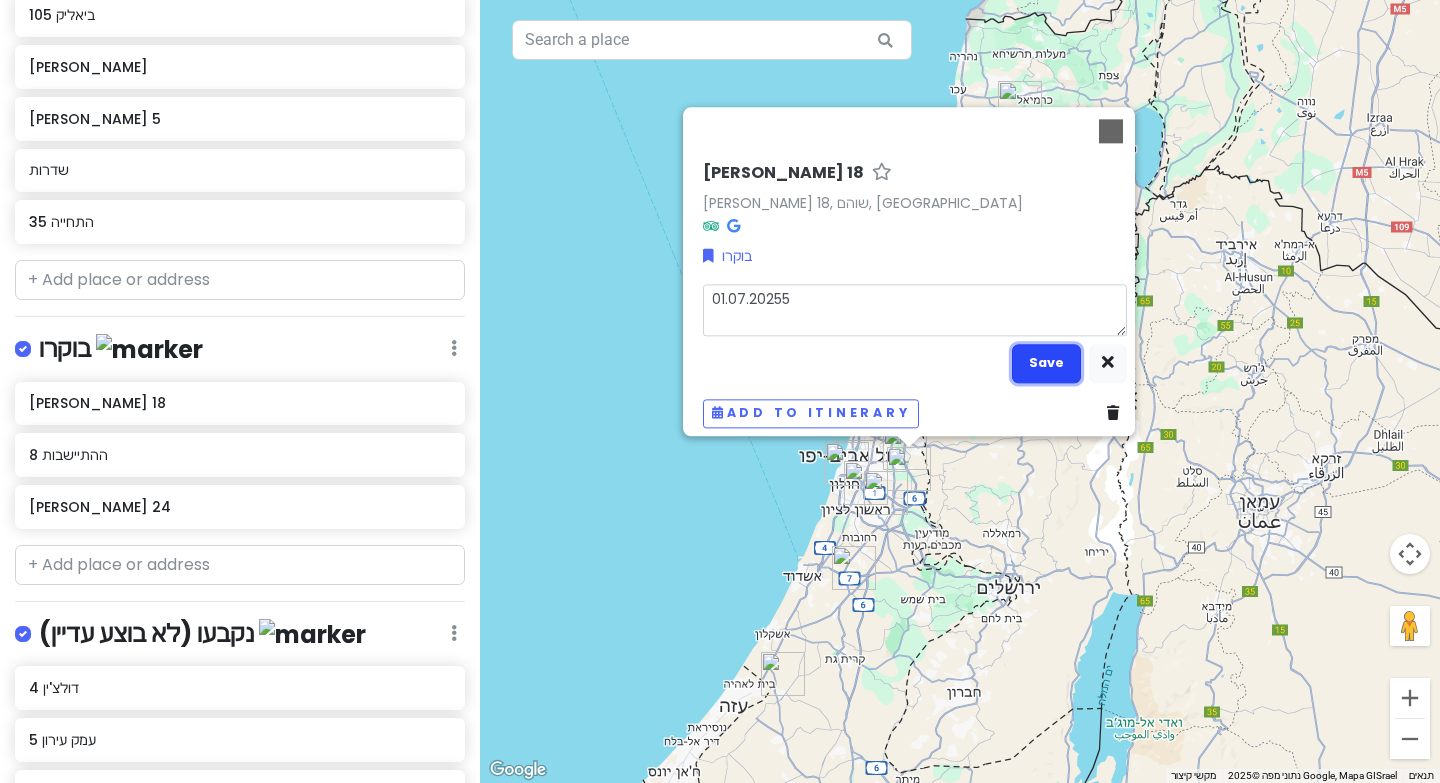click on "Save" at bounding box center [1046, 363] 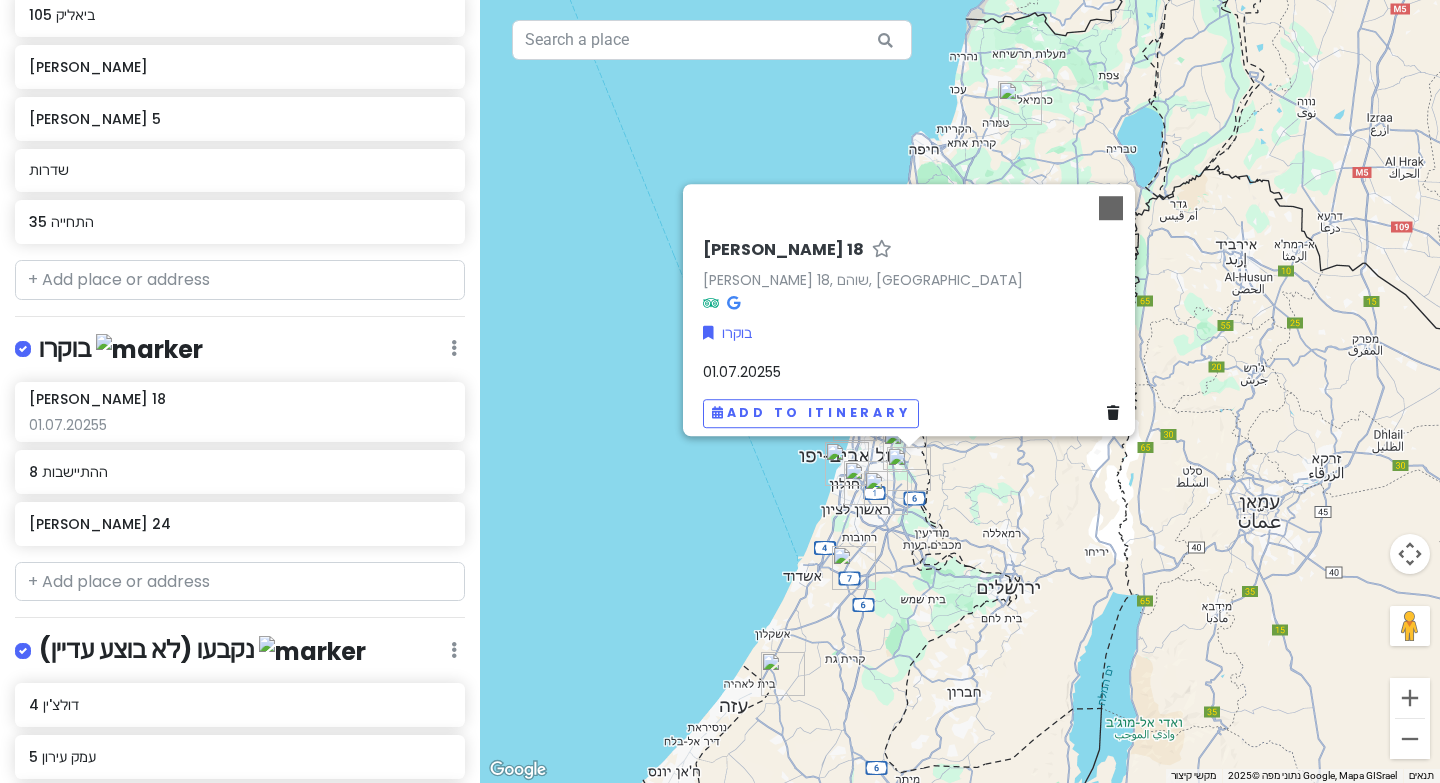 click on "01.07.20255" at bounding box center [915, 372] 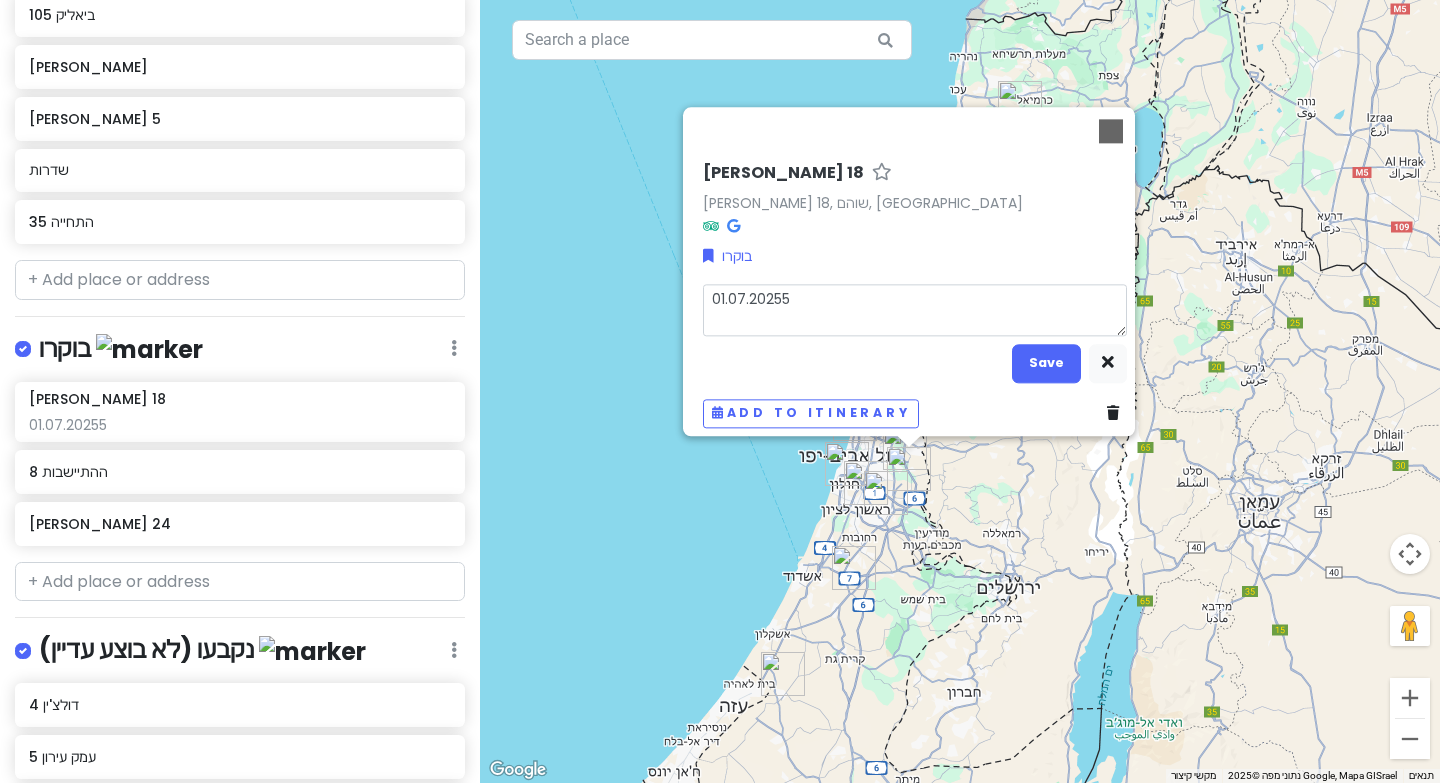 type on "x" 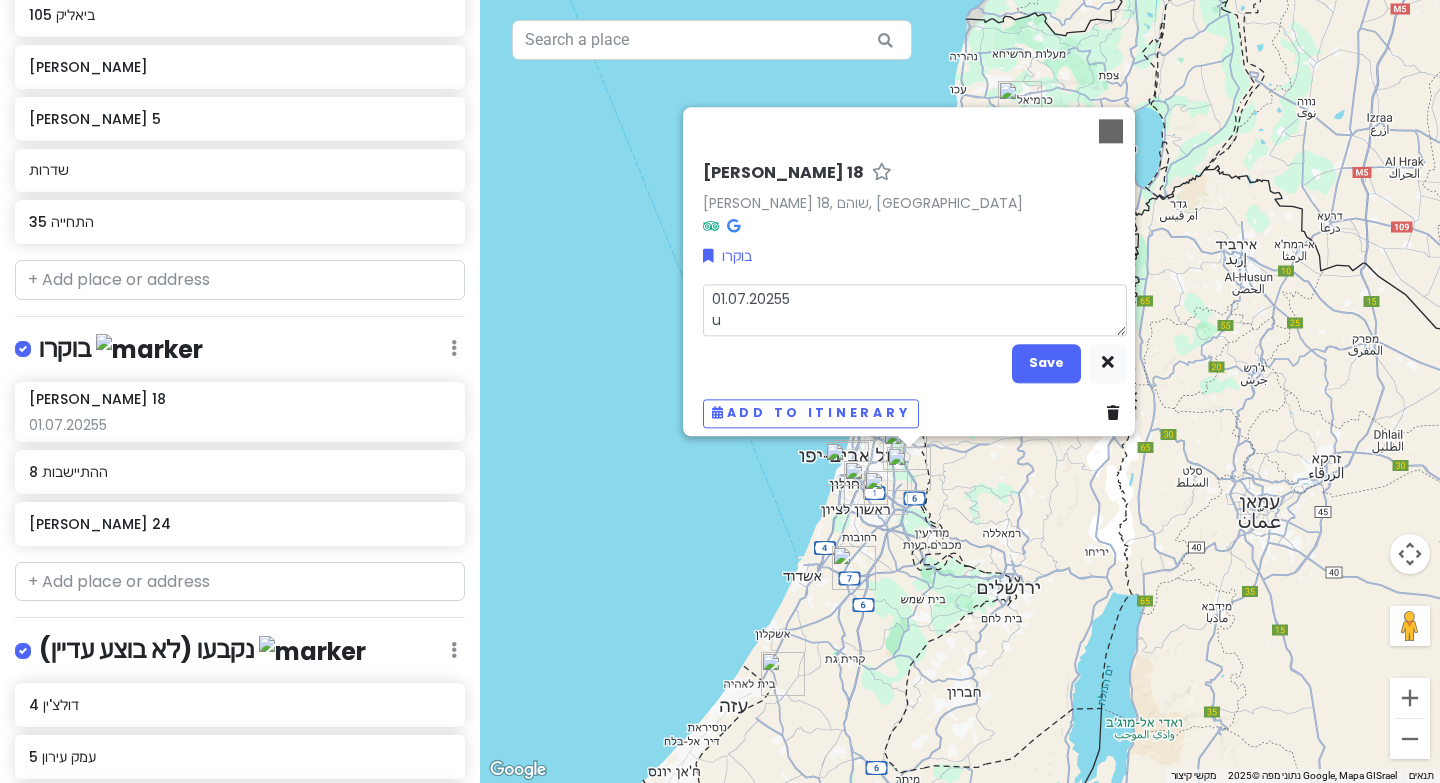 type on "x" 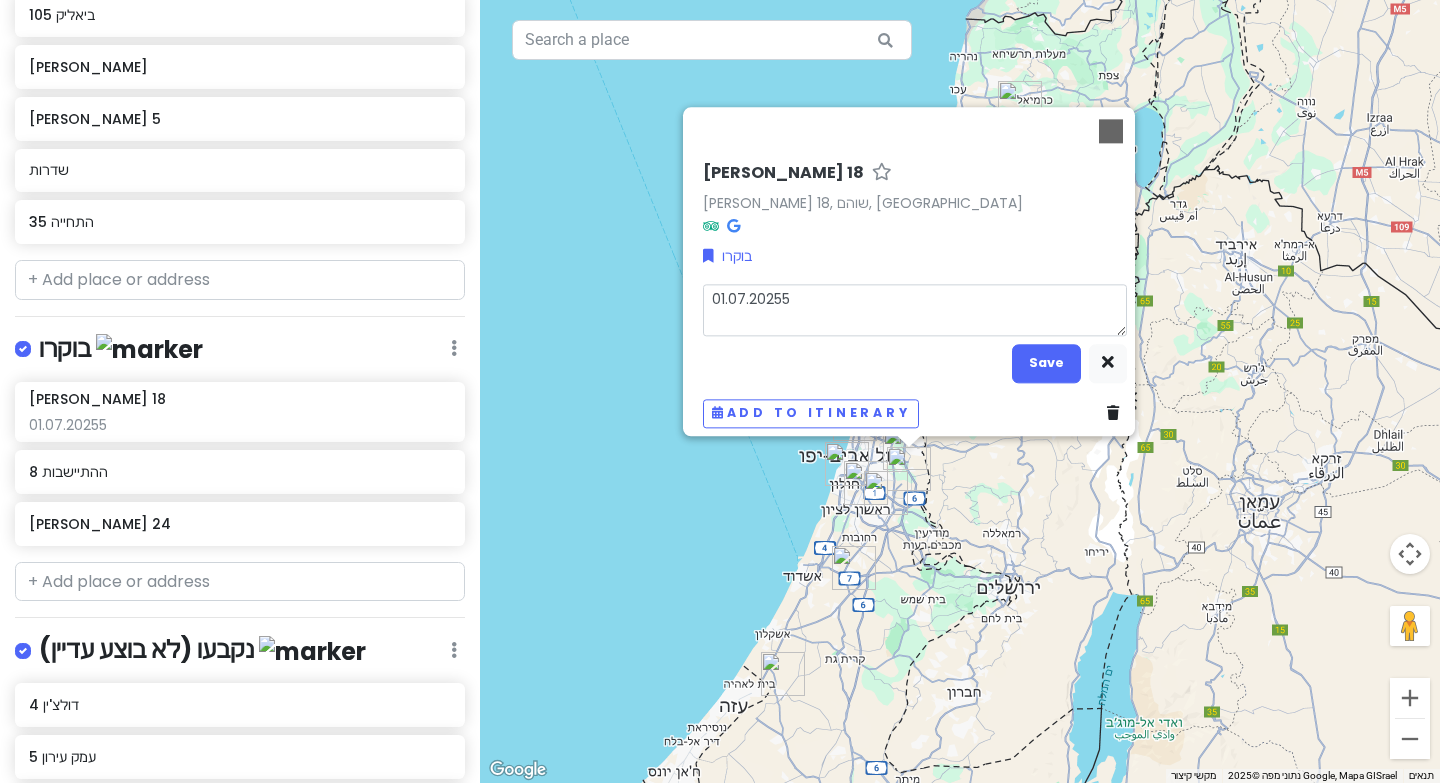 type on "x" 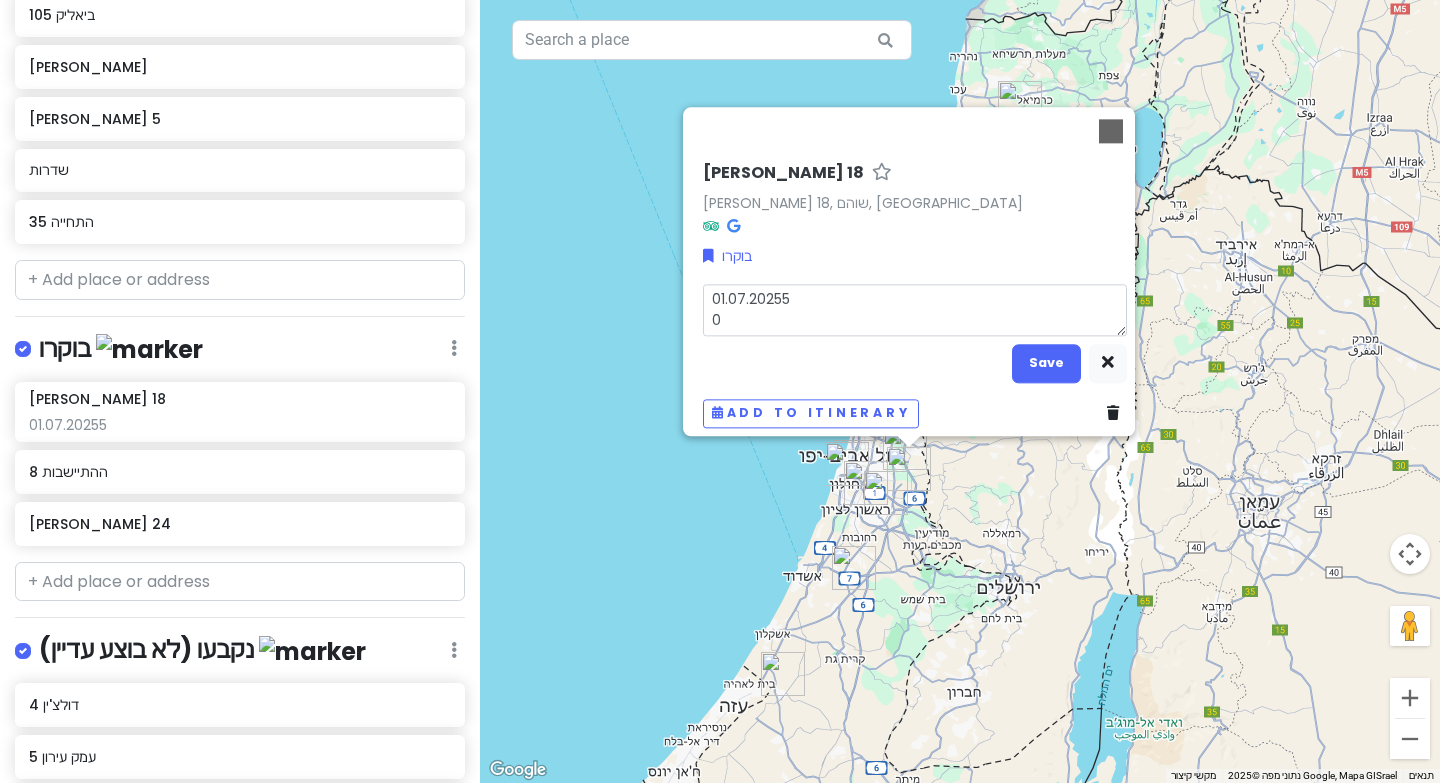 type on "x" 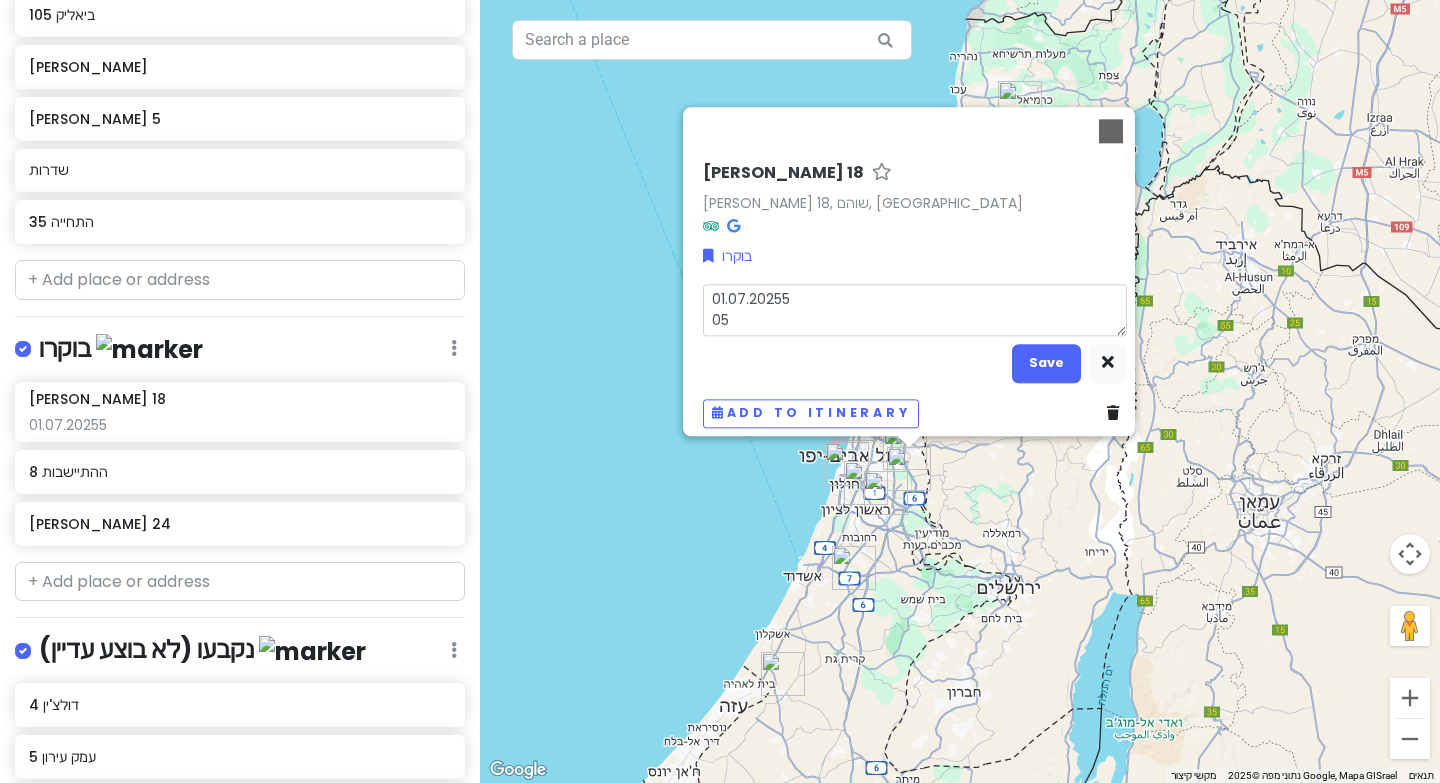 type on "x" 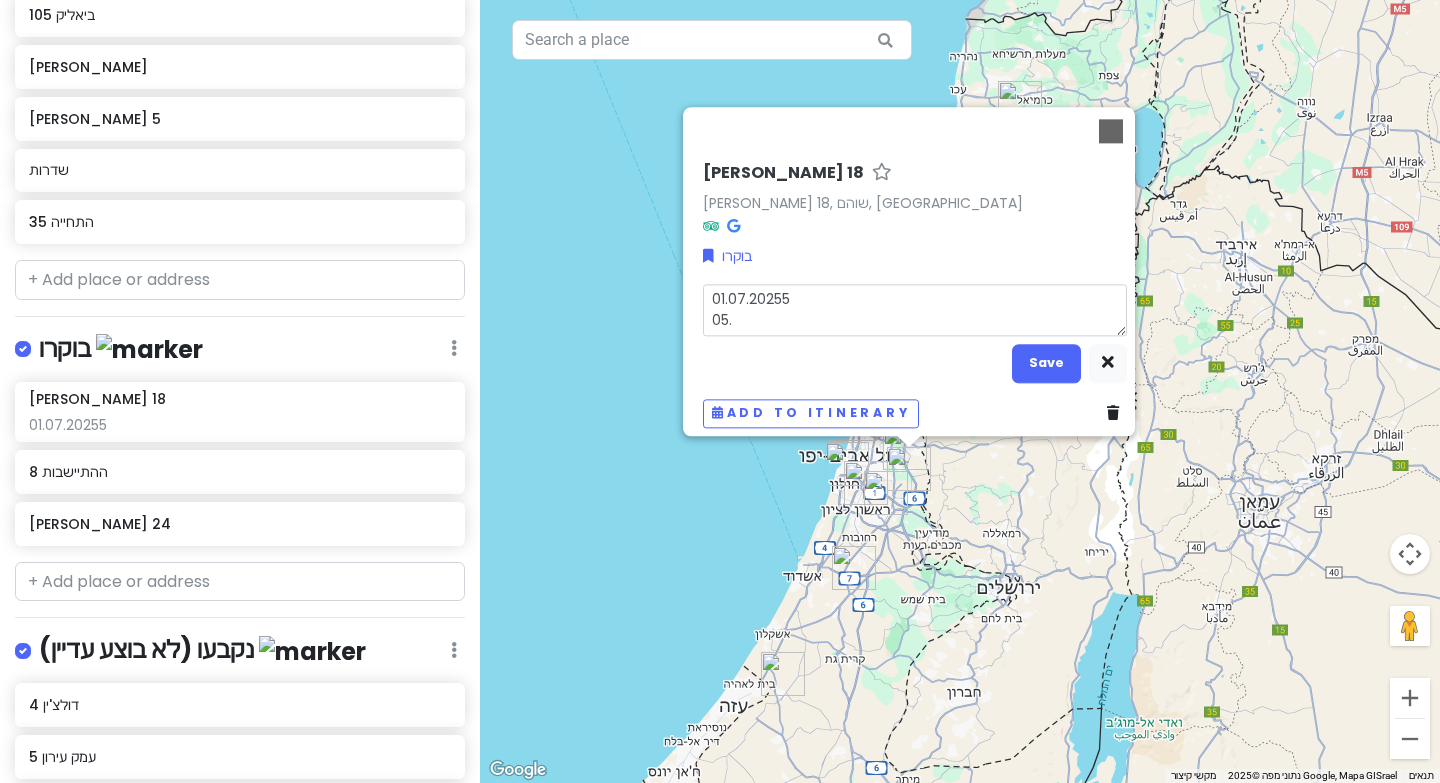 type on "x" 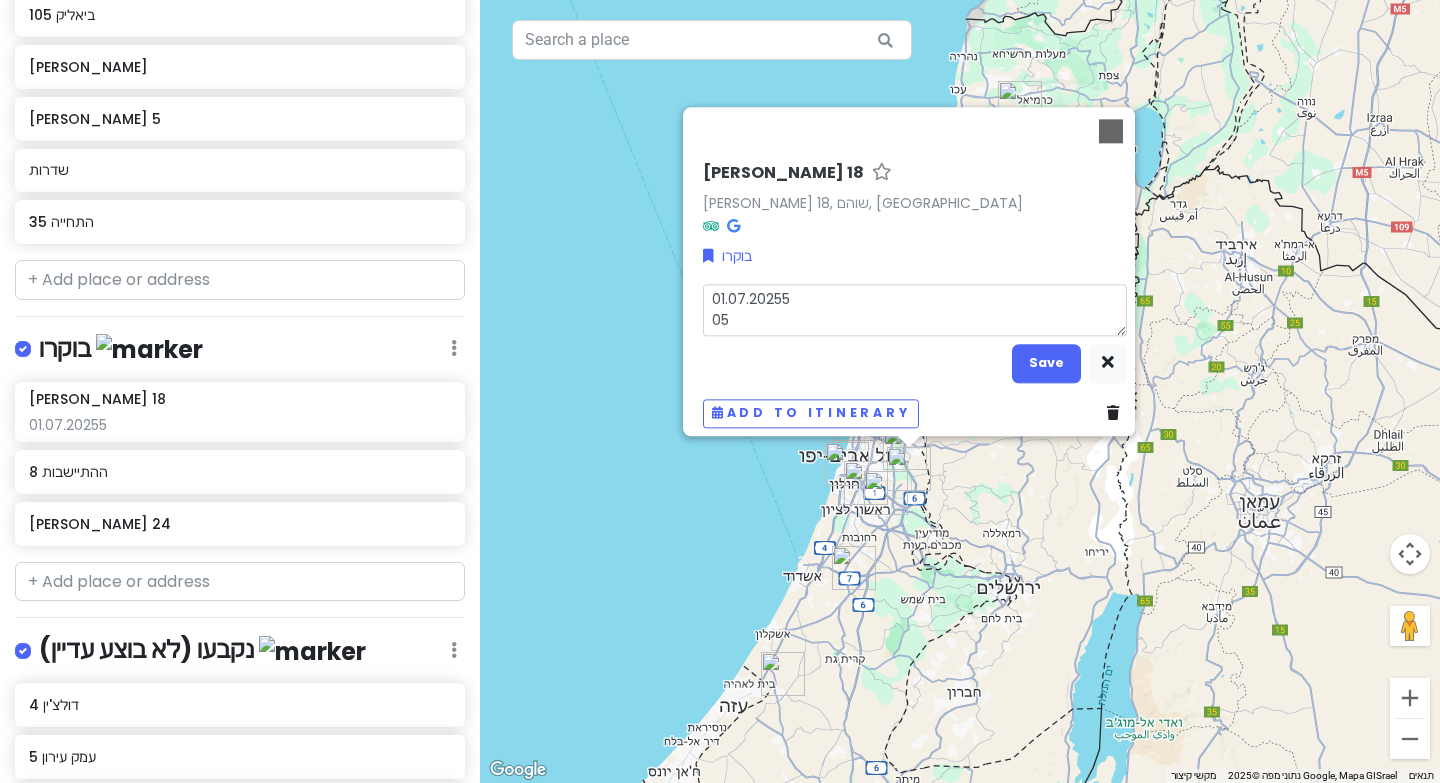 type on "x" 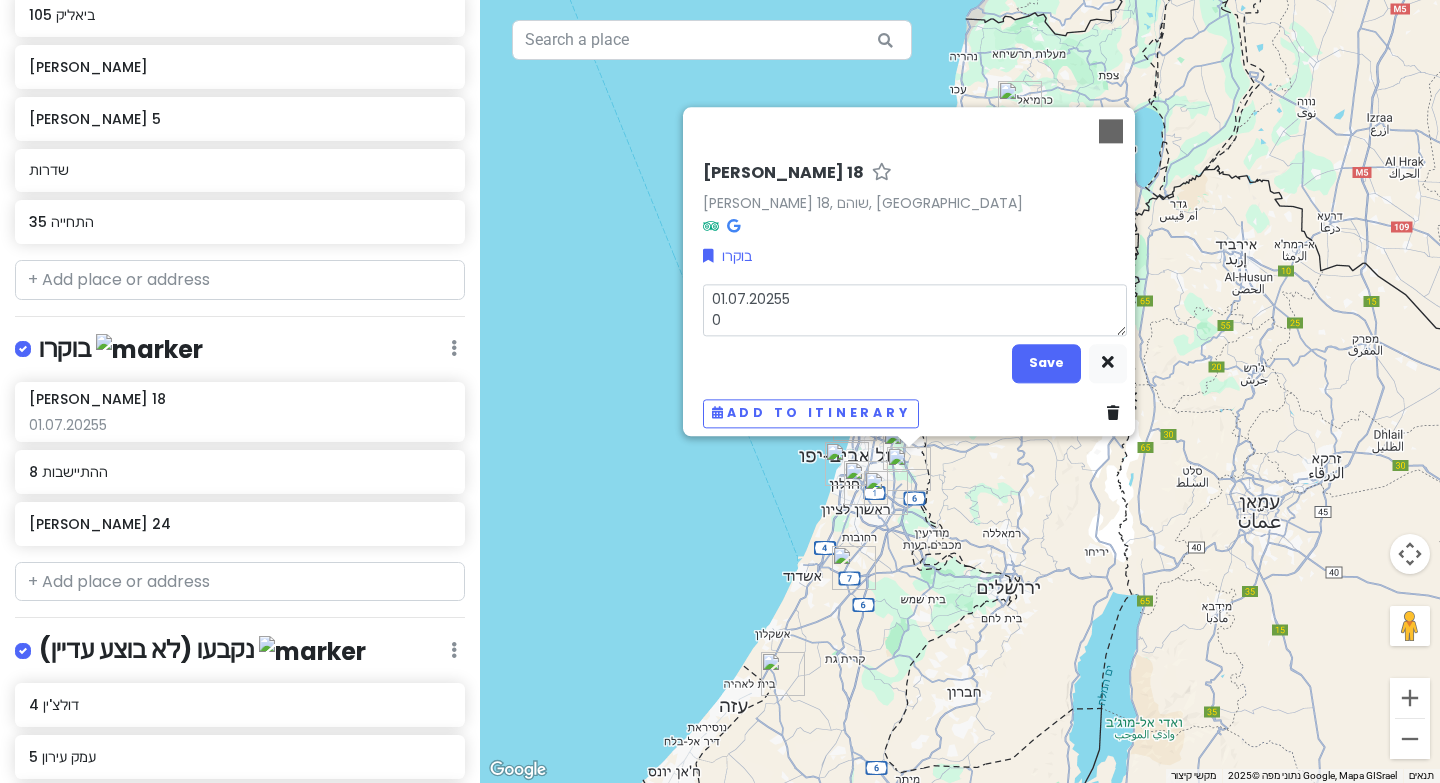 type on "x" 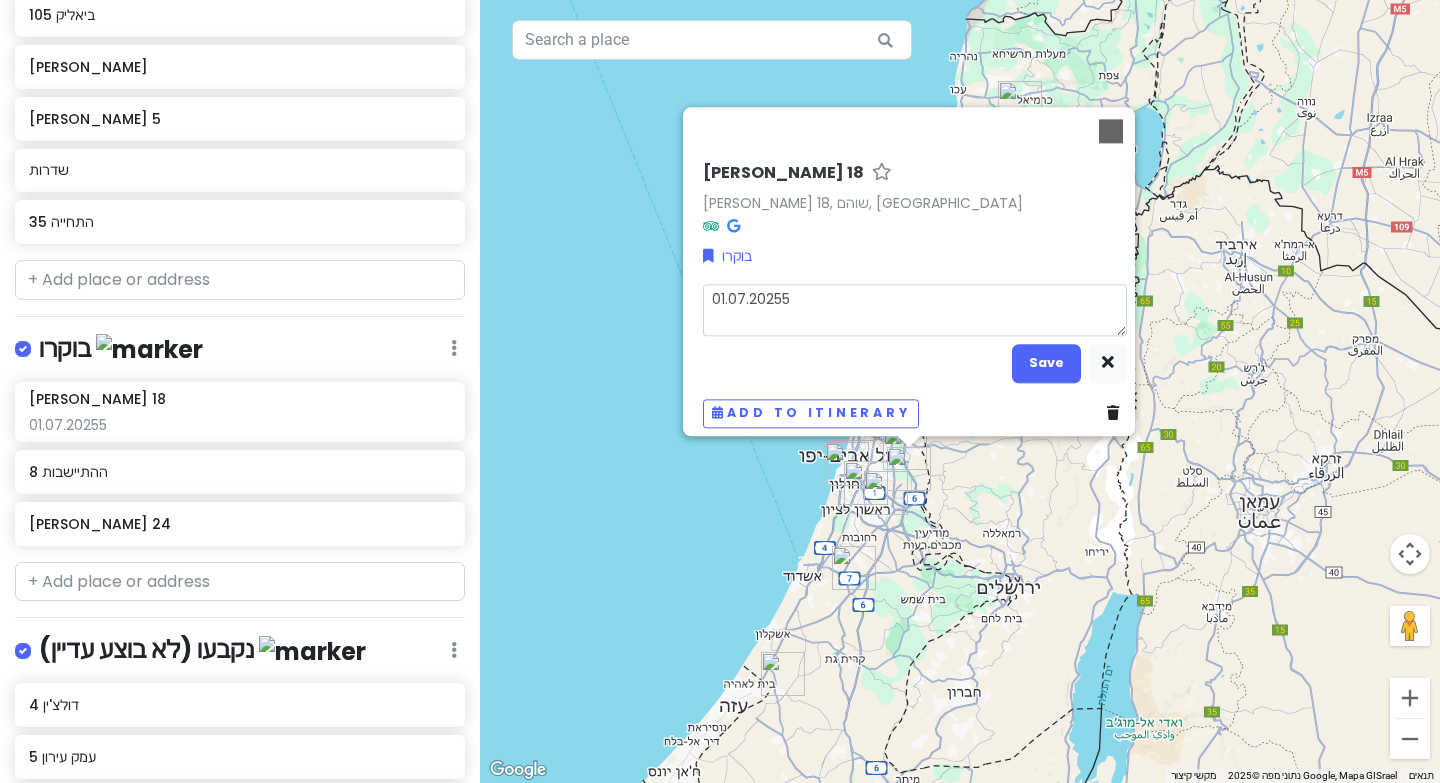 type on "x" 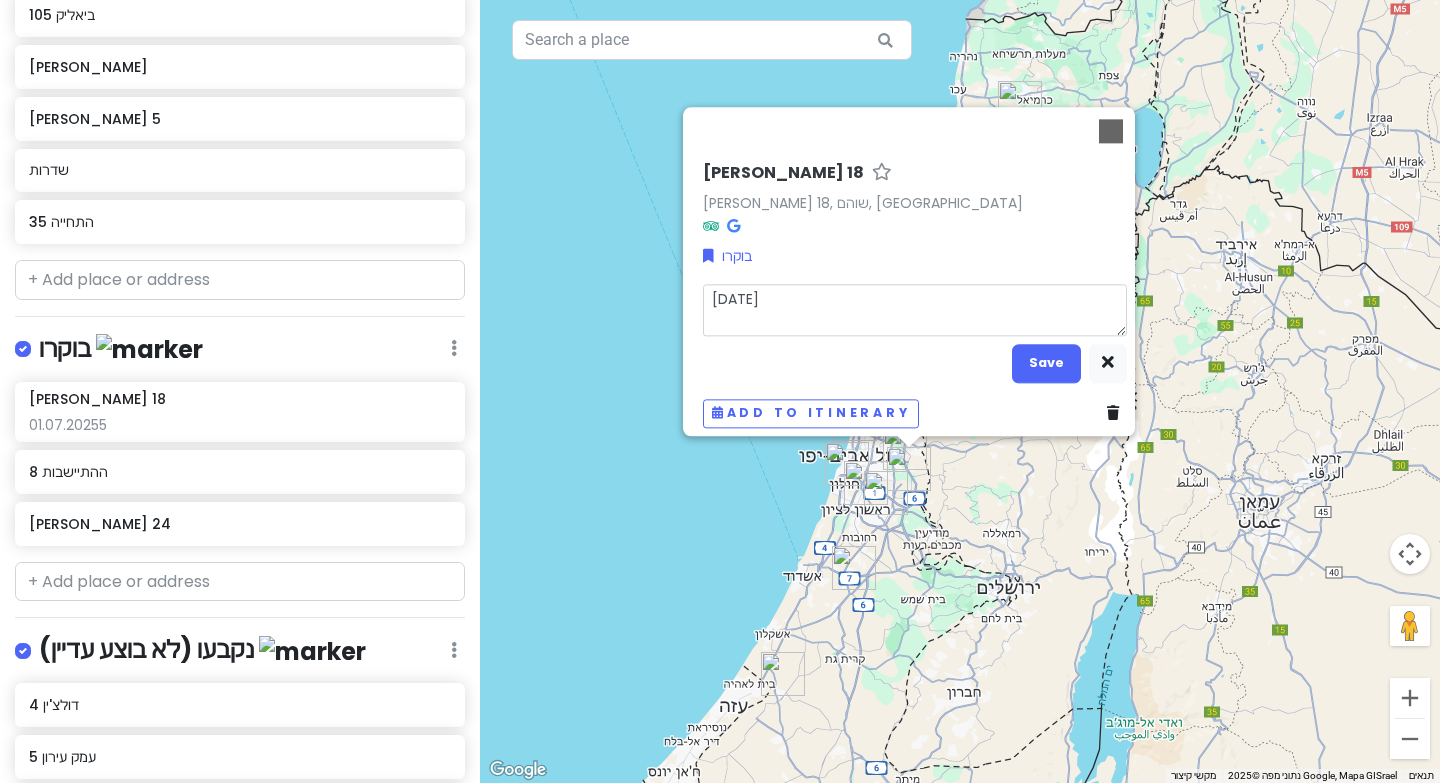 type on "x" 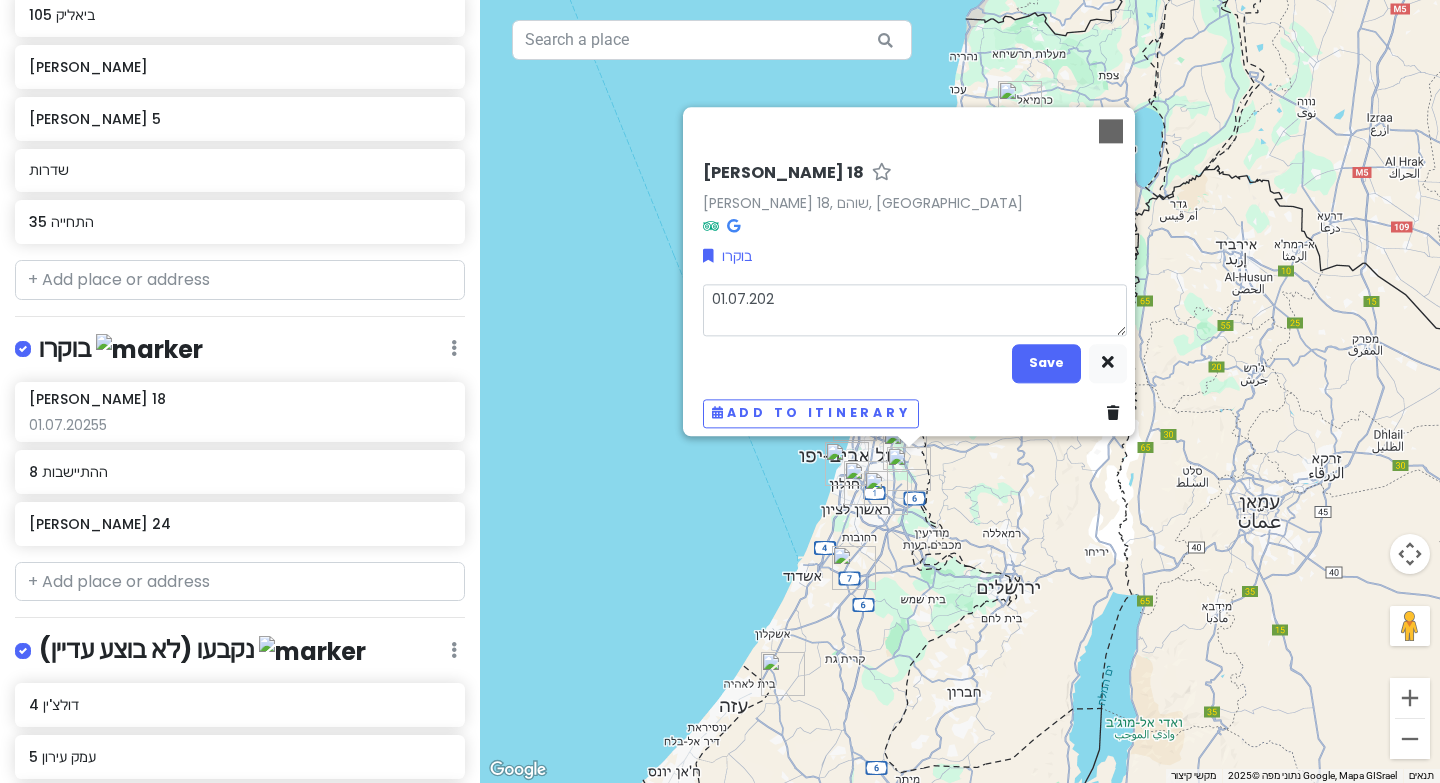 type on "x" 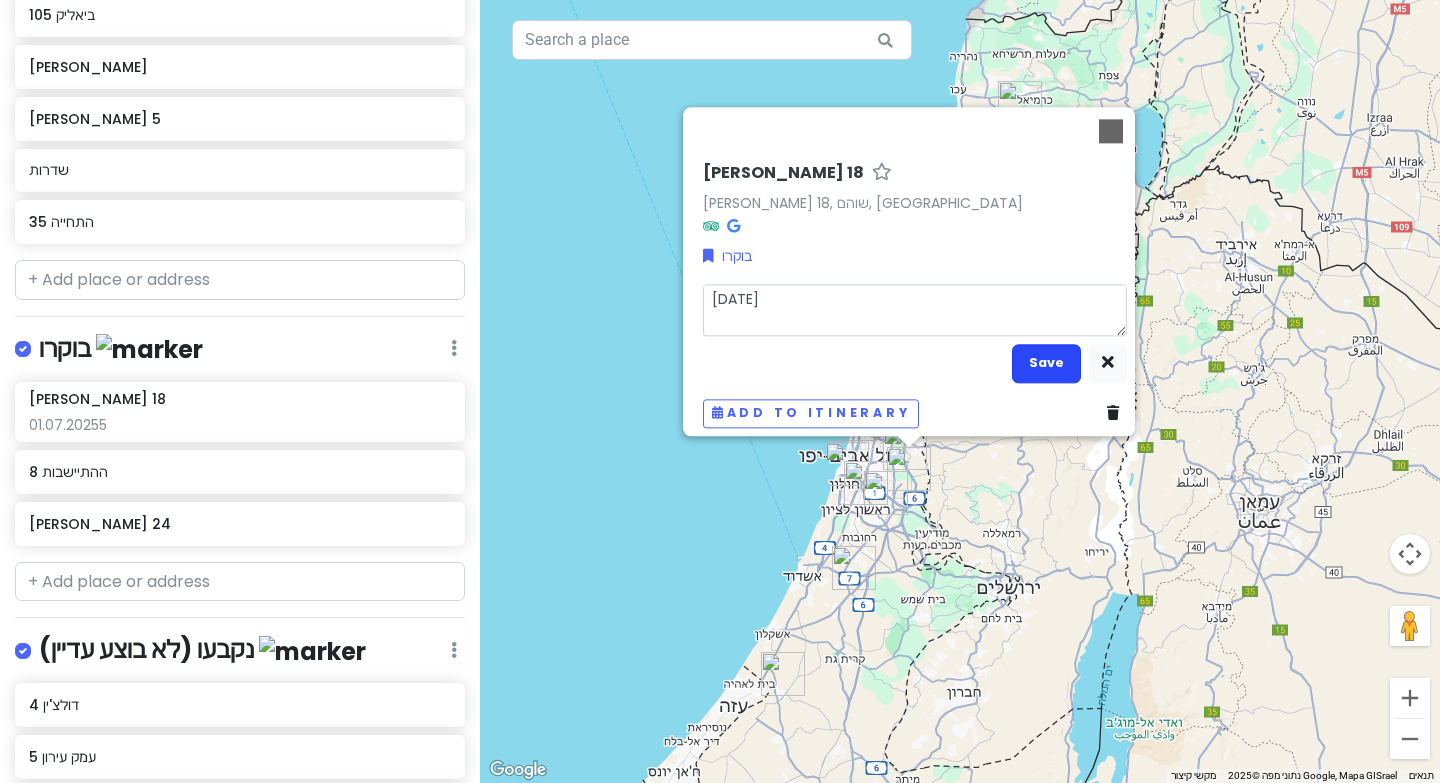 type on "[DATE]" 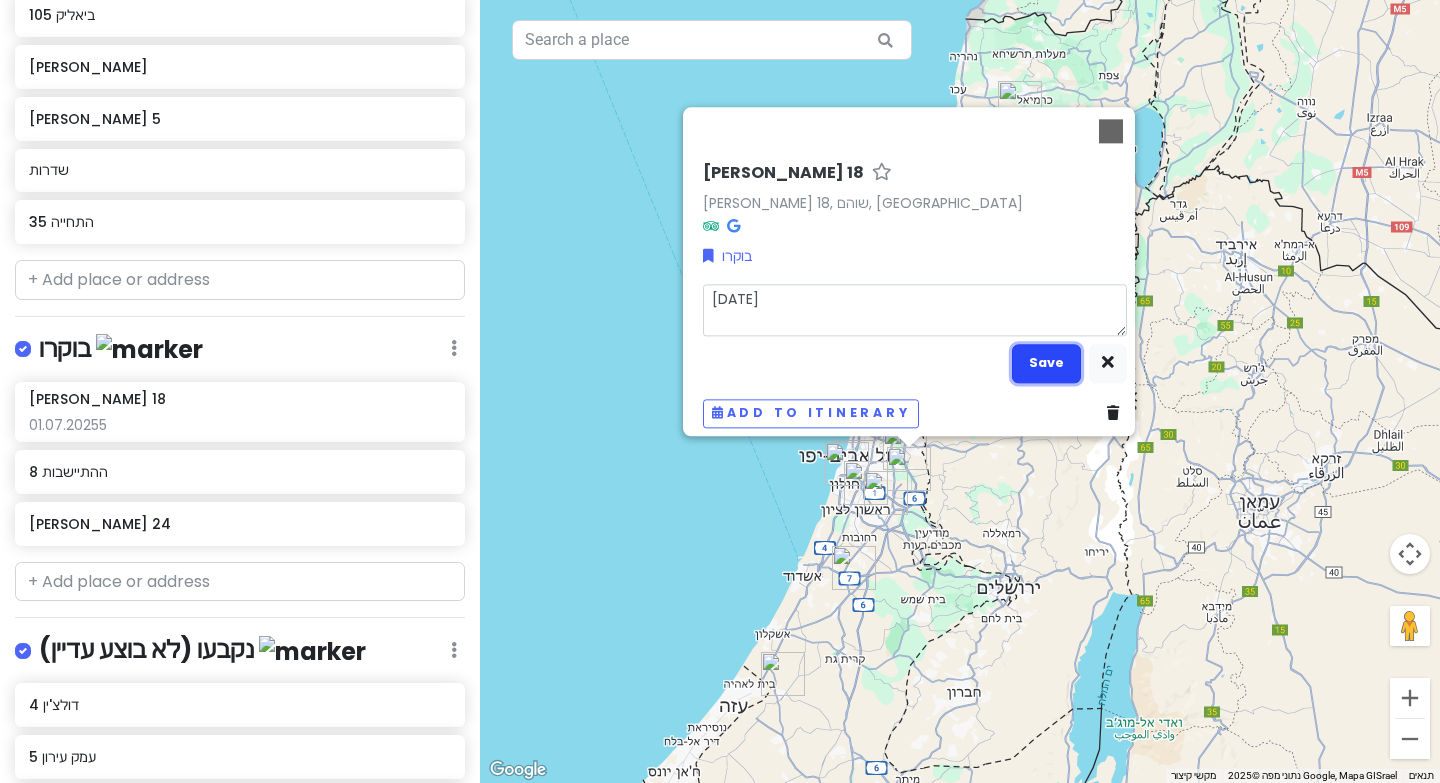 click on "Save" at bounding box center (1046, 363) 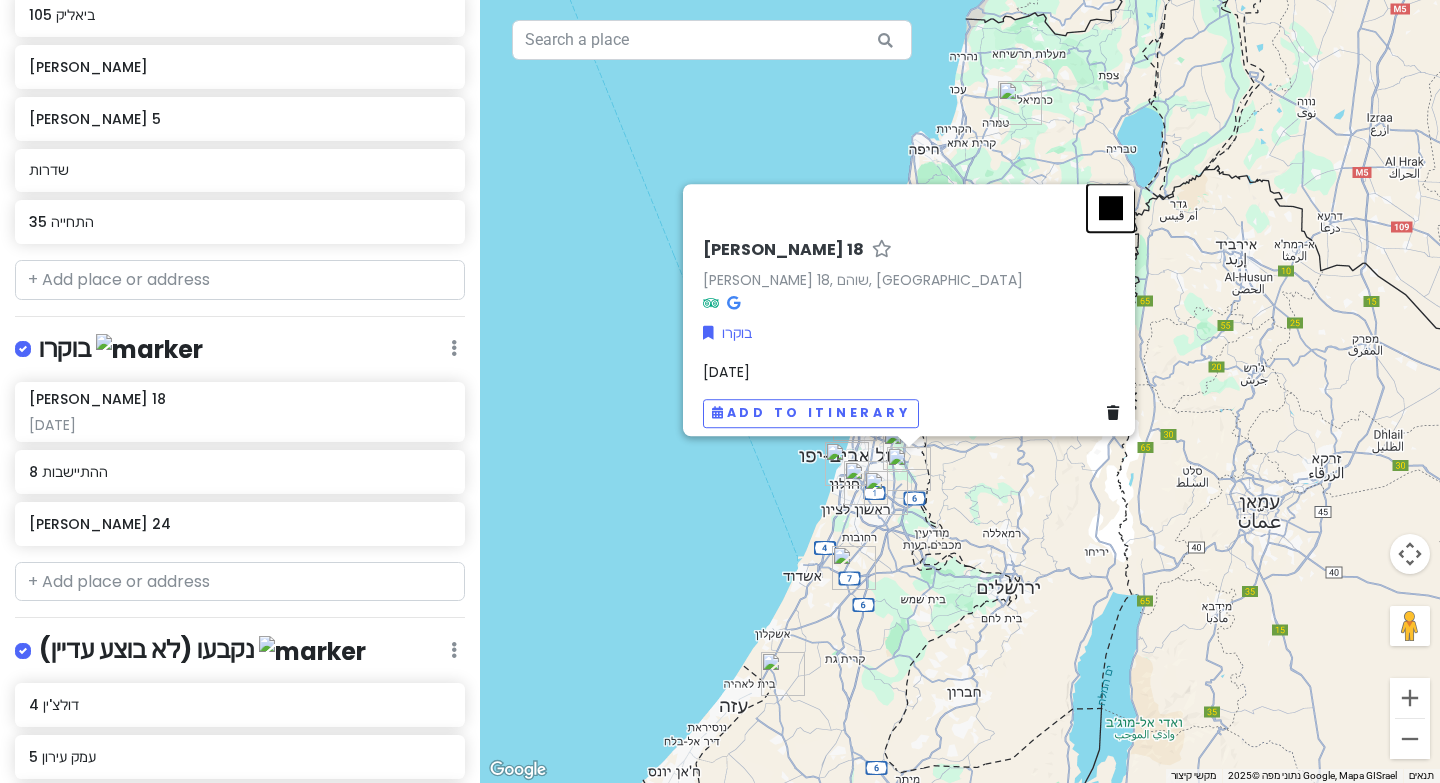 click at bounding box center [1111, 208] 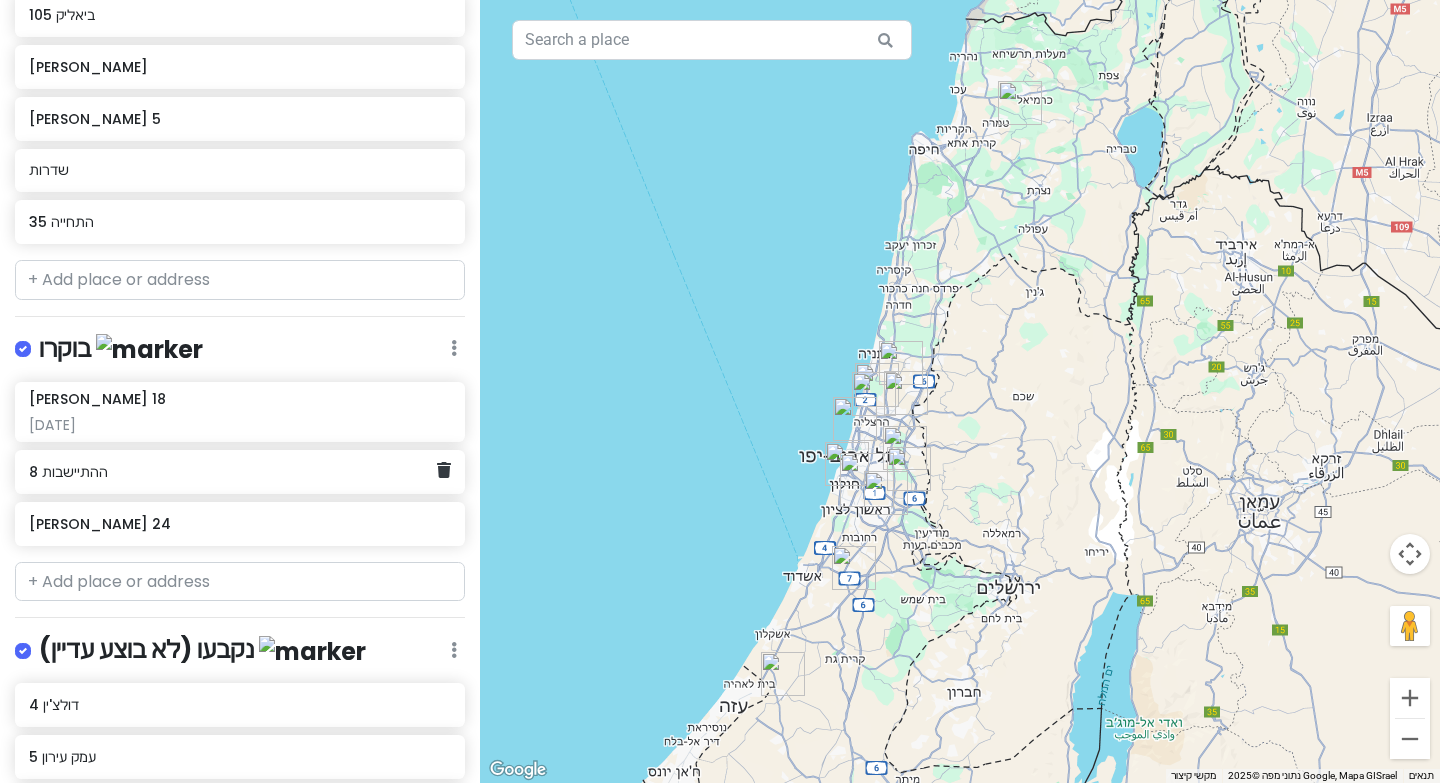 click on "ההתיישבות 8" at bounding box center [240, 472] 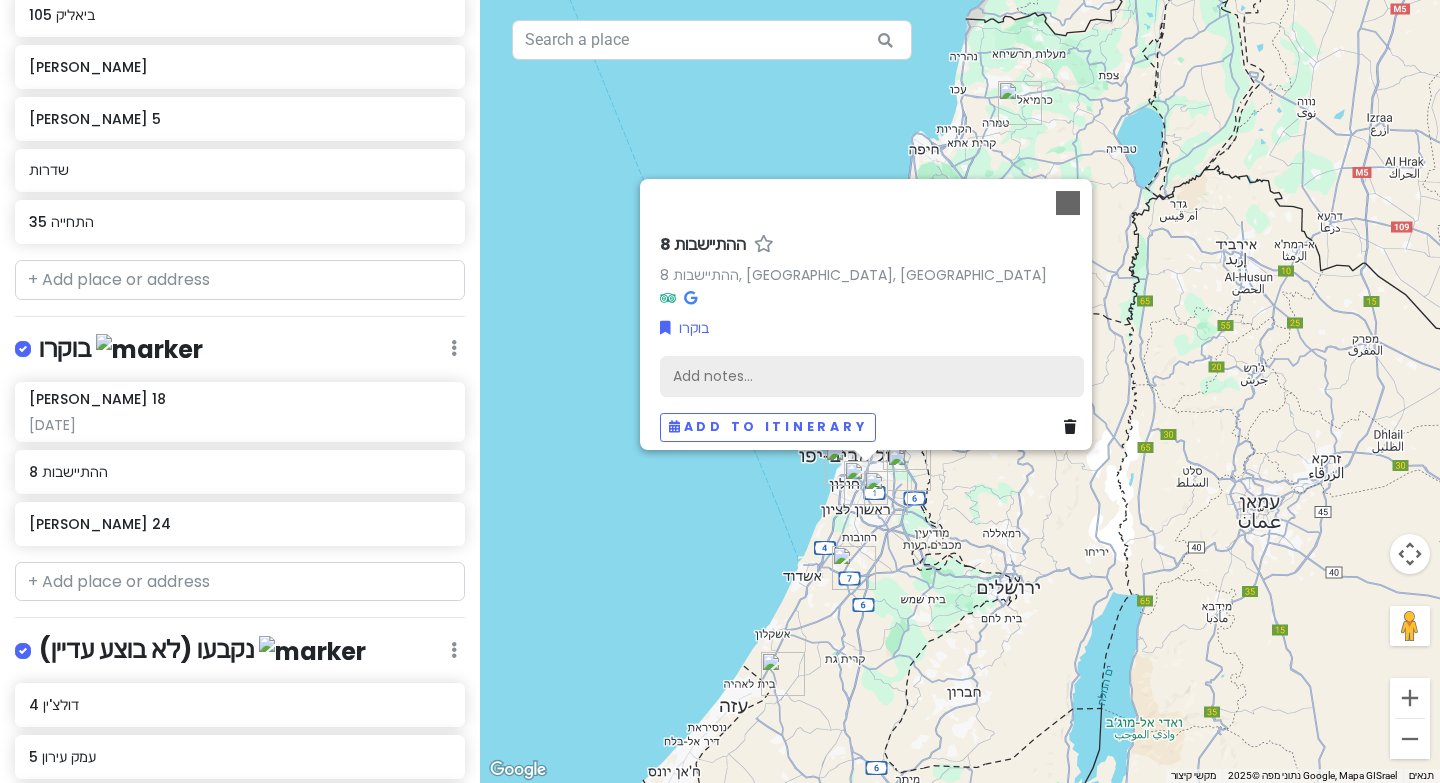 click on "Add notes..." at bounding box center [872, 376] 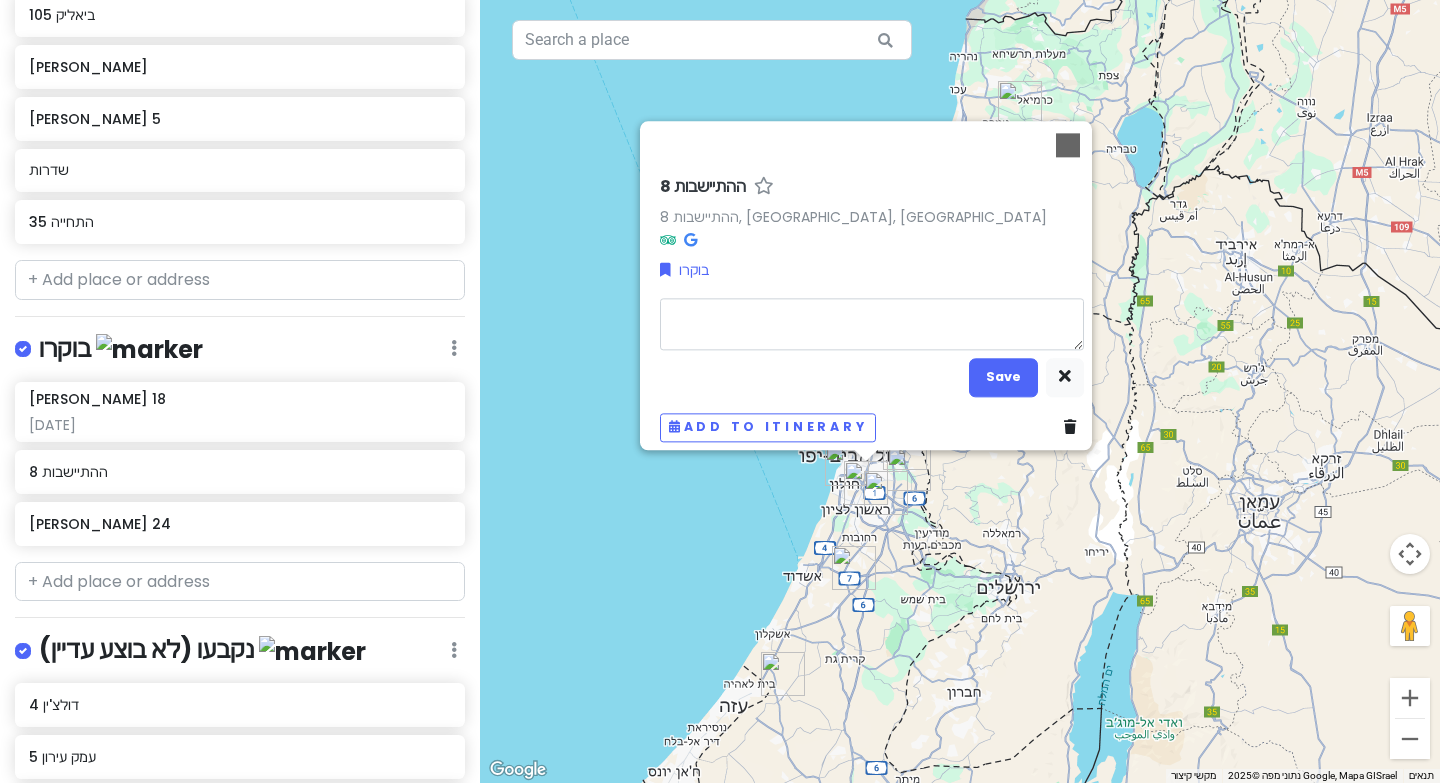type on "x" 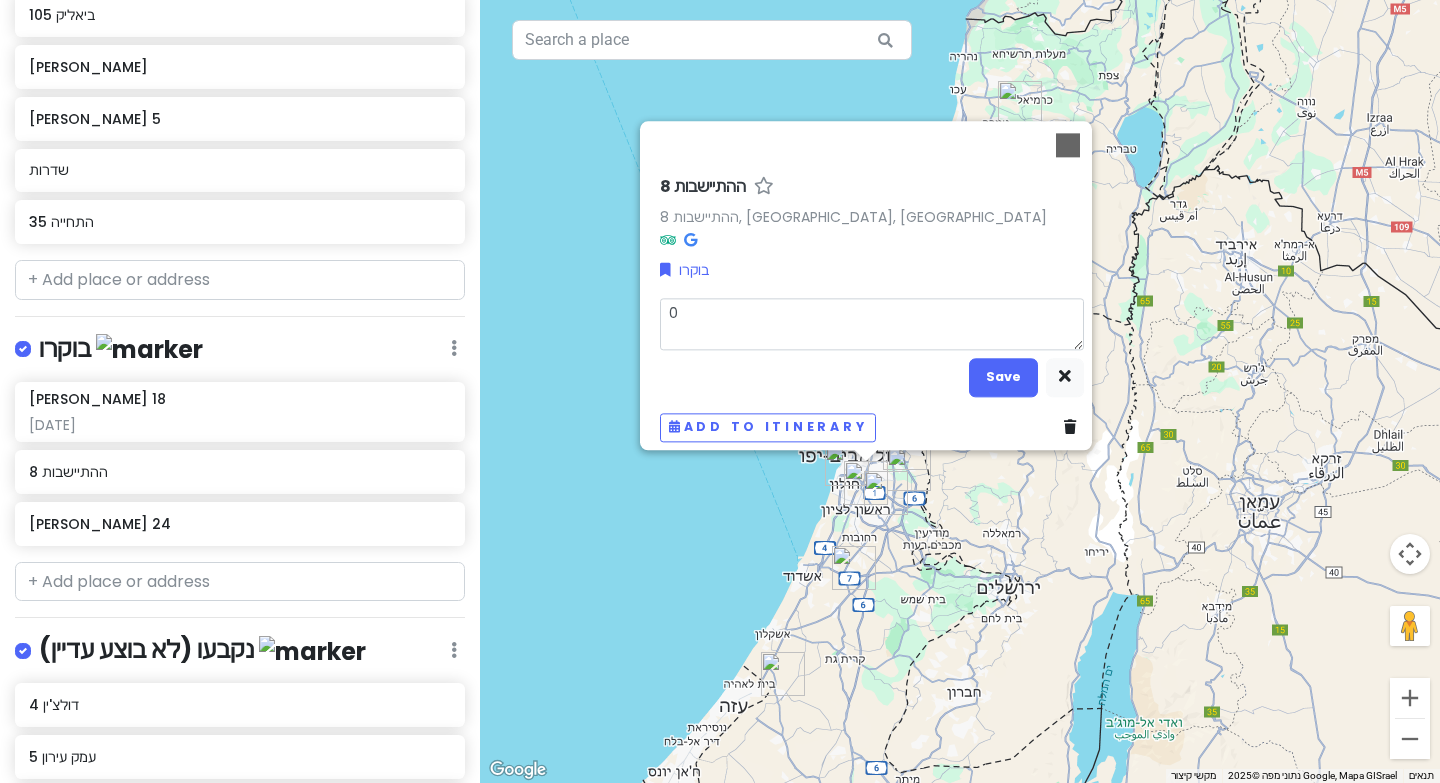type on "x" 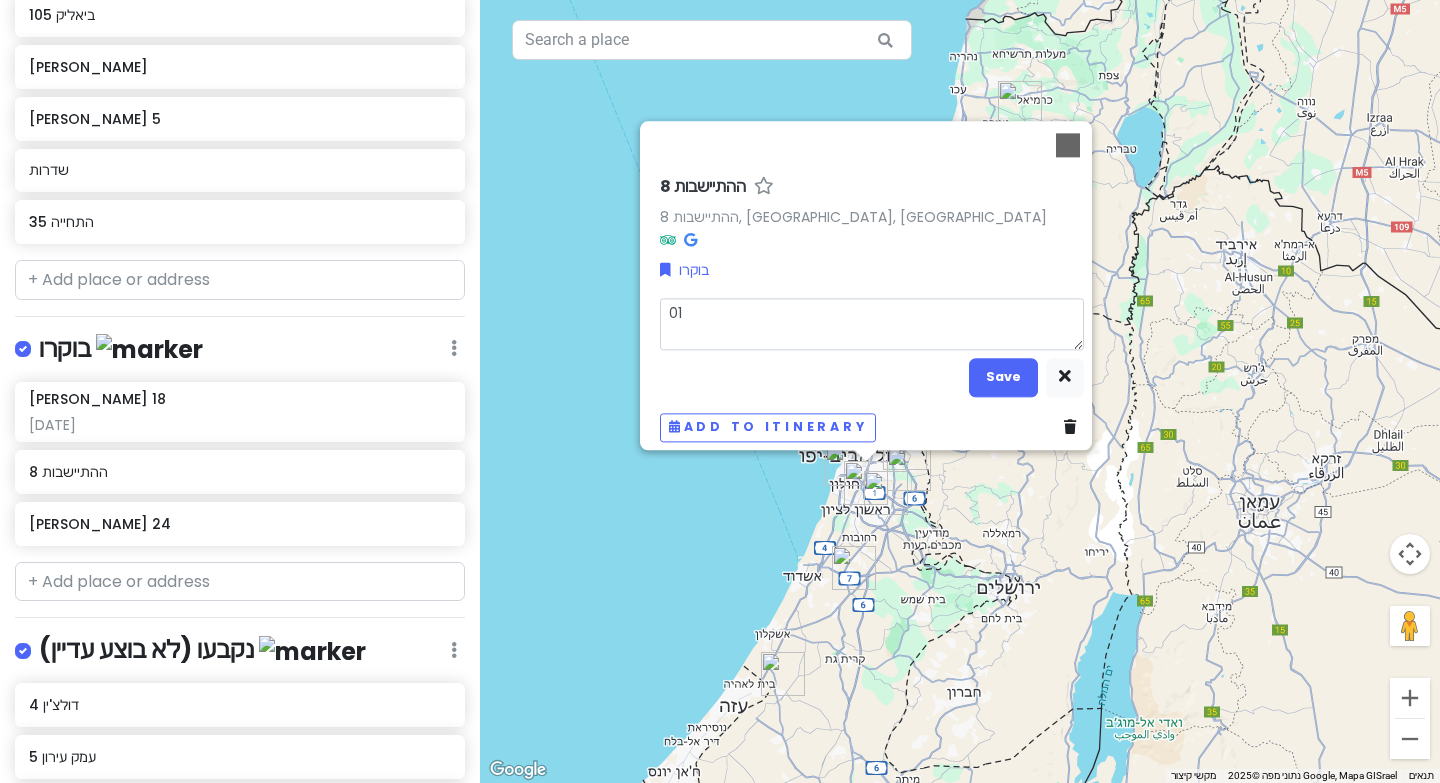 type on "x" 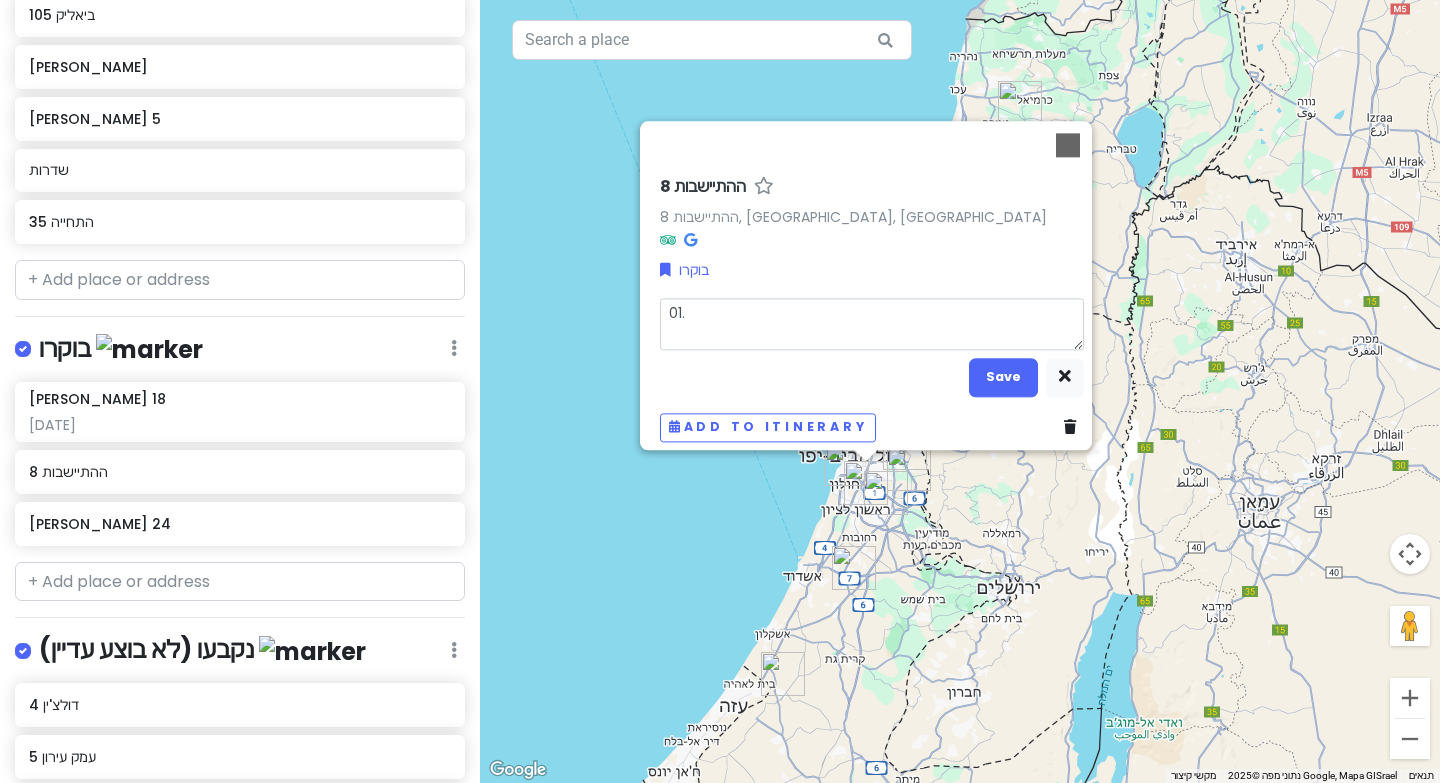 type on "x" 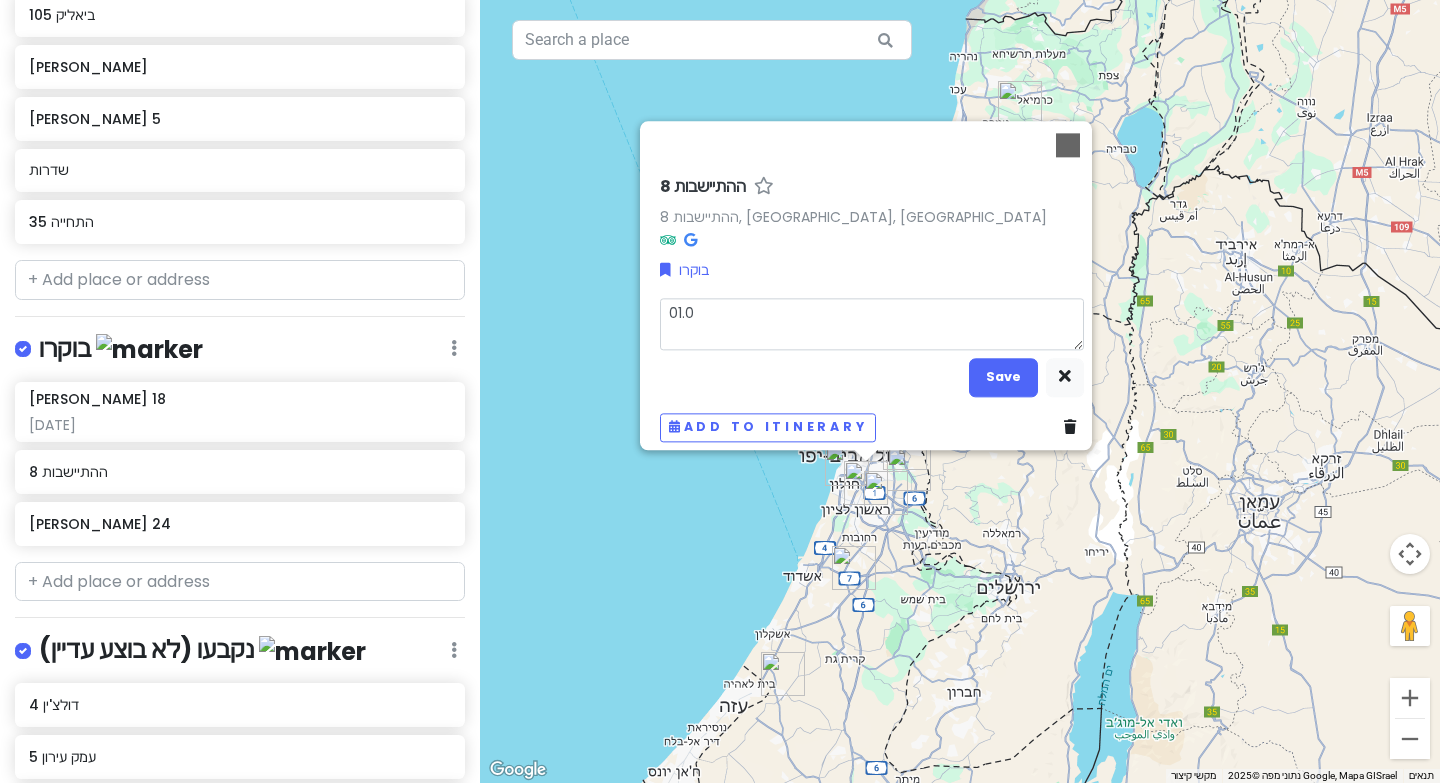 type on "x" 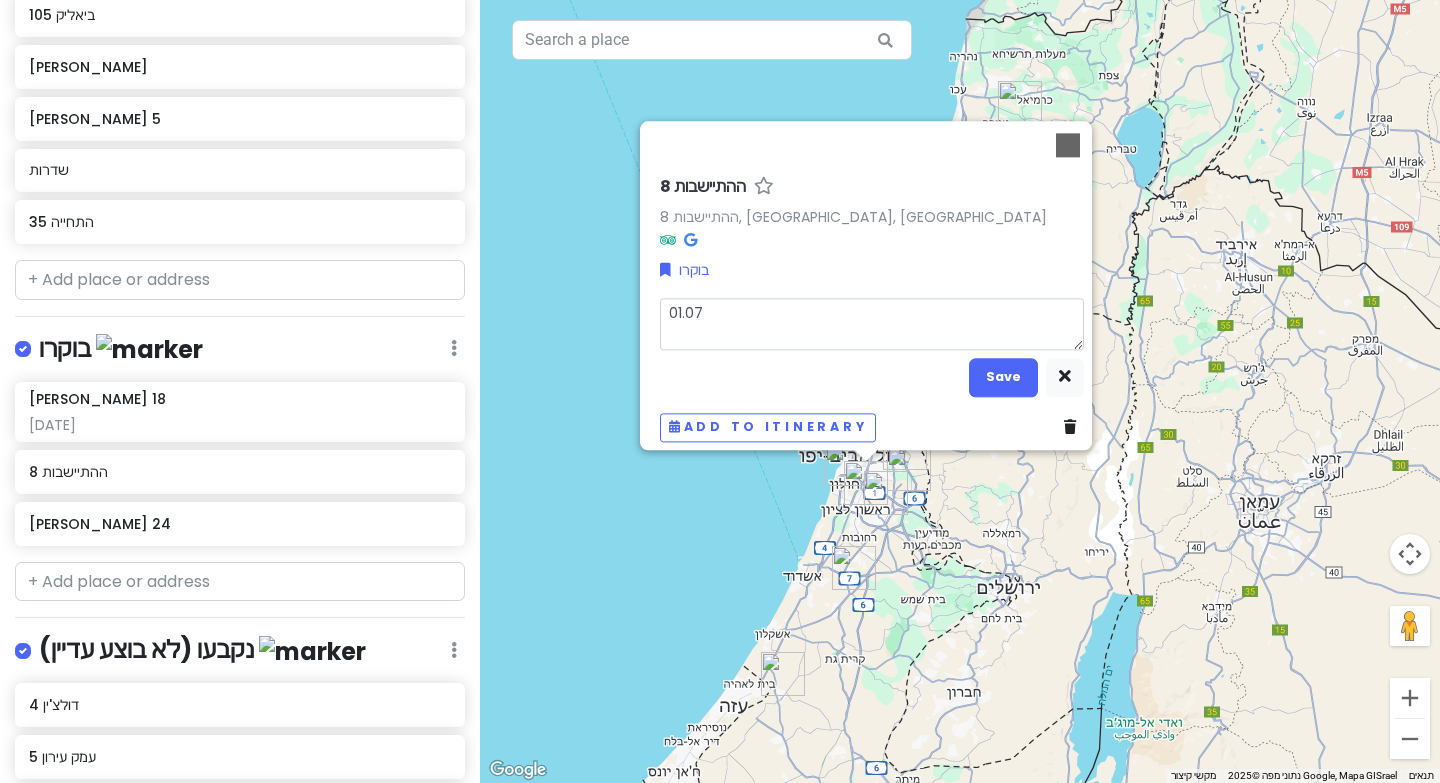 type on "x" 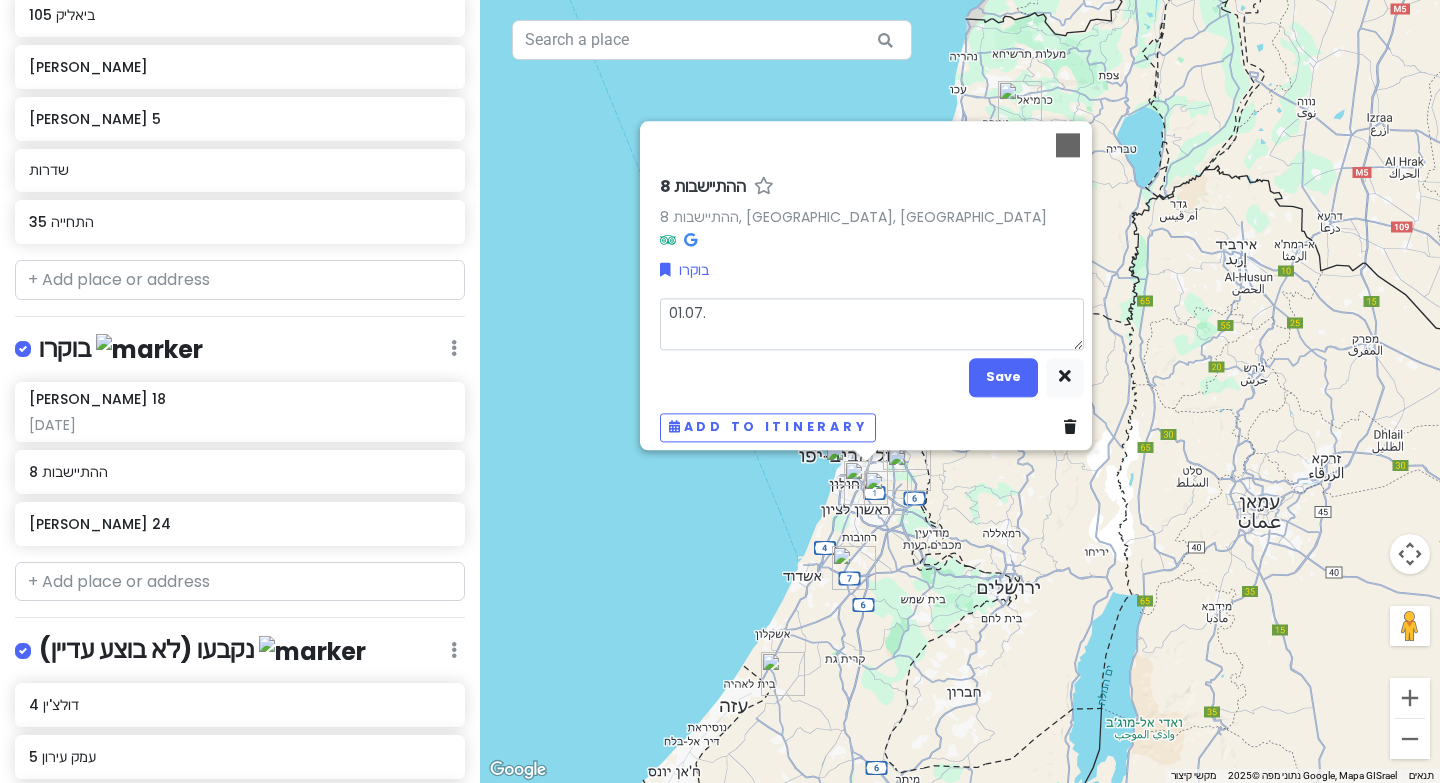 type on "x" 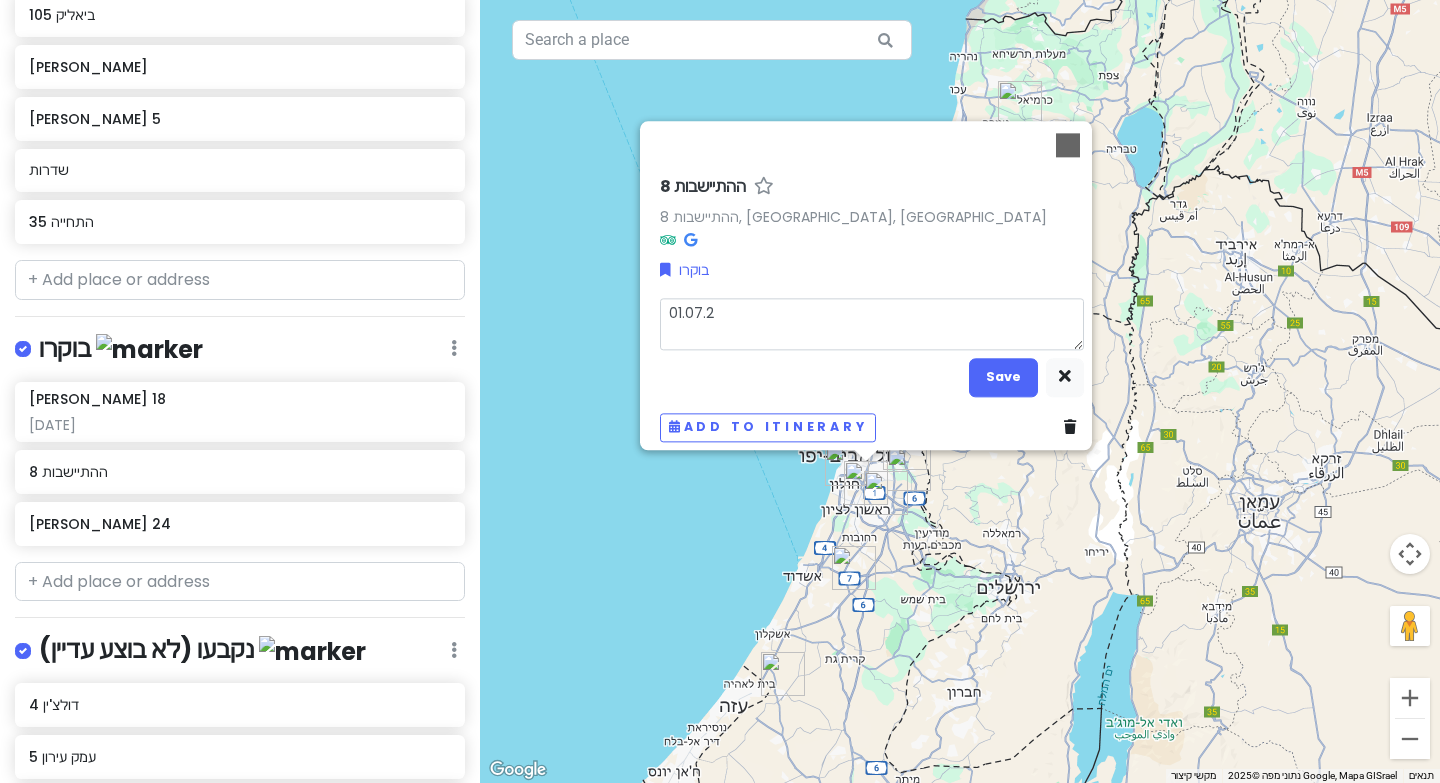 type on "x" 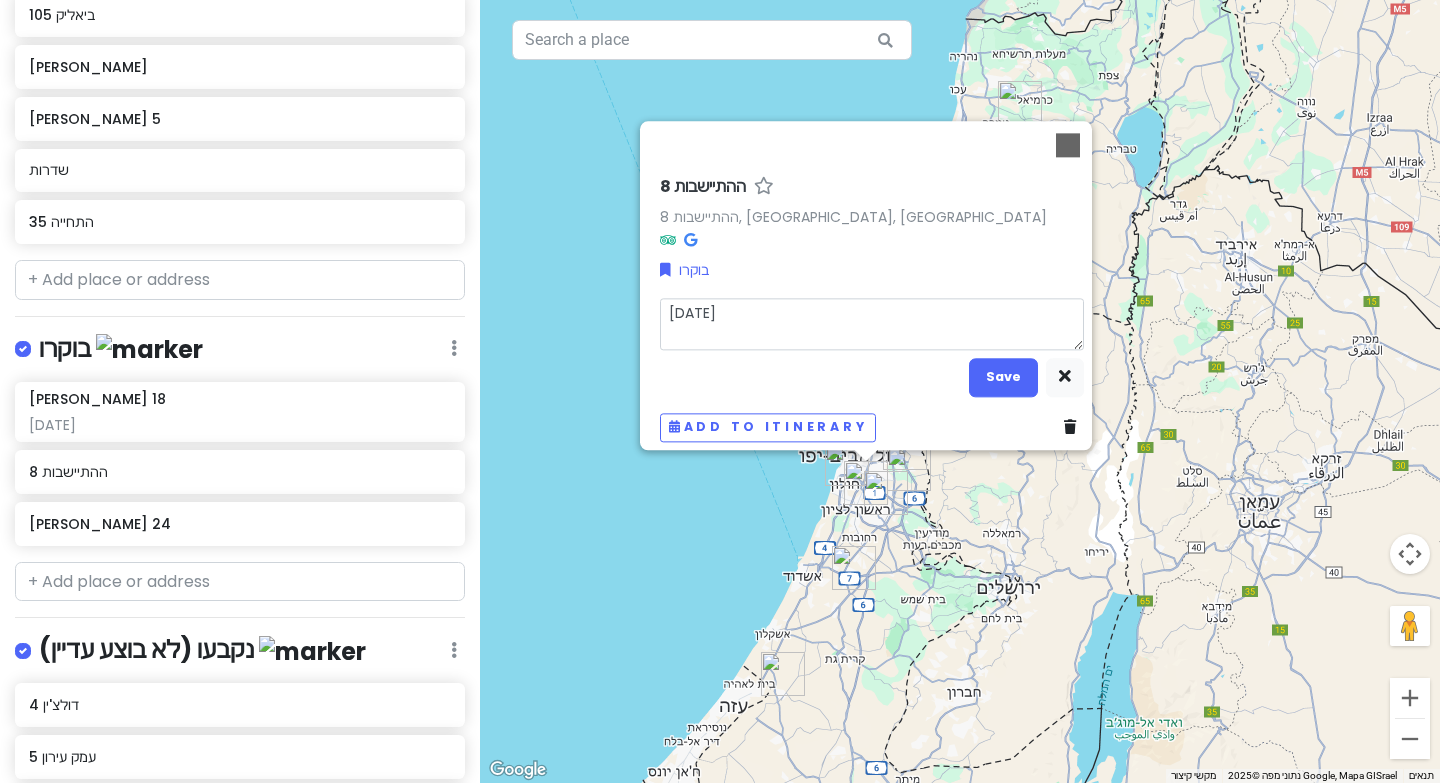 type on "x" 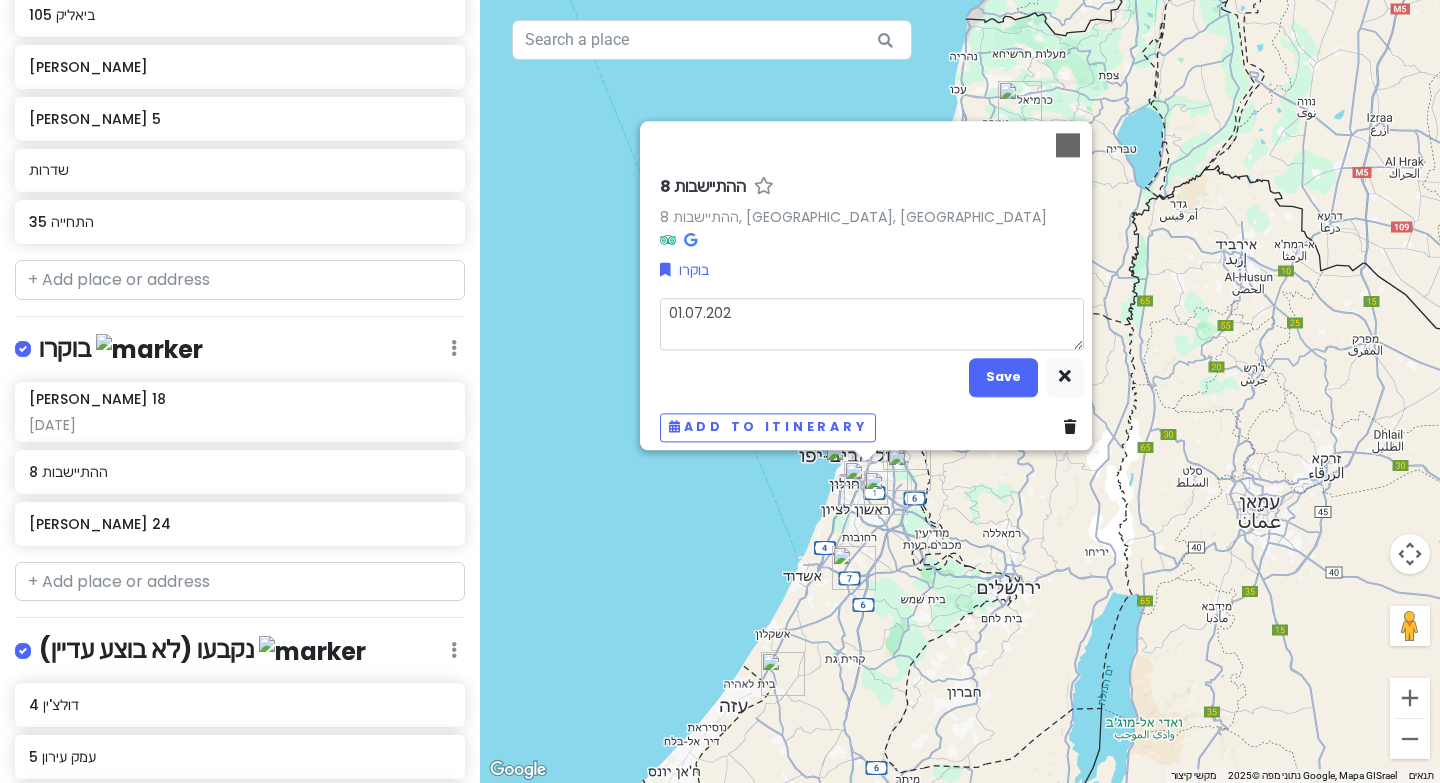 type on "x" 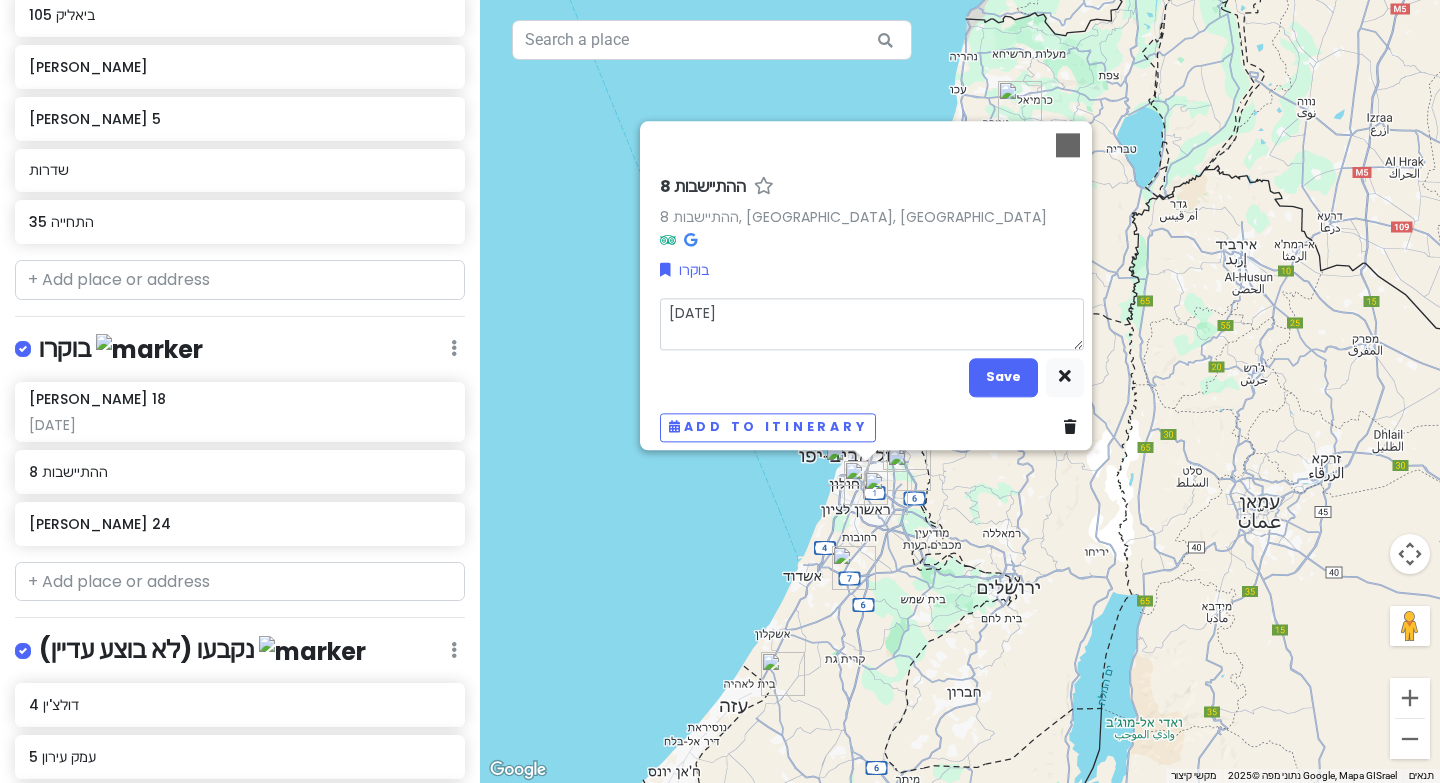 type on "x" 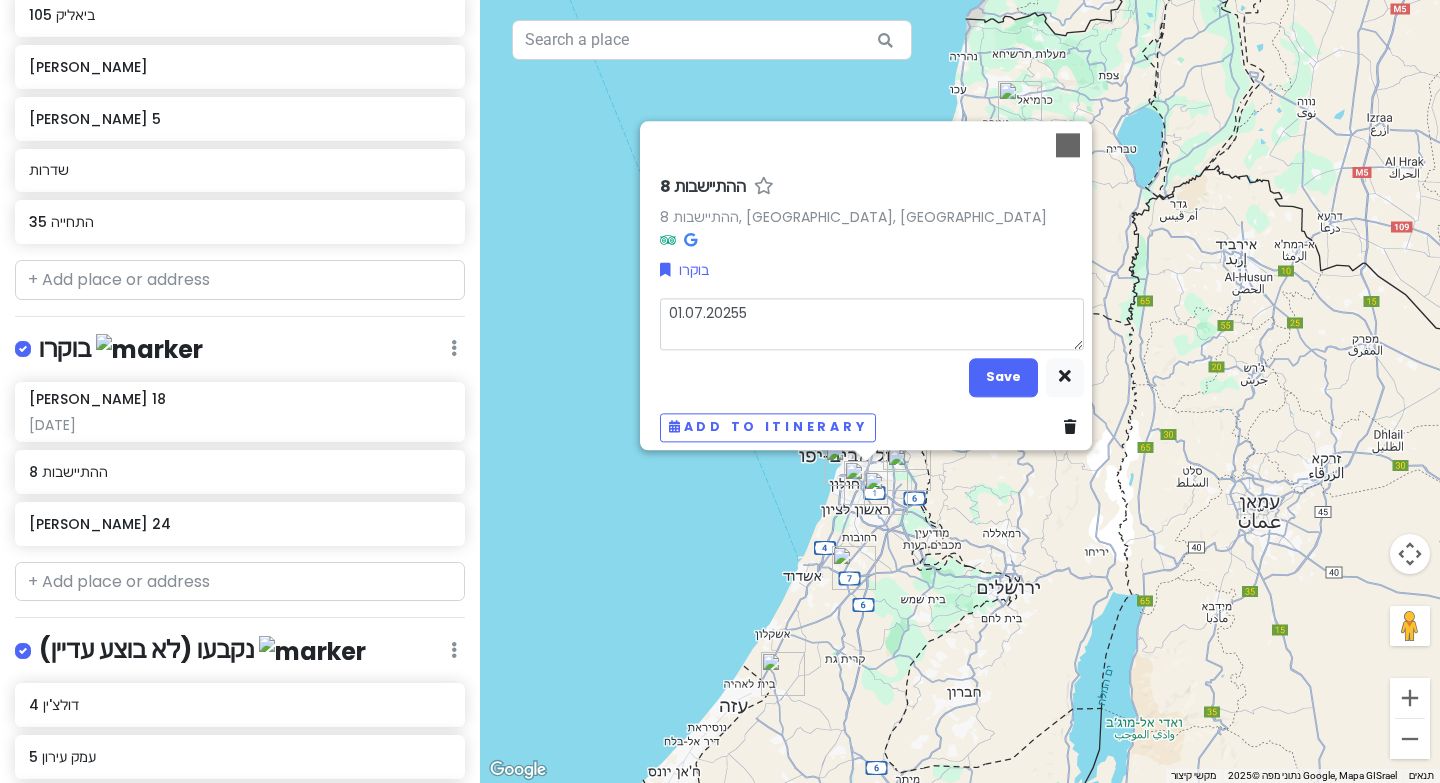 type on "x" 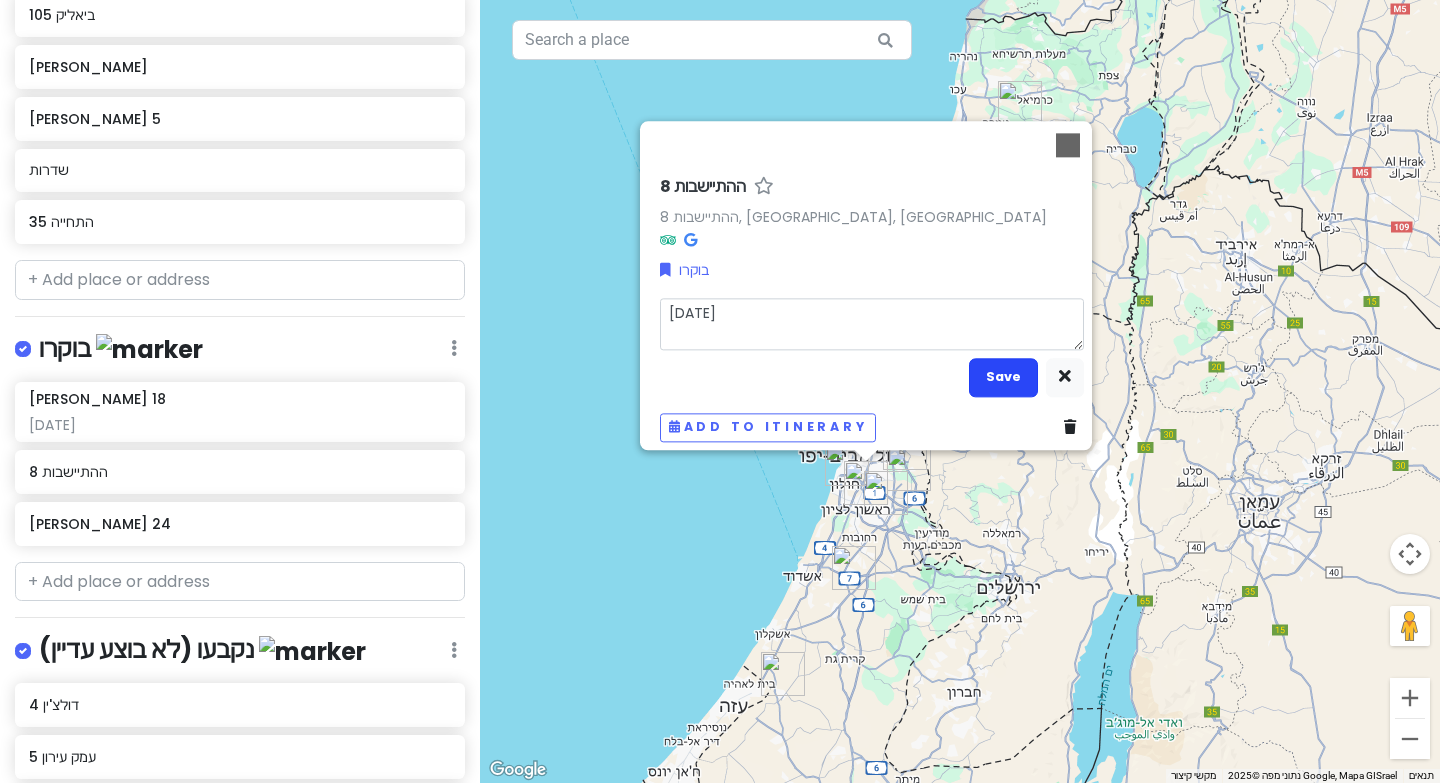 type on "[DATE]" 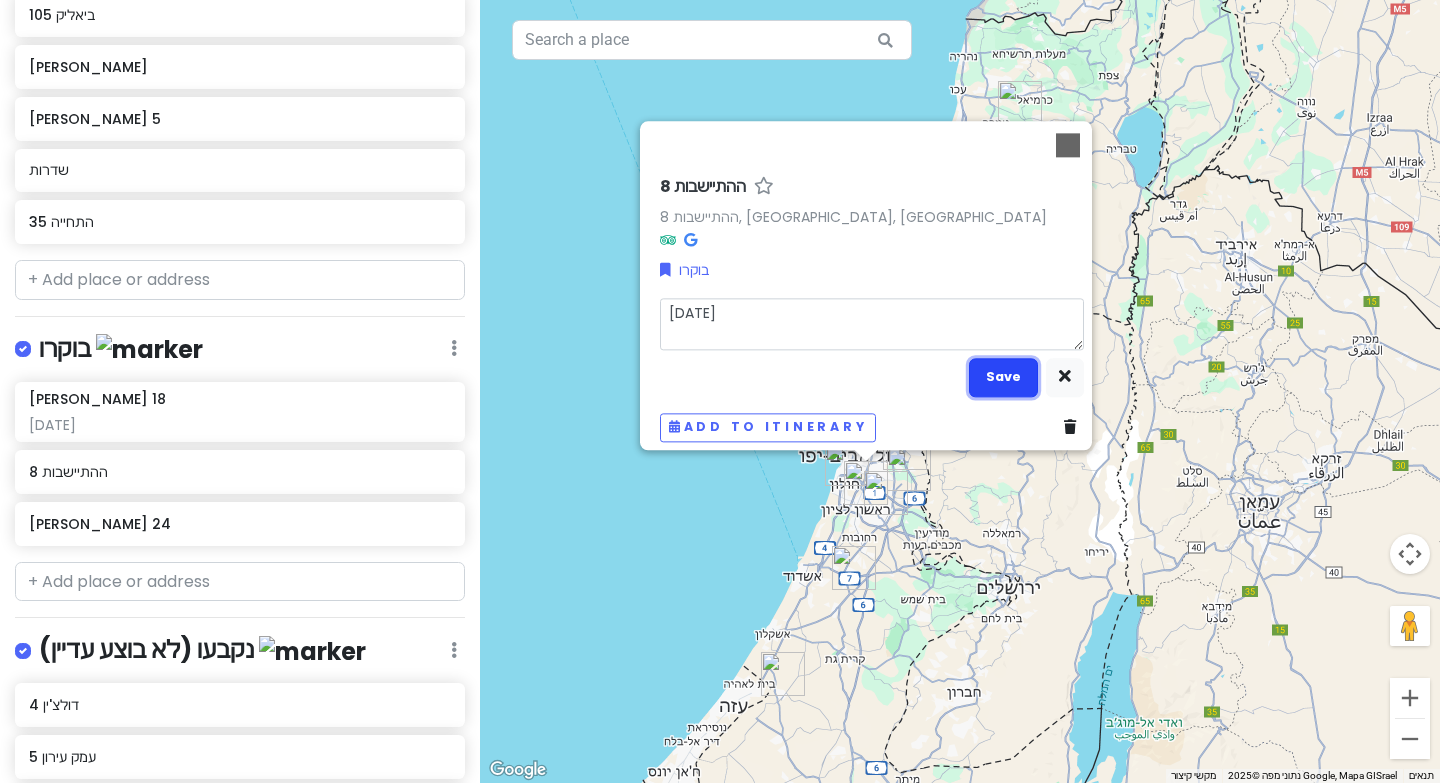 click on "Save" at bounding box center [1003, 377] 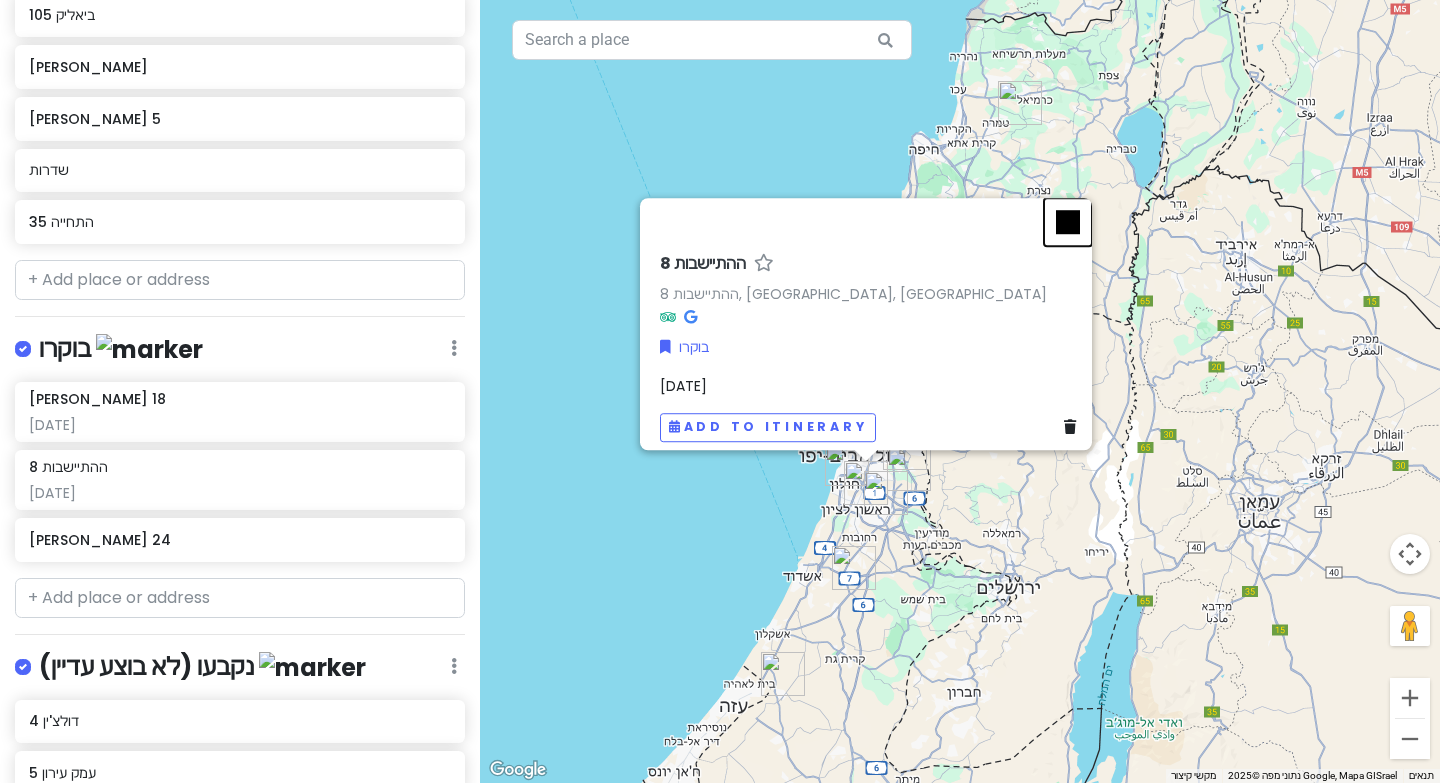 click at bounding box center [1068, 222] 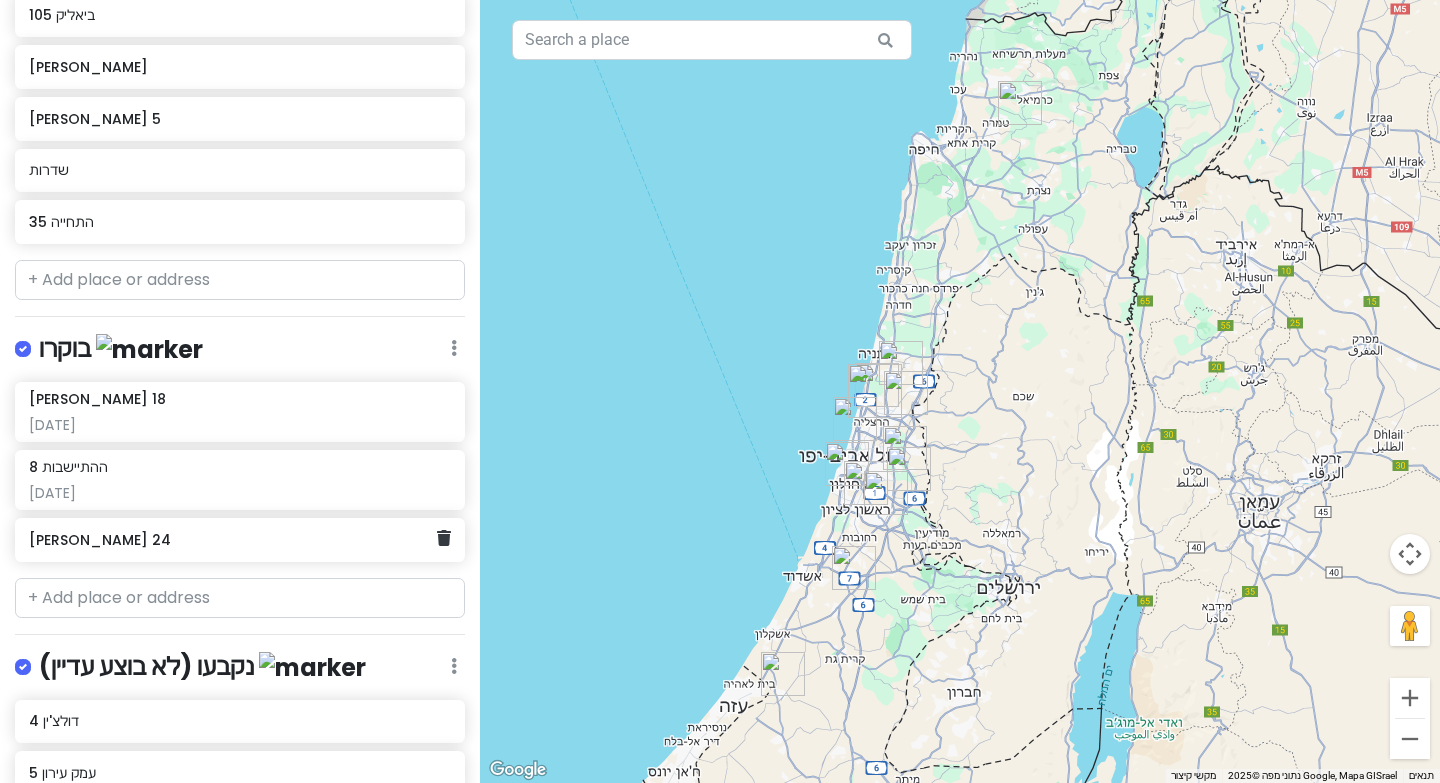 click on "[PERSON_NAME] 24" at bounding box center (232, 540) 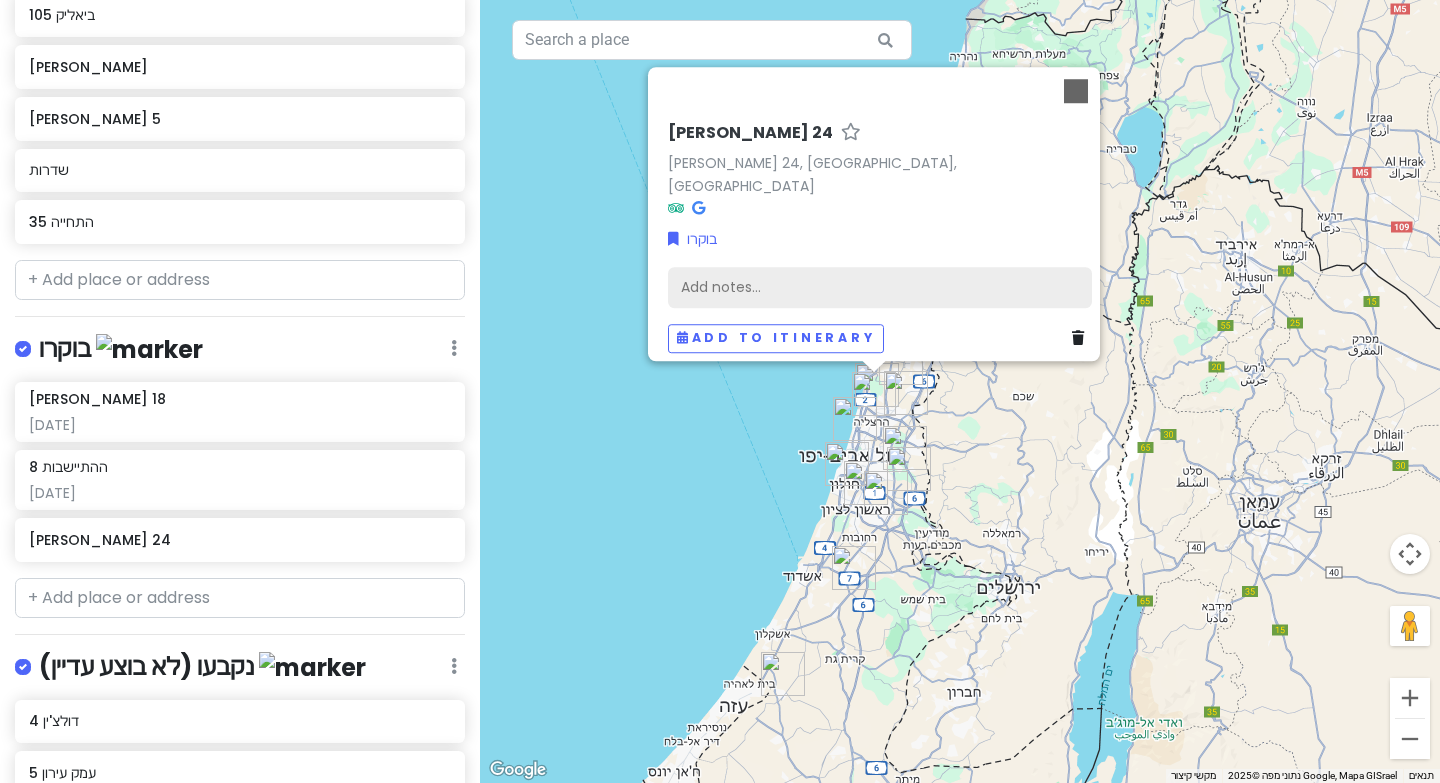 click on "Add notes..." at bounding box center (880, 287) 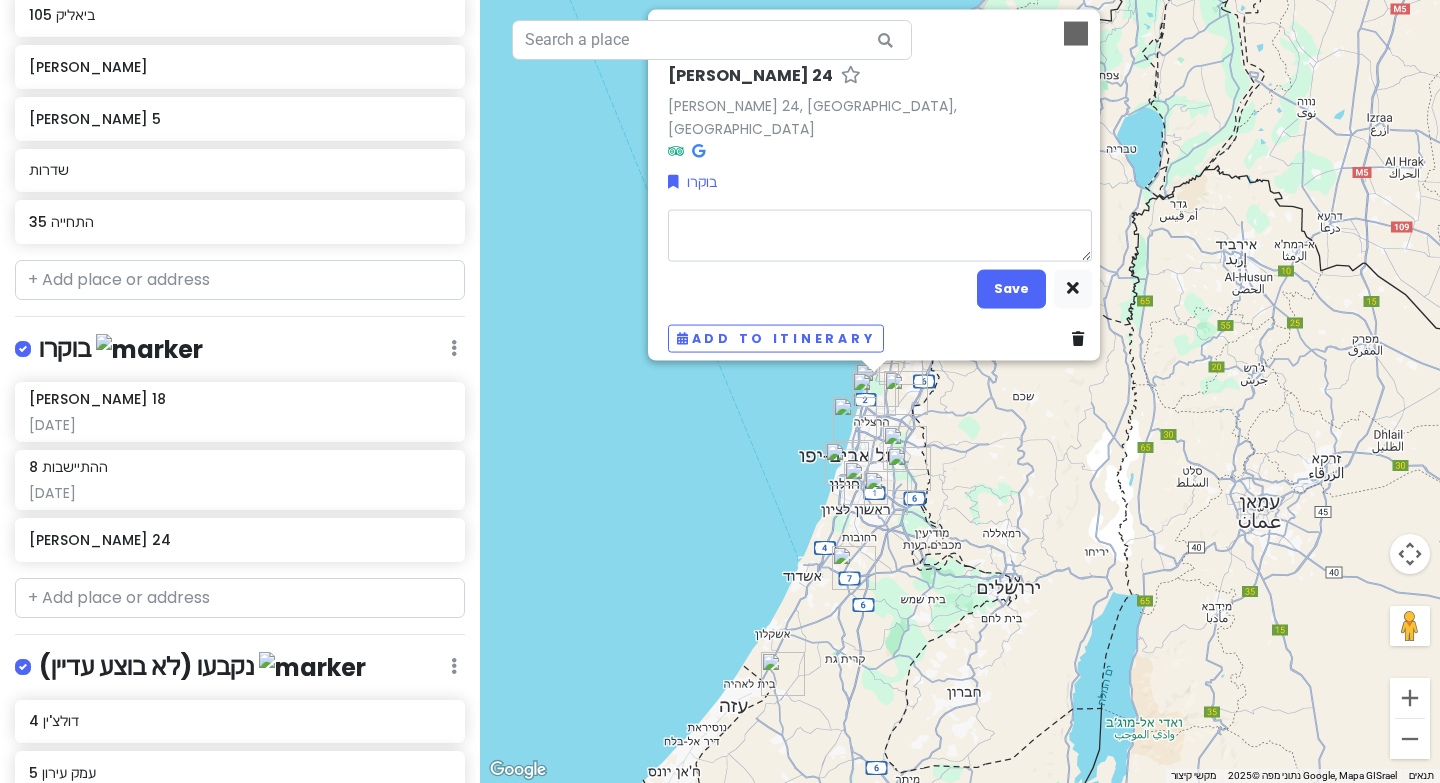 type on "x" 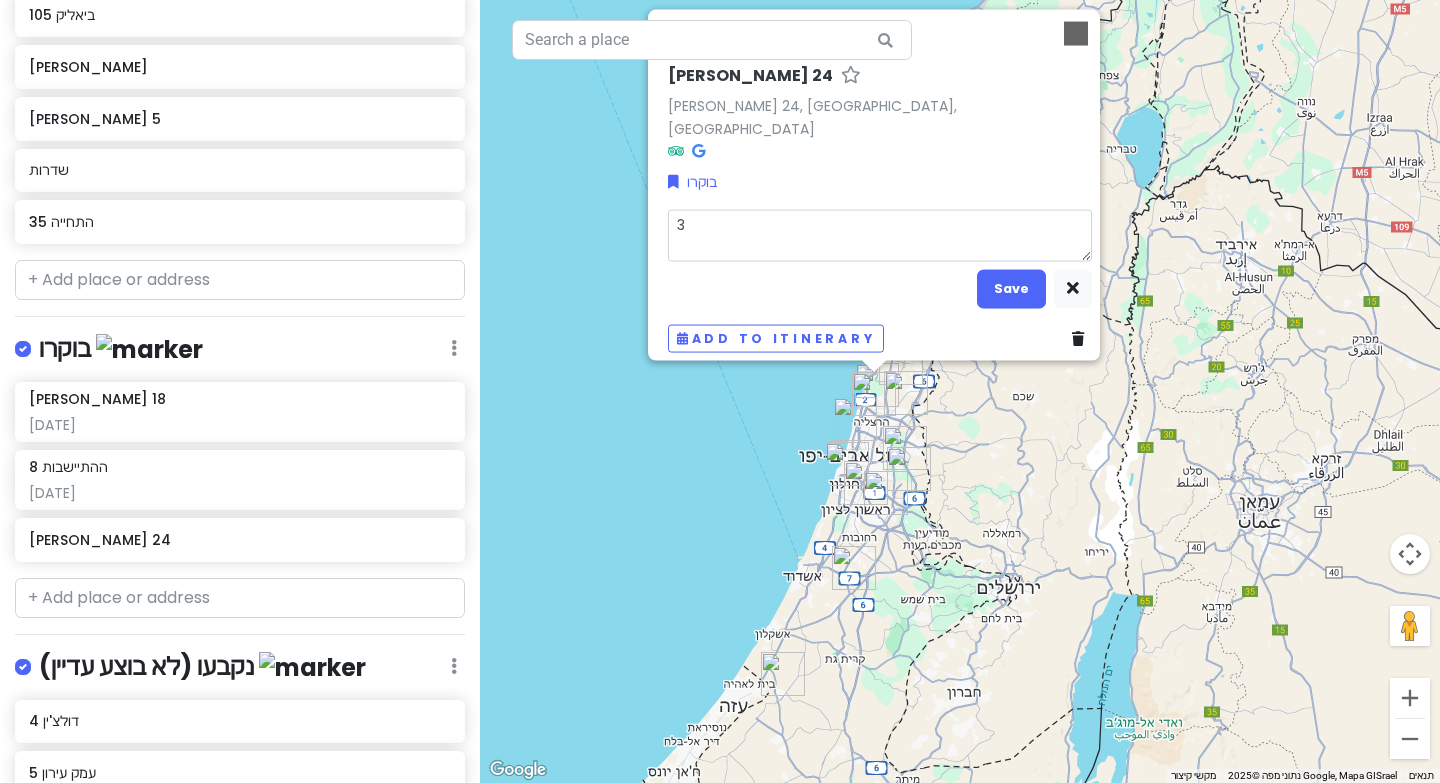 type on "x" 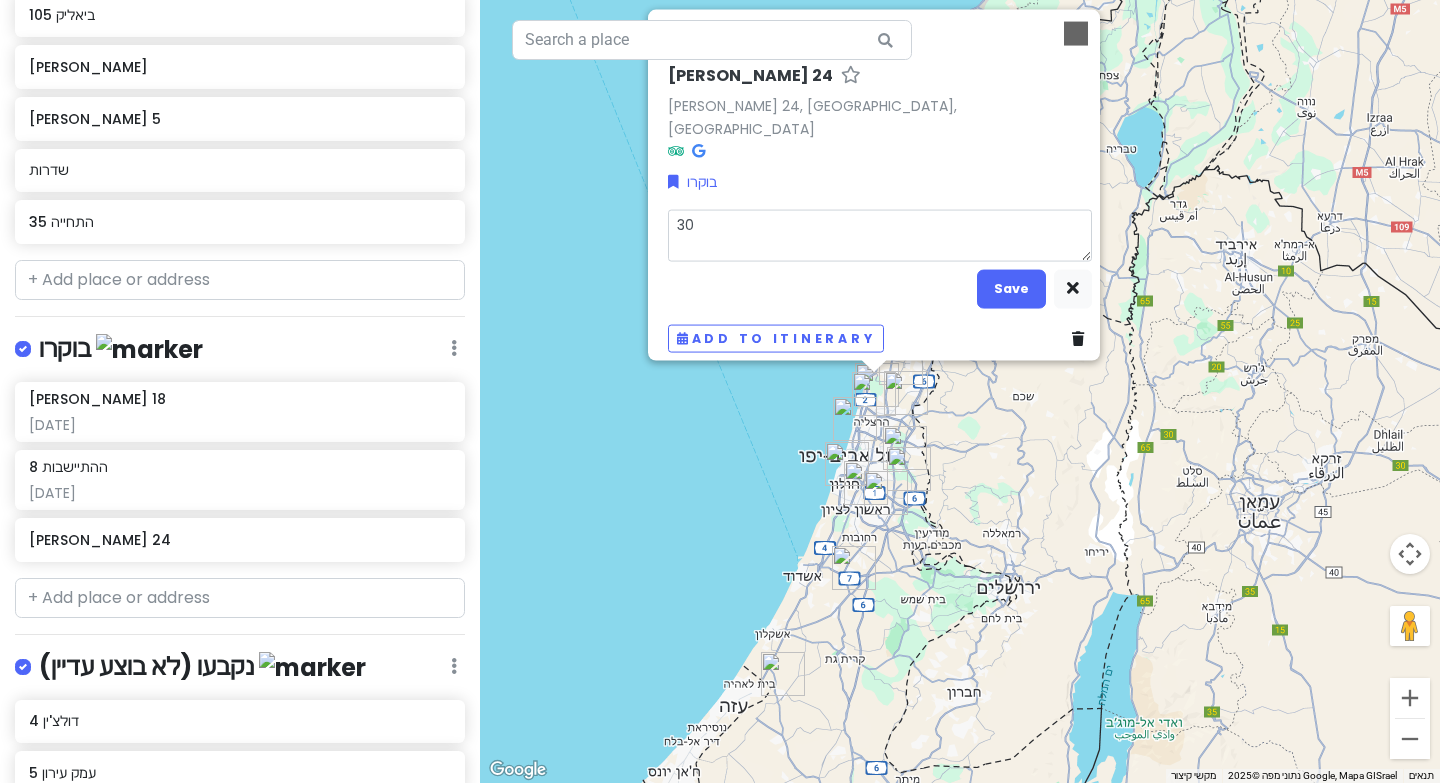 type on "x" 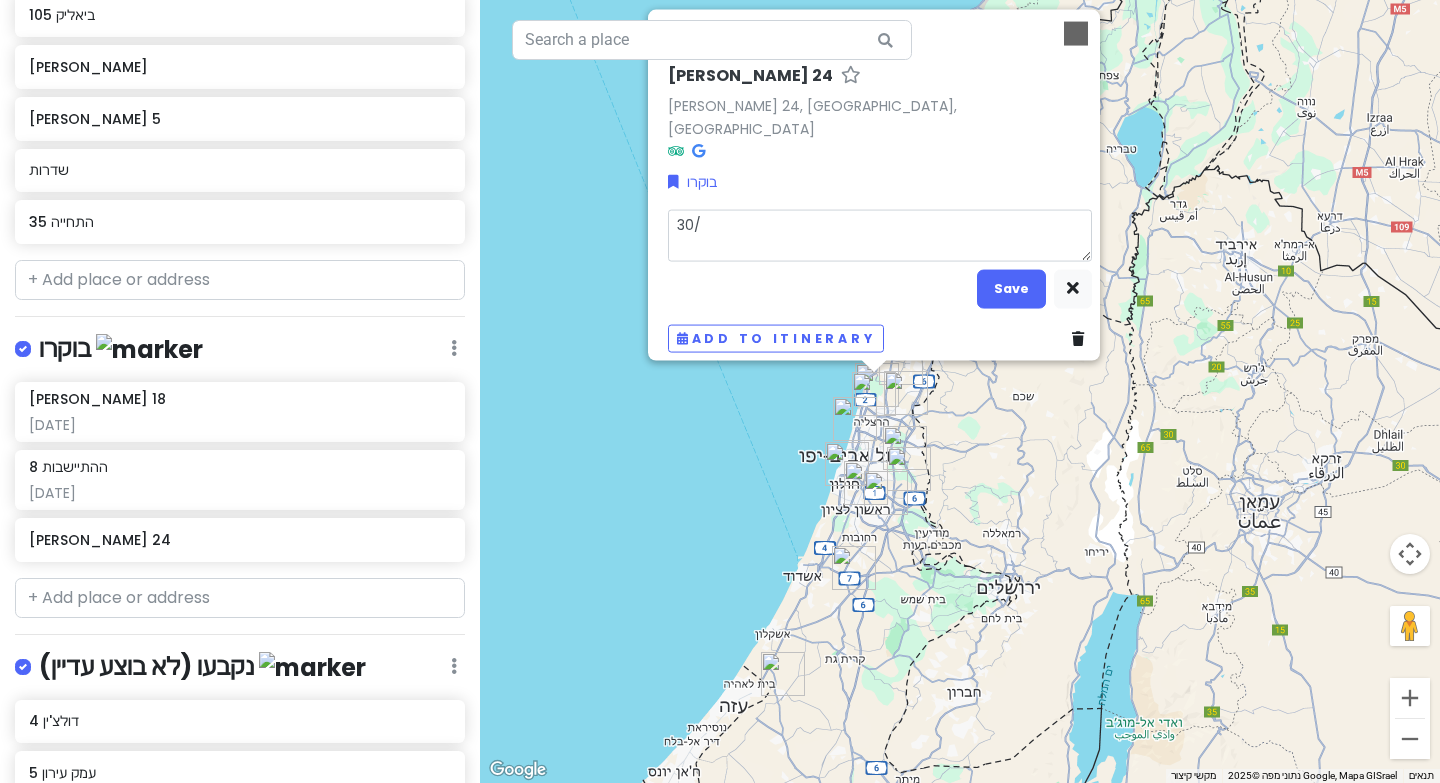 type on "x" 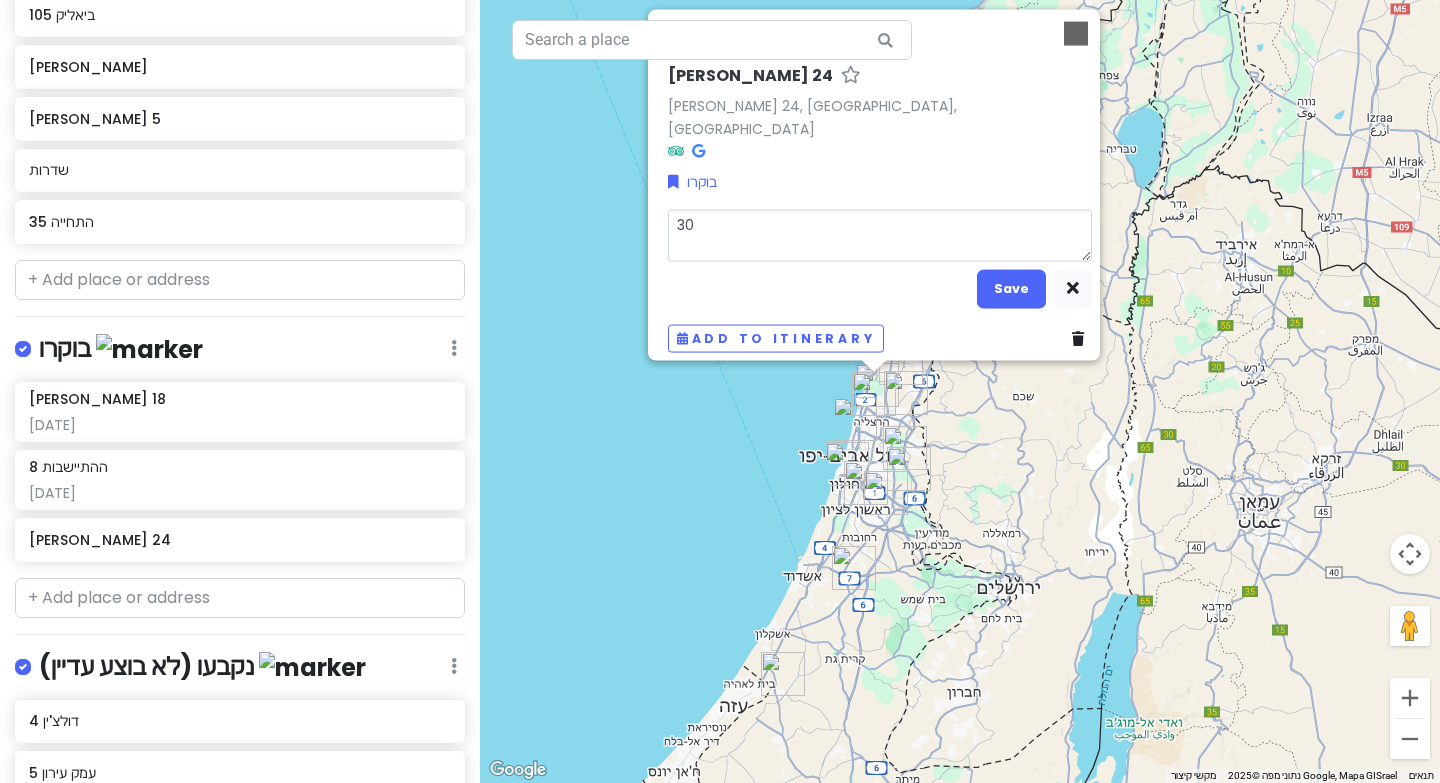 type on "x" 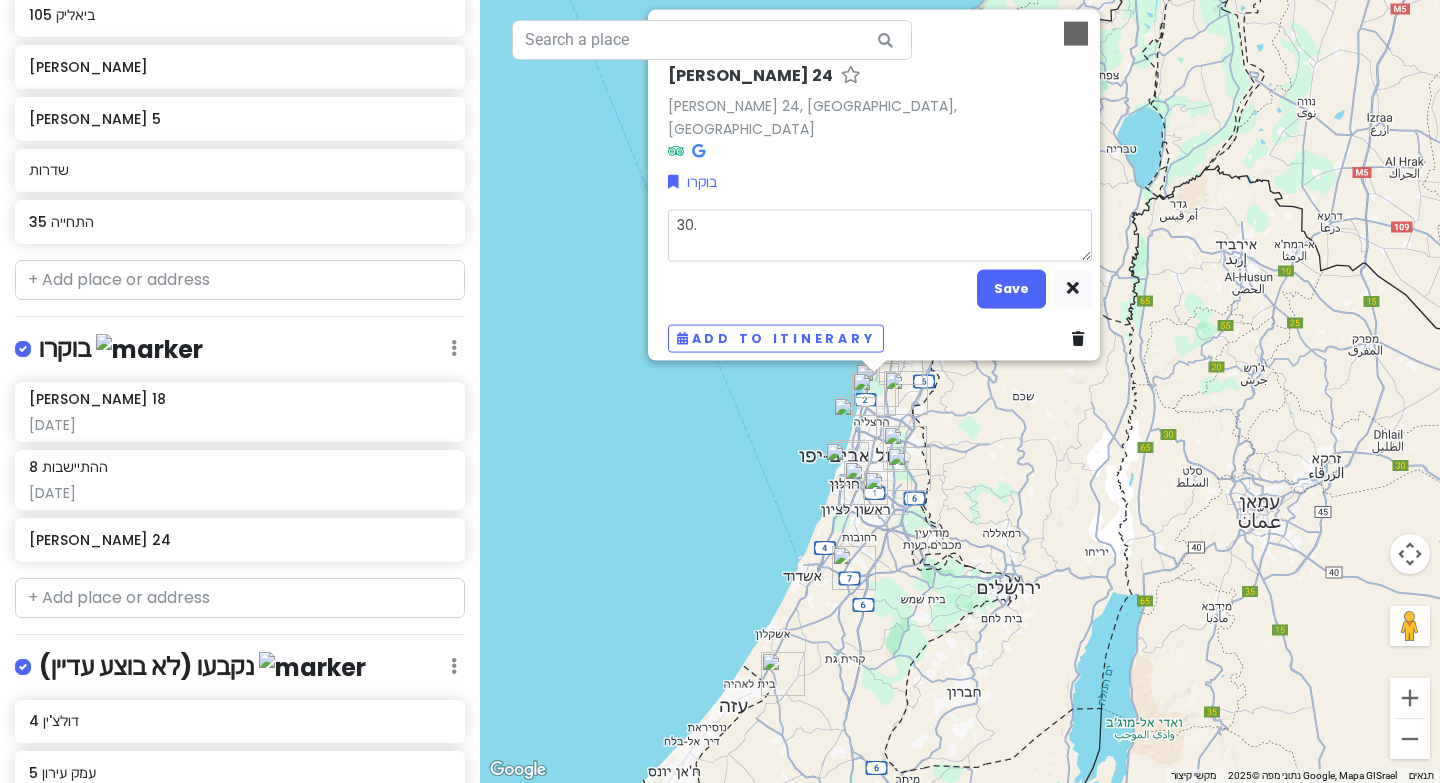 type on "x" 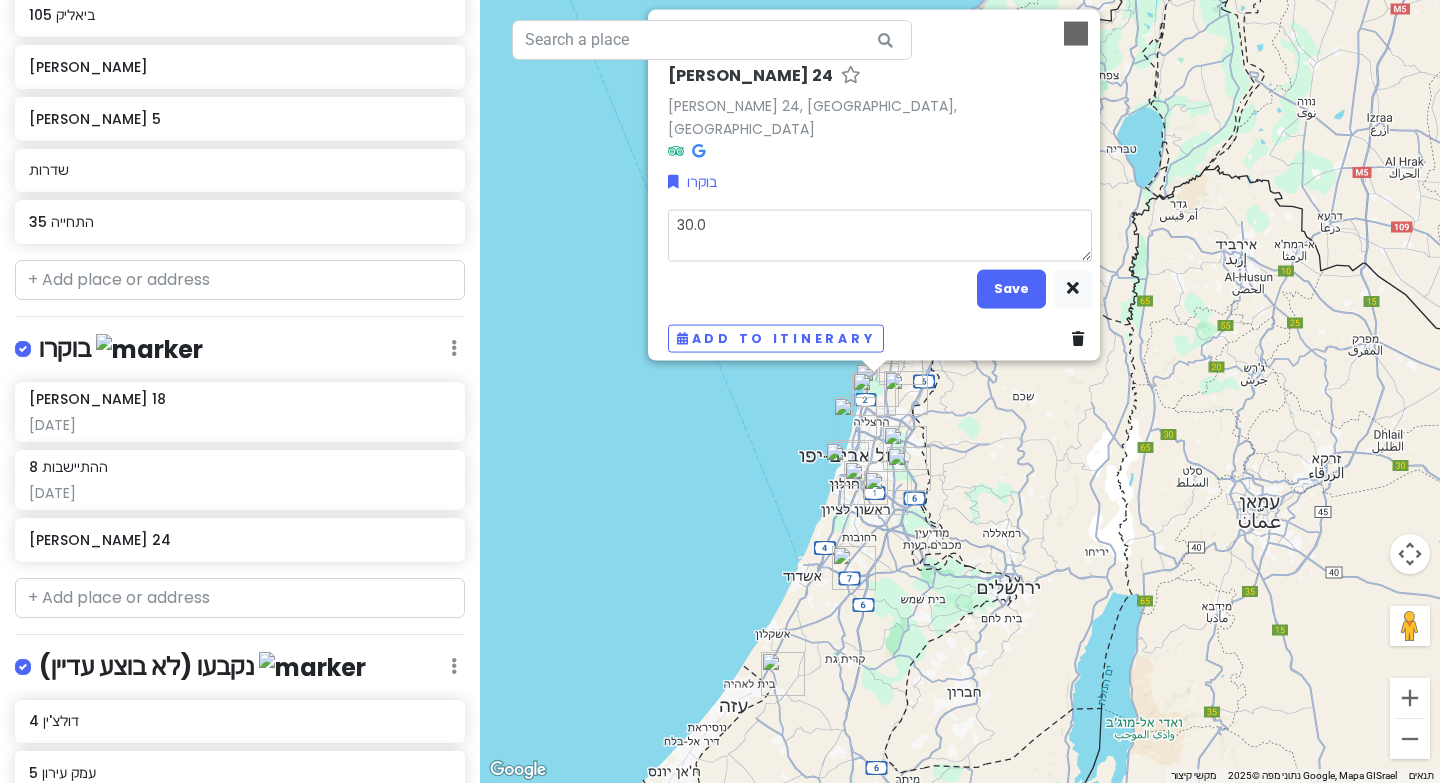 type on "x" 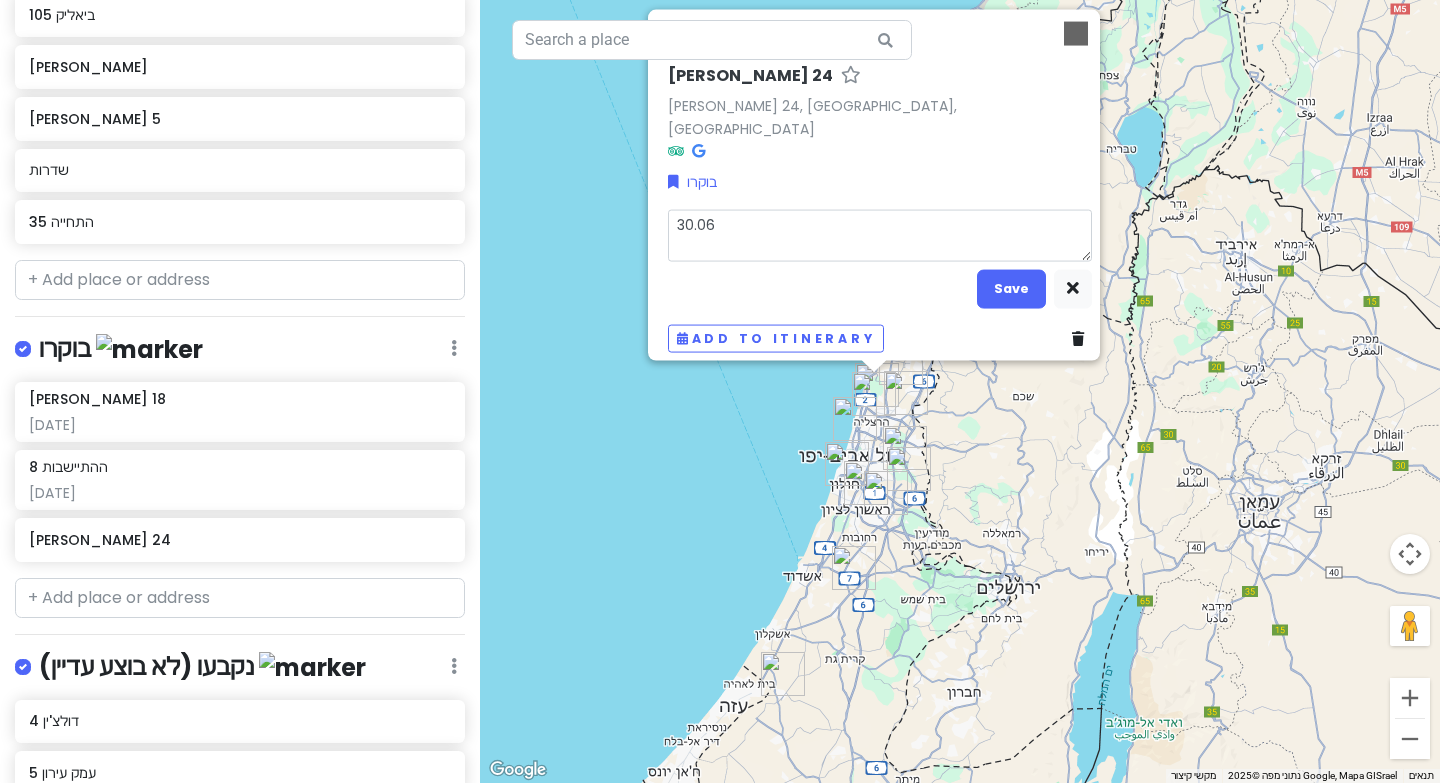 type on "x" 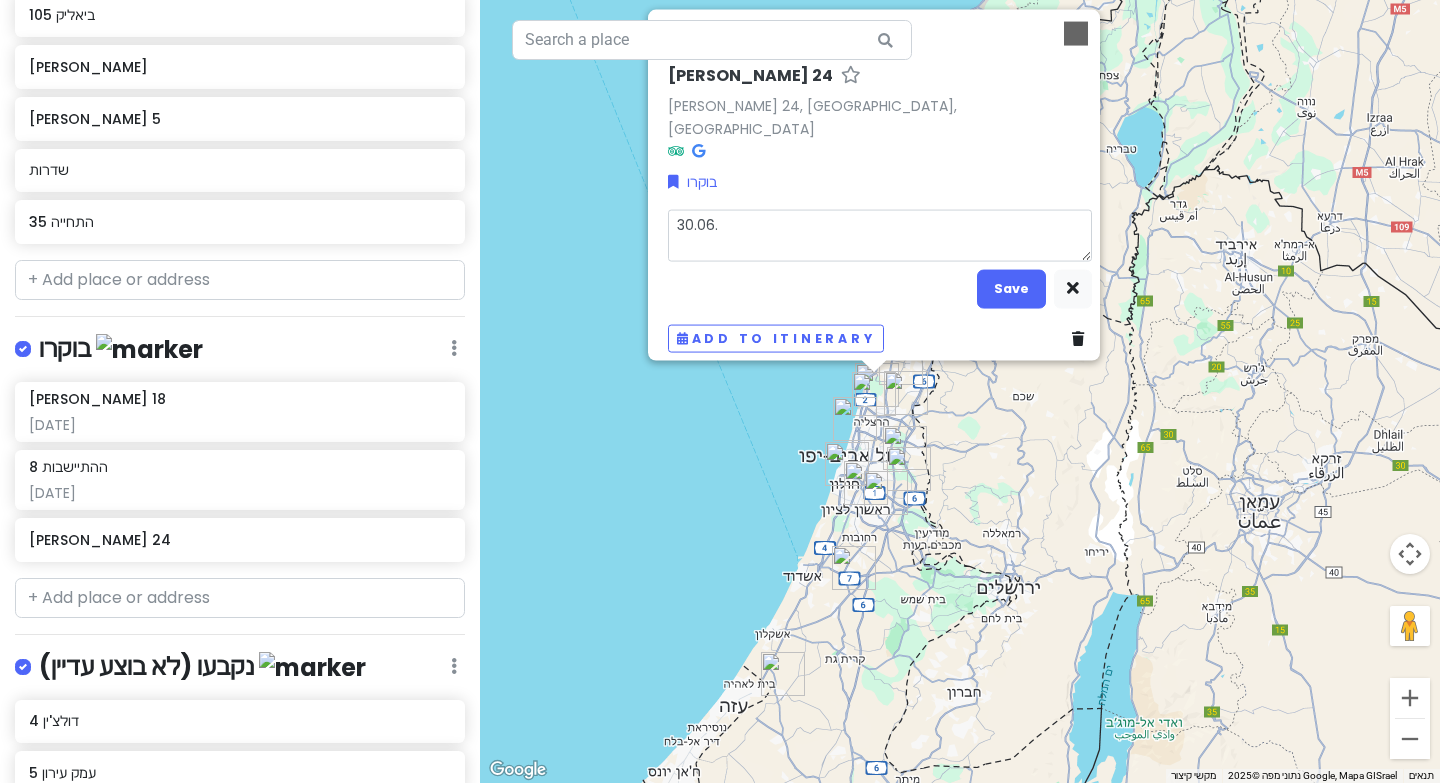 type on "x" 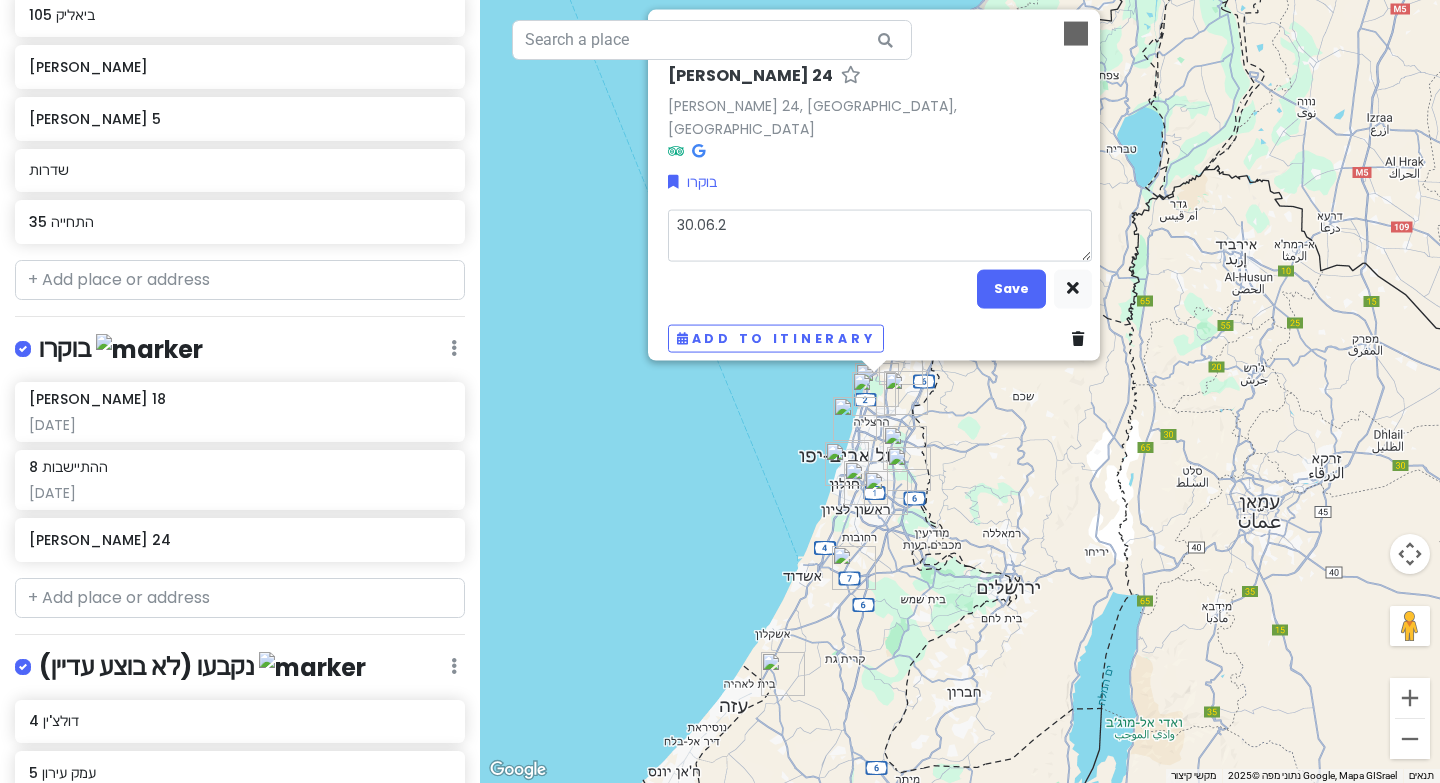 type on "x" 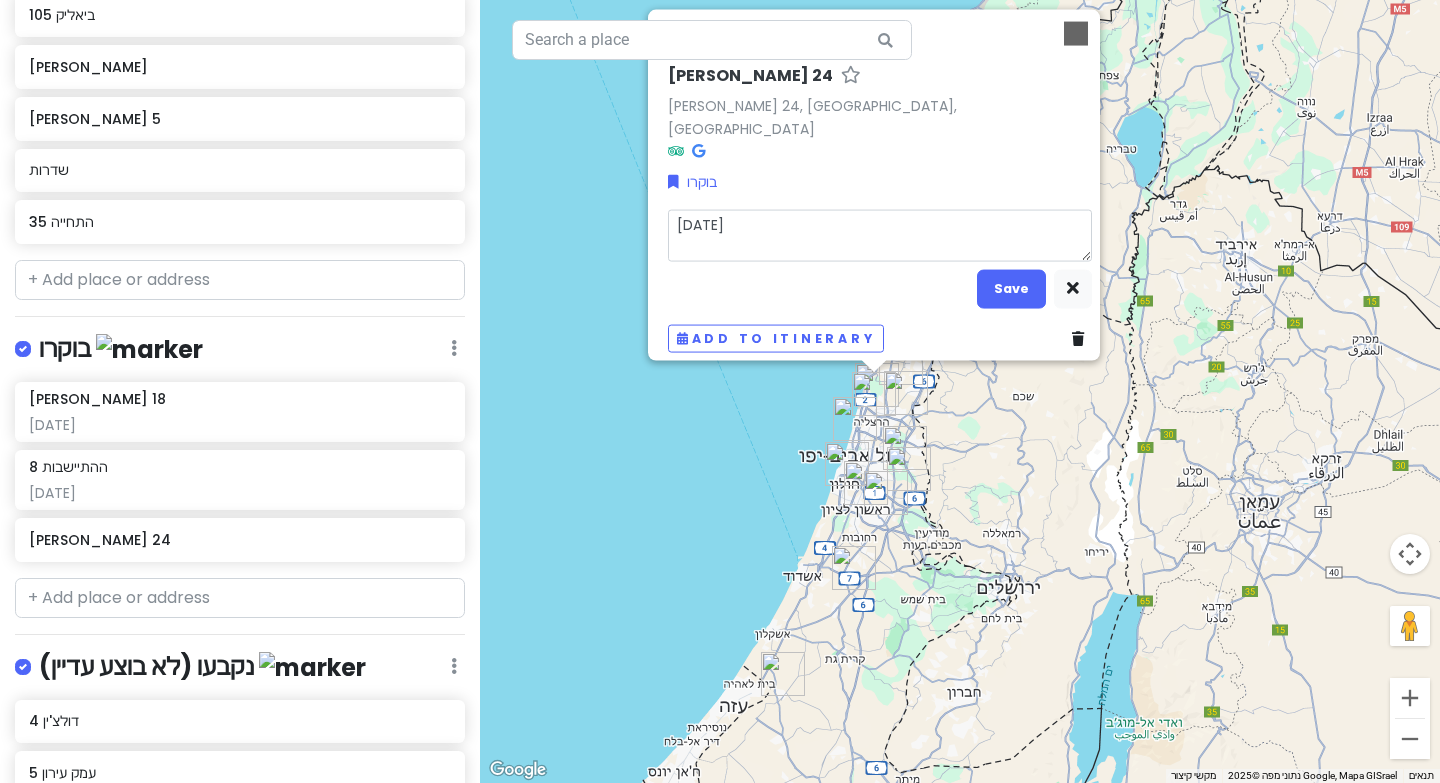 type on "x" 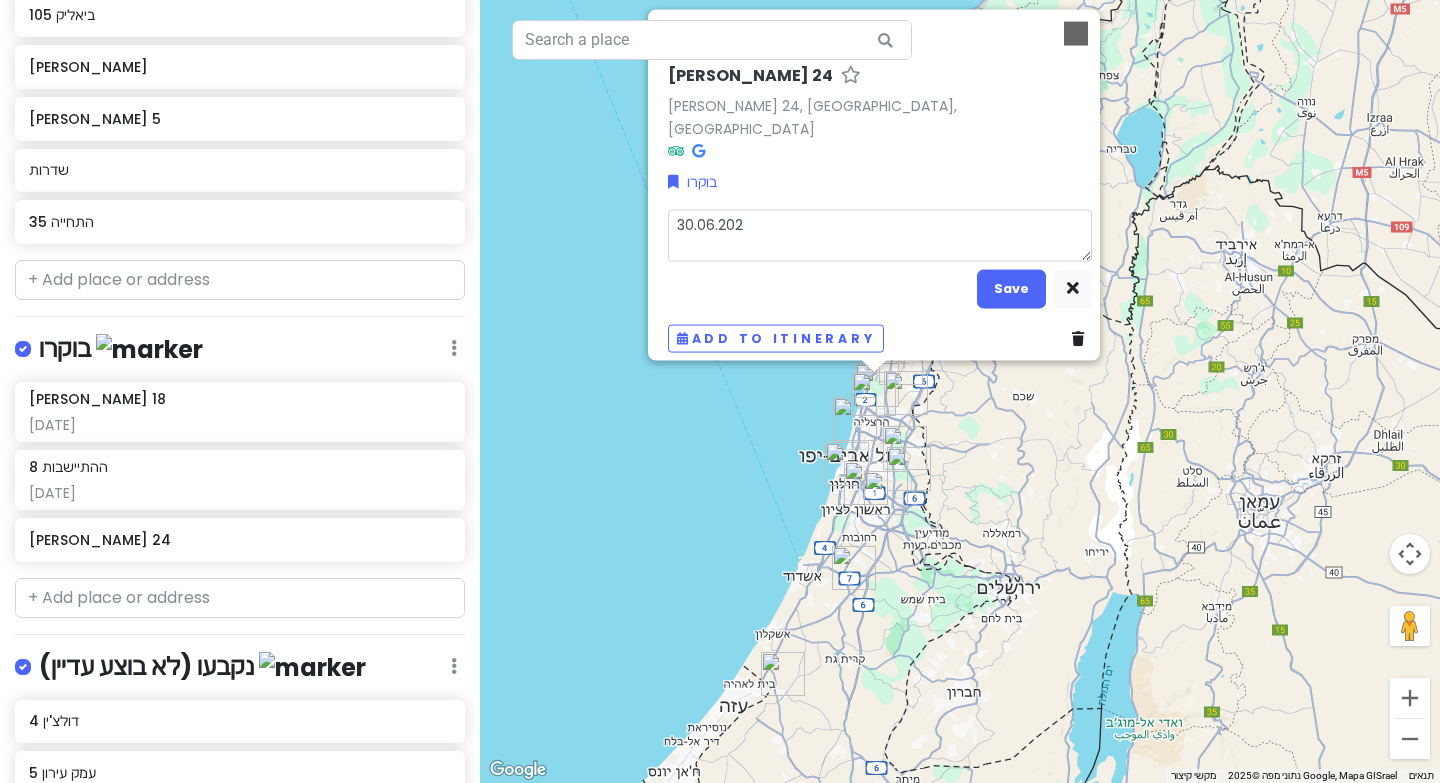type on "x" 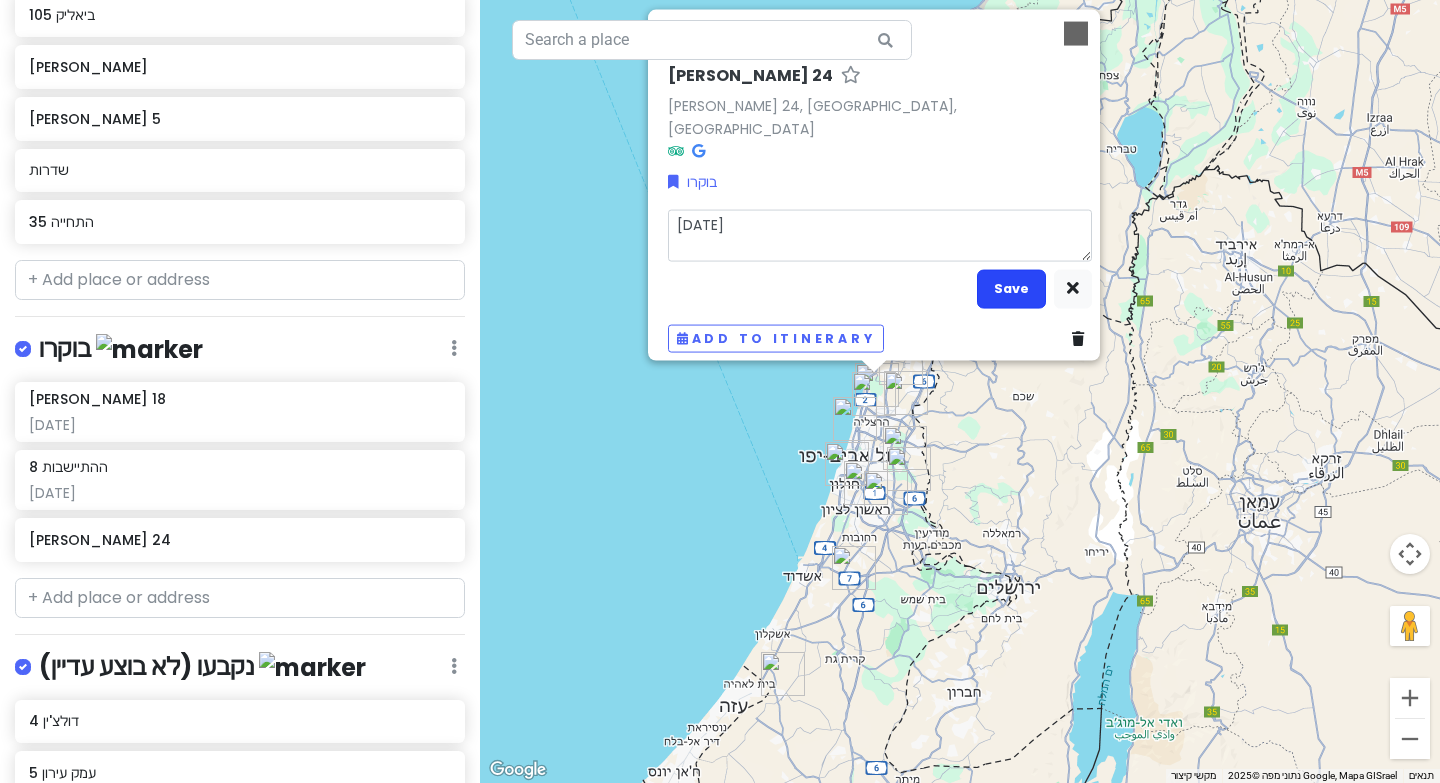 type on "[DATE]" 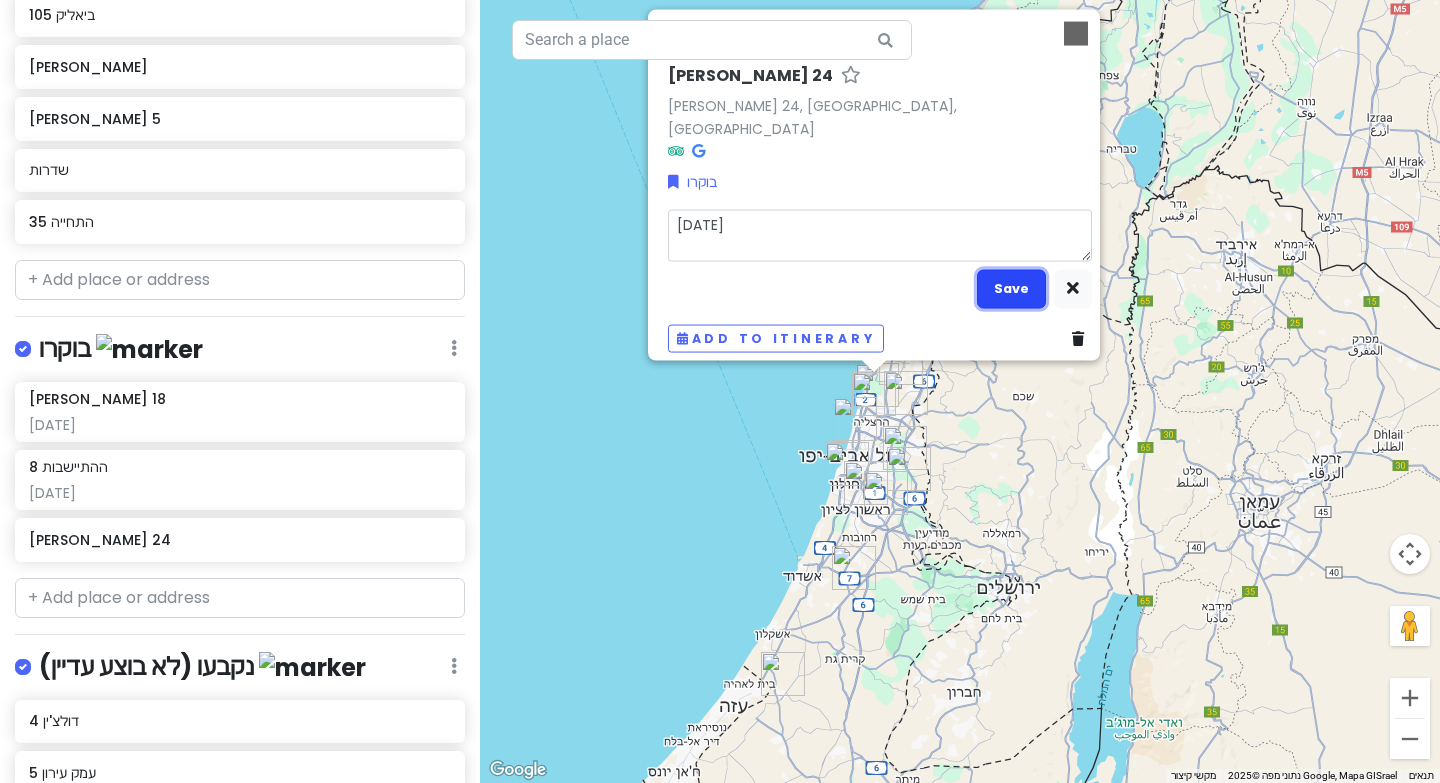 click on "Save" at bounding box center [1011, 288] 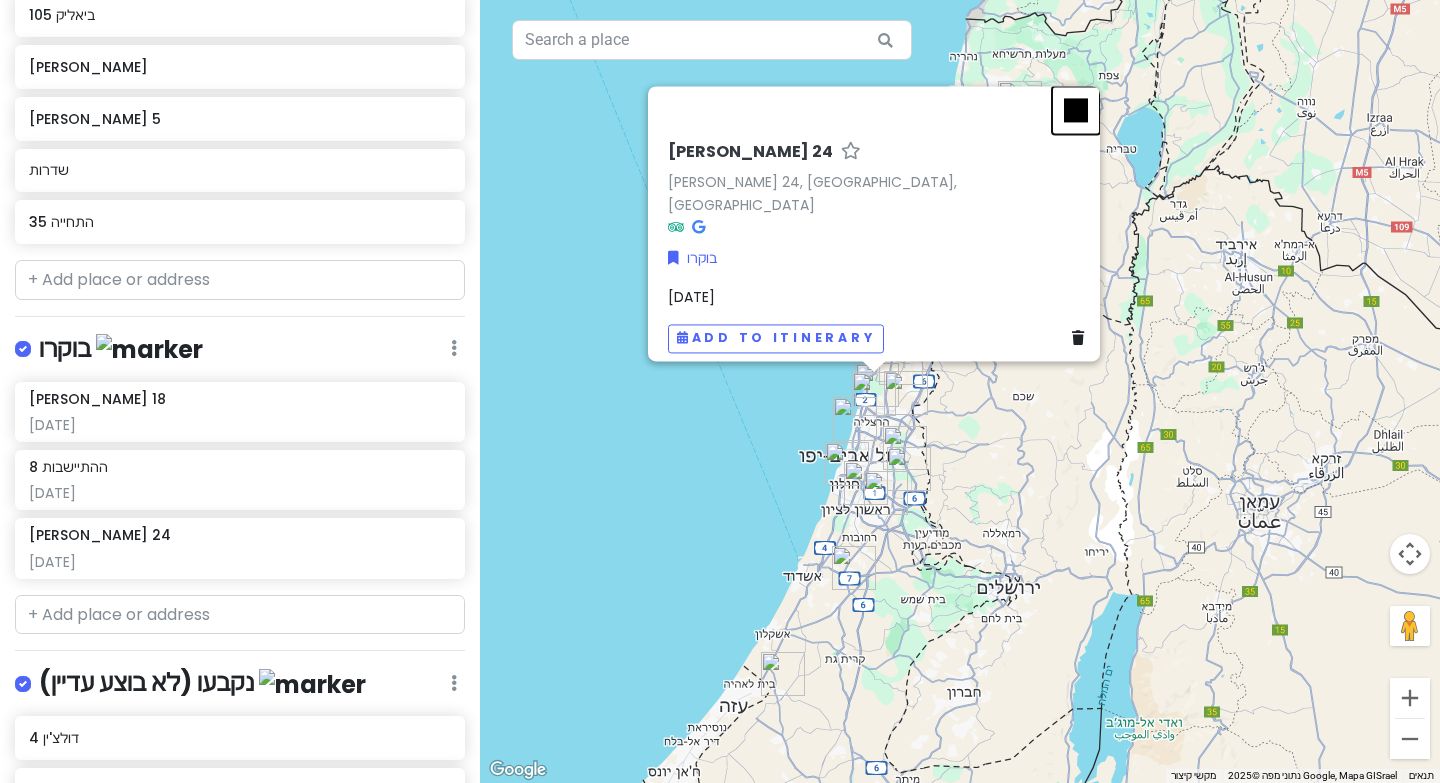 click at bounding box center [1076, 110] 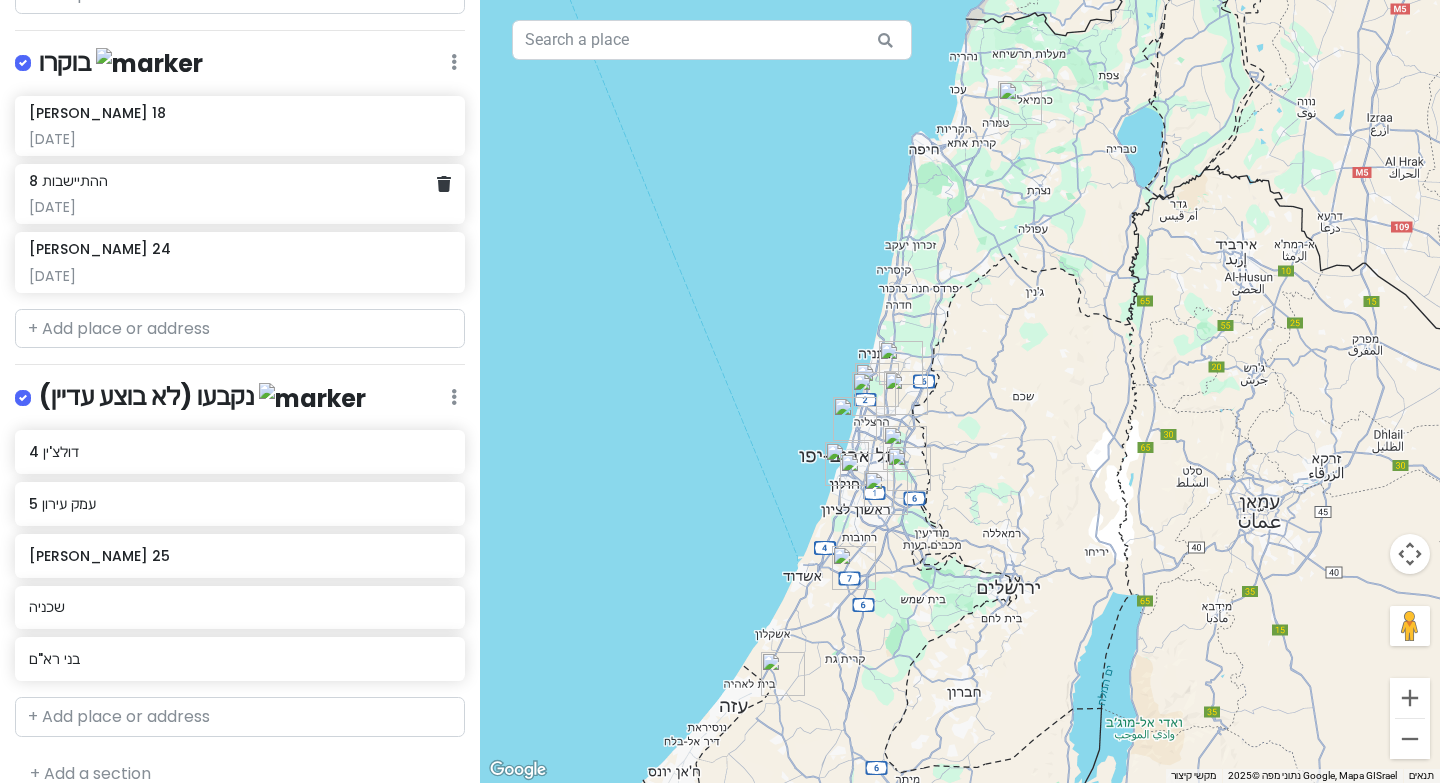scroll, scrollTop: 664, scrollLeft: 0, axis: vertical 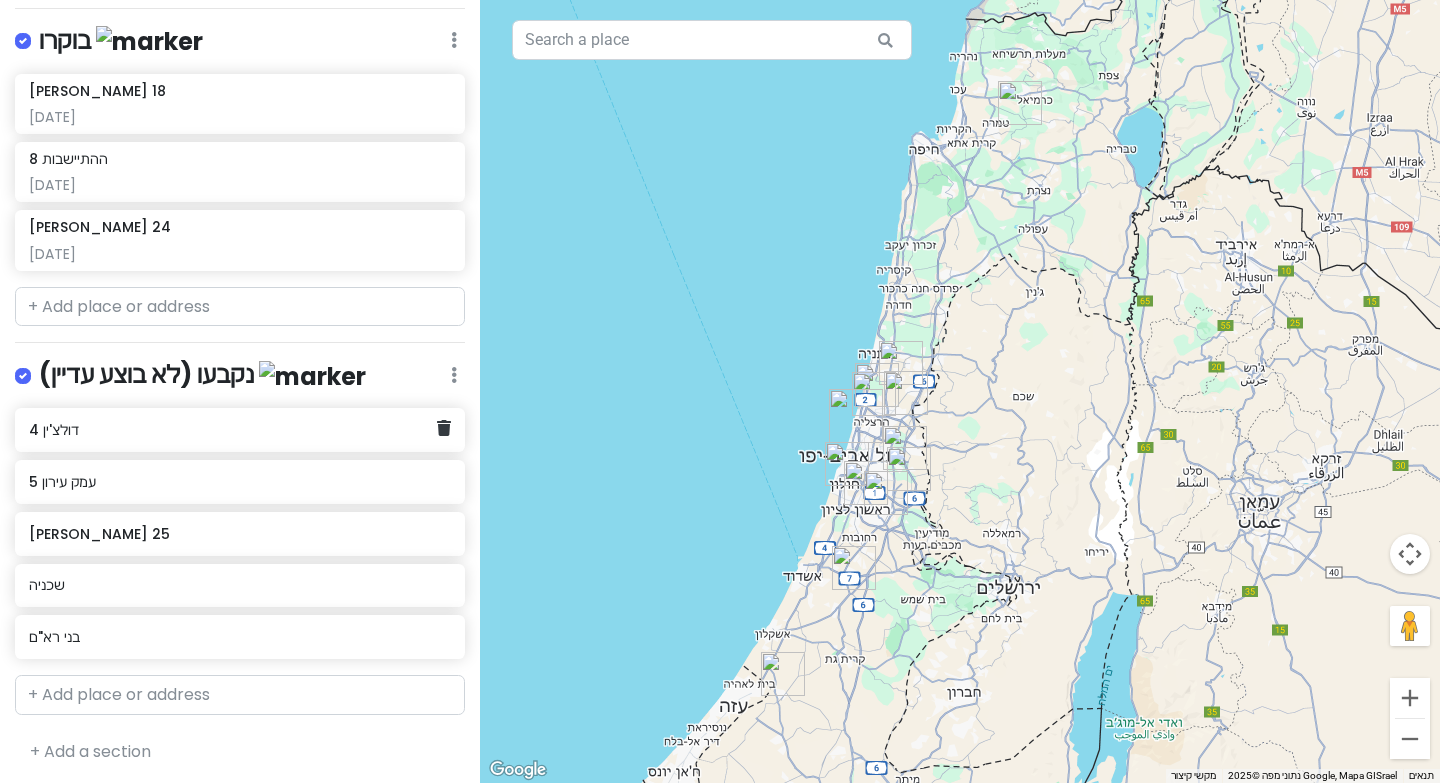click on "דולצ'ין 4" at bounding box center [232, 430] 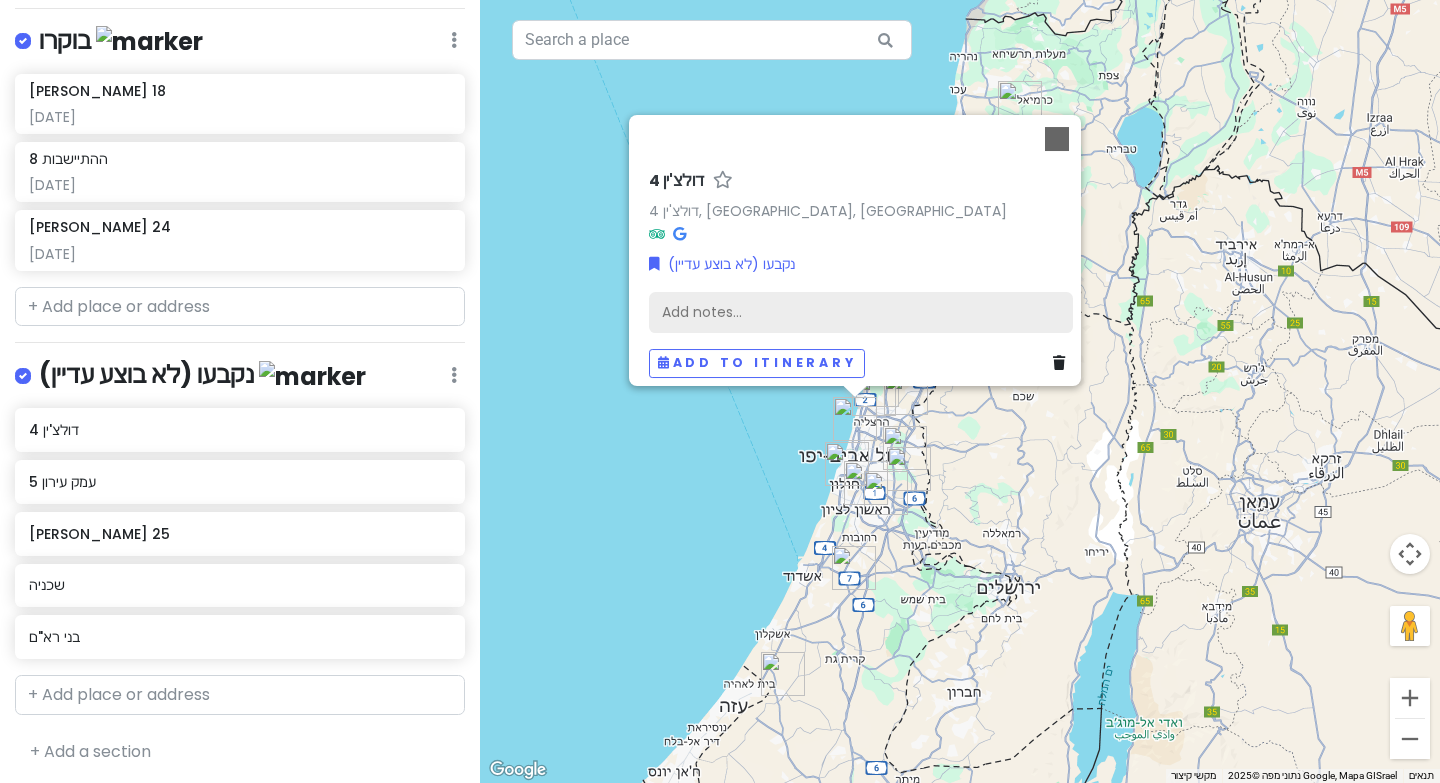 click on "Add notes..." at bounding box center [861, 312] 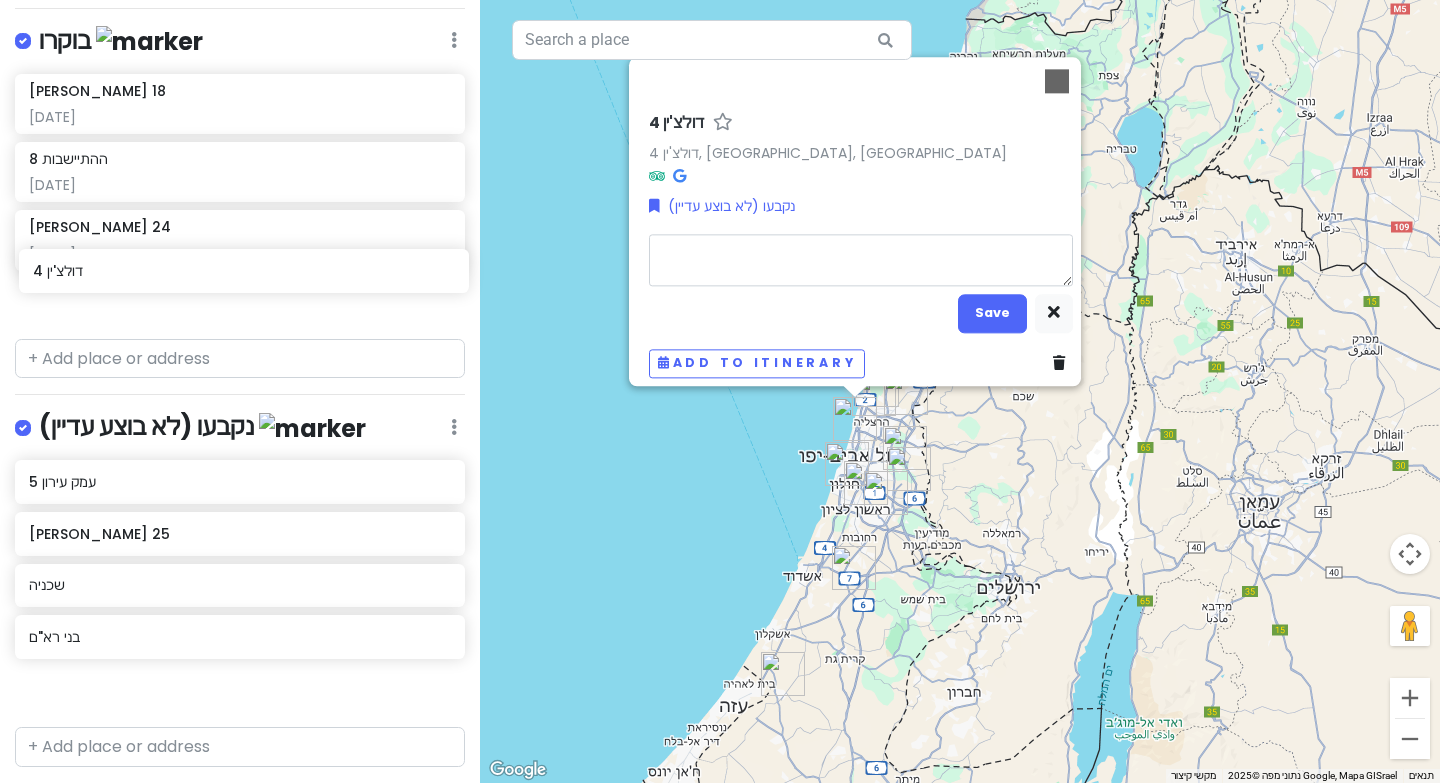 drag, startPoint x: 119, startPoint y: 424, endPoint x: 123, endPoint y: 270, distance: 154.05194 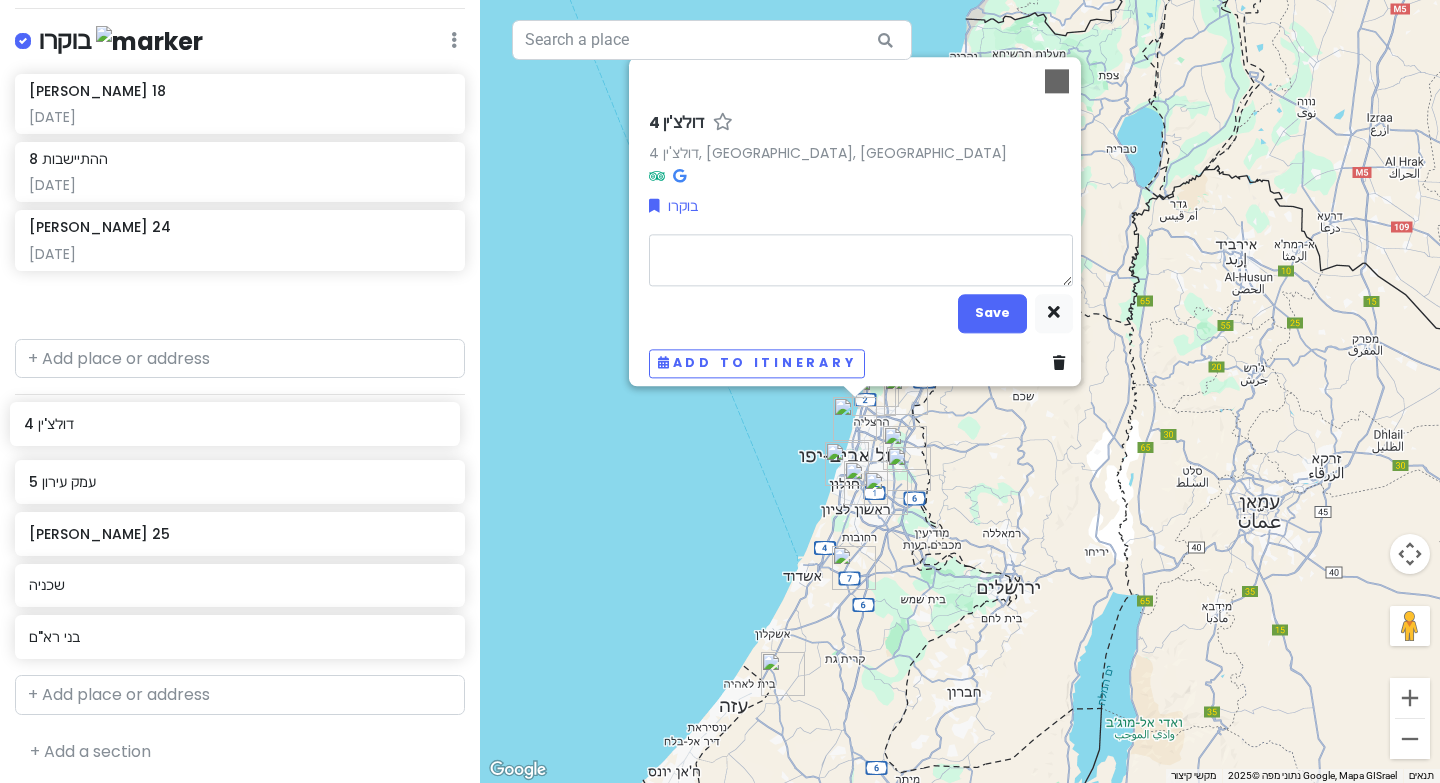 drag, startPoint x: 125, startPoint y: 288, endPoint x: 118, endPoint y: 414, distance: 126.1943 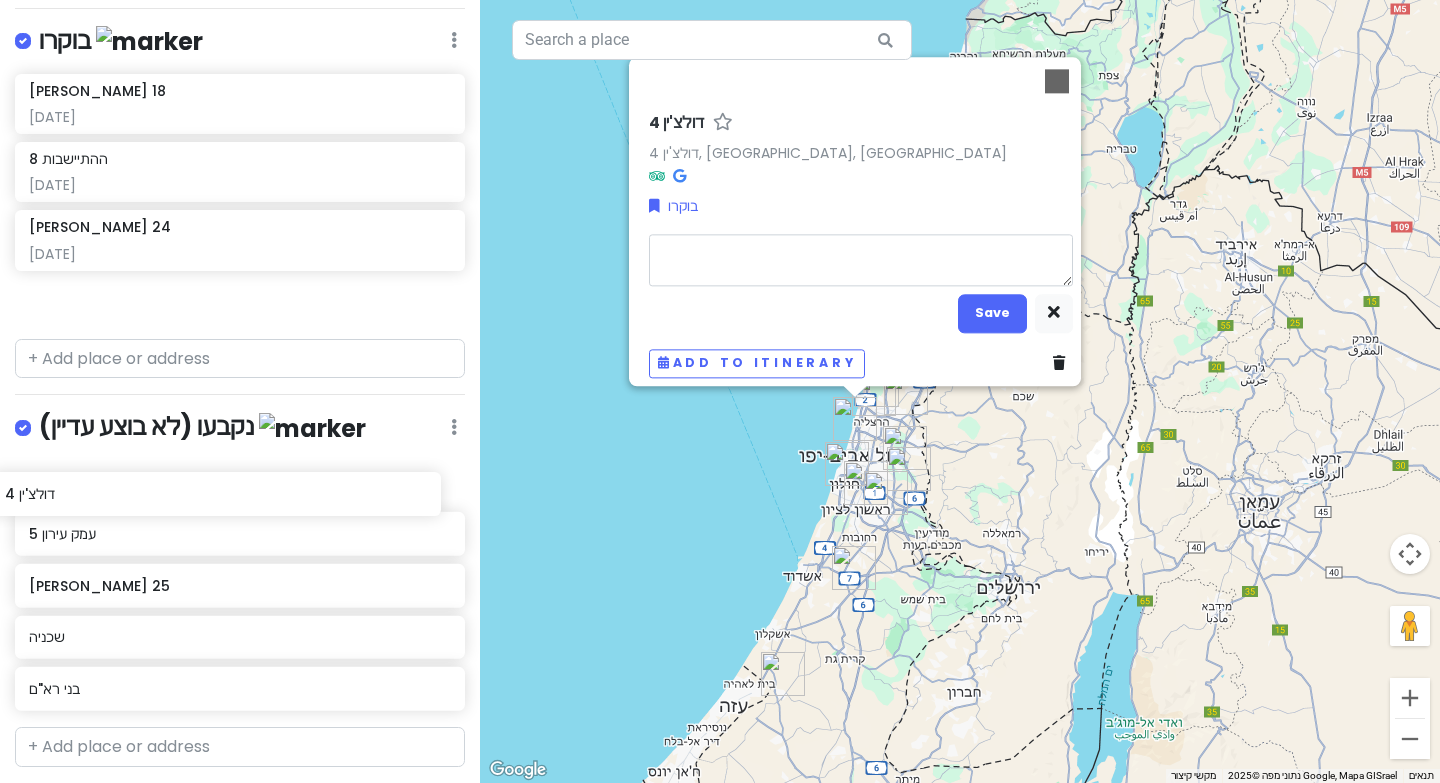 drag, startPoint x: 173, startPoint y: 283, endPoint x: 149, endPoint y: 476, distance: 194.4865 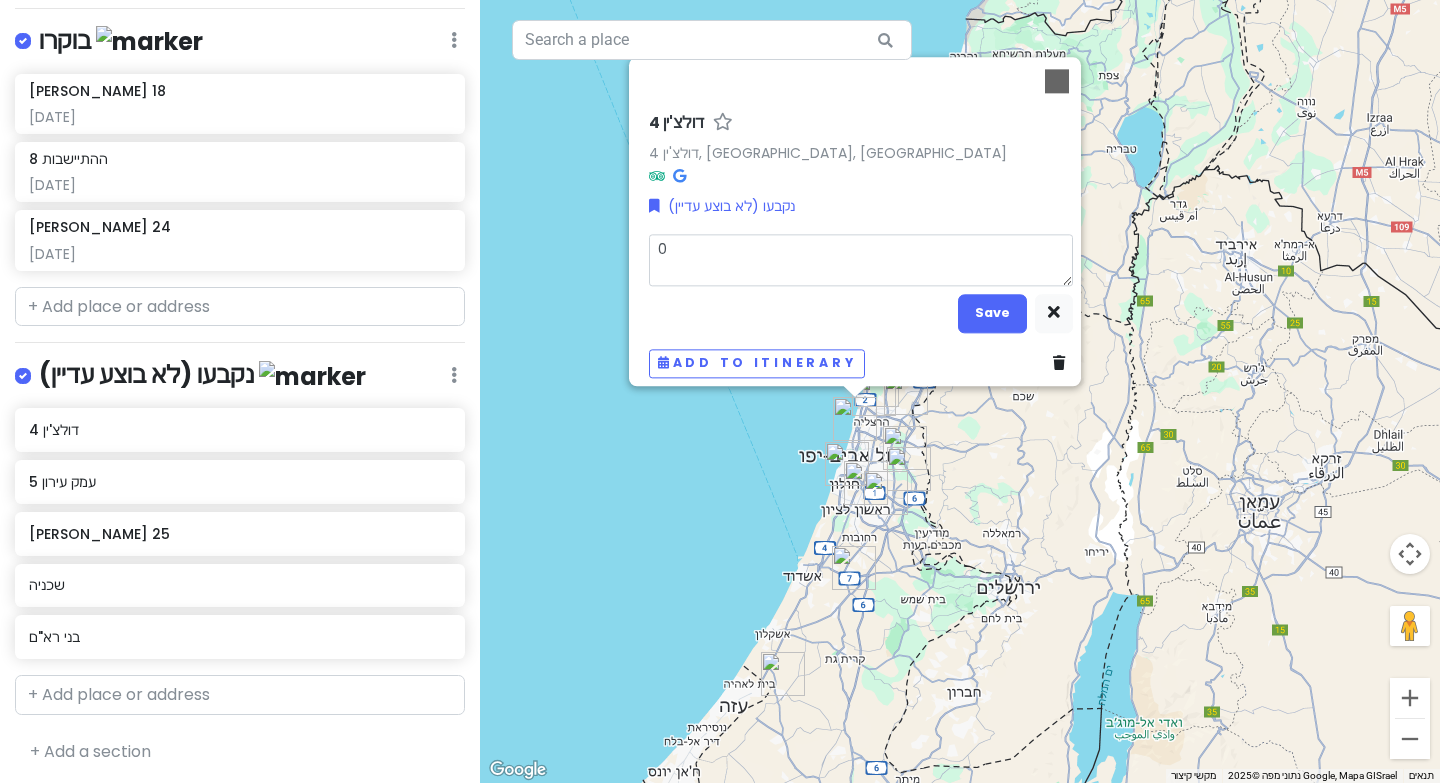 type on "x" 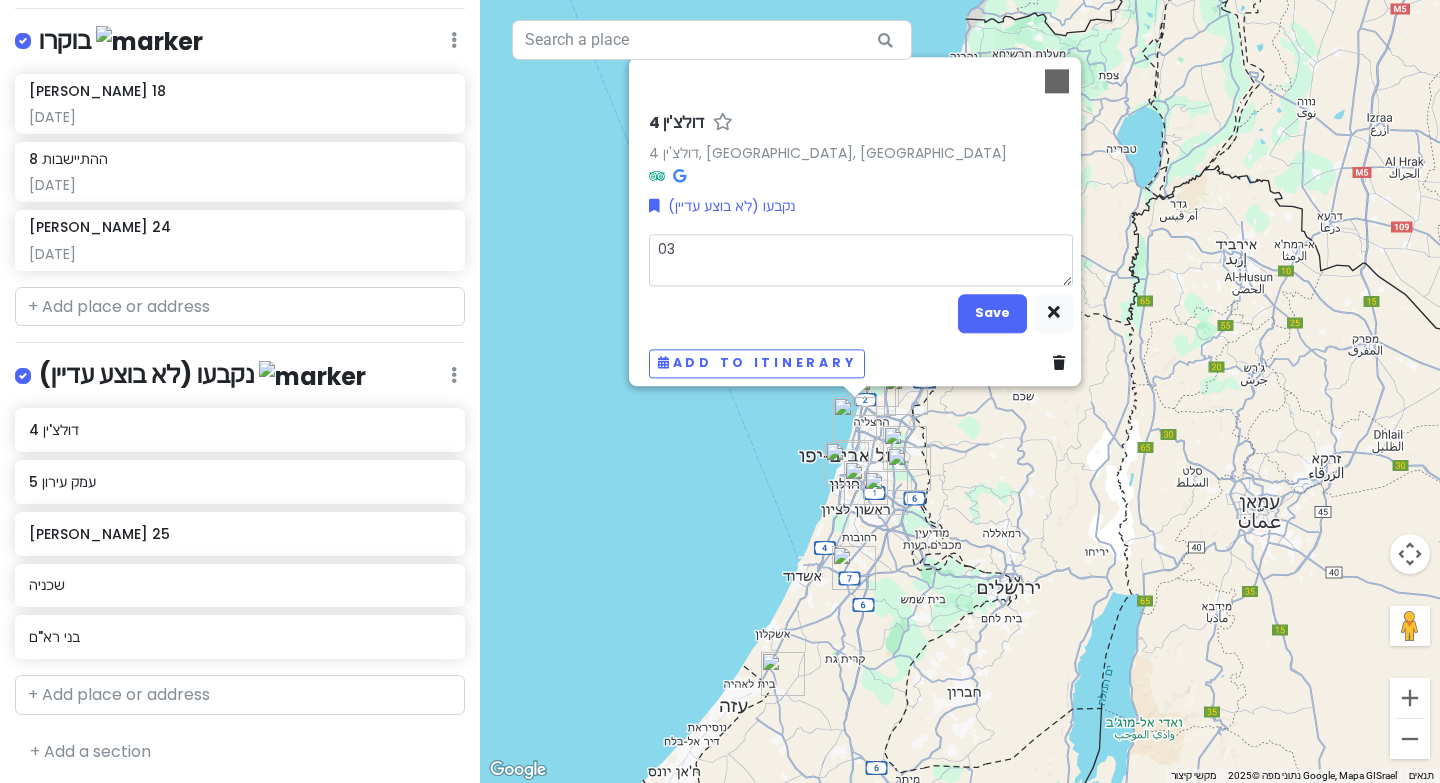 type on "x" 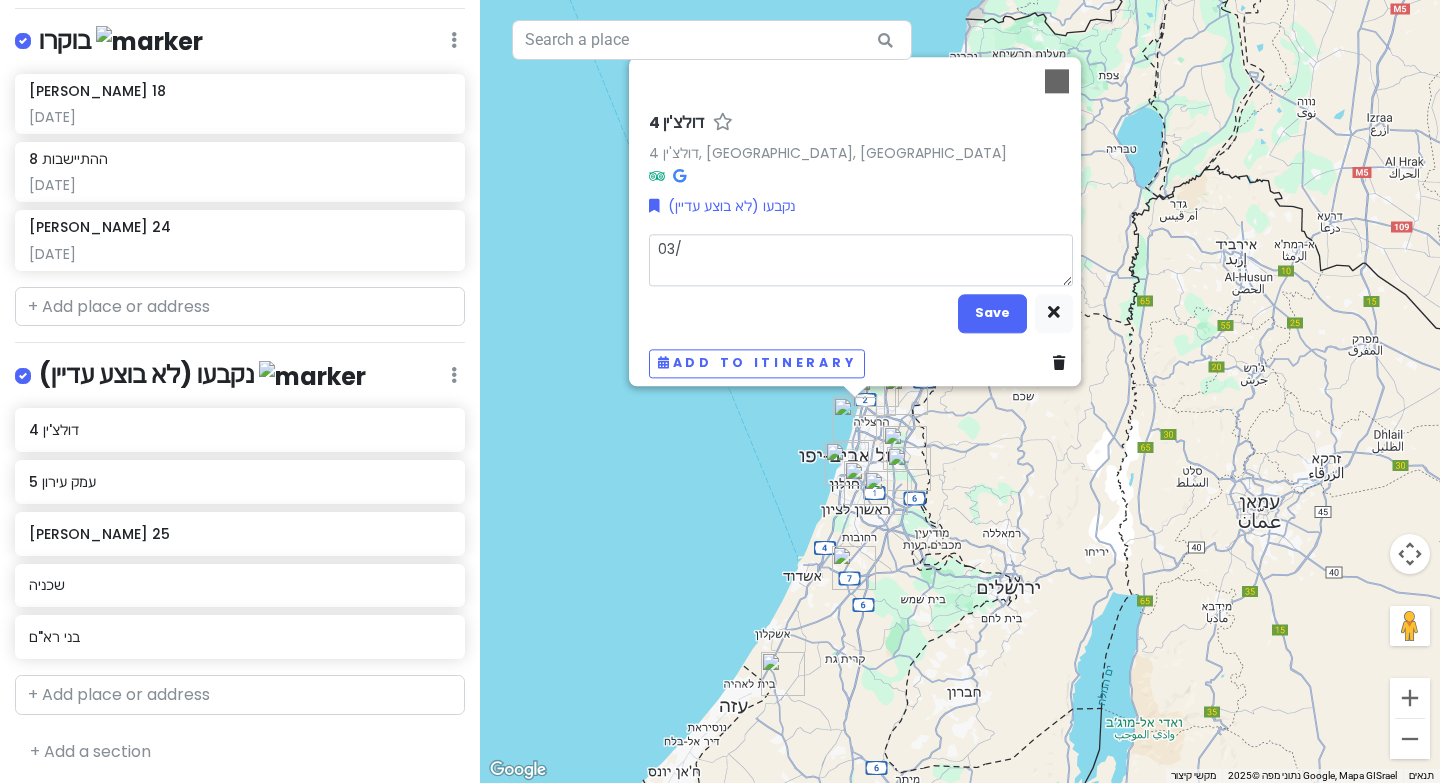 type on "x" 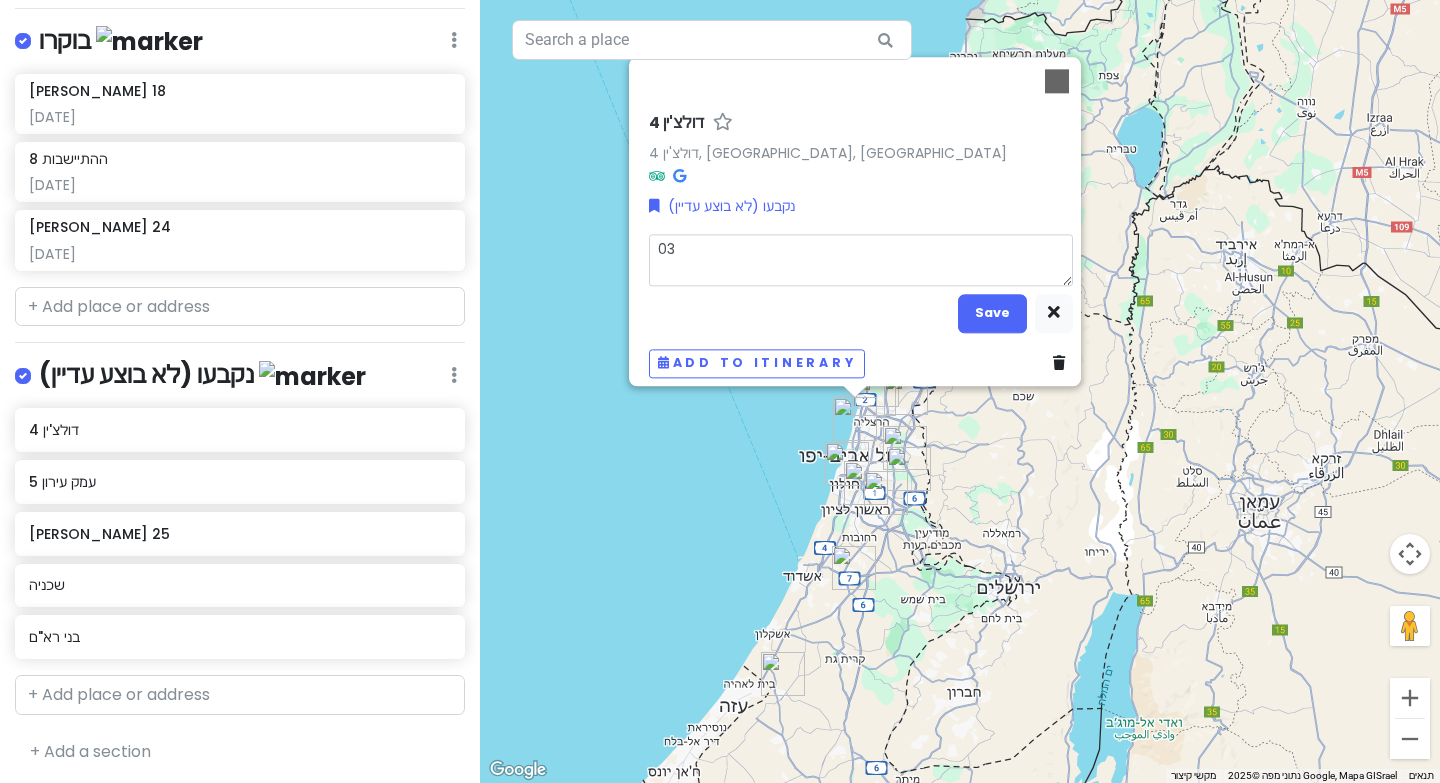 type on "x" 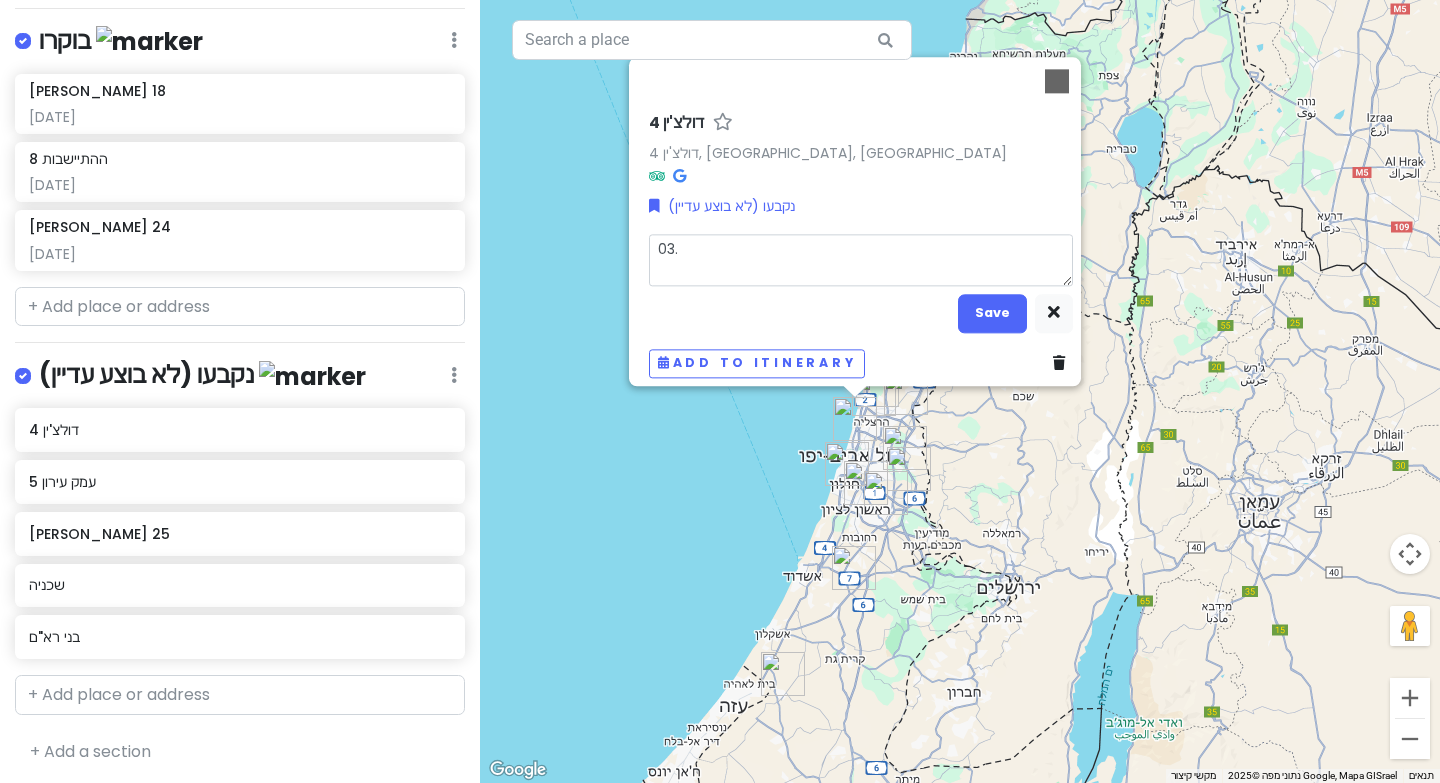 type on "x" 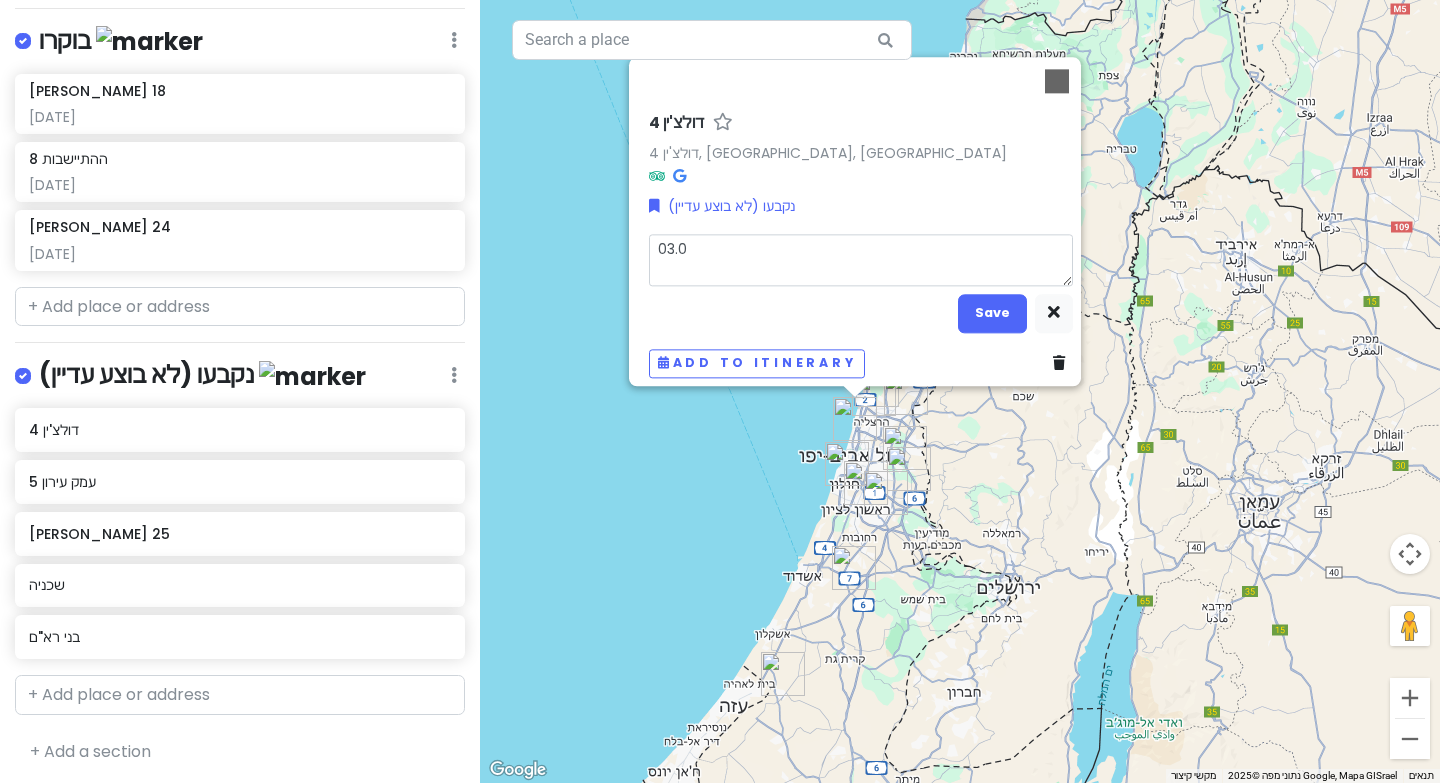 type on "x" 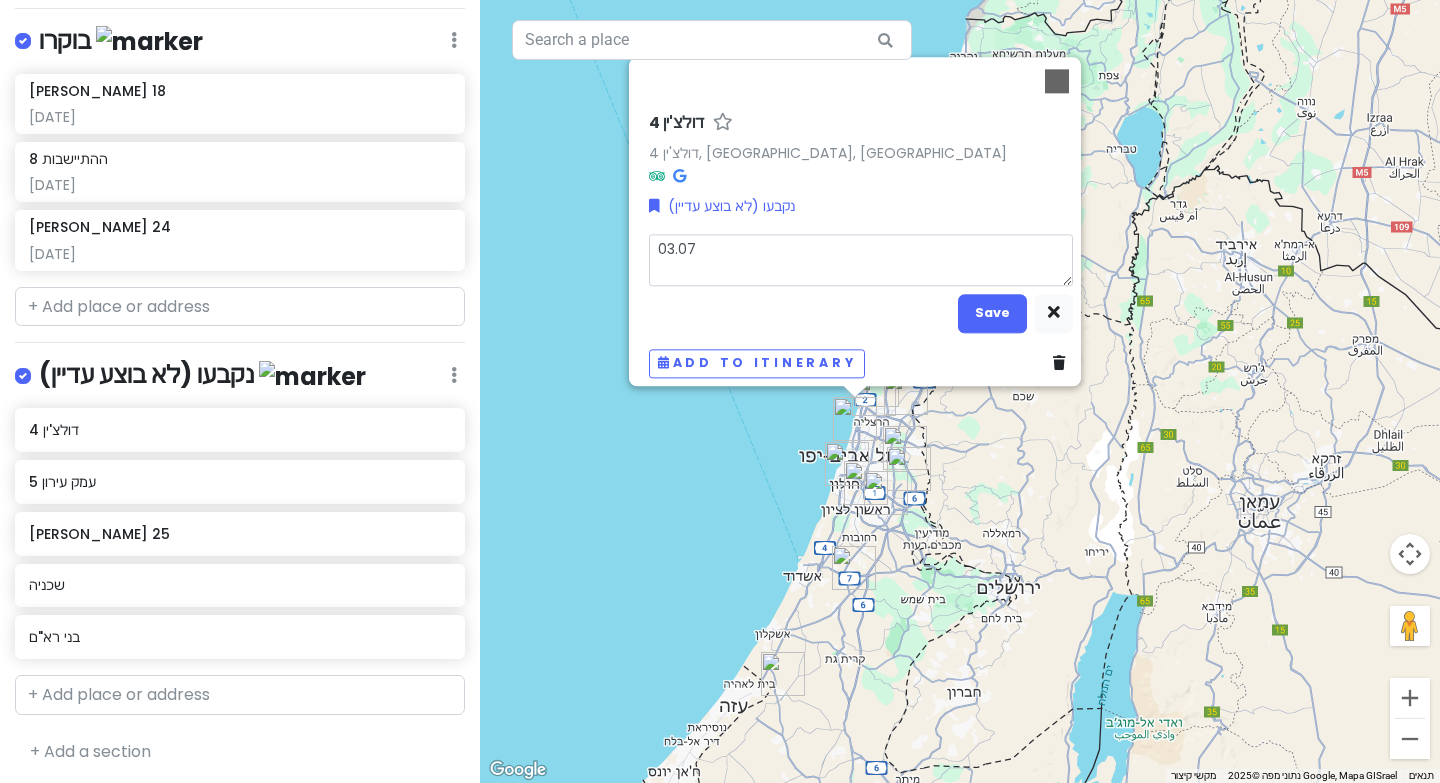 type on "x" 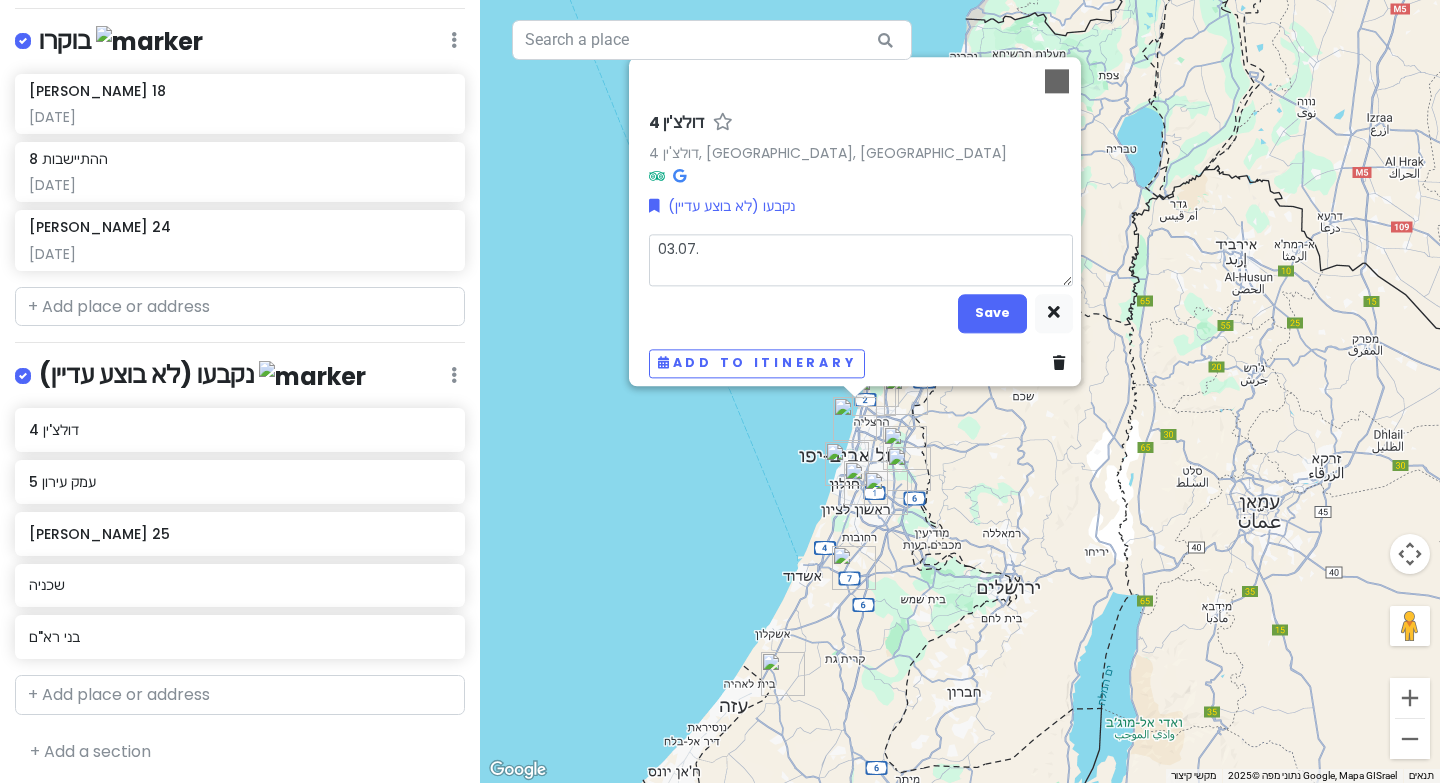 type on "x" 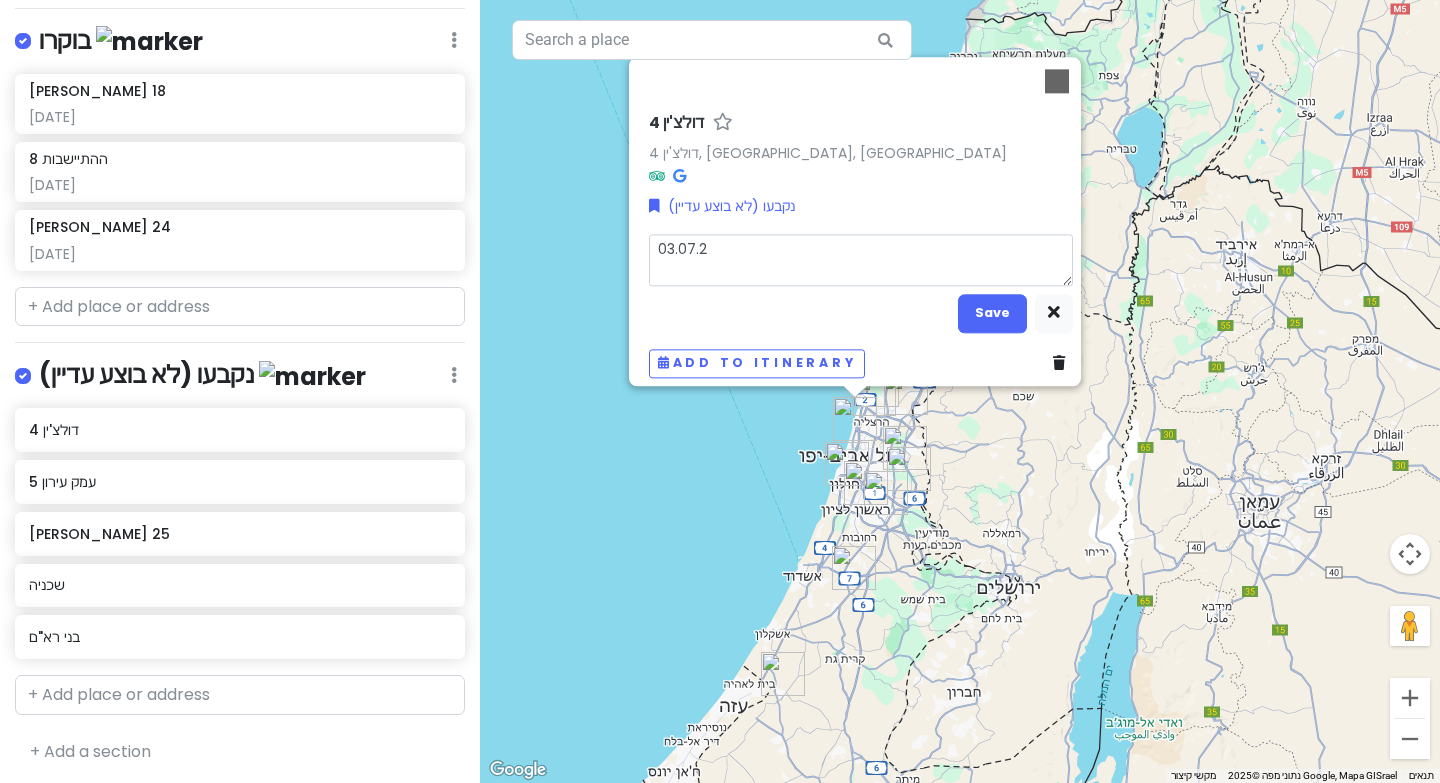 type on "x" 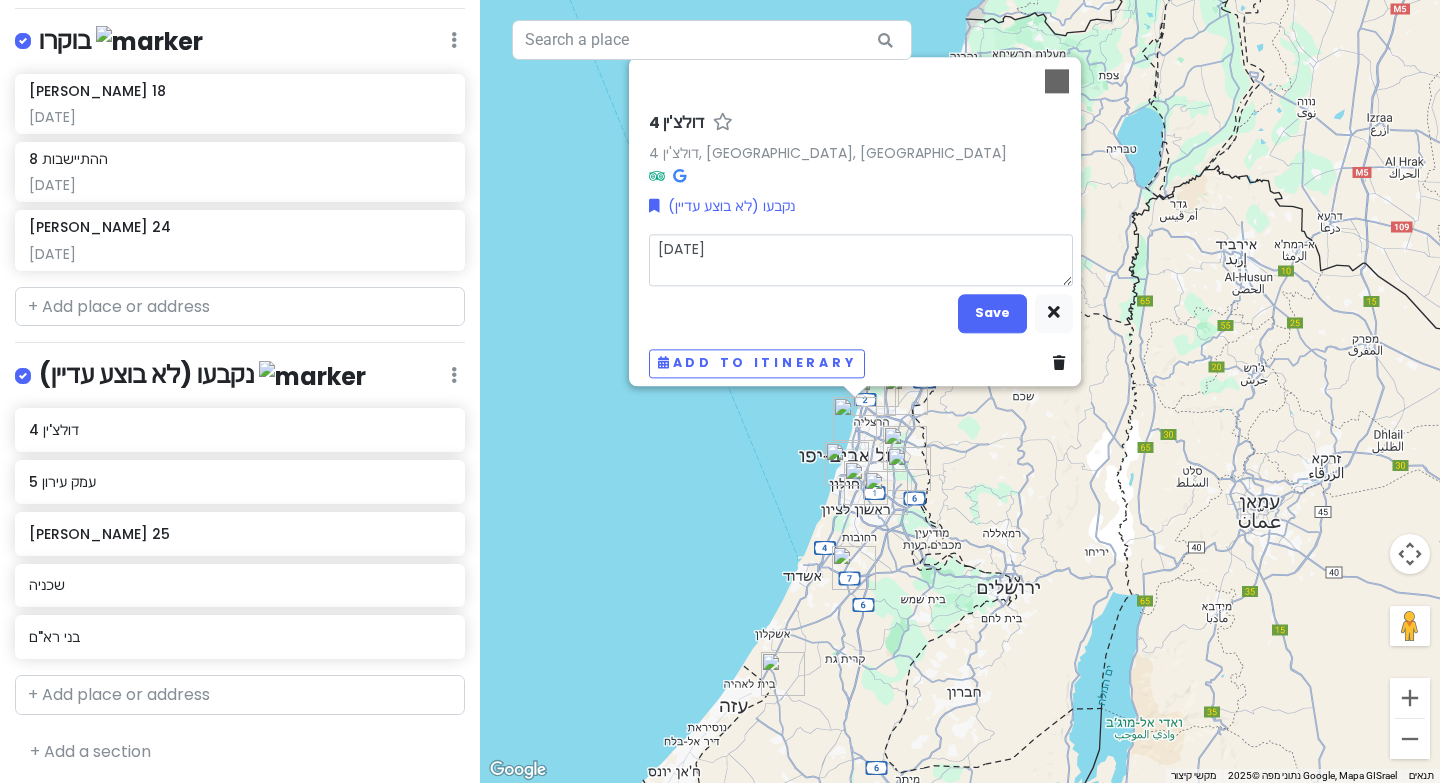 type on "x" 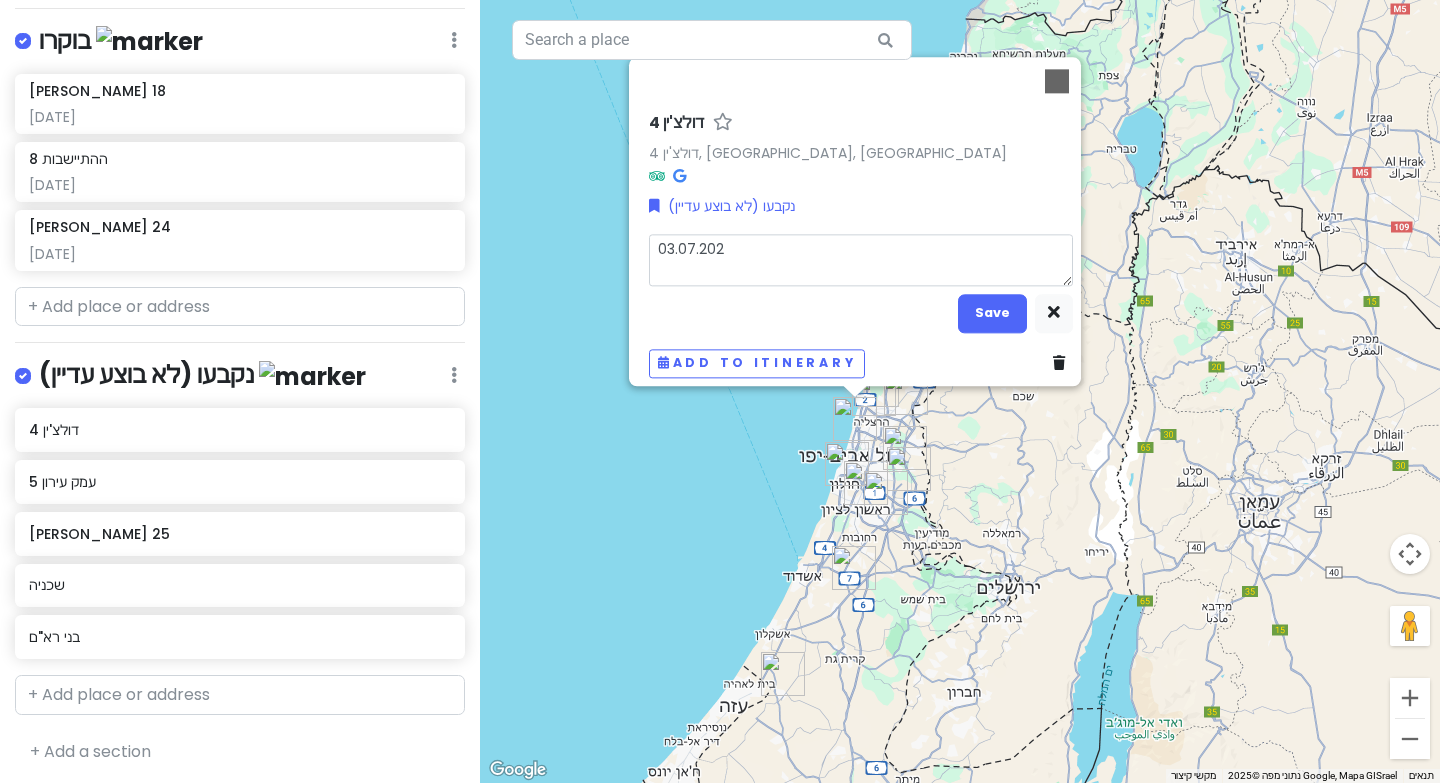 type on "x" 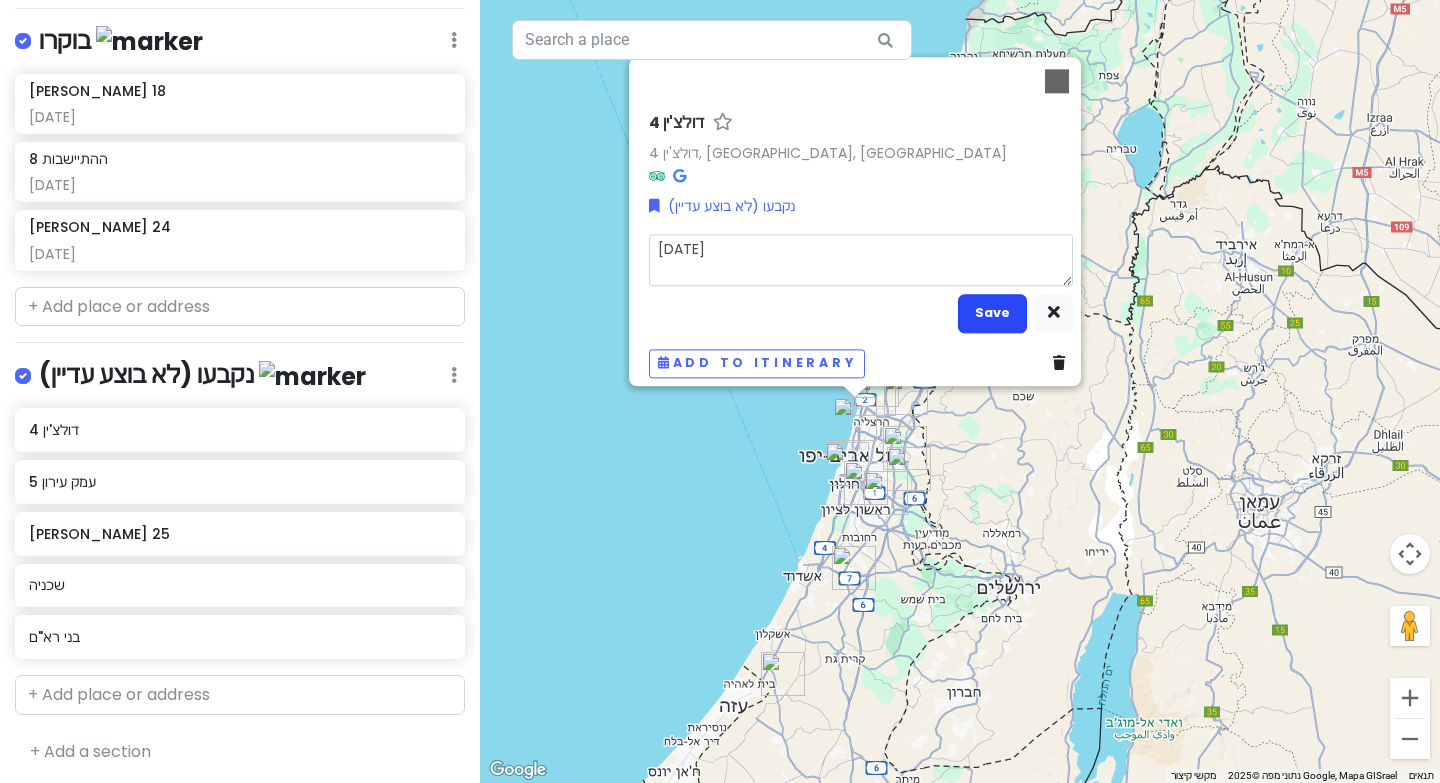 type on "[DATE]" 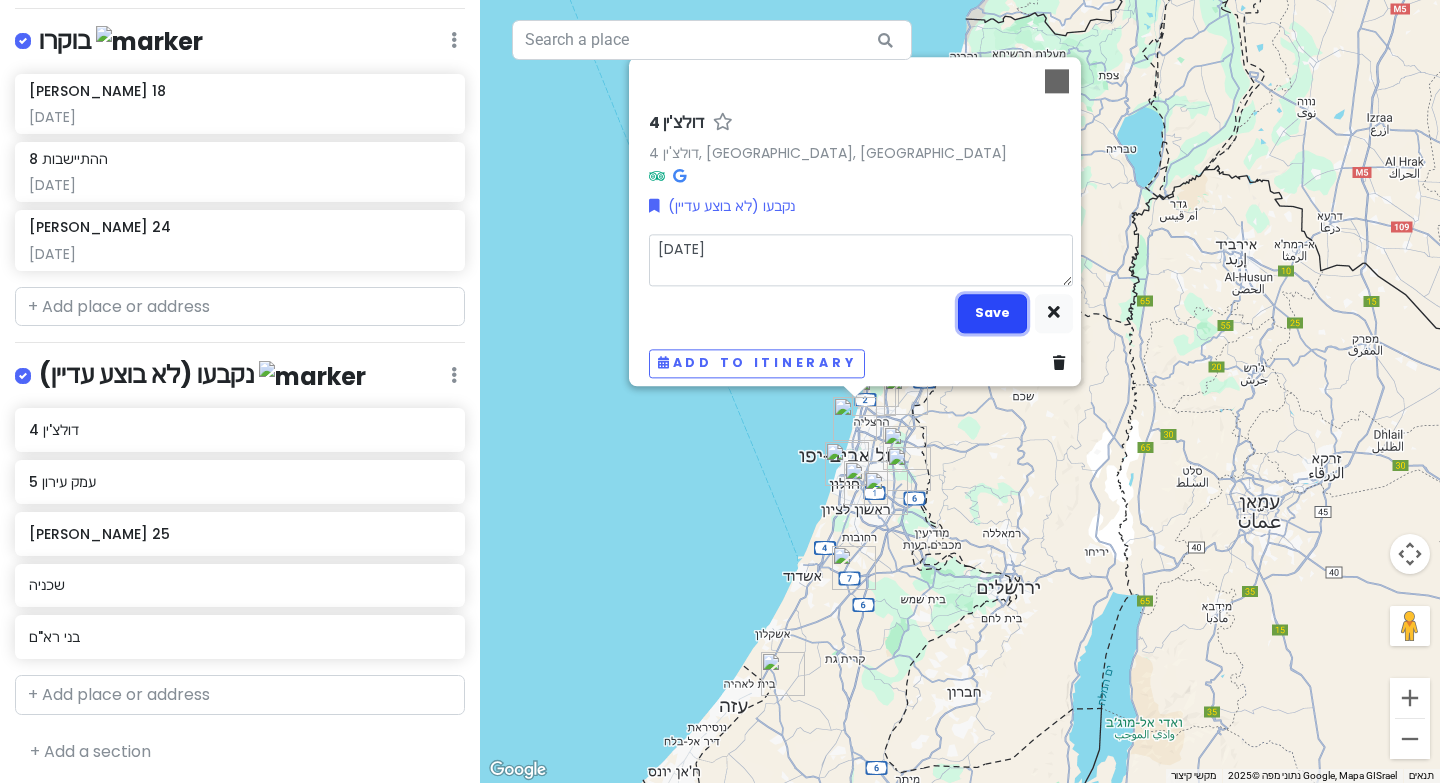 click on "Save" at bounding box center [992, 313] 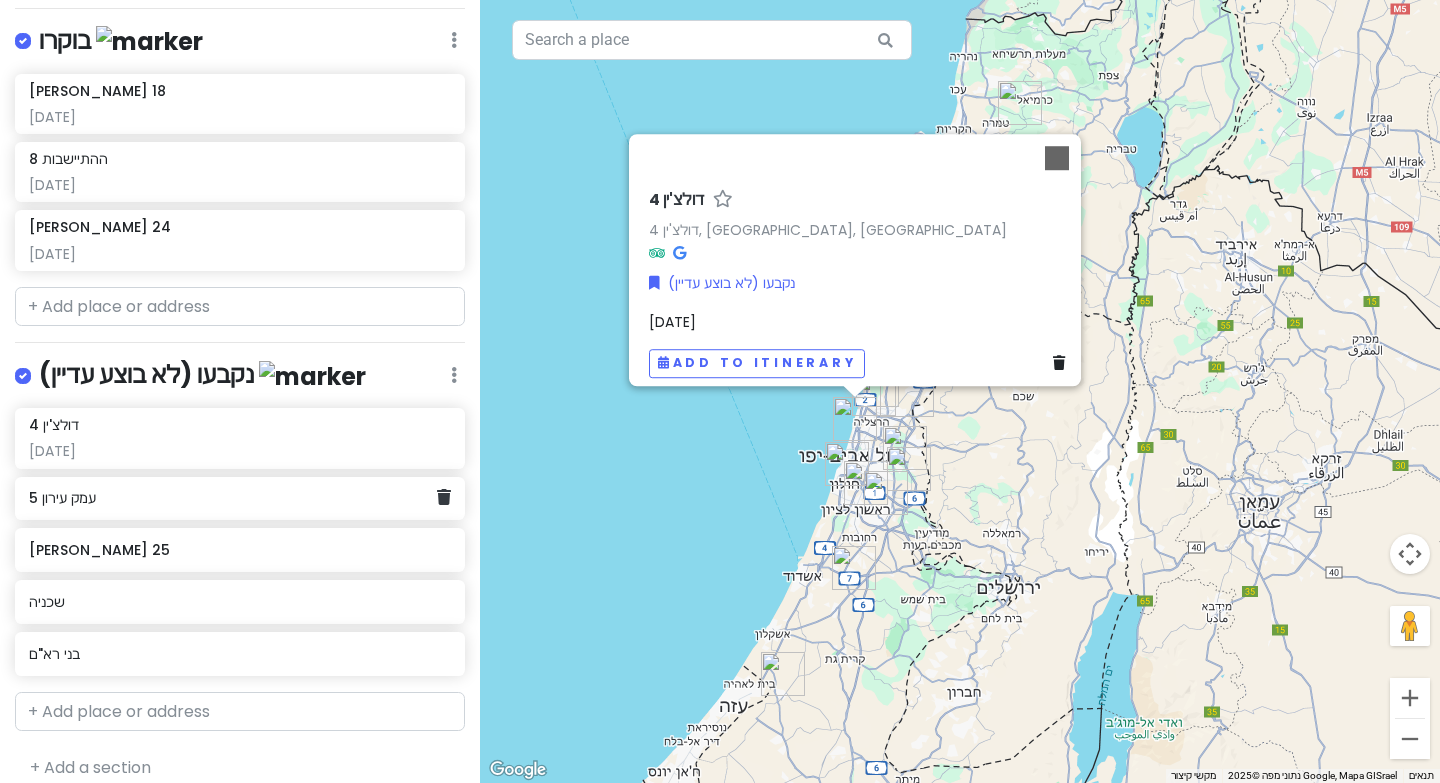 click on "עמק עירון 5" 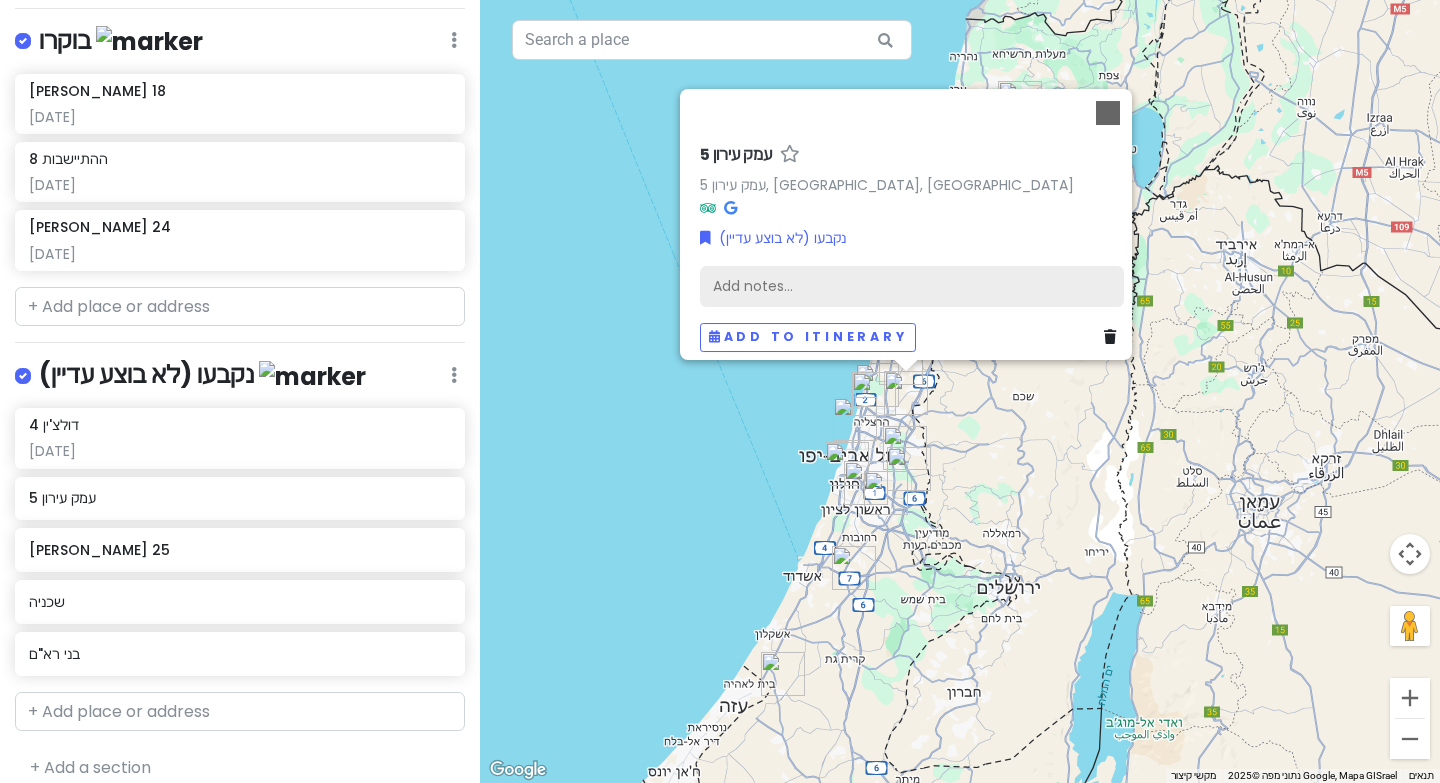 click on "Add notes..." at bounding box center [912, 286] 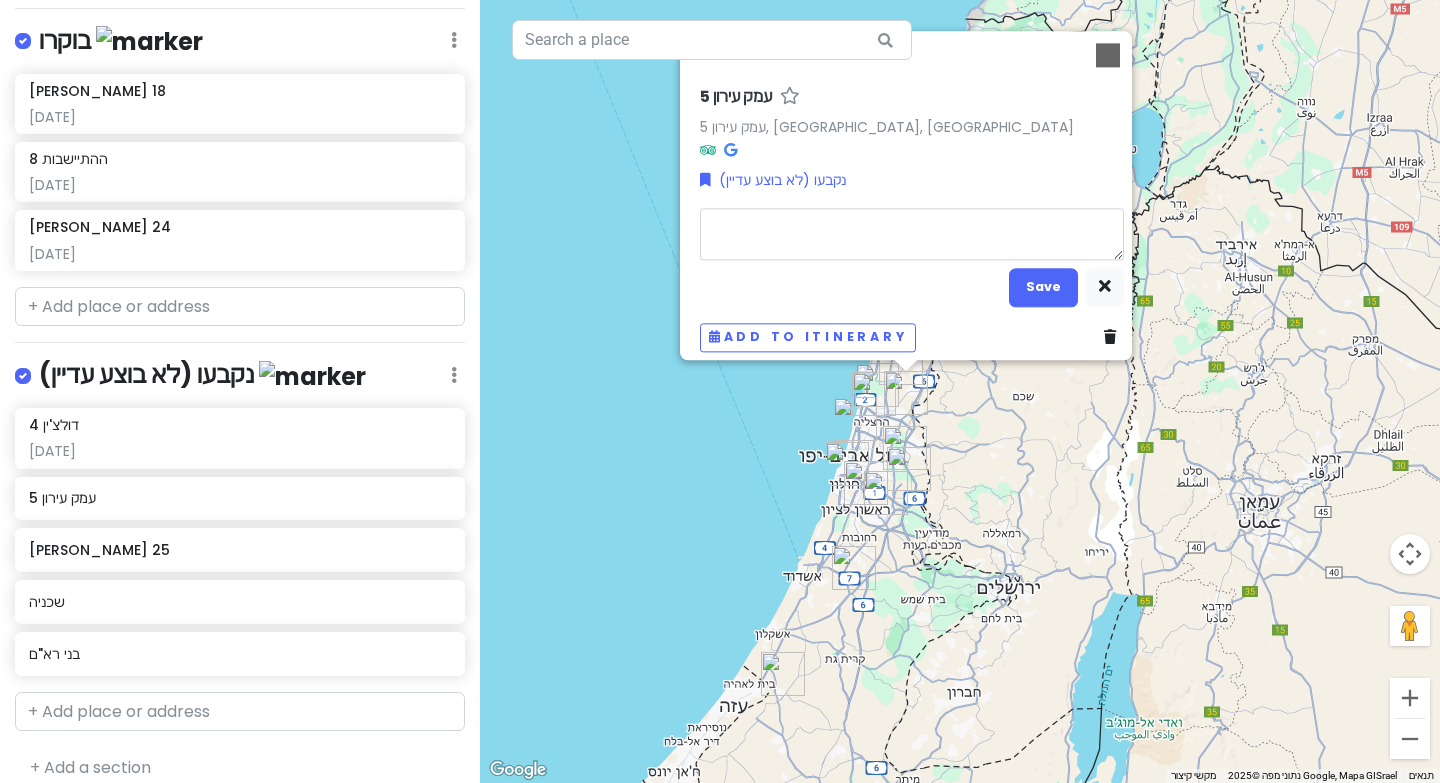 type on "x" 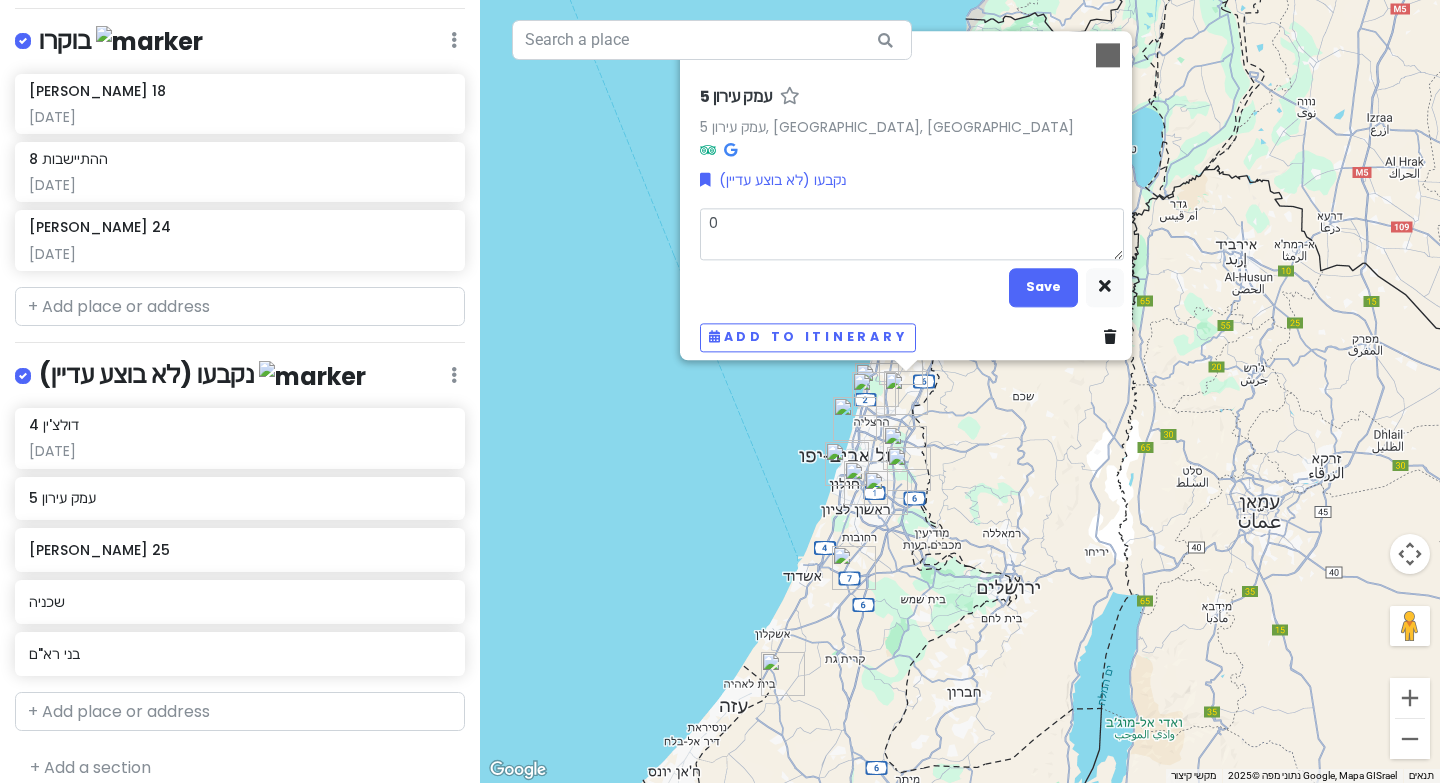 type on "x" 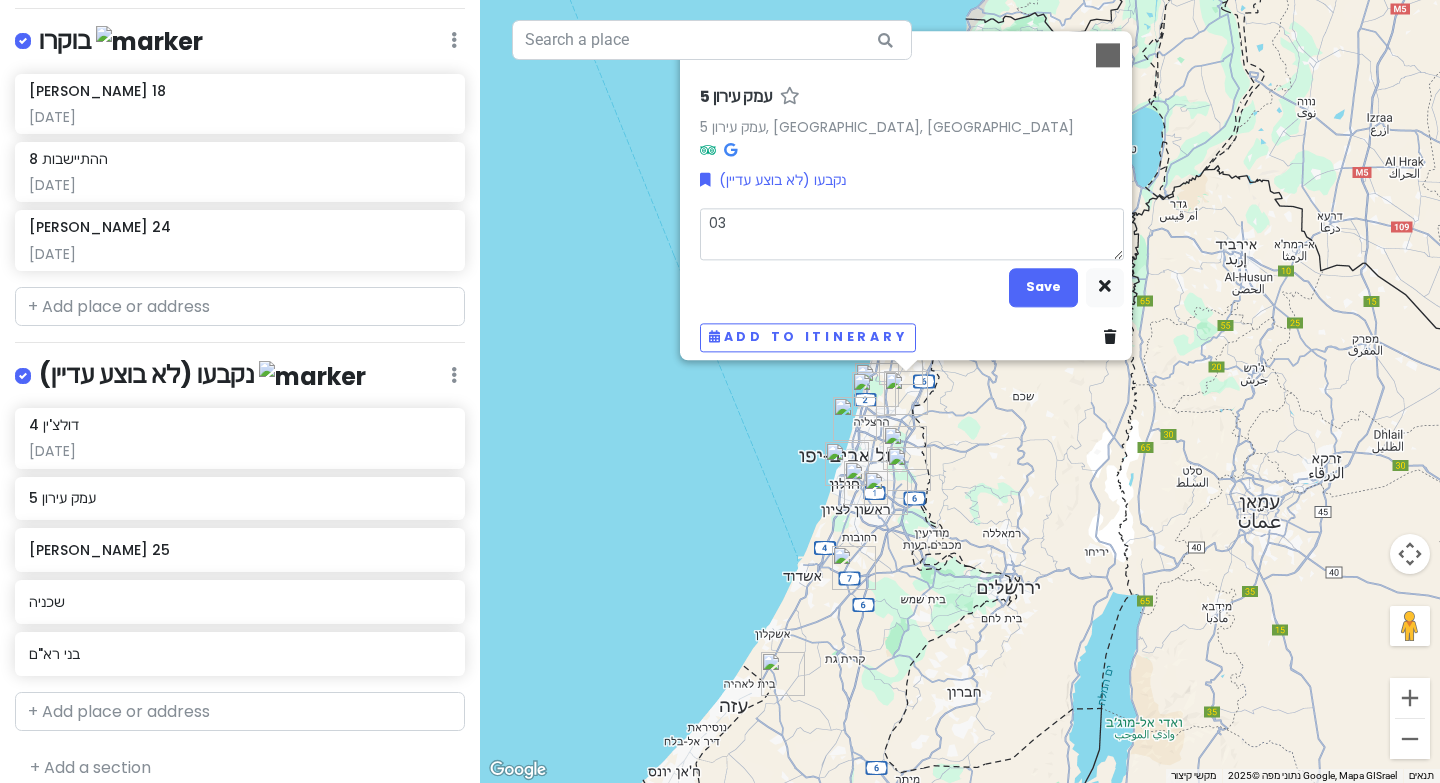 type on "x" 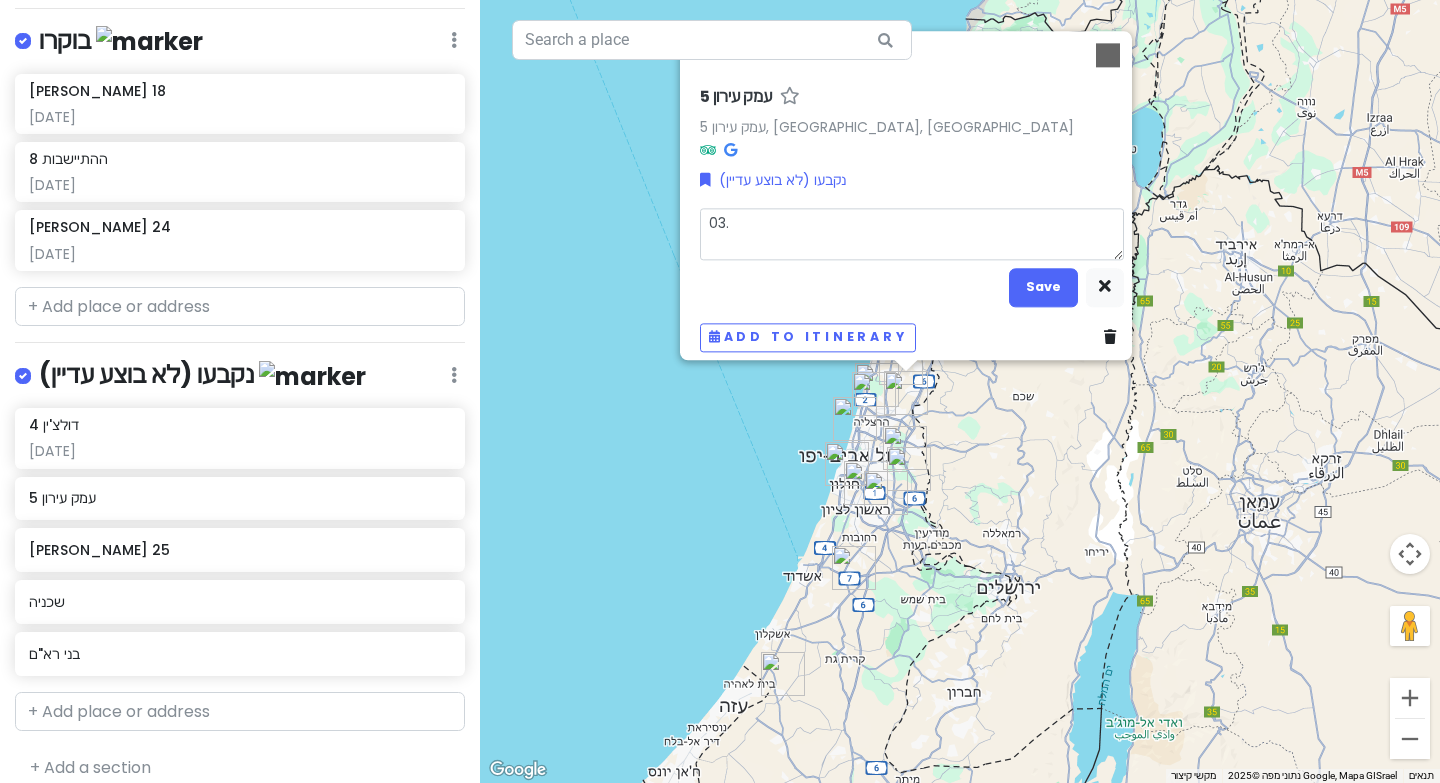 type on "x" 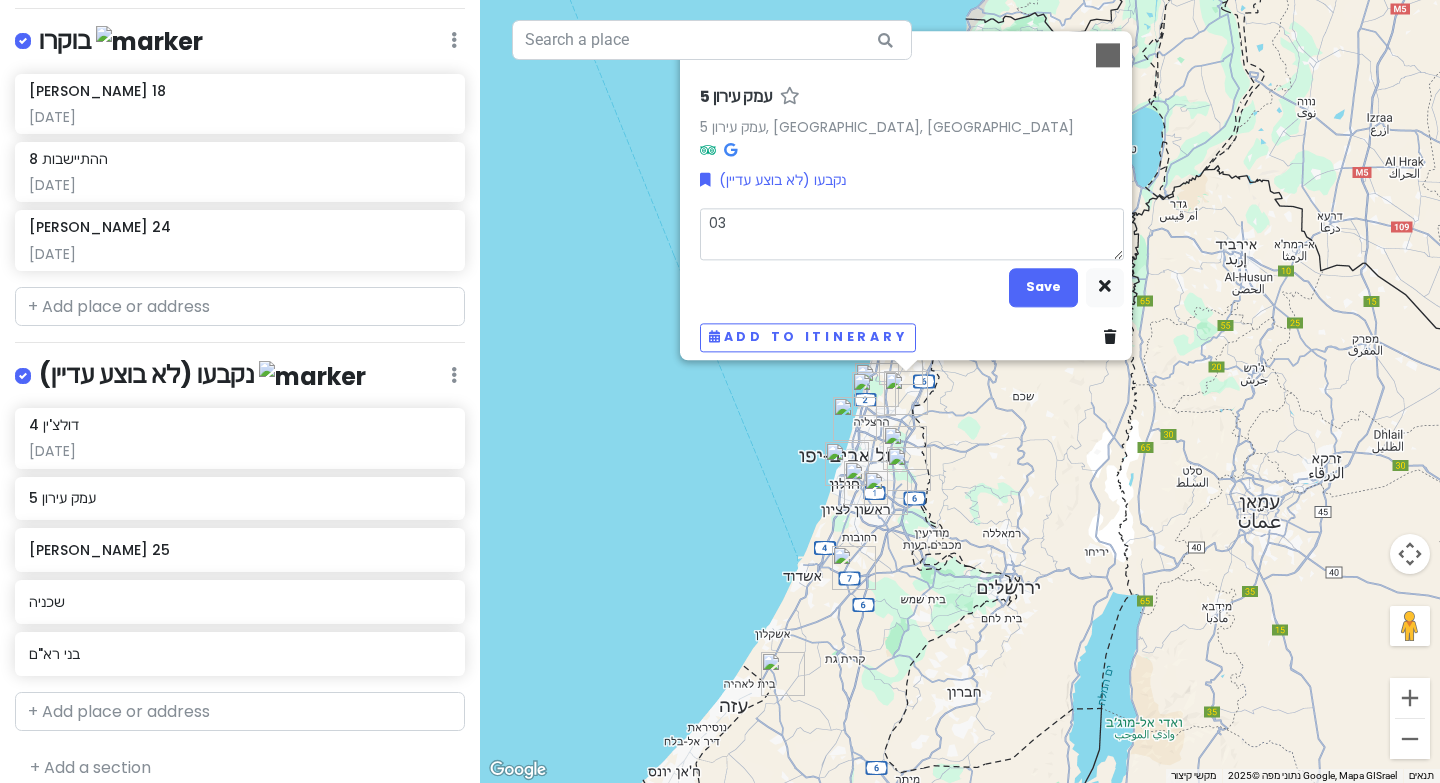type on "x" 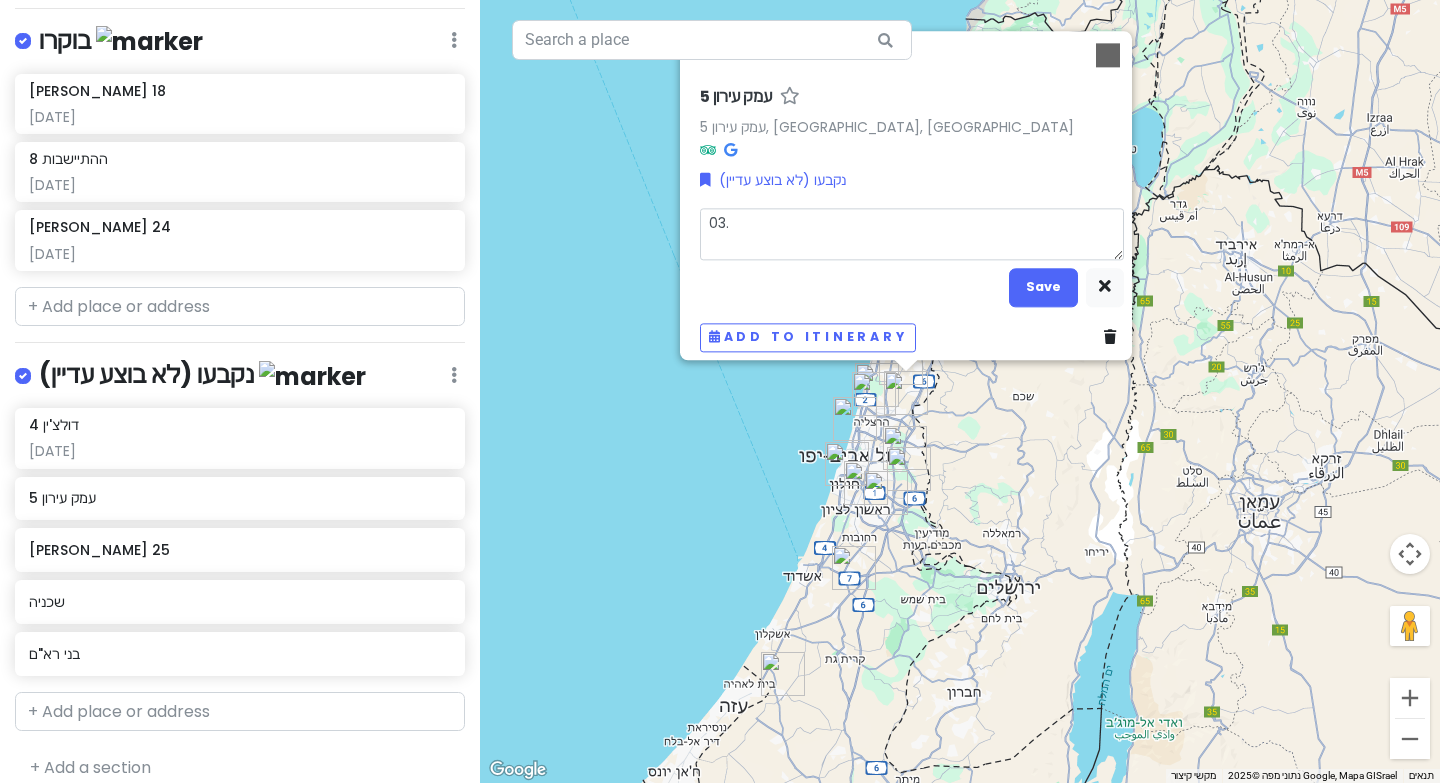 type on "x" 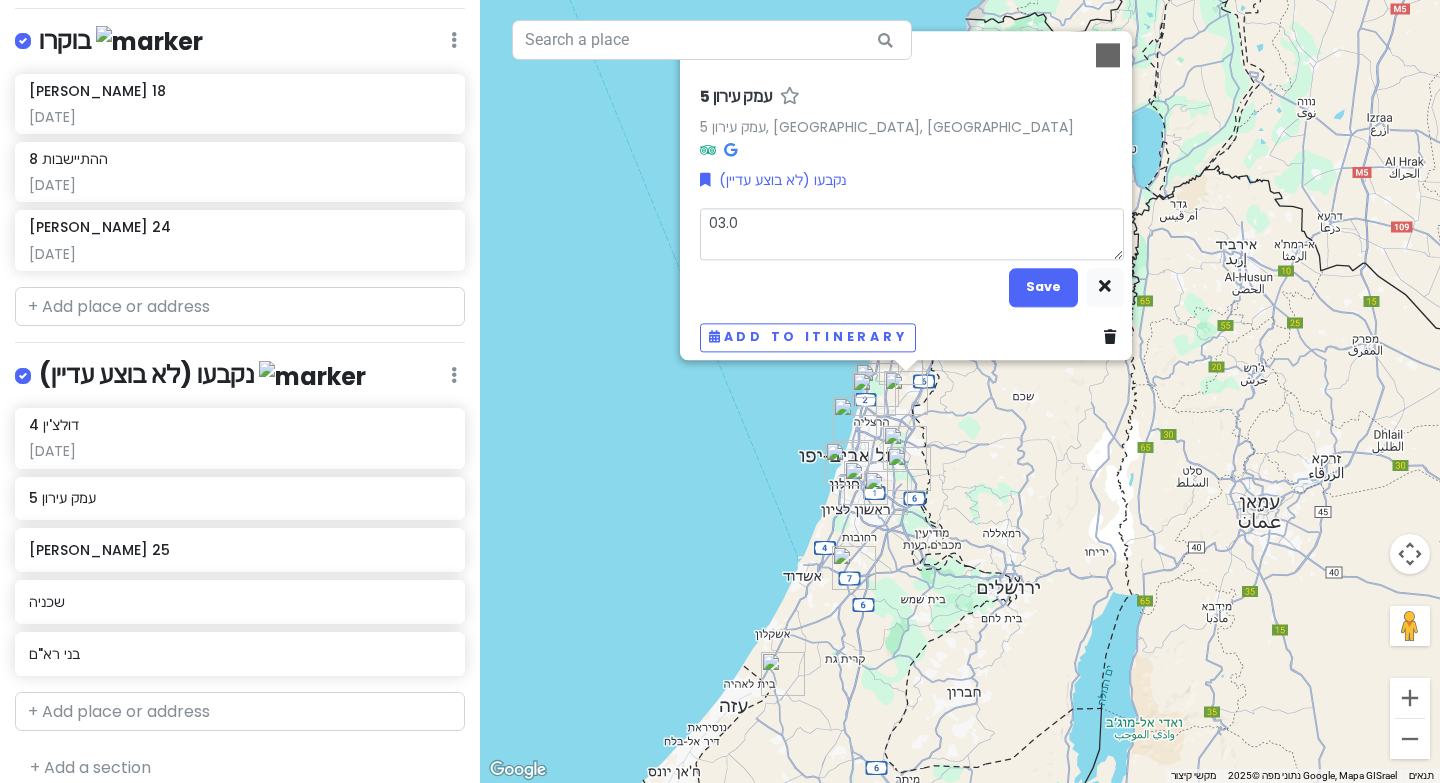 type on "x" 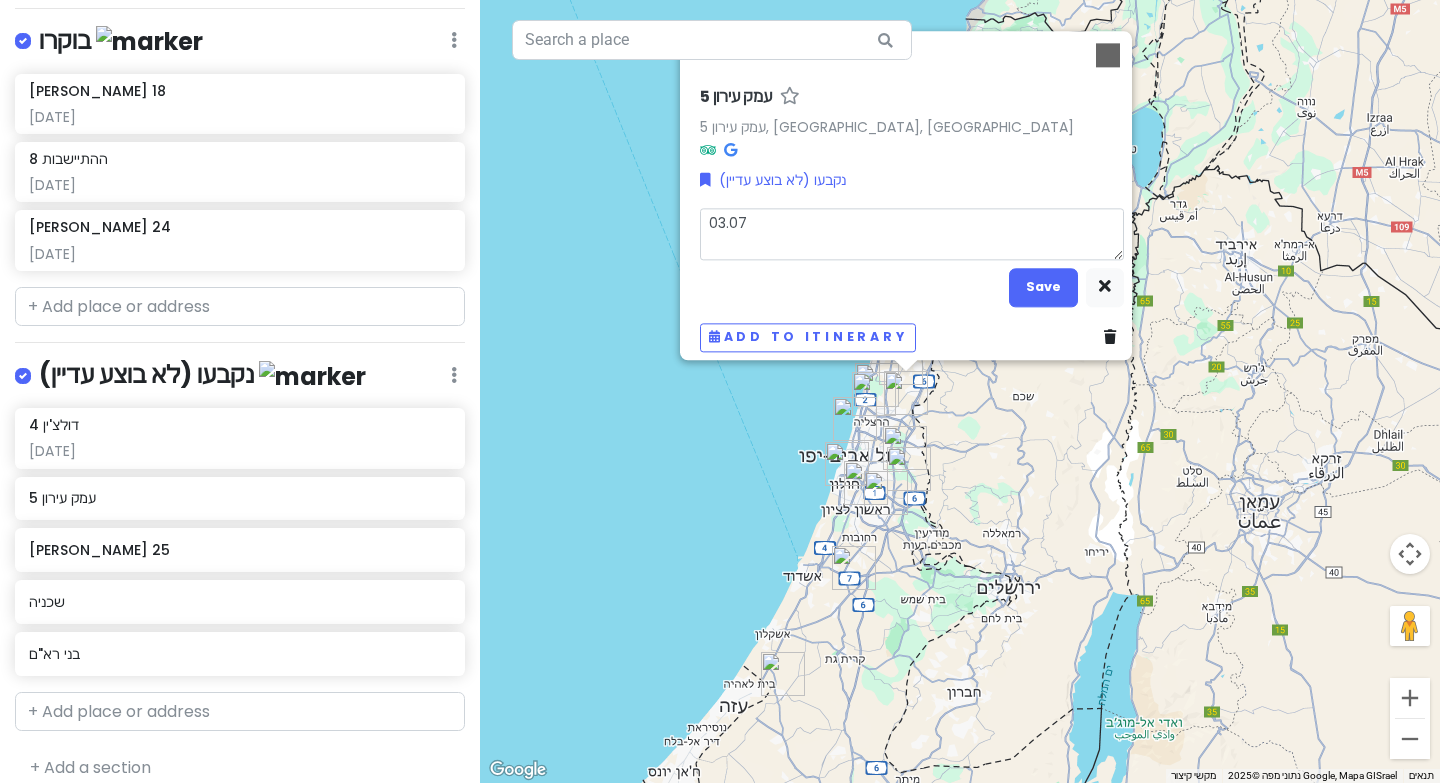 type on "x" 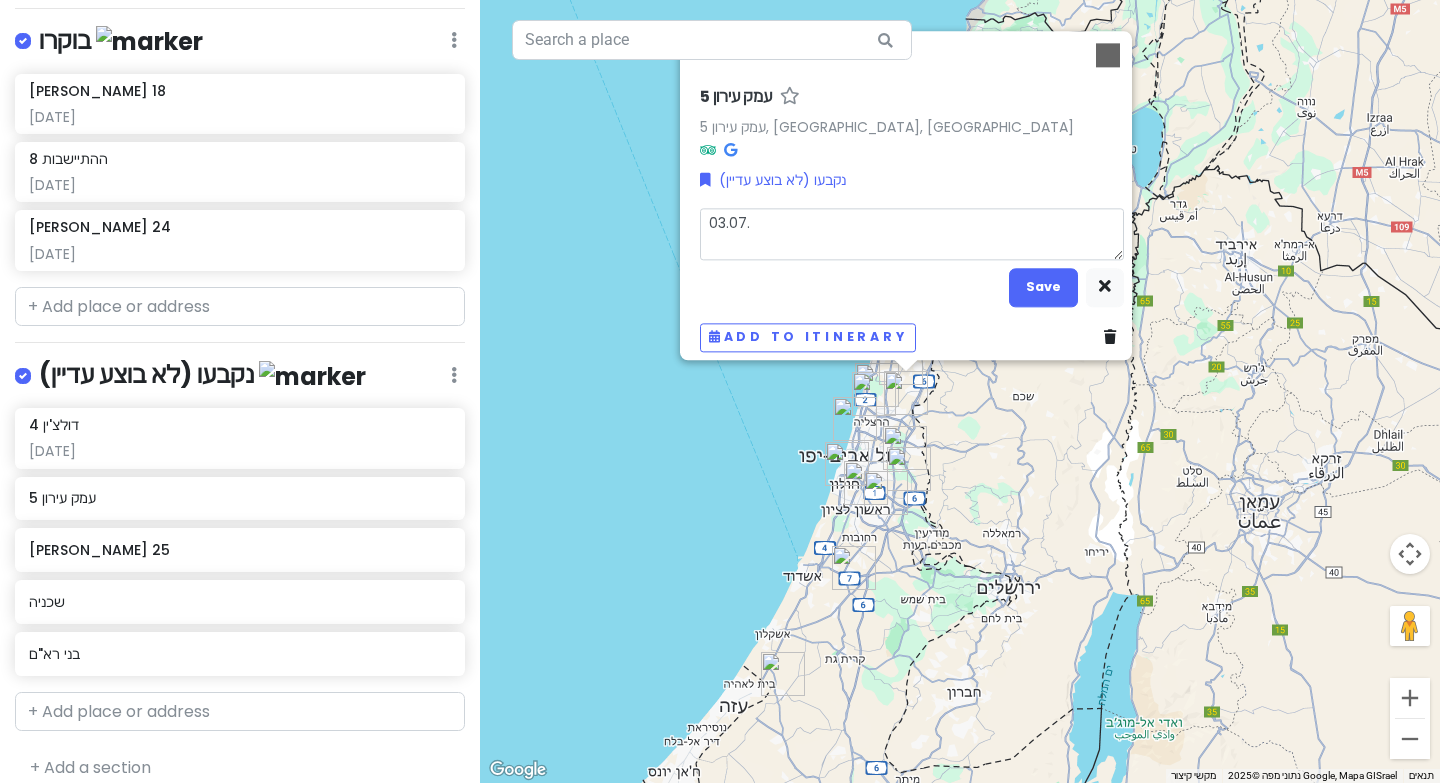 type on "x" 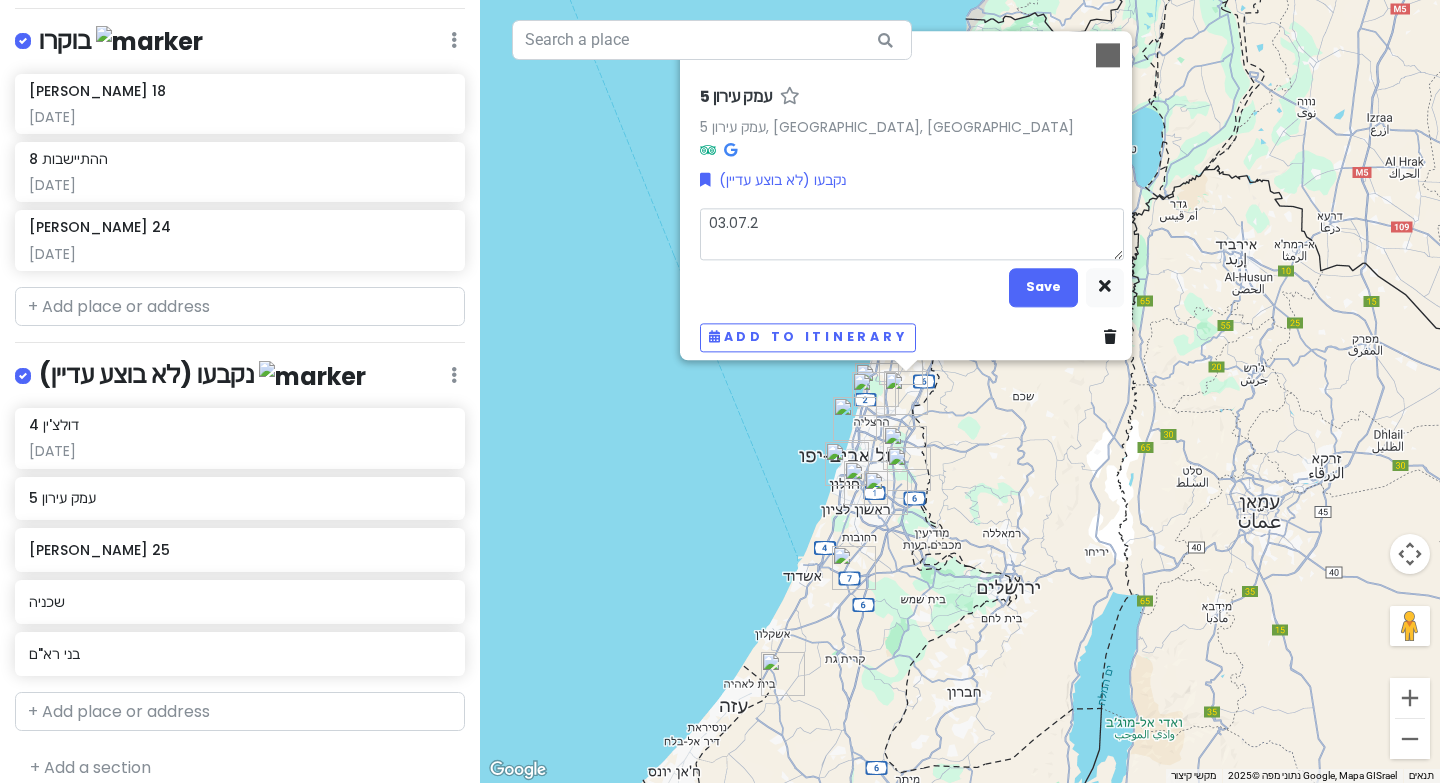 type on "x" 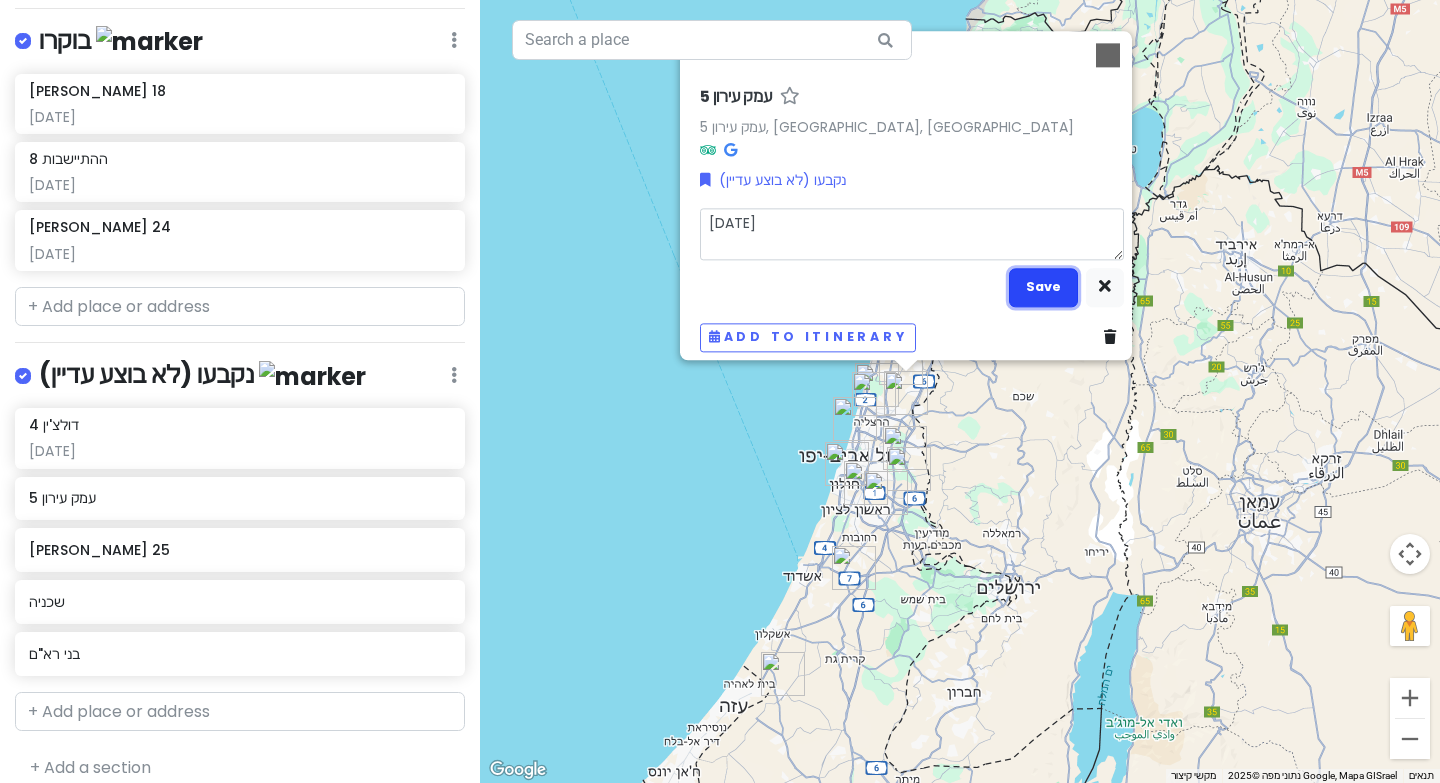 click on "Save" at bounding box center (1043, 287) 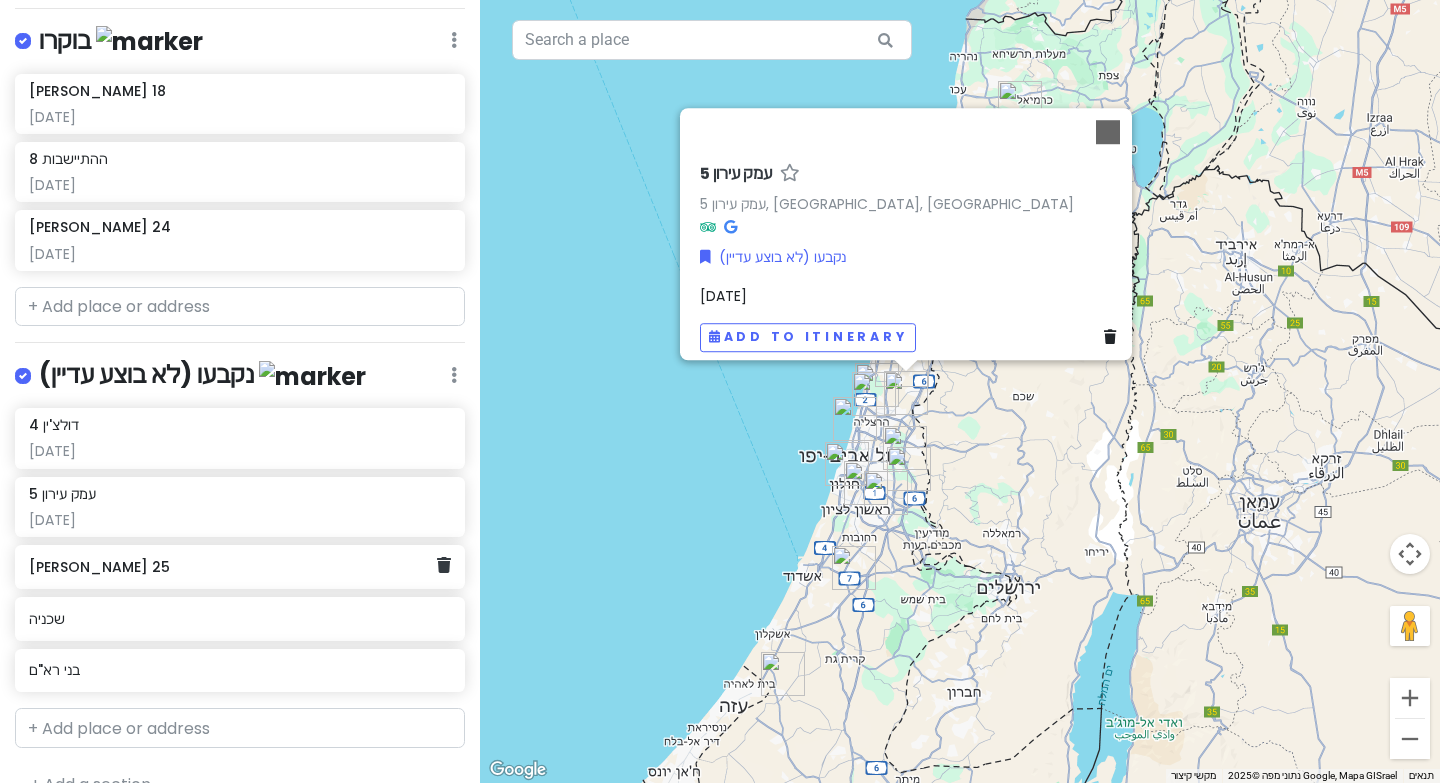 click on "[PERSON_NAME] 25" at bounding box center (232, 567) 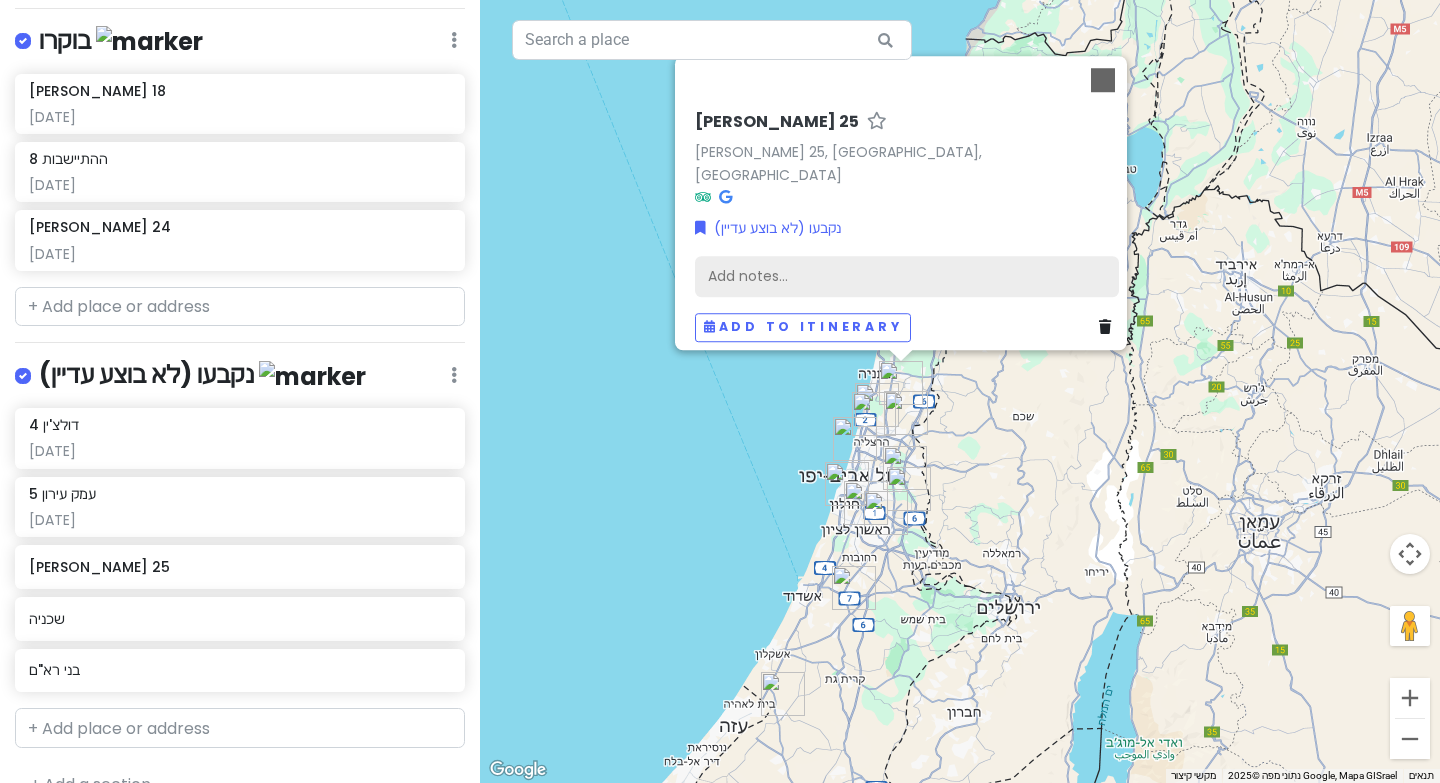click on "Add notes..." at bounding box center [907, 276] 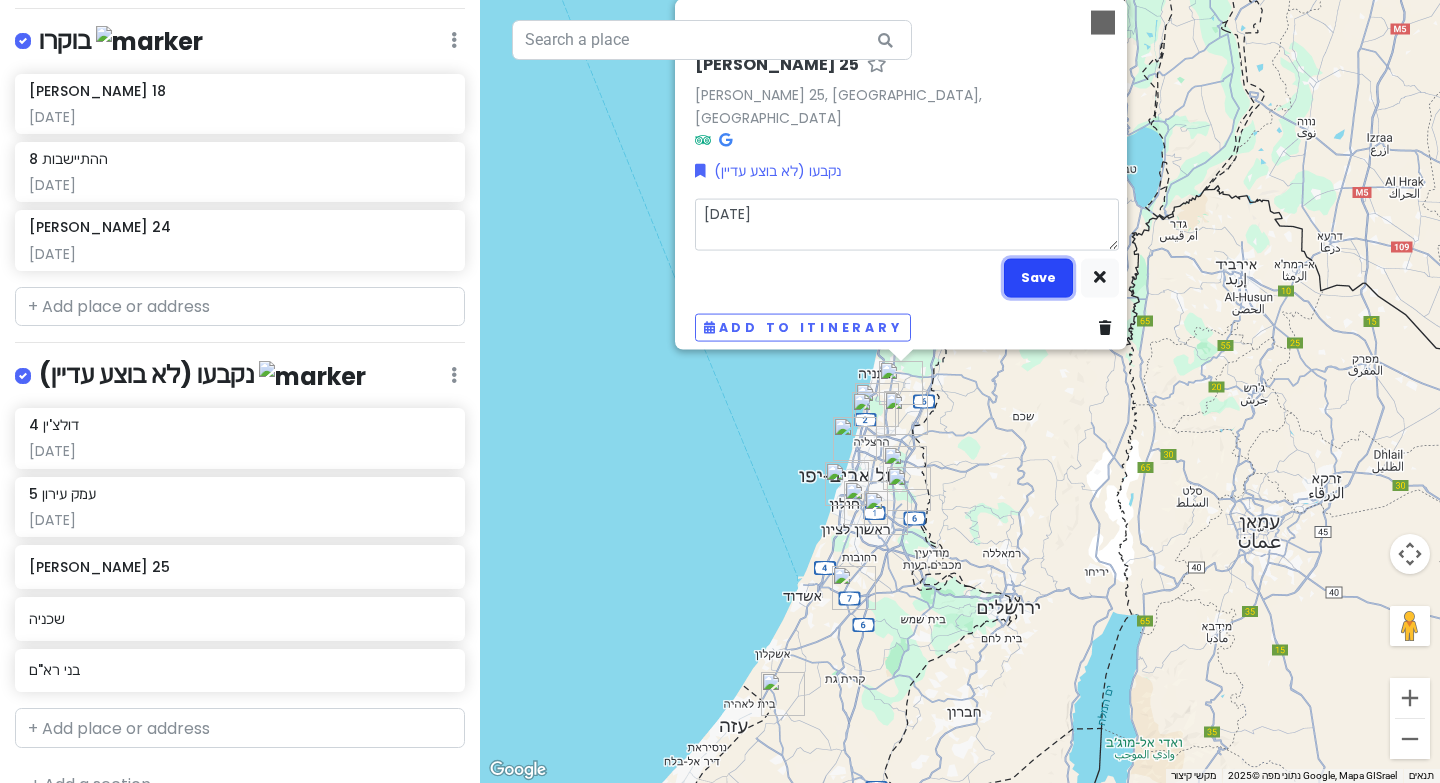 click on "Save" at bounding box center (1038, 277) 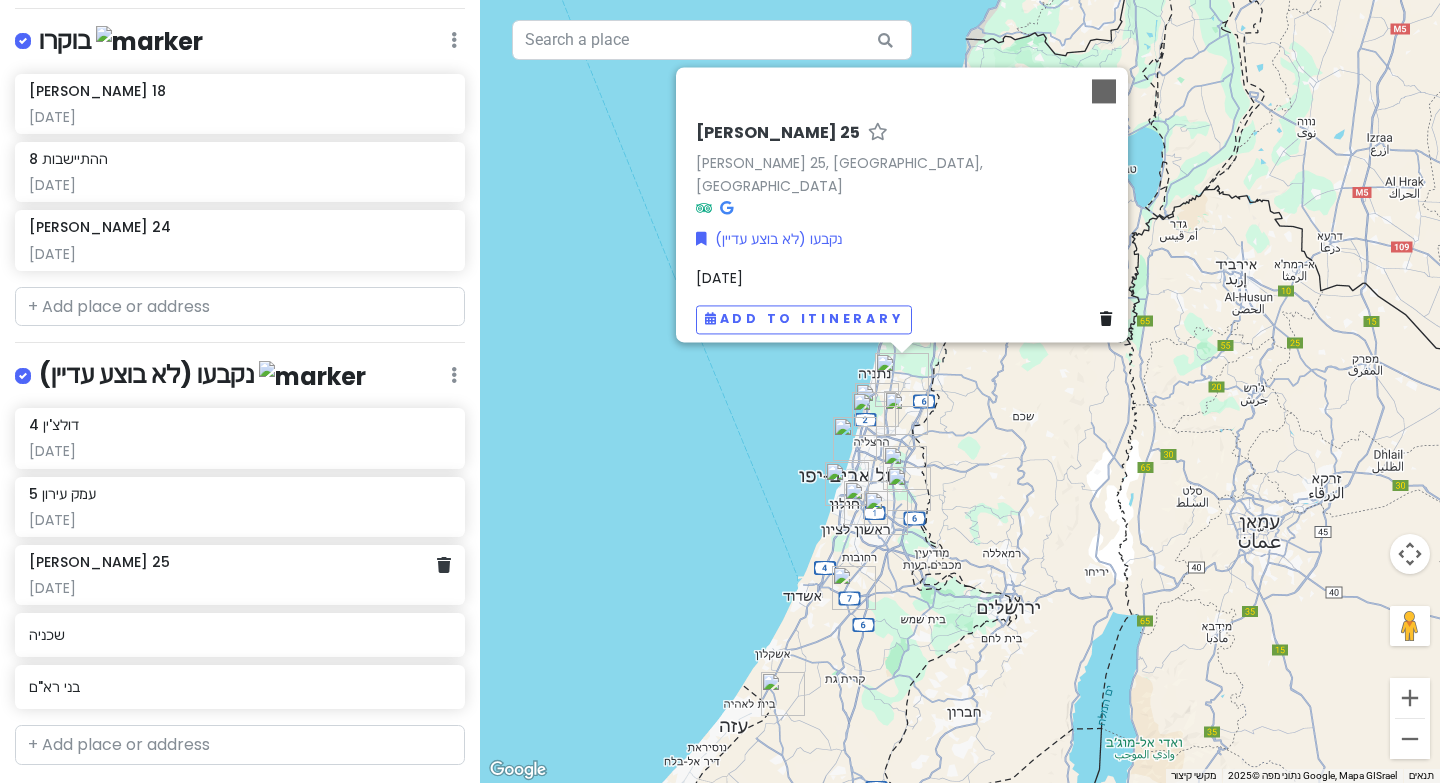 scroll, scrollTop: 714, scrollLeft: 0, axis: vertical 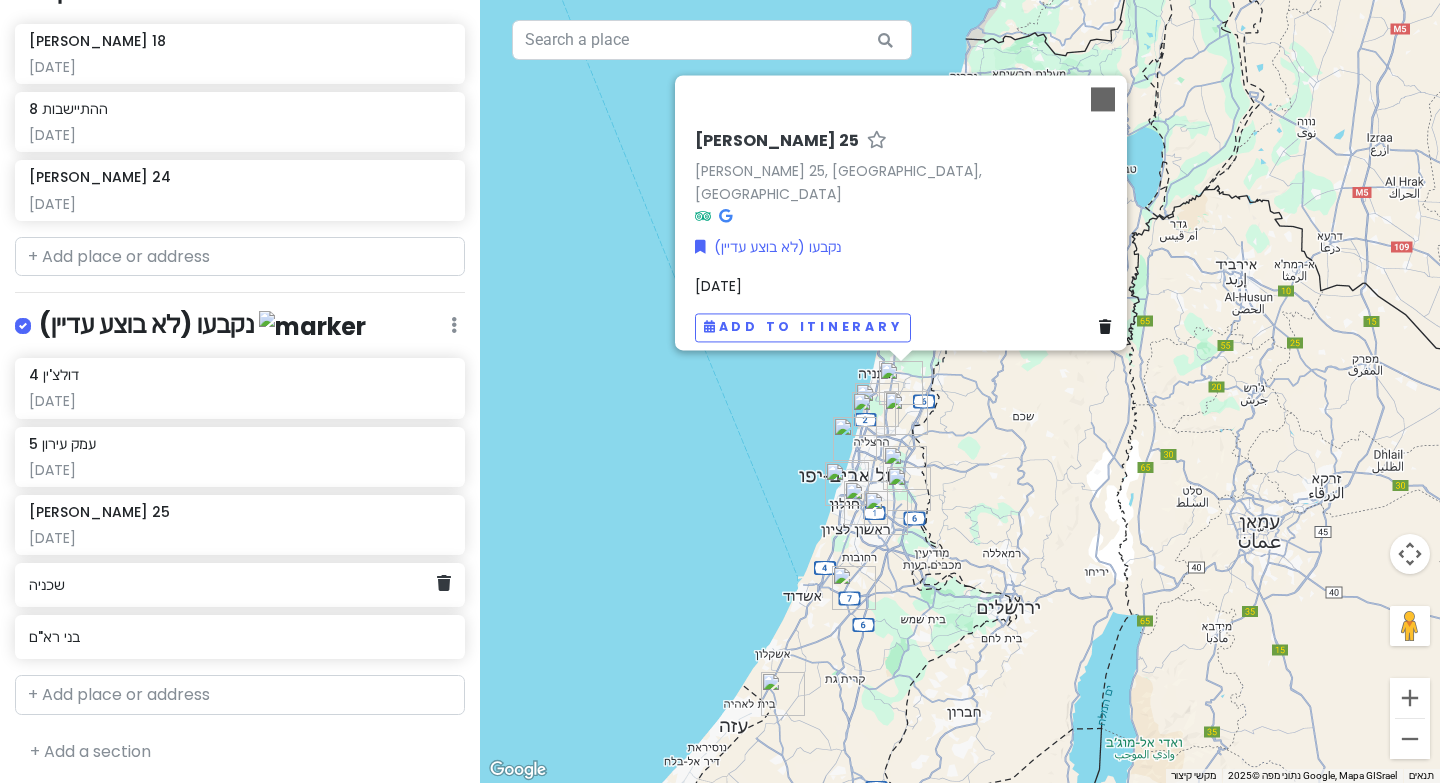 click on "שכניה" at bounding box center (232, 585) 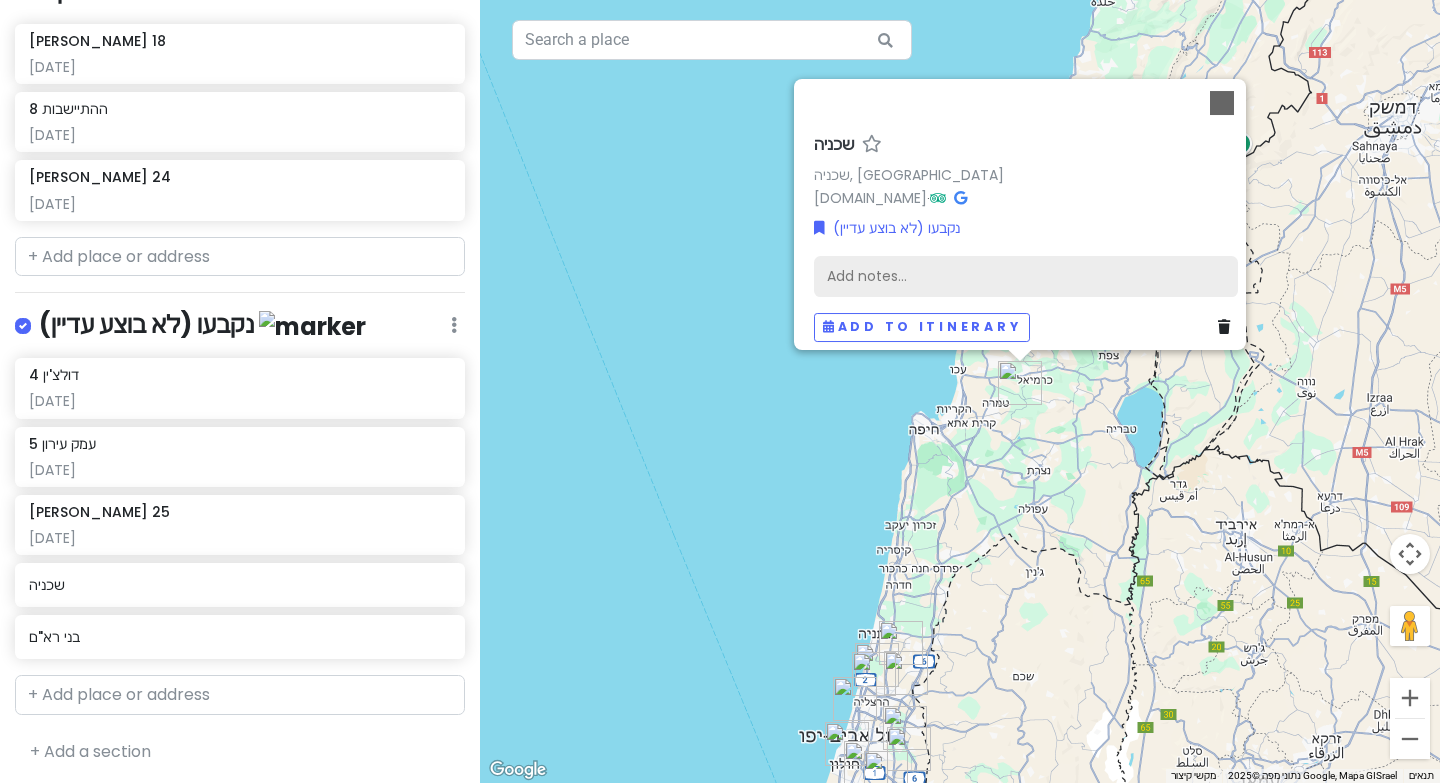 click on "Add notes..." at bounding box center (1026, 276) 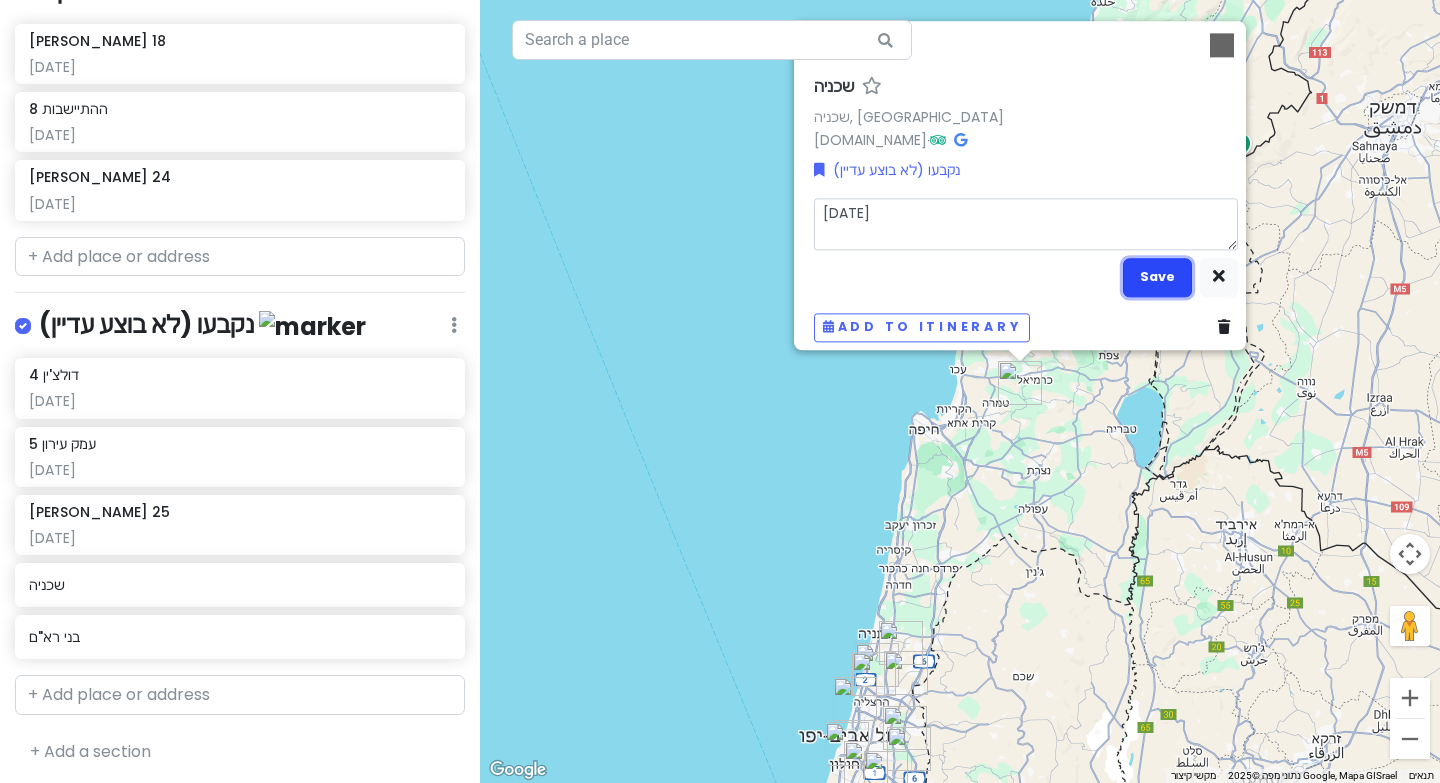 click on "Save" at bounding box center (1157, 277) 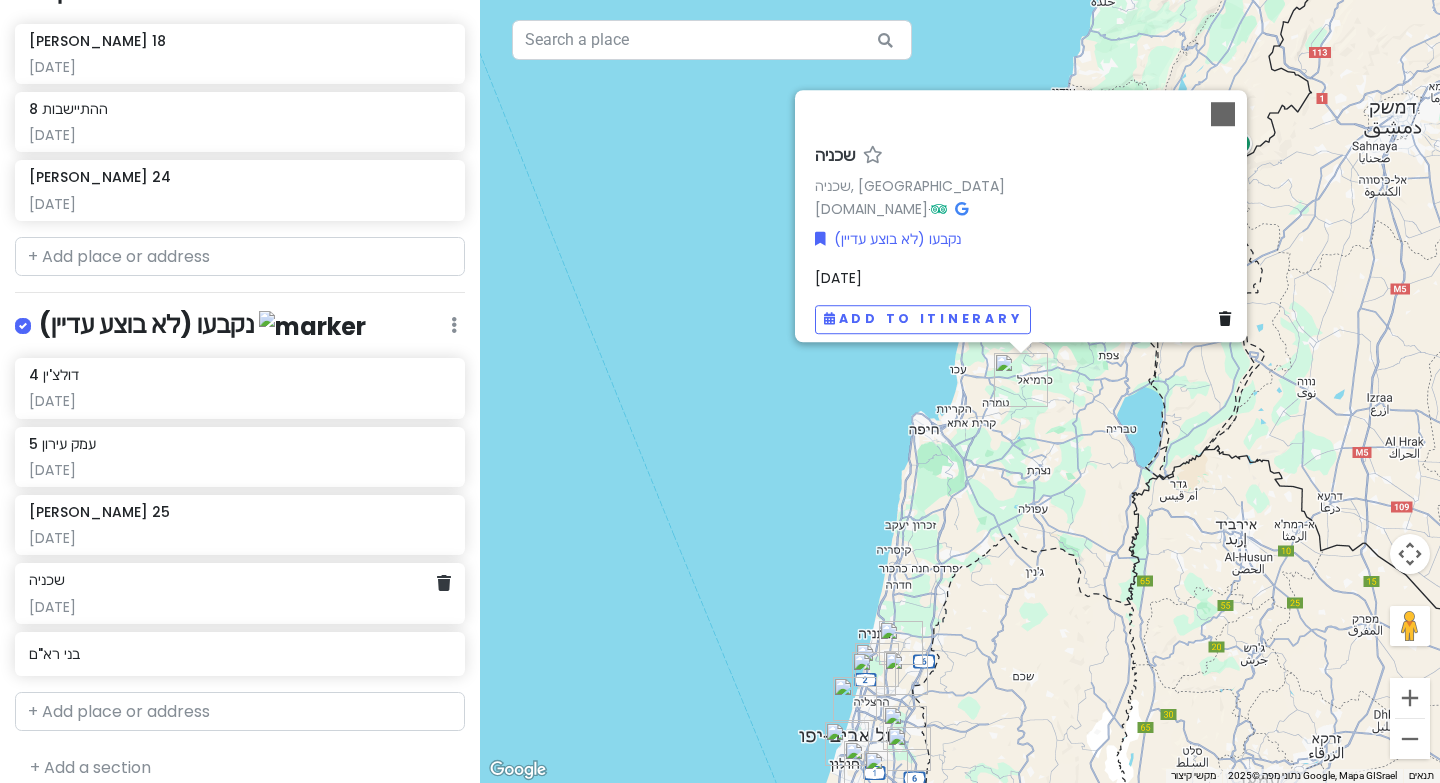 scroll, scrollTop: 731, scrollLeft: 0, axis: vertical 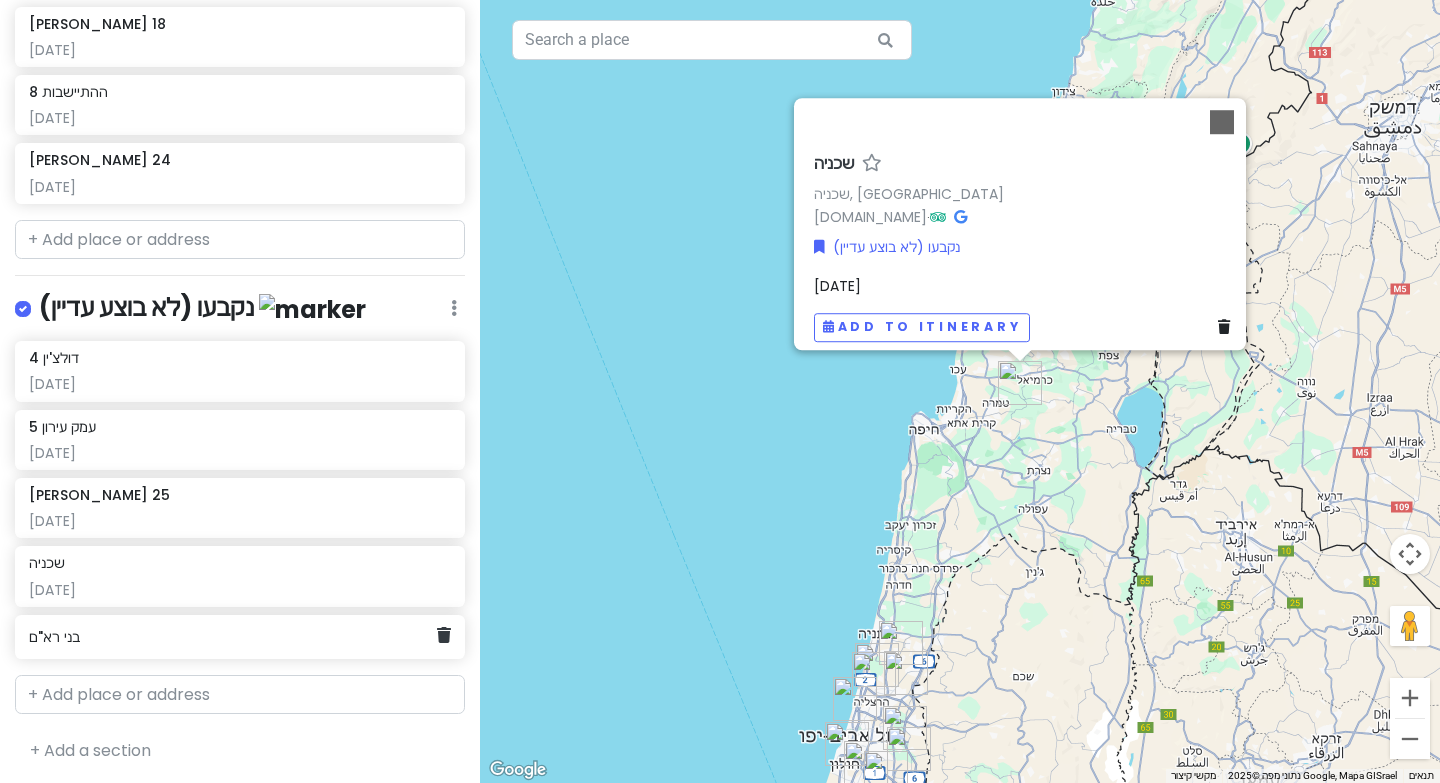 click on "בני רא"ם" at bounding box center (232, 637) 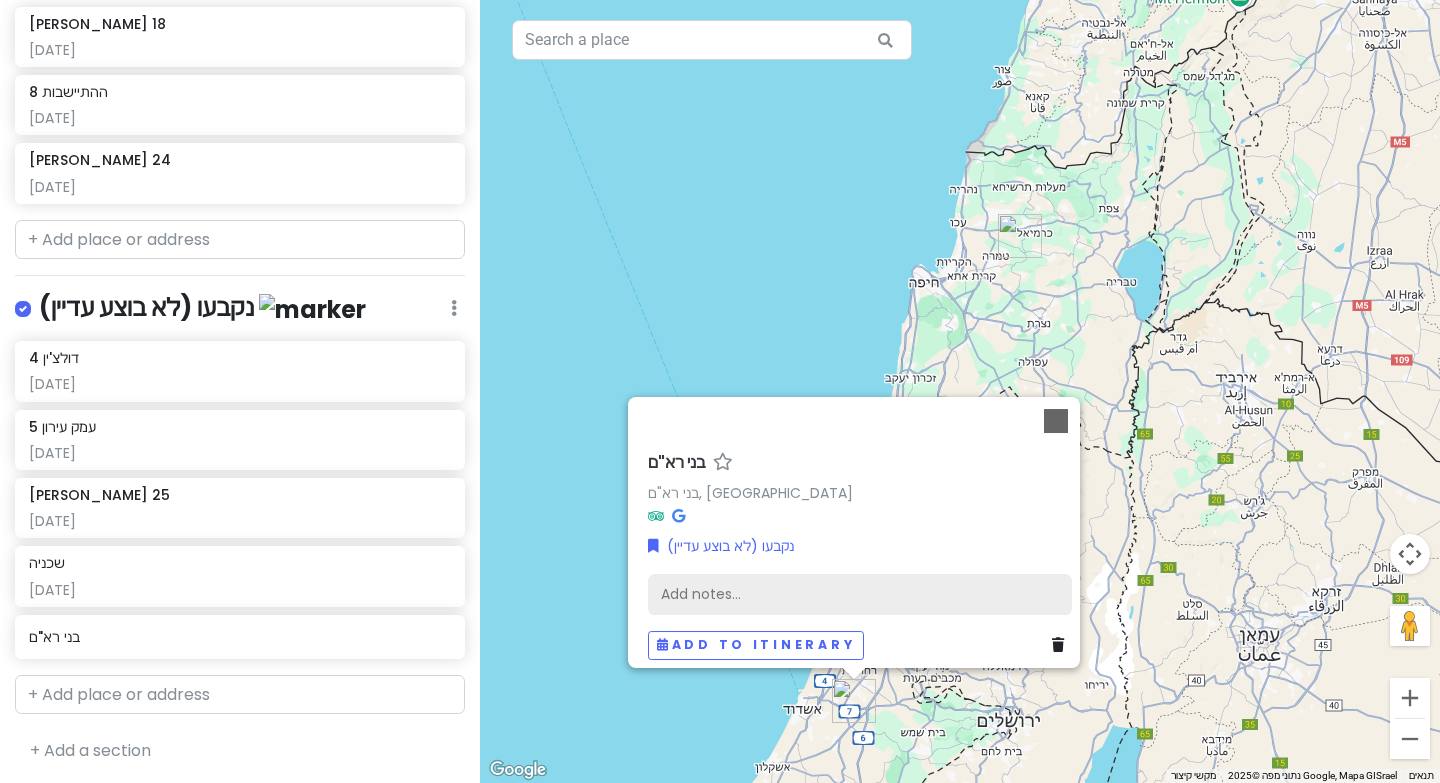 click on "Add notes..." at bounding box center [860, 594] 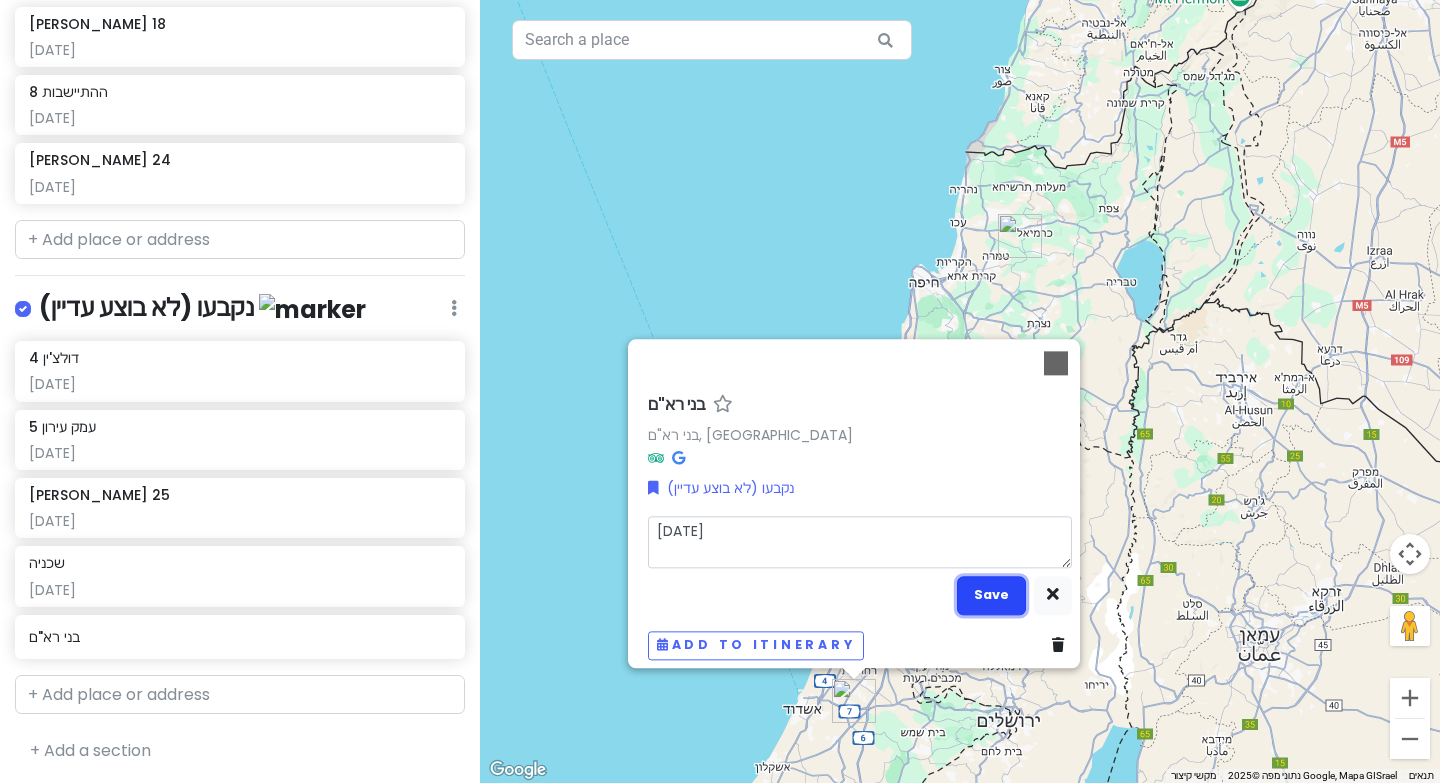 click on "Save" at bounding box center (991, 595) 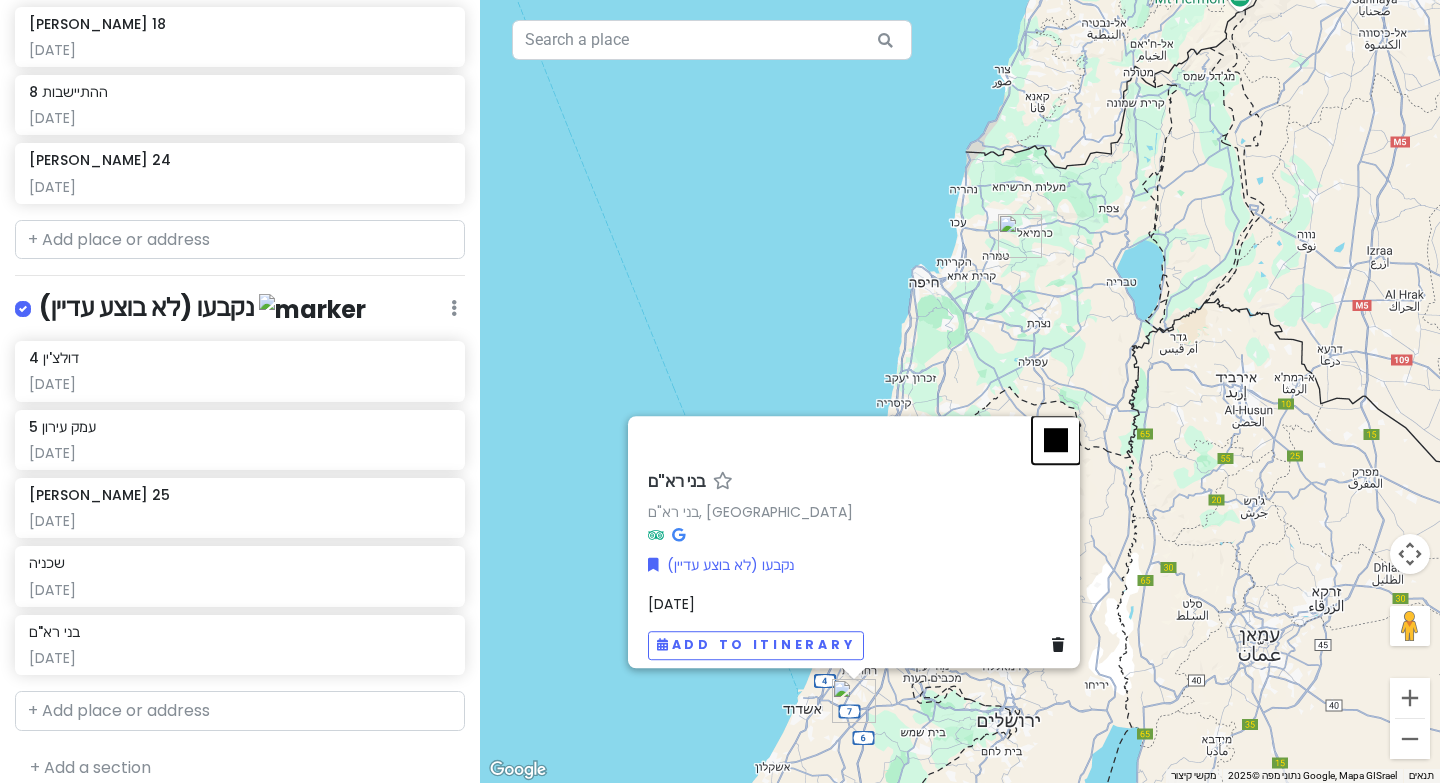 click at bounding box center [1056, 440] 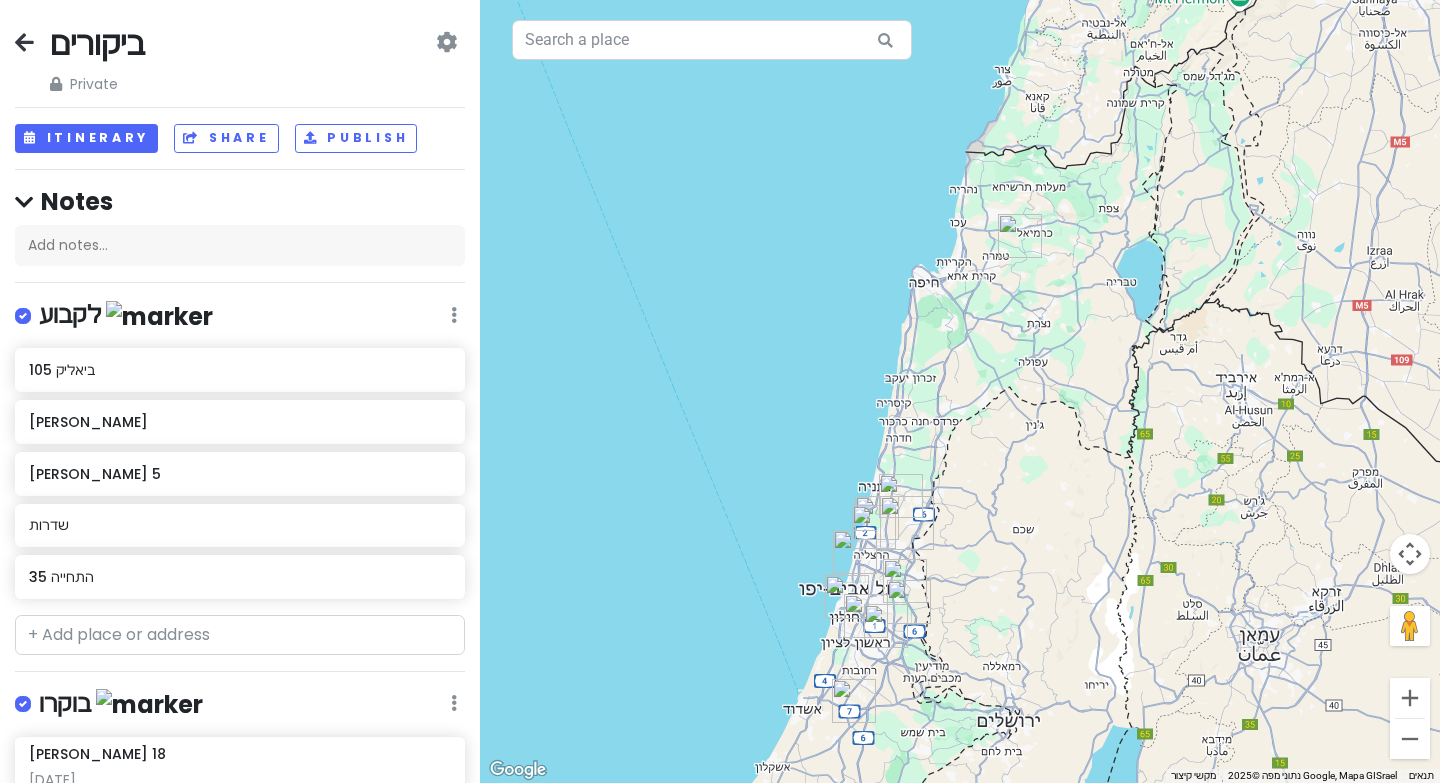 scroll, scrollTop: 0, scrollLeft: 0, axis: both 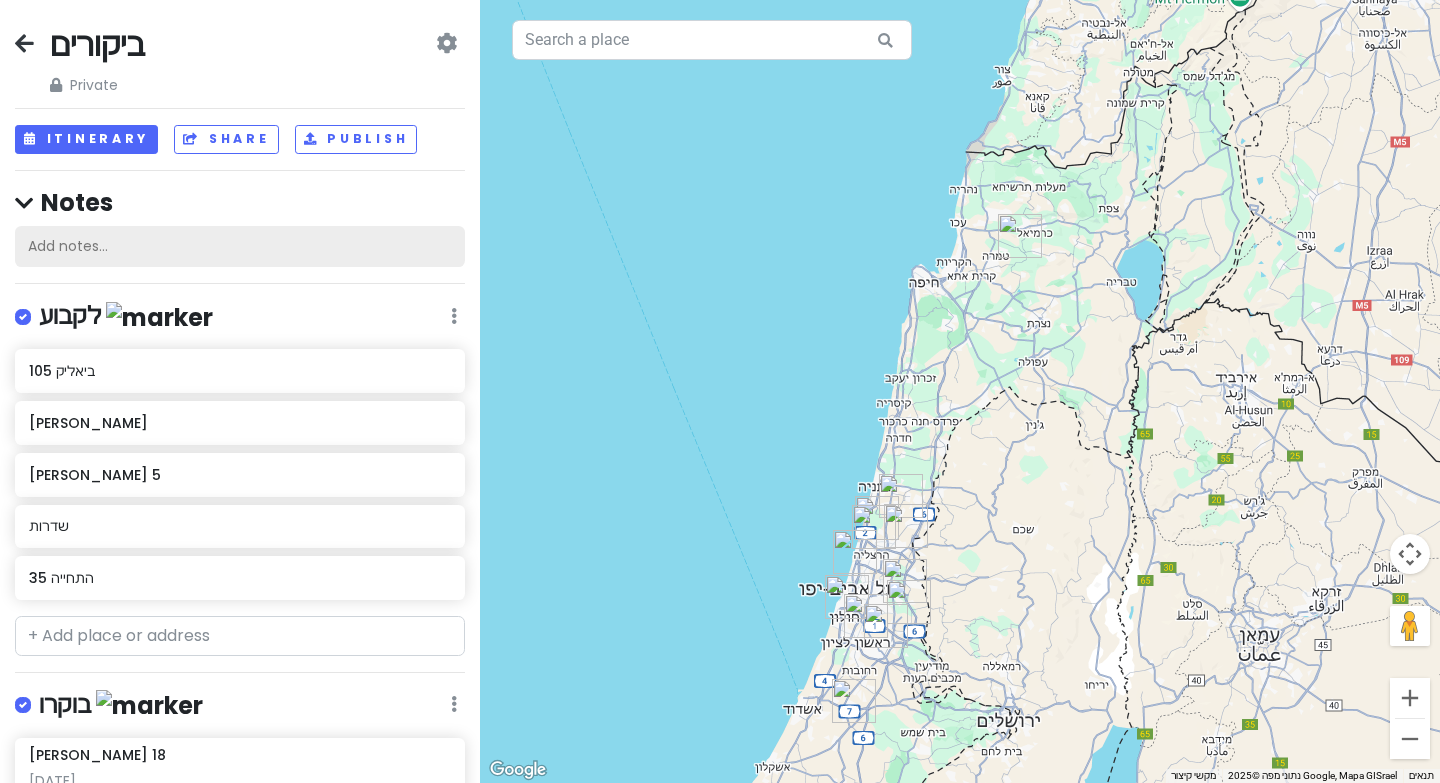 click on "Add notes..." at bounding box center [240, 247] 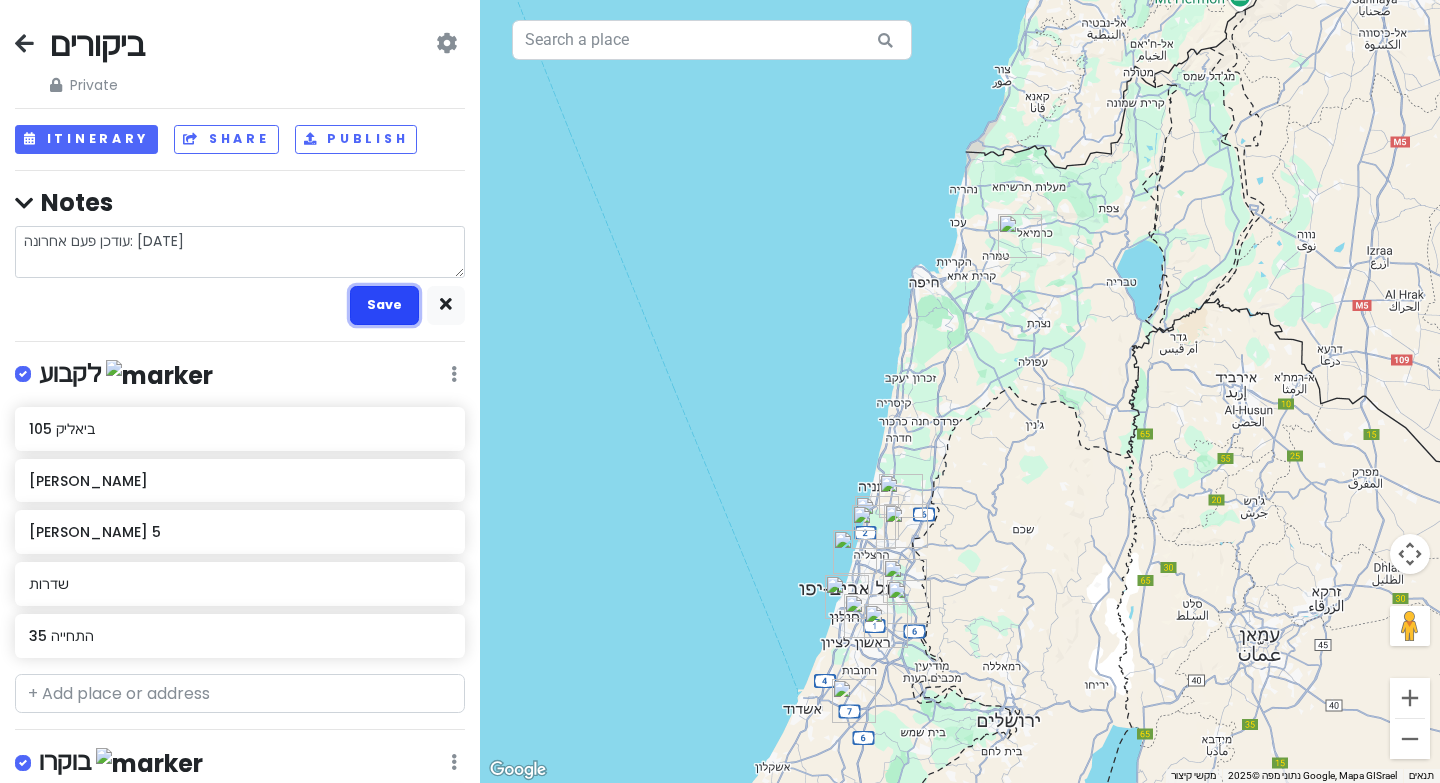 click on "Save" at bounding box center (384, 305) 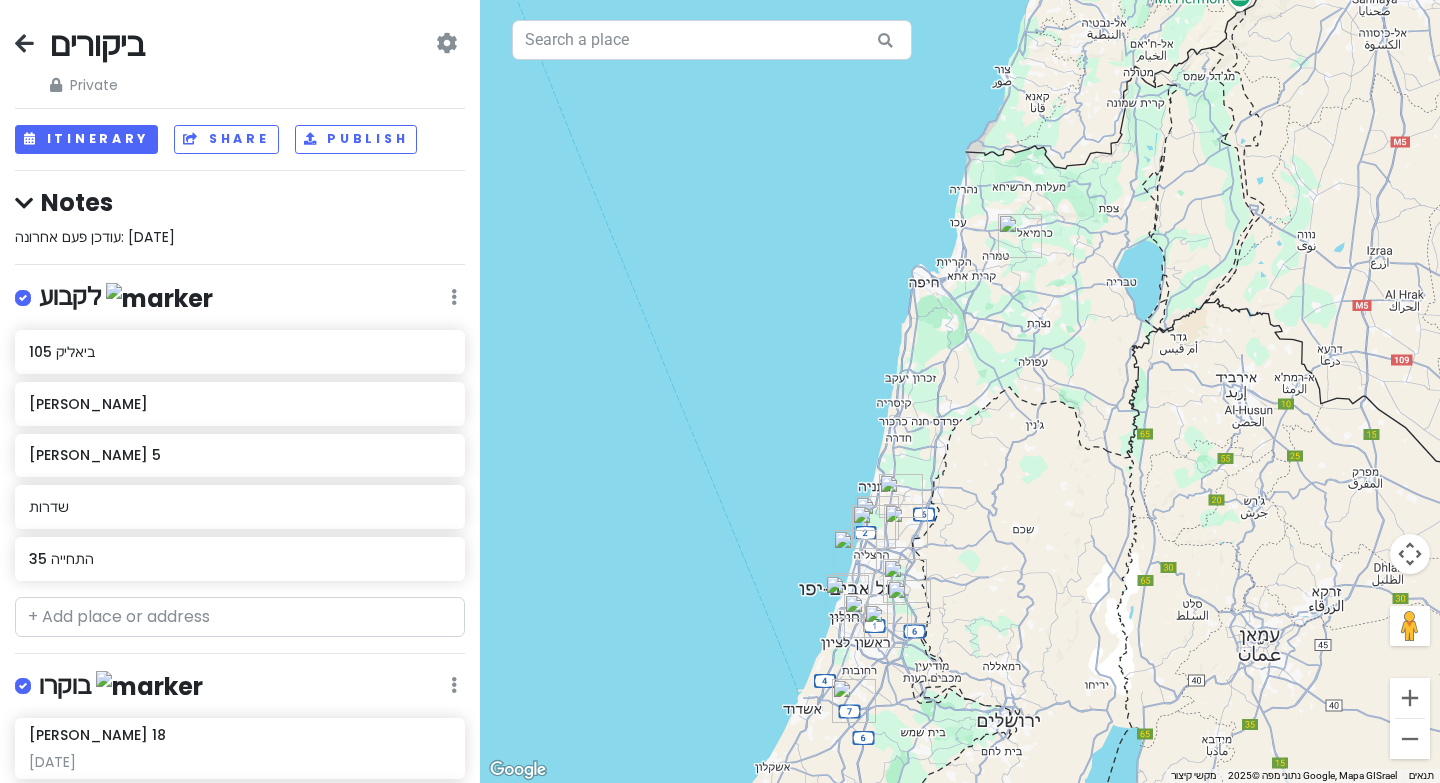 click on "Notes עודכן פעם אחרונה: [DATE]" at bounding box center (240, 218) 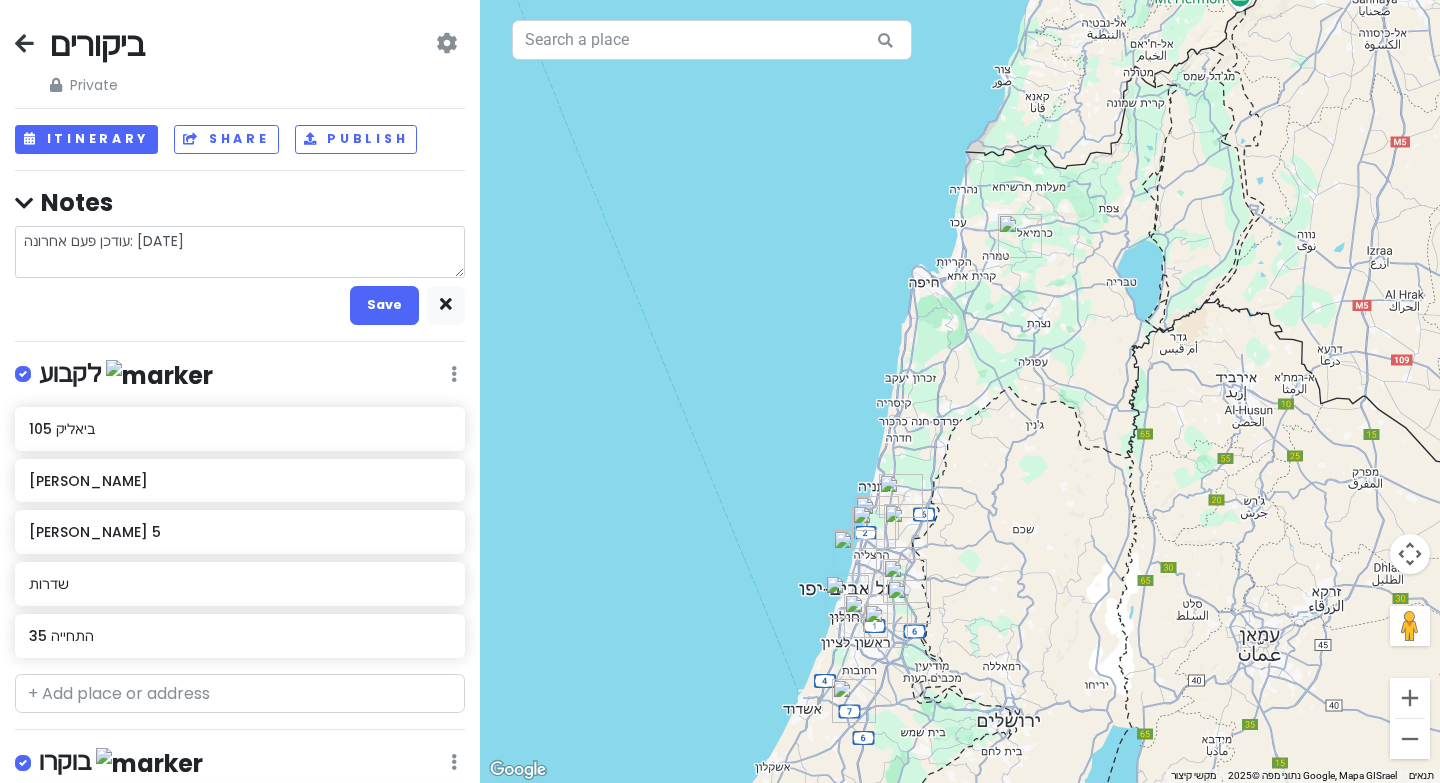 click on "עודכן פעם אחרונה: [DATE]" at bounding box center (240, 252) 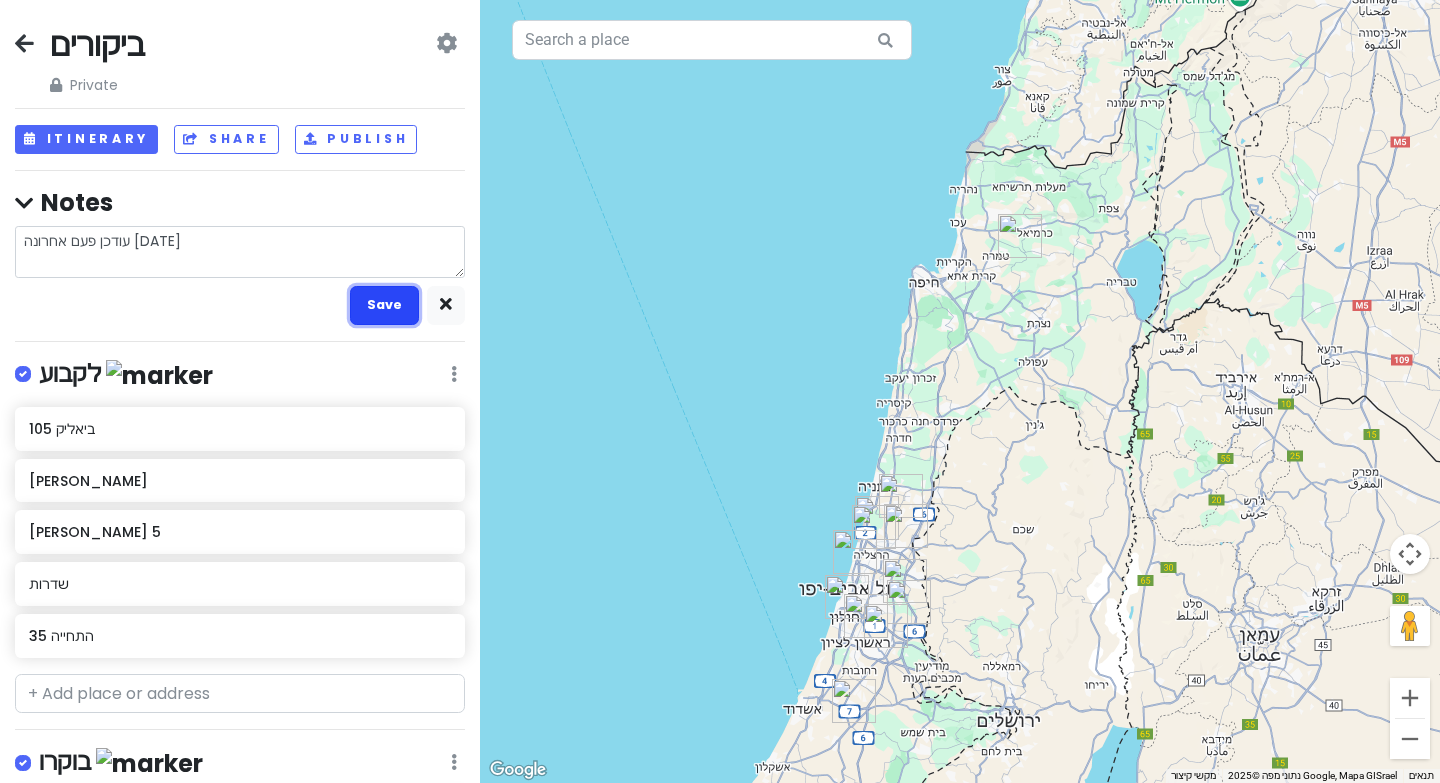 click on "Save" at bounding box center (384, 305) 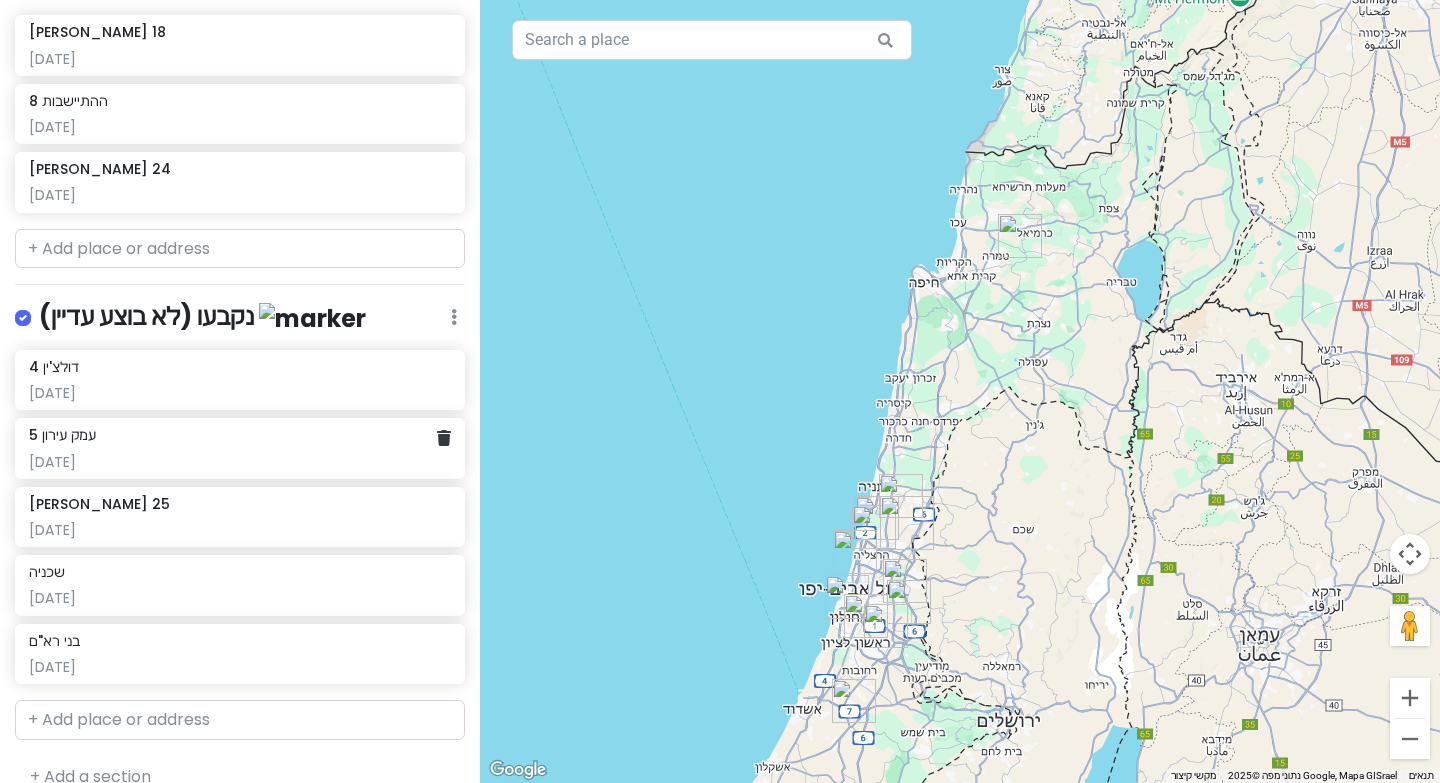 scroll, scrollTop: 728, scrollLeft: 0, axis: vertical 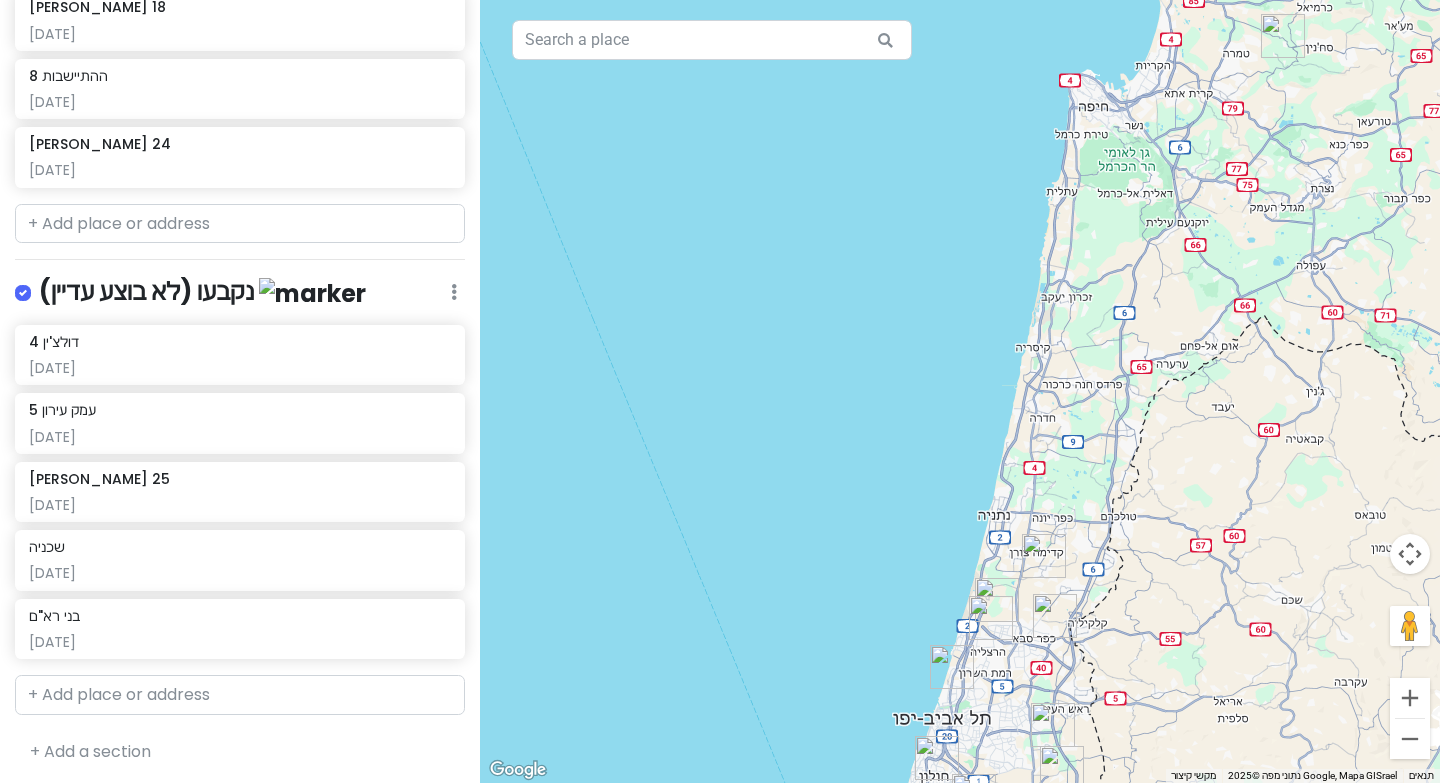 drag, startPoint x: 965, startPoint y: 491, endPoint x: 950, endPoint y: 390, distance: 102.10779 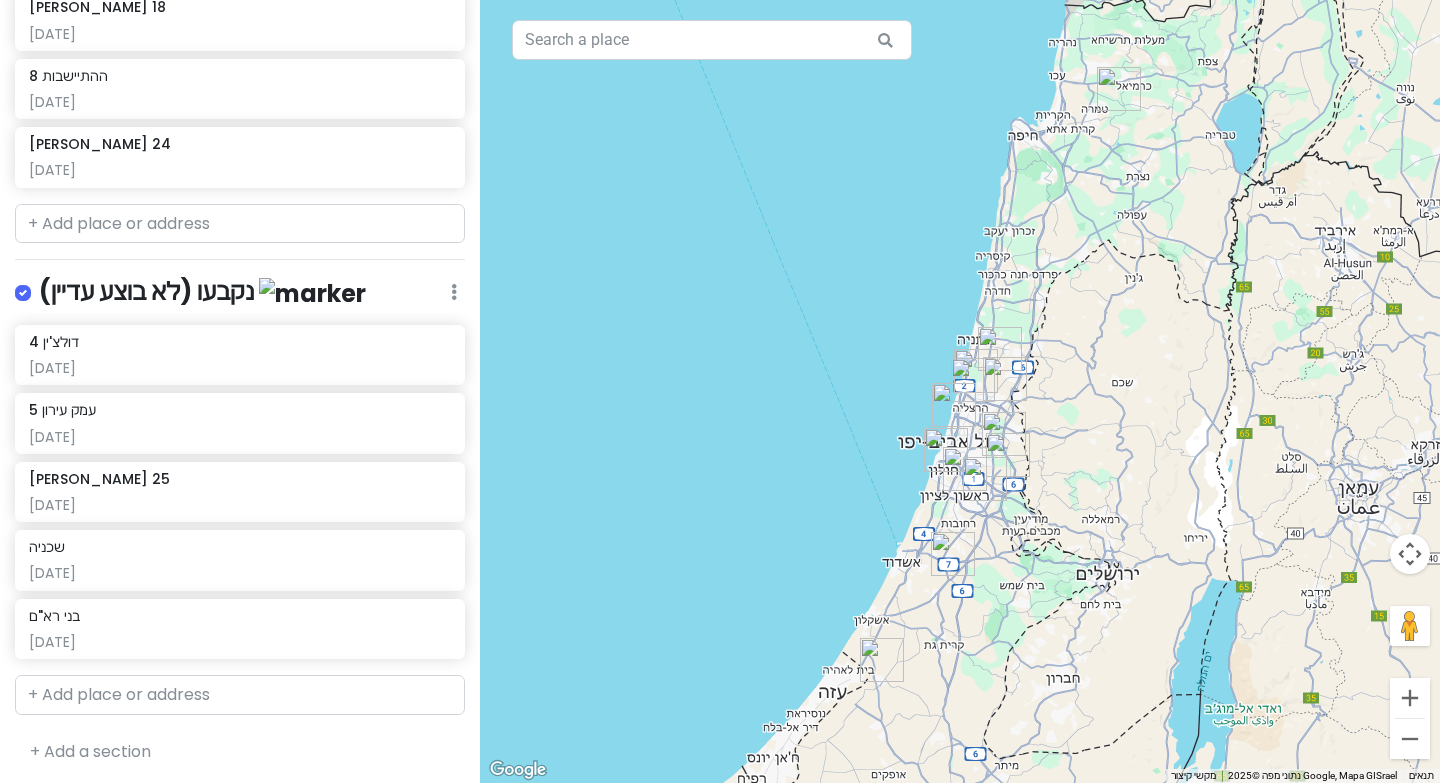drag, startPoint x: 950, startPoint y: 391, endPoint x: 957, endPoint y: 287, distance: 104.23531 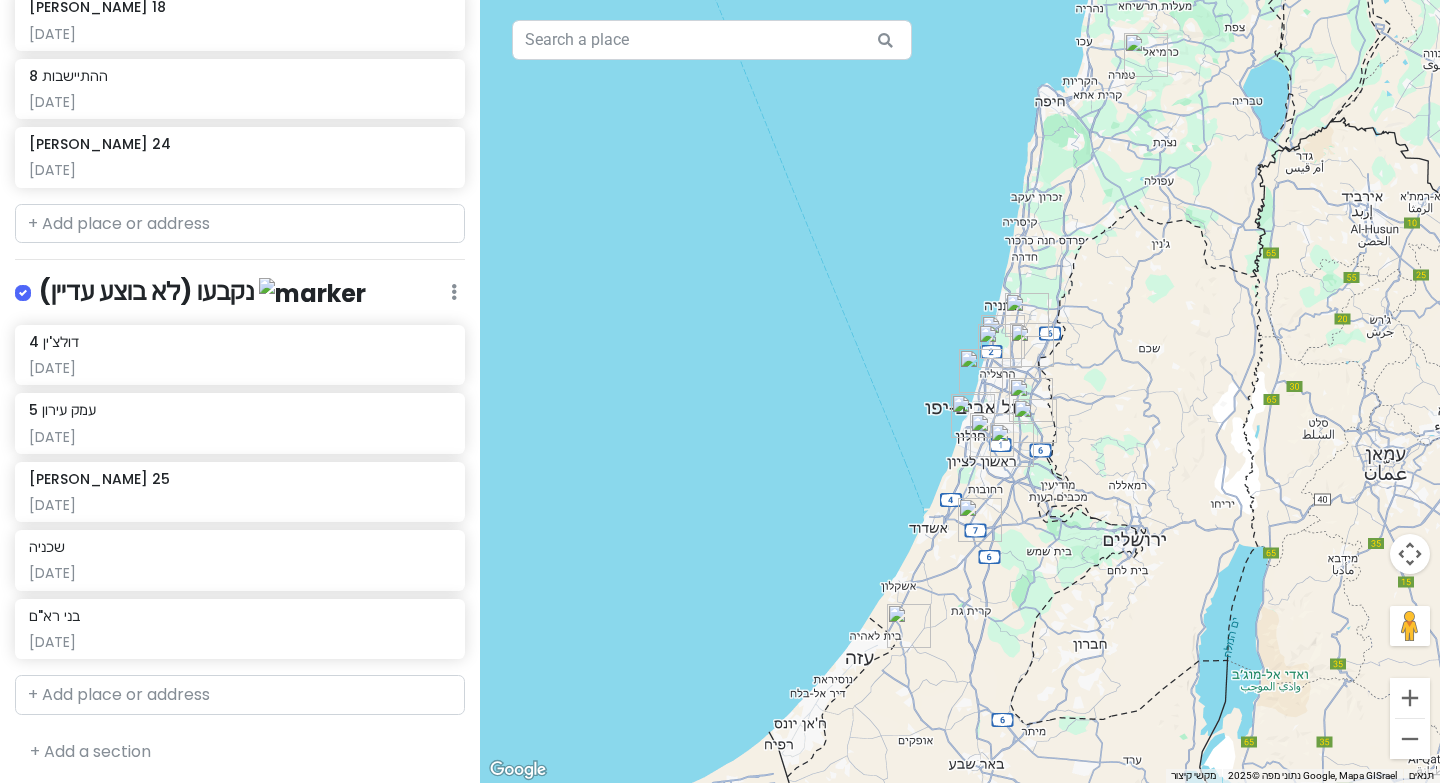 drag, startPoint x: 1078, startPoint y: 214, endPoint x: 1108, endPoint y: 196, distance: 34.98571 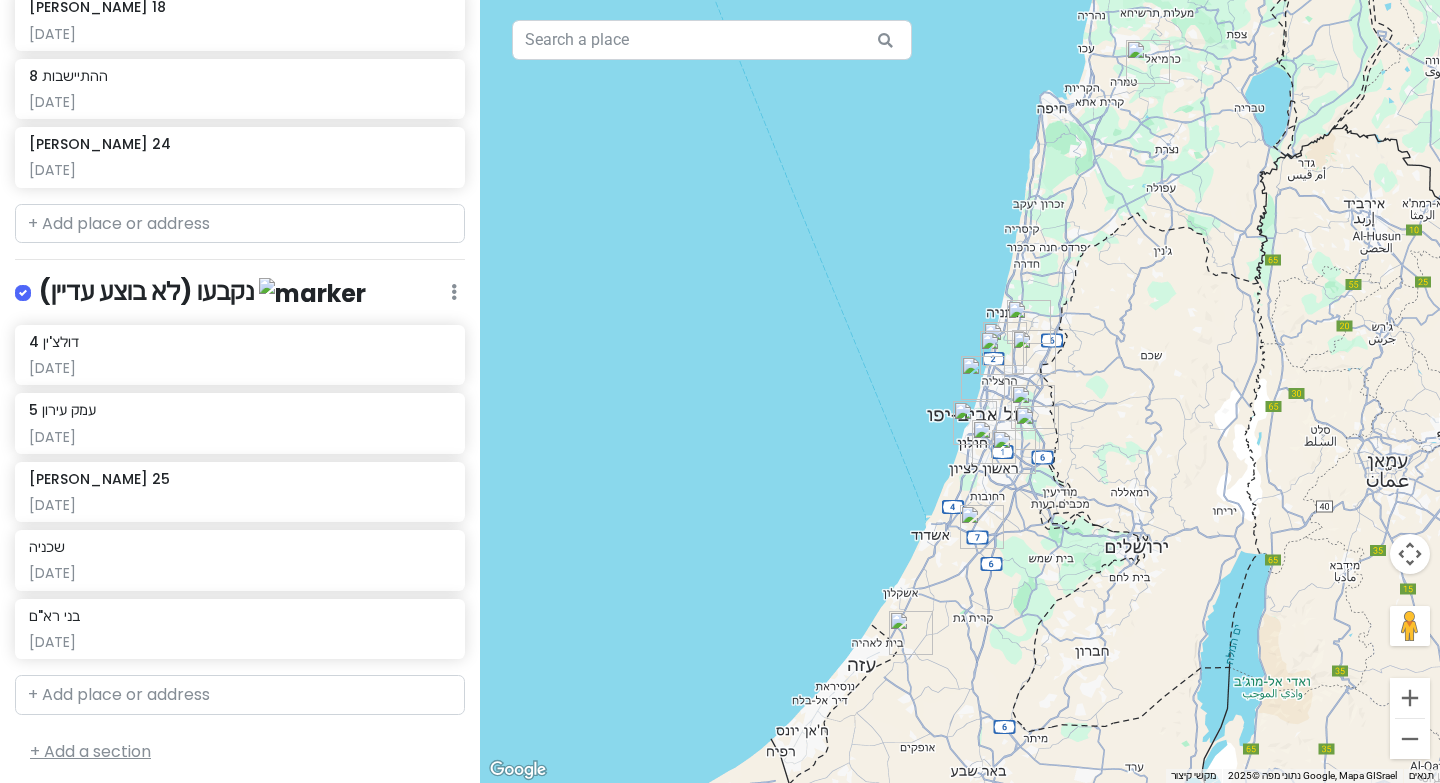 click on "+ Add a section" at bounding box center [90, 751] 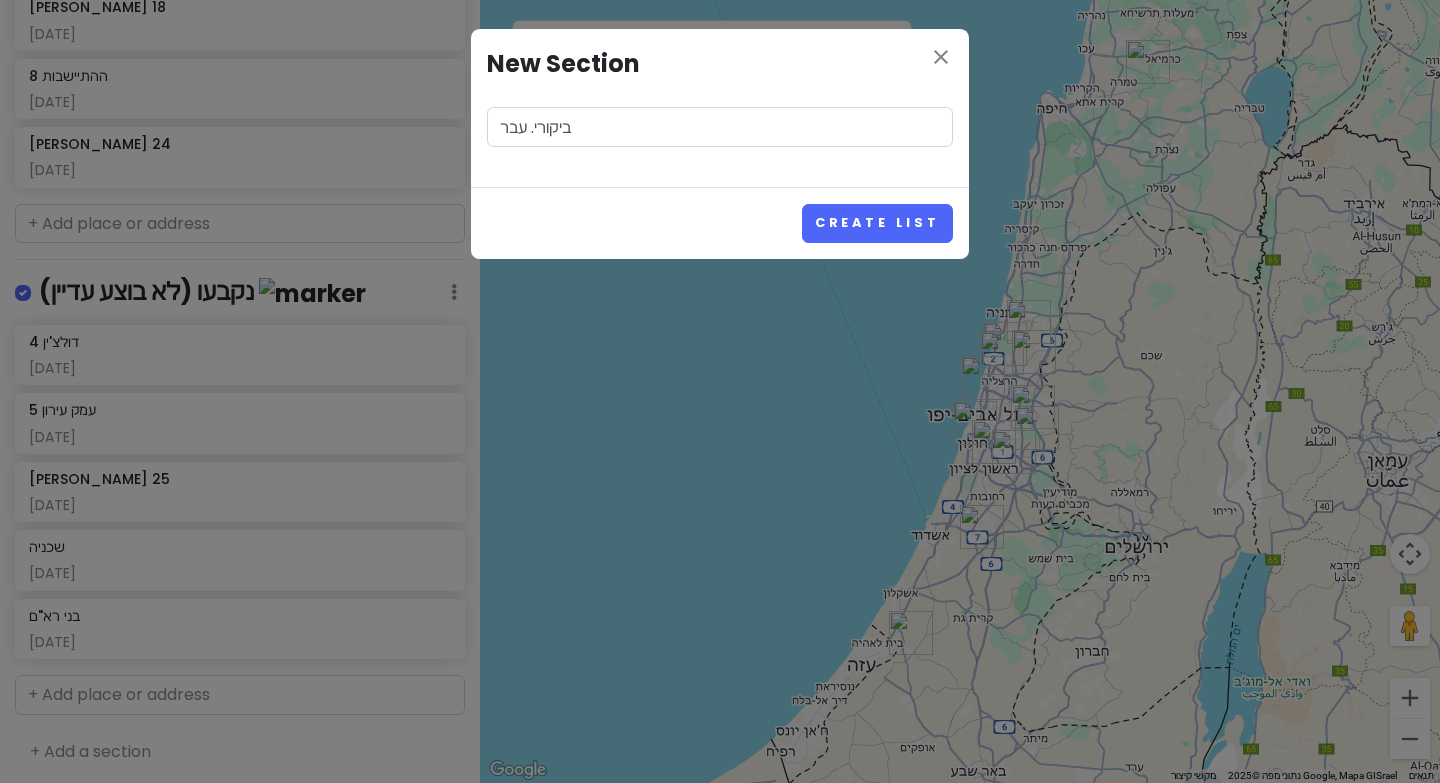 click on "ביקורי. עבר" at bounding box center [720, 127] 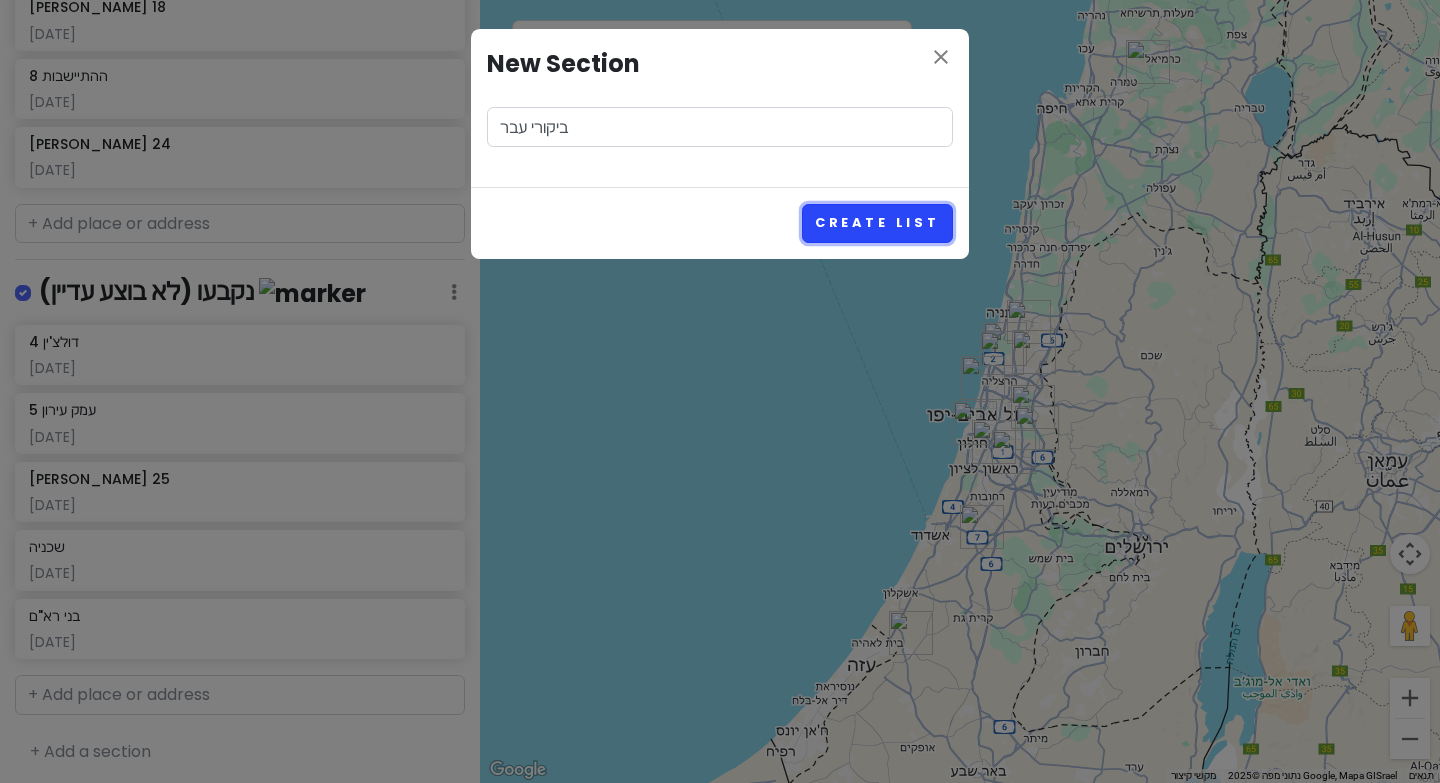 click on "Create List" at bounding box center [877, 223] 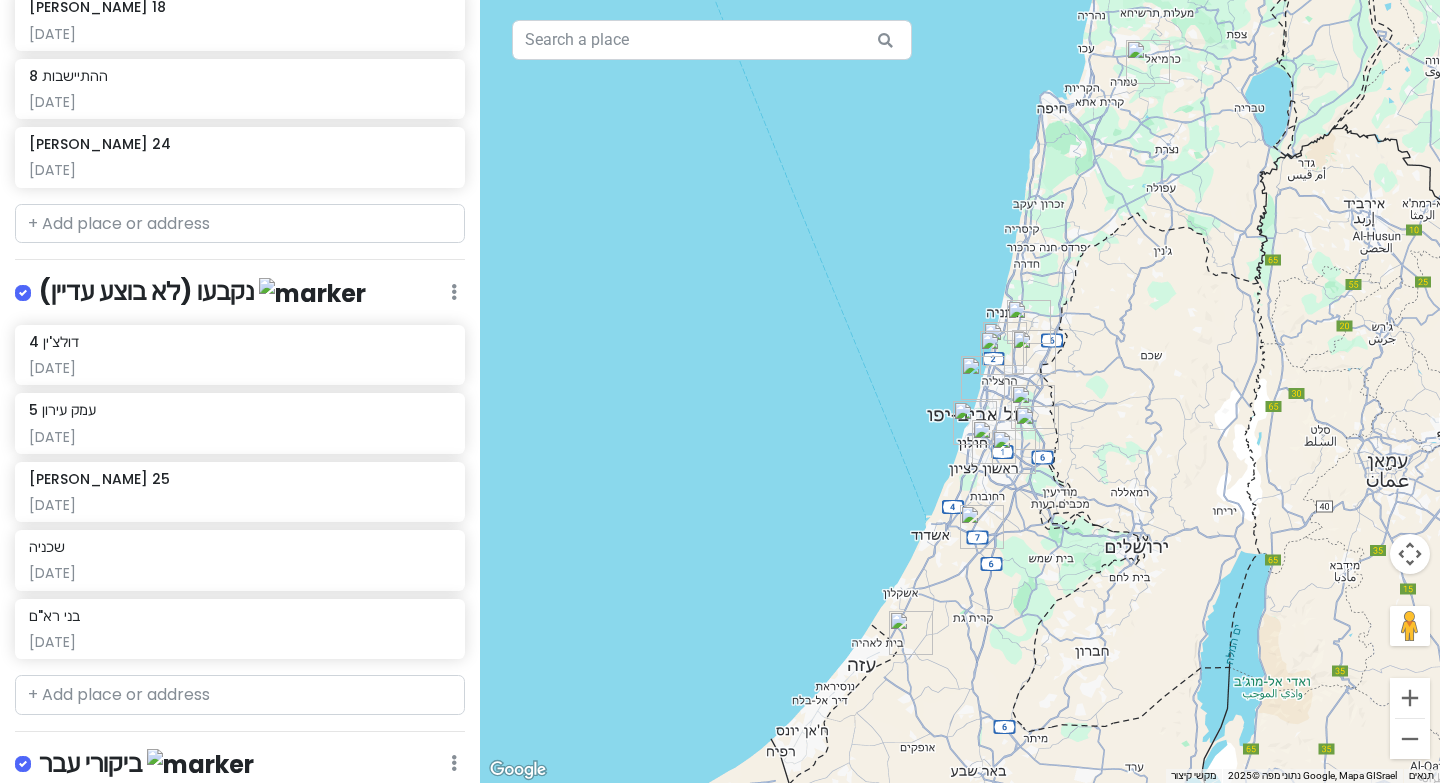 scroll, scrollTop: 856, scrollLeft: 0, axis: vertical 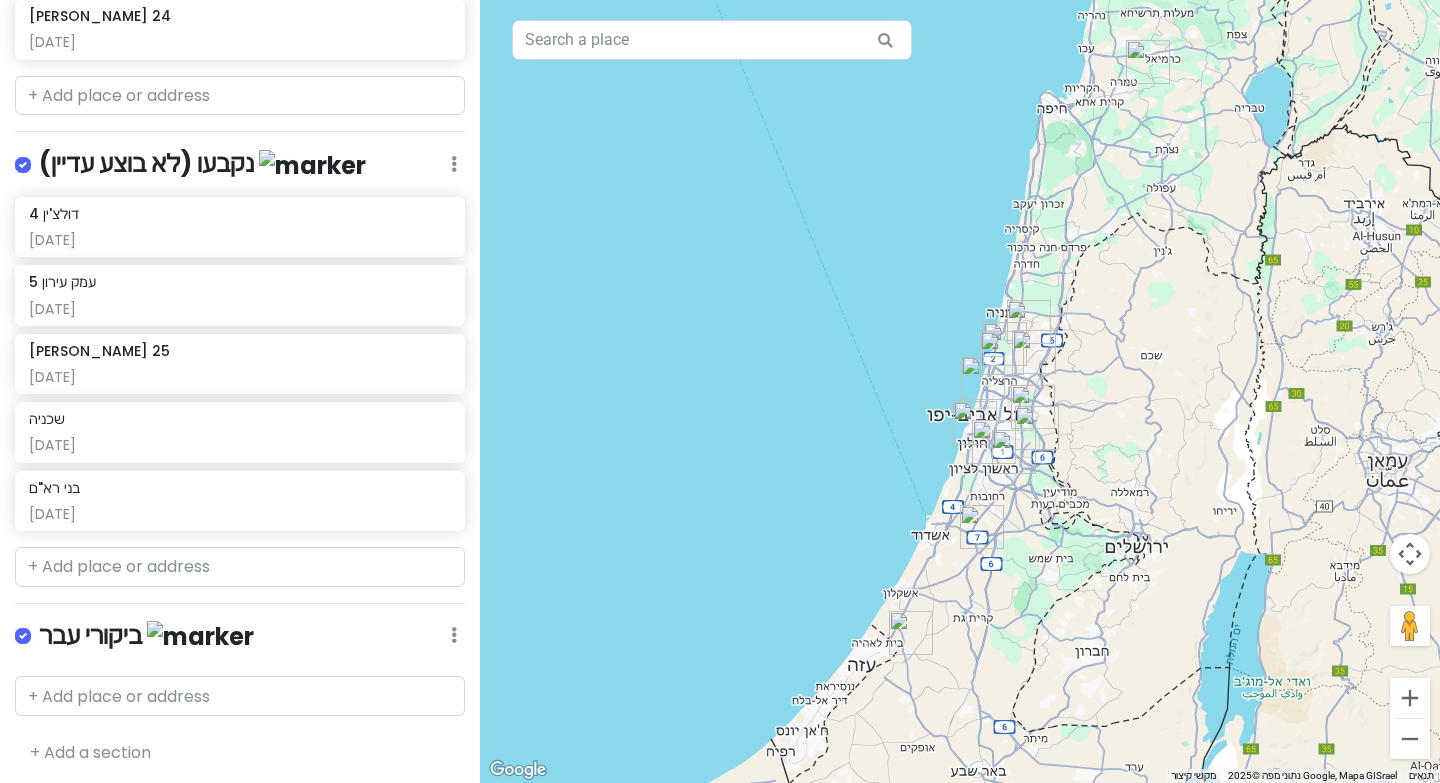 click on "ביקורי עבר   Edit Reorder Delete List" at bounding box center [240, 640] 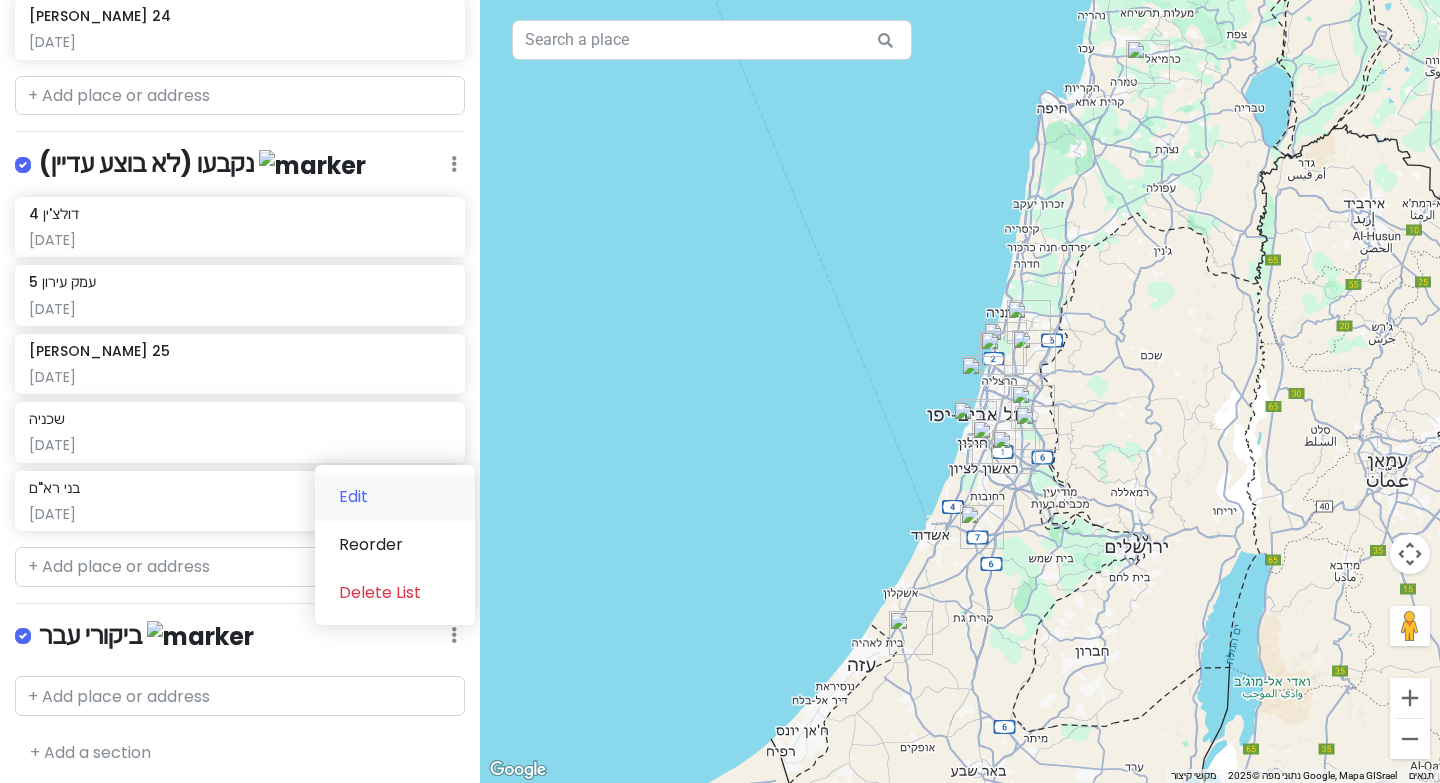 click on "Edit" at bounding box center [395, 497] 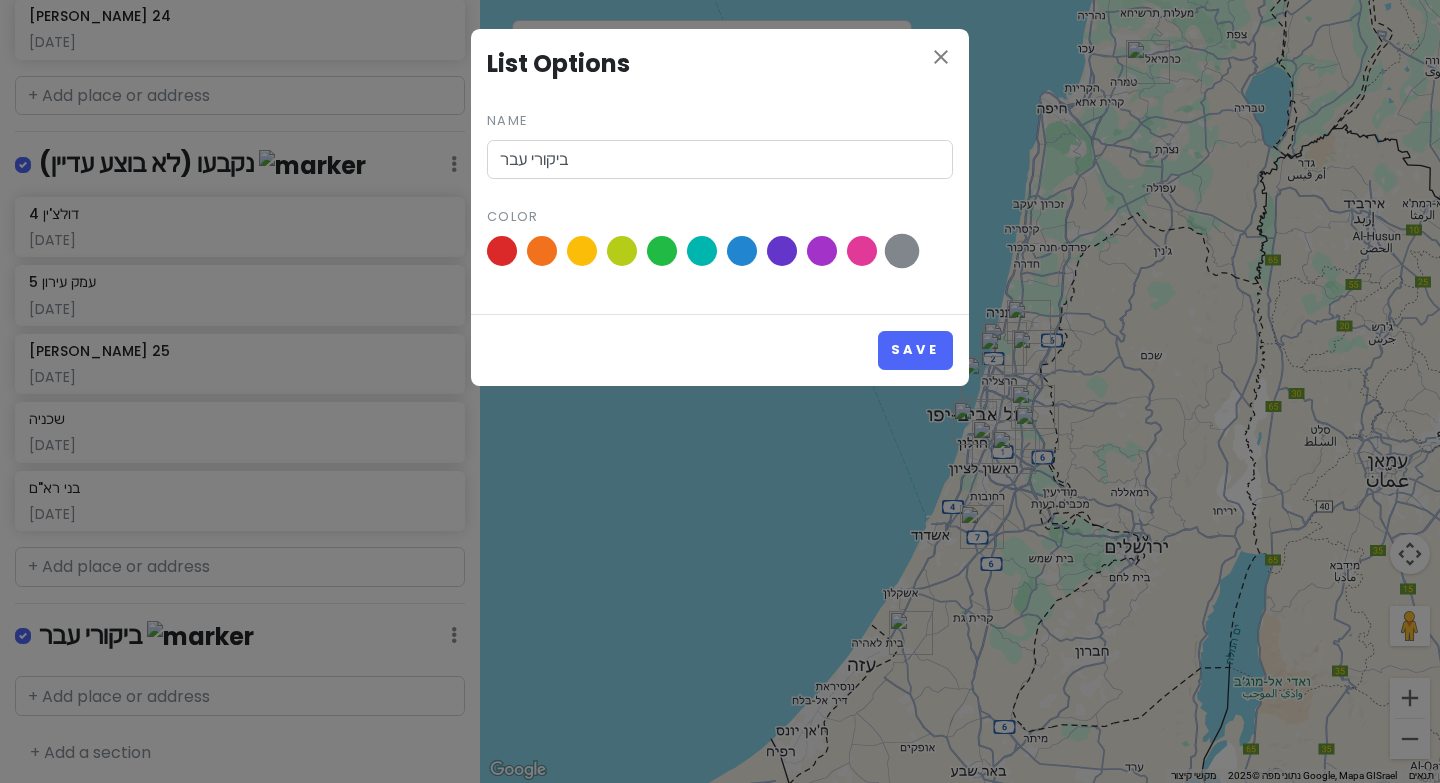 click at bounding box center (902, 251) 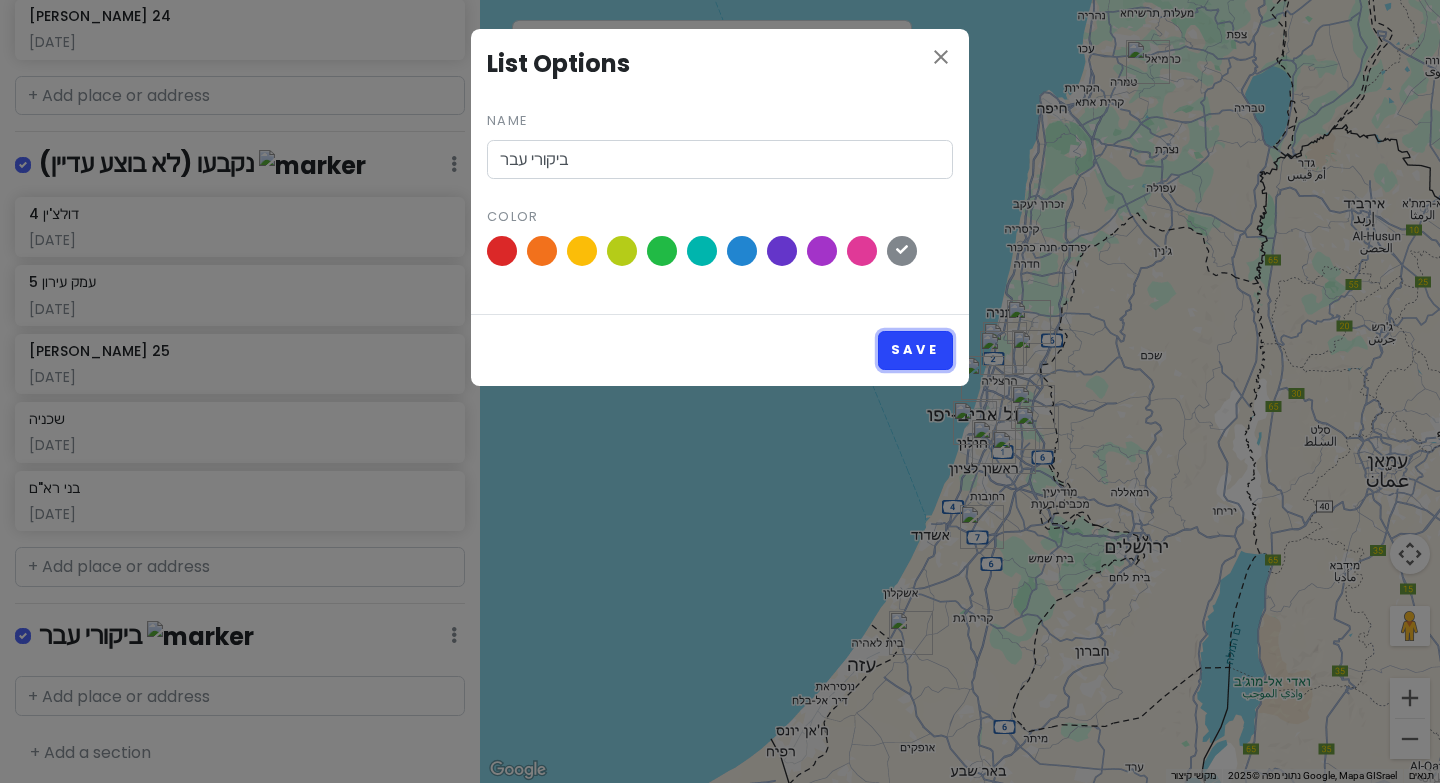 click on "Save" at bounding box center (915, 350) 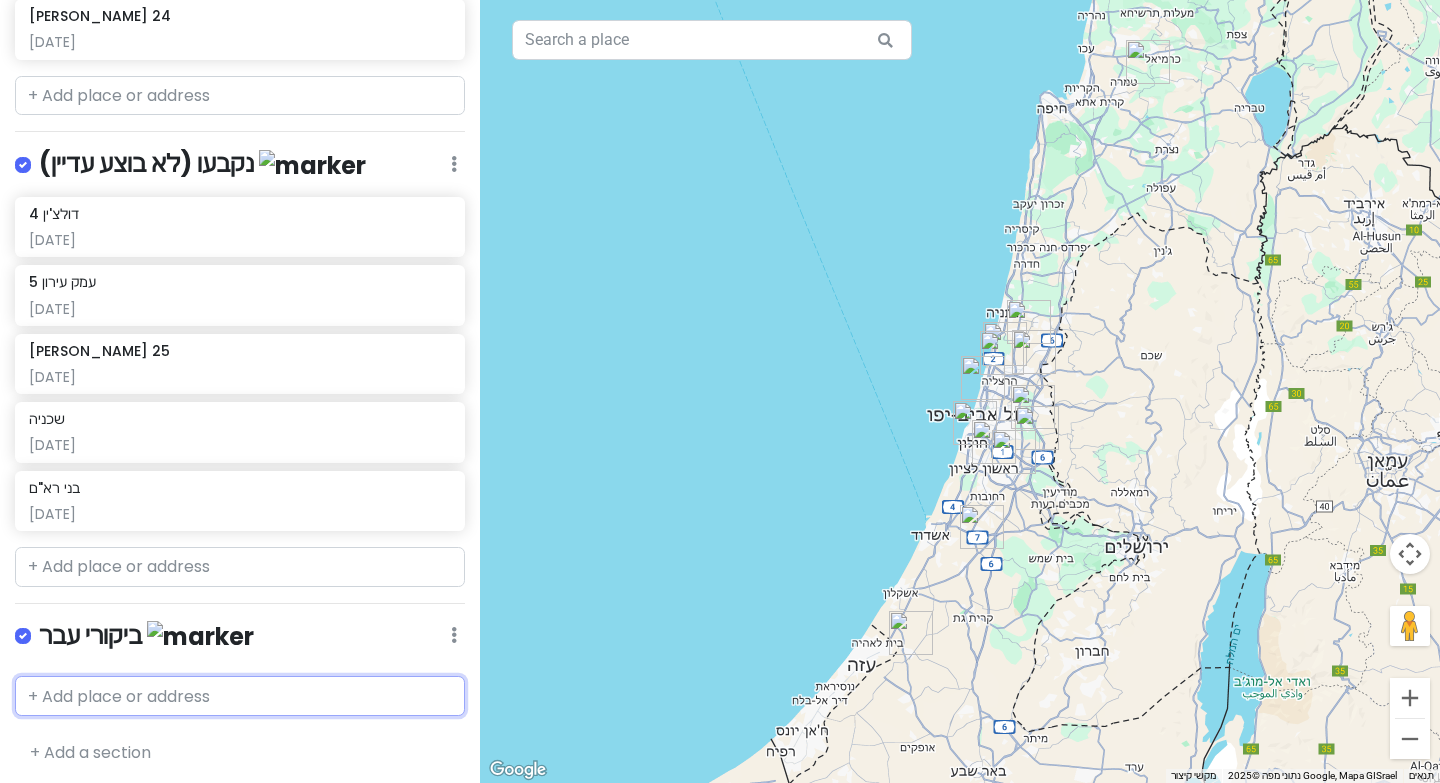 click at bounding box center [240, 696] 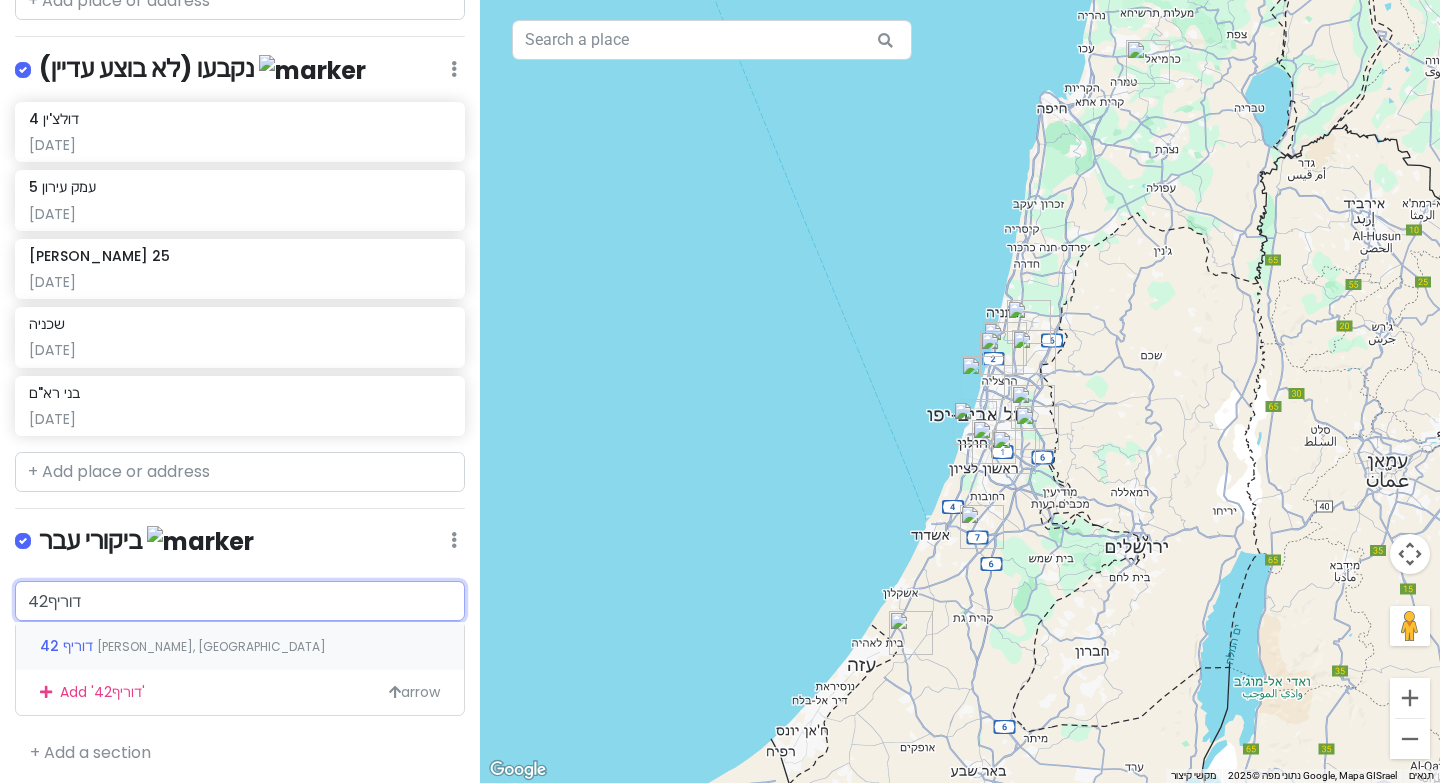 click on "דוריף 42" at bounding box center (68, 646) 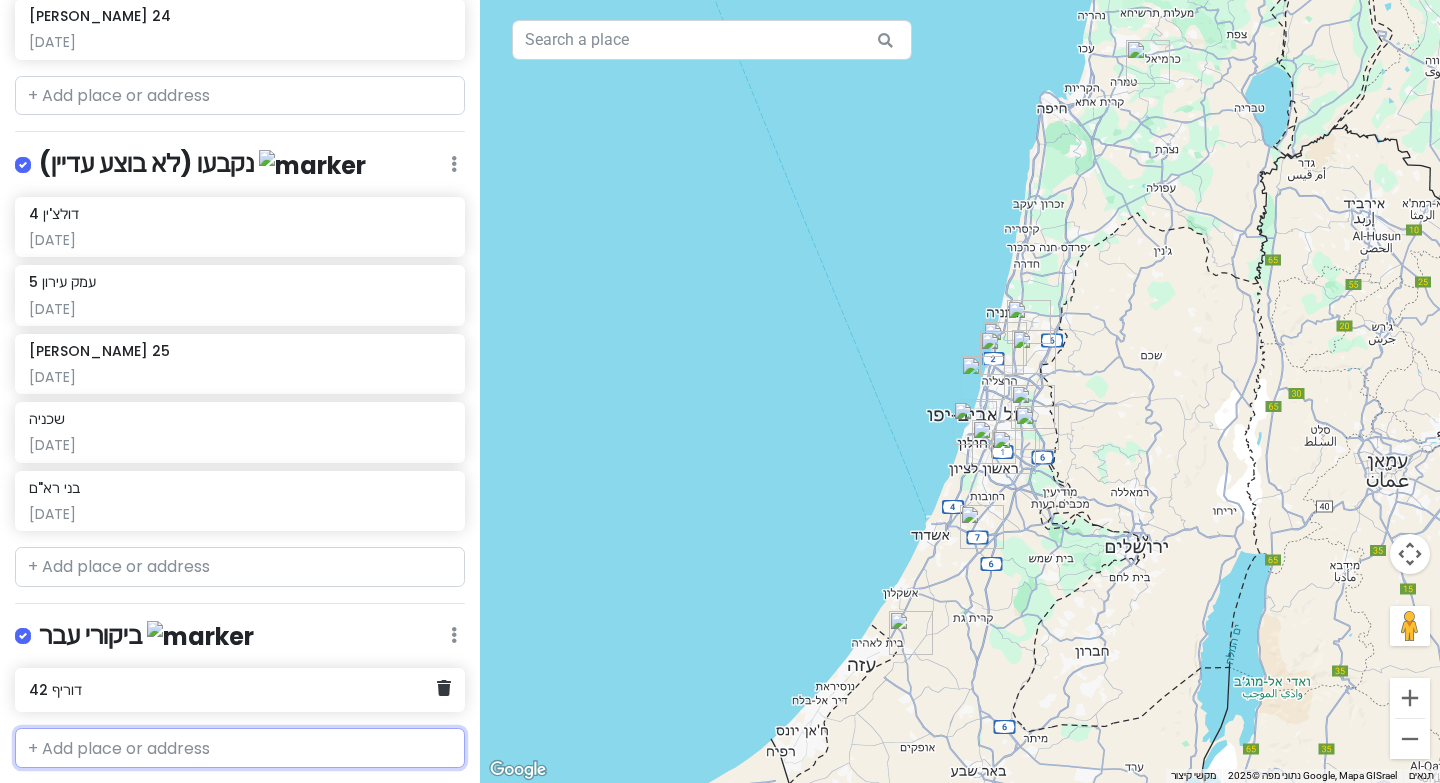 scroll, scrollTop: 908, scrollLeft: 0, axis: vertical 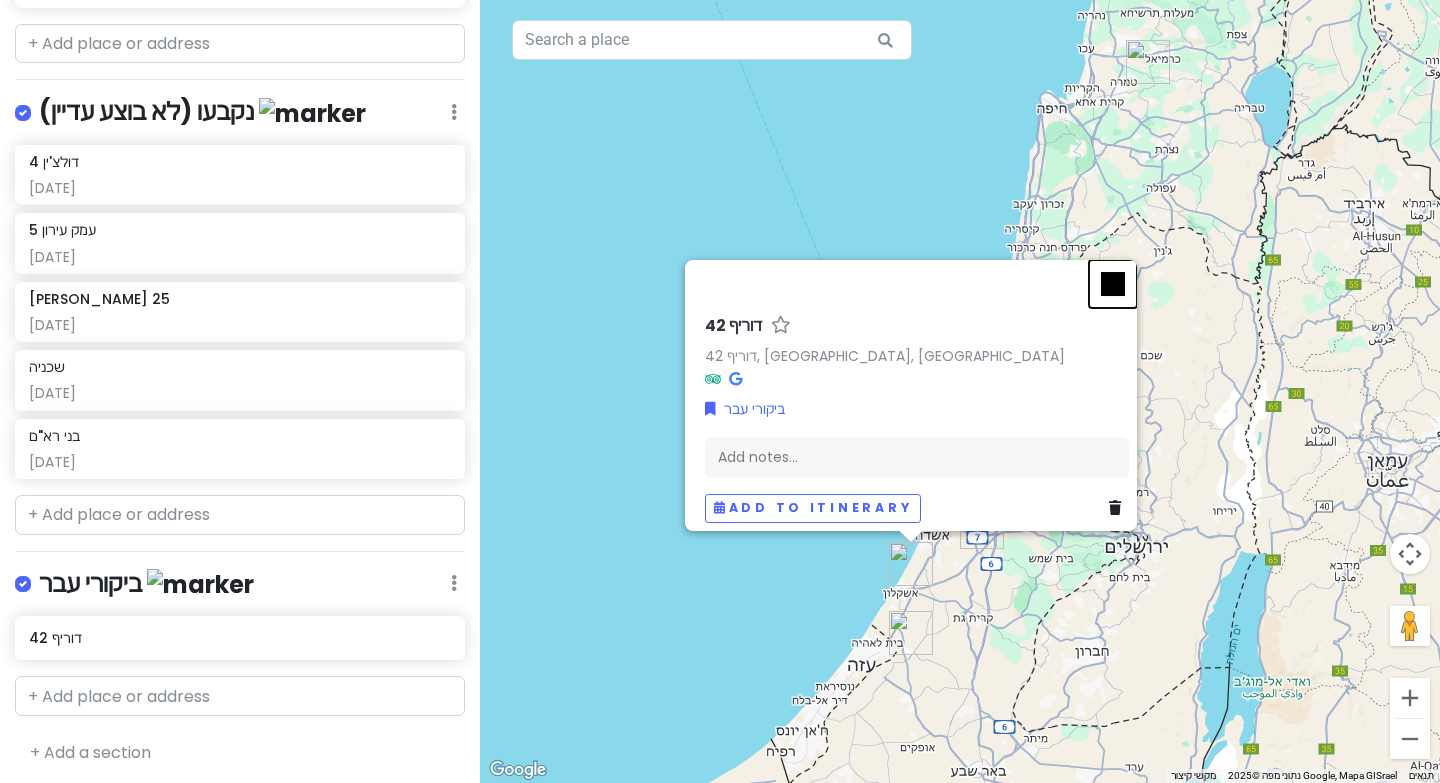 click at bounding box center [1113, 284] 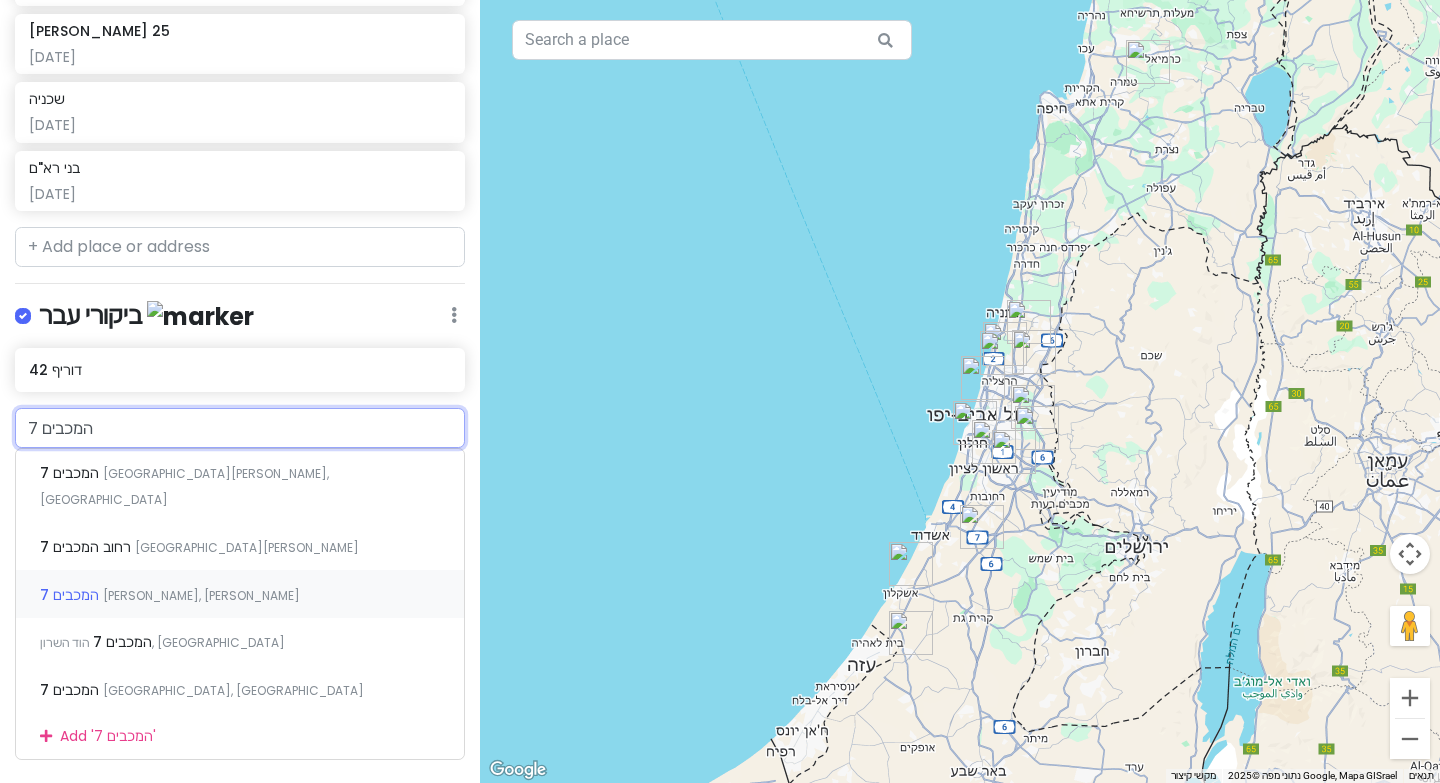 scroll, scrollTop: 1177, scrollLeft: 0, axis: vertical 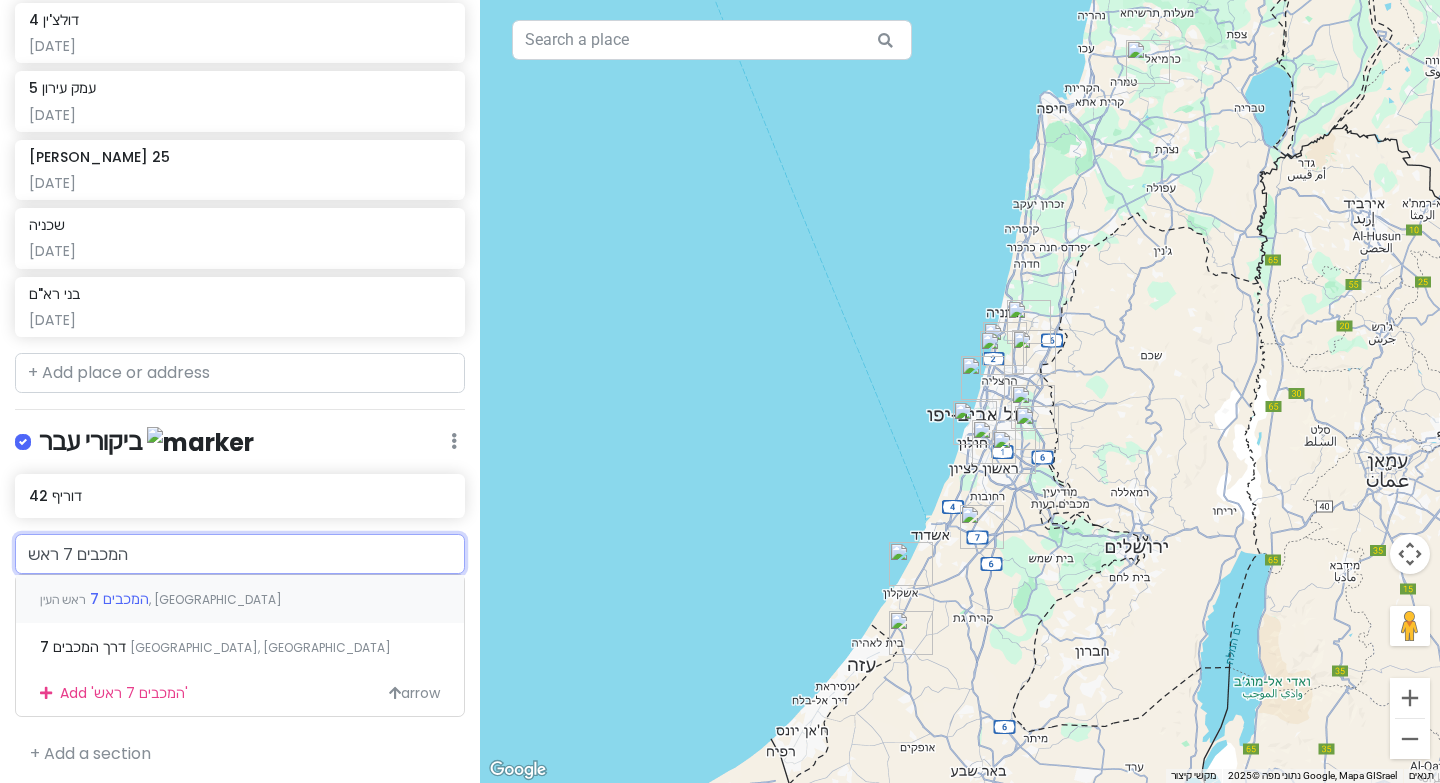 click on "המכבים 7   ראש העין, [GEOGRAPHIC_DATA]" at bounding box center [240, 599] 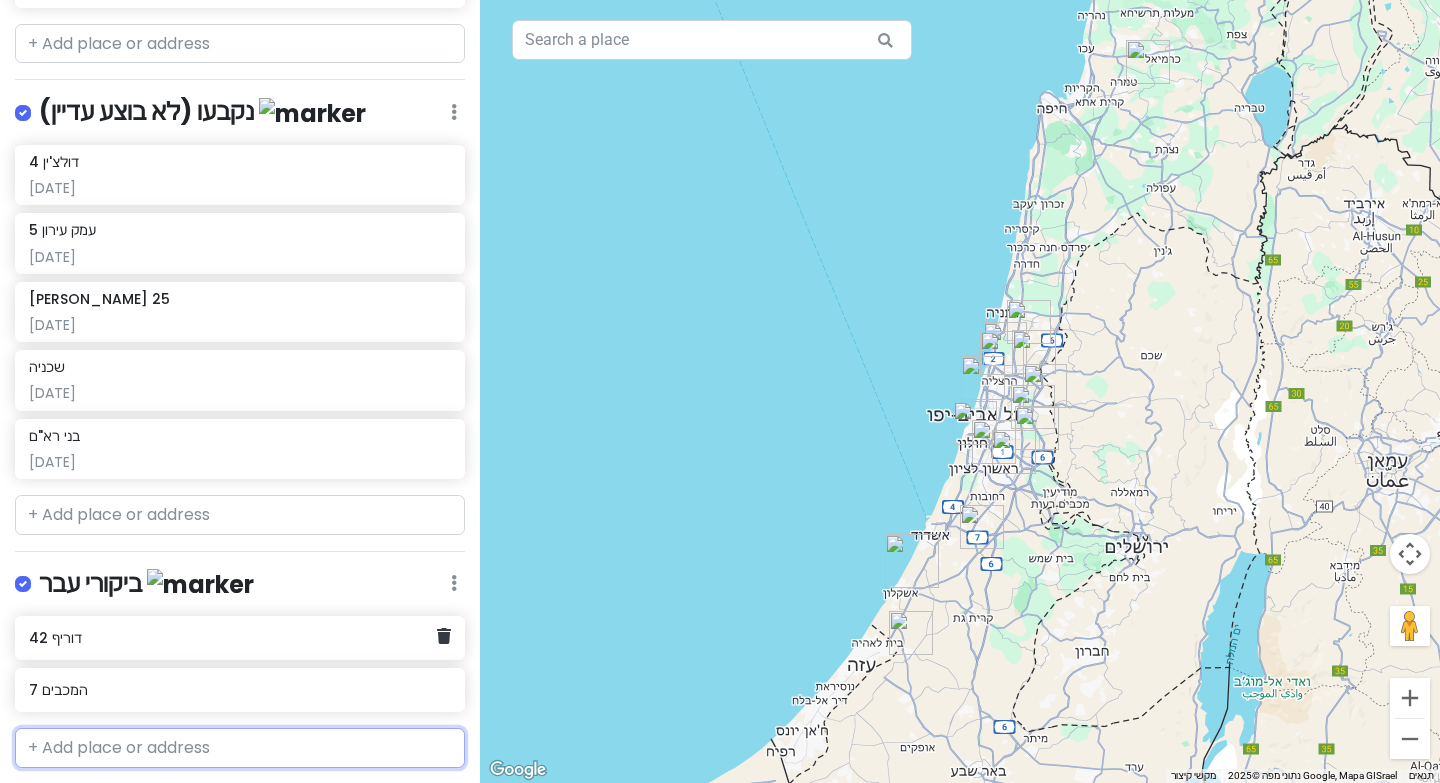 scroll, scrollTop: 959, scrollLeft: 0, axis: vertical 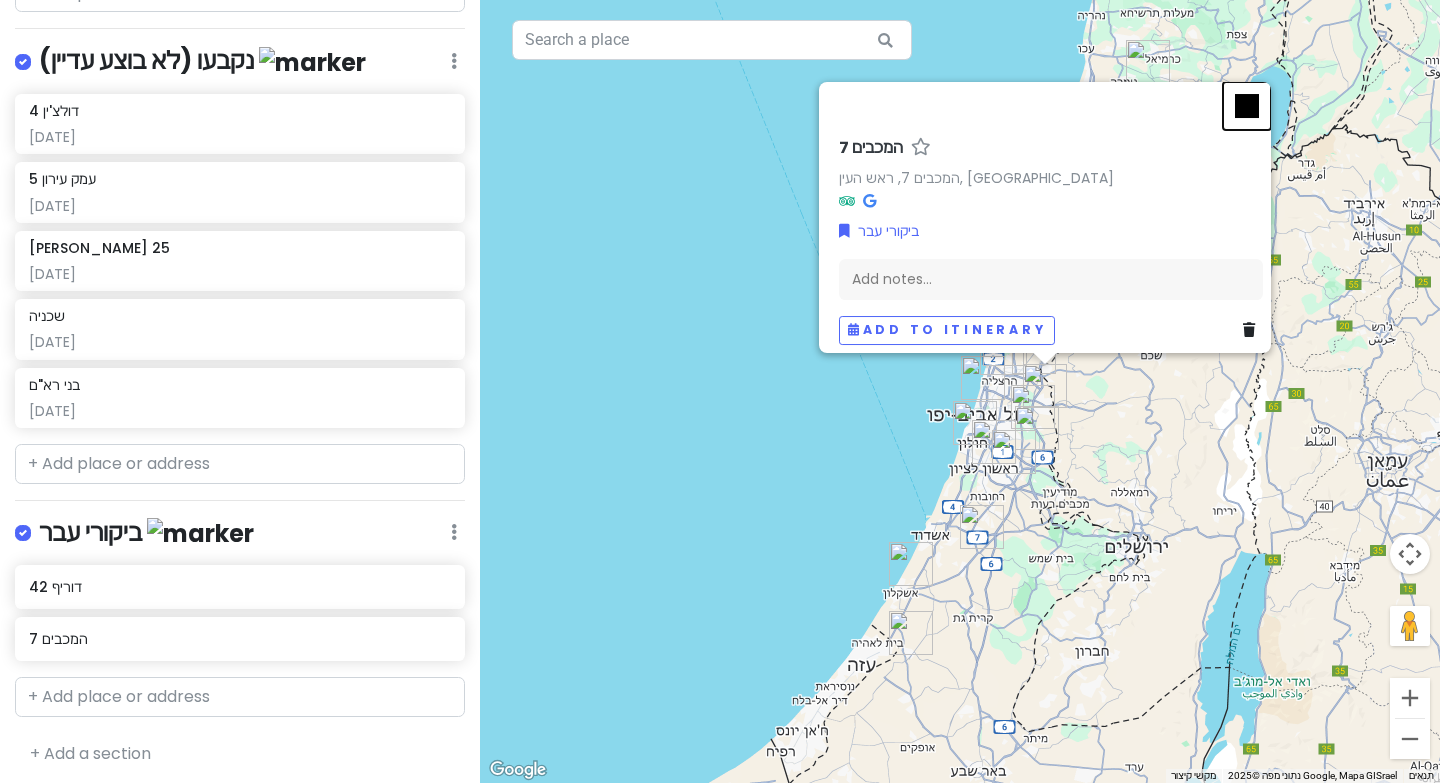 click at bounding box center [1247, 106] 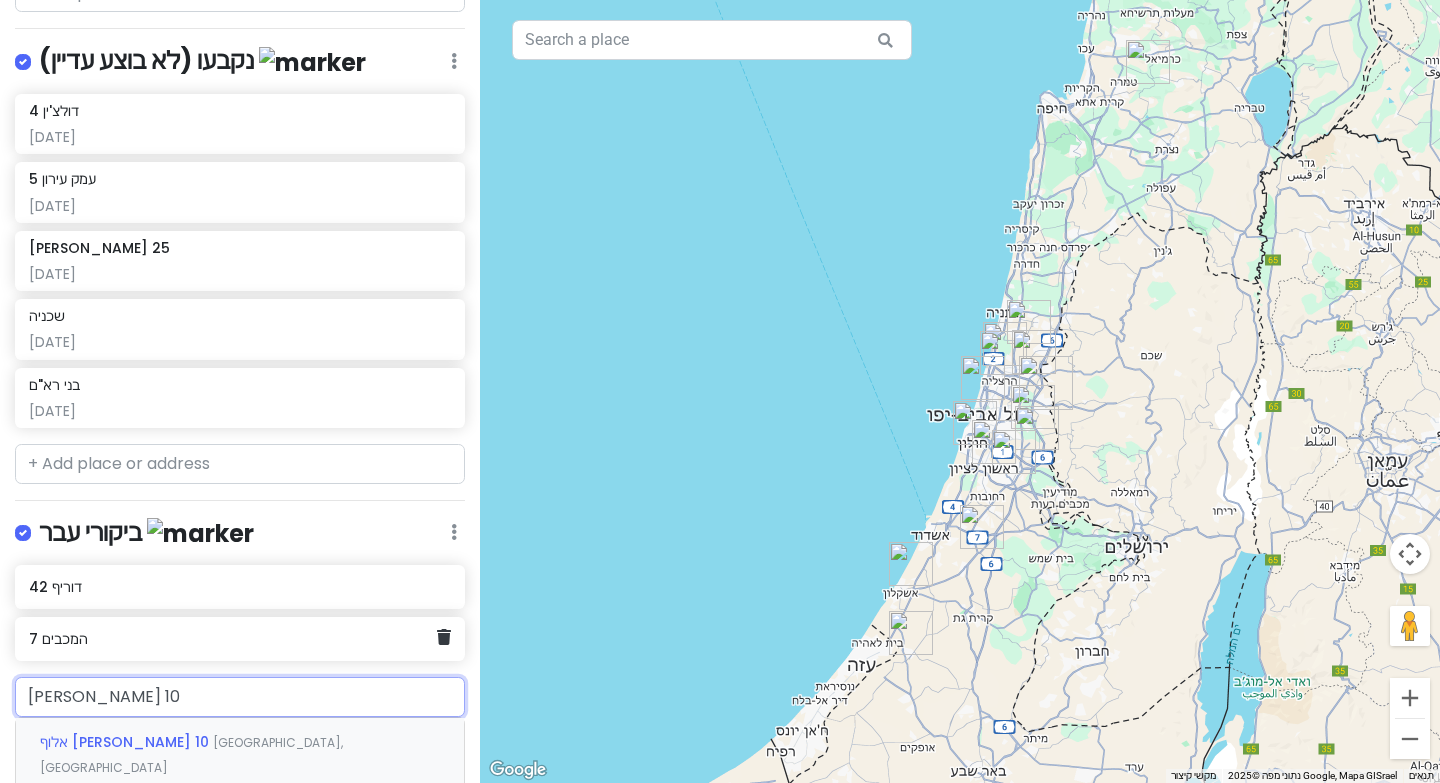 scroll, scrollTop: 1102, scrollLeft: 0, axis: vertical 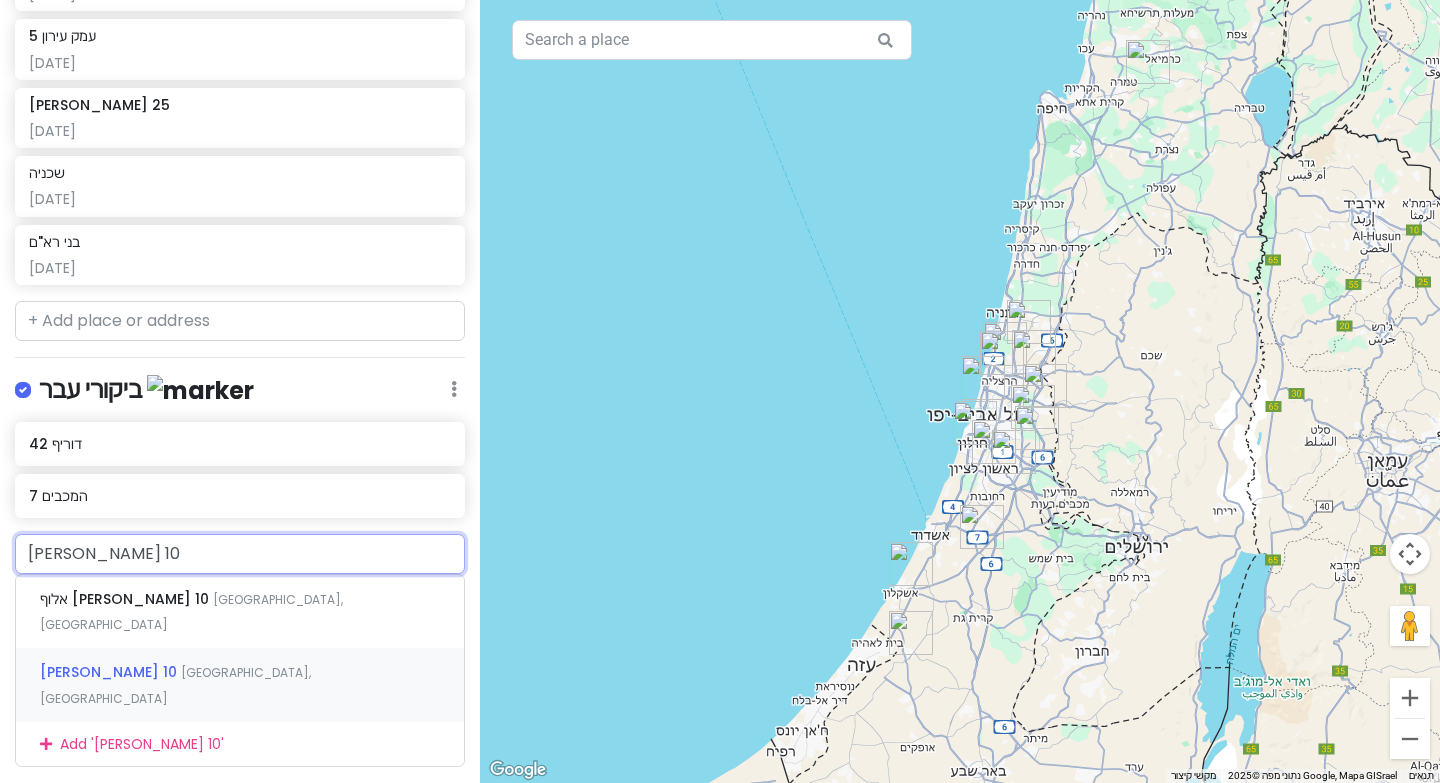 click on "[PERSON_NAME] 10   [GEOGRAPHIC_DATA], [GEOGRAPHIC_DATA]" at bounding box center [240, 685] 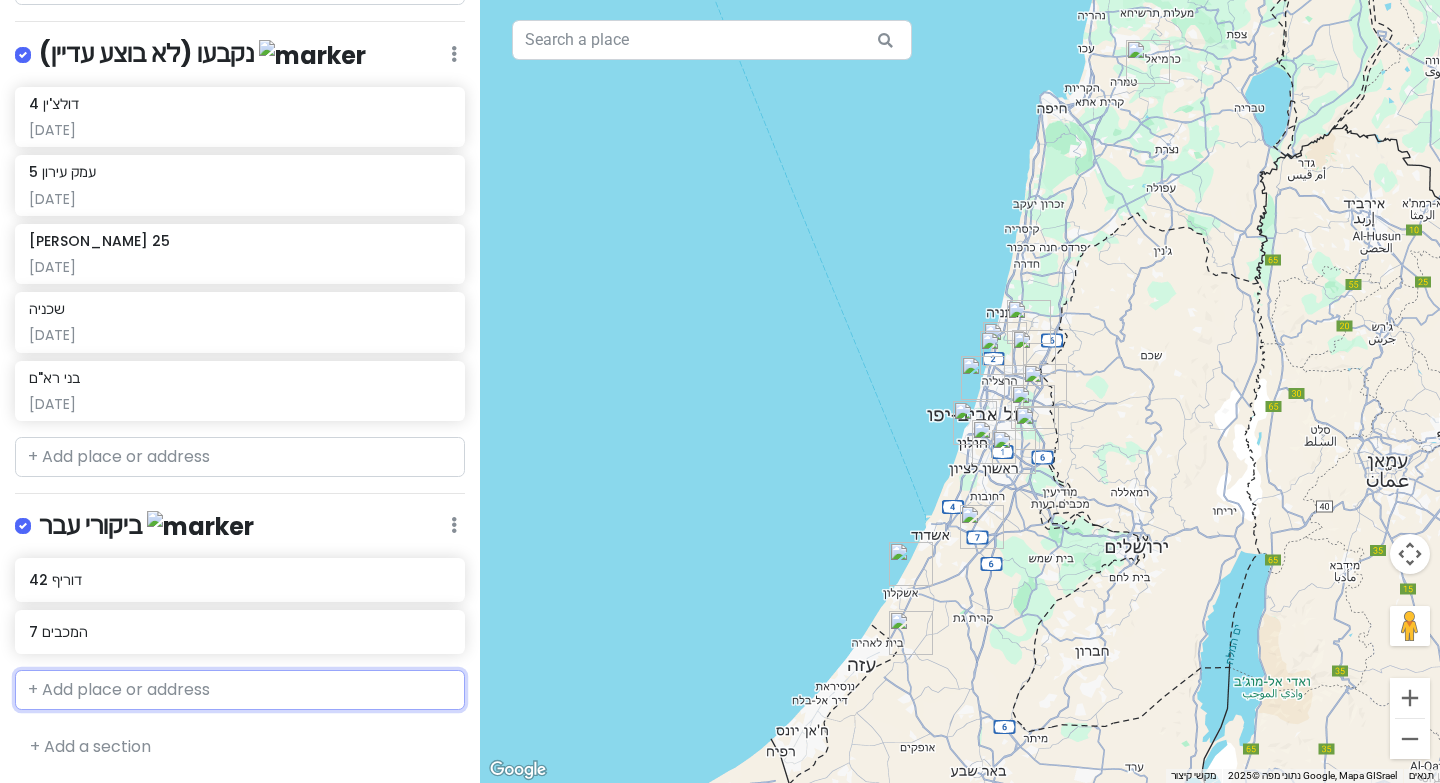 scroll, scrollTop: 1011, scrollLeft: 0, axis: vertical 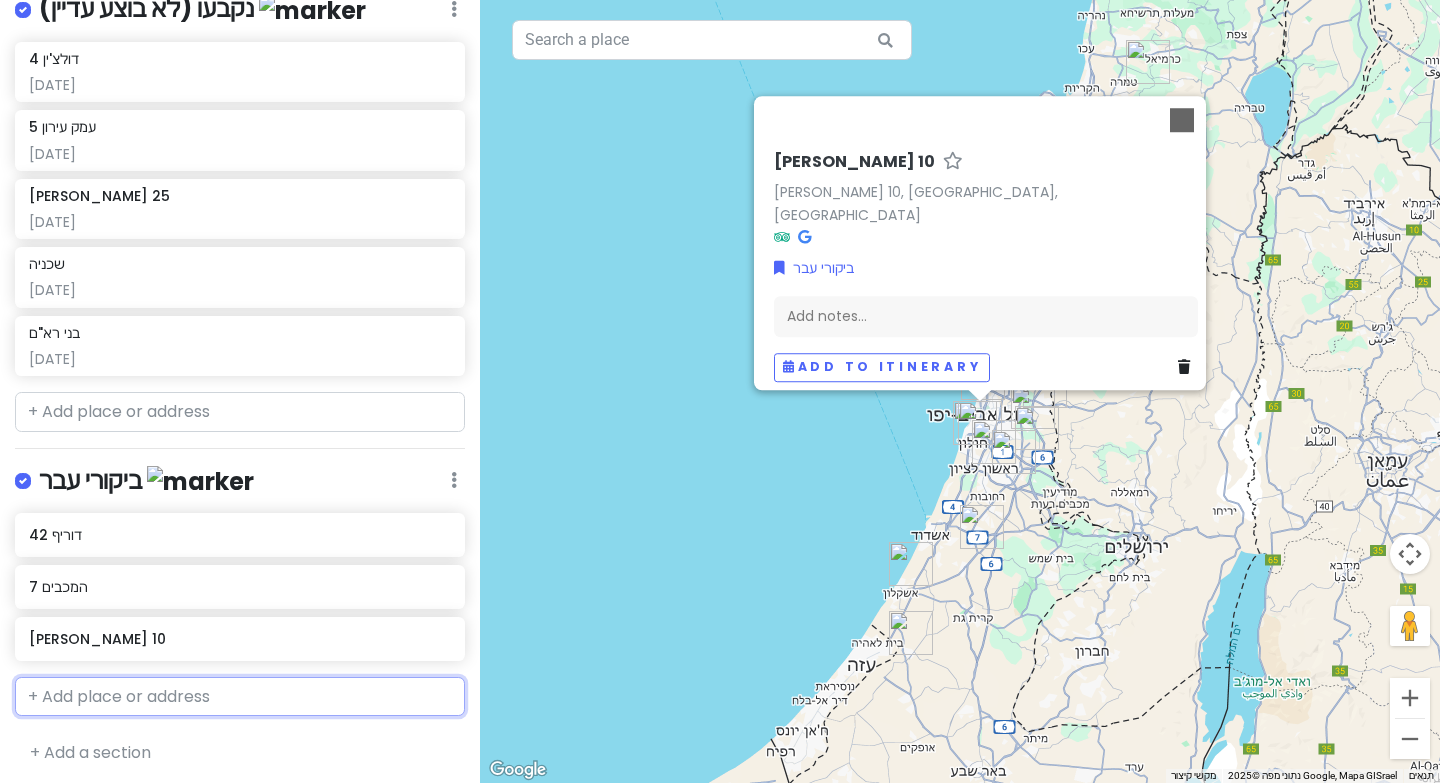 click at bounding box center (240, 697) 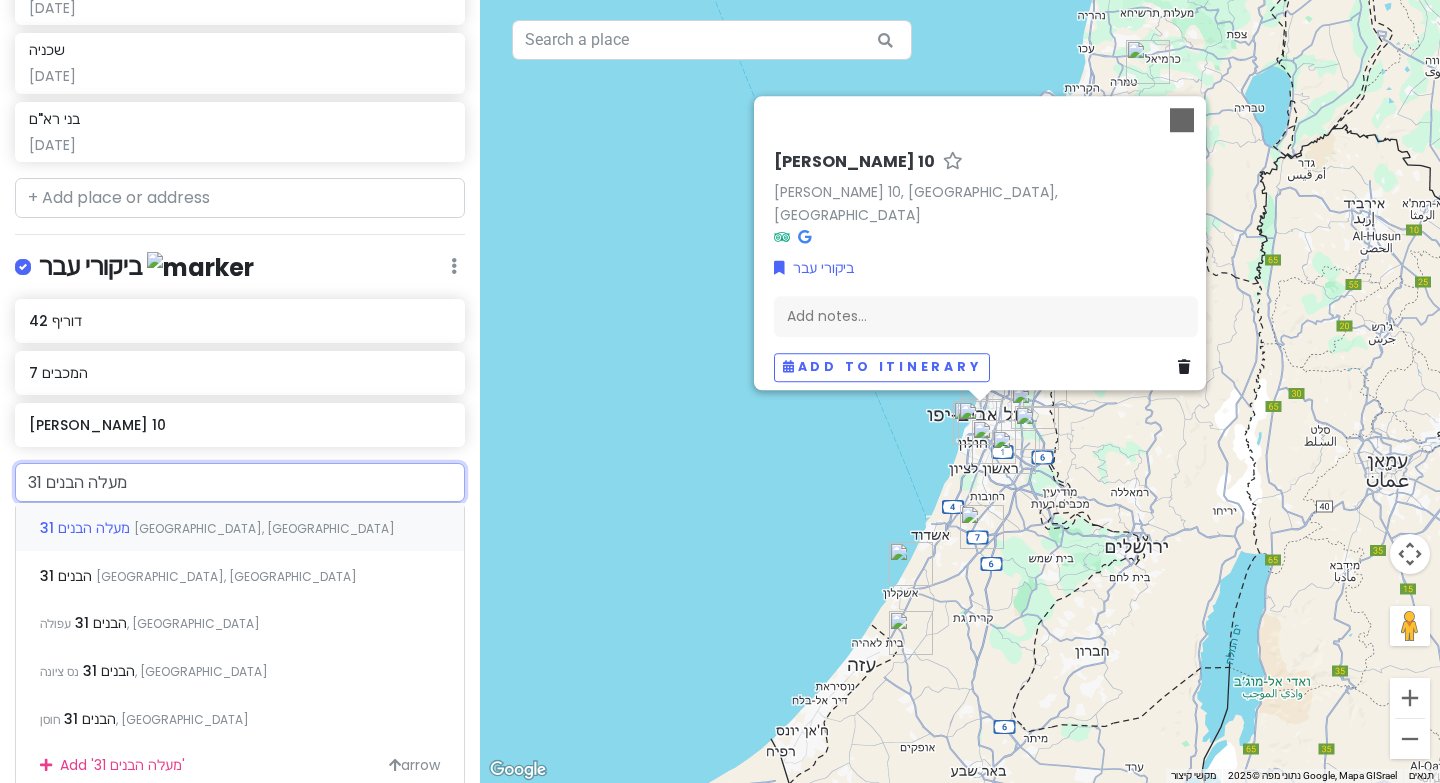 scroll, scrollTop: 1239, scrollLeft: 0, axis: vertical 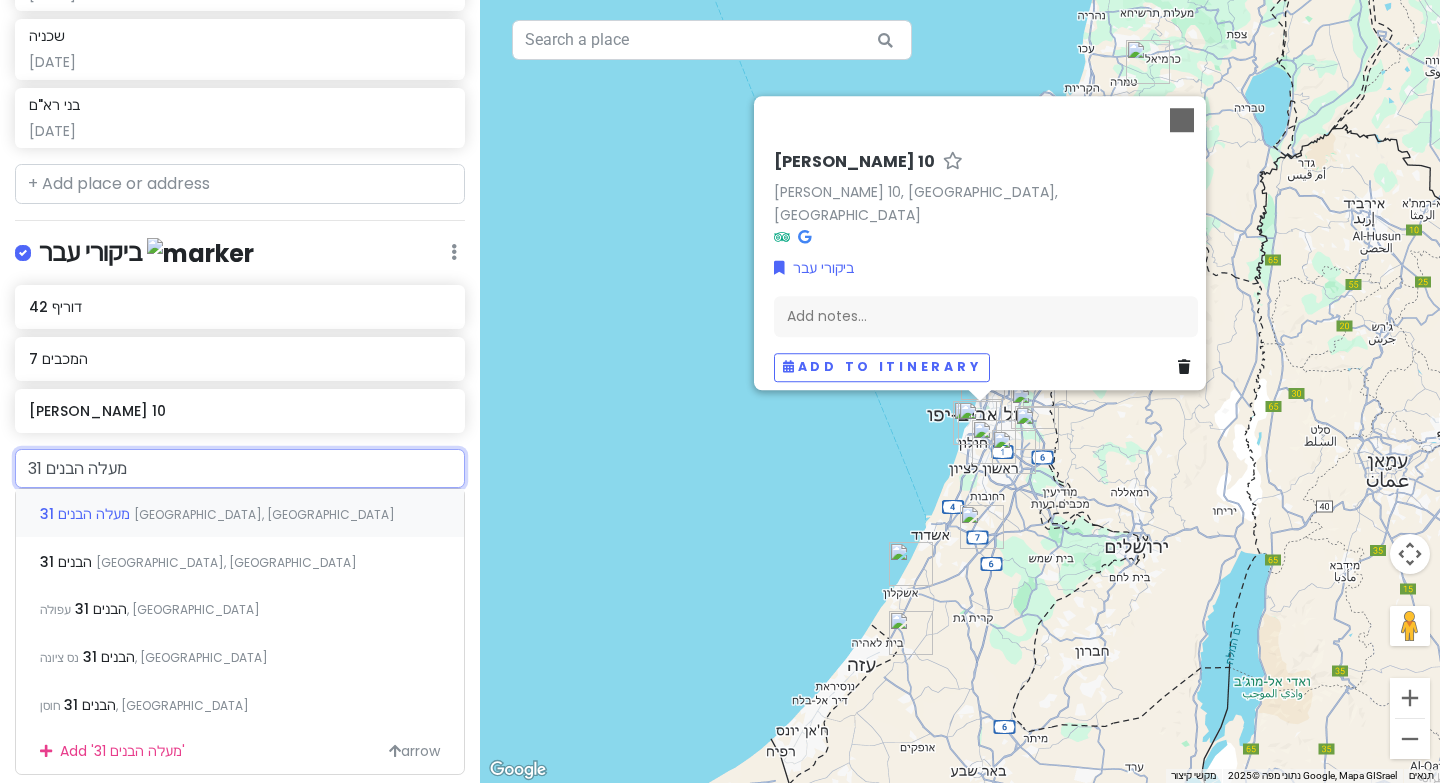 click on "מעלה הבנים 31   [GEOGRAPHIC_DATA], [GEOGRAPHIC_DATA]" at bounding box center [240, 513] 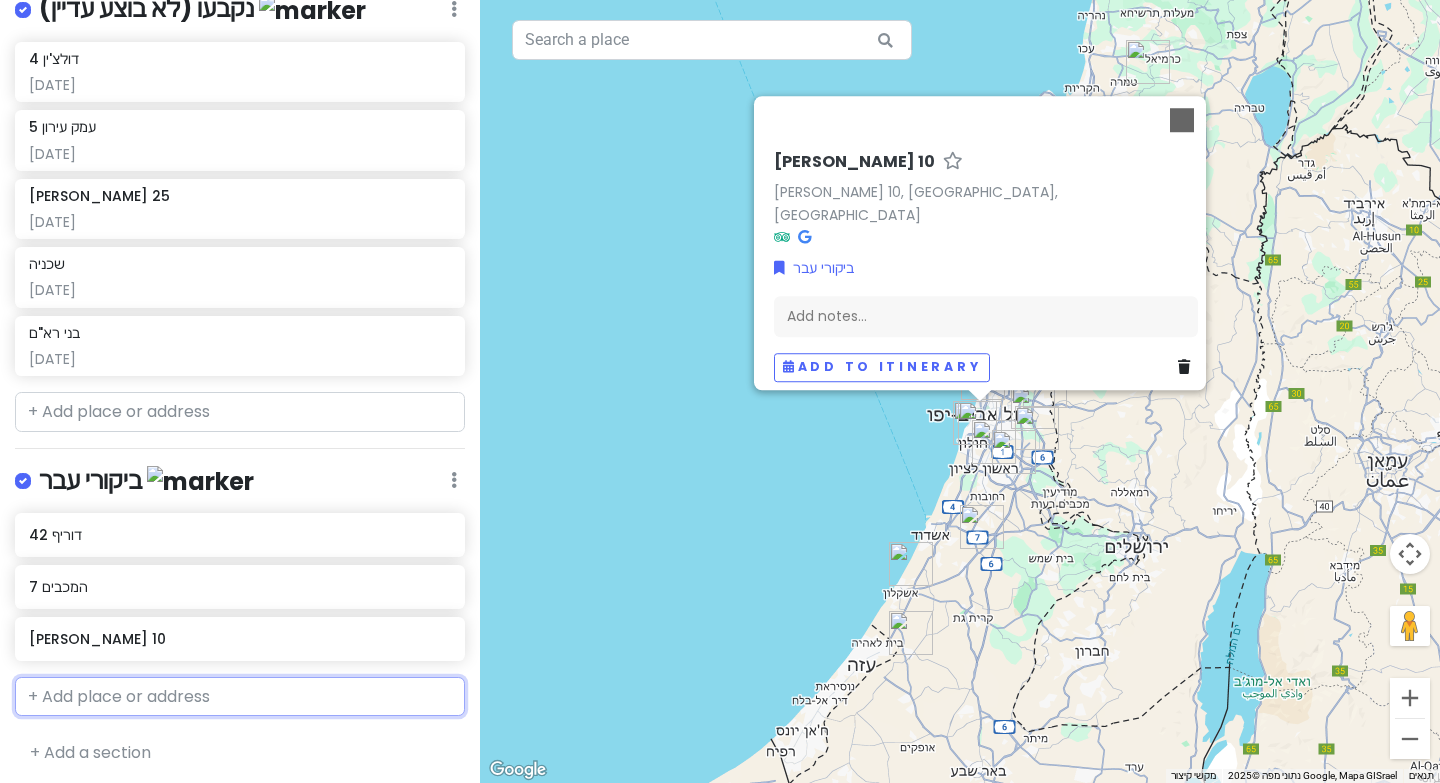 scroll, scrollTop: 1063, scrollLeft: 0, axis: vertical 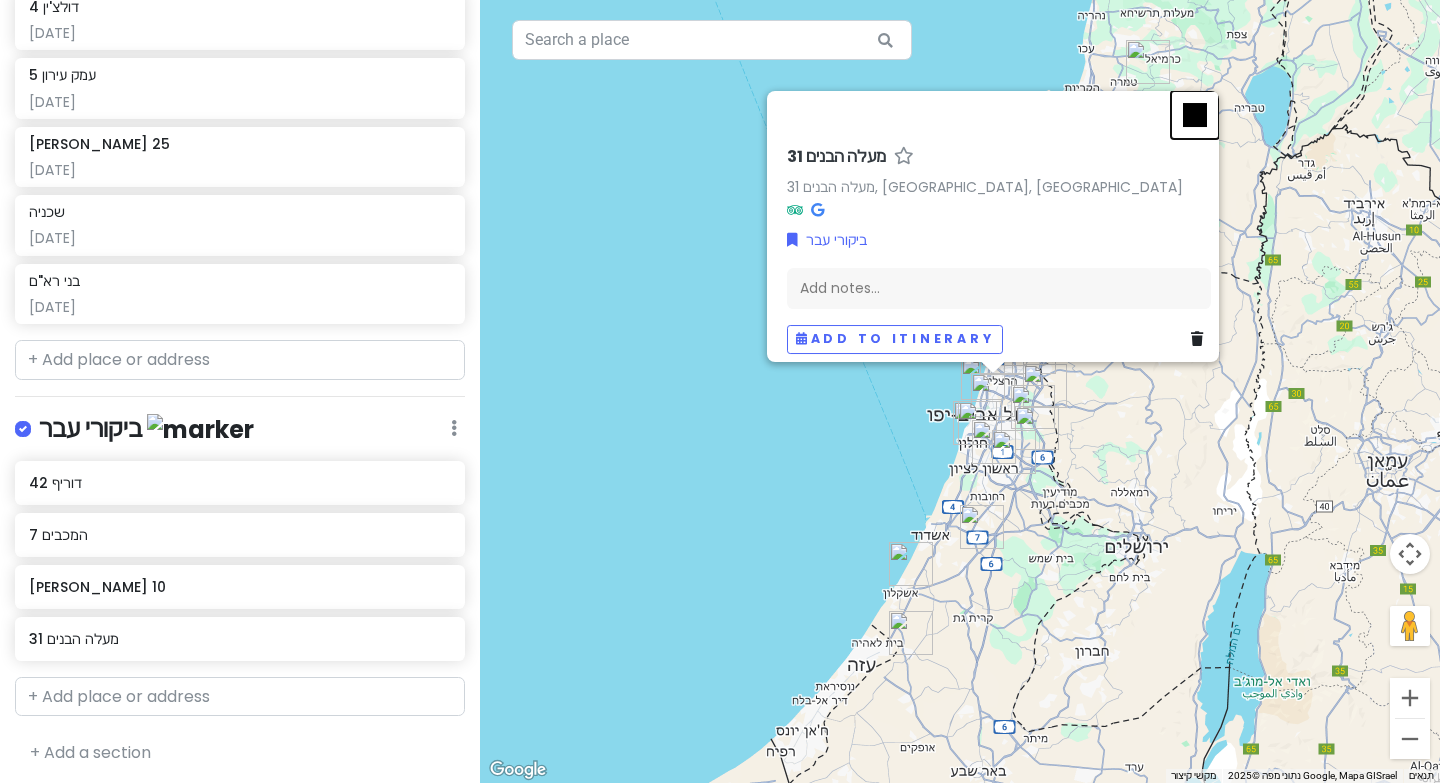 click at bounding box center (1195, 115) 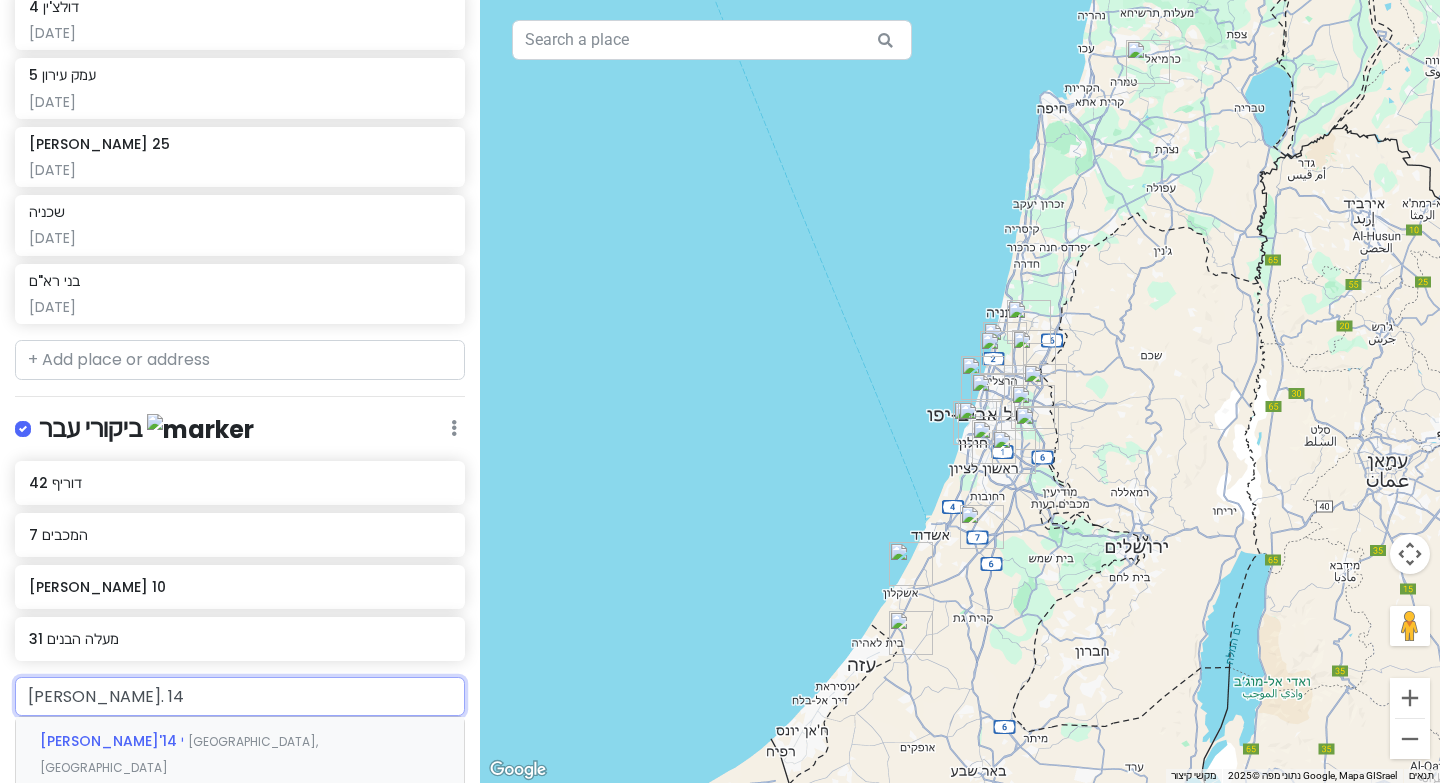 click on "[PERSON_NAME]'י 14   תל אביב-[GEOGRAPHIC_DATA], [GEOGRAPHIC_DATA]" at bounding box center (240, 754) 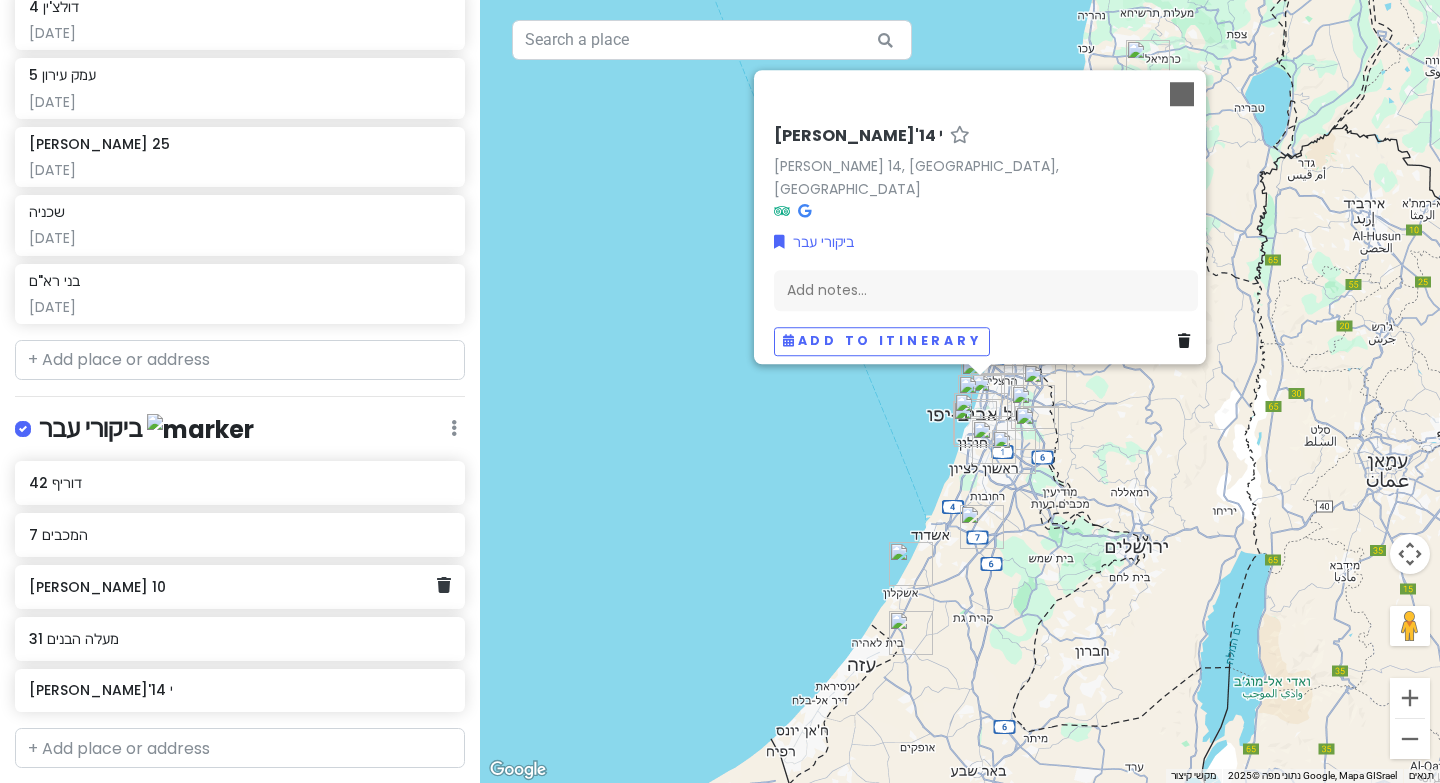 scroll, scrollTop: 1115, scrollLeft: 0, axis: vertical 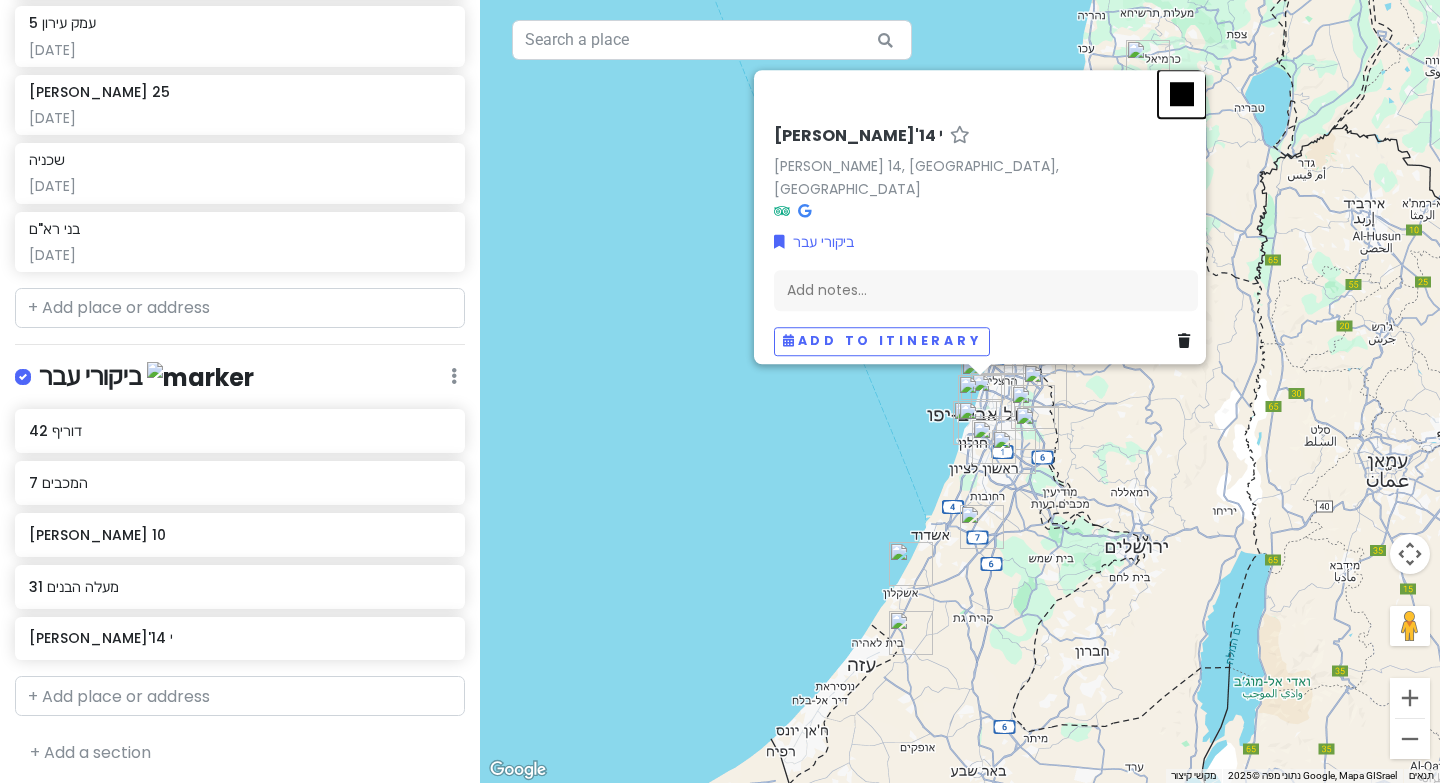 click at bounding box center [1182, 94] 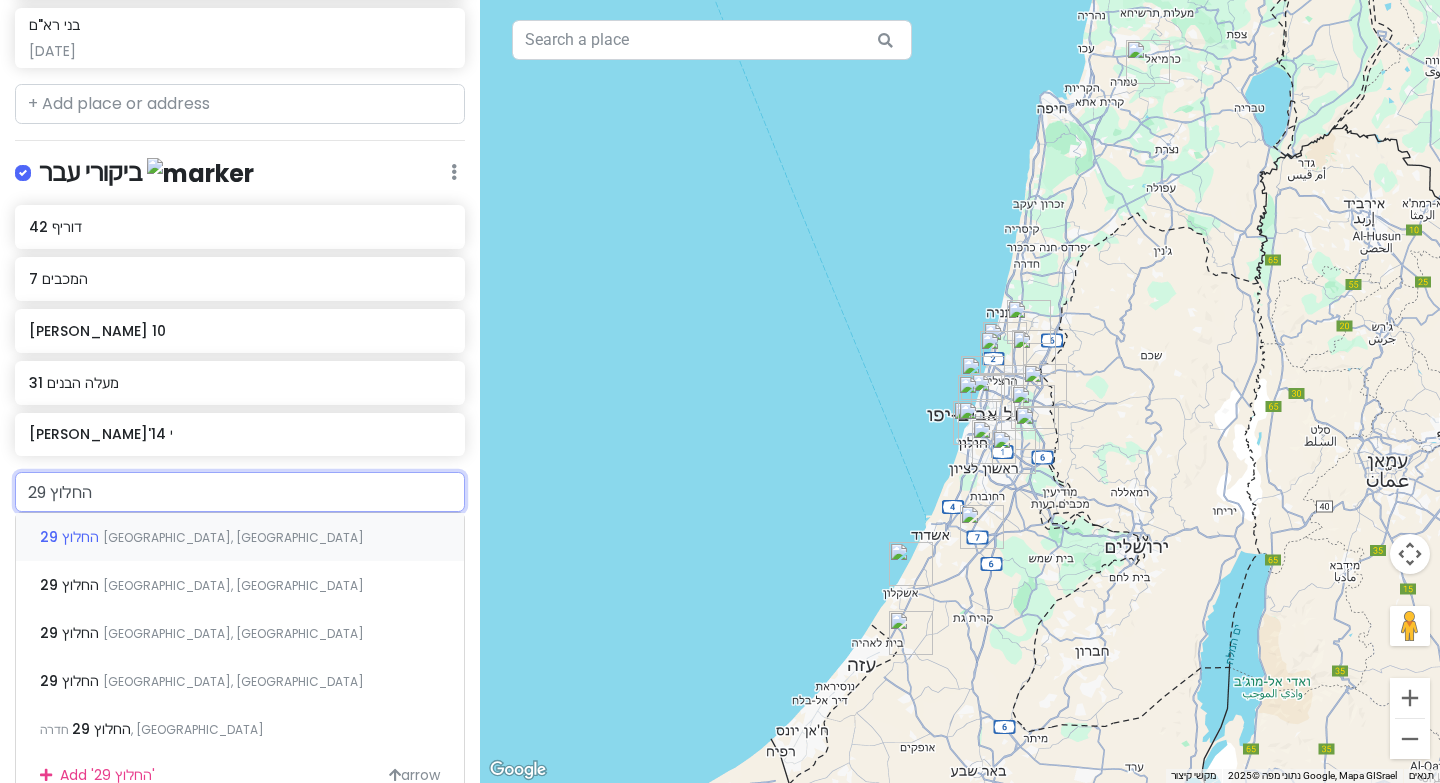 click on "החלוץ 29   [GEOGRAPHIC_DATA], [GEOGRAPHIC_DATA]" at bounding box center [240, 537] 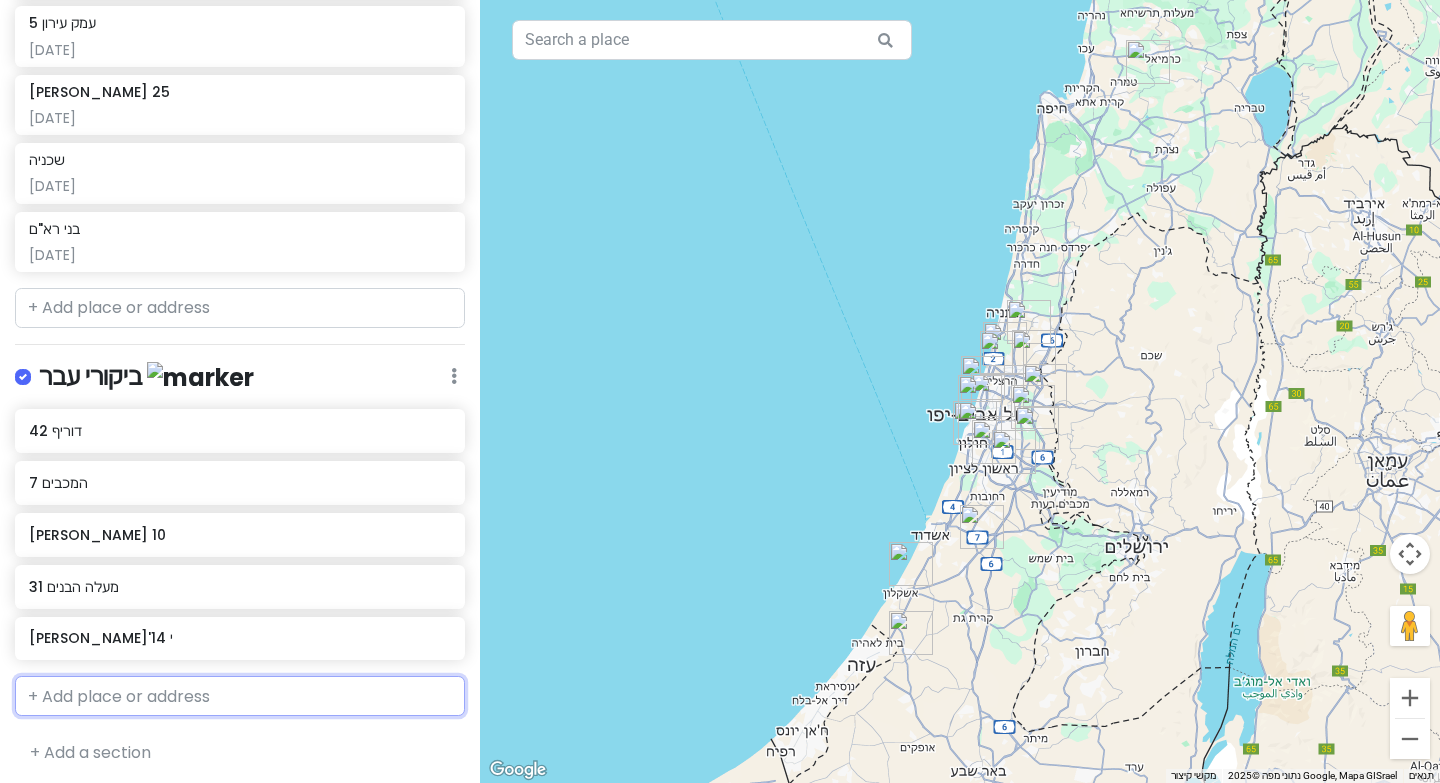 scroll, scrollTop: 1166, scrollLeft: 0, axis: vertical 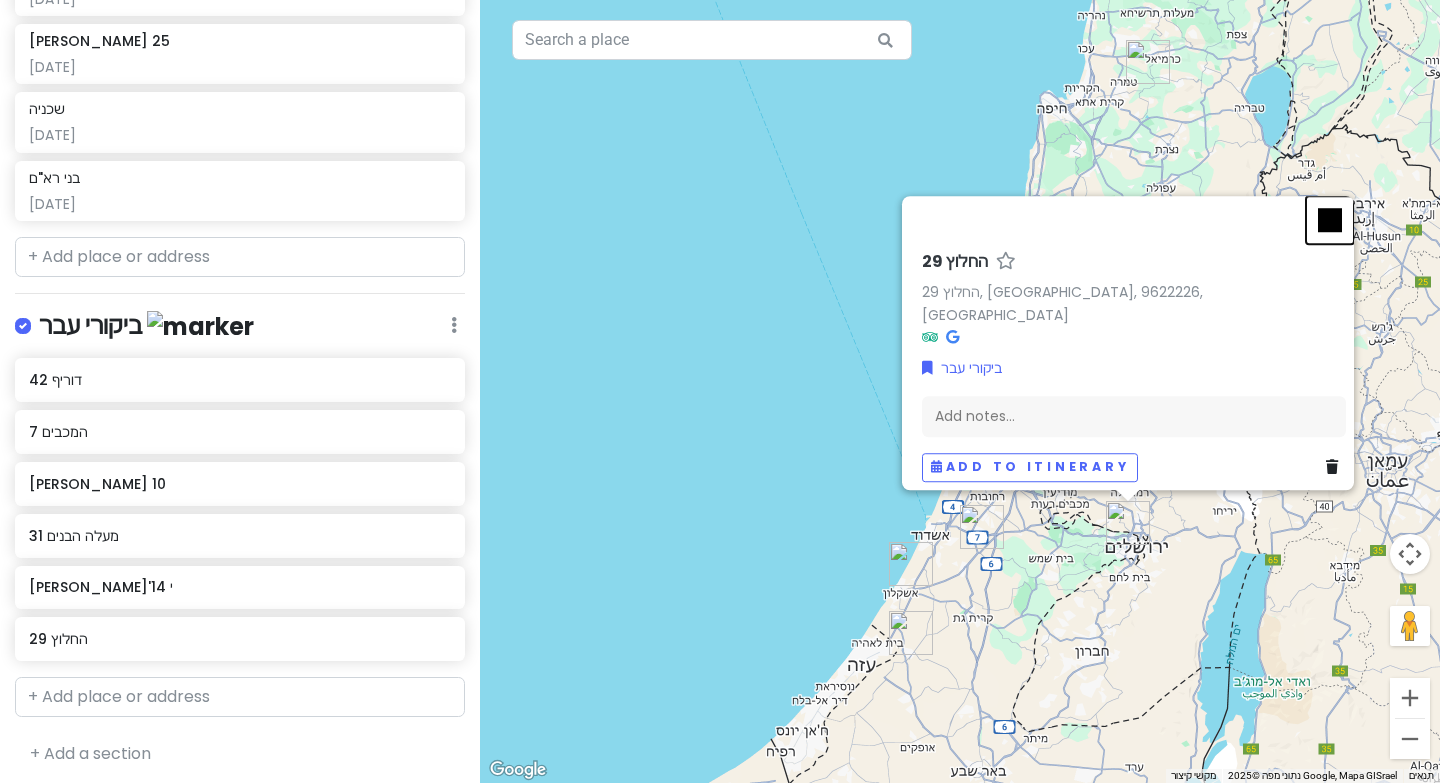click at bounding box center (1330, 220) 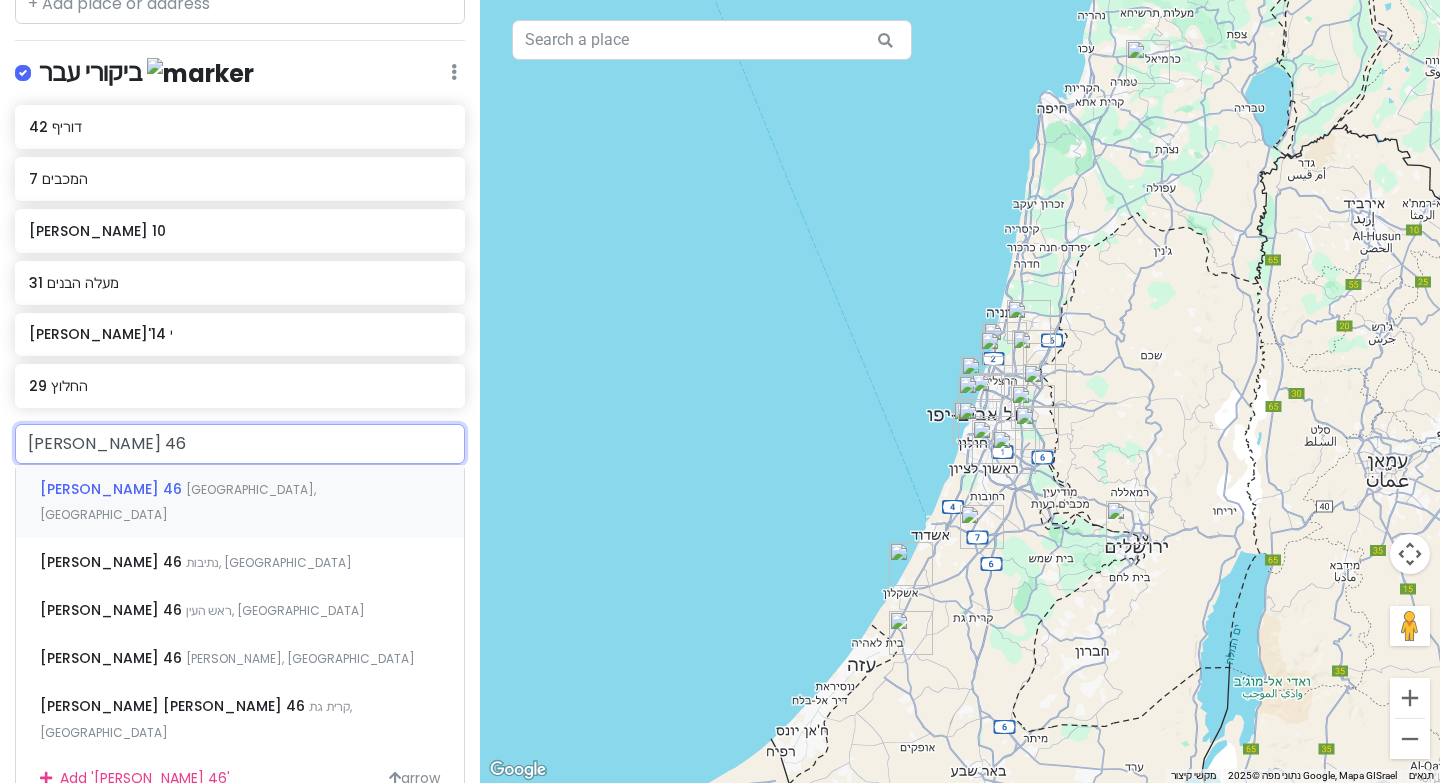 scroll, scrollTop: 1453, scrollLeft: 0, axis: vertical 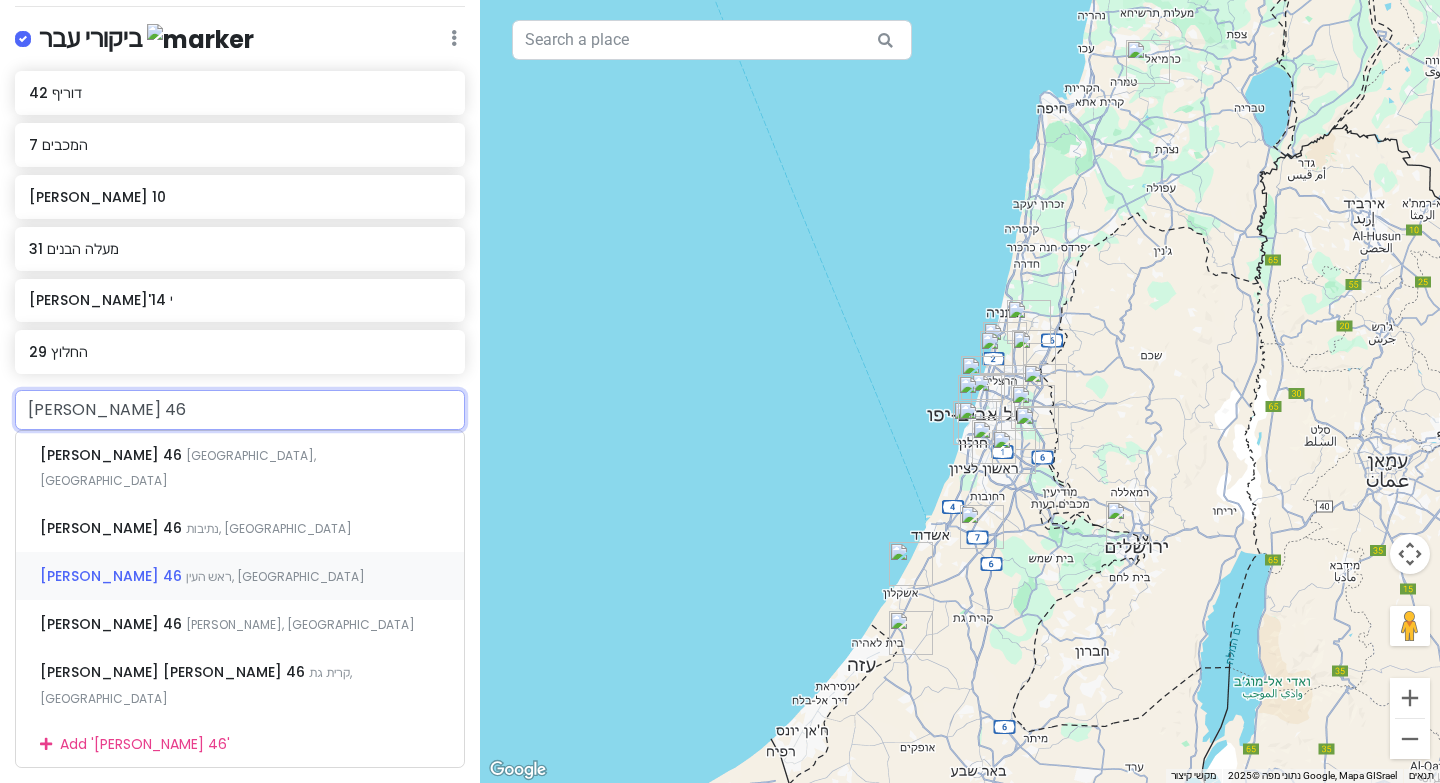 click on "[PERSON_NAME] 46   ראש העין, [GEOGRAPHIC_DATA]" at bounding box center [240, 576] 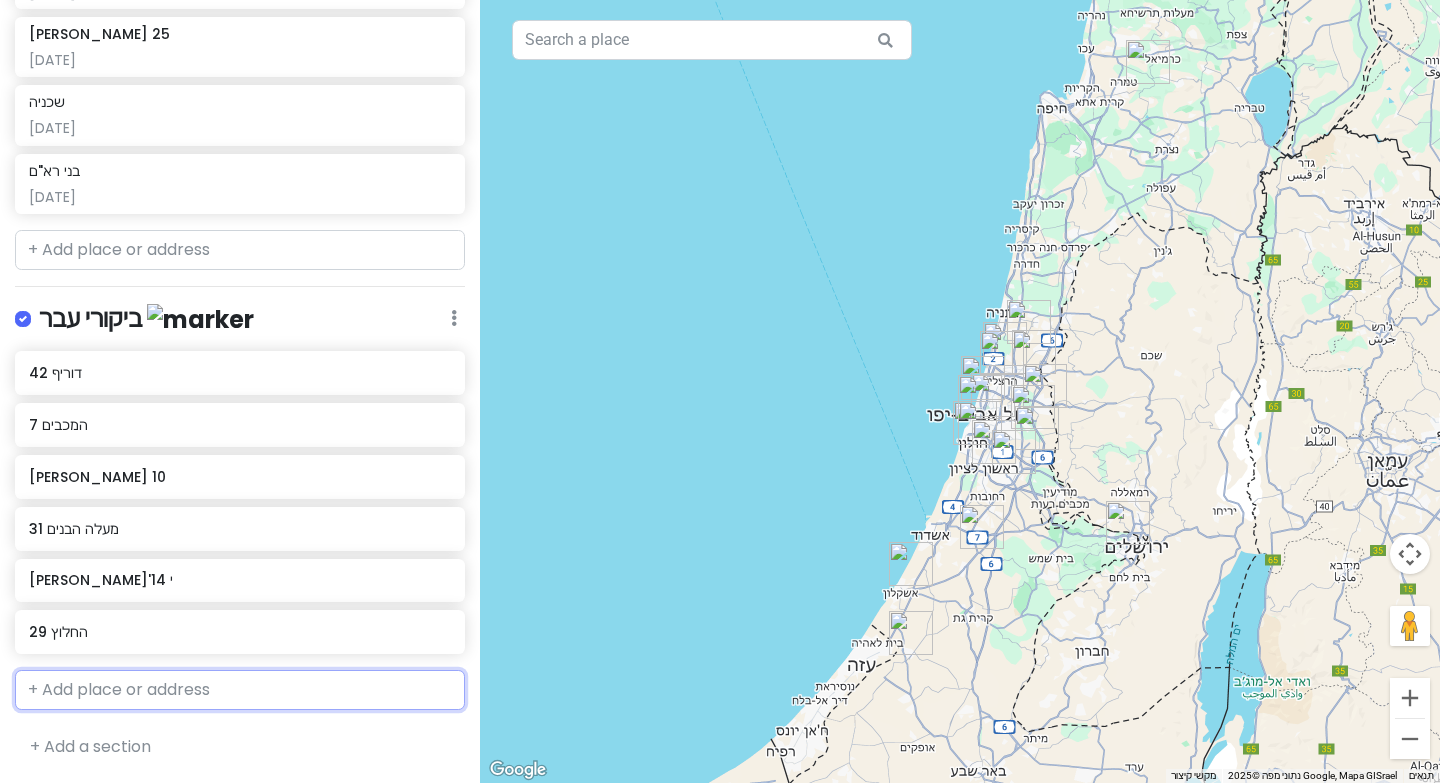 scroll, scrollTop: 1218, scrollLeft: 0, axis: vertical 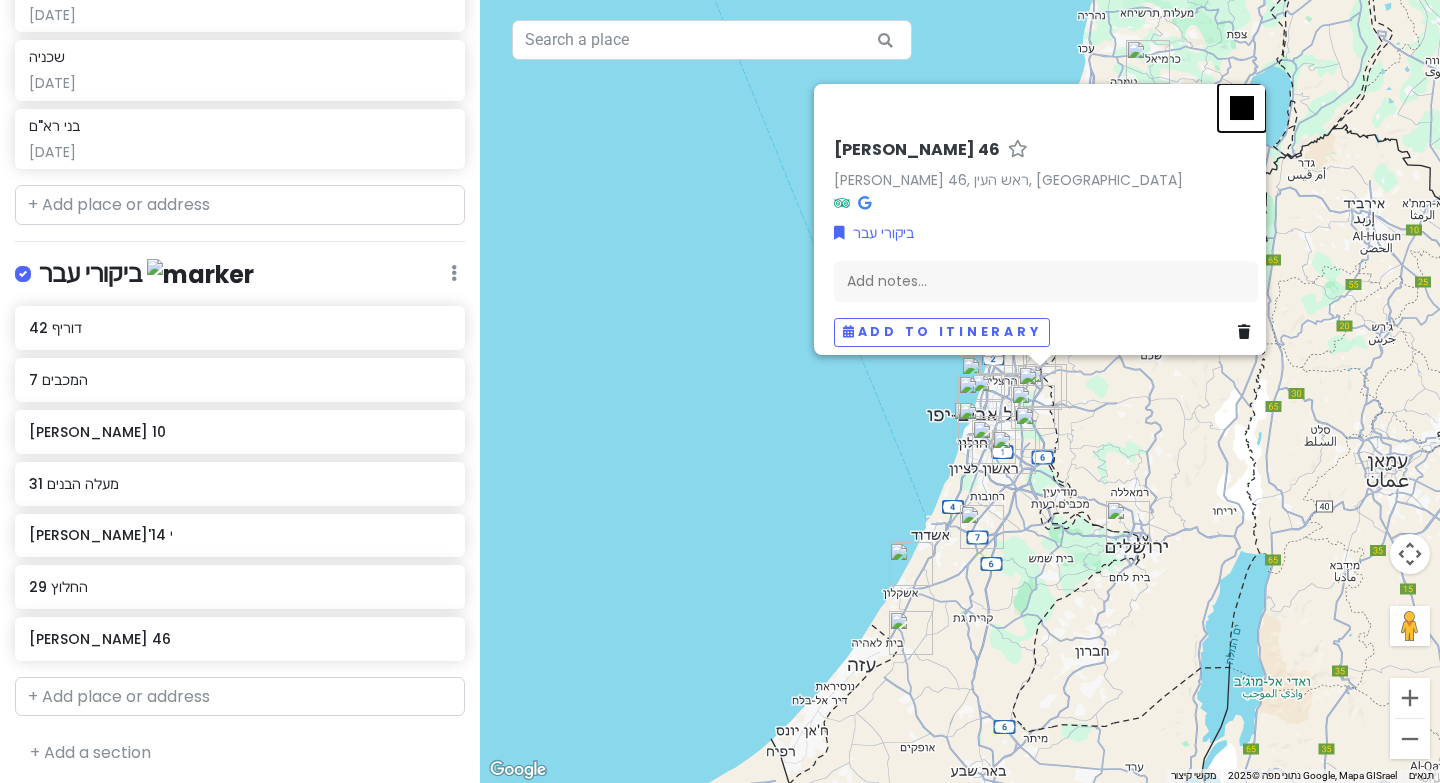 click at bounding box center (1242, 108) 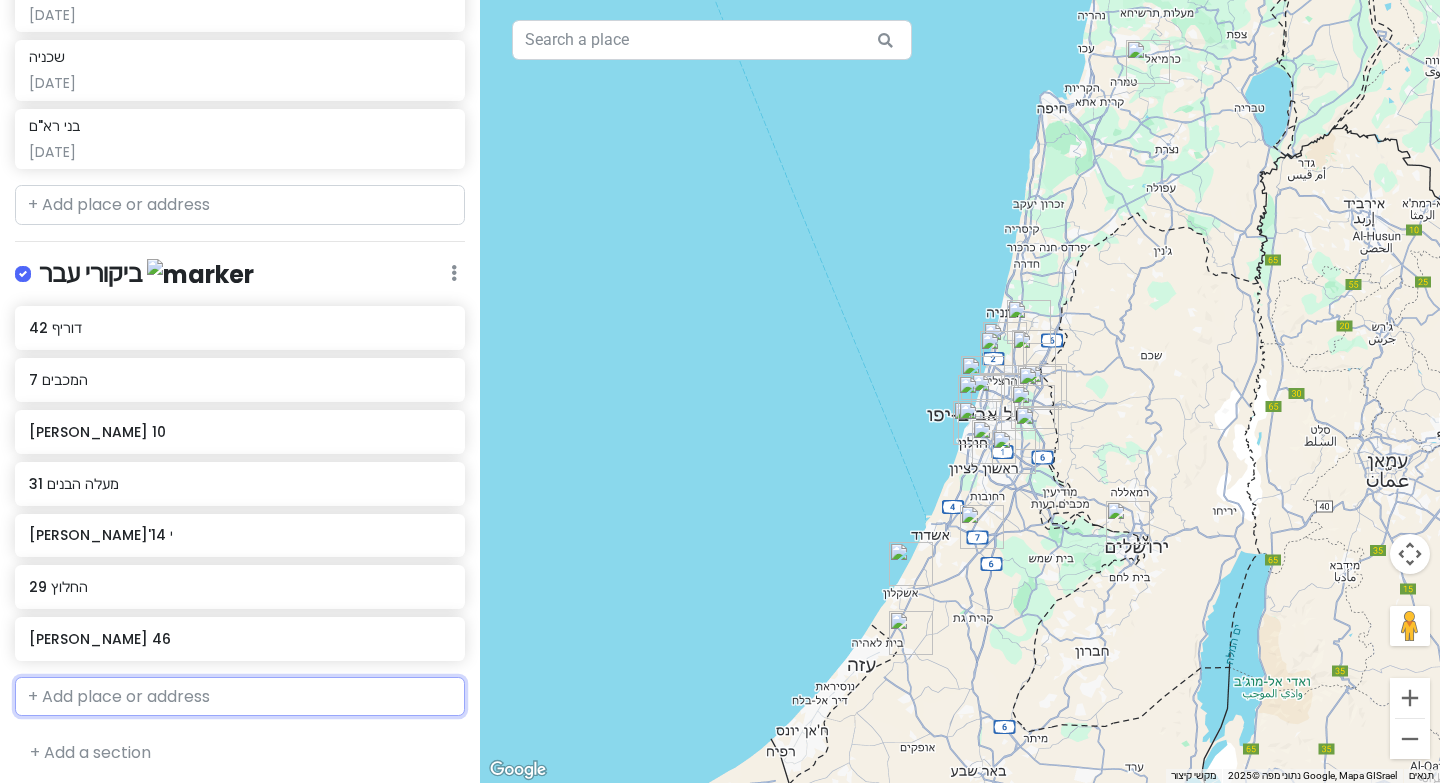 click at bounding box center [240, 697] 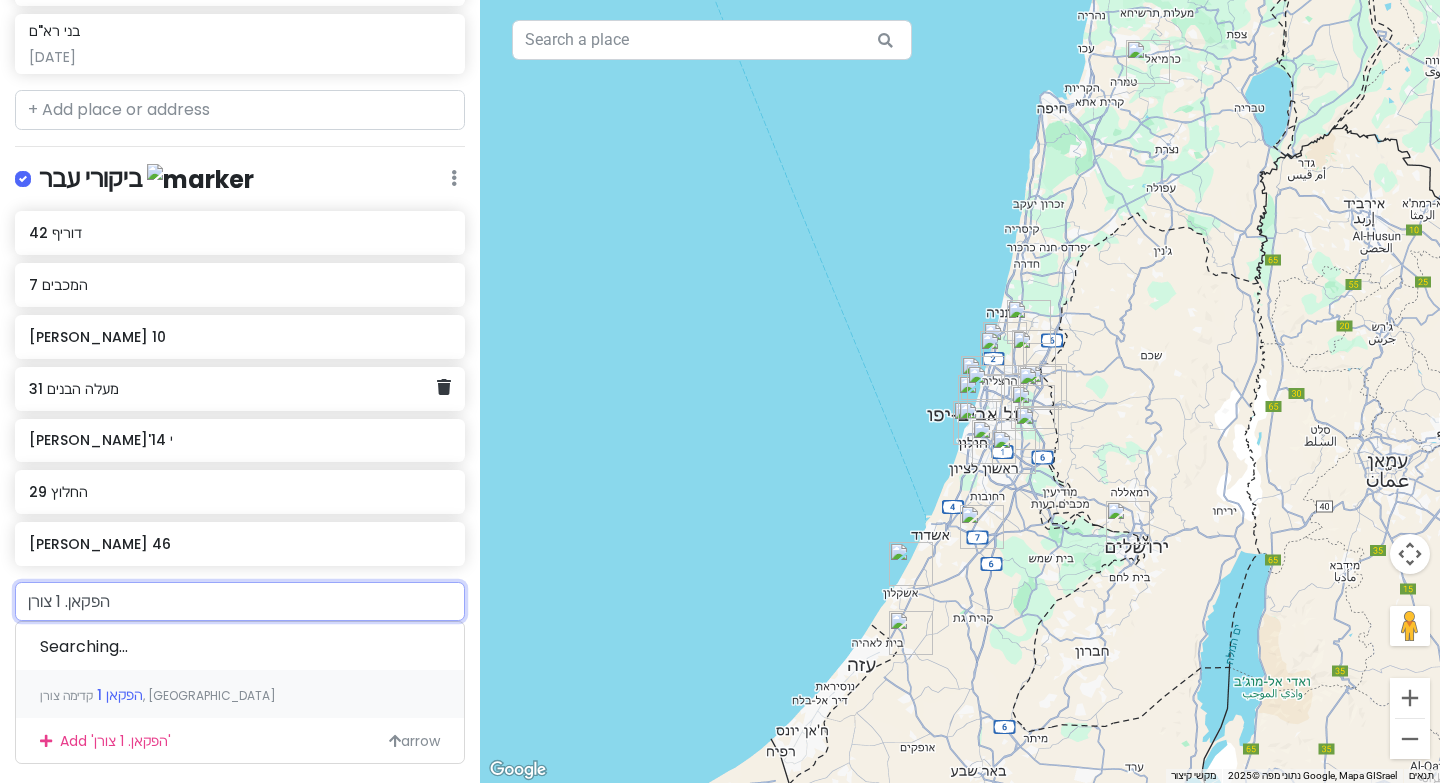 scroll, scrollTop: 1313, scrollLeft: 0, axis: vertical 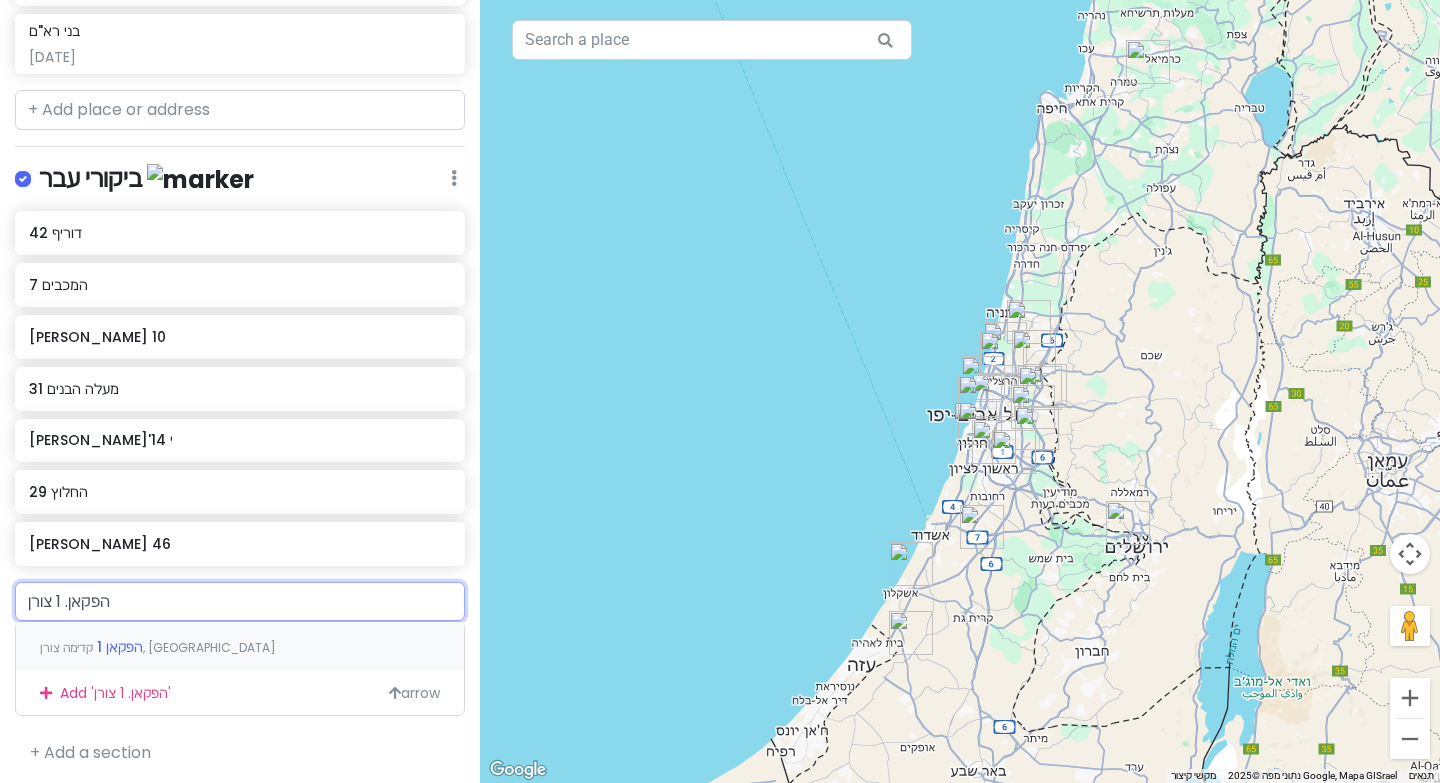 click on "הפקאן 1   קדימה צורן, [GEOGRAPHIC_DATA]" at bounding box center (240, 646) 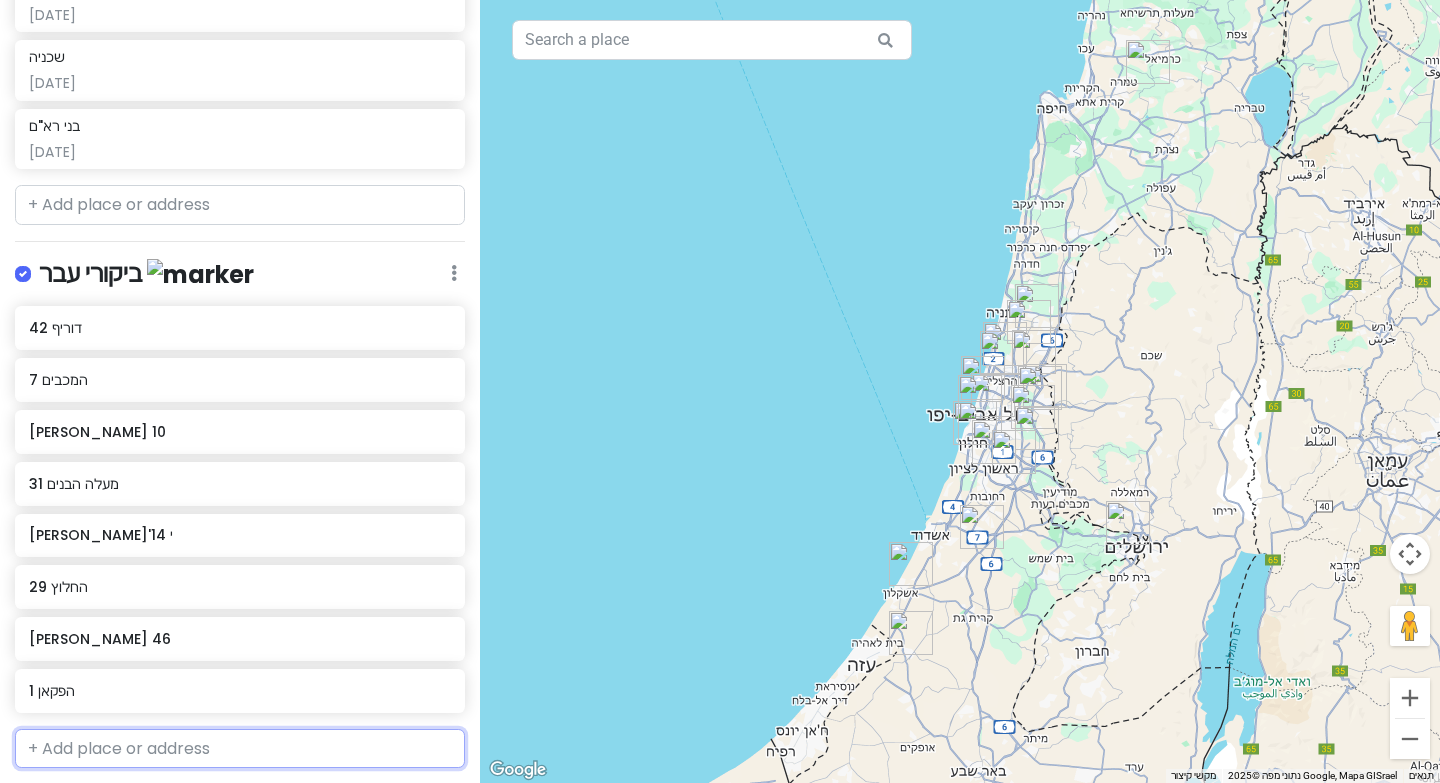 scroll, scrollTop: 1270, scrollLeft: 0, axis: vertical 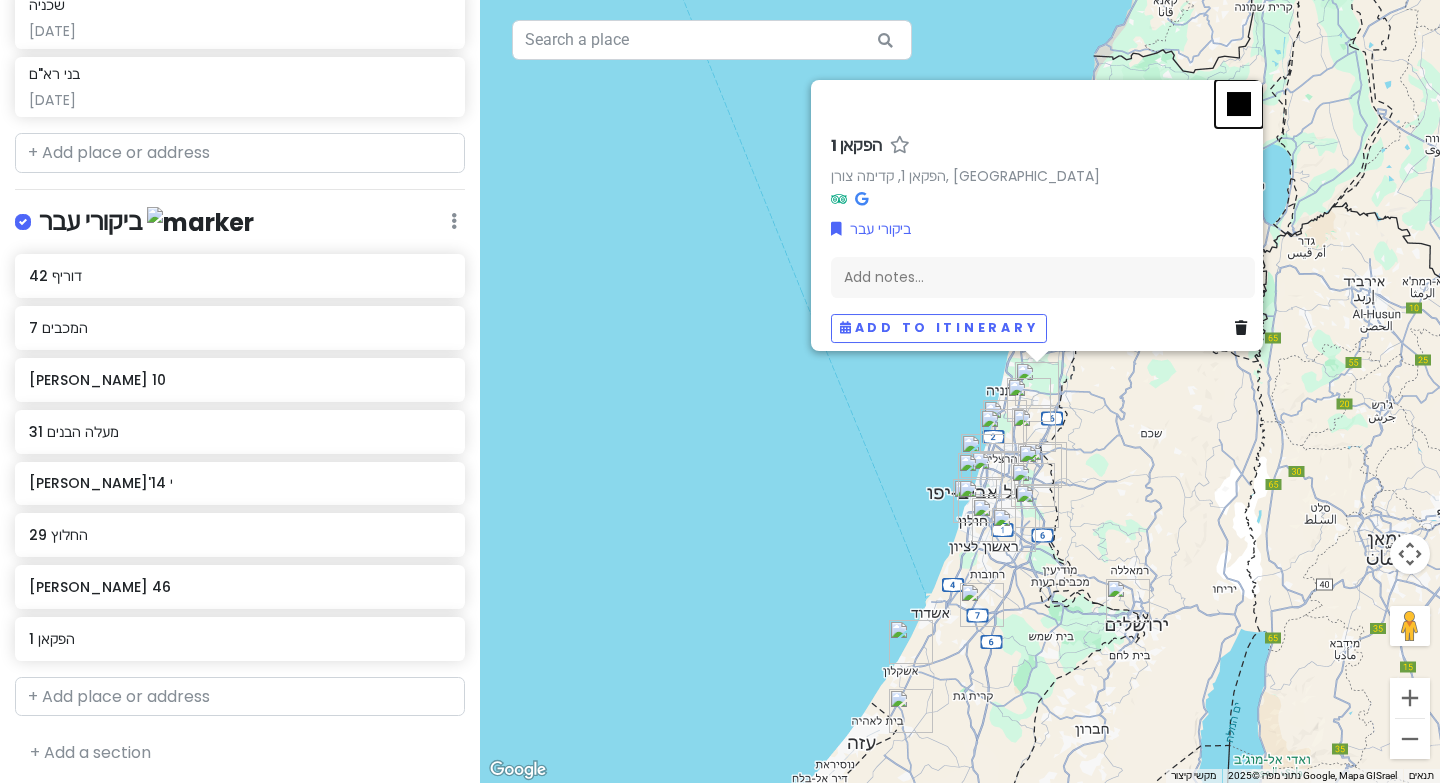 click at bounding box center (1239, 104) 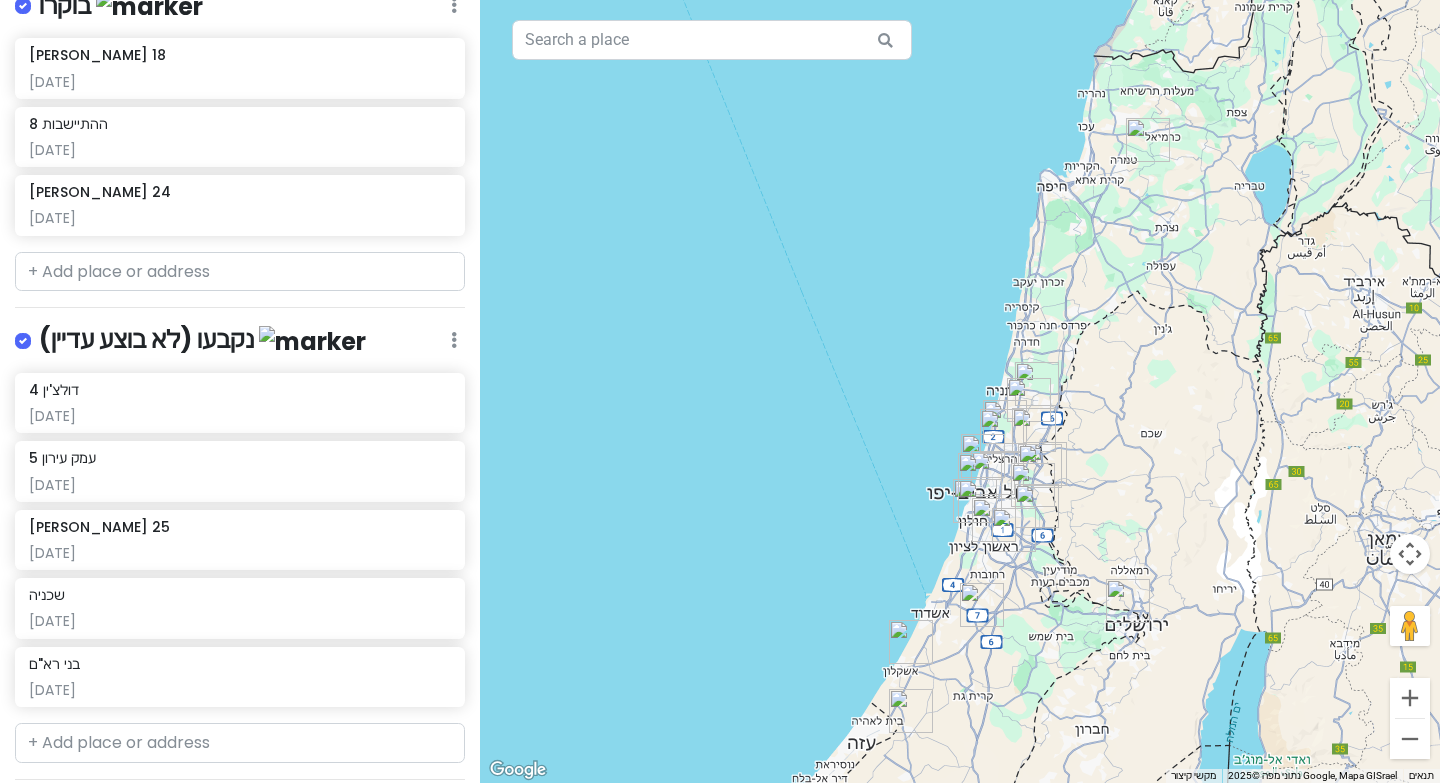 scroll, scrollTop: 608, scrollLeft: 0, axis: vertical 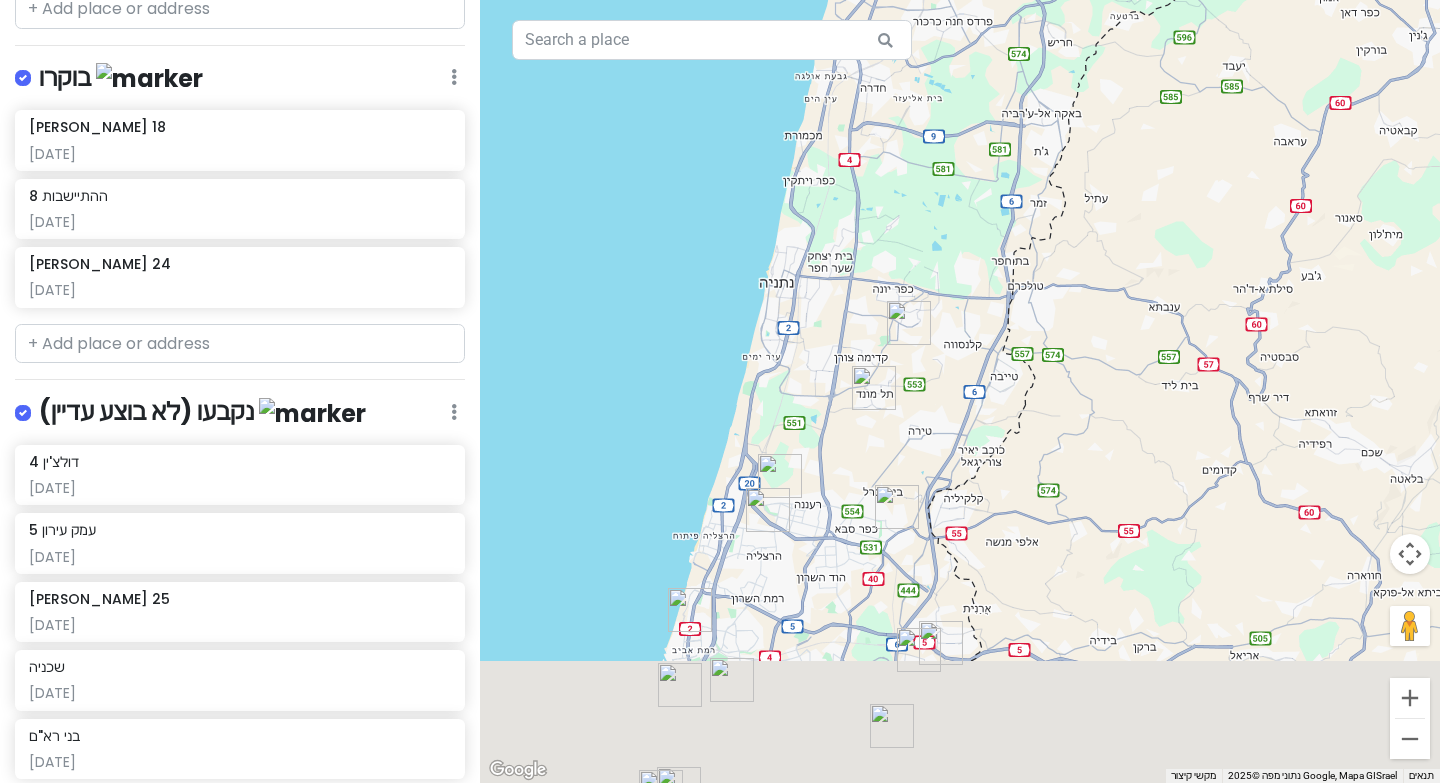 drag, startPoint x: 766, startPoint y: 701, endPoint x: 784, endPoint y: 380, distance: 321.50427 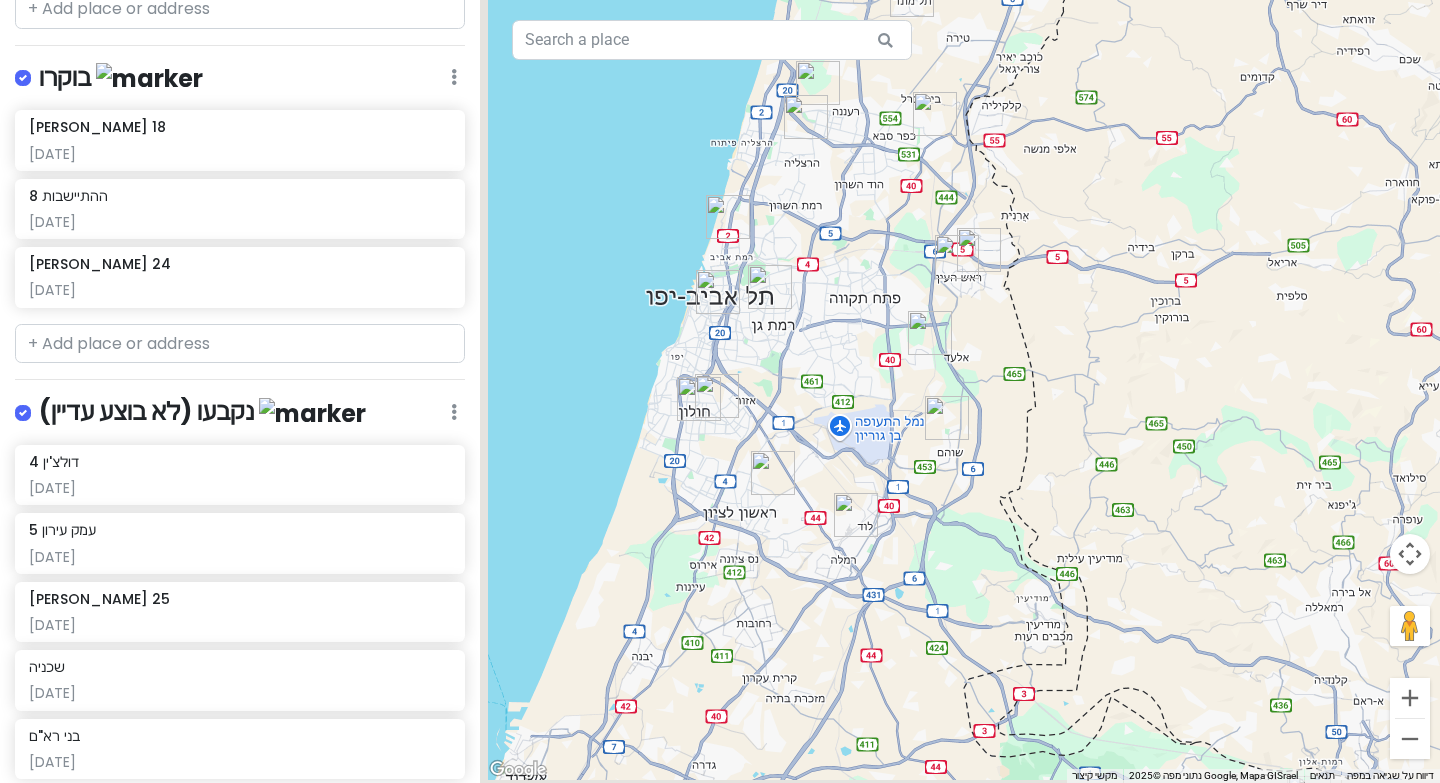 drag, startPoint x: 784, startPoint y: 380, endPoint x: 814, endPoint y: 49, distance: 332.35675 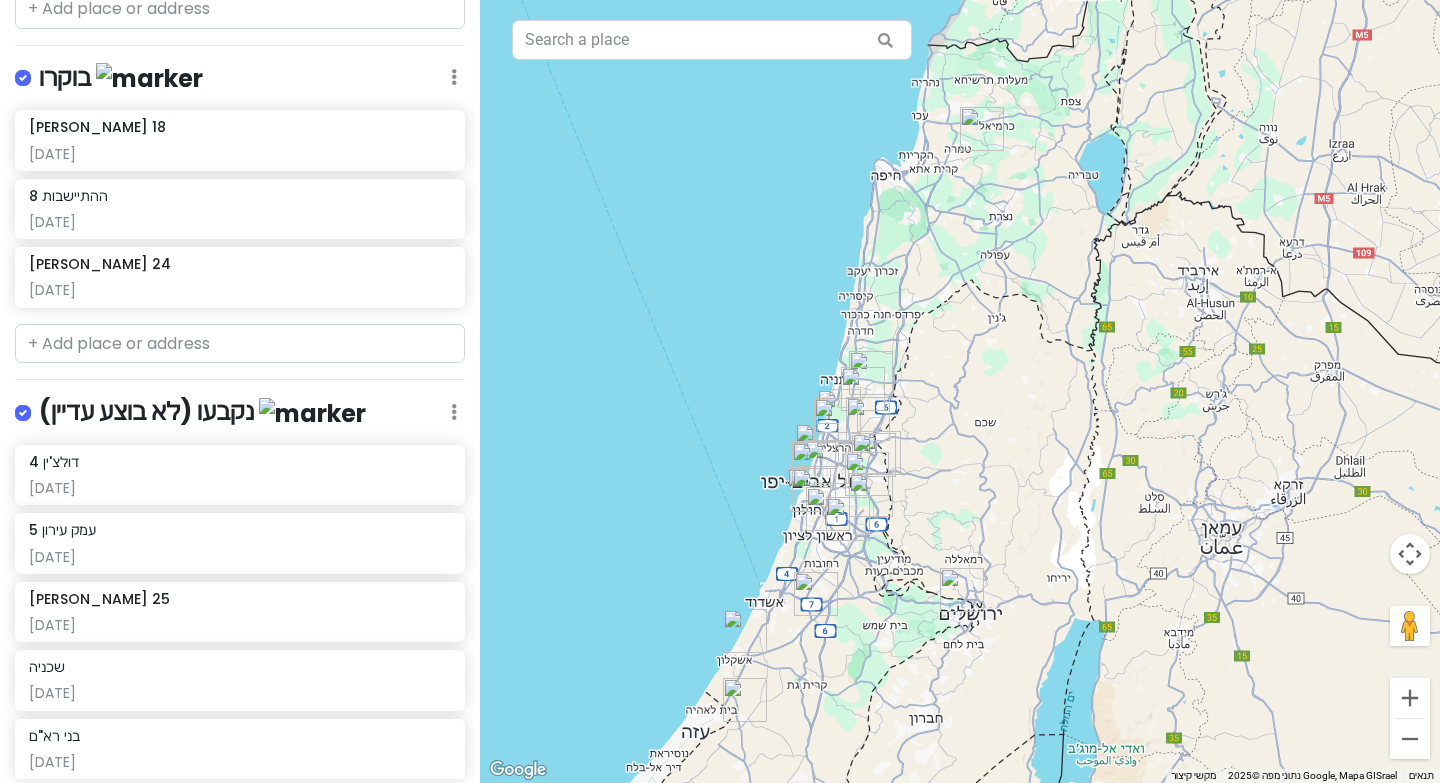 drag, startPoint x: 879, startPoint y: 252, endPoint x: 853, endPoint y: 443, distance: 192.7615 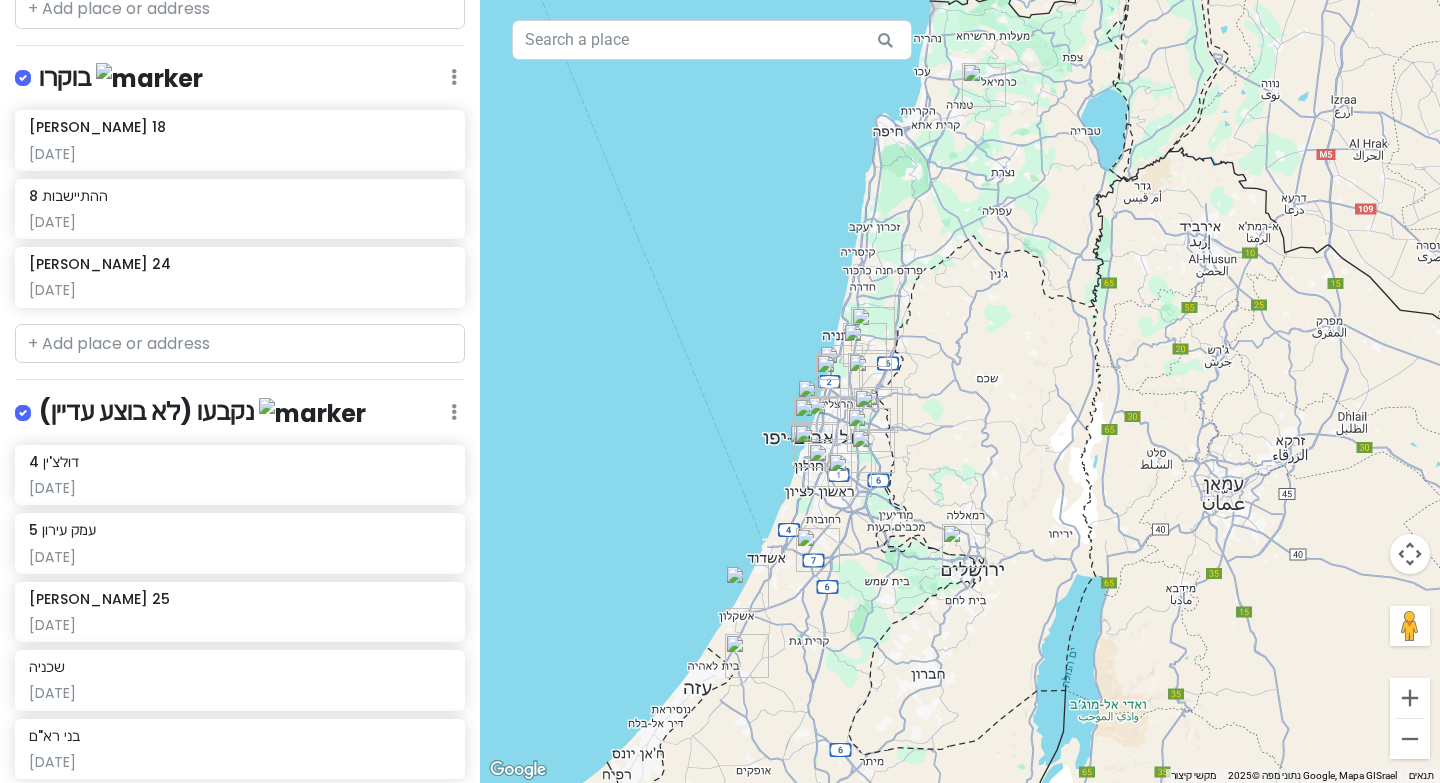 click at bounding box center (27, 413) 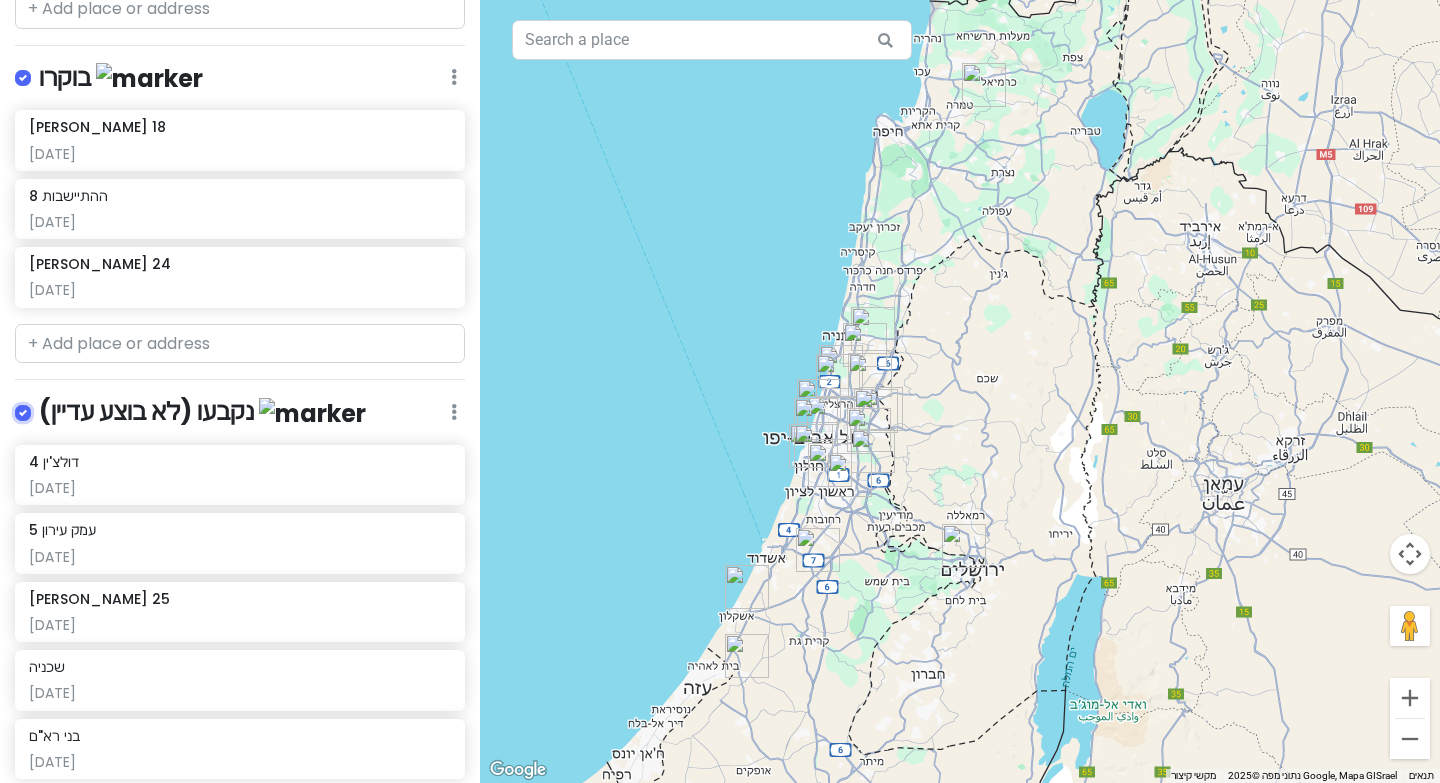 click at bounding box center [45, 406] 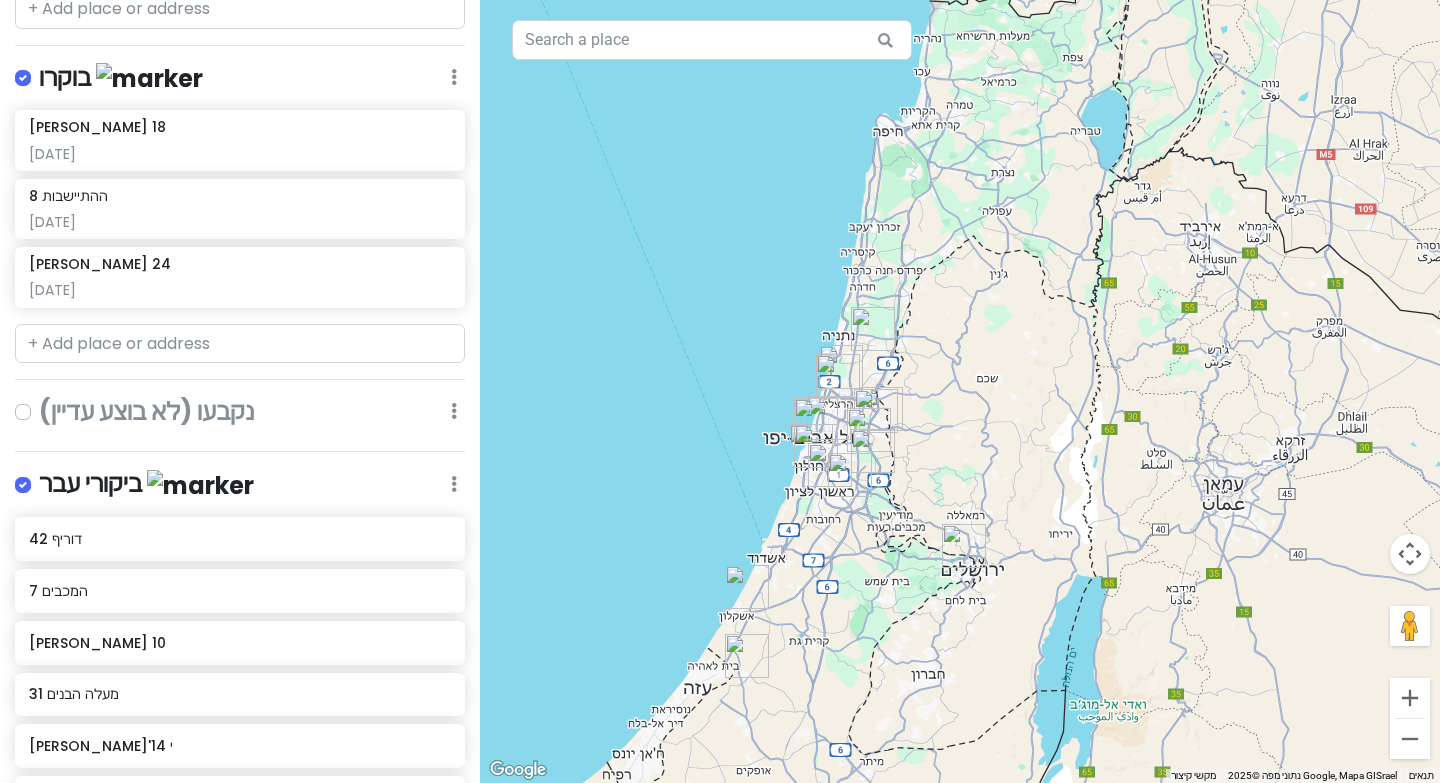 click at bounding box center [39, 399] 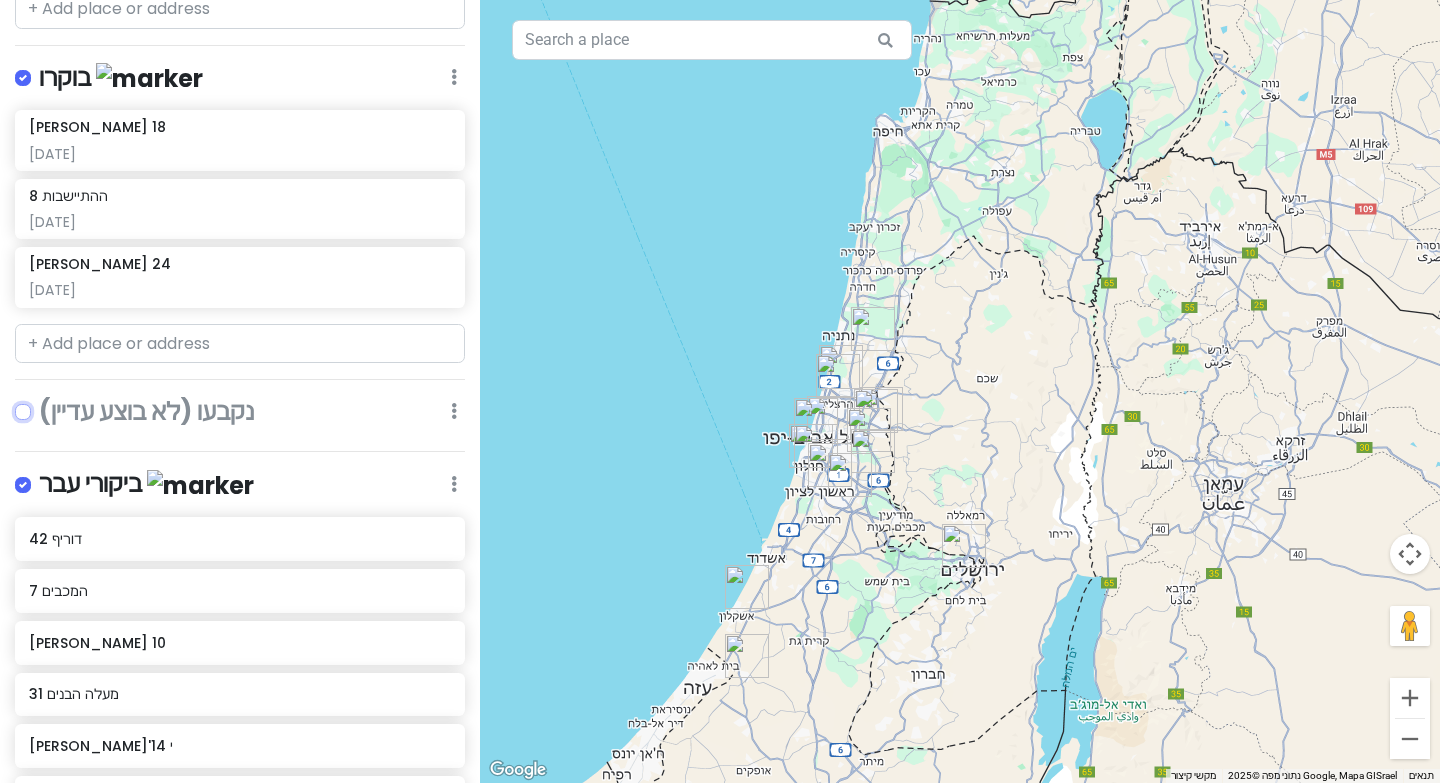 click at bounding box center (45, 405) 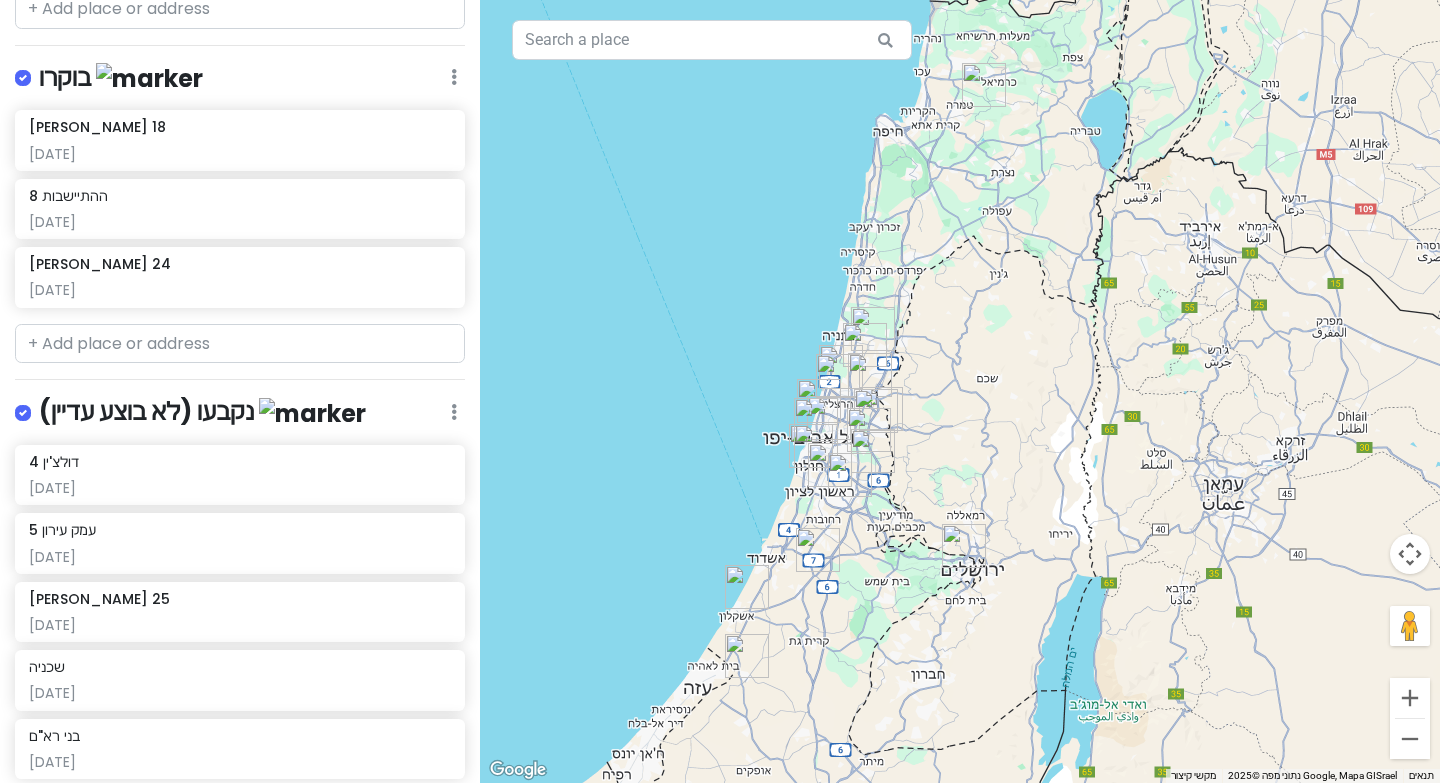 click at bounding box center (39, 400) 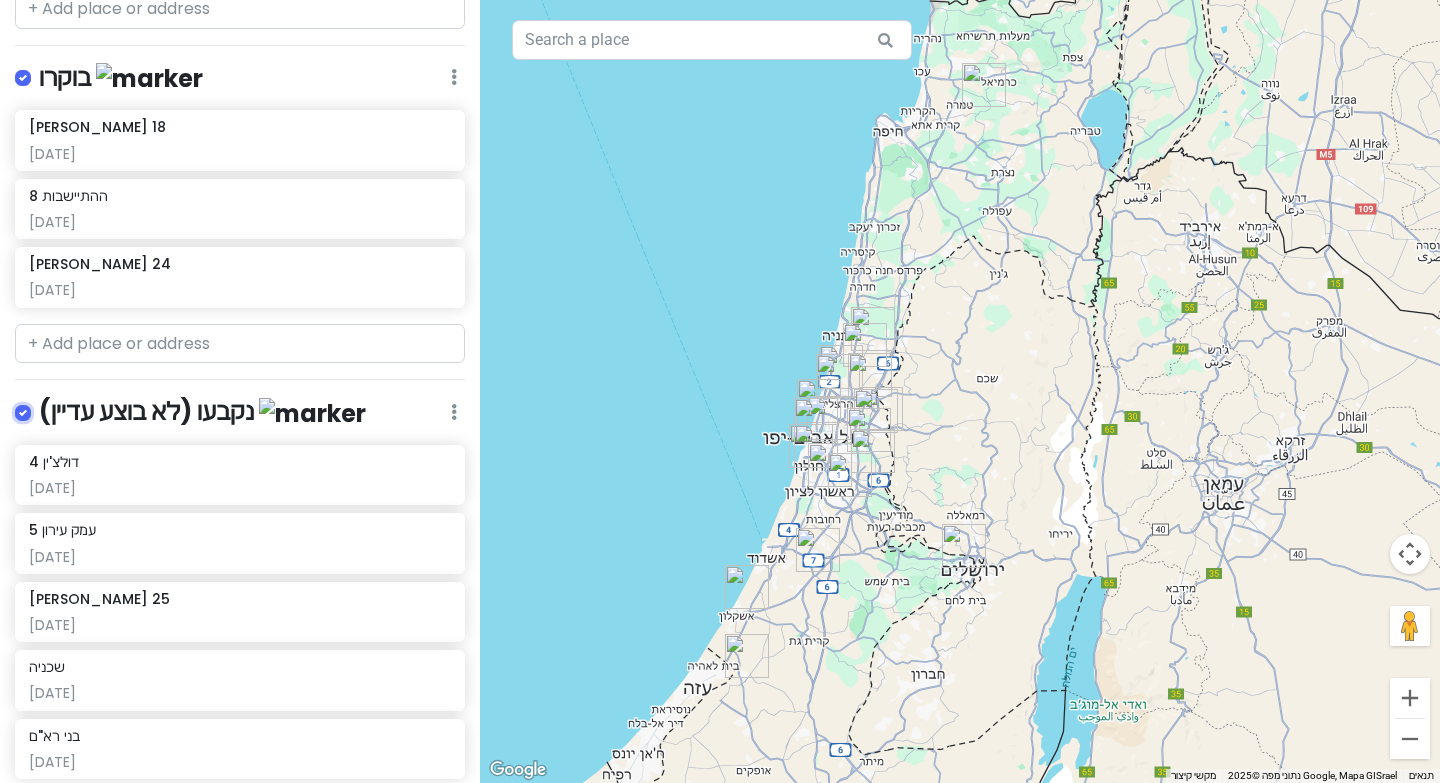 click at bounding box center [45, 406] 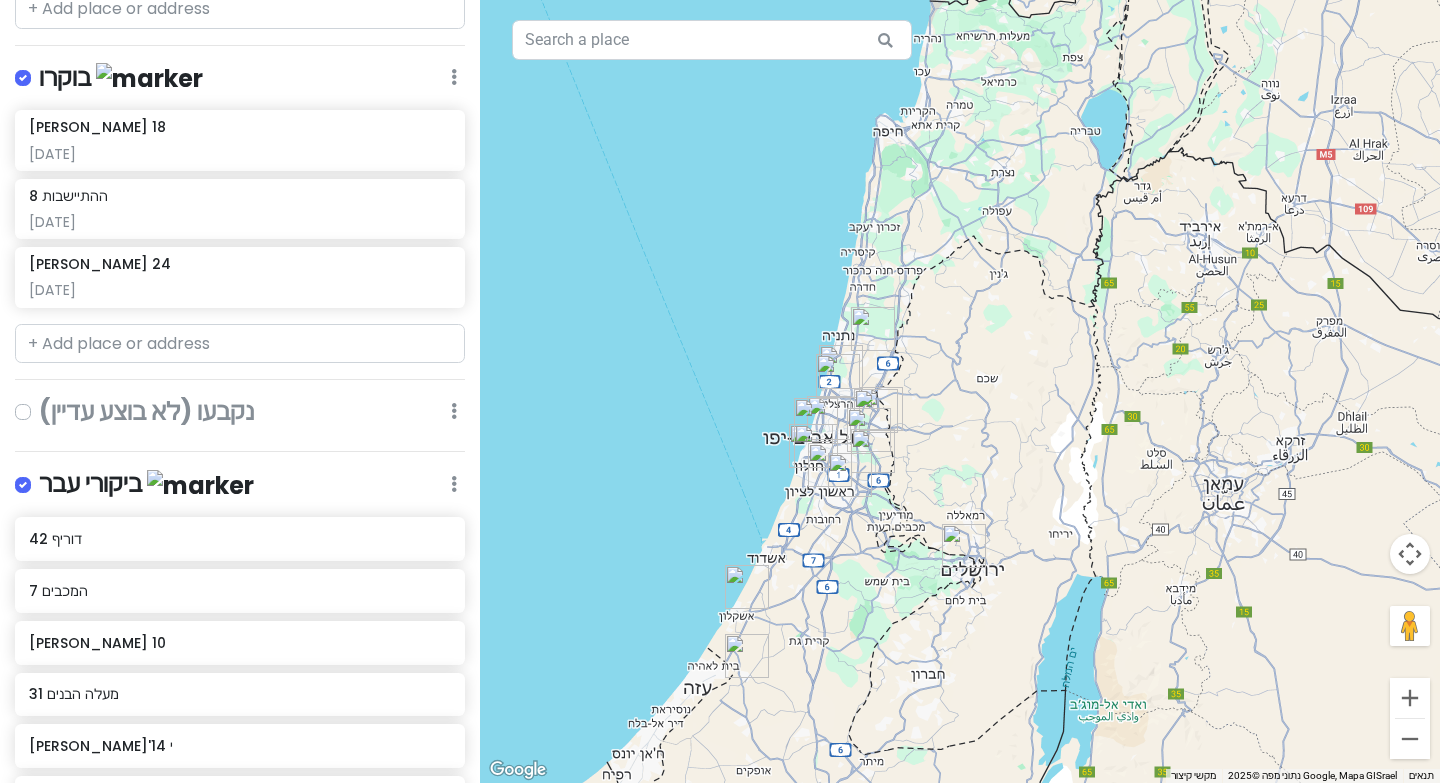 click at bounding box center [39, 399] 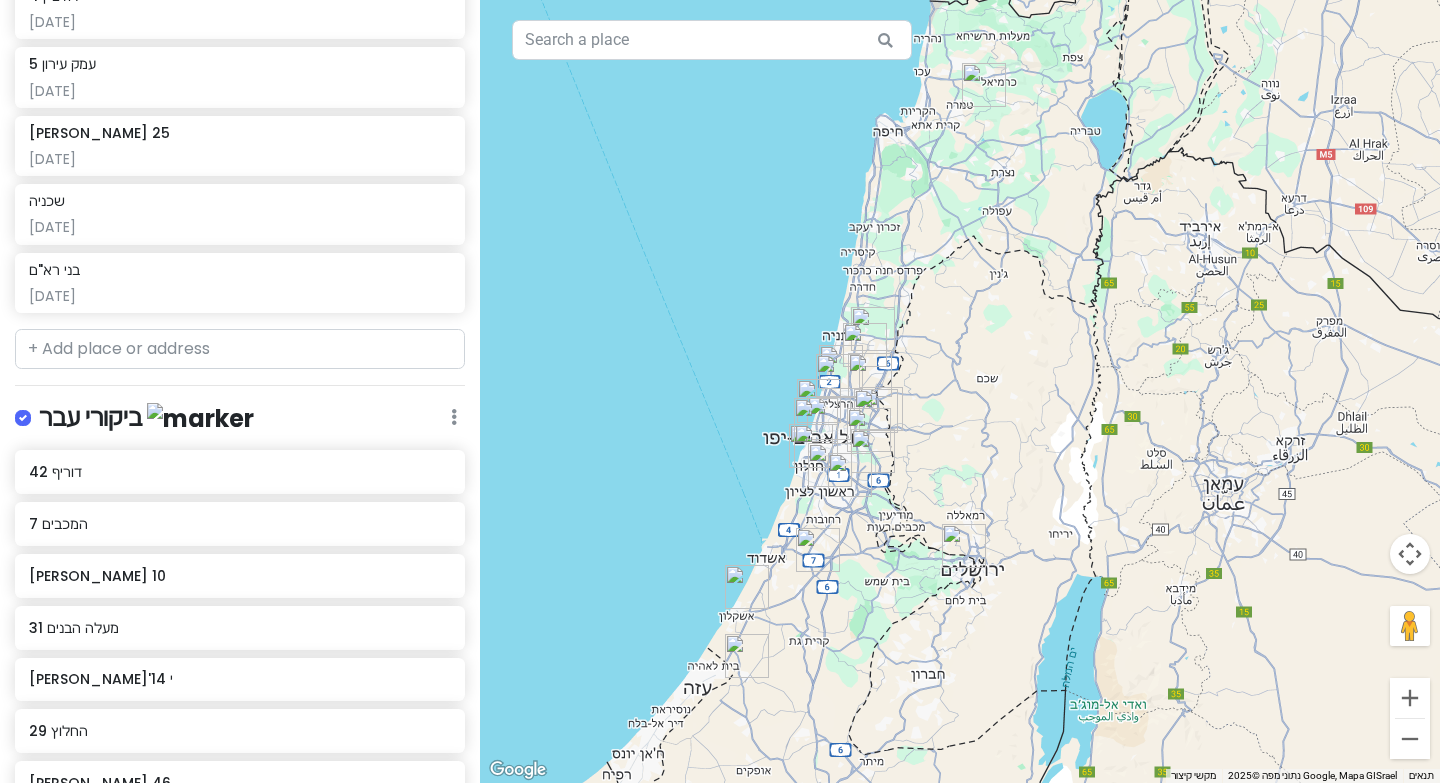scroll, scrollTop: 1268, scrollLeft: 0, axis: vertical 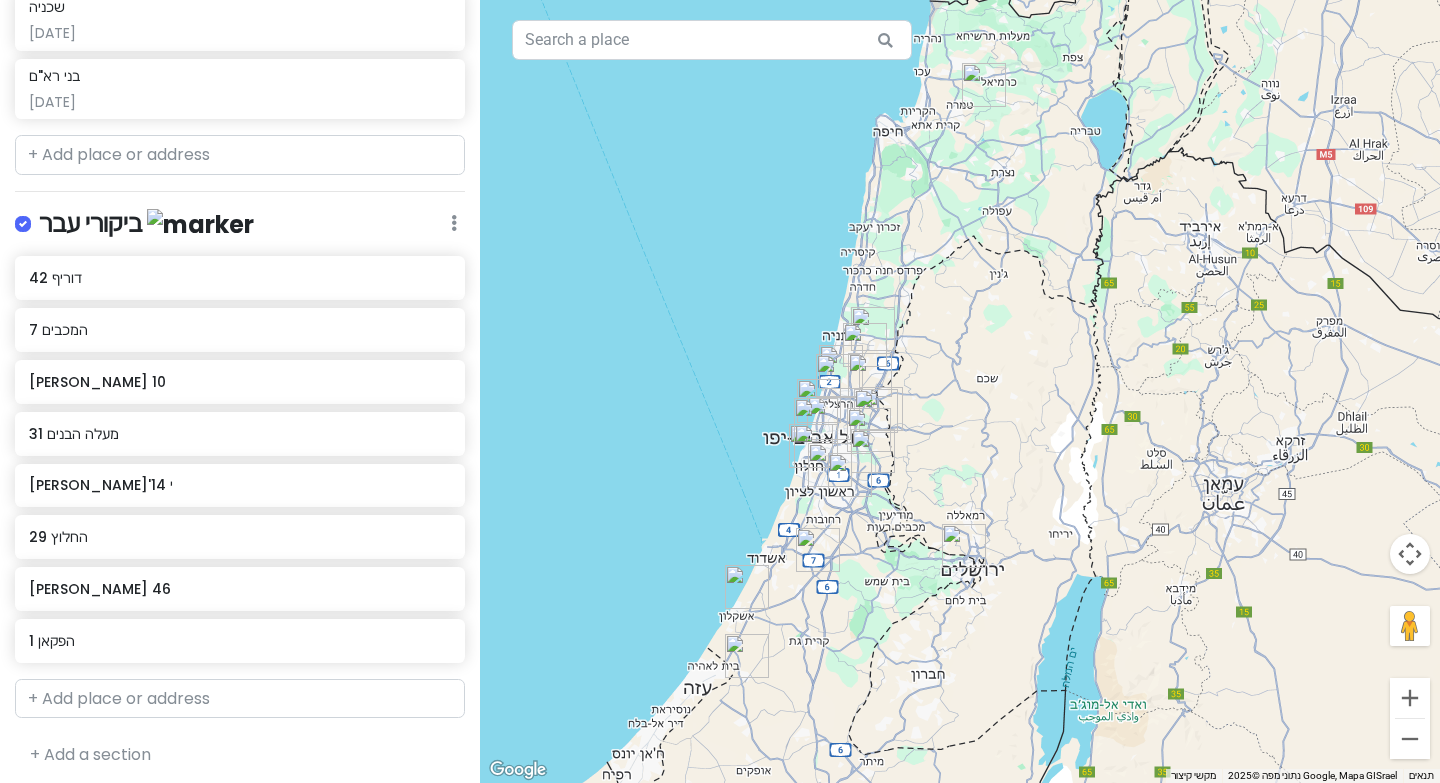 click at bounding box center (39, 211) 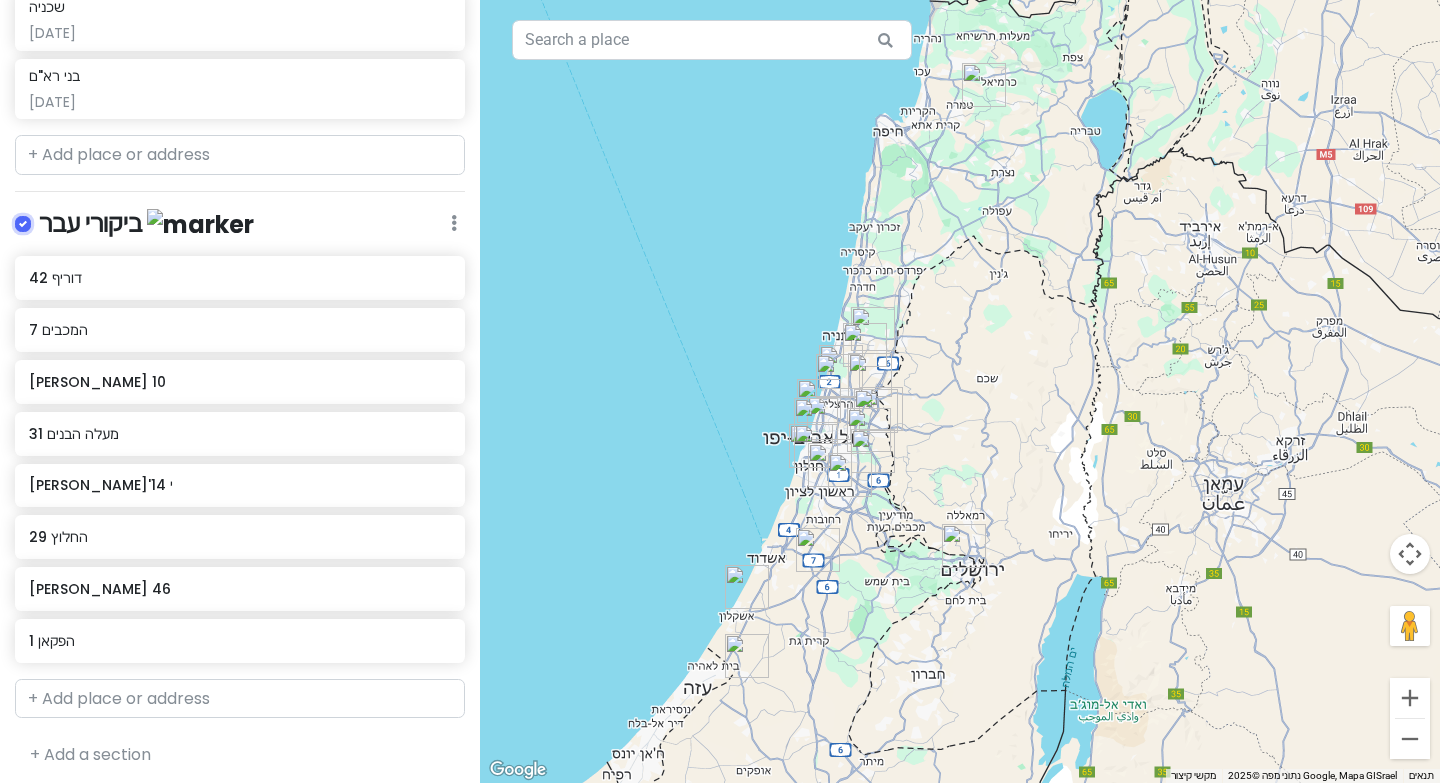 click at bounding box center (45, 217) 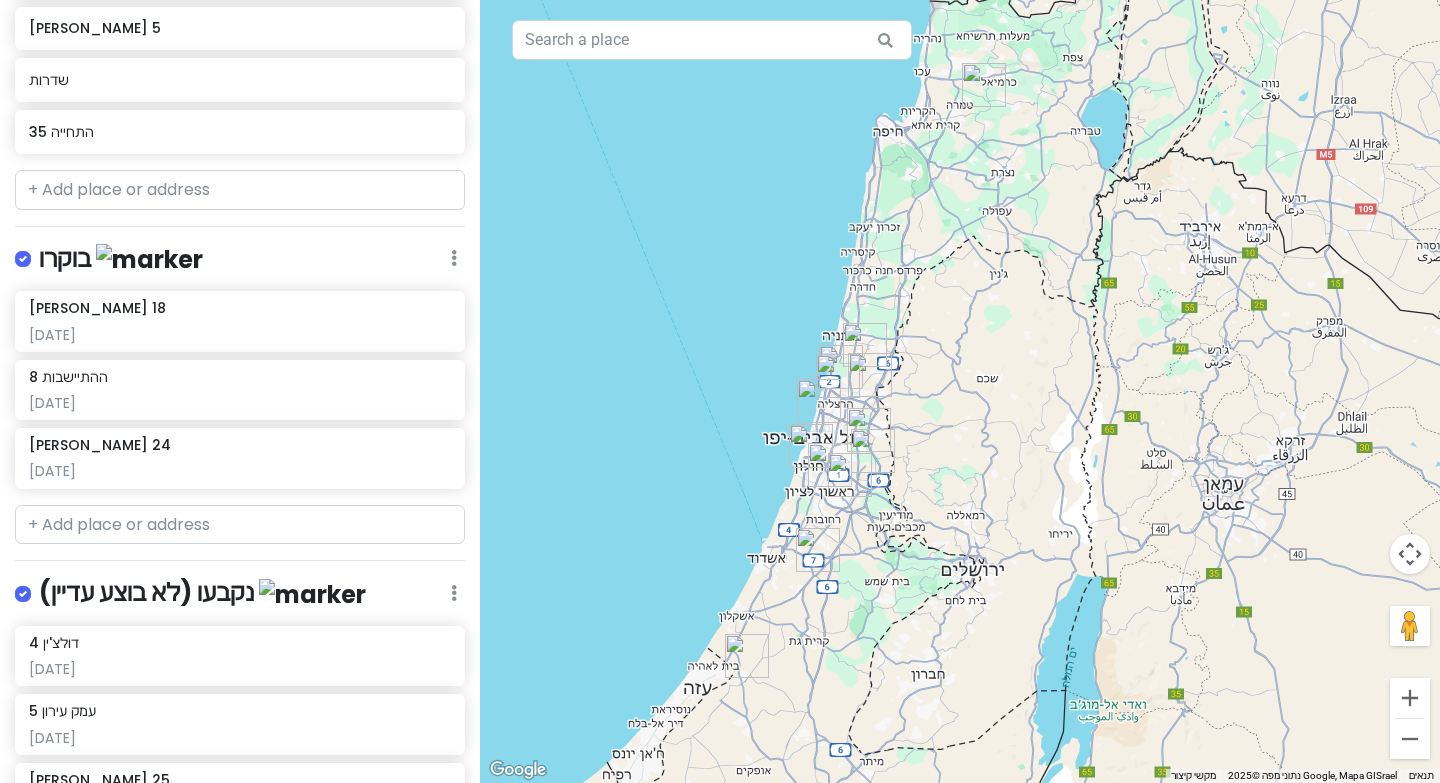 scroll, scrollTop: 134, scrollLeft: 0, axis: vertical 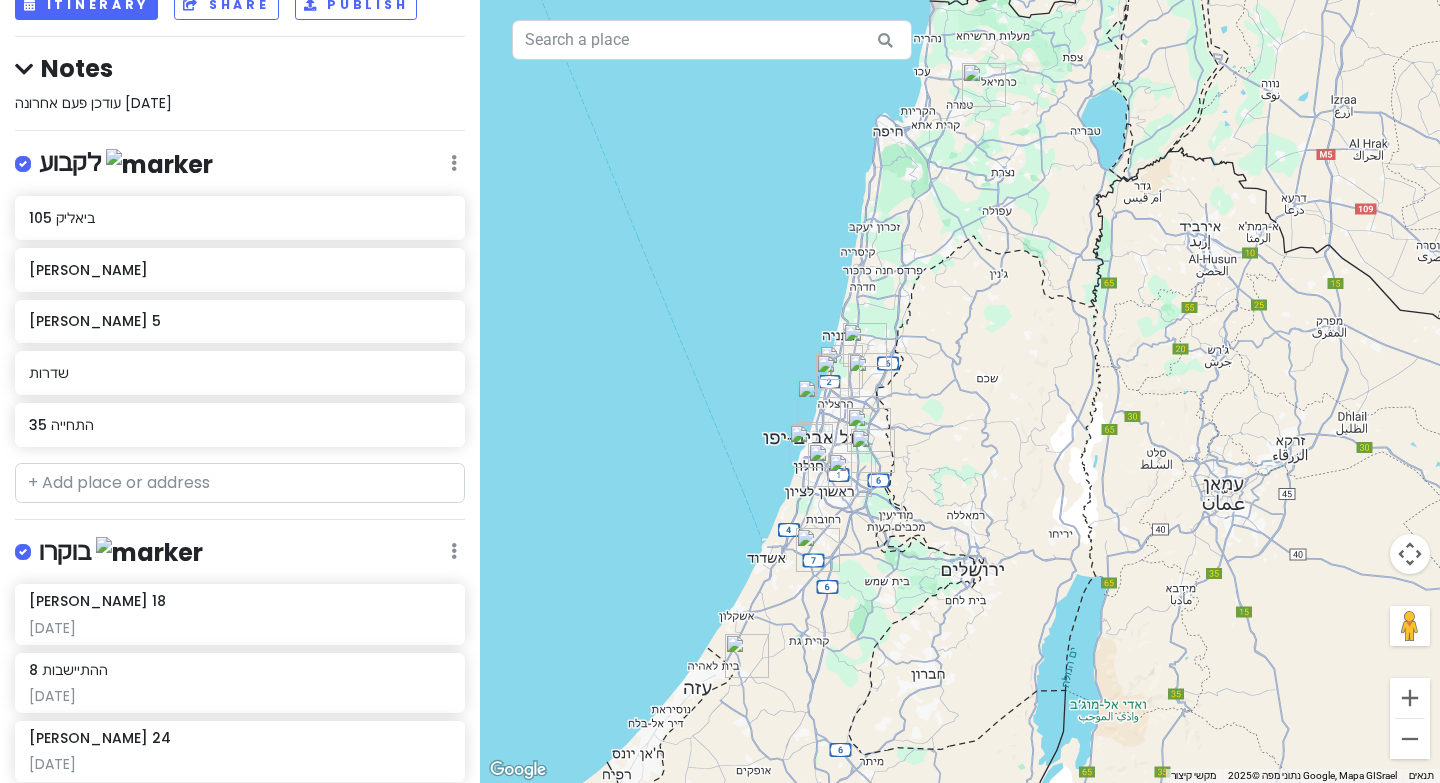 click at bounding box center (39, 539) 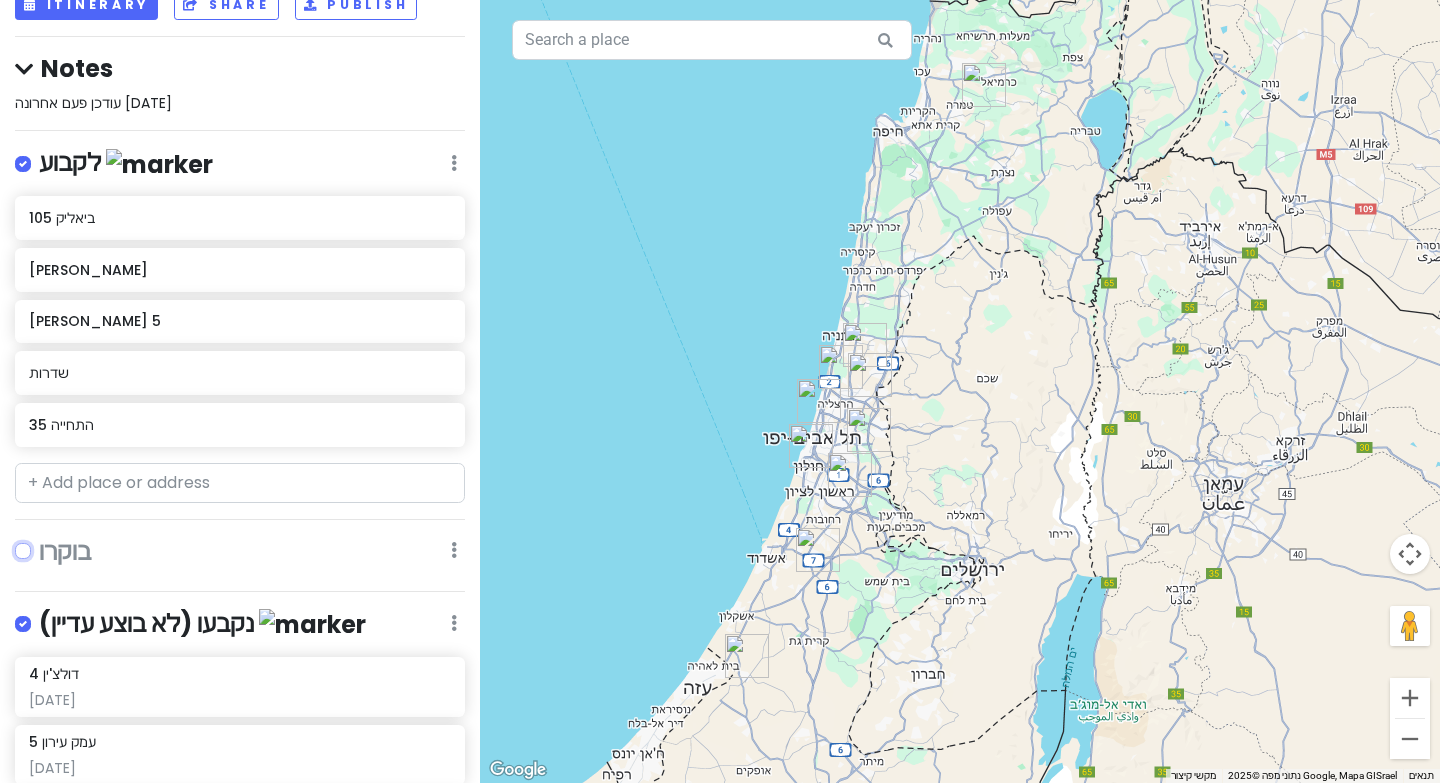 scroll, scrollTop: 539, scrollLeft: 0, axis: vertical 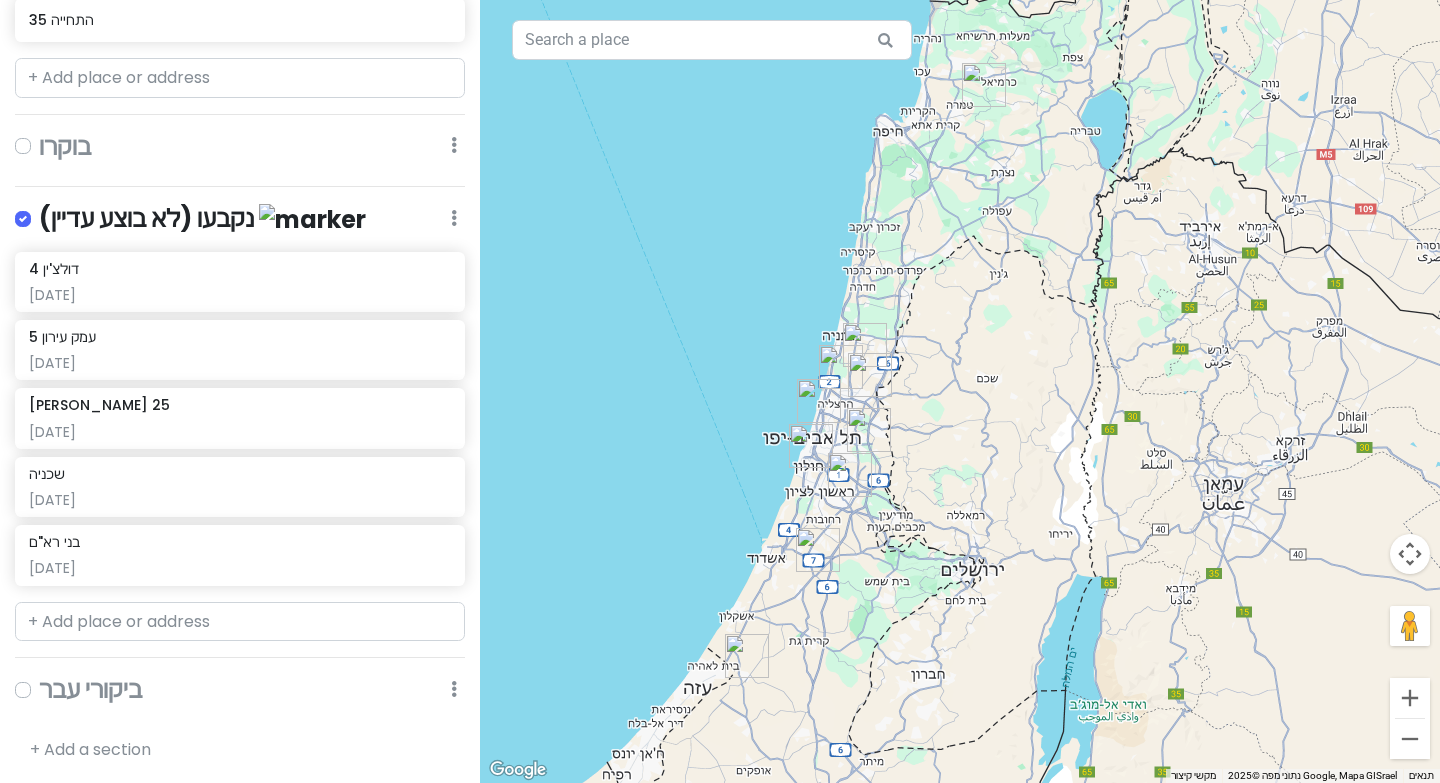 click at bounding box center (39, 206) 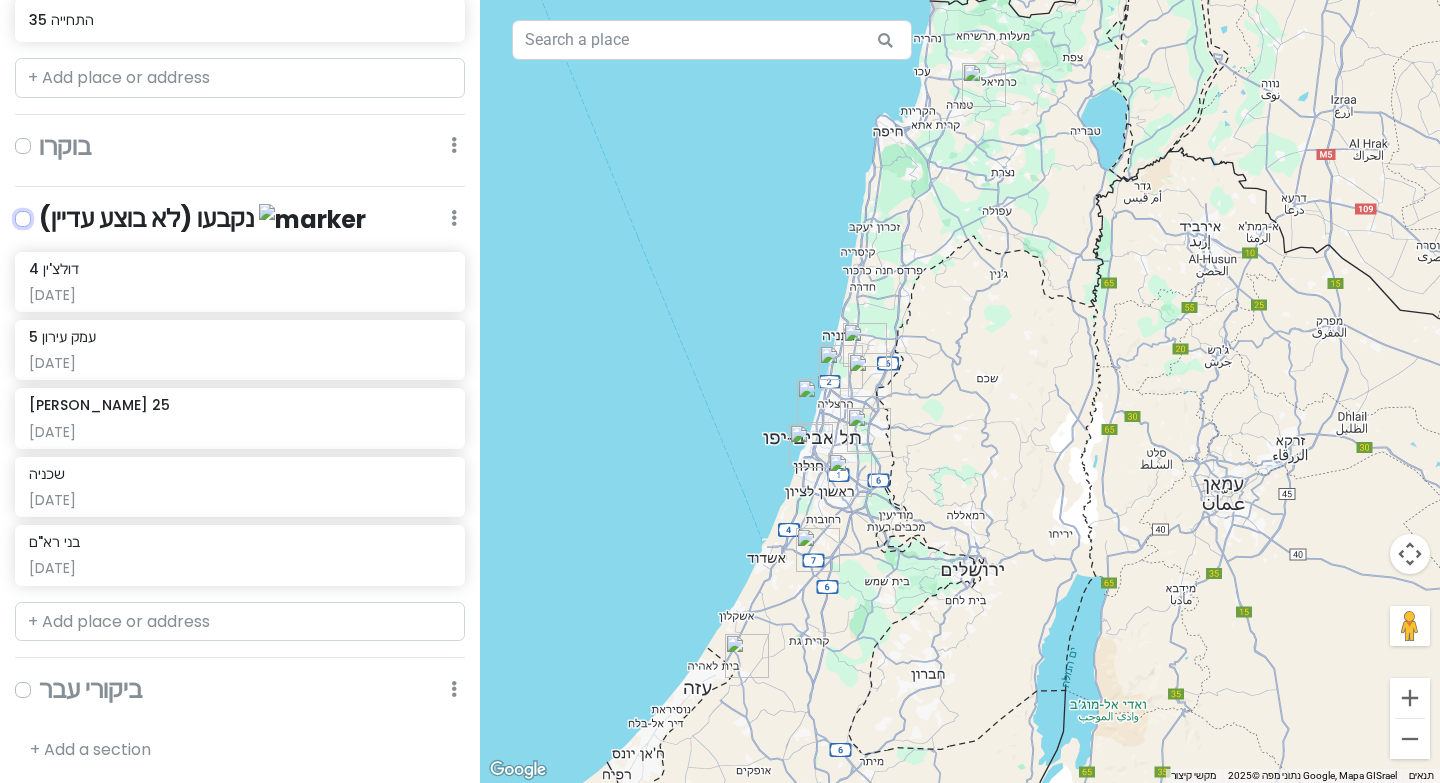 scroll, scrollTop: 142, scrollLeft: 0, axis: vertical 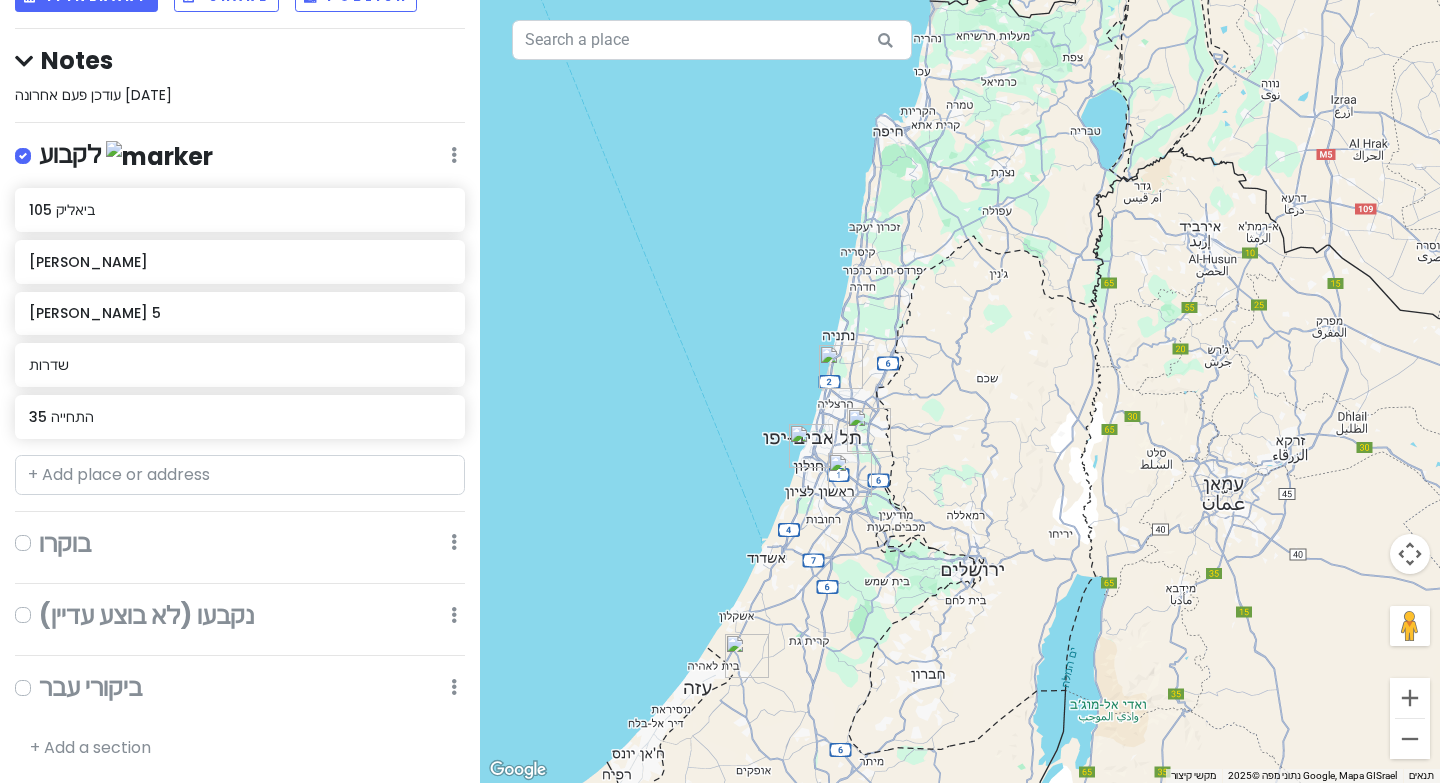 click at bounding box center (39, 530) 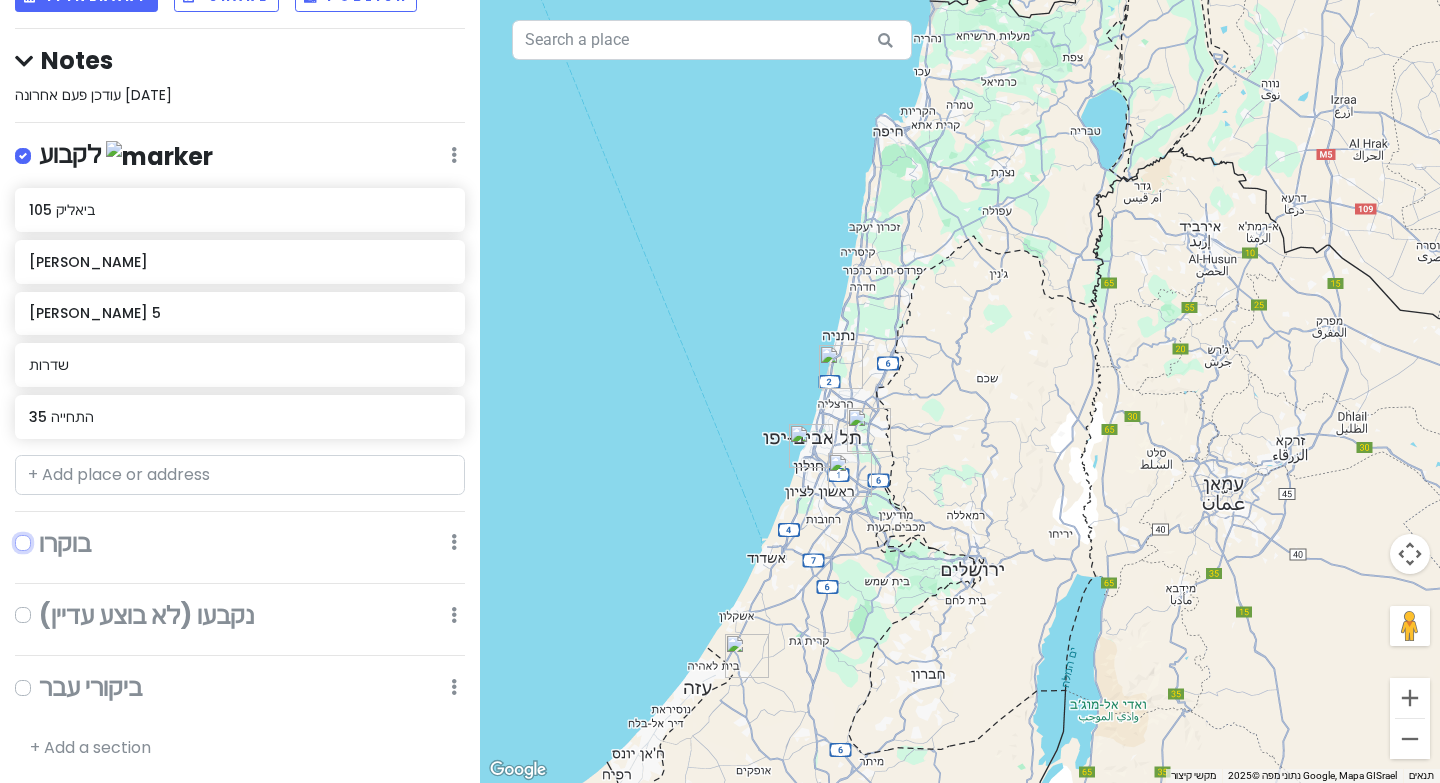 click at bounding box center (45, 536) 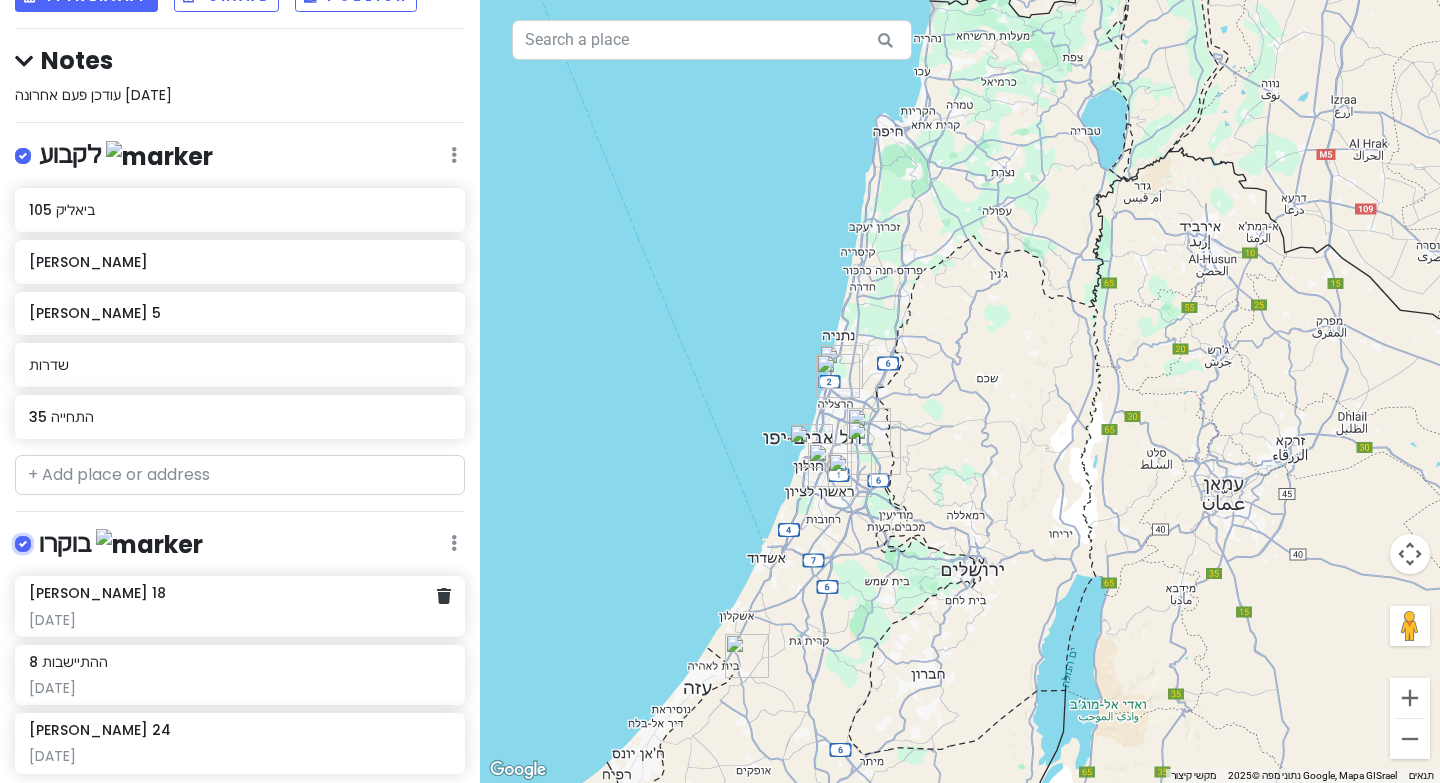 scroll, scrollTop: 403, scrollLeft: 0, axis: vertical 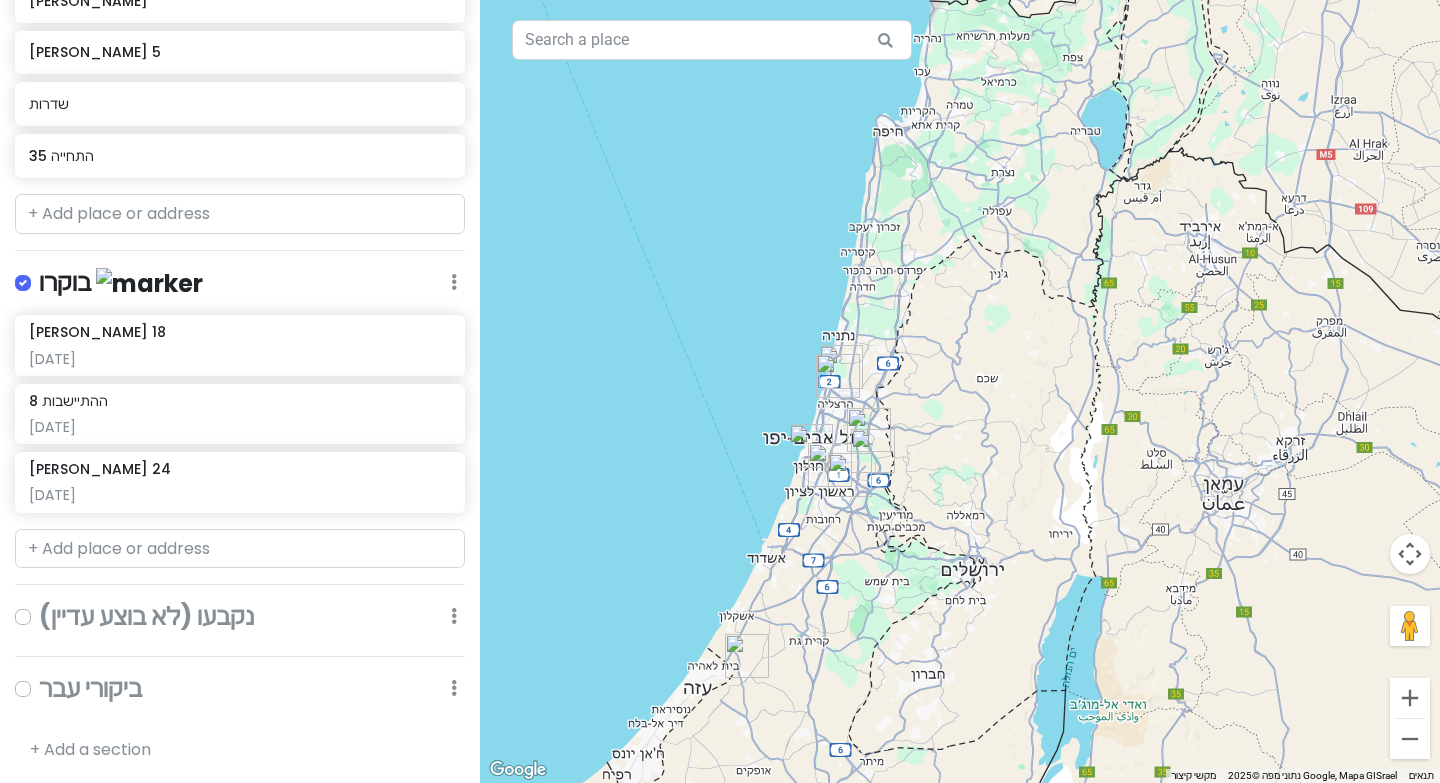 click at bounding box center (39, 604) 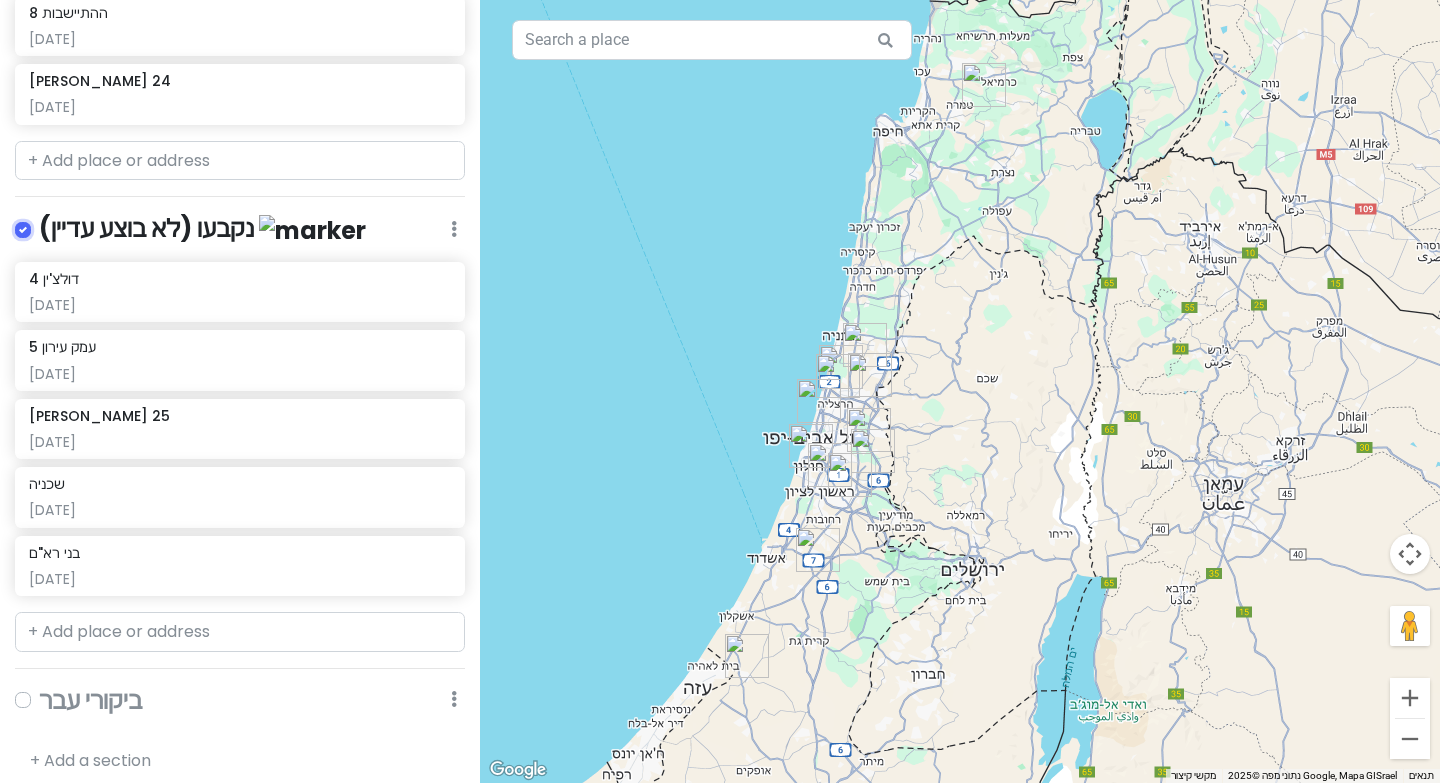 scroll, scrollTop: 800, scrollLeft: 0, axis: vertical 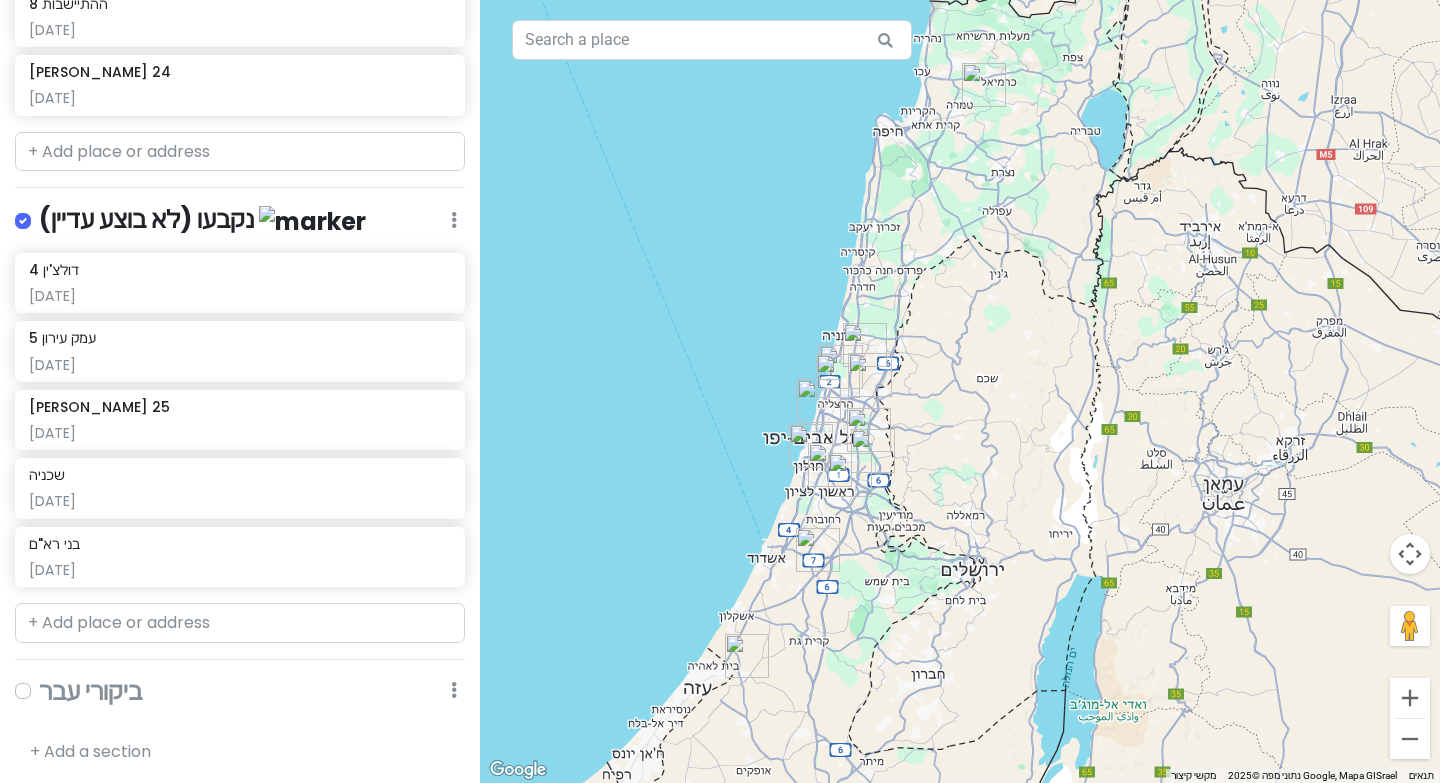 click at bounding box center (39, 678) 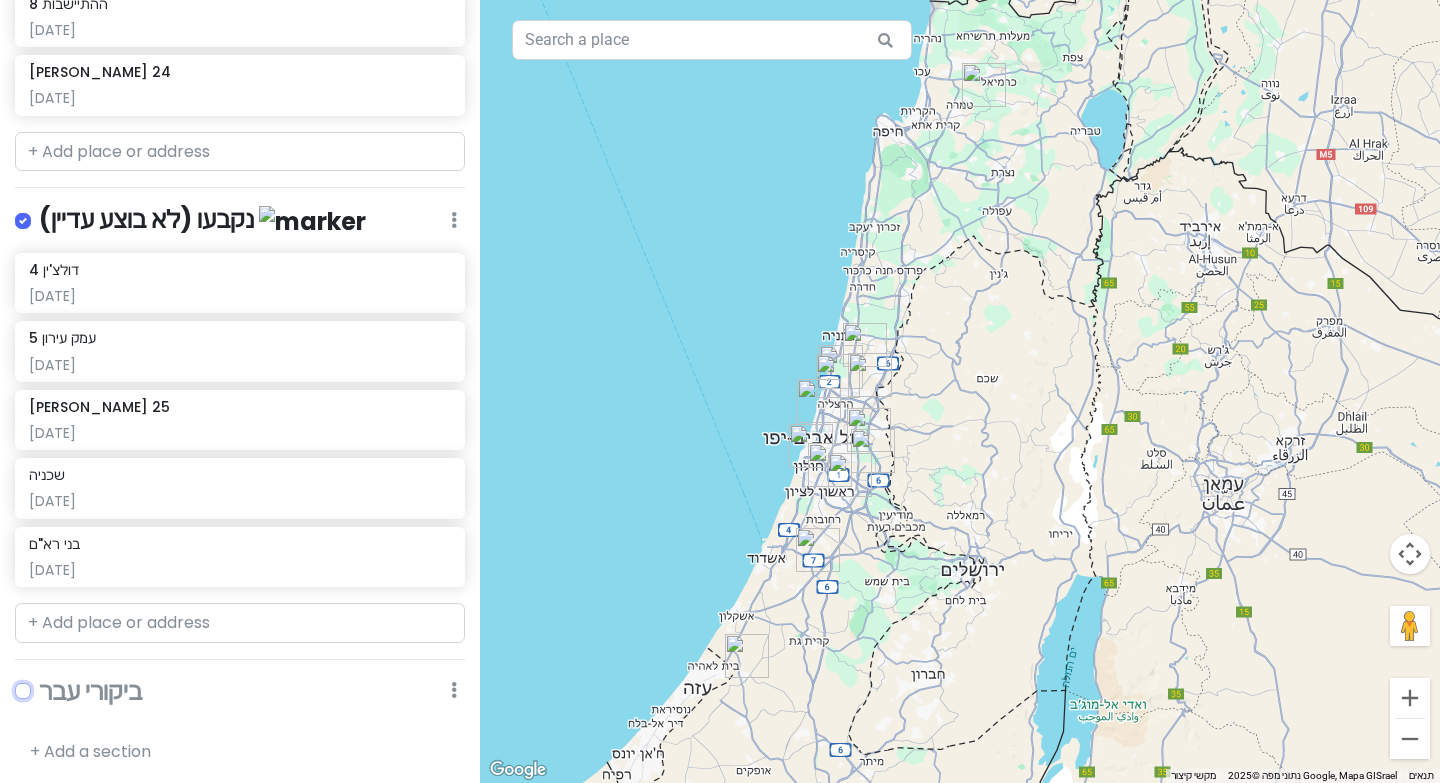 click at bounding box center [45, 684] 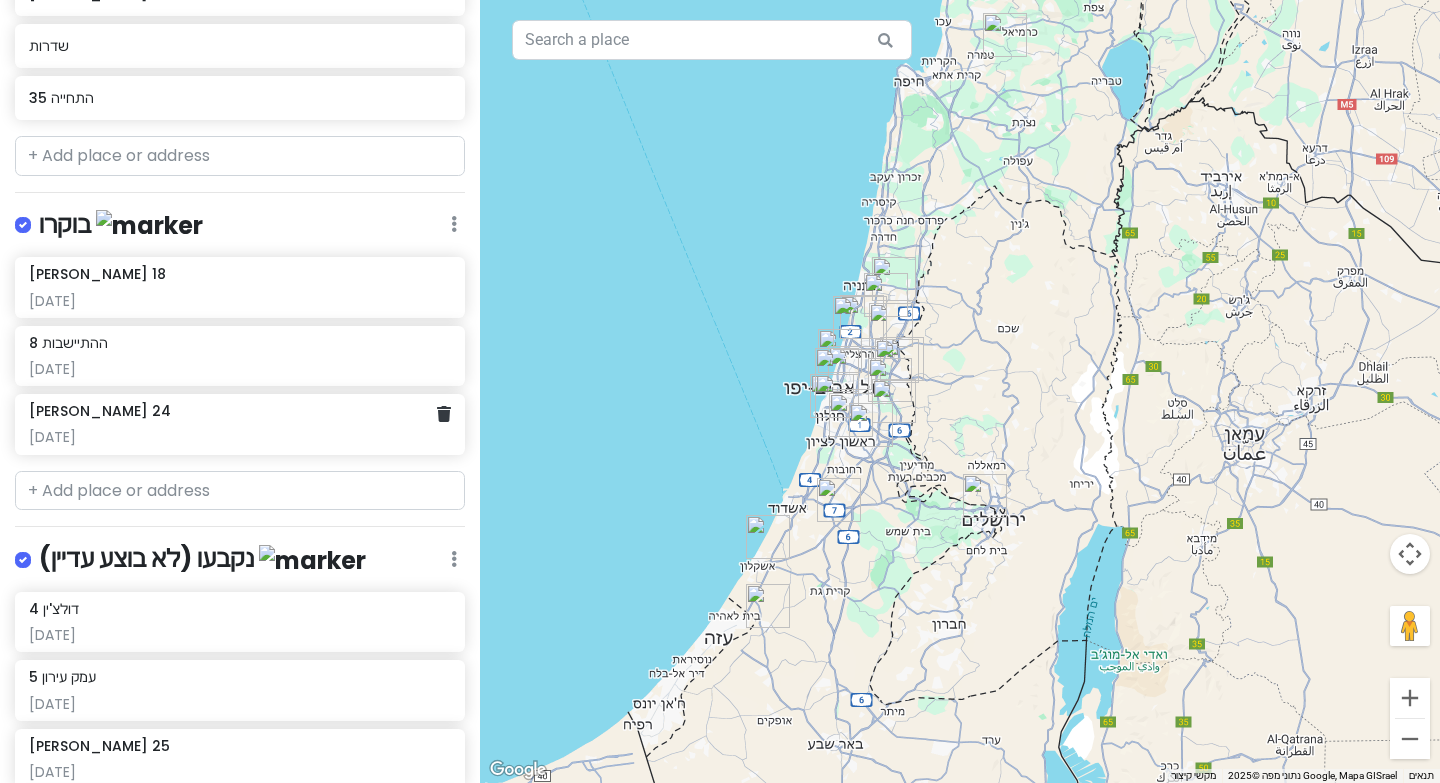scroll, scrollTop: 417, scrollLeft: 0, axis: vertical 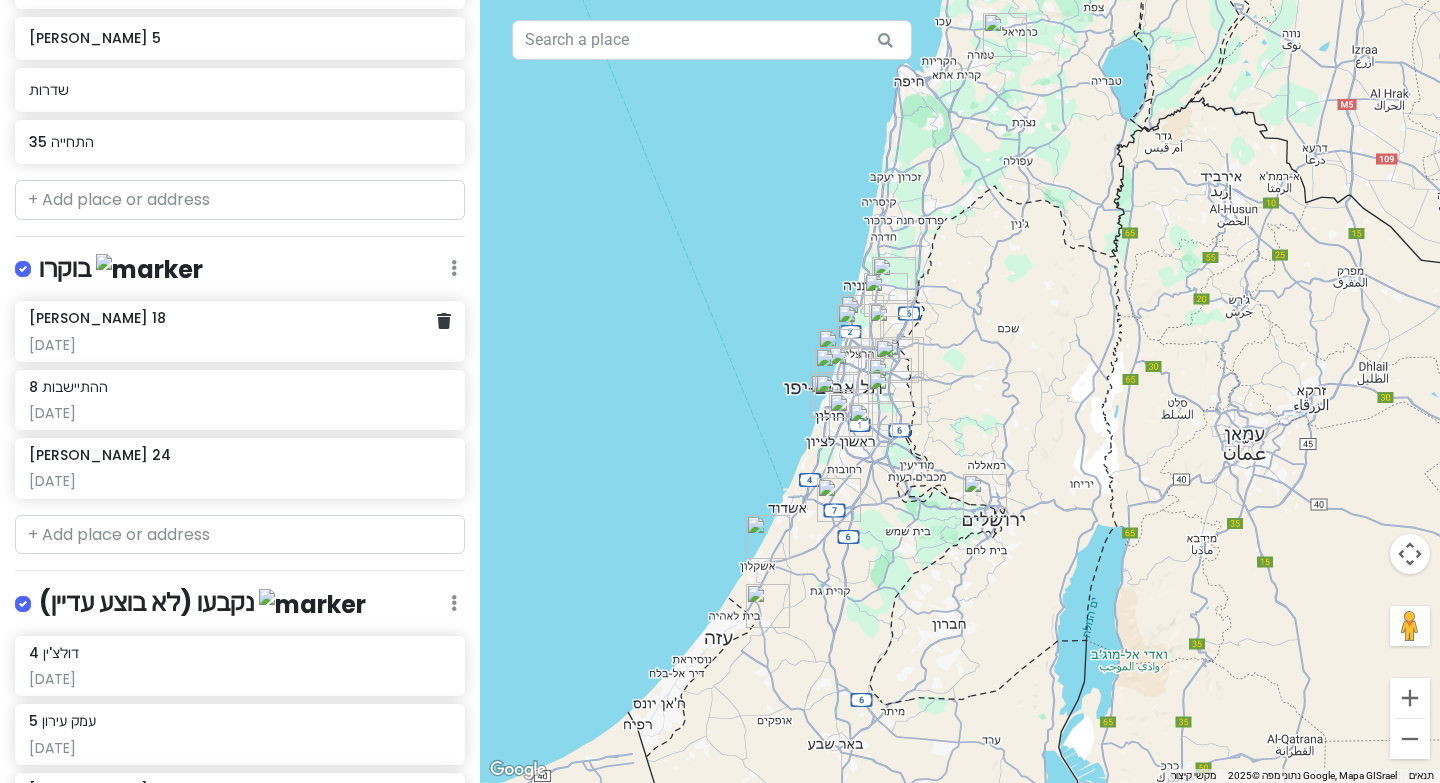 click on "[PERSON_NAME] 18" at bounding box center [239, 318] 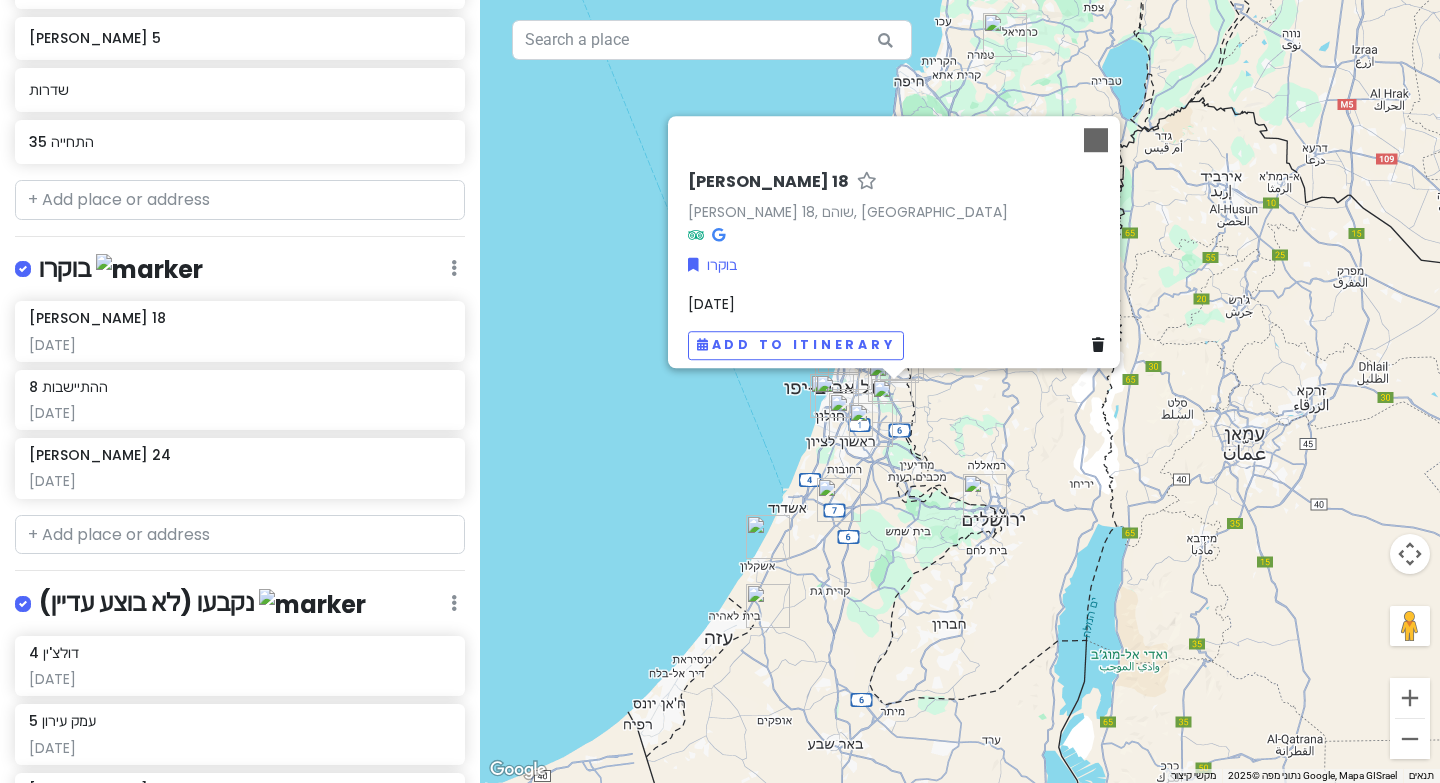 click on "[DATE]" at bounding box center [711, 304] 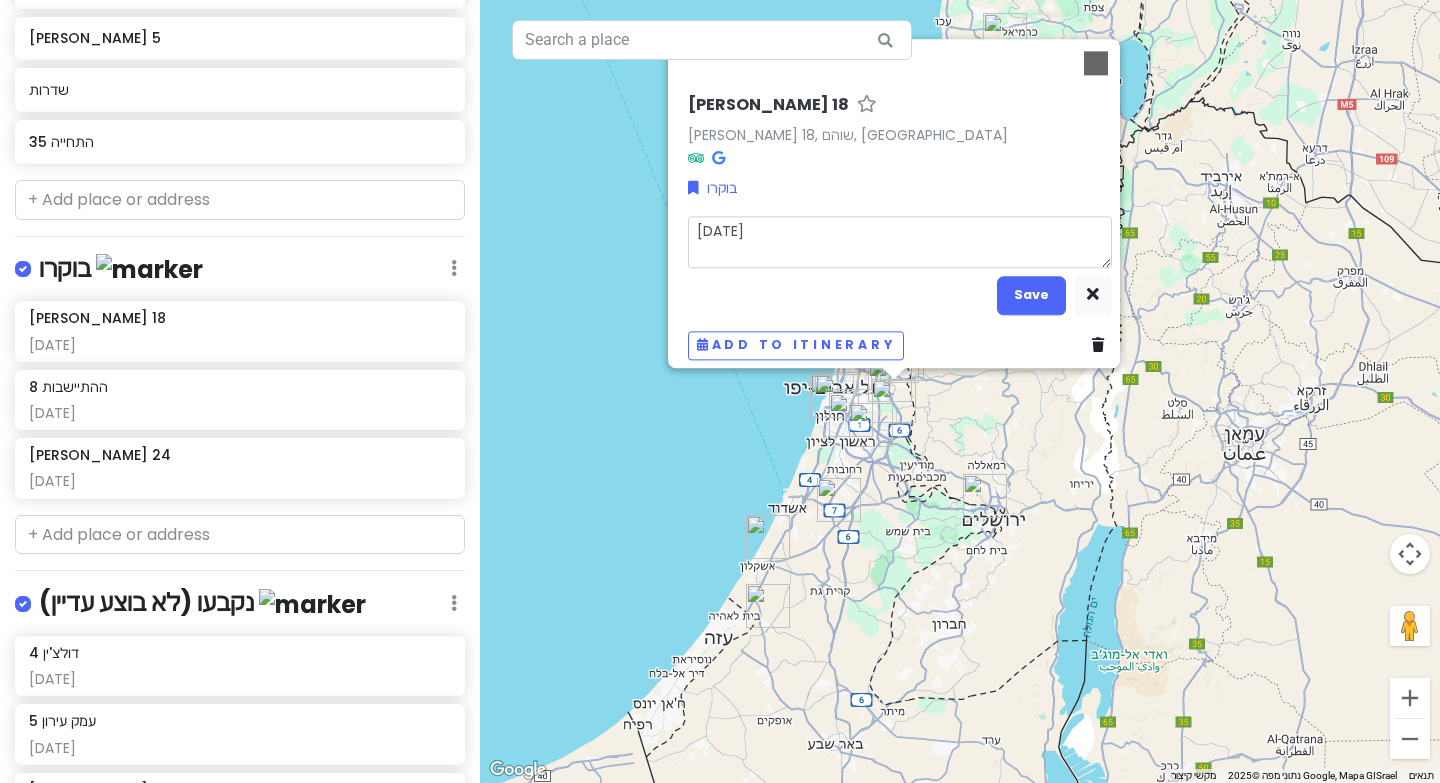 click on "[DATE]" at bounding box center (900, 242) 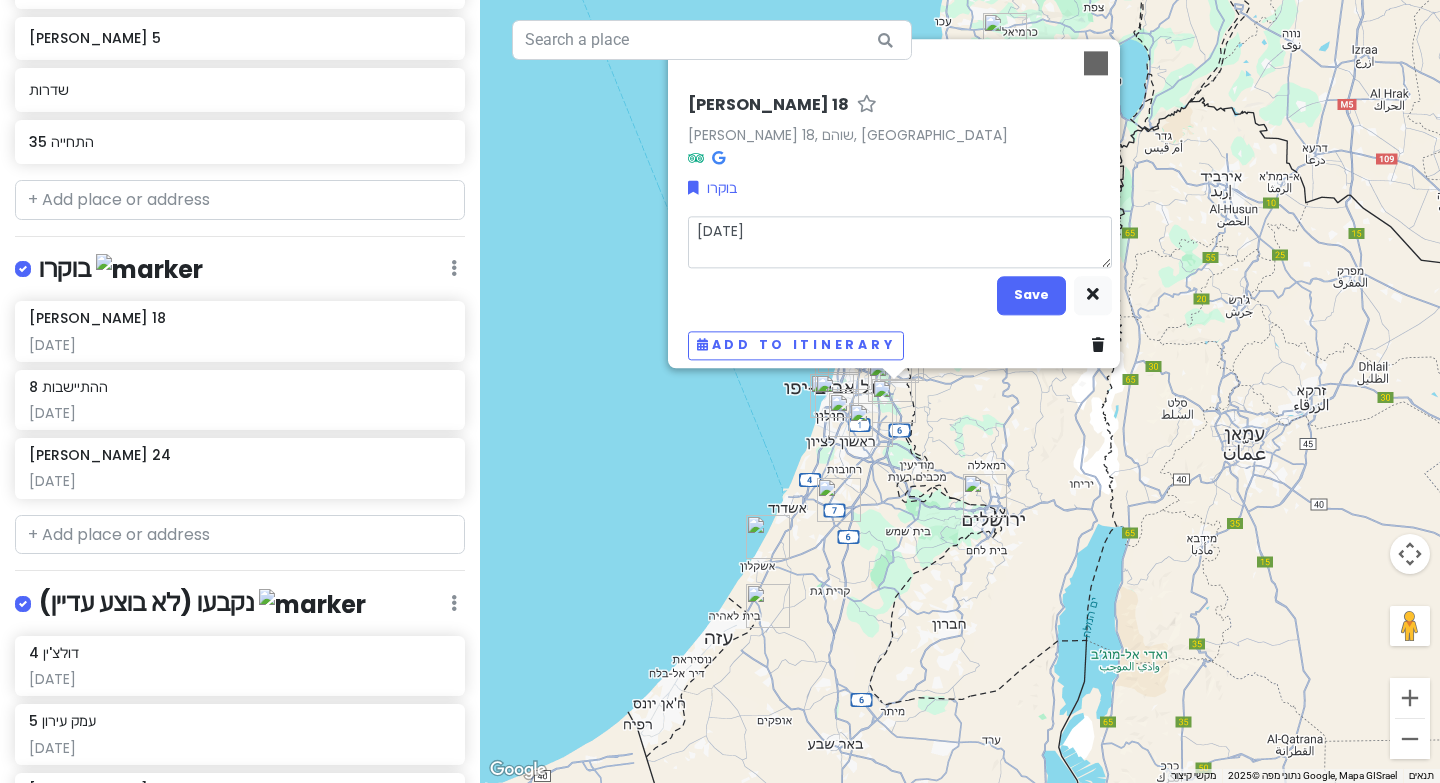 click on "[DATE]" at bounding box center (900, 242) 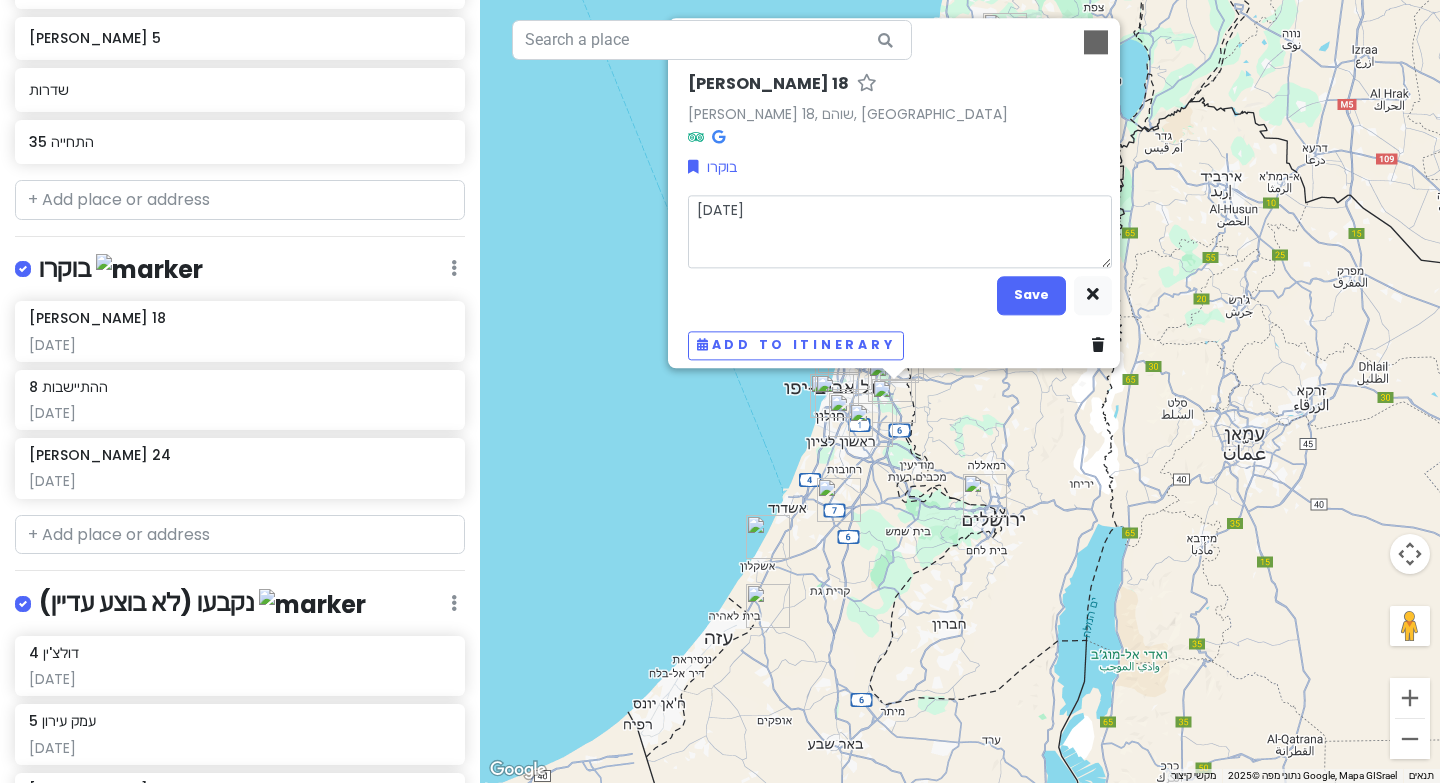 click on "[DATE]" at bounding box center (900, 231) 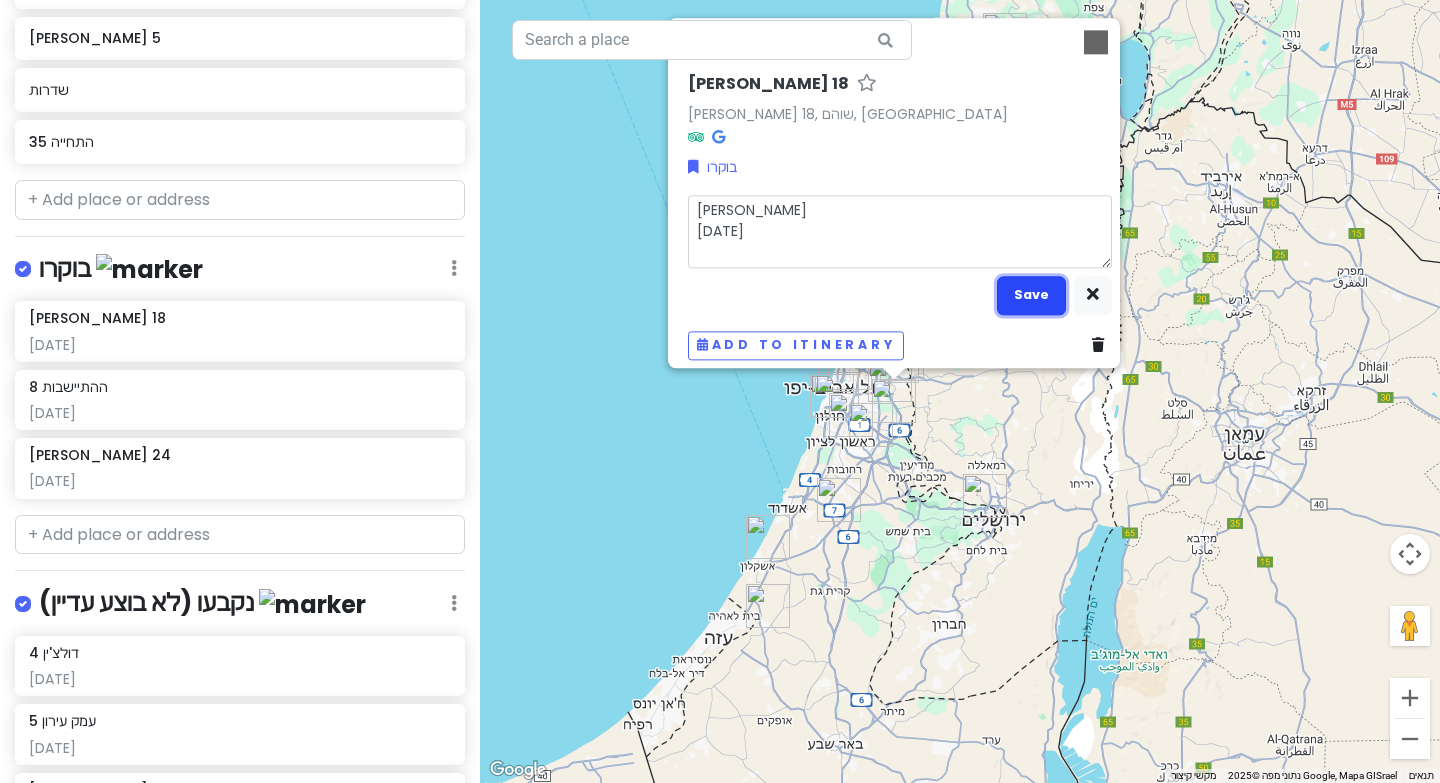 click on "Save" at bounding box center (1031, 295) 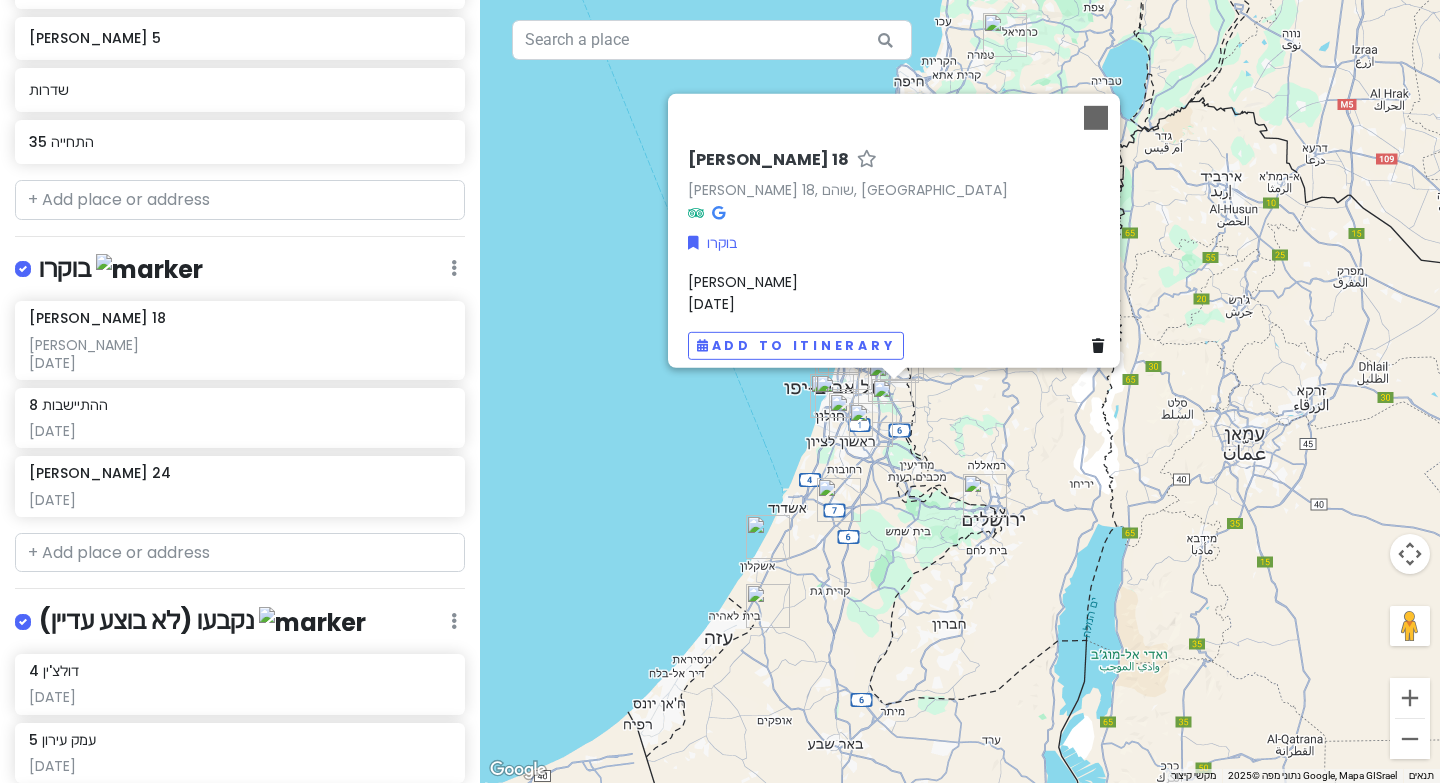 click on "[PERSON_NAME]
[DATE]" at bounding box center (743, 292) 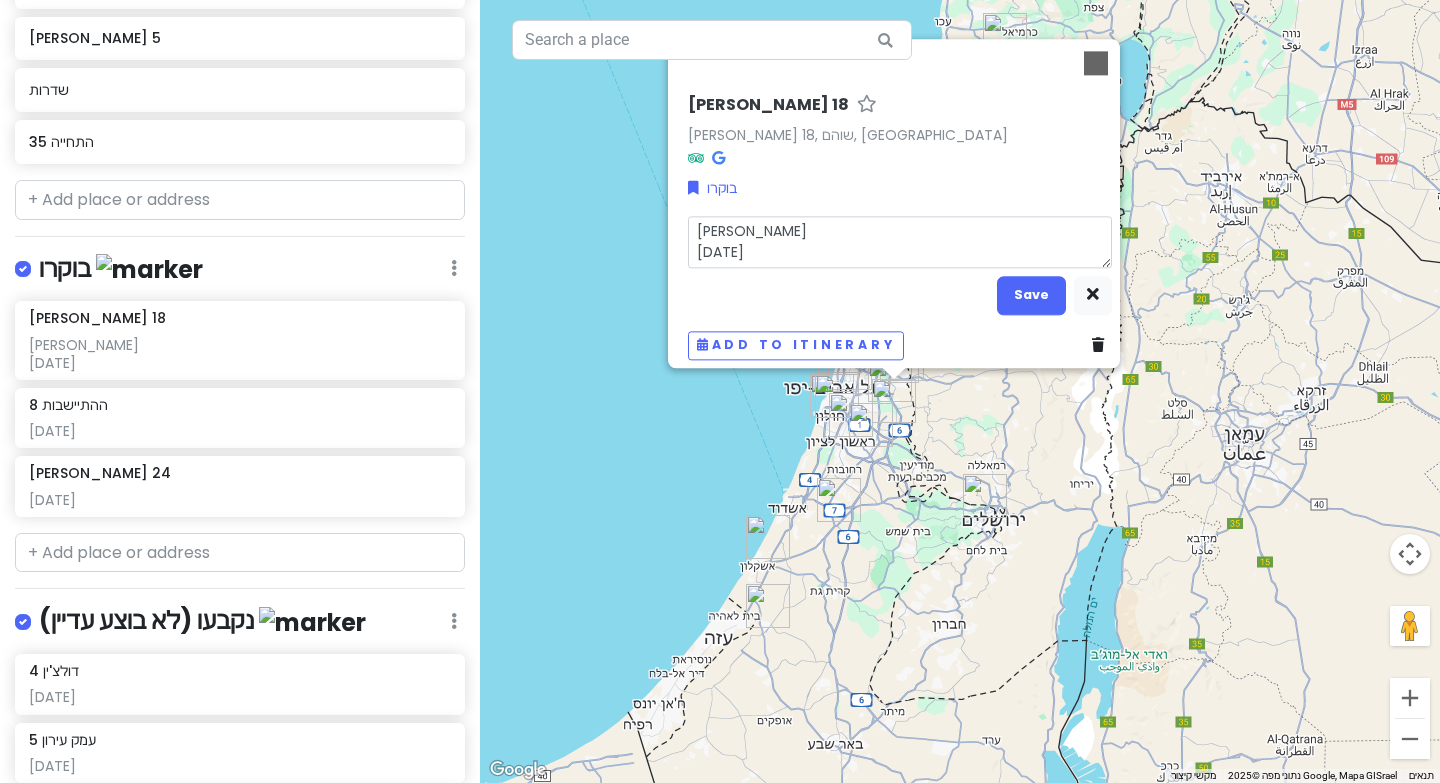click on "[PERSON_NAME]
[DATE]" at bounding box center [900, 242] 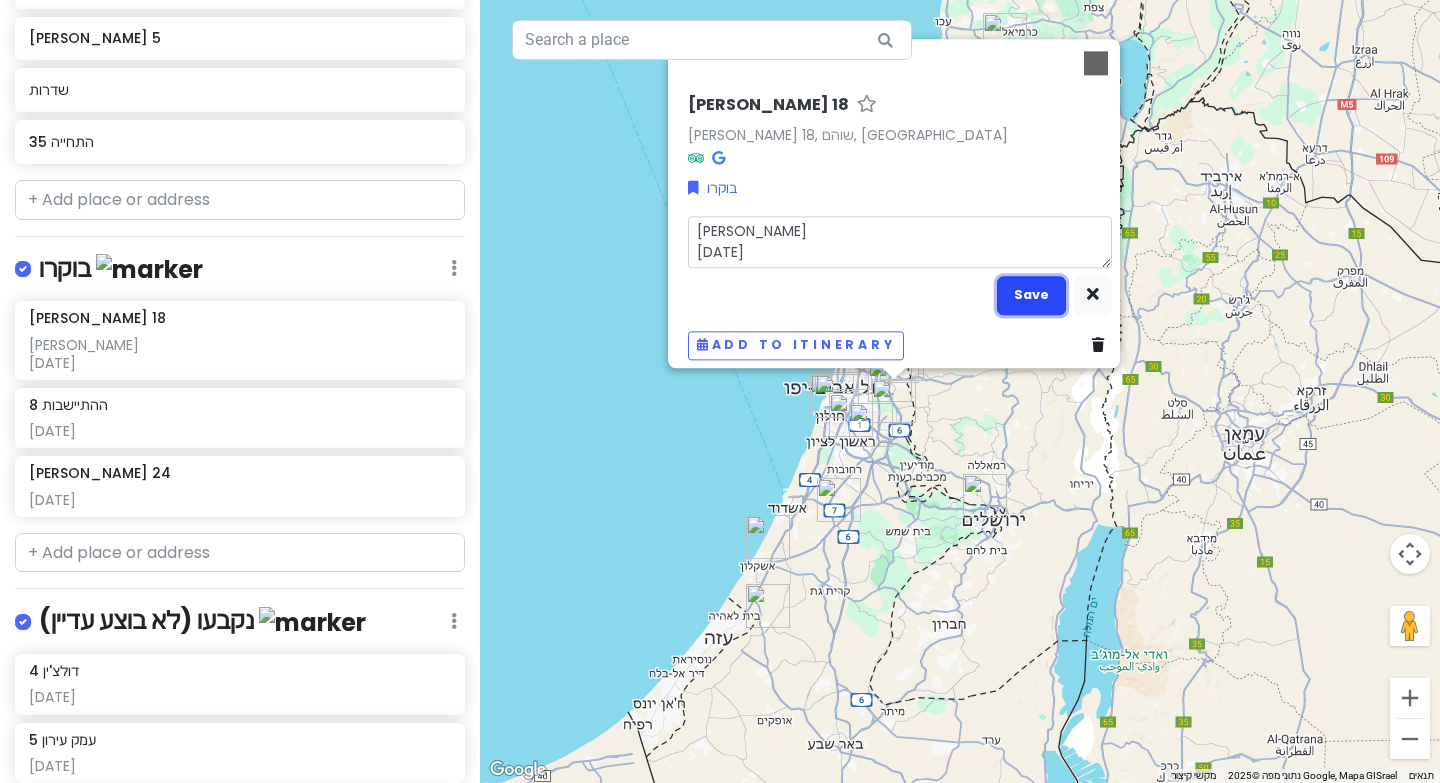 click on "Save" at bounding box center (1031, 295) 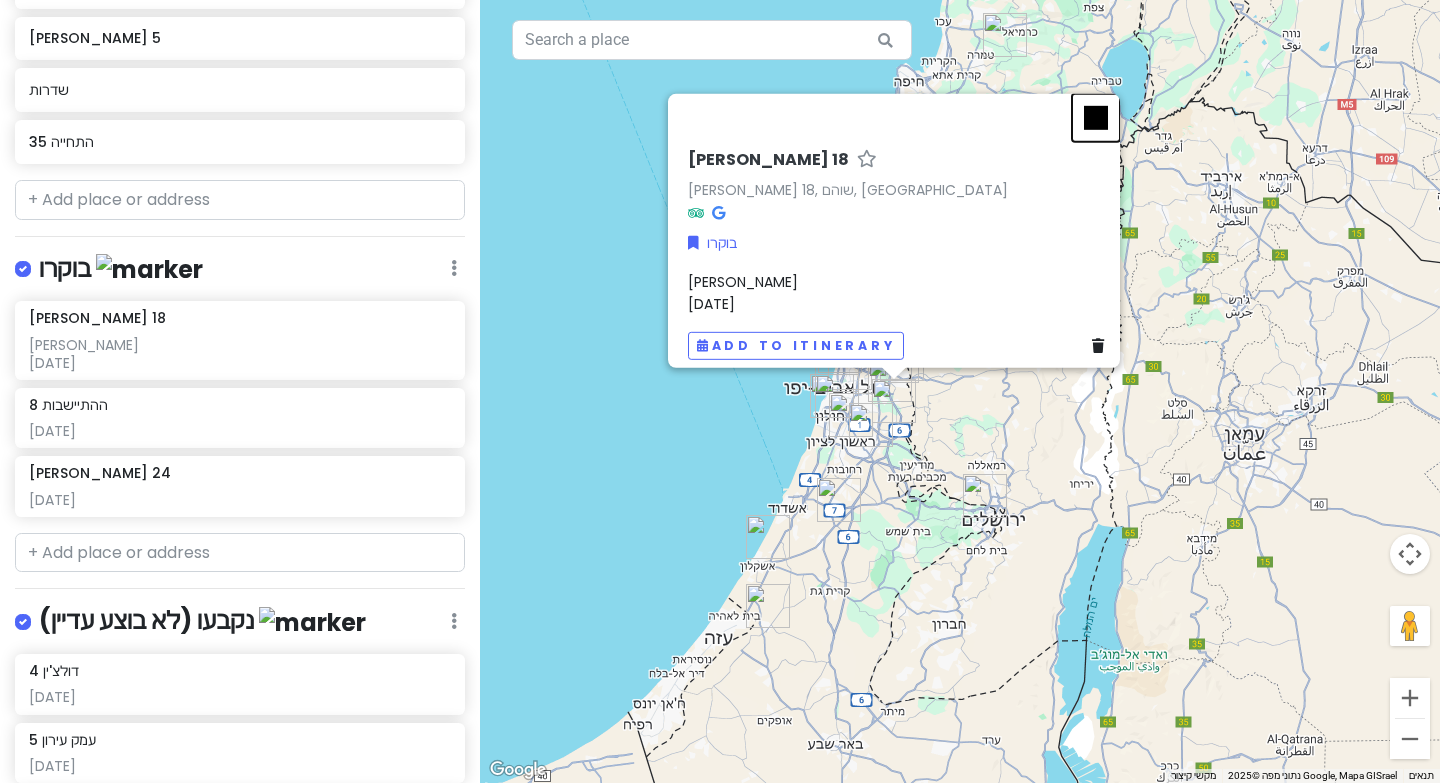 click at bounding box center (1096, 117) 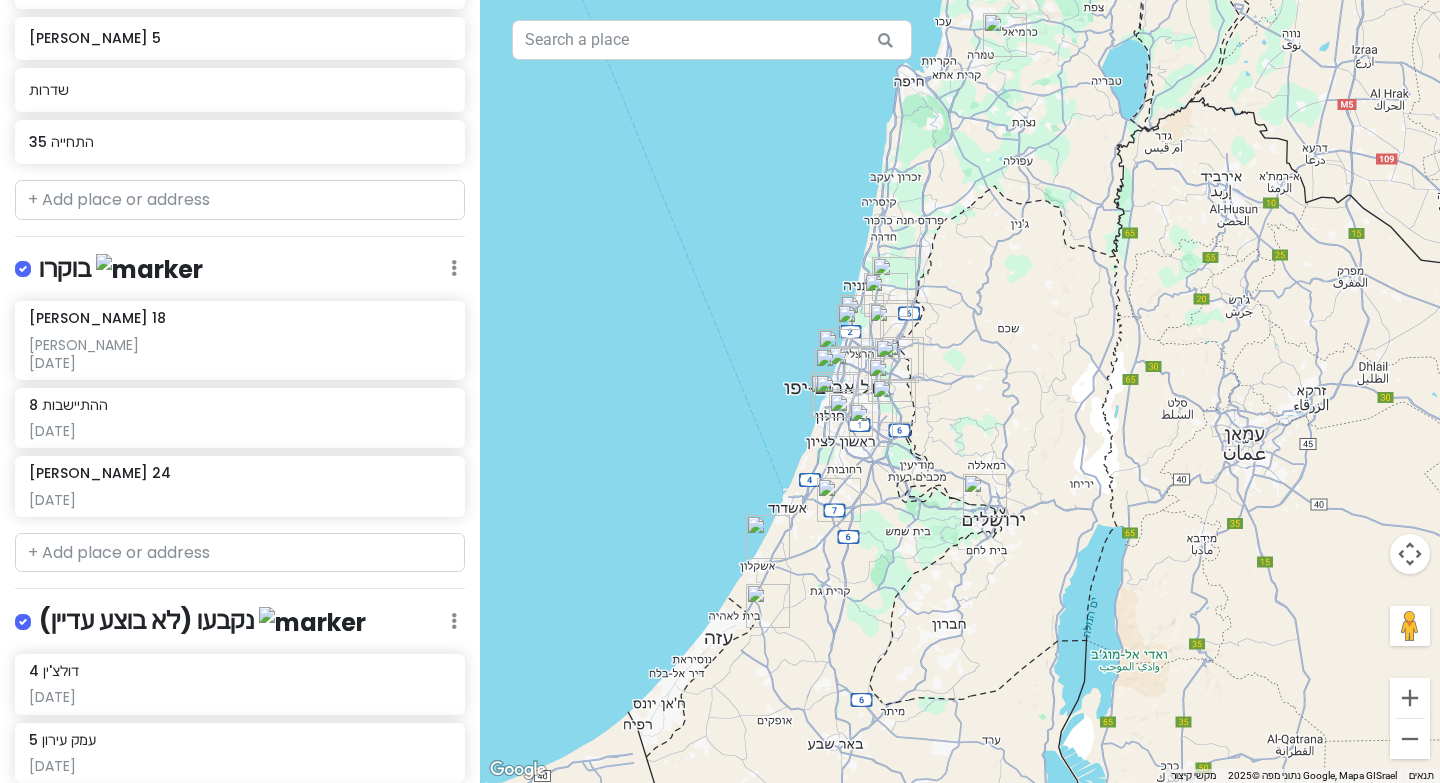 click at bounding box center [851, 415] 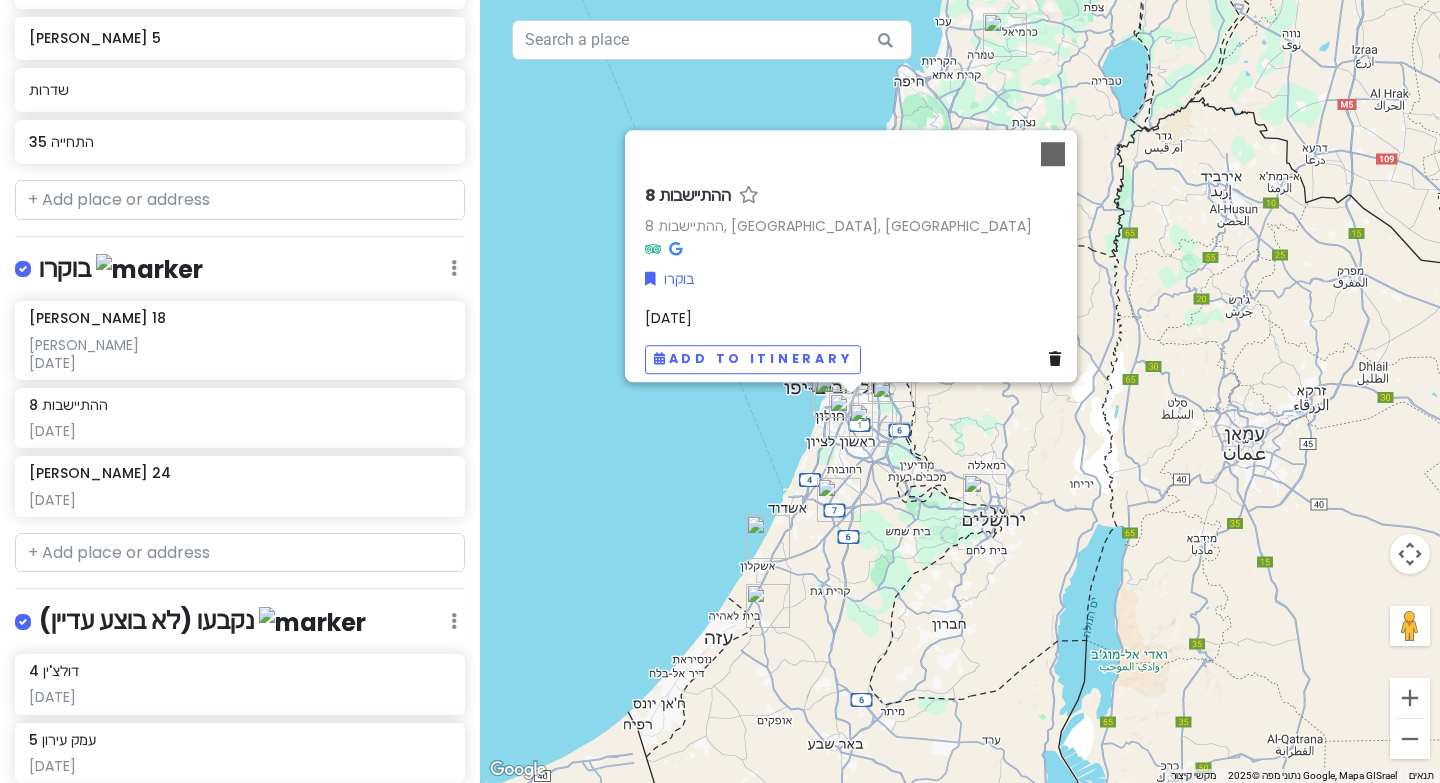 click at bounding box center [894, 401] 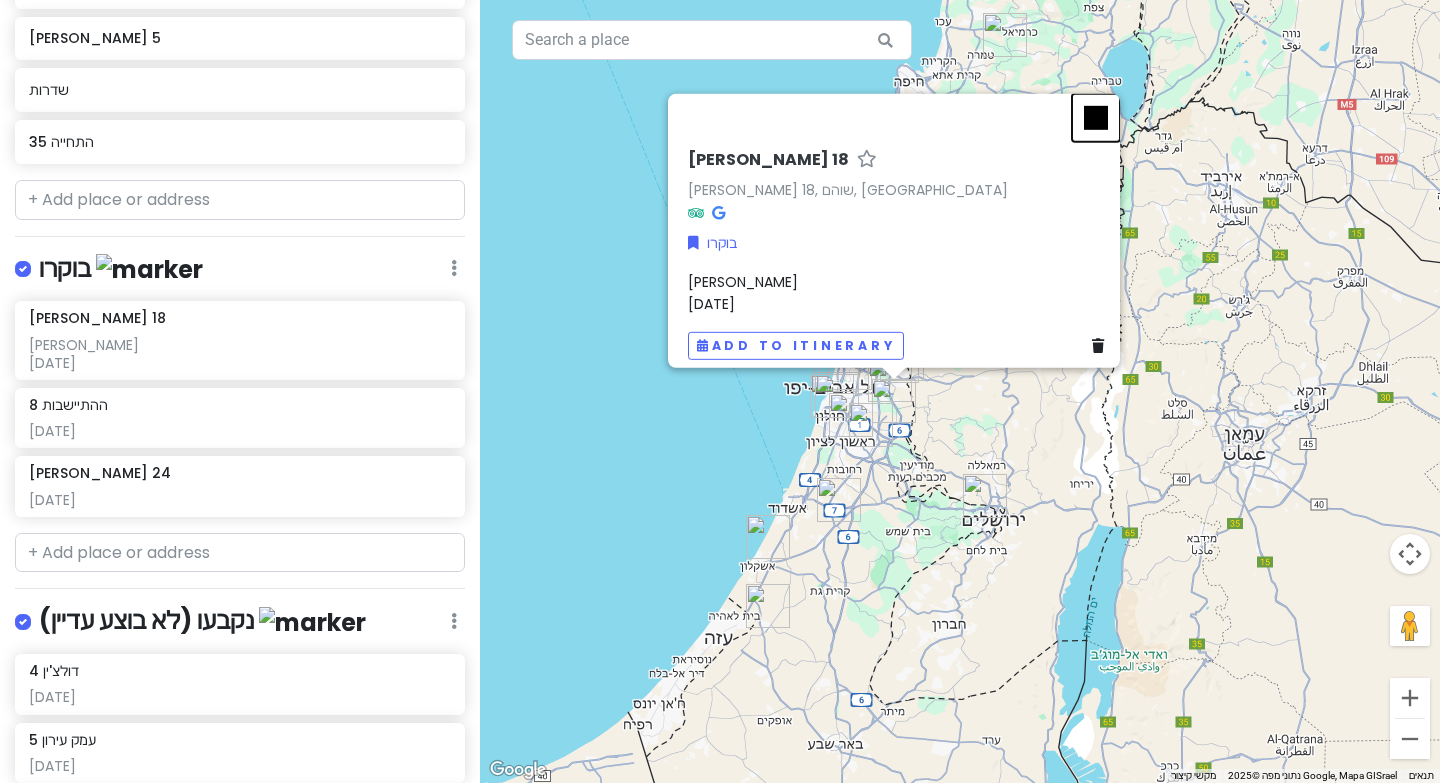 click at bounding box center [1096, 117] 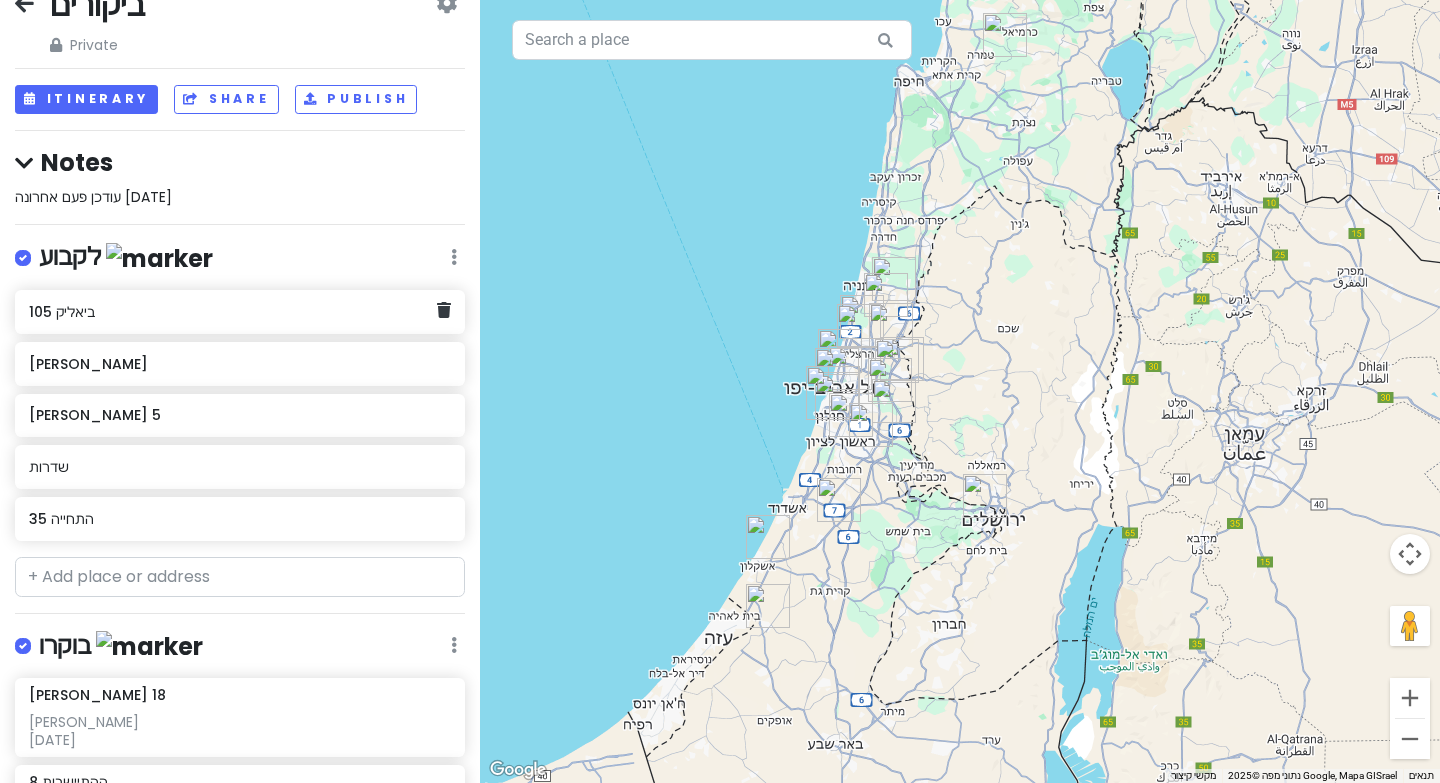 scroll, scrollTop: 58, scrollLeft: 0, axis: vertical 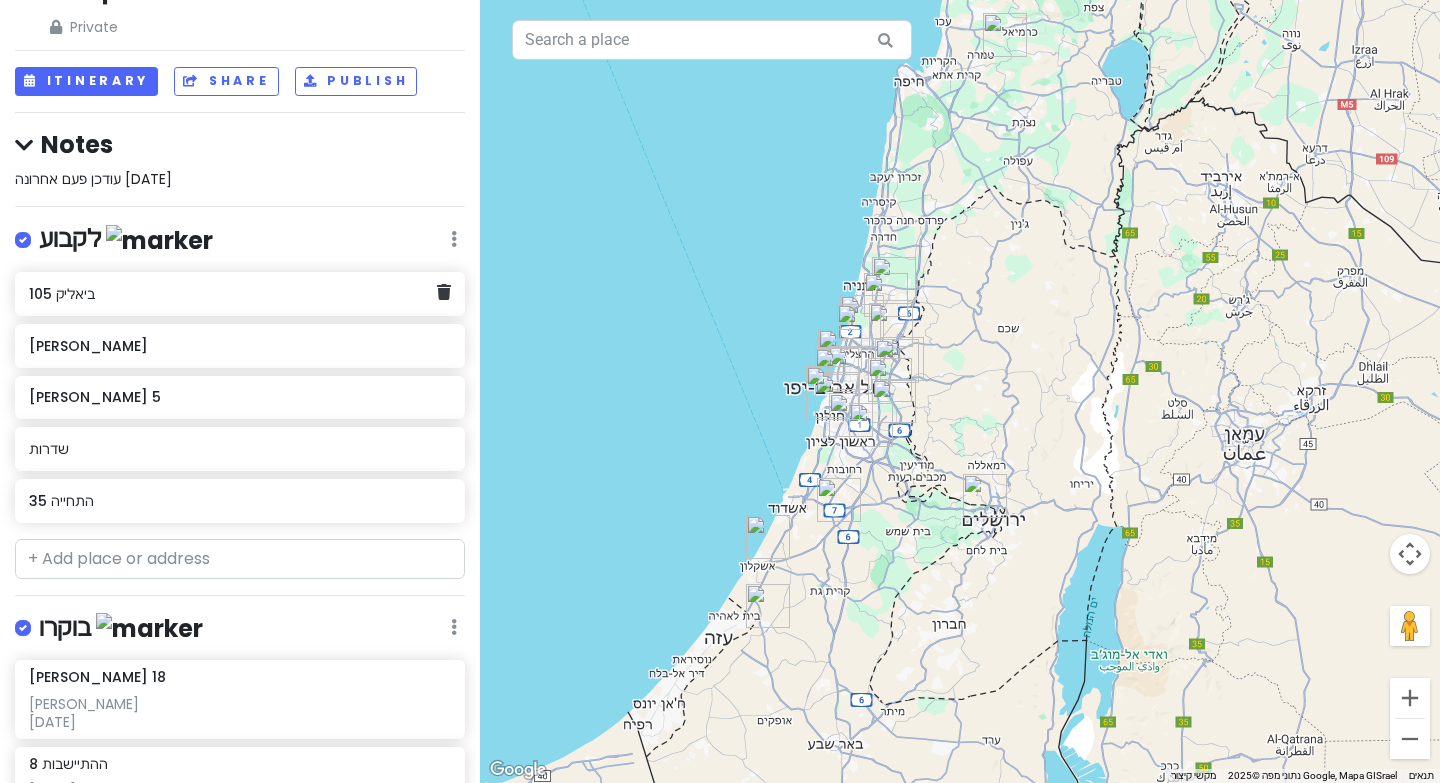 click on "ביאליק 105" at bounding box center [240, 294] 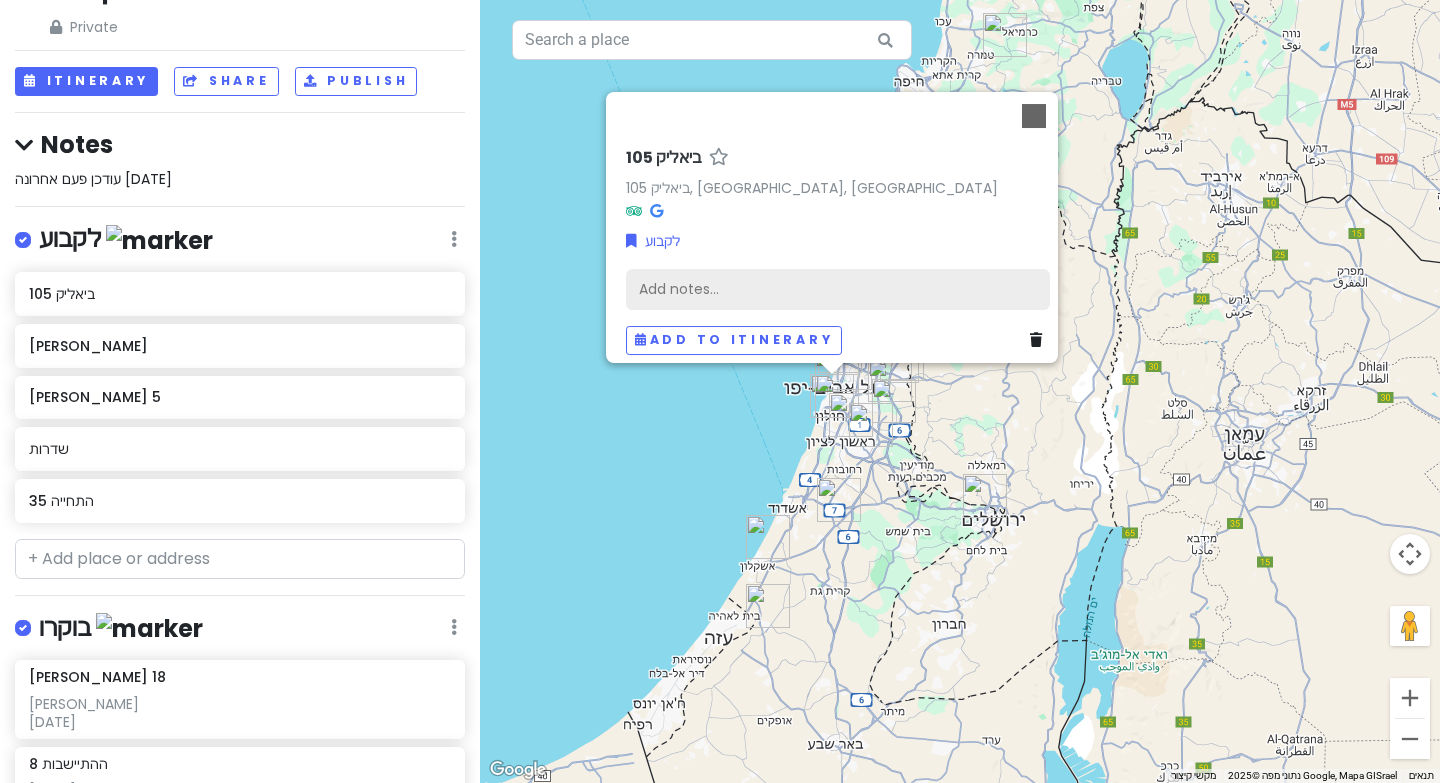 click on "Add notes..." at bounding box center (838, 289) 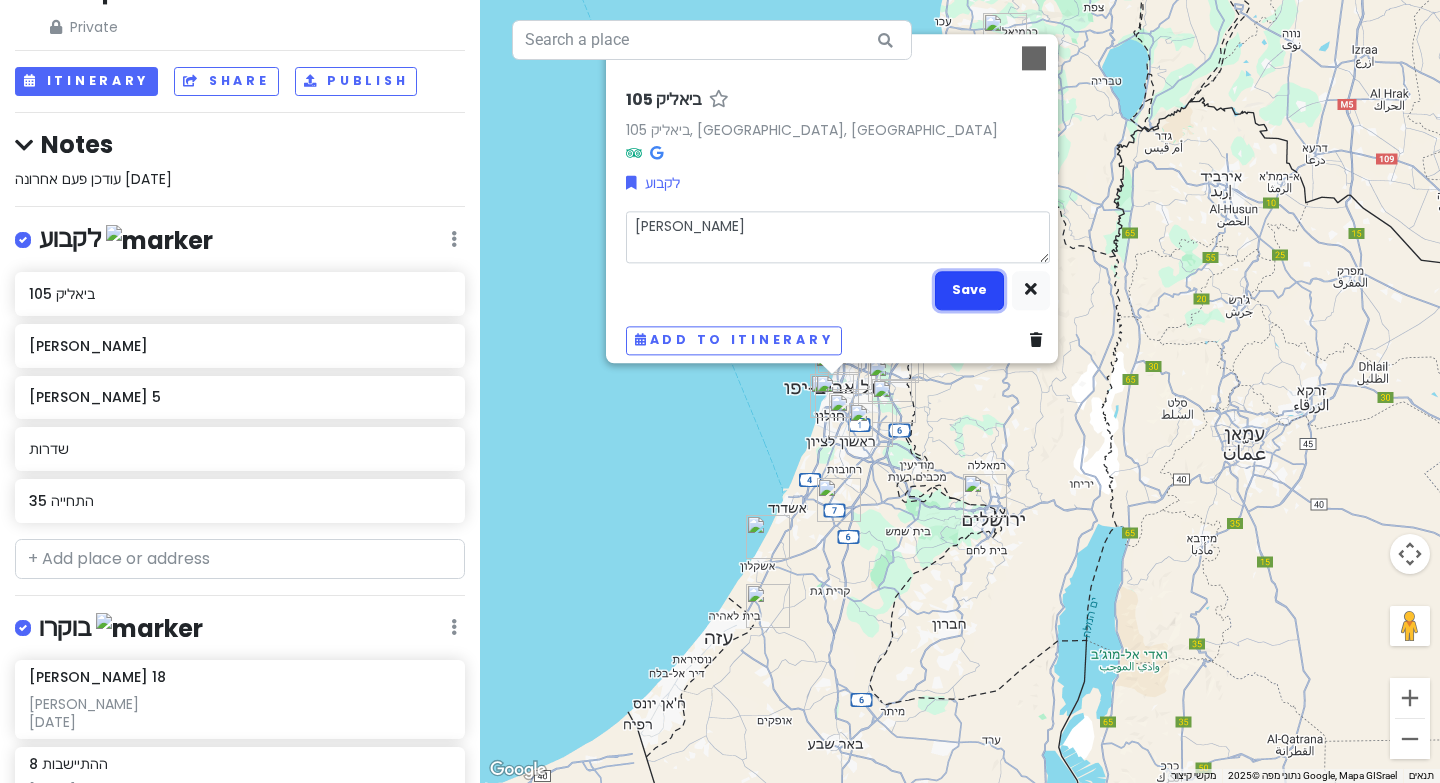 click on "Save" at bounding box center [969, 290] 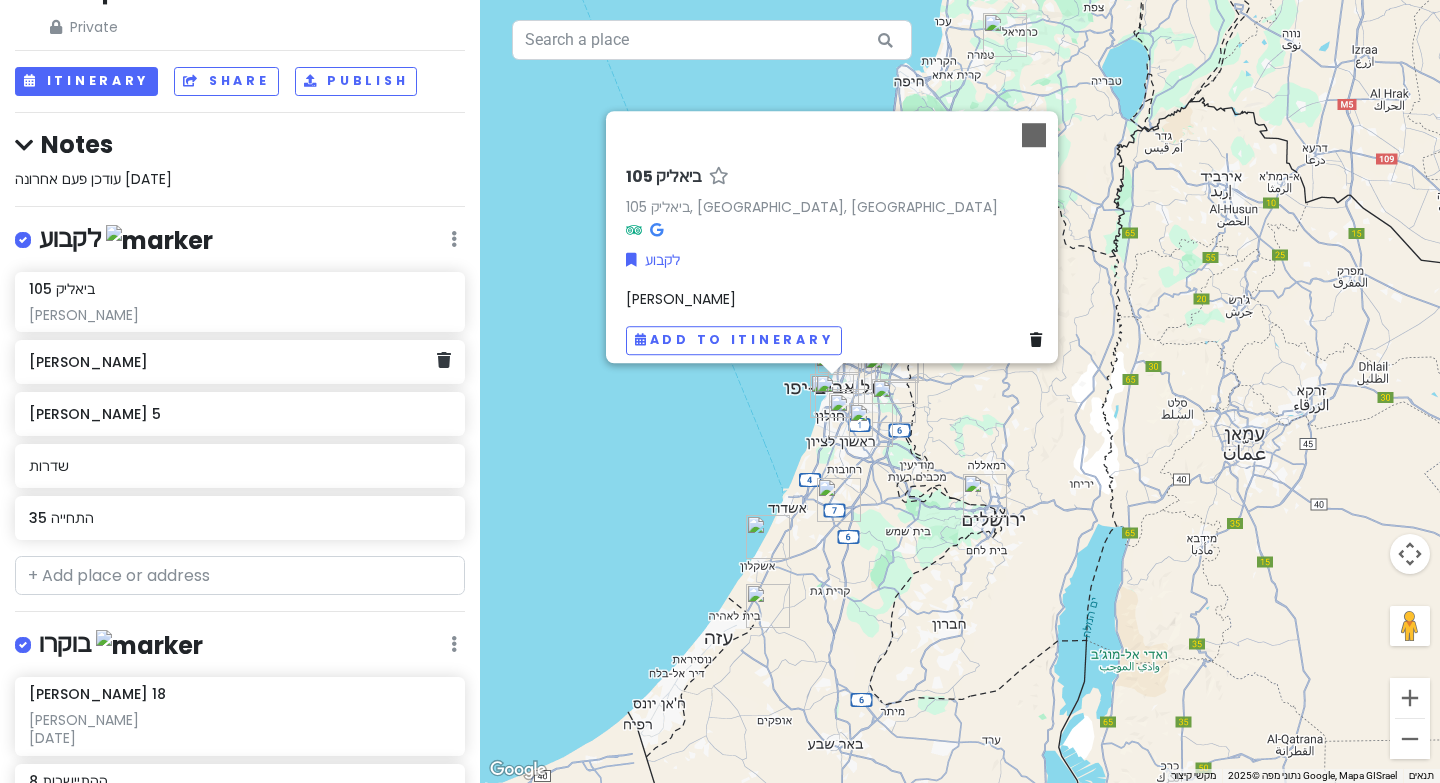 click on "[PERSON_NAME]" at bounding box center [232, 362] 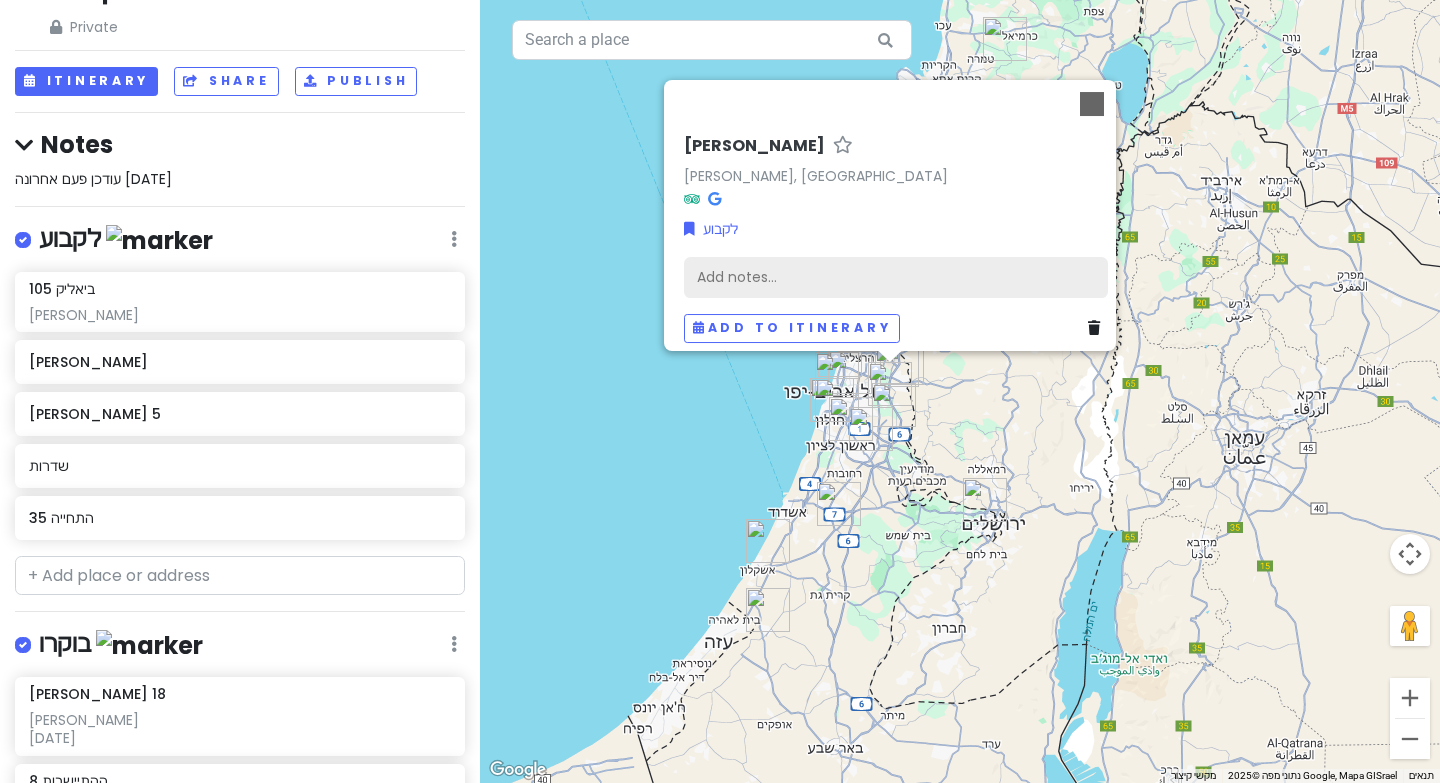 click on "Add notes..." at bounding box center [896, 277] 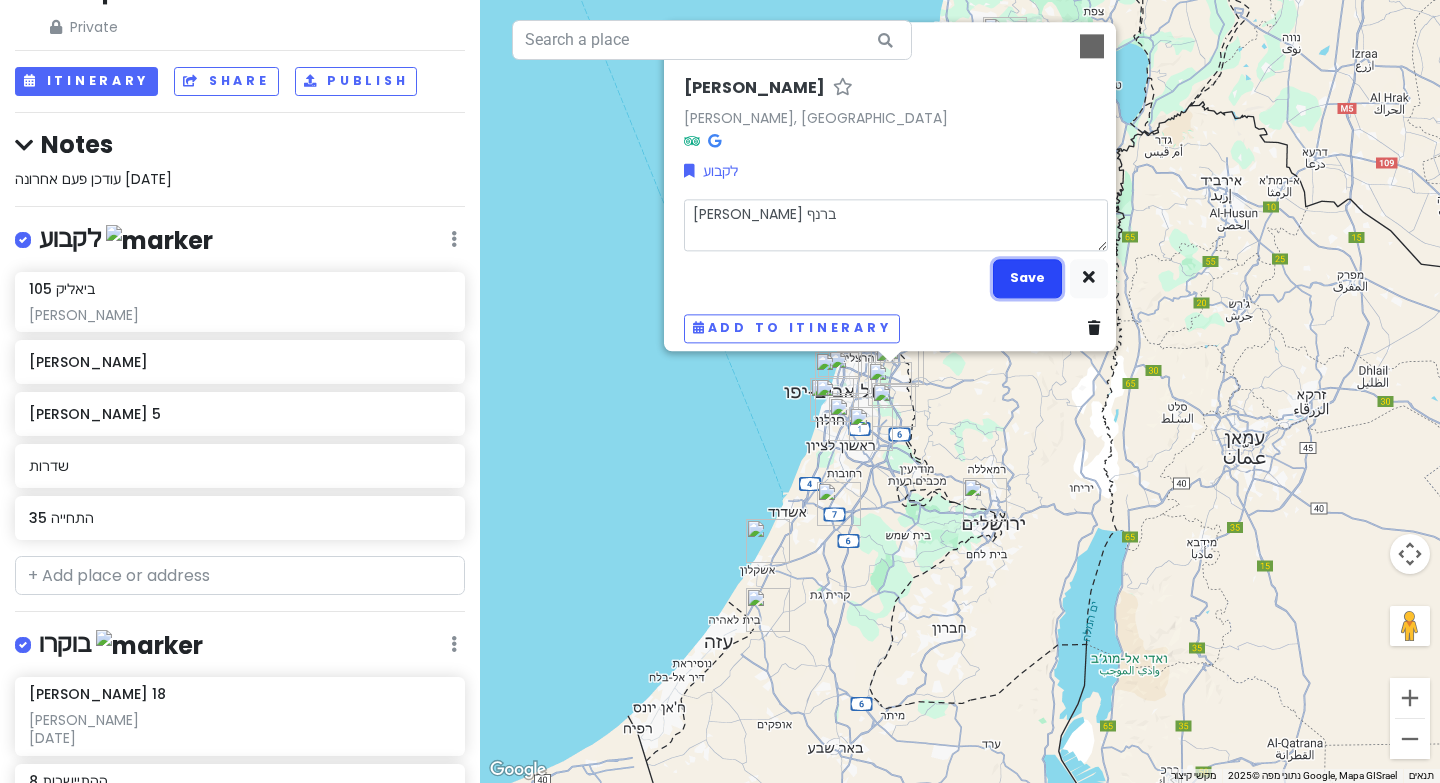 click on "Save" at bounding box center (1027, 278) 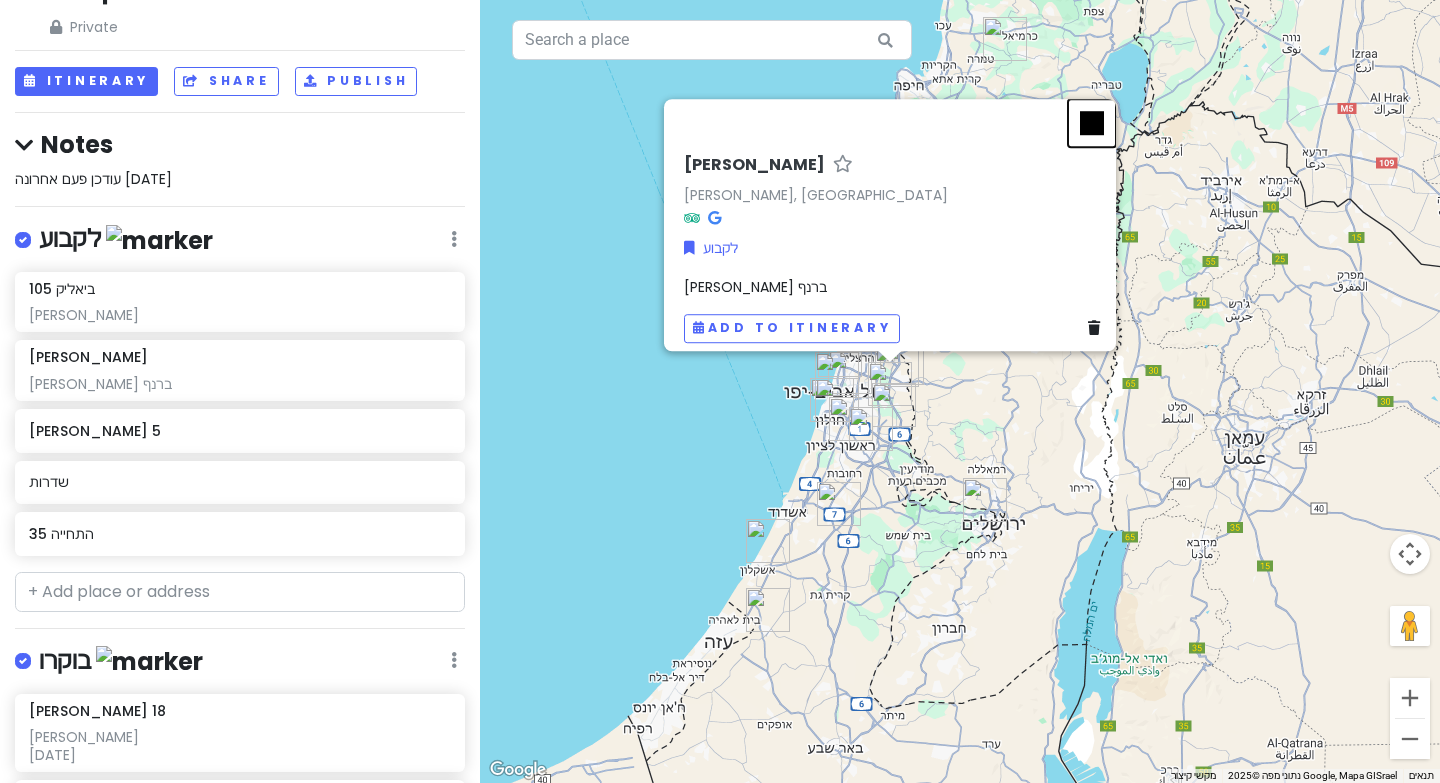 click at bounding box center [1092, 123] 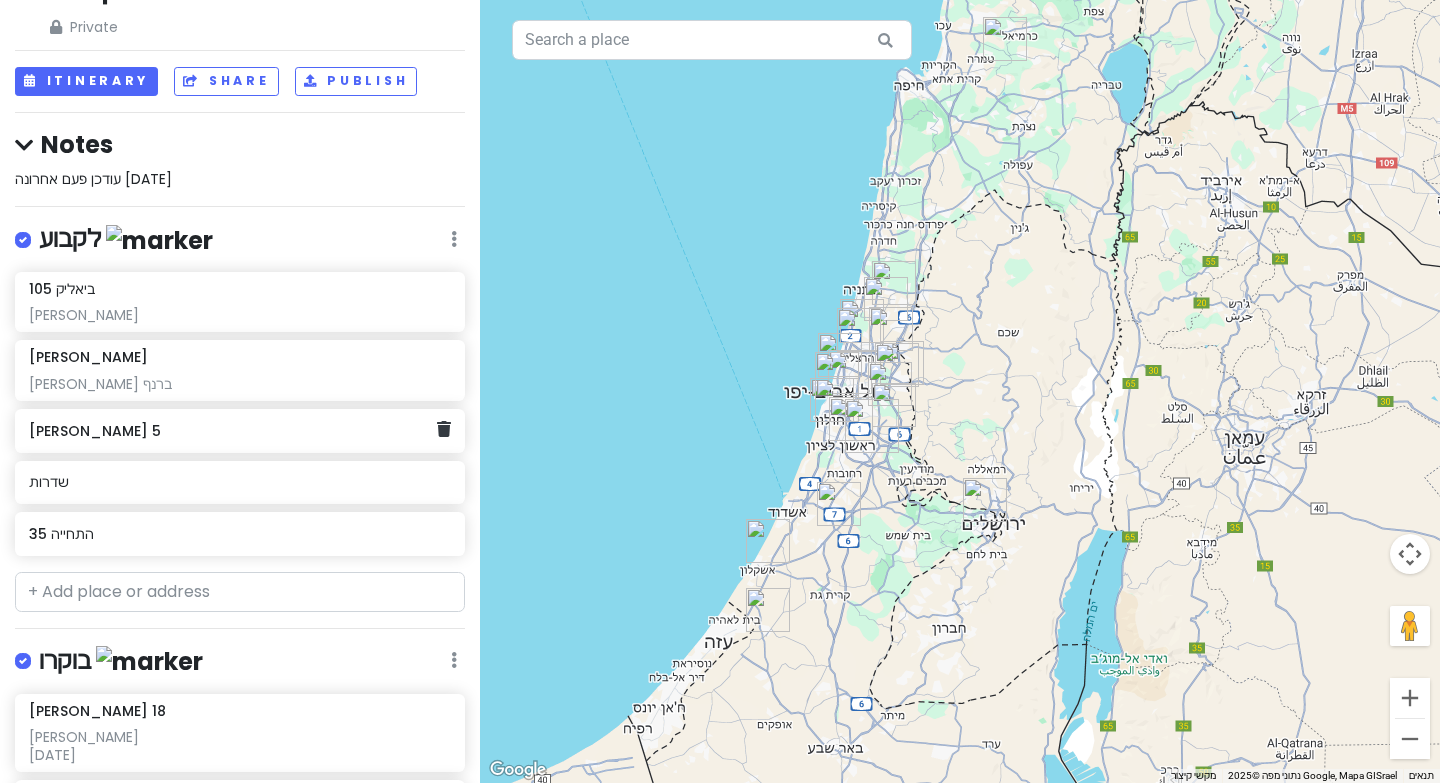 click on "[PERSON_NAME] 5" at bounding box center [232, 431] 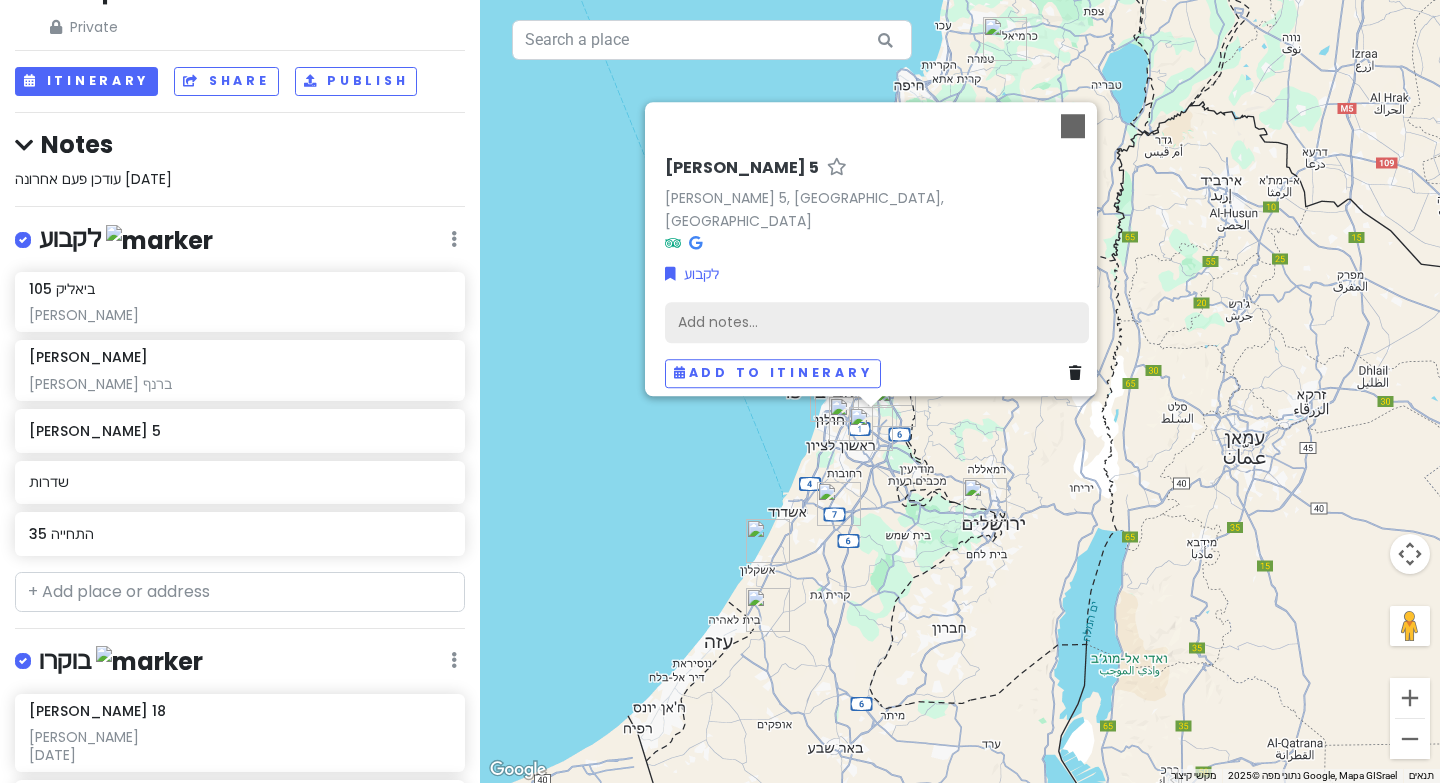 click on "Add notes..." at bounding box center (877, 322) 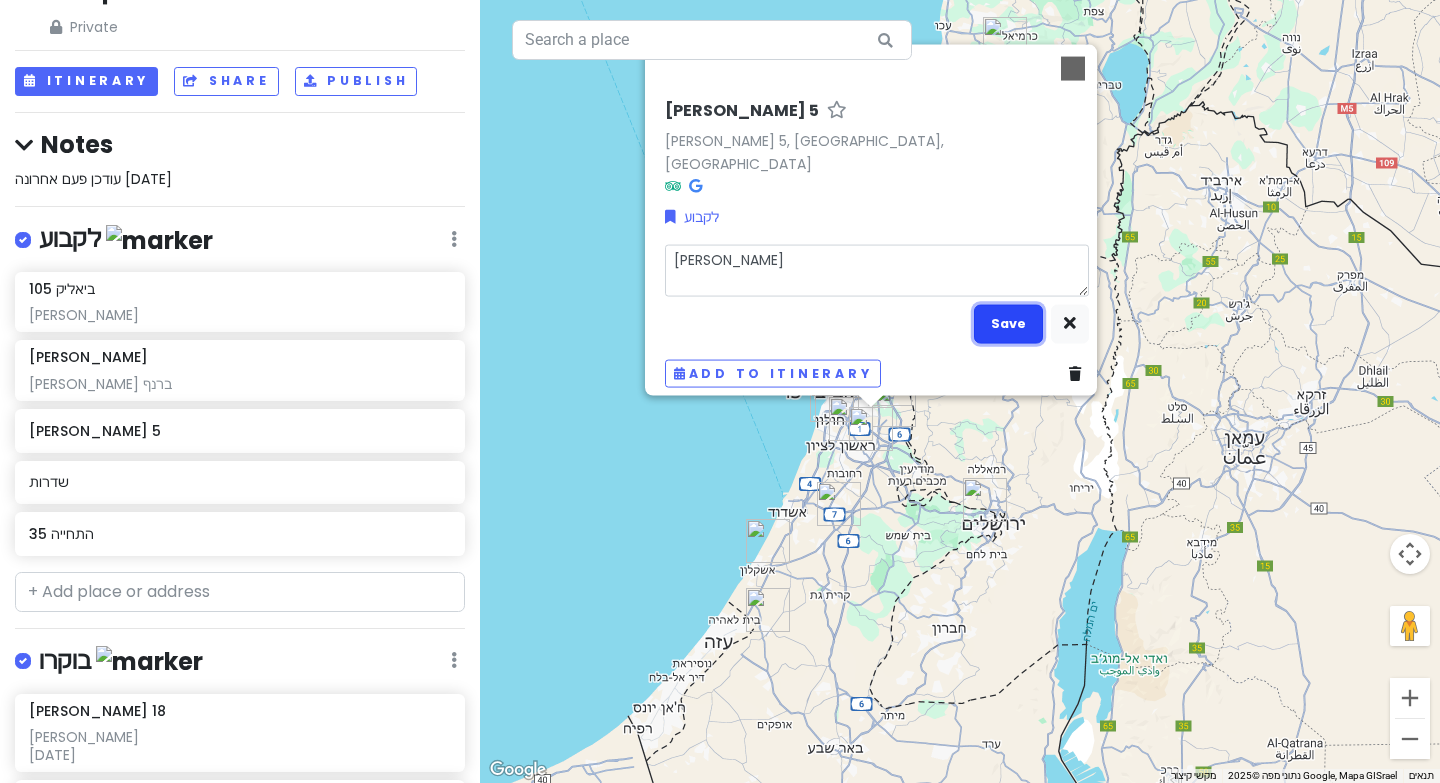 click on "Save" at bounding box center (1008, 323) 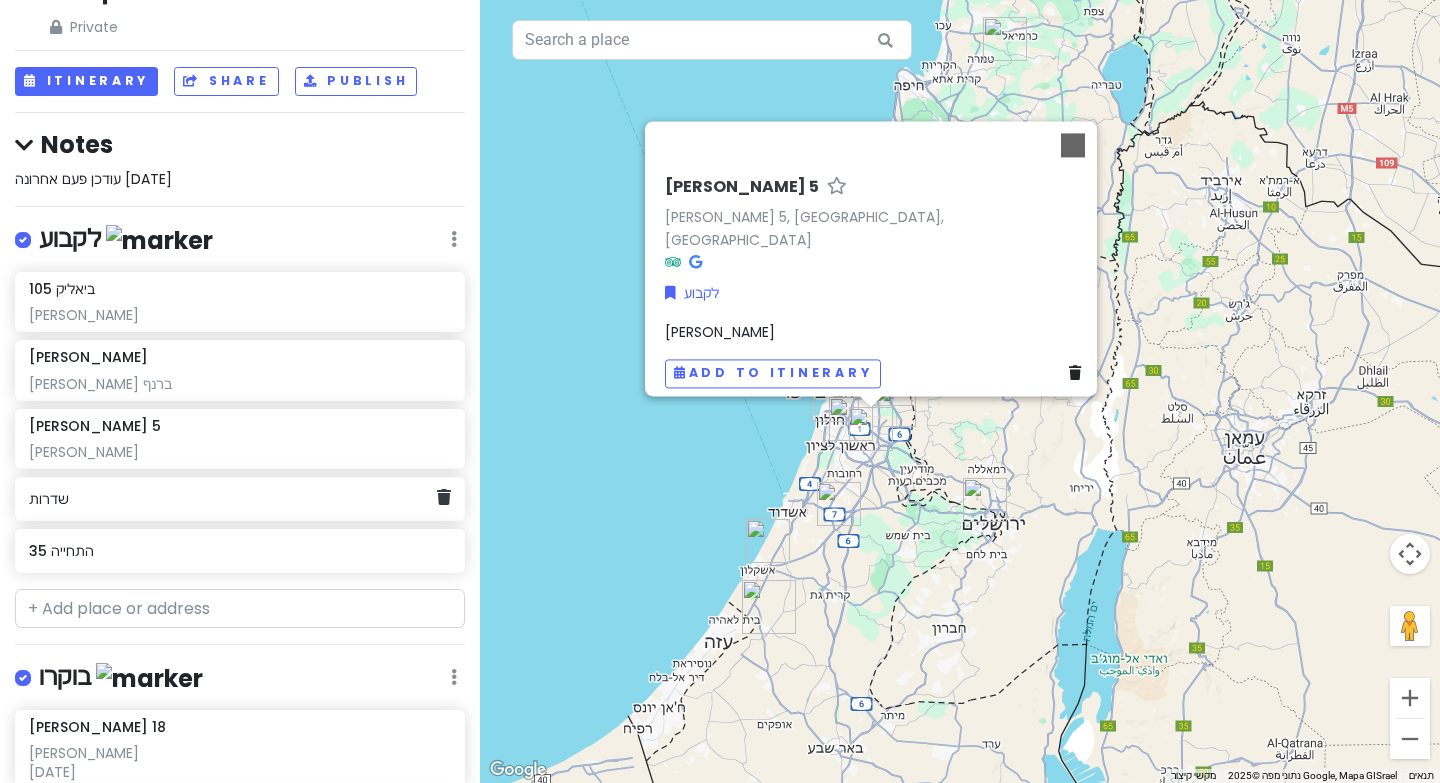 click on "שדרות" at bounding box center (232, 499) 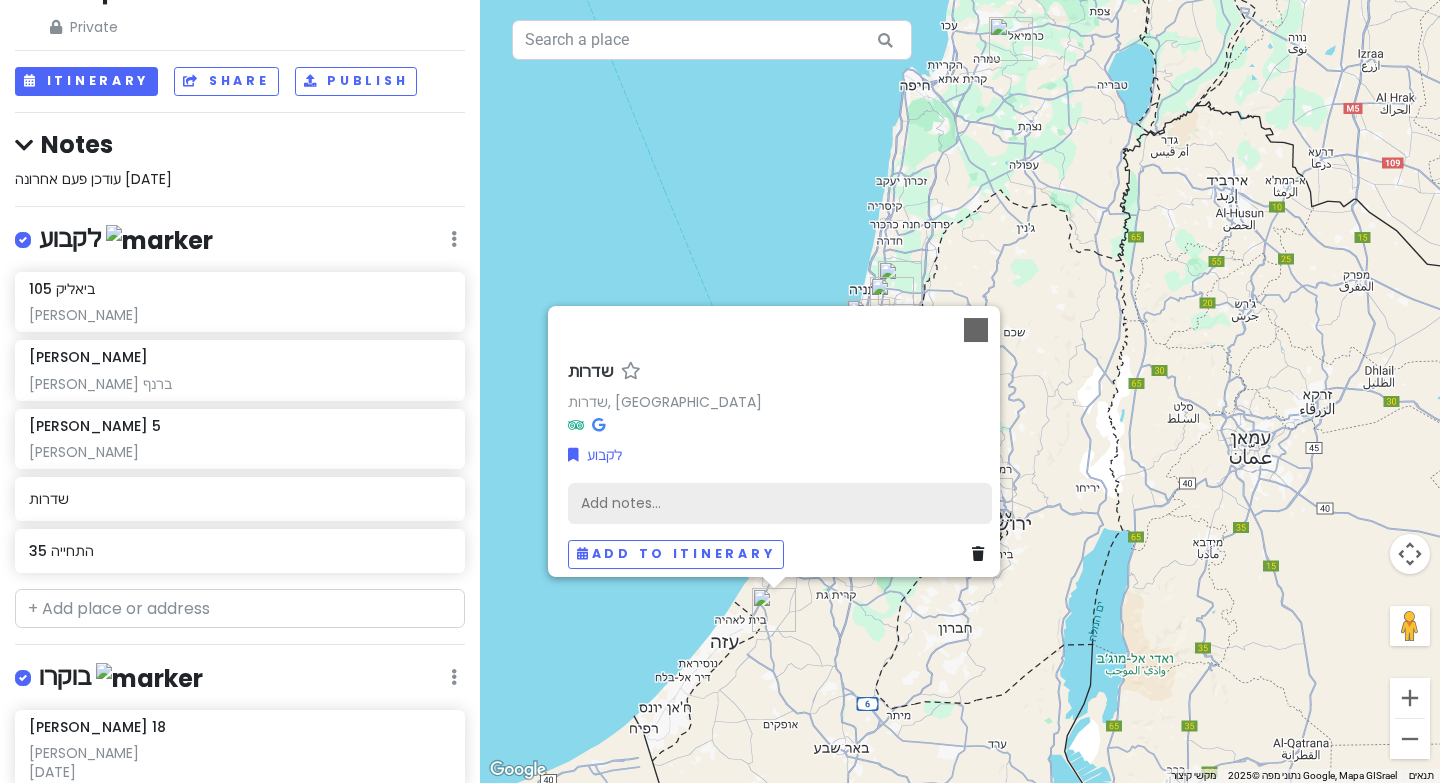 click on "Add notes..." at bounding box center (780, 503) 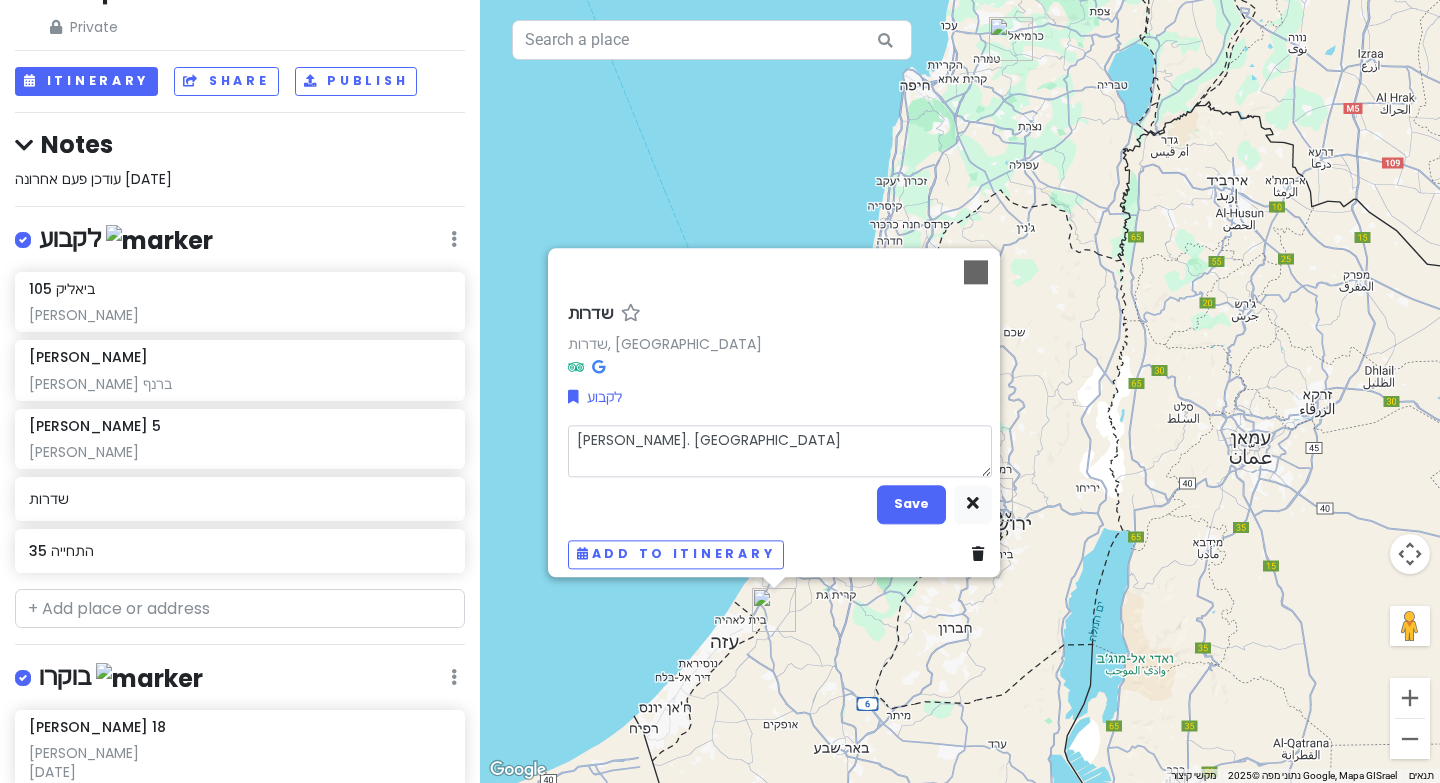 click on "[PERSON_NAME]. [GEOGRAPHIC_DATA]" at bounding box center (780, 451) 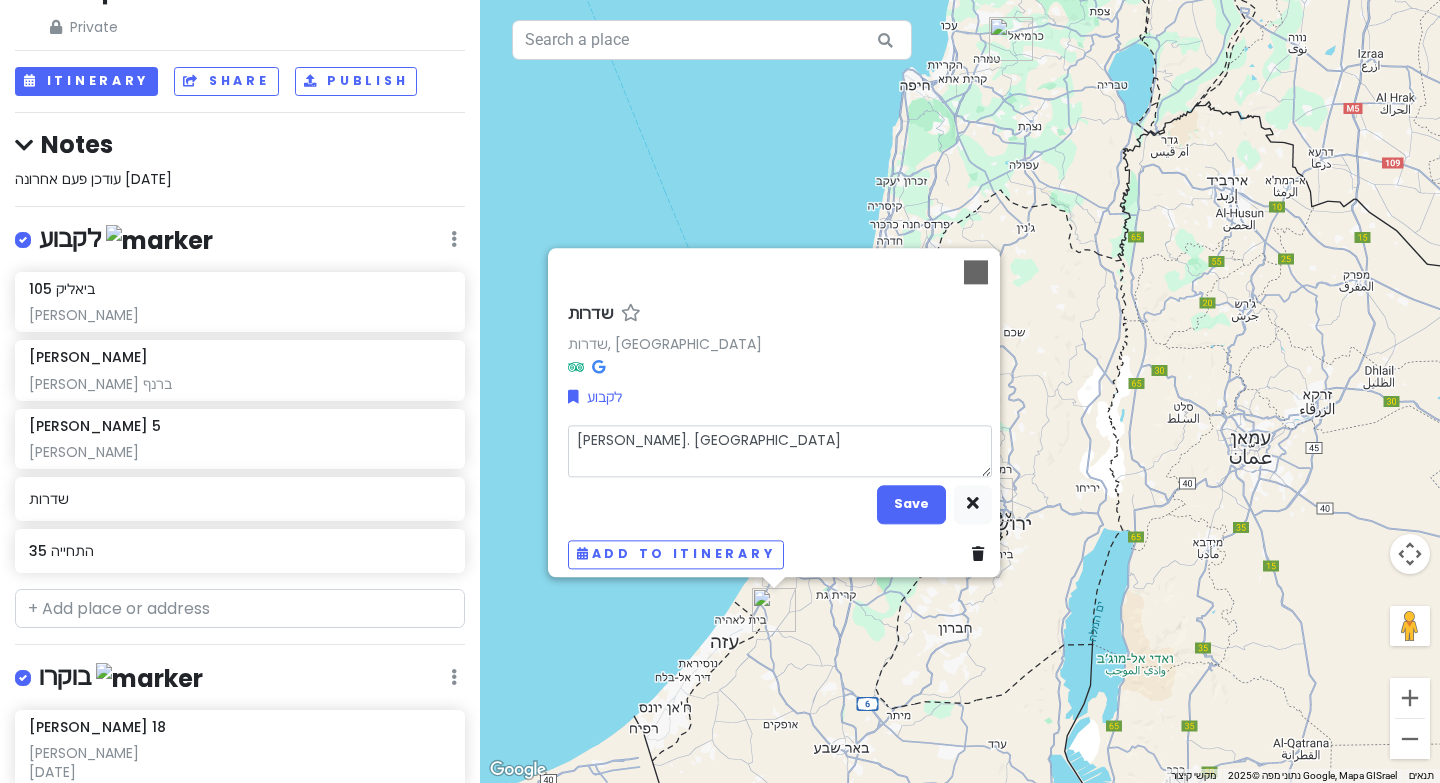 click on "[PERSON_NAME]. [GEOGRAPHIC_DATA]" at bounding box center [780, 451] 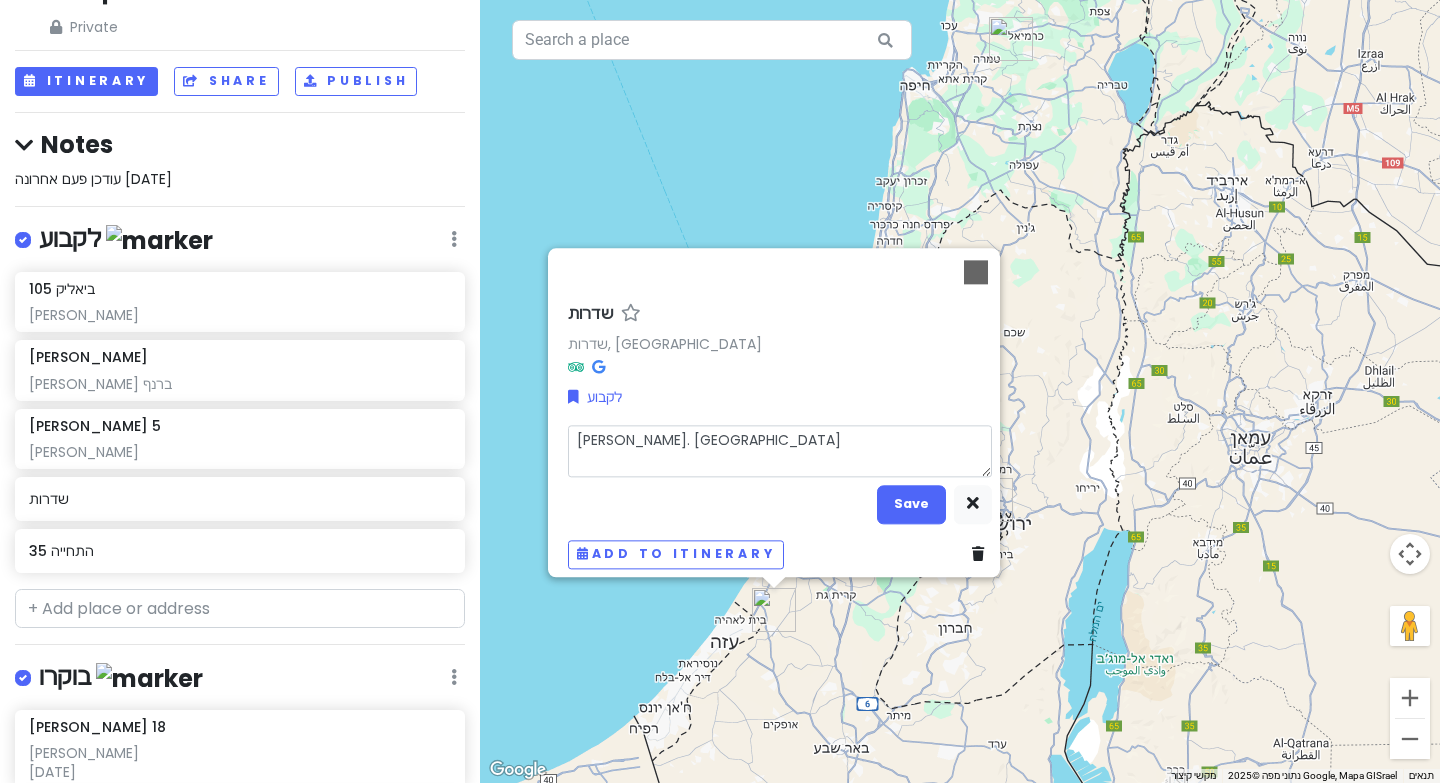 drag, startPoint x: 642, startPoint y: 426, endPoint x: 547, endPoint y: 425, distance: 95.005264 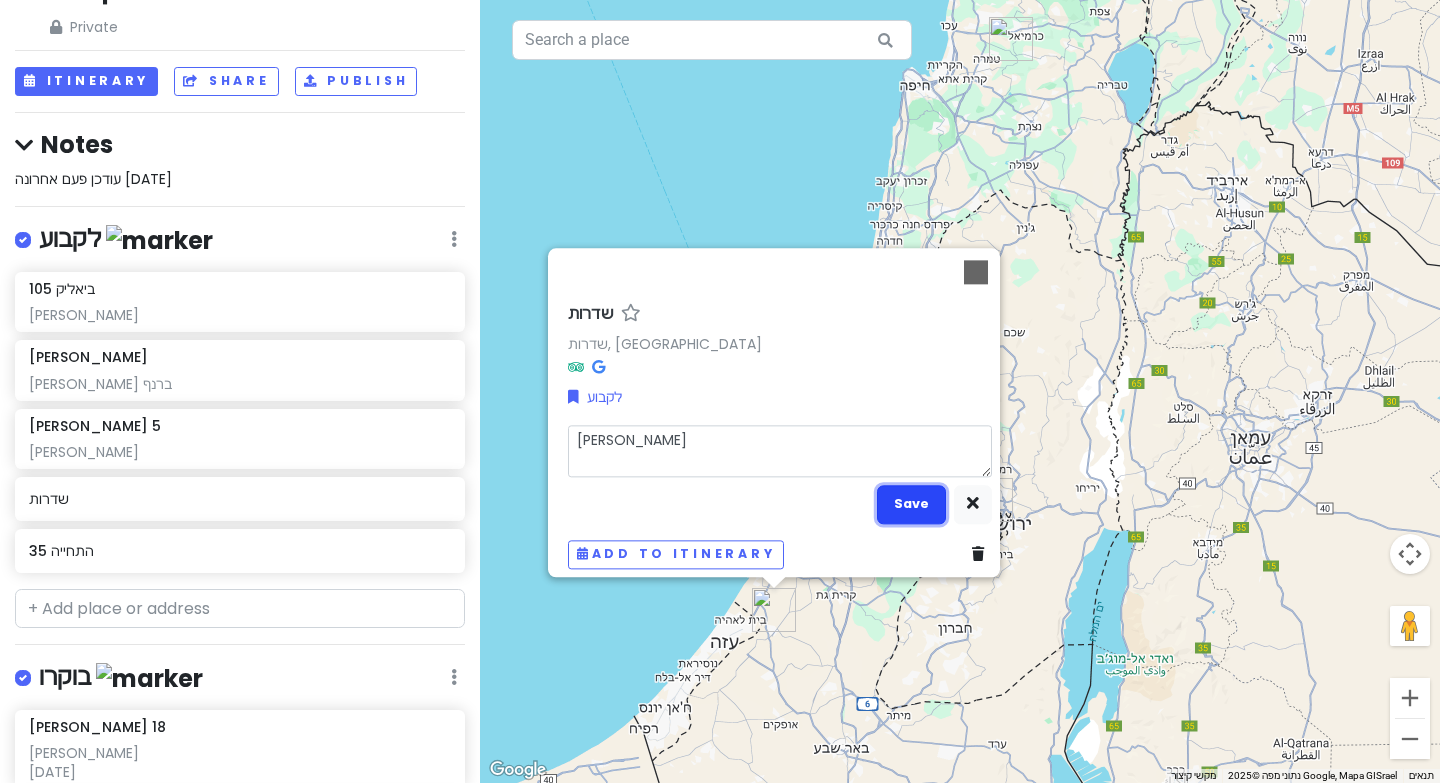 click on "Save" at bounding box center (911, 504) 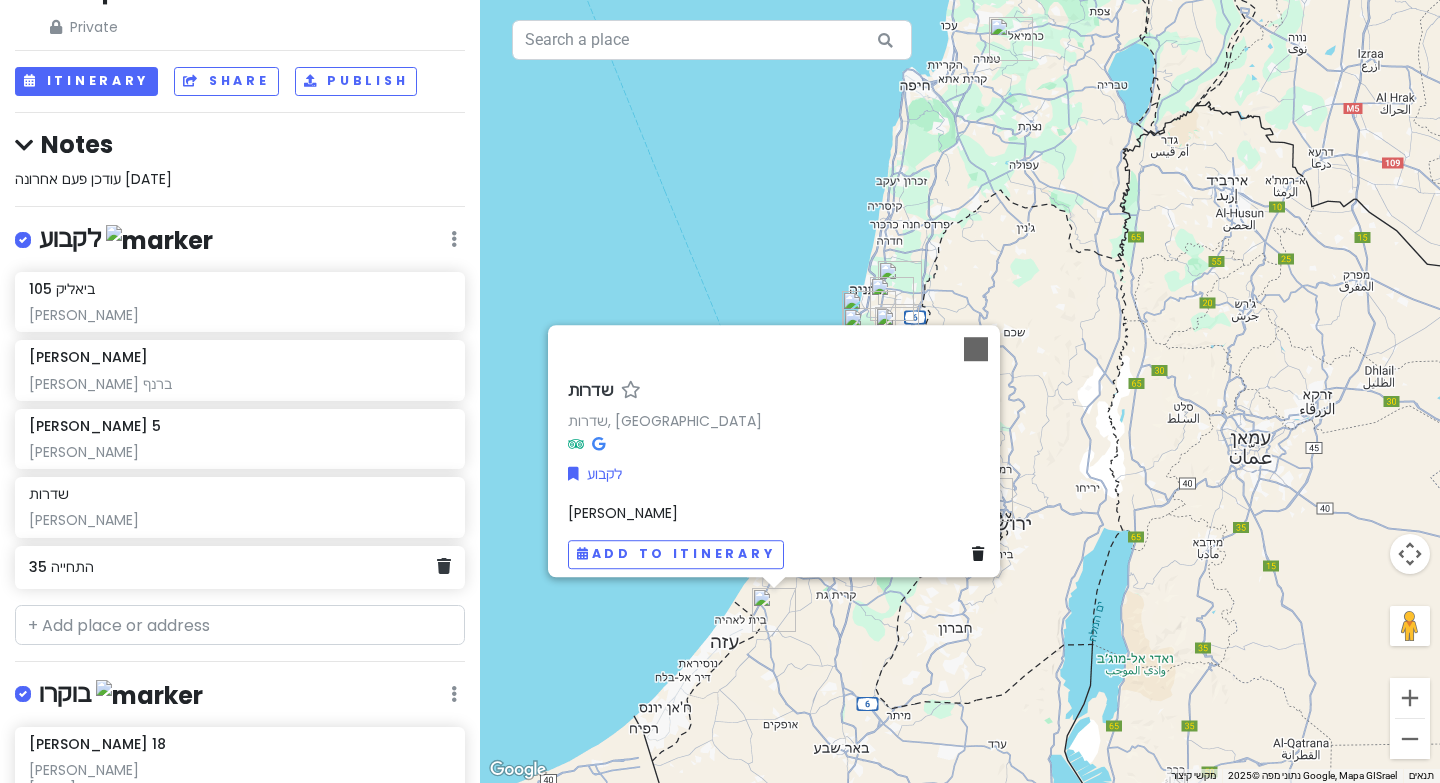 click on "התחייה 35" at bounding box center [240, 568] 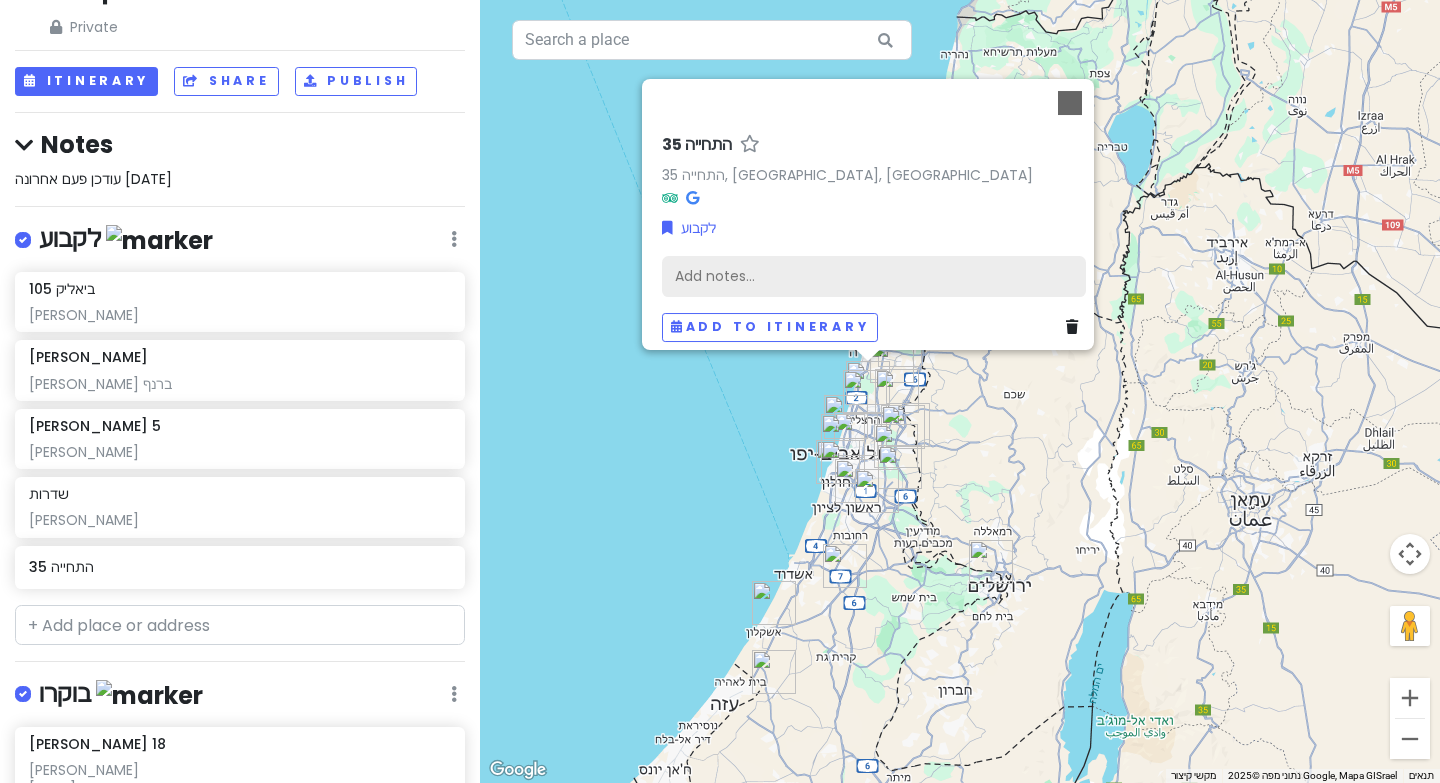 click on "Add notes..." at bounding box center (874, 276) 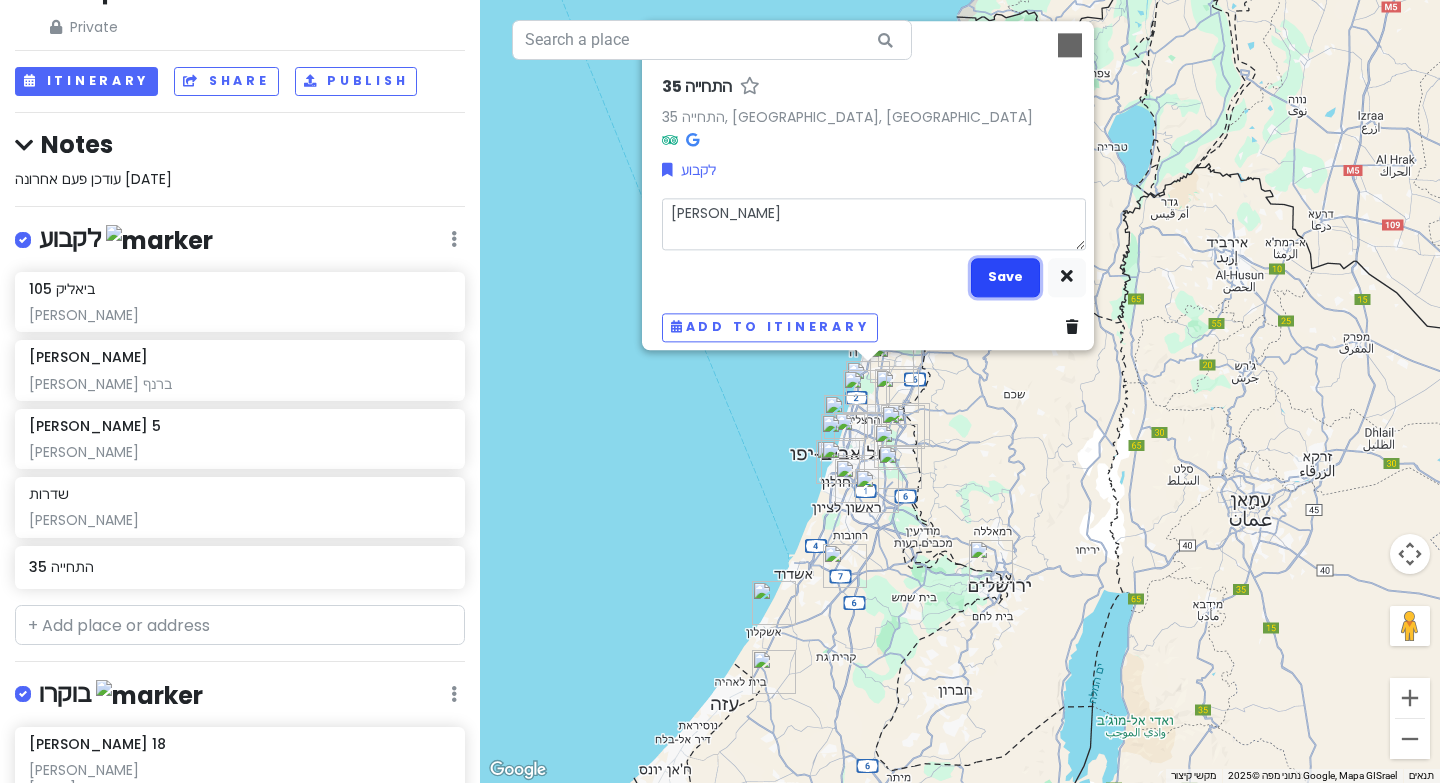 click on "Save" at bounding box center (1005, 277) 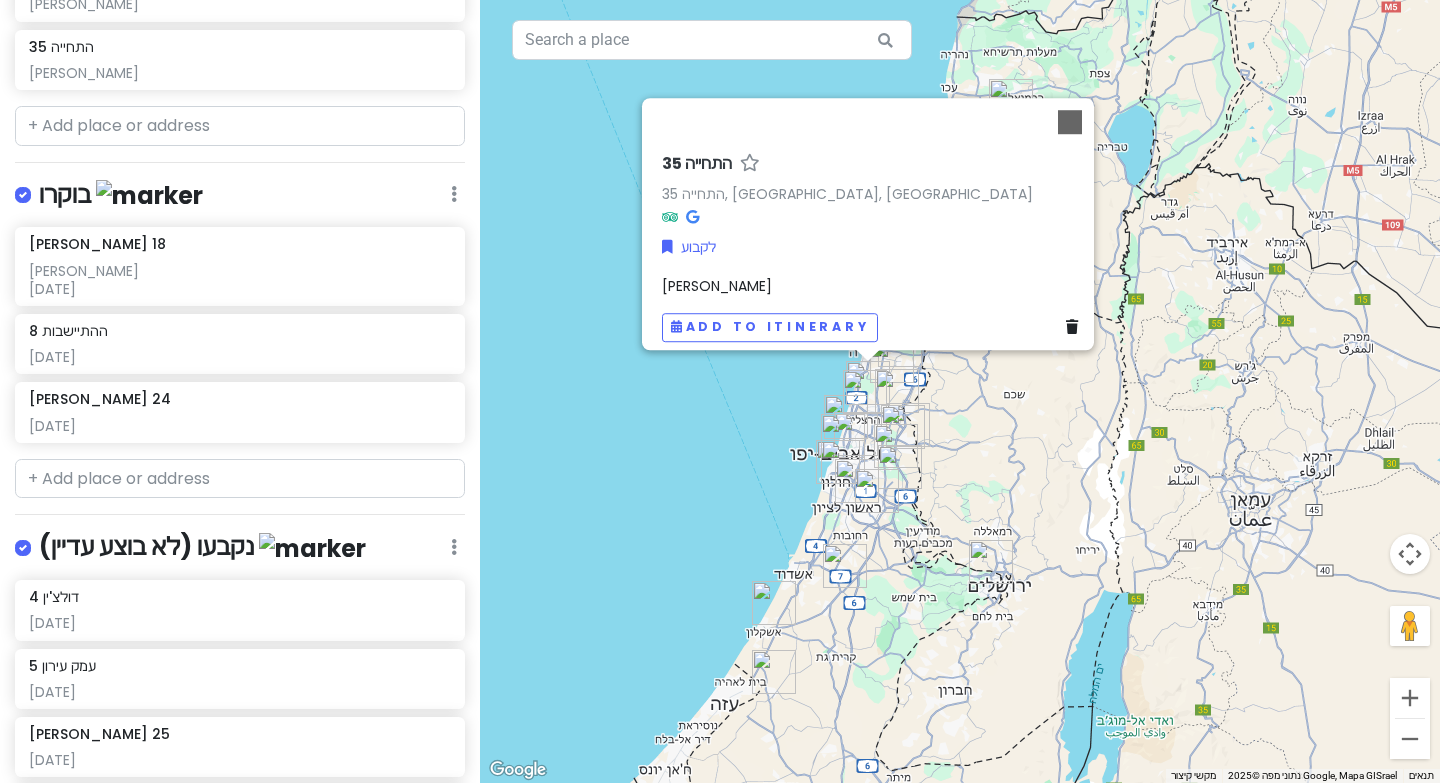 scroll, scrollTop: 575, scrollLeft: 0, axis: vertical 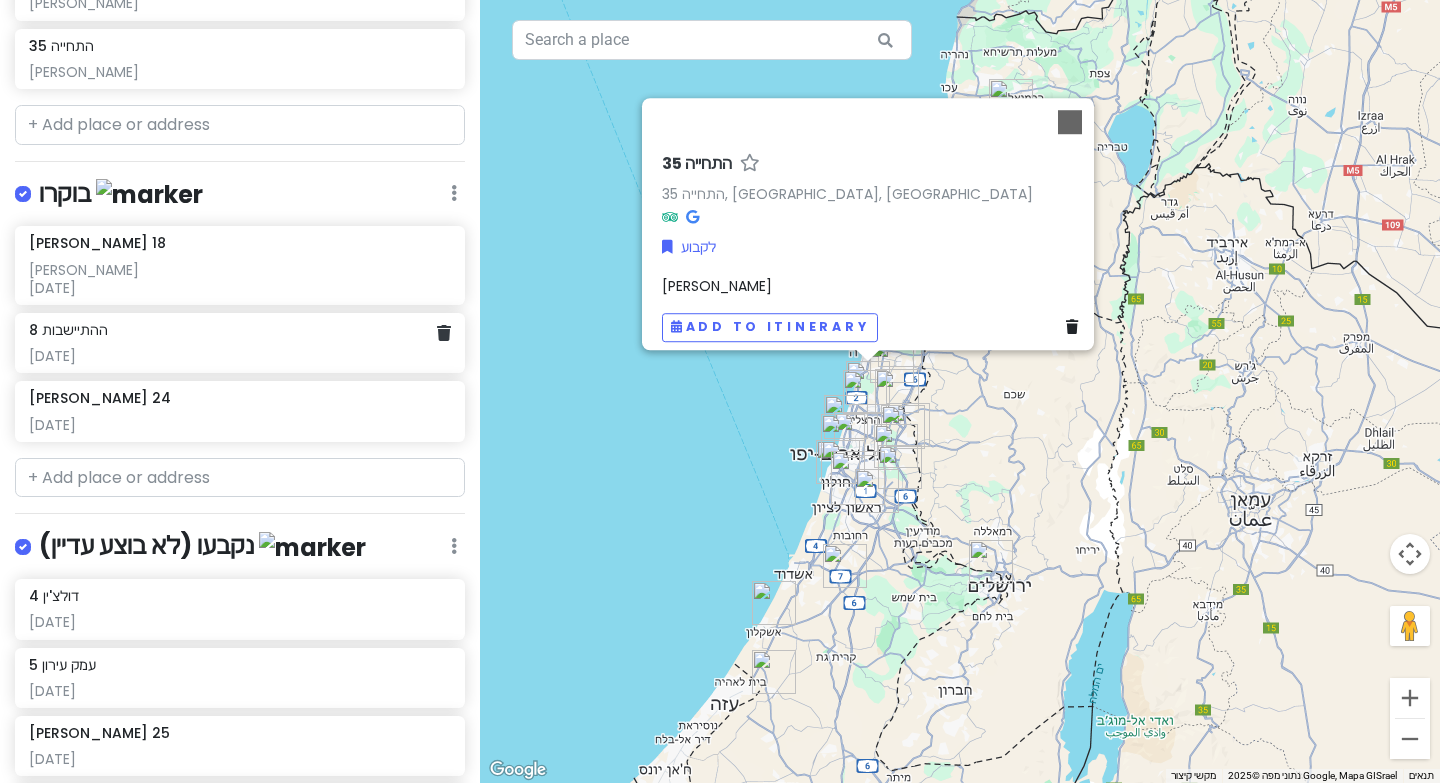 click on "[DATE]" at bounding box center (239, -202) 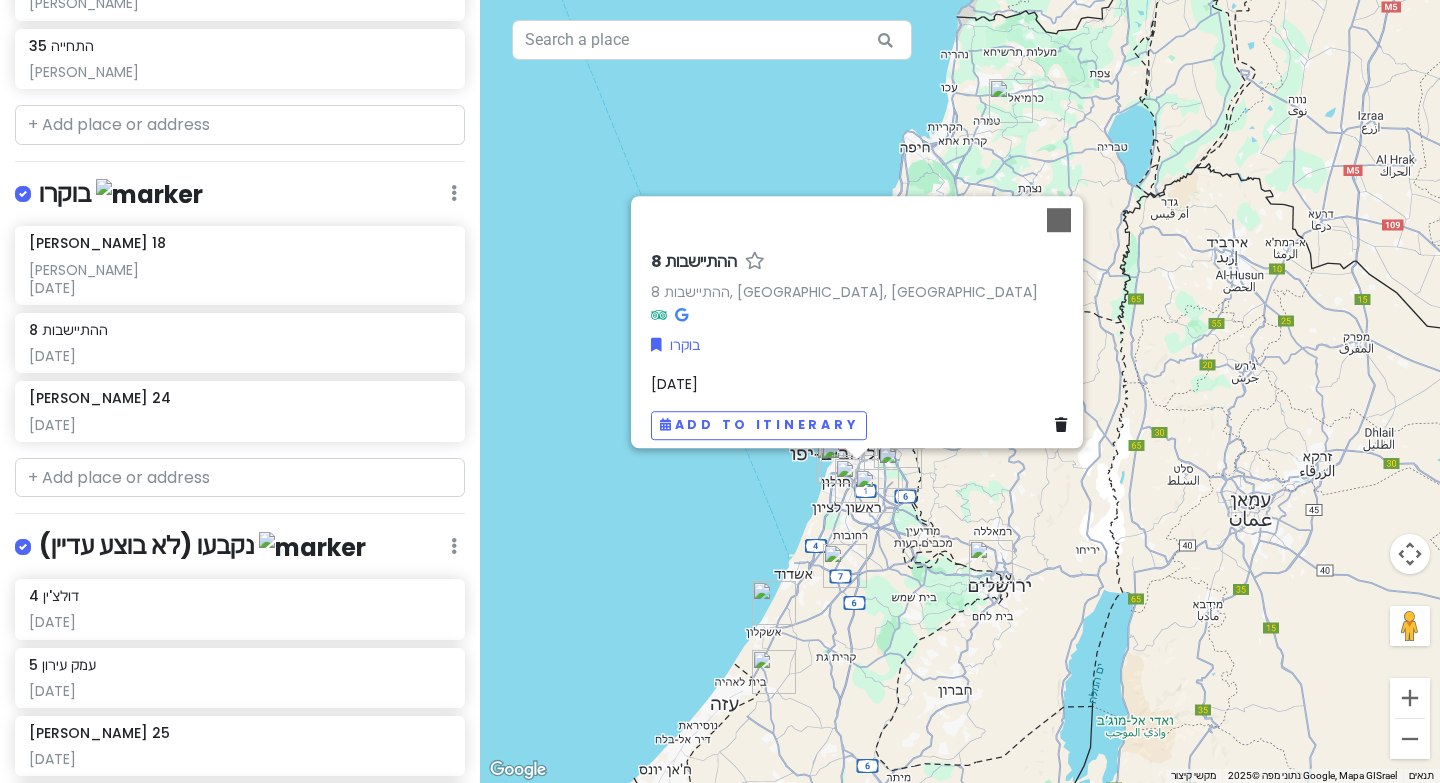 click on "[DATE]" at bounding box center [674, 384] 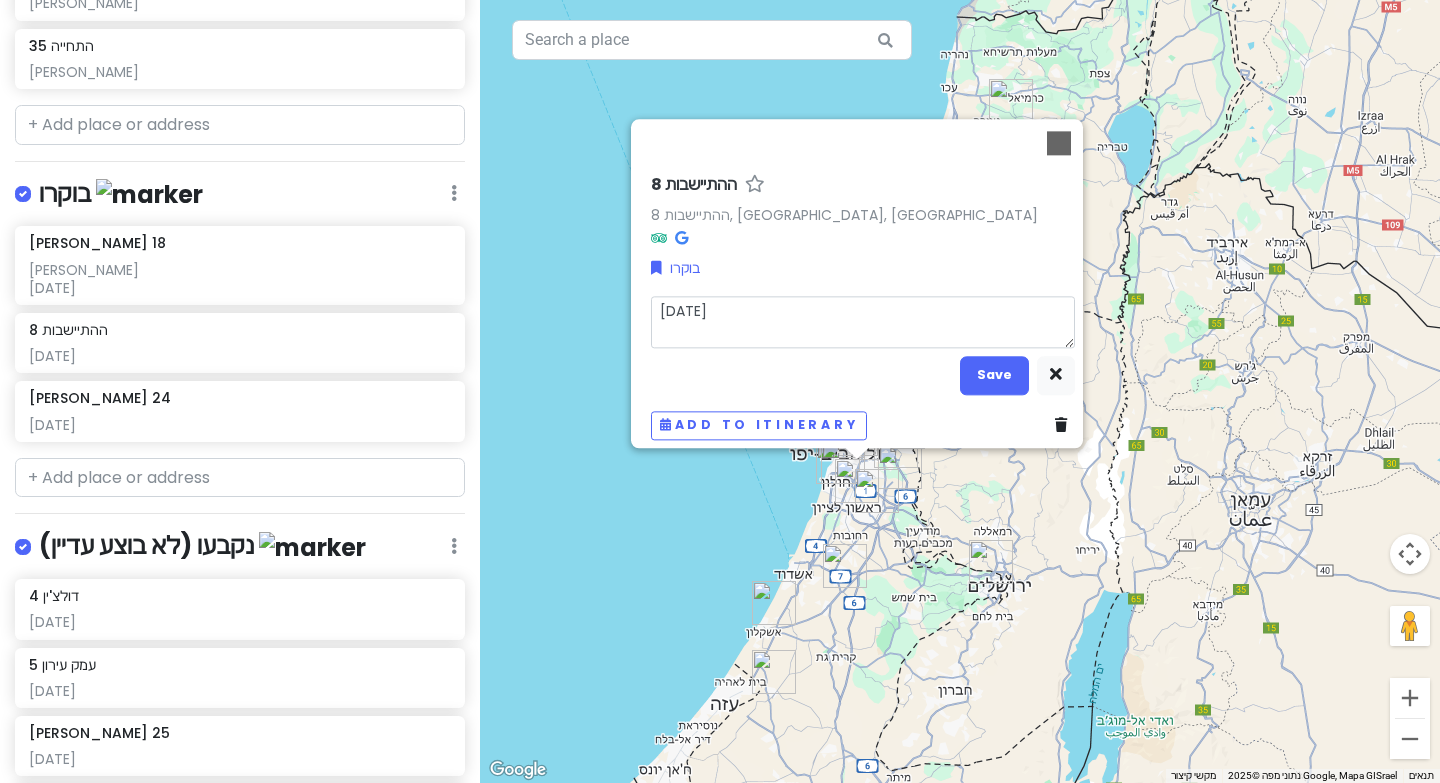 click on "[DATE]" at bounding box center (863, 322) 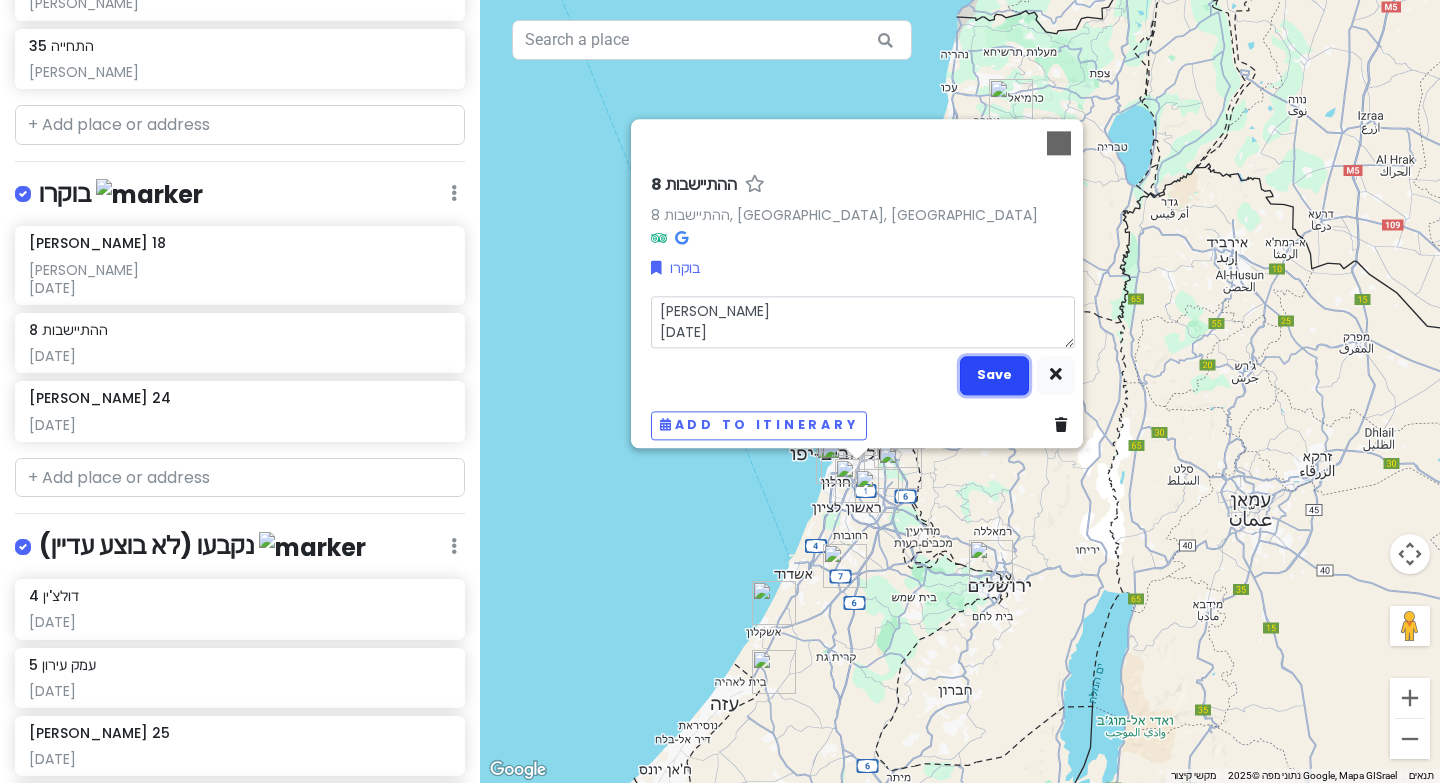 click on "Save" at bounding box center (994, 375) 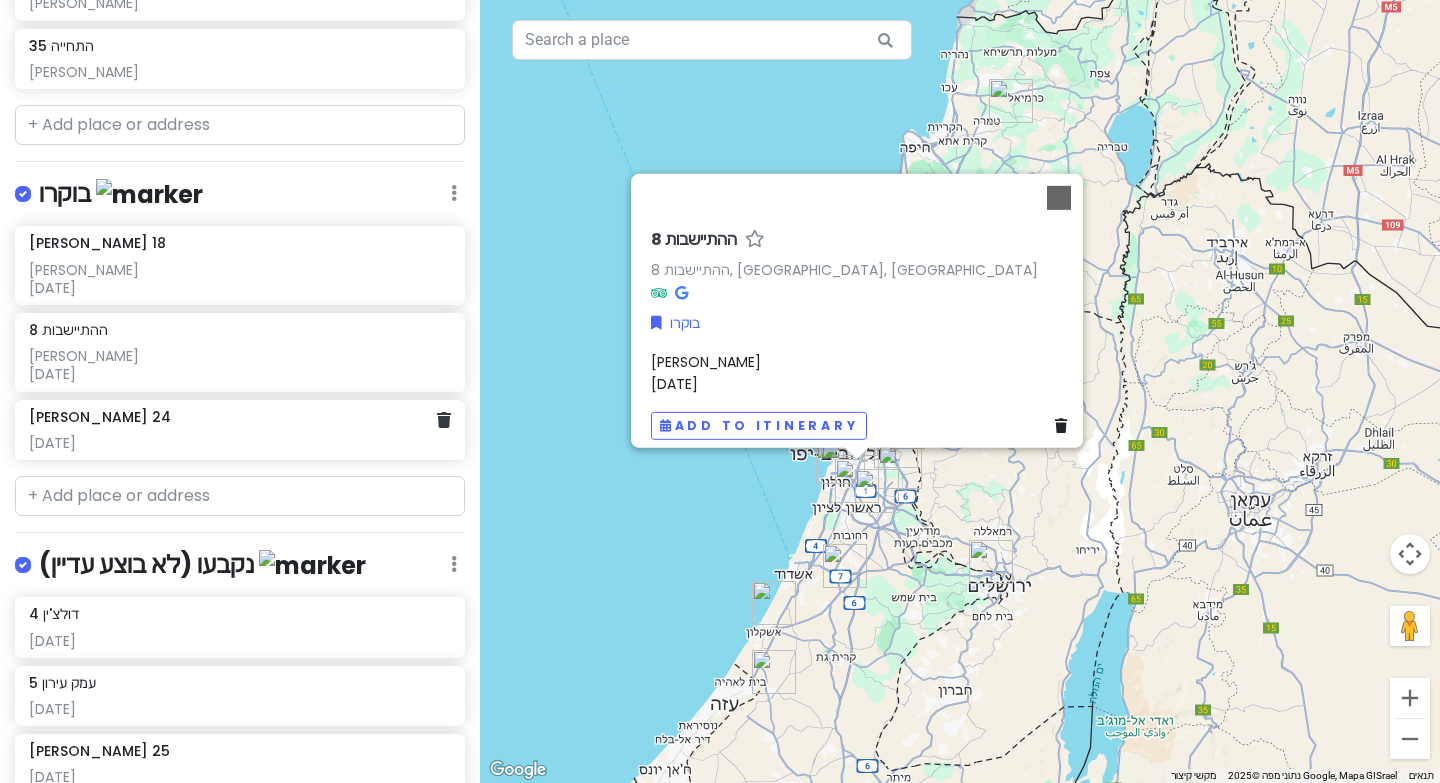 click on "[PERSON_NAME] 24 [DATE]" 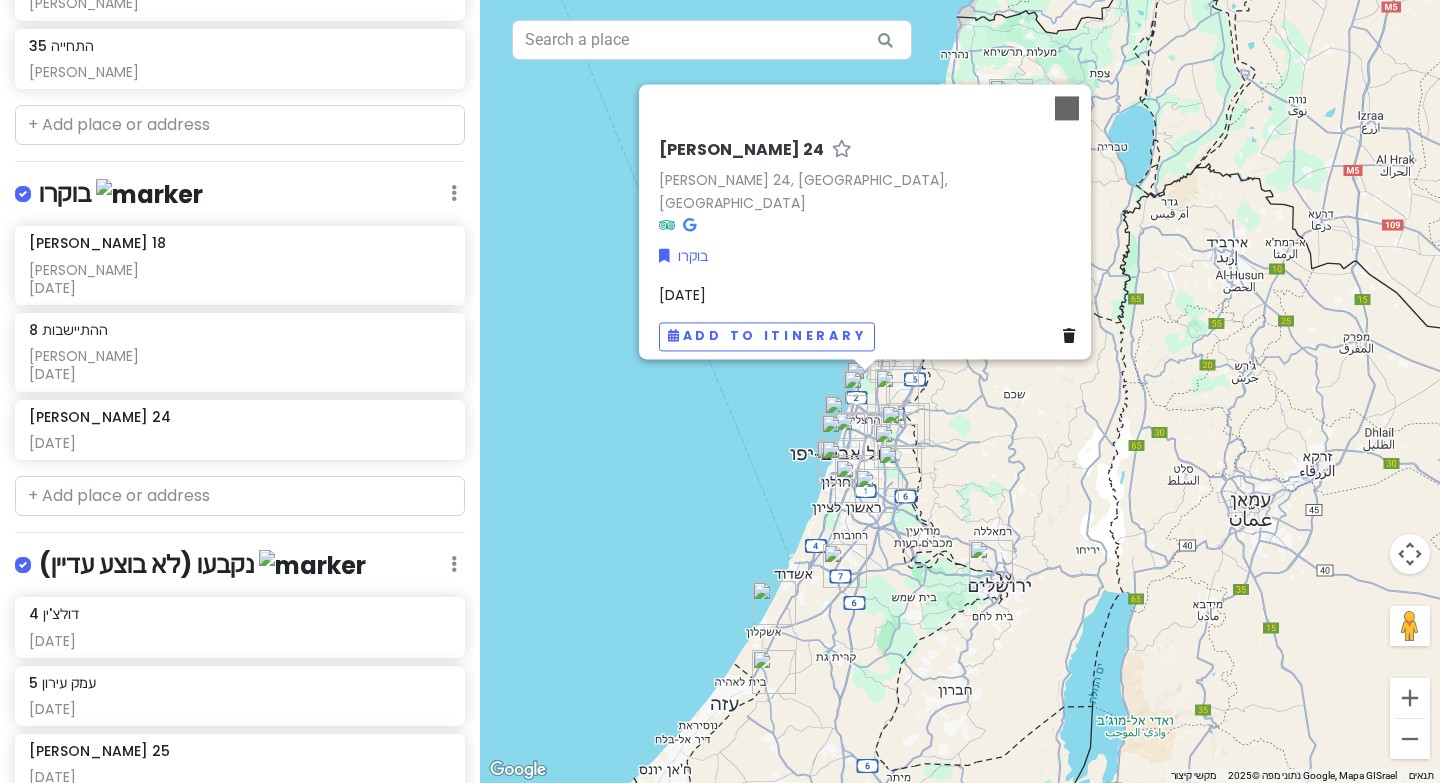 click on "[DATE]" at bounding box center (682, 295) 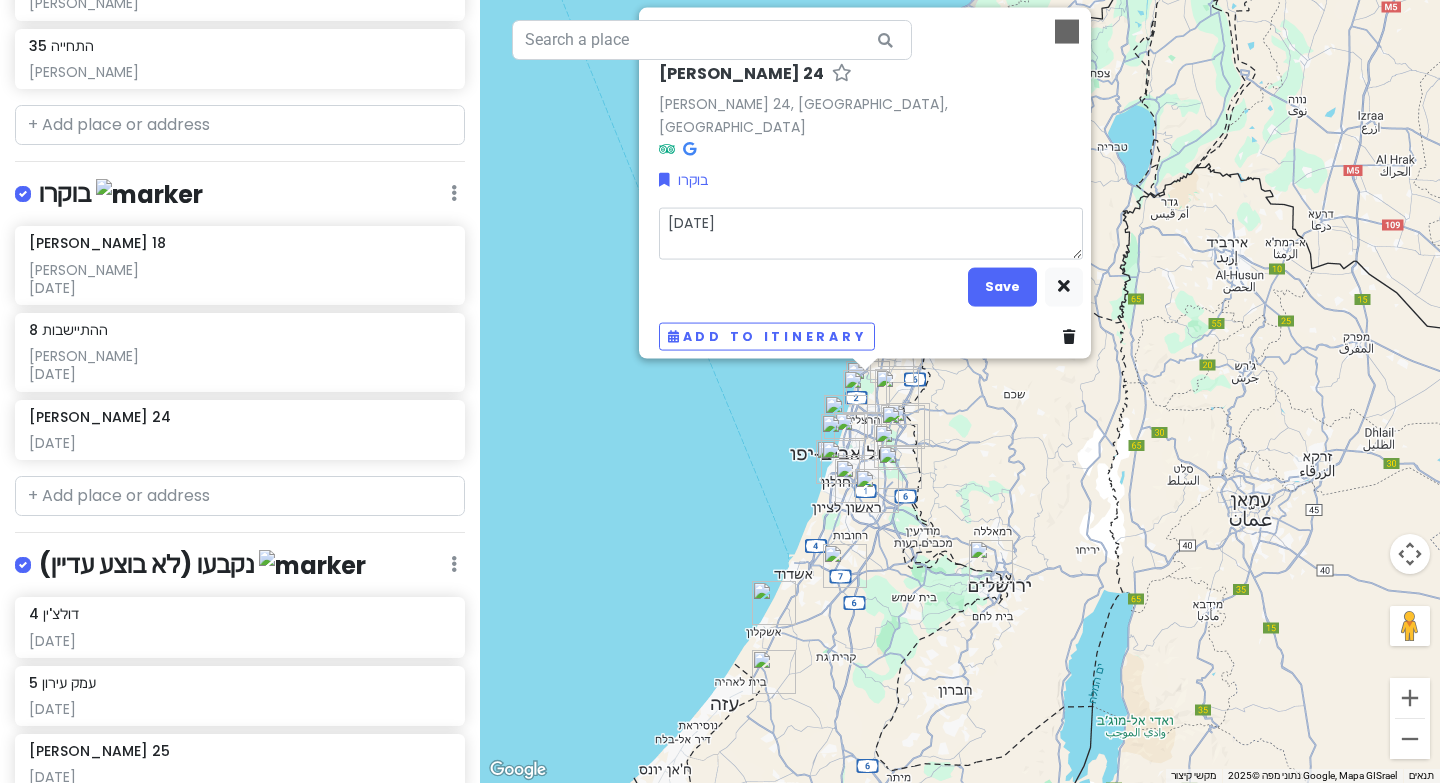 click on "[DATE]" at bounding box center (871, 233) 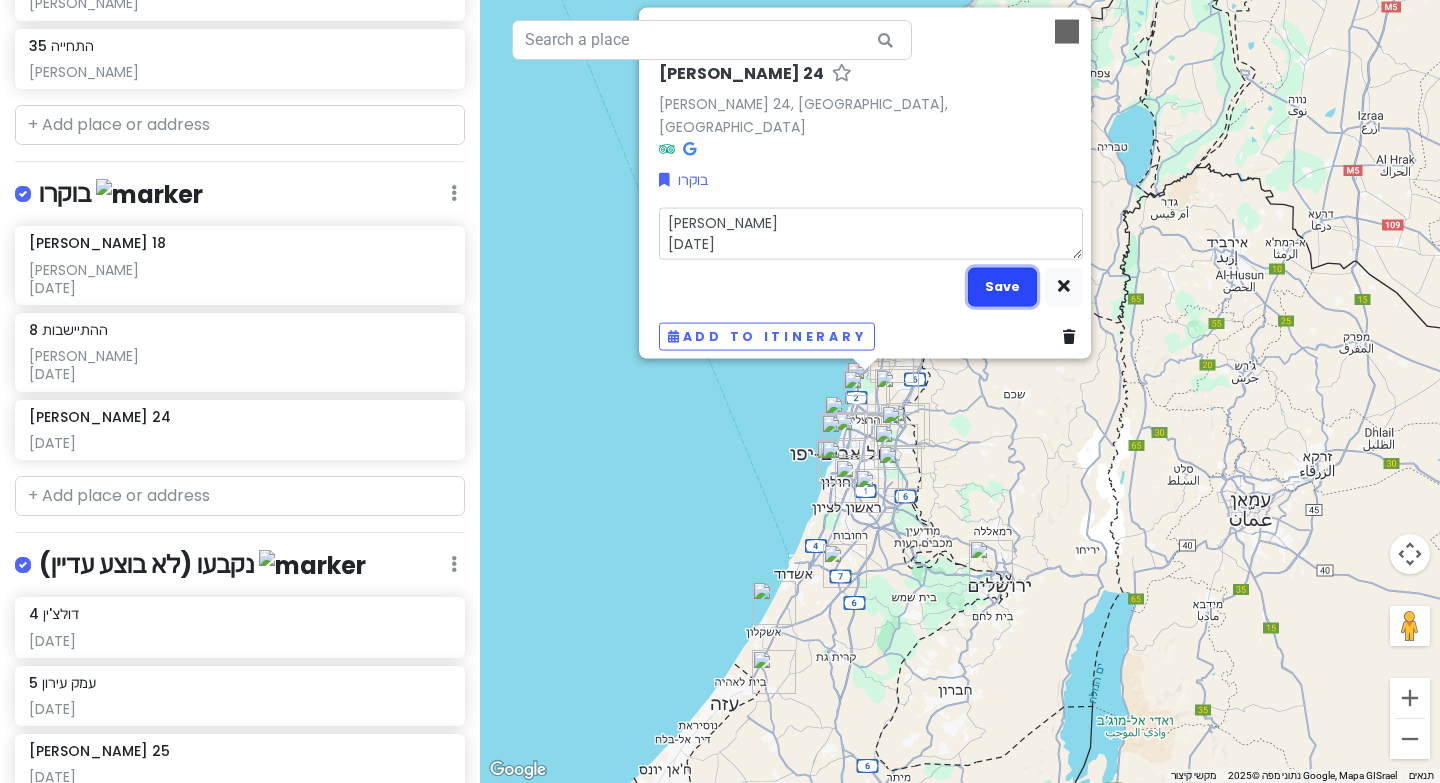click on "Save" at bounding box center (1002, 286) 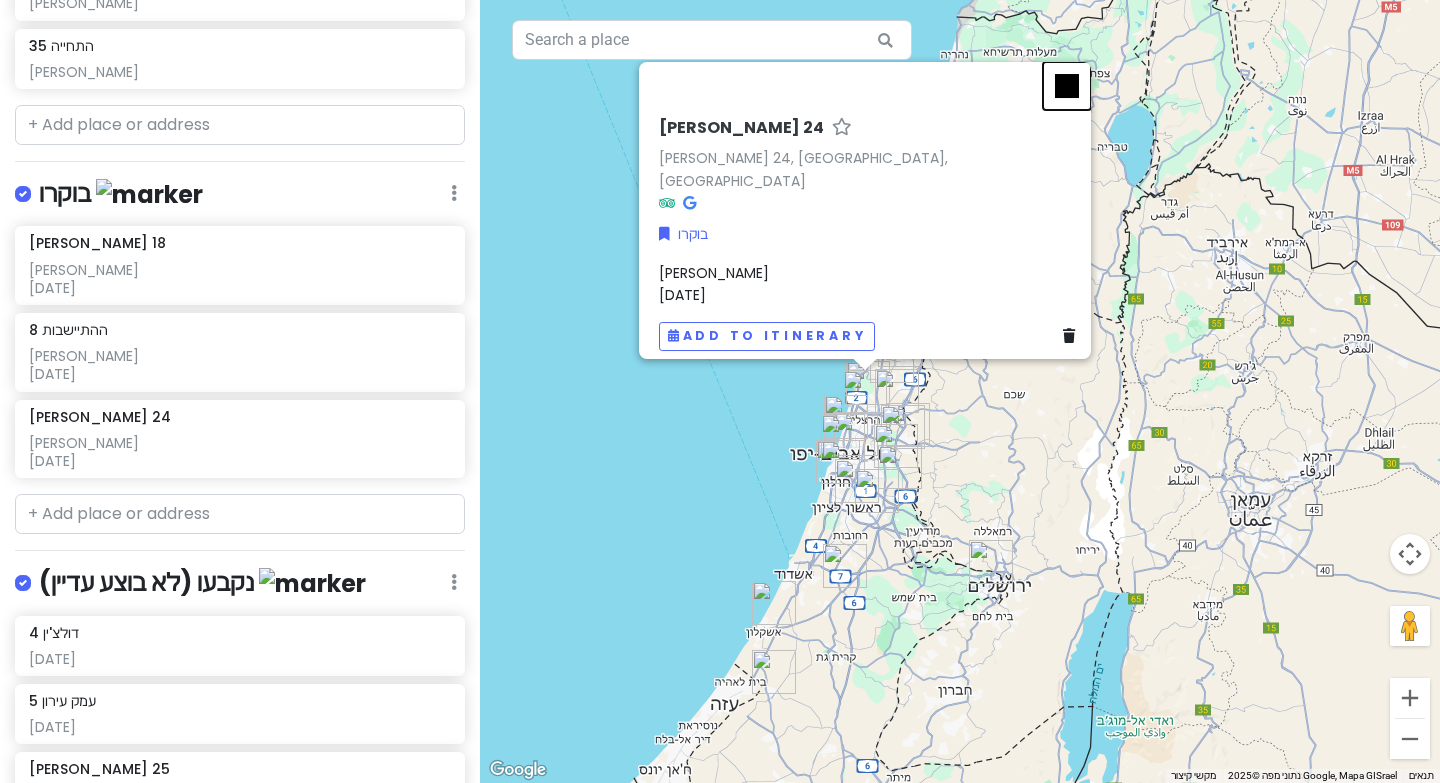 click at bounding box center [1067, 86] 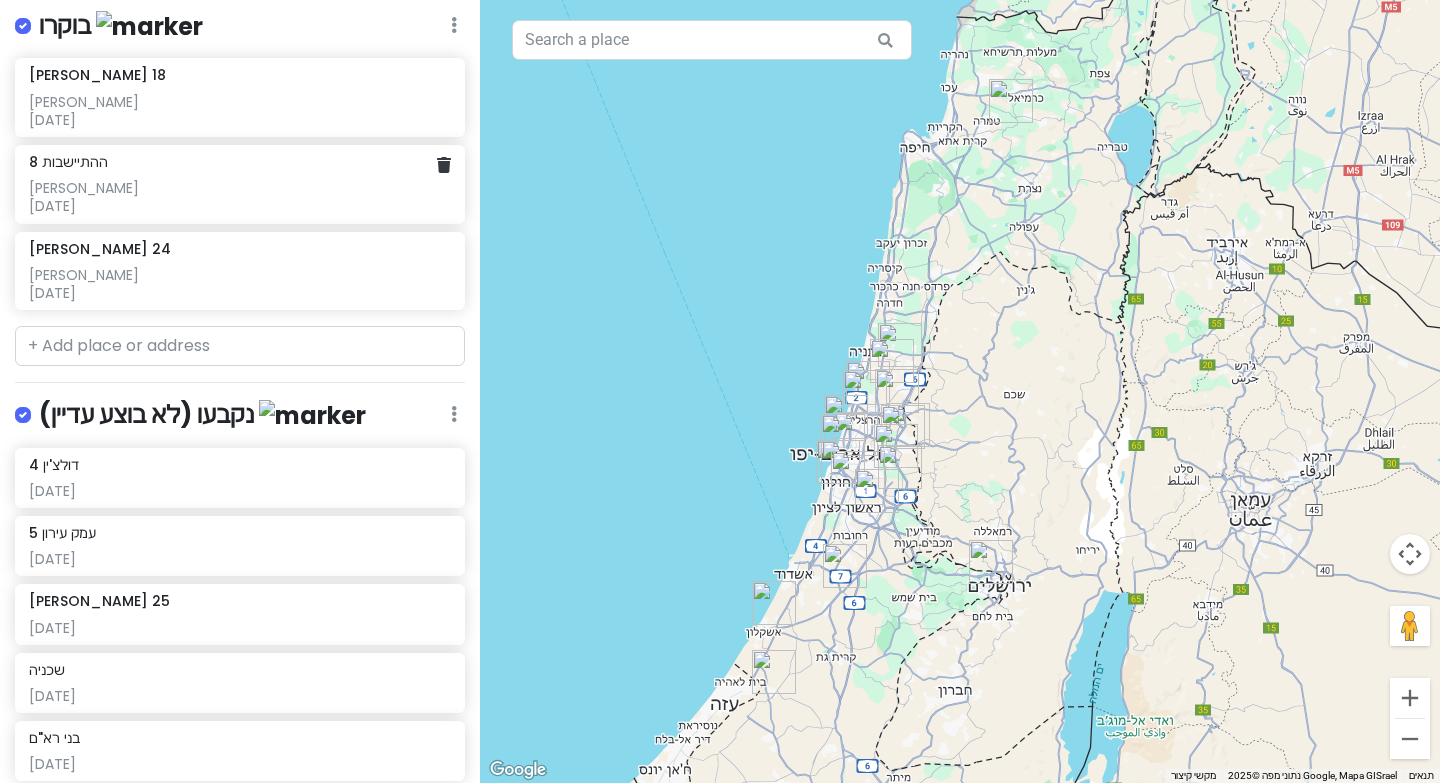 scroll, scrollTop: 972, scrollLeft: 0, axis: vertical 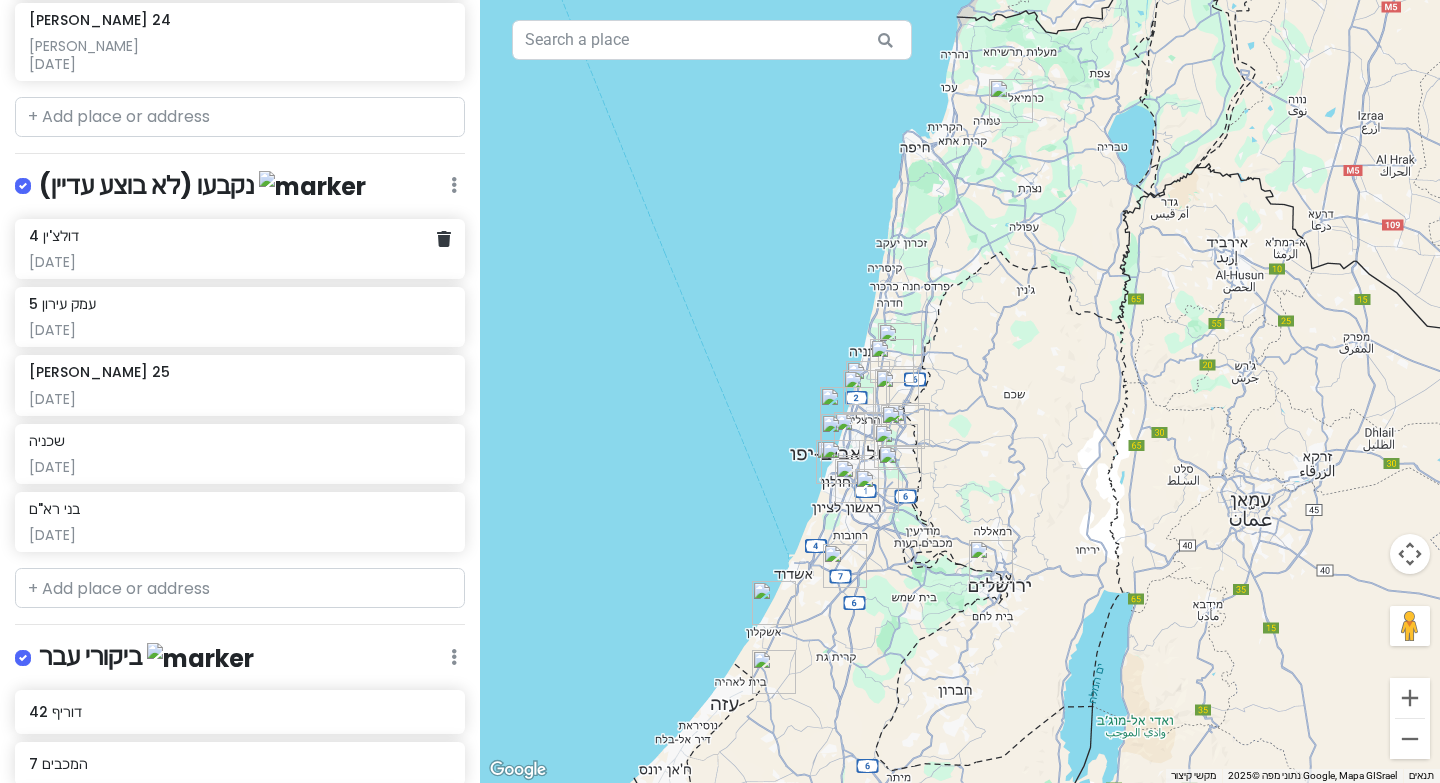 click on "דולצ'ין 4 [DATE]" 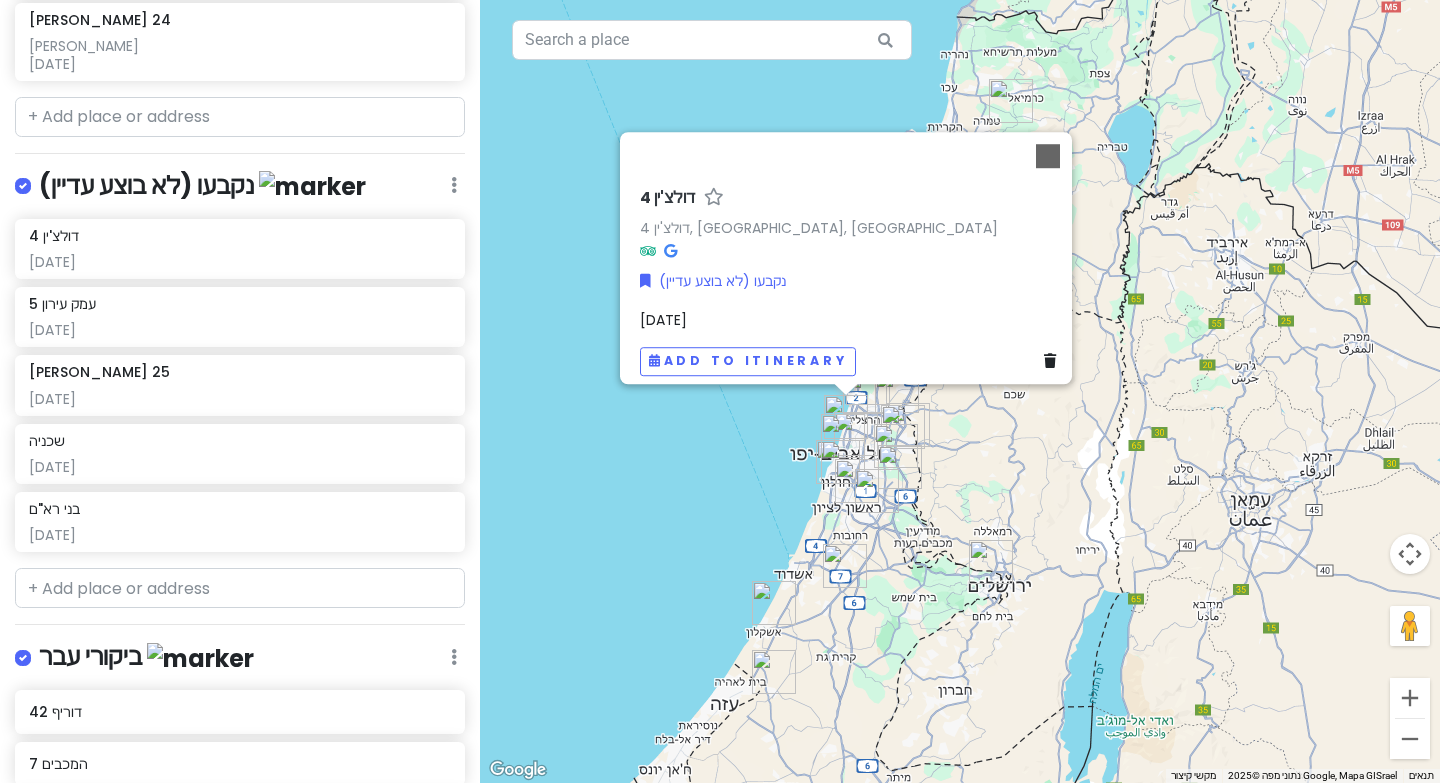 click on "[DATE]" at bounding box center [663, 320] 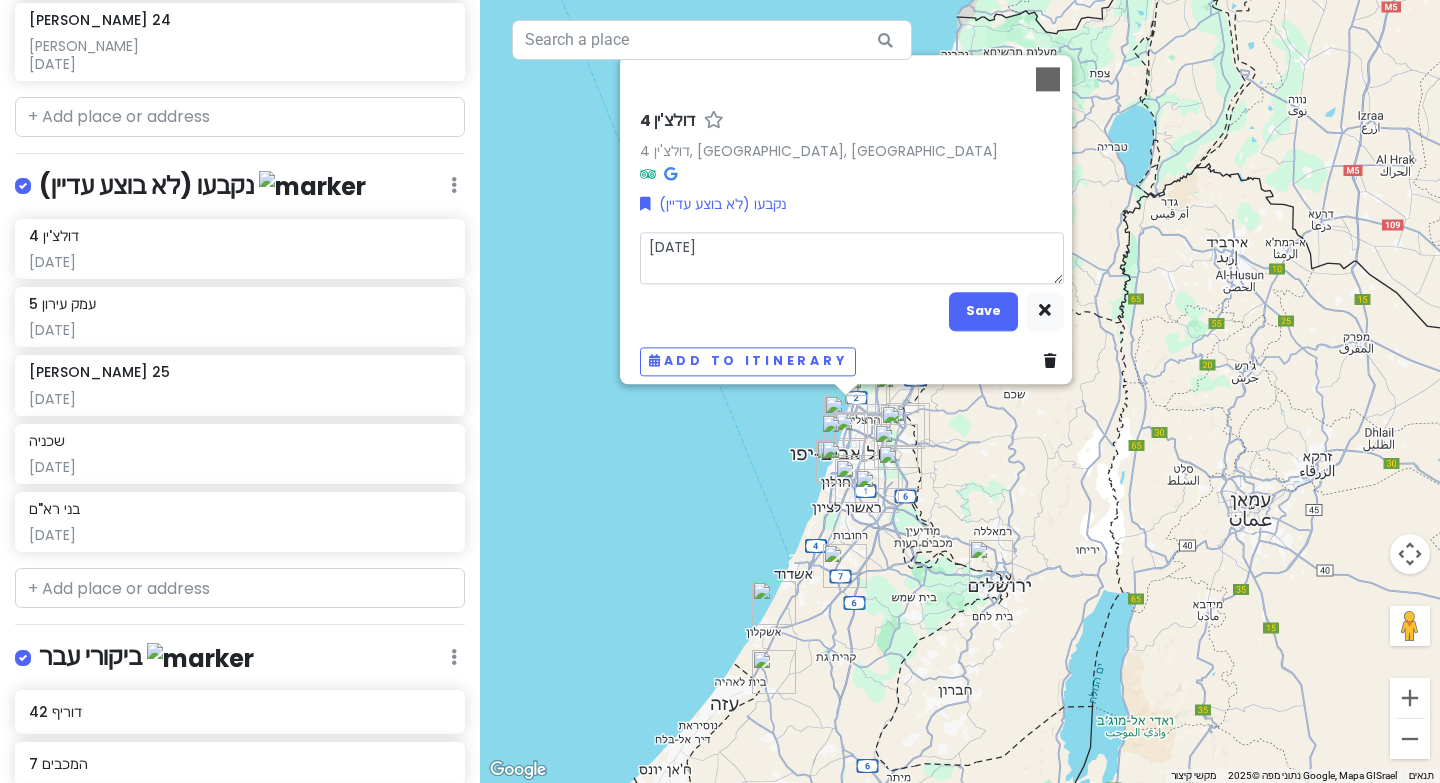 click on "[DATE]" at bounding box center (852, 258) 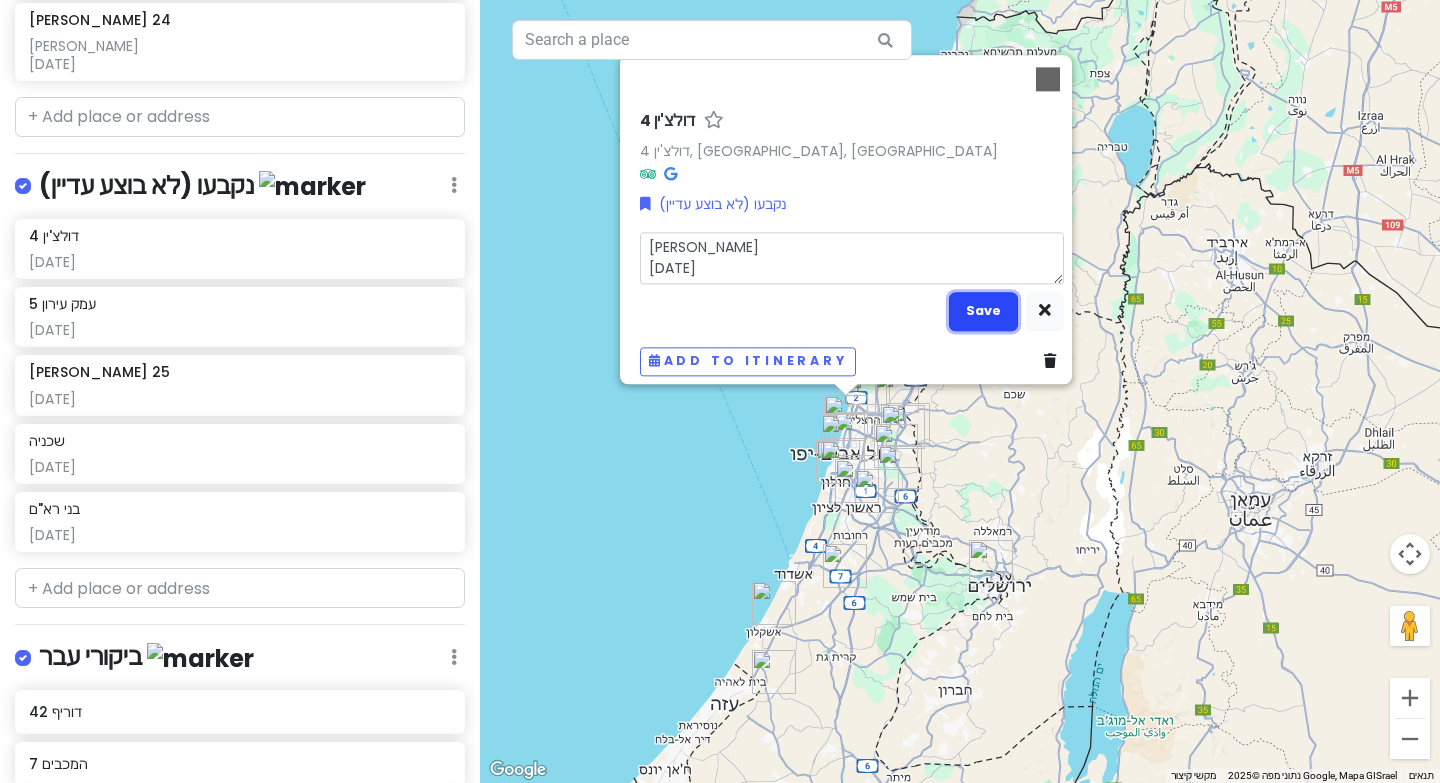 click on "Save" at bounding box center (983, 311) 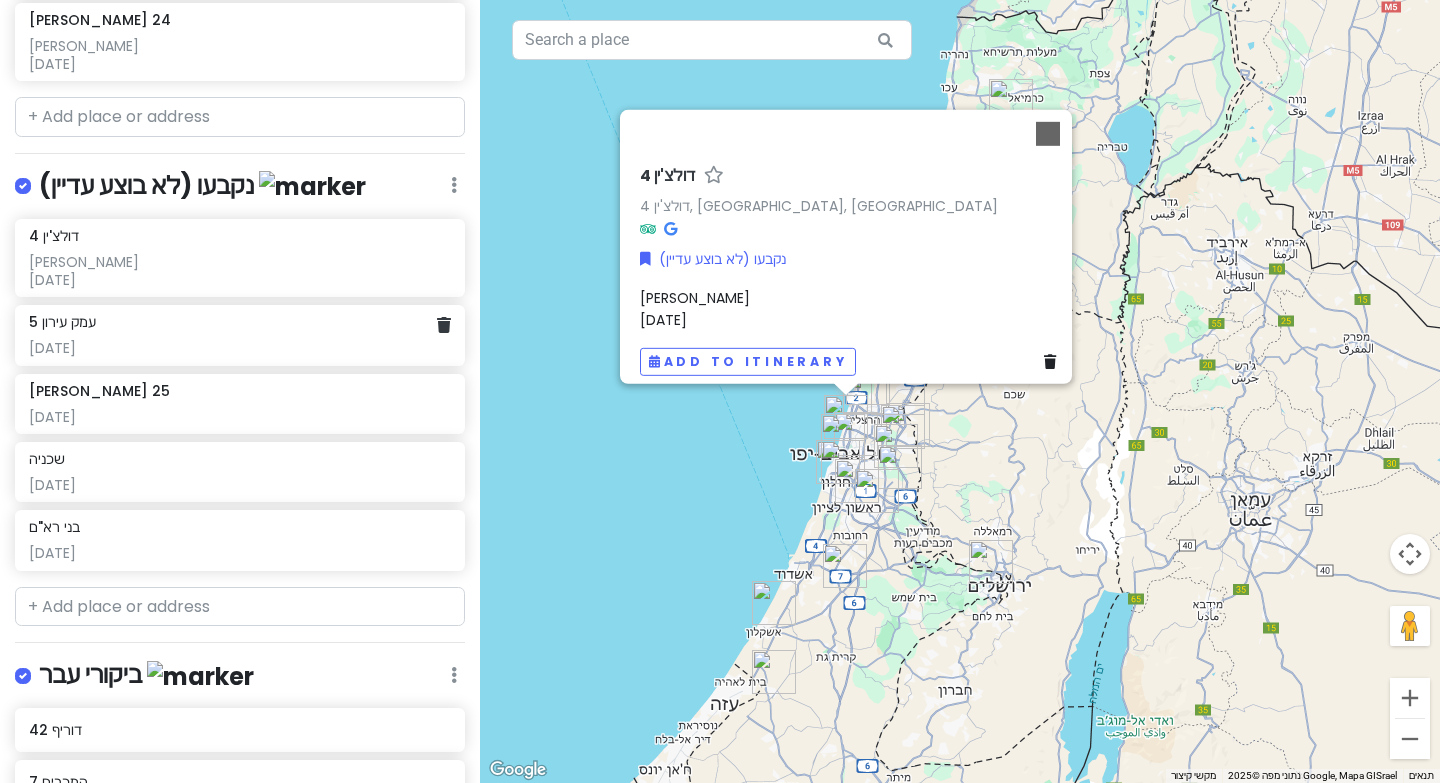 click on "[DATE]" at bounding box center (239, -599) 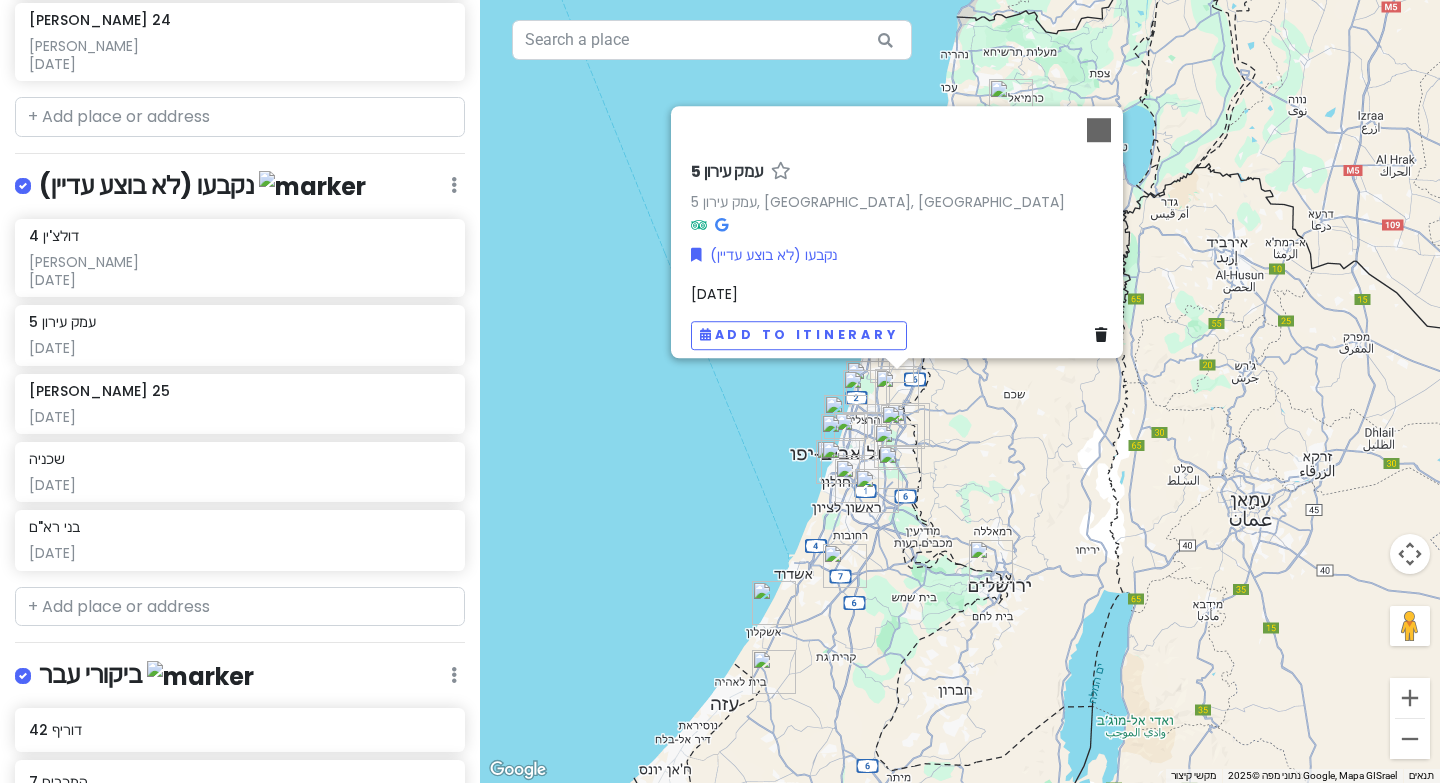 click on "[DATE]" at bounding box center [714, 294] 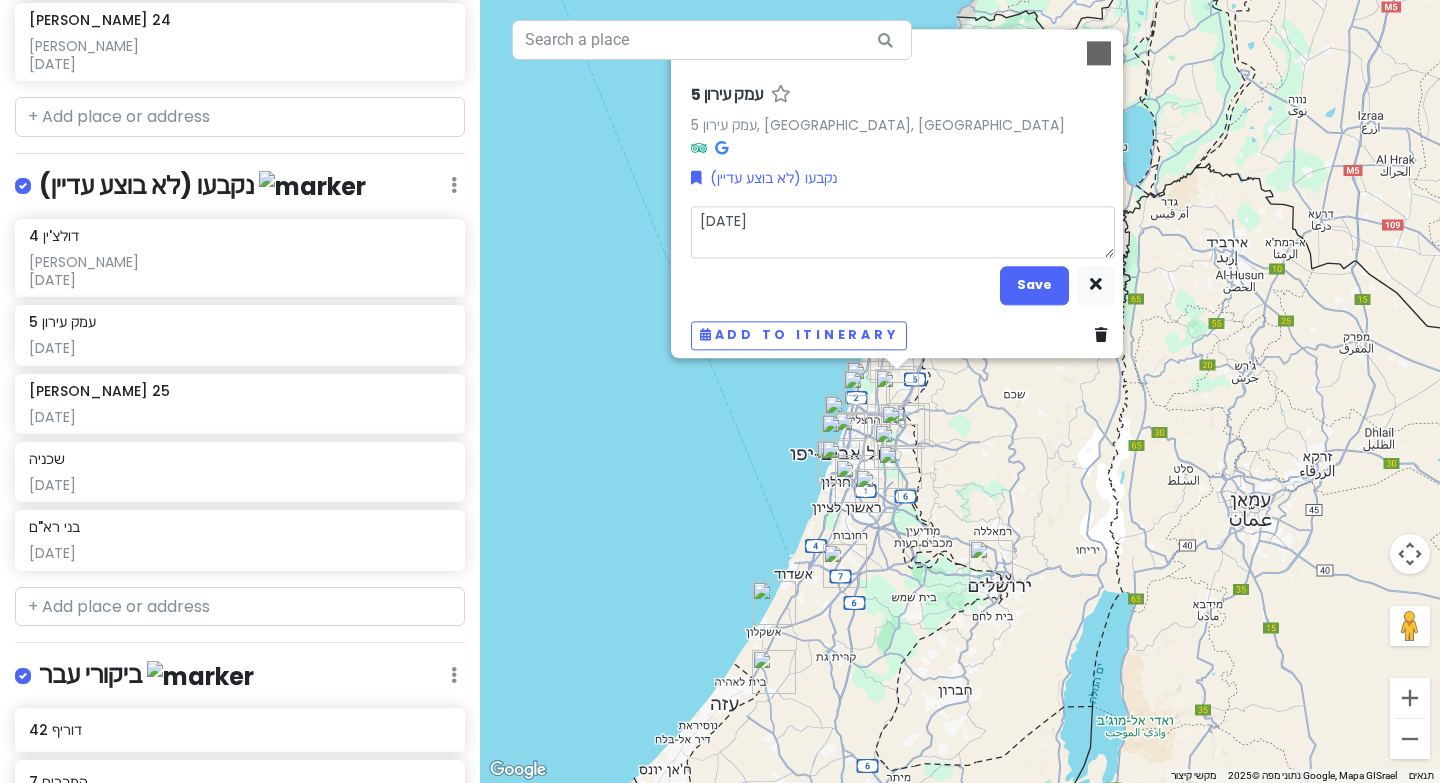 click on "[DATE]" at bounding box center (903, 232) 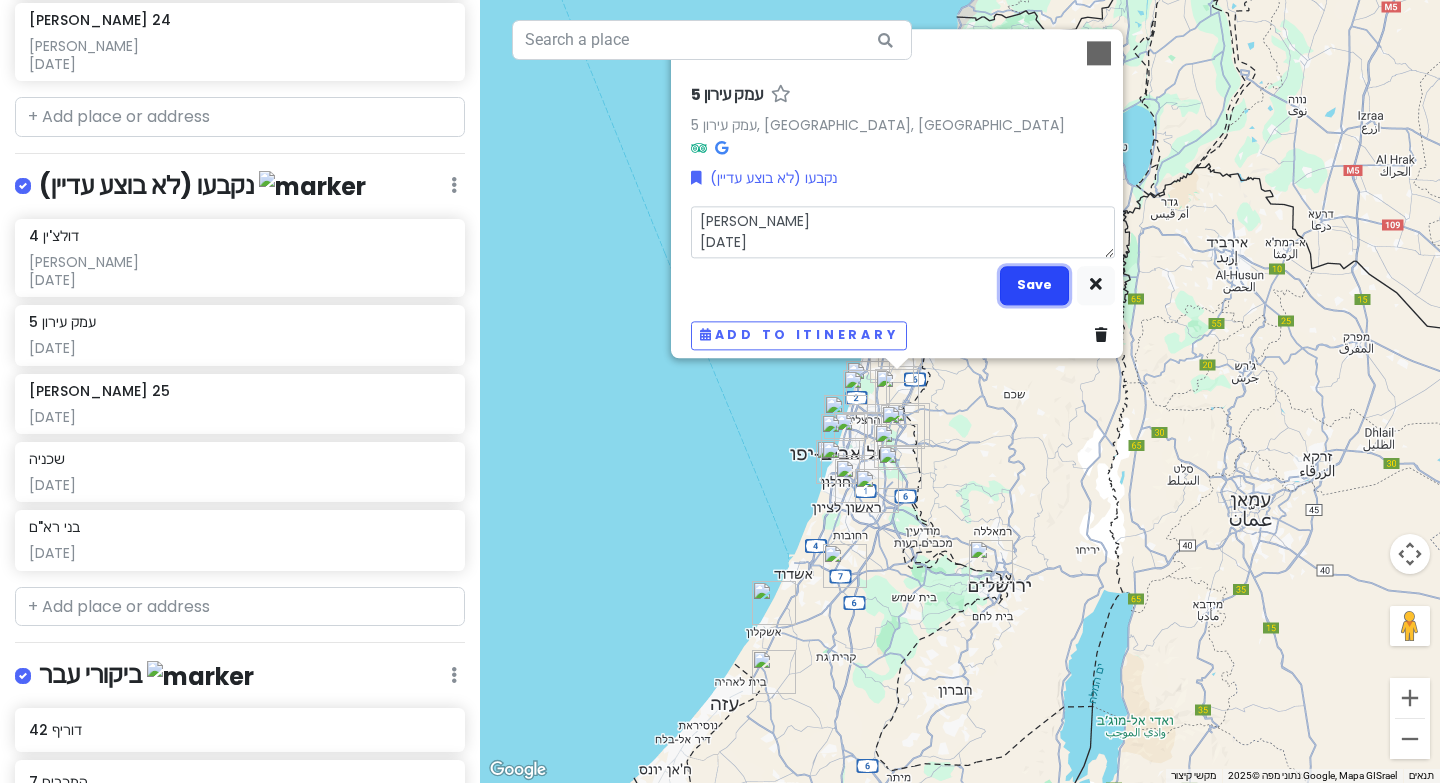 click on "Save" at bounding box center [1034, 285] 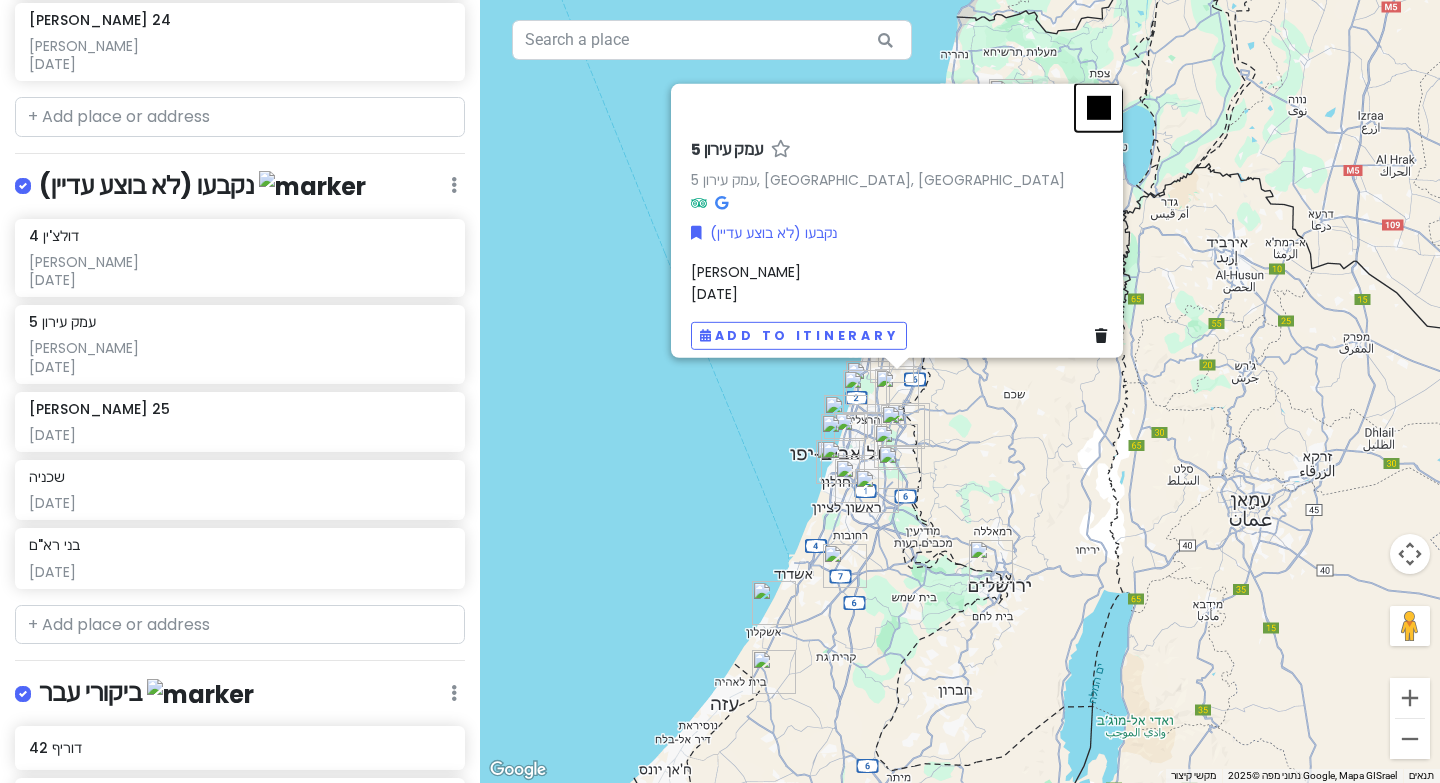 click at bounding box center [1099, 107] 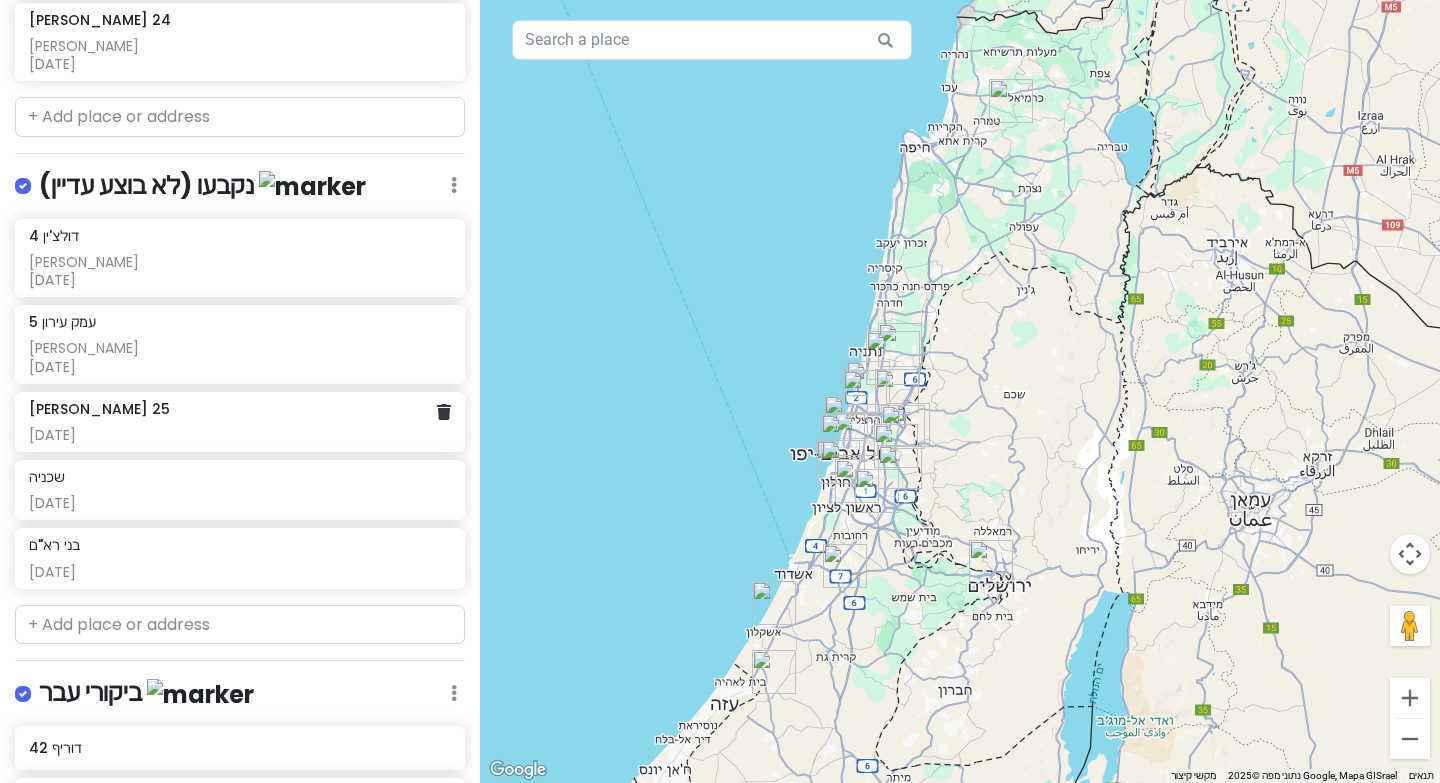click on "[DATE]" at bounding box center (239, -599) 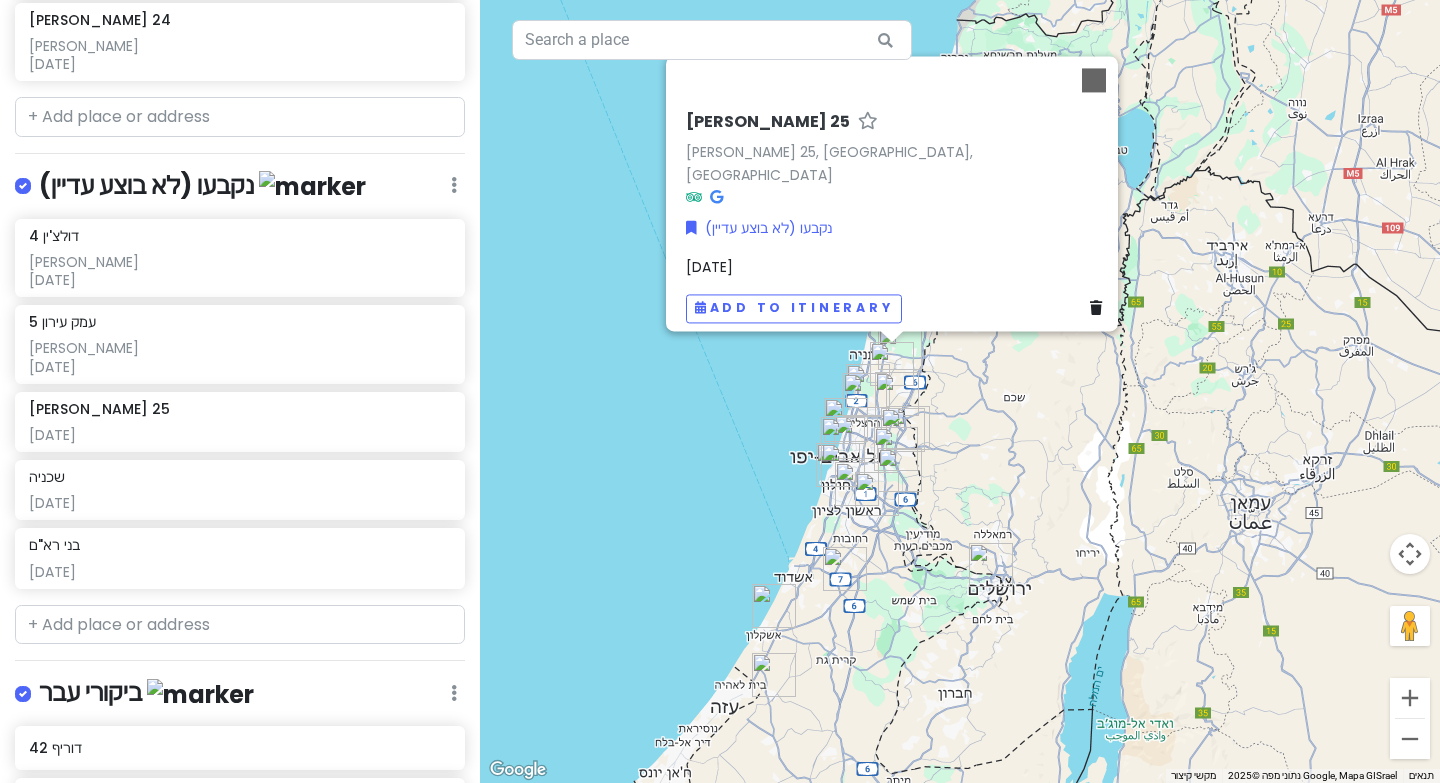 click on "[DATE]" at bounding box center [709, 267] 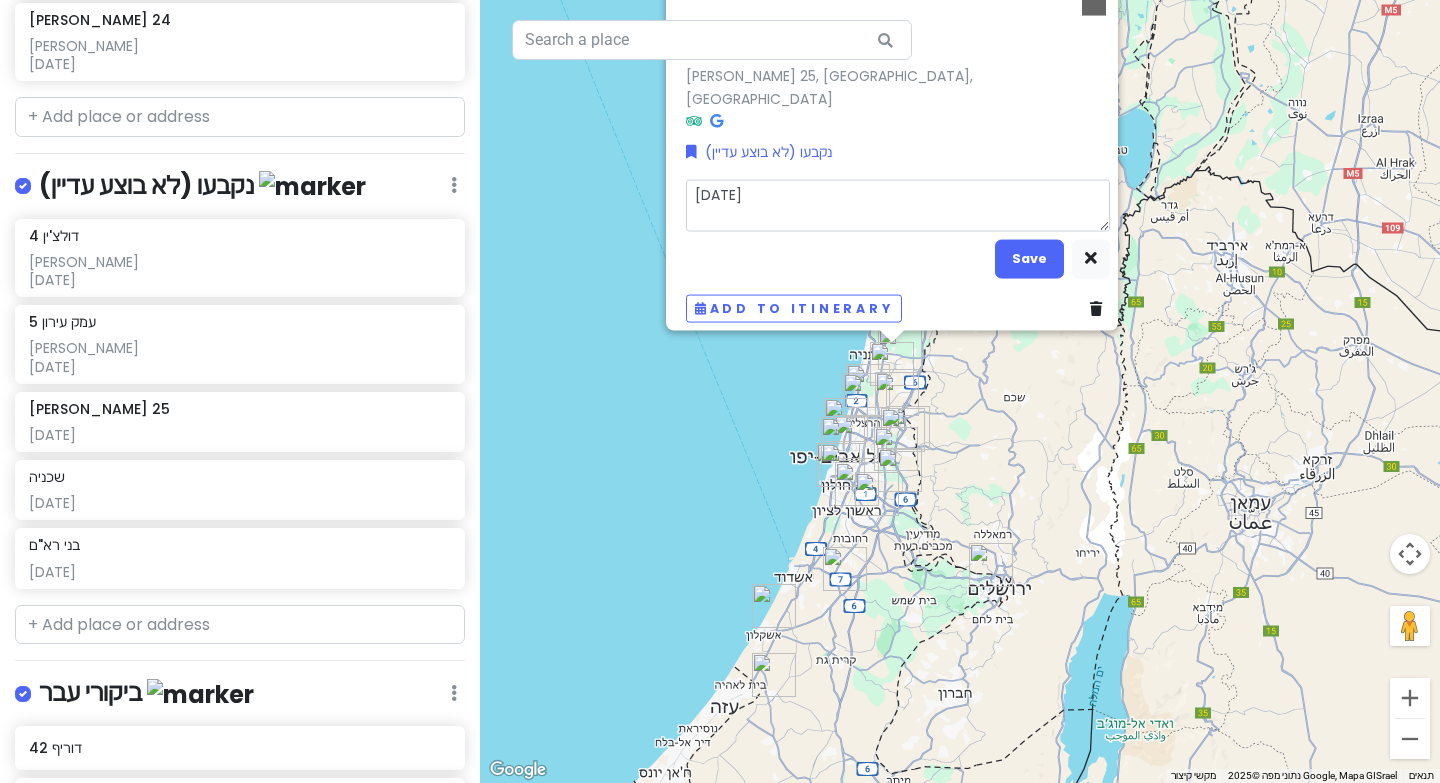 click on "[DATE]" at bounding box center (898, 205) 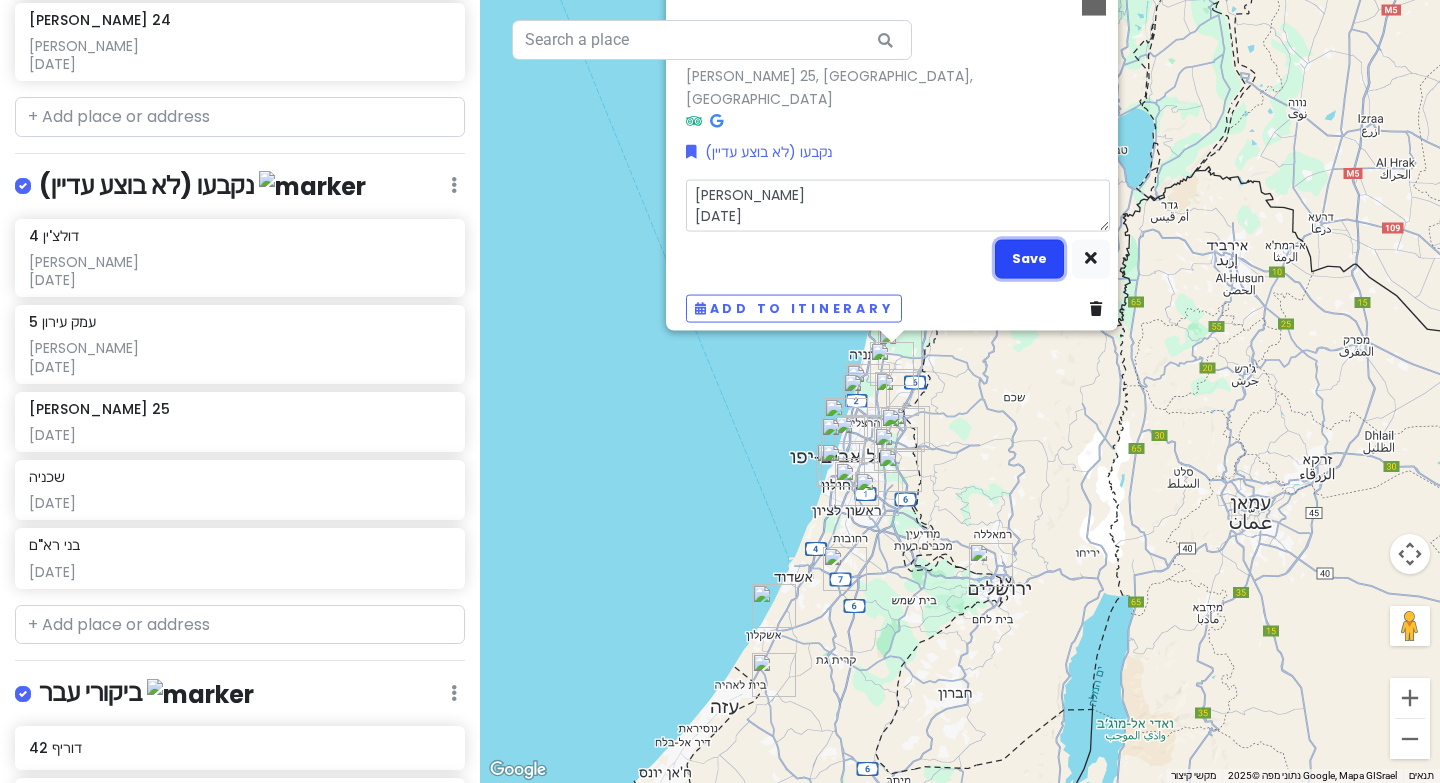 click on "Save" at bounding box center [1029, 258] 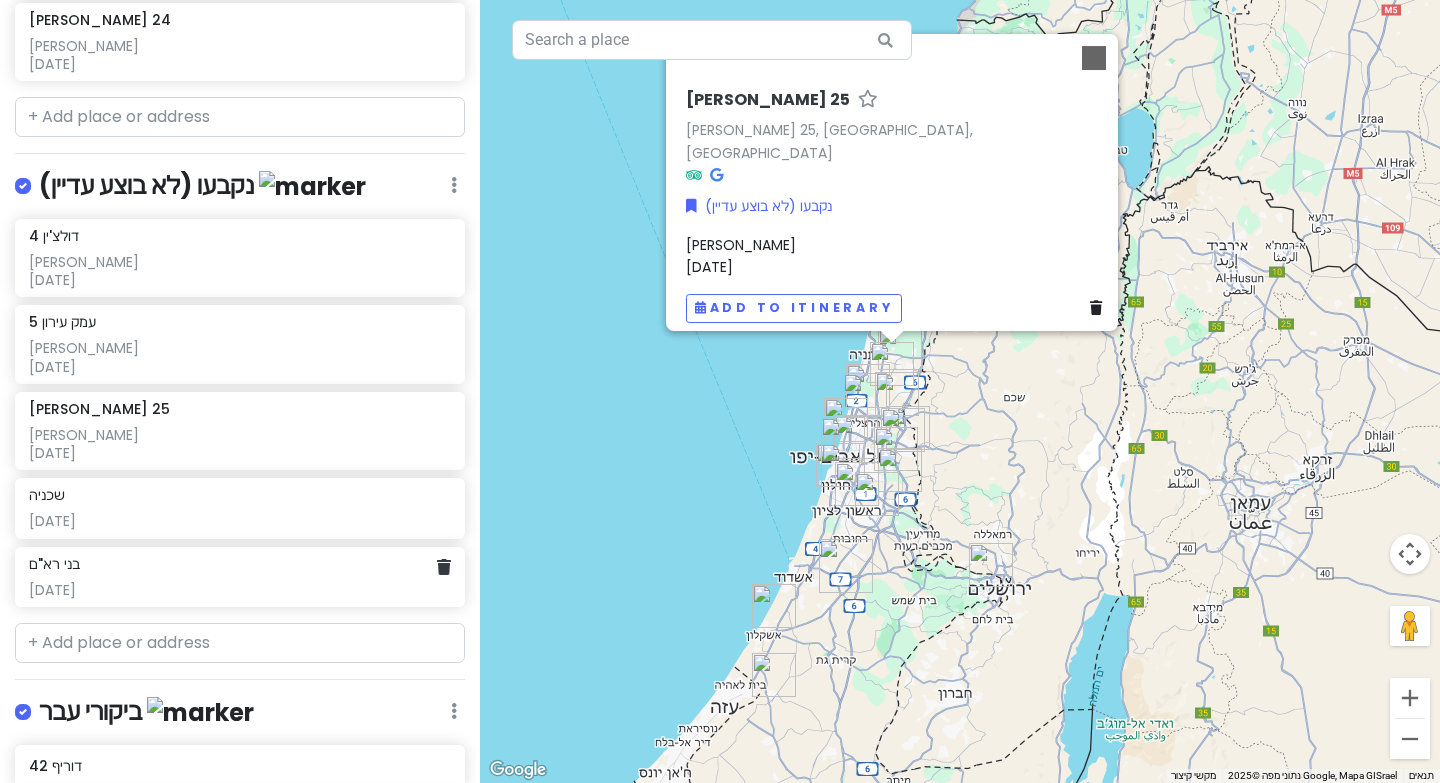 scroll, scrollTop: 1176, scrollLeft: 0, axis: vertical 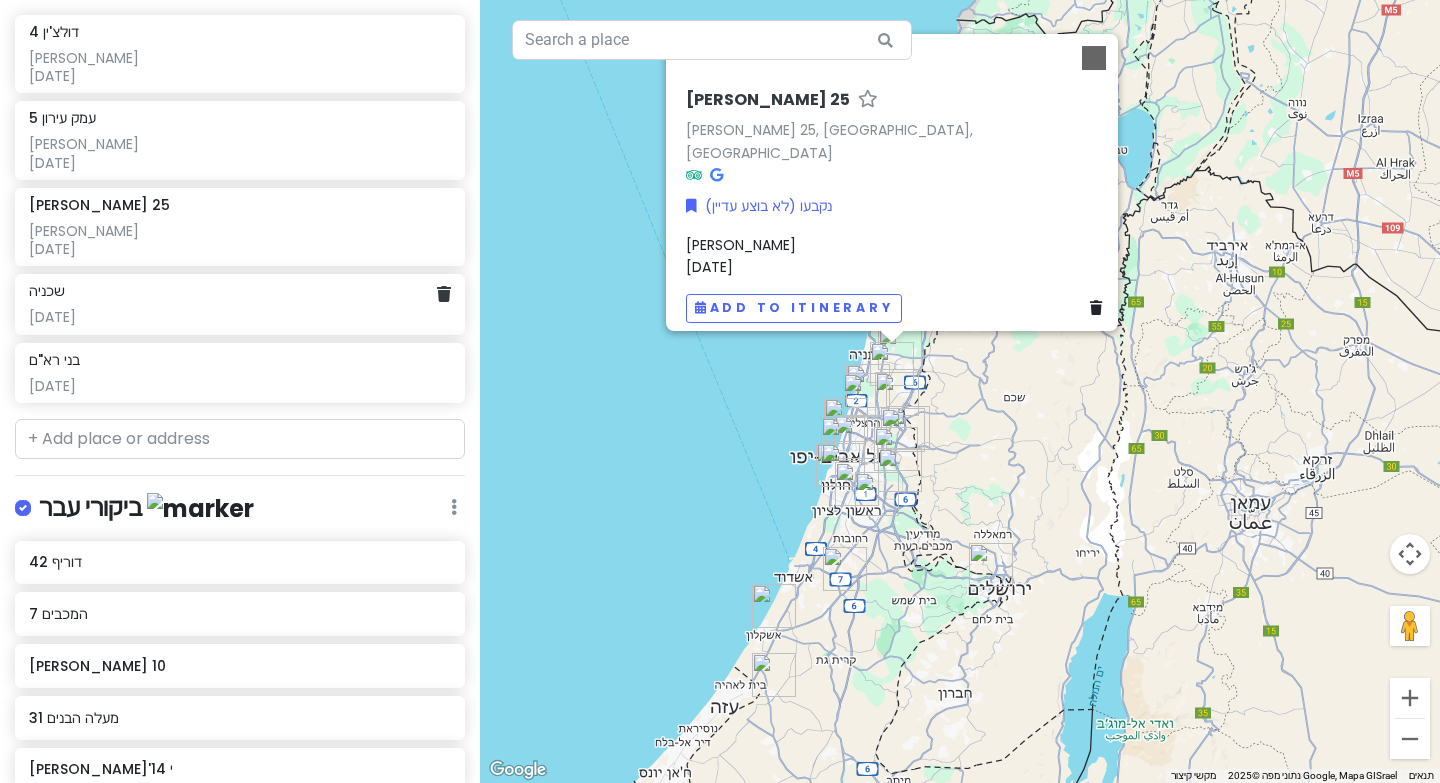 click on "[DATE]" at bounding box center (239, -803) 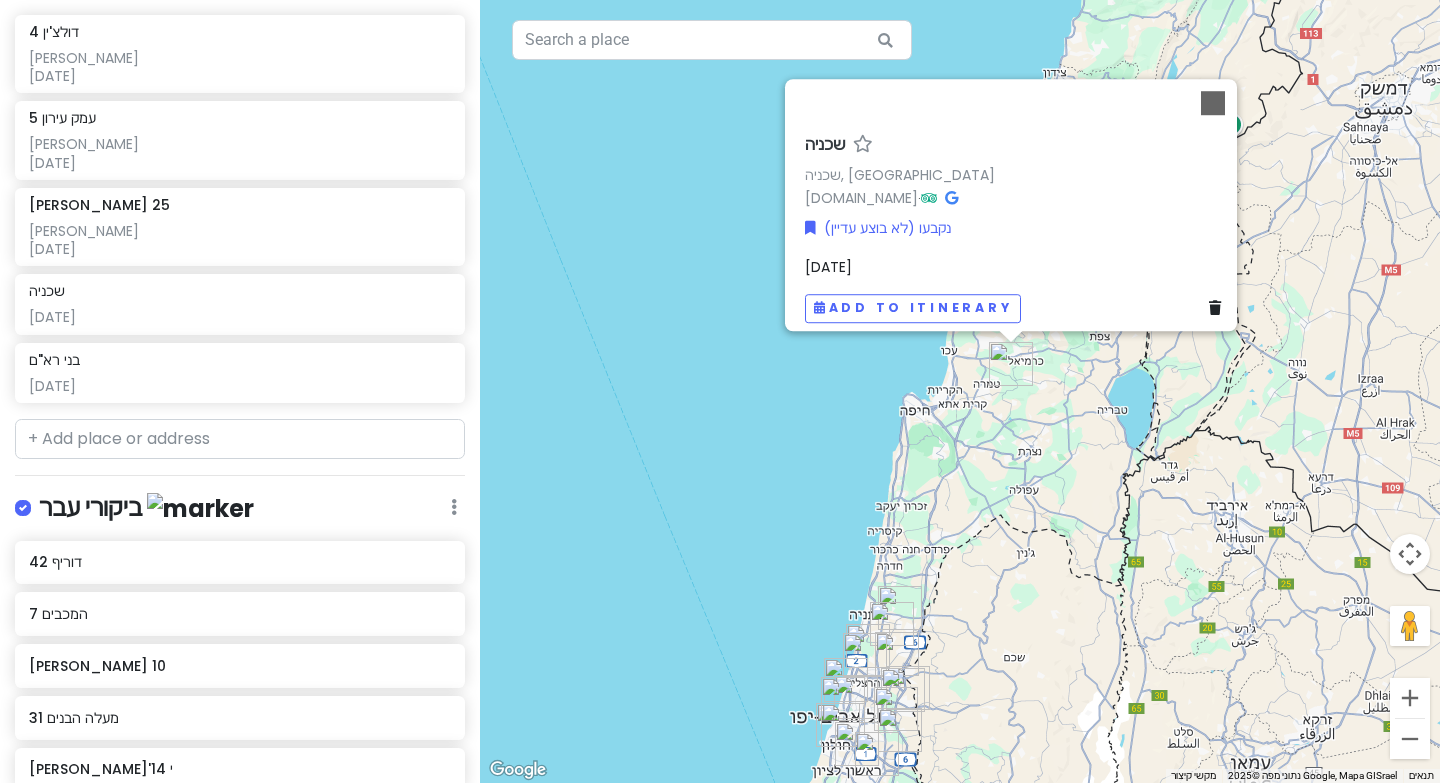 click on "[DATE]" at bounding box center (828, 267) 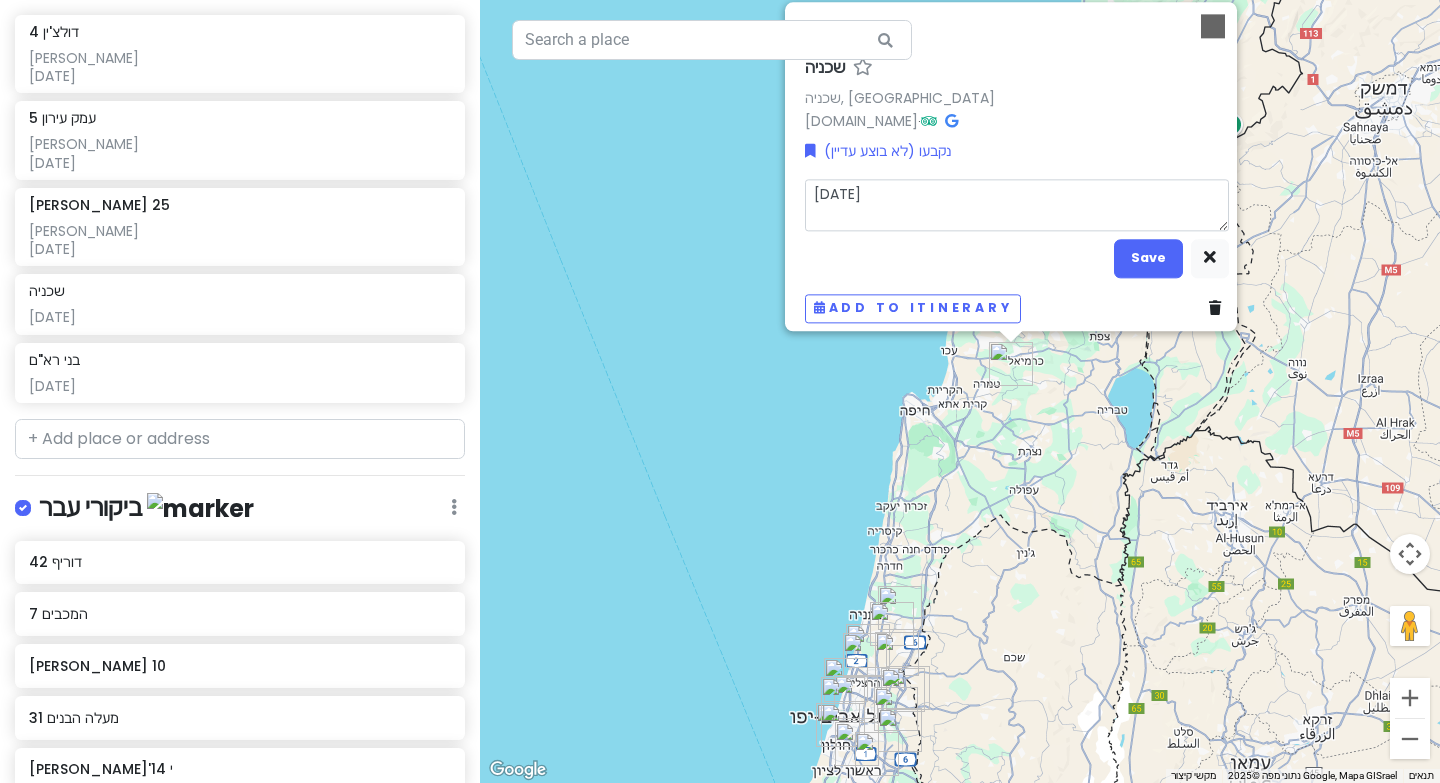 click on "[DATE]" at bounding box center [1017, 205] 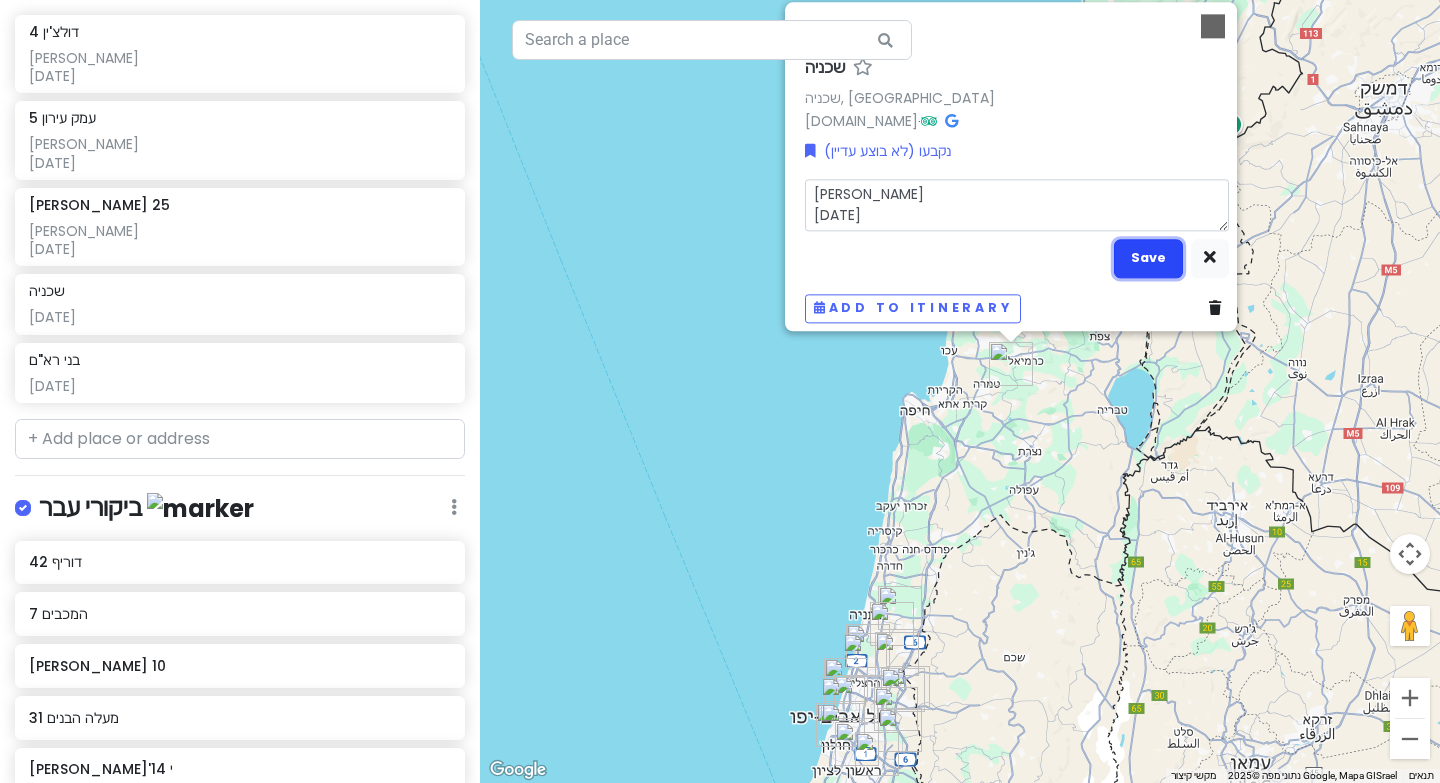 click on "Save" at bounding box center (1148, 258) 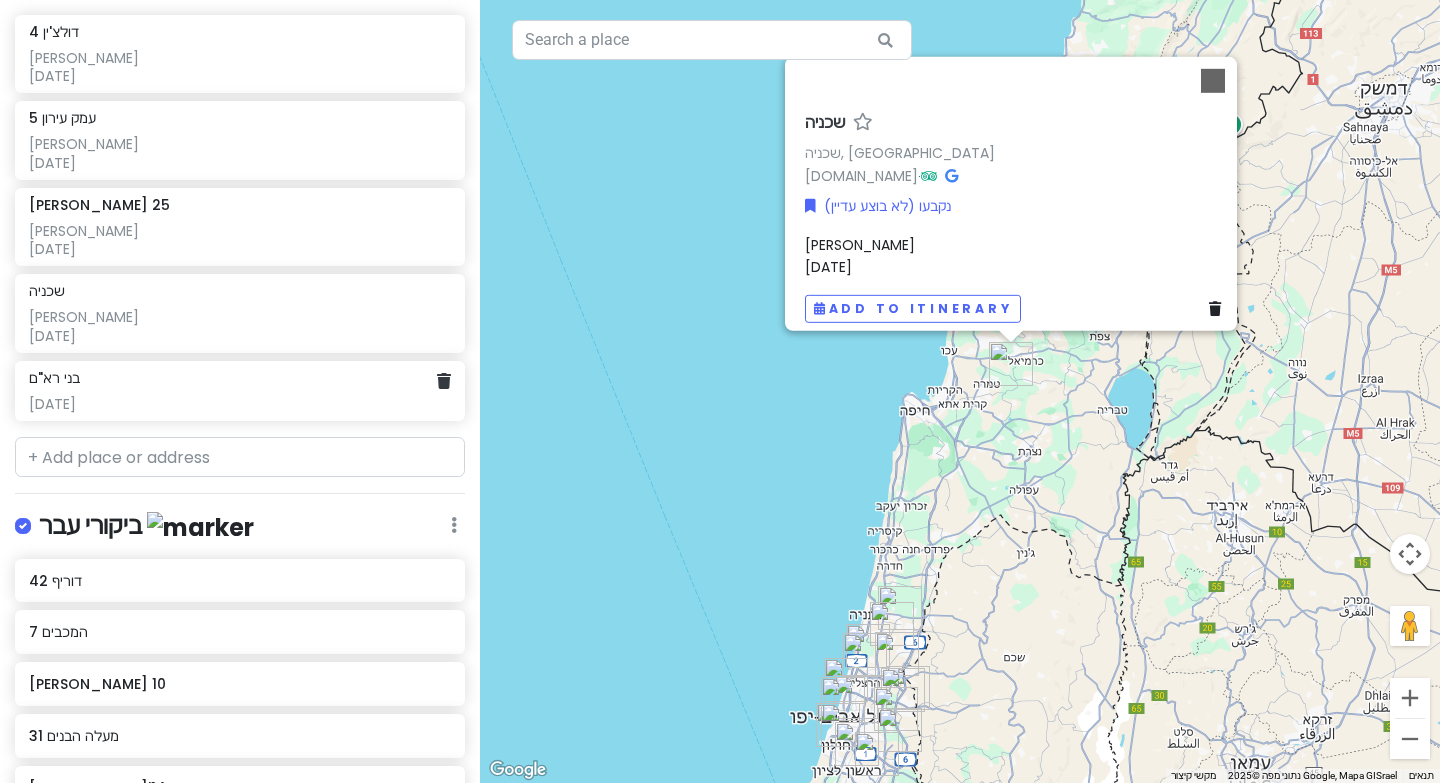 click on "בני רא"ם [DATE]" 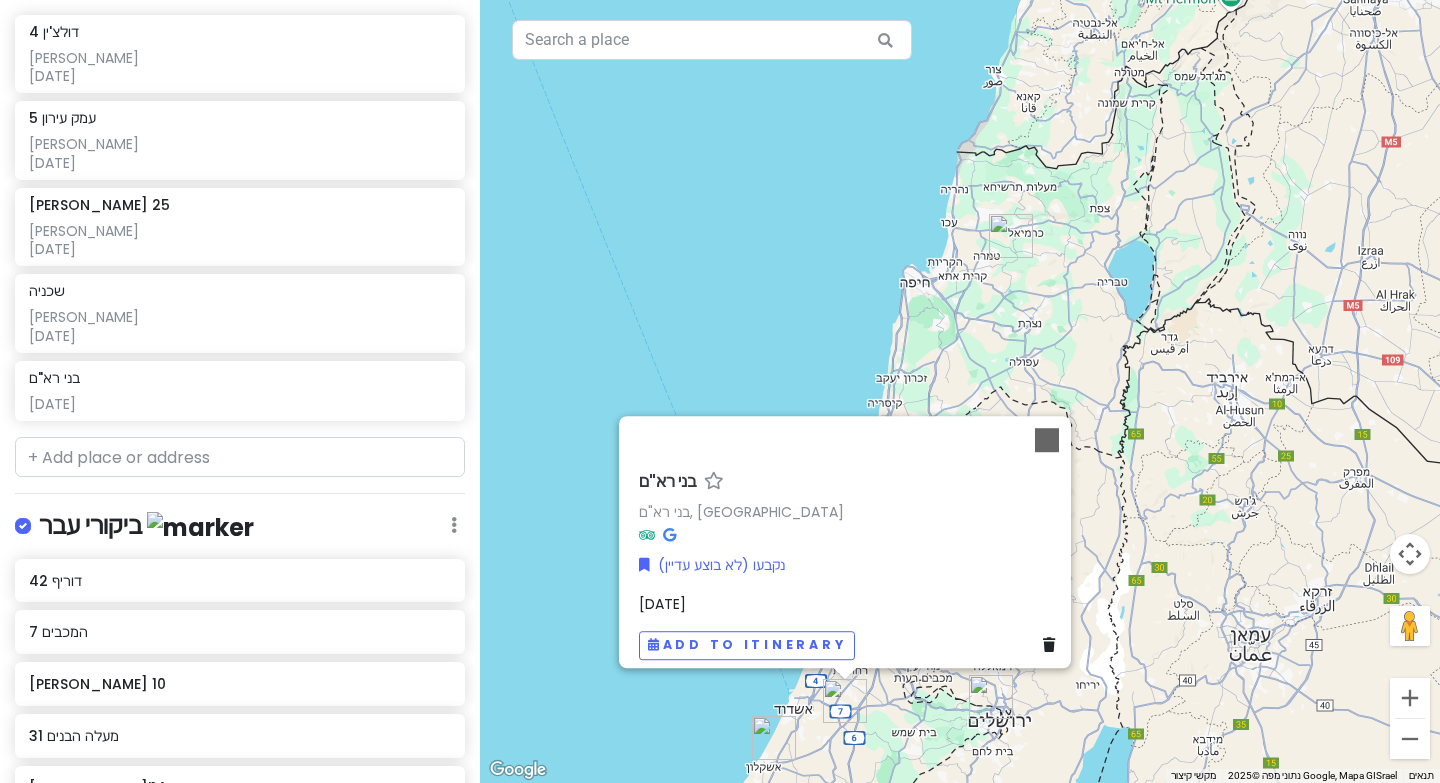 click on "בני רא"ם בני רא"ם, [PERSON_NAME] נקבעו (לא בוצע עדיין) [DATE]  Add to itinerary" at bounding box center (851, 566) 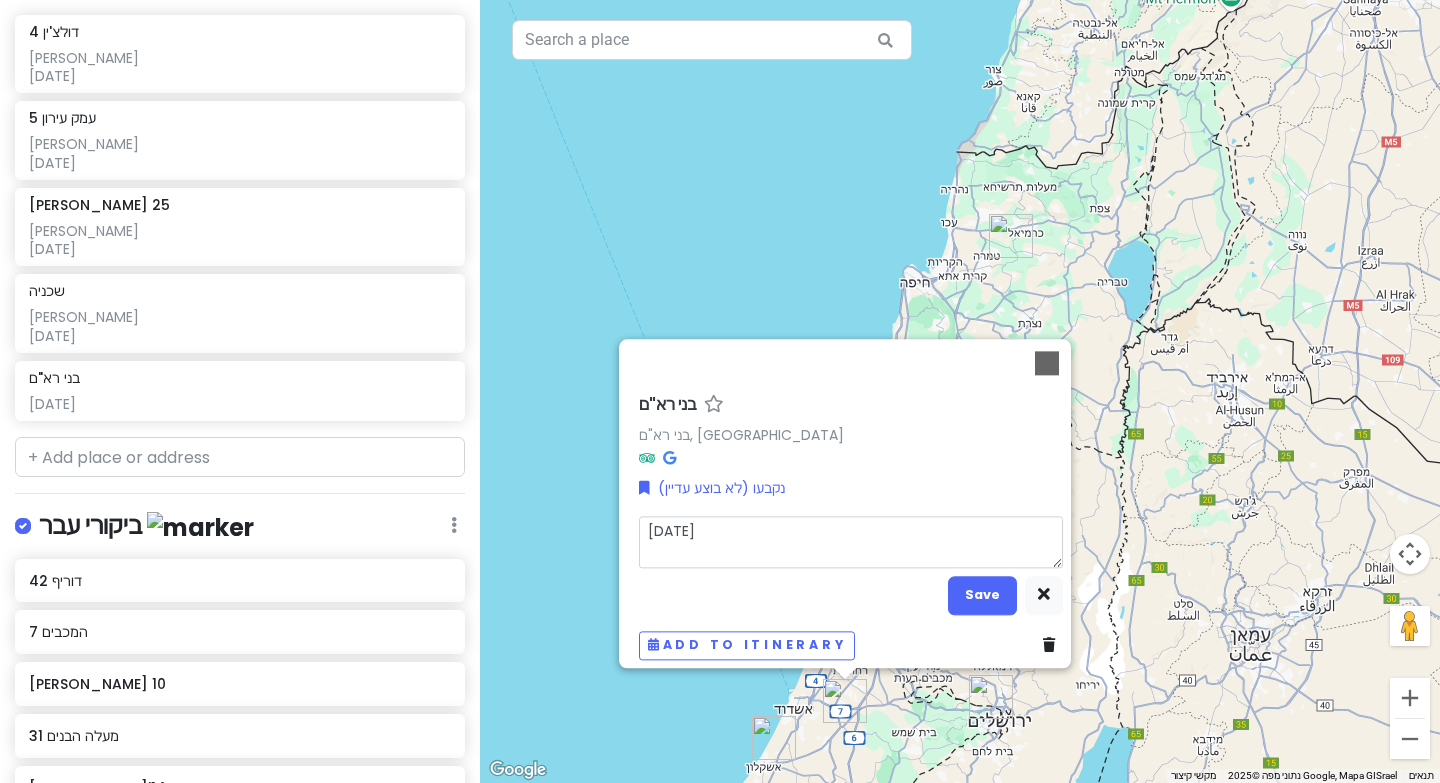 click on "[DATE]" at bounding box center [851, 542] 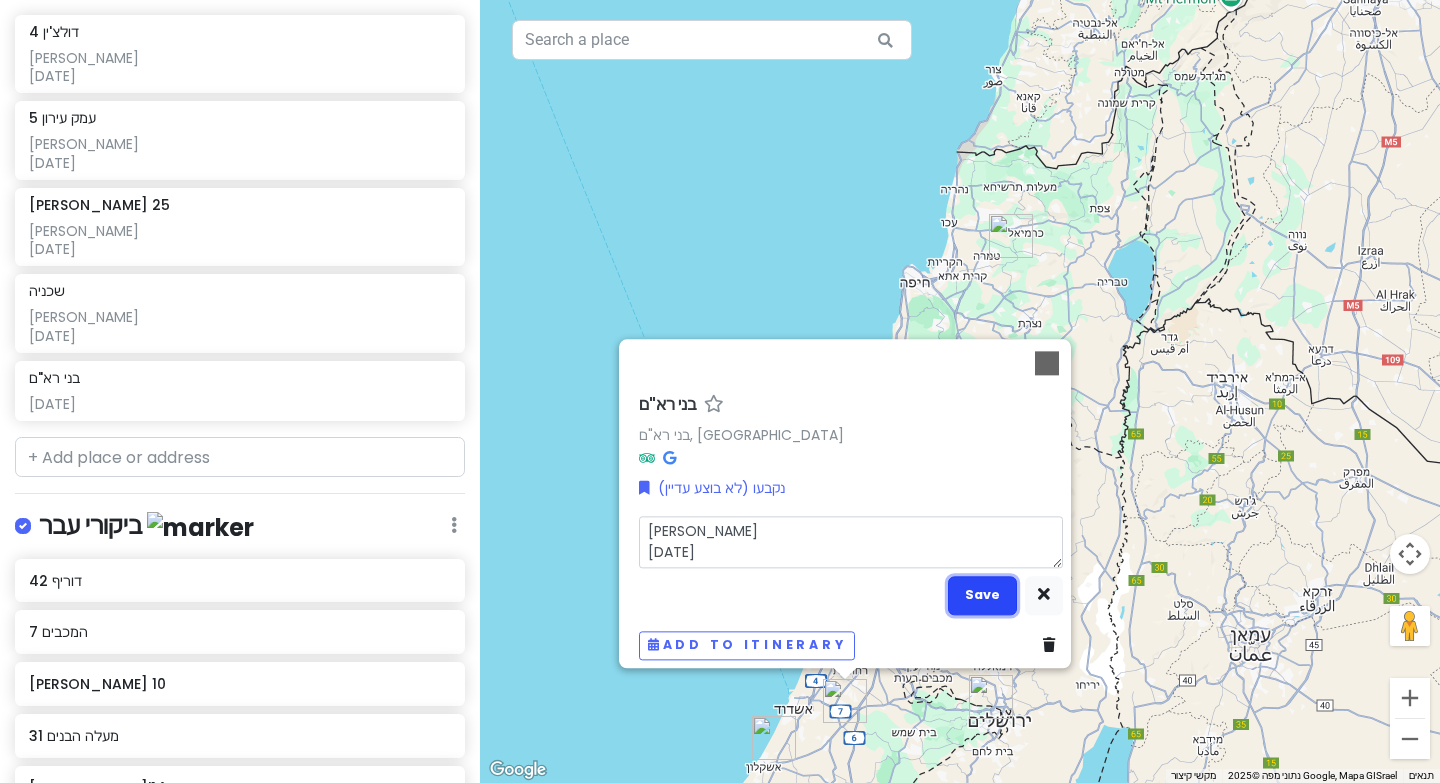 click on "Save" at bounding box center [982, 595] 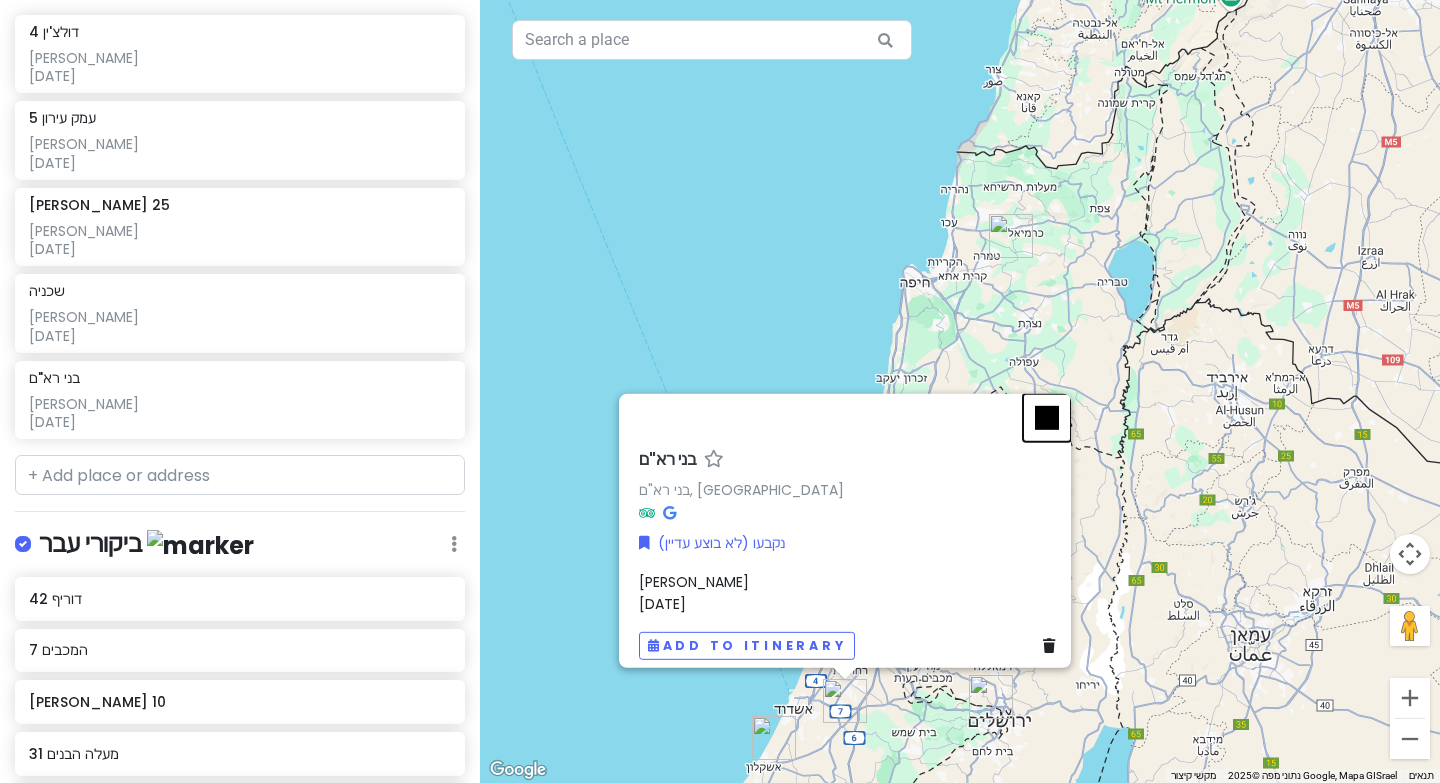 click at bounding box center [1047, 417] 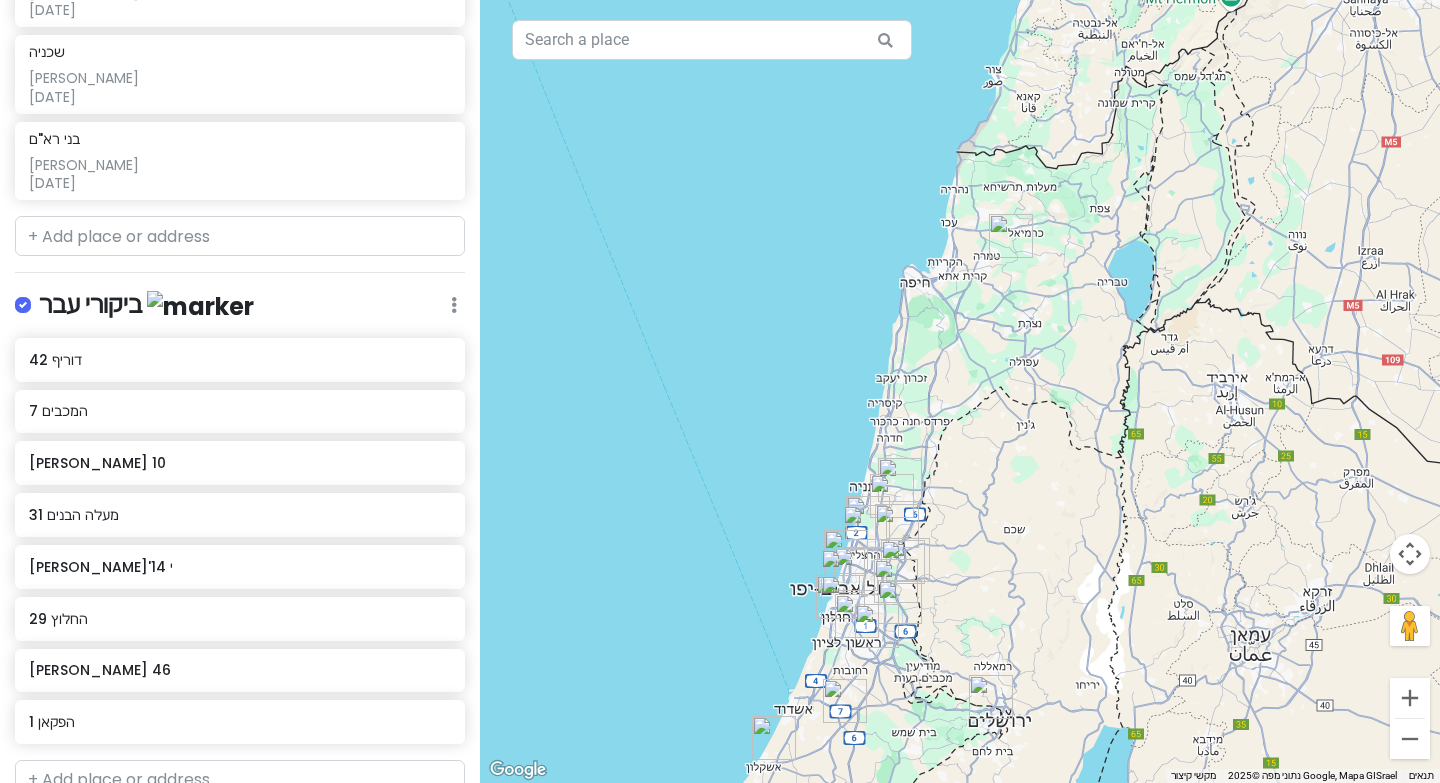 scroll, scrollTop: 1499, scrollLeft: 0, axis: vertical 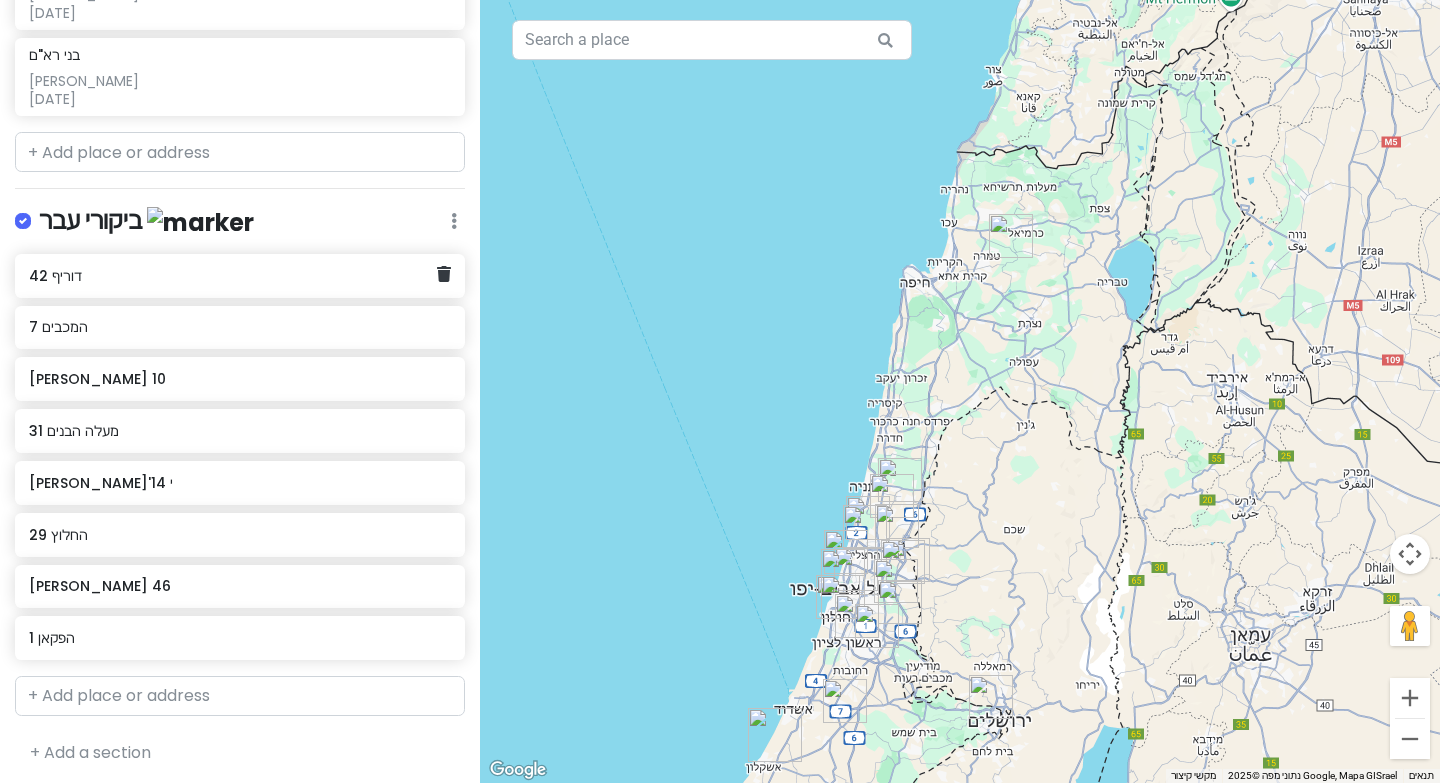 click on "דוריף 42" at bounding box center (232, 276) 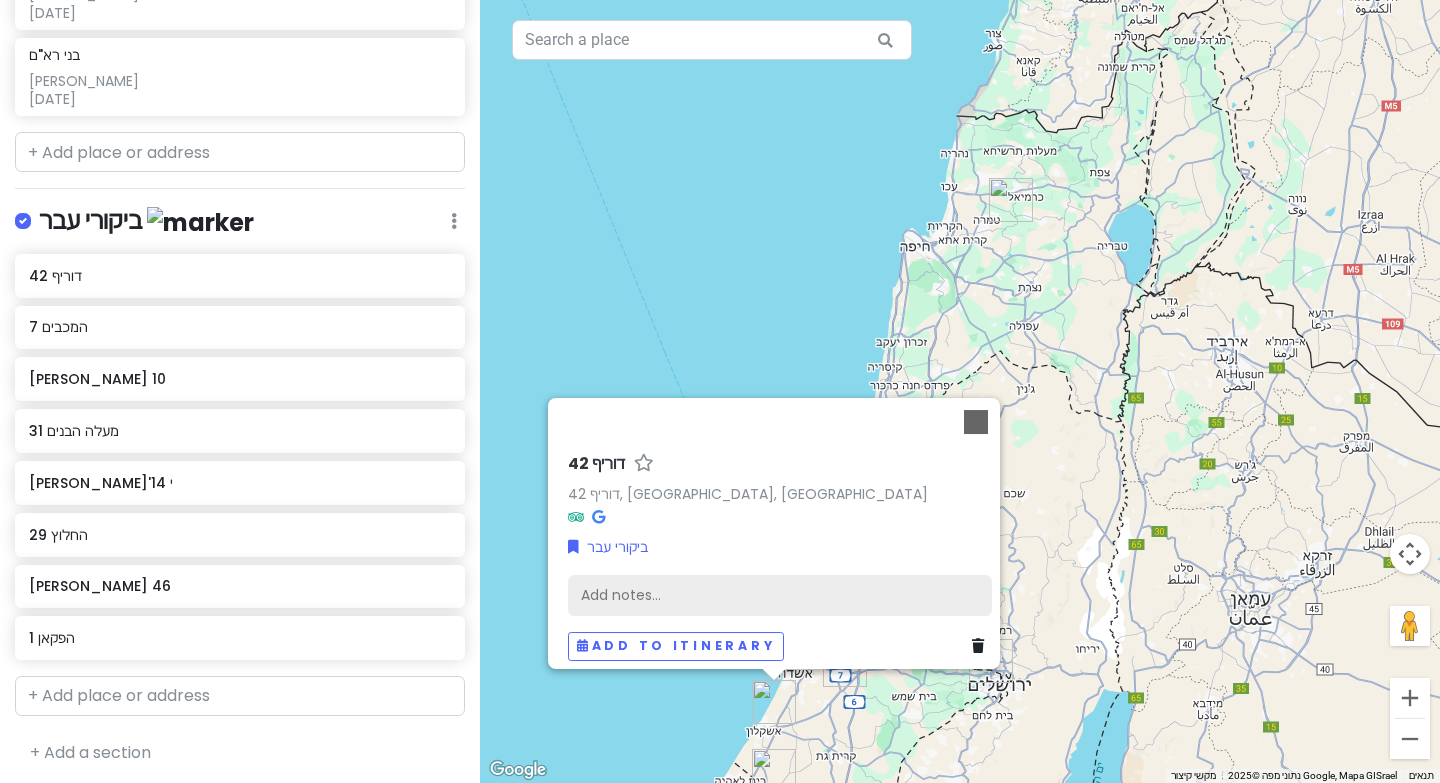 click on "Add notes..." at bounding box center [780, 595] 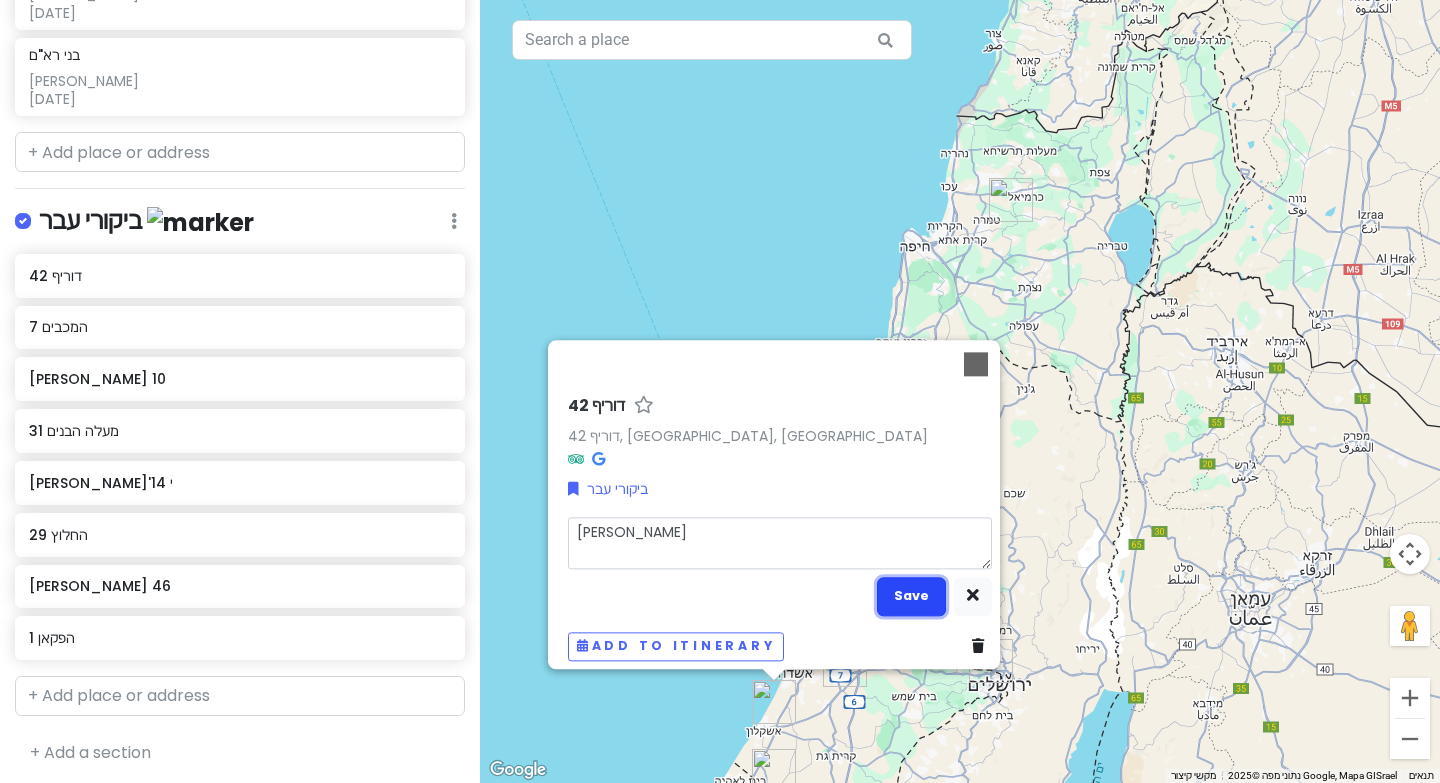 click on "Save" at bounding box center (911, 596) 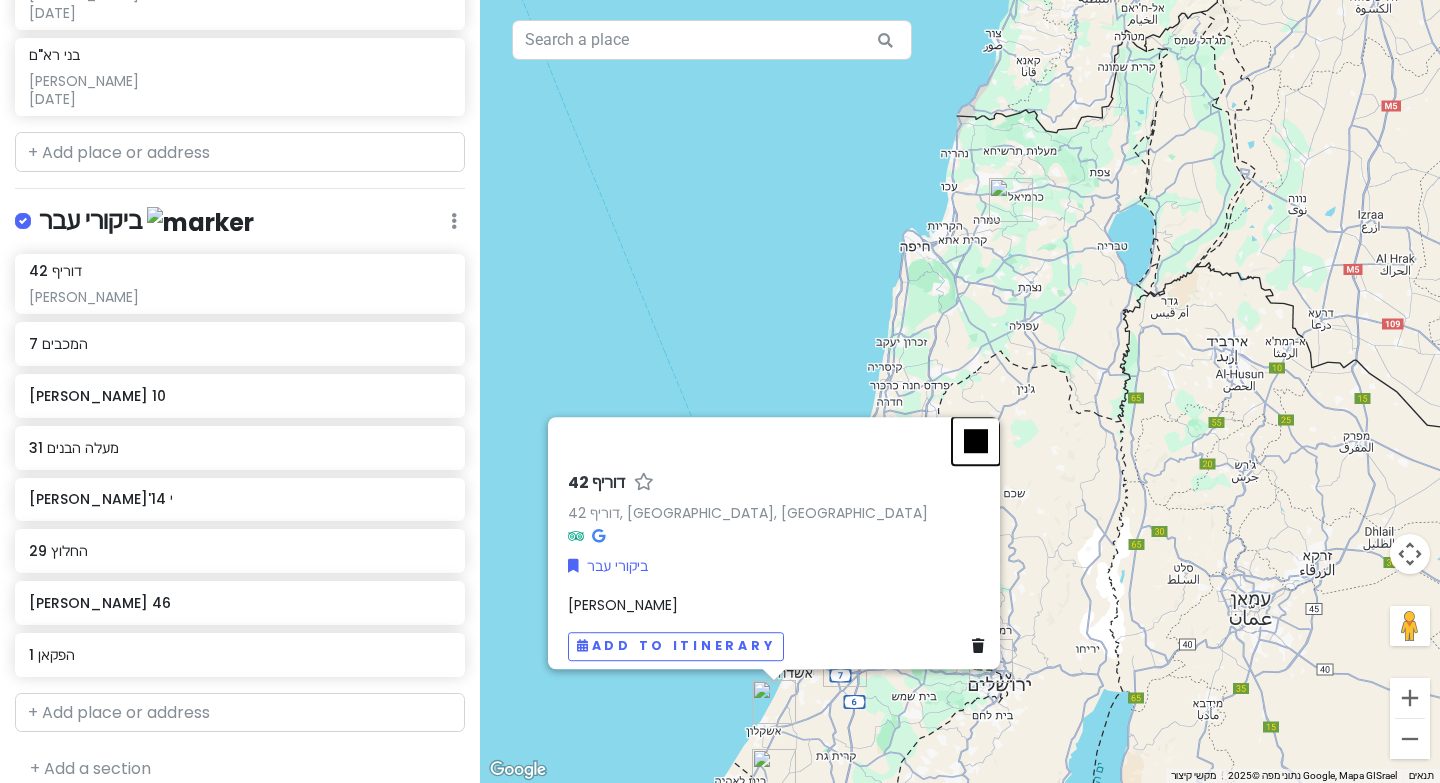 click at bounding box center (976, 441) 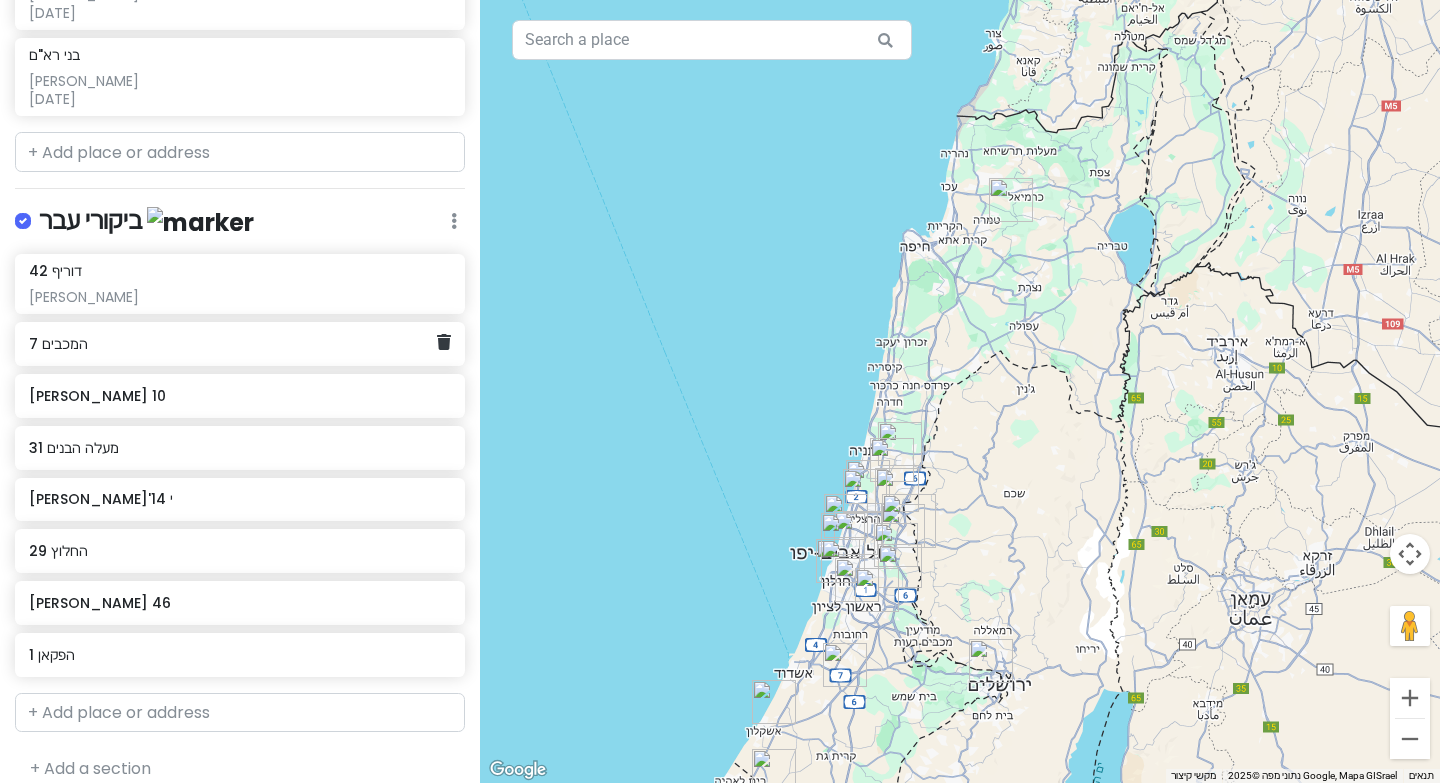 click on "המכבים 7" at bounding box center [232, 344] 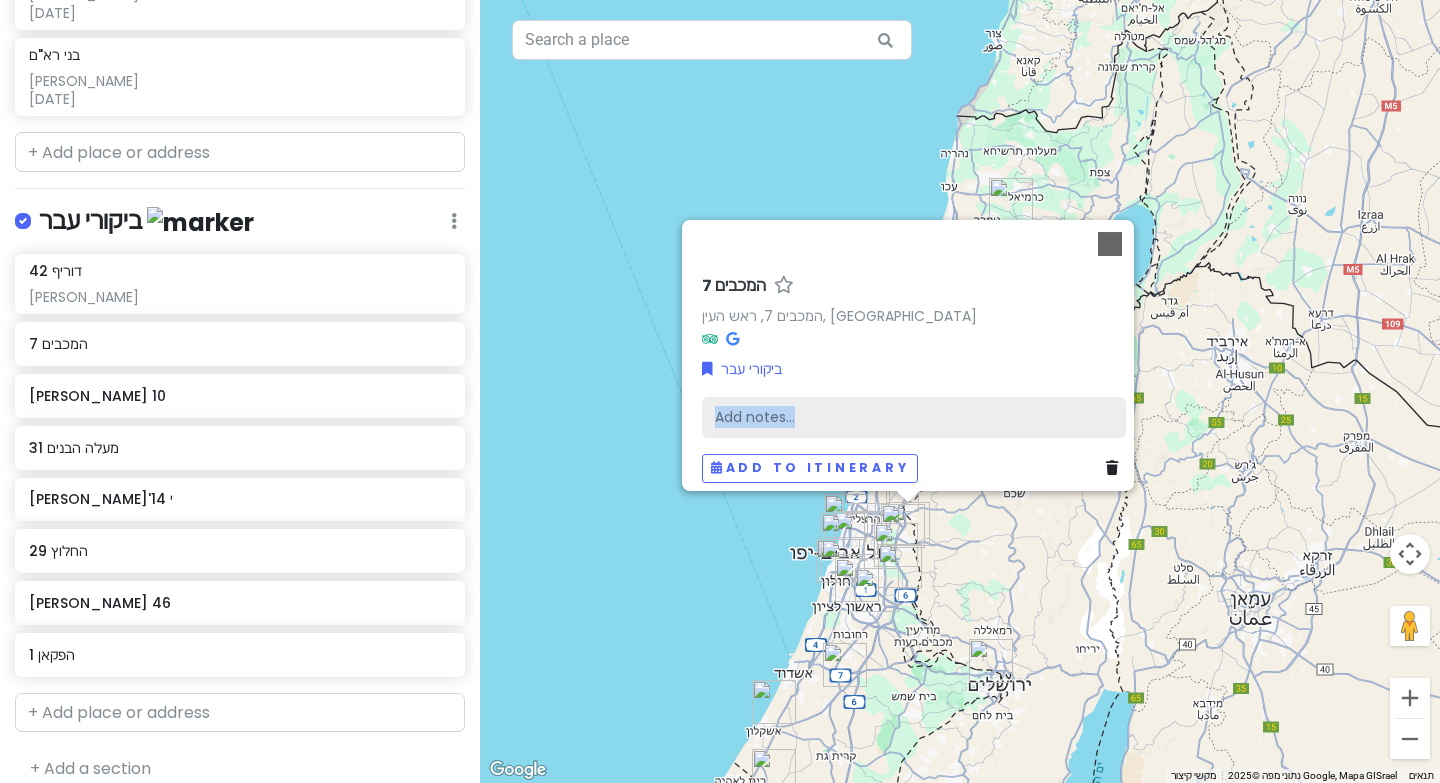 click on "Add notes..." at bounding box center (914, 417) 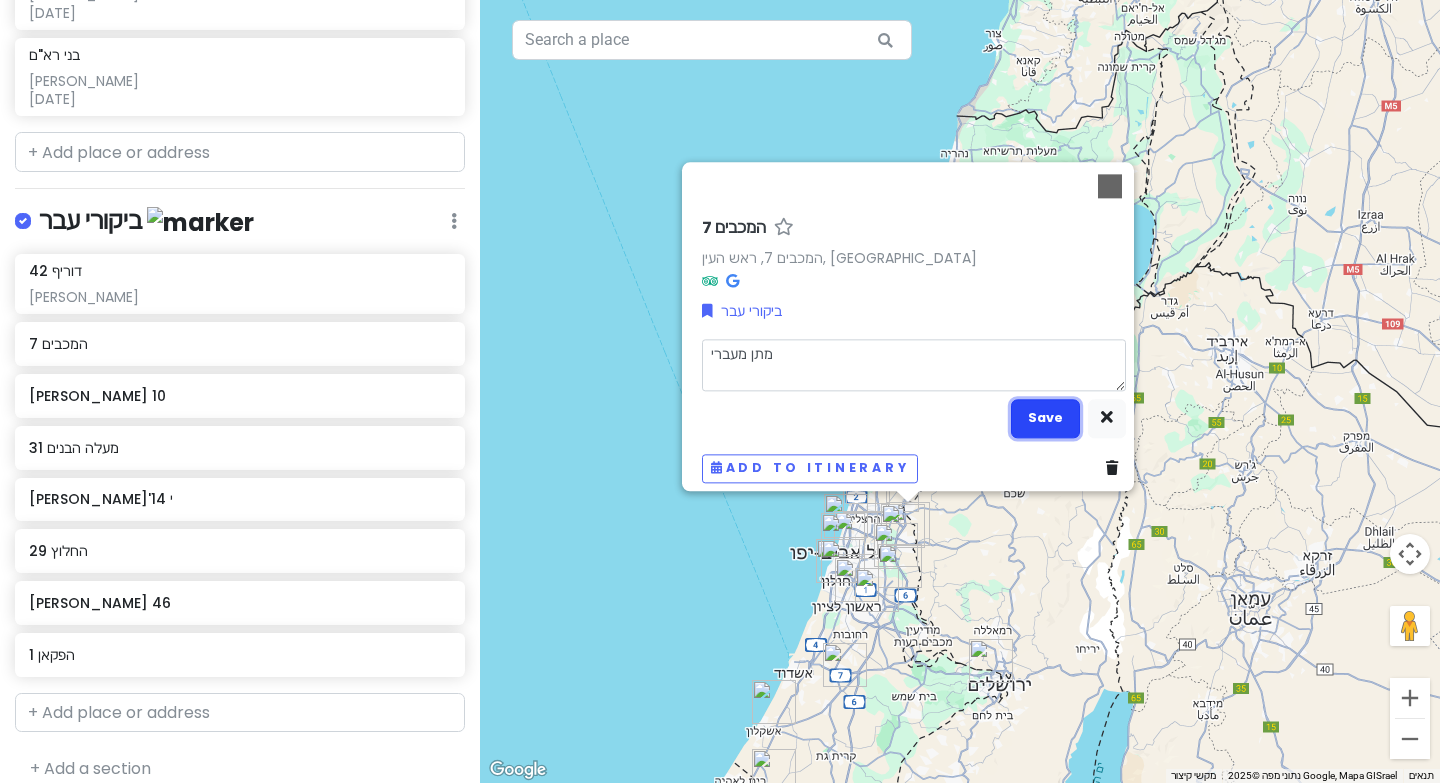 click on "Save" at bounding box center (1045, 418) 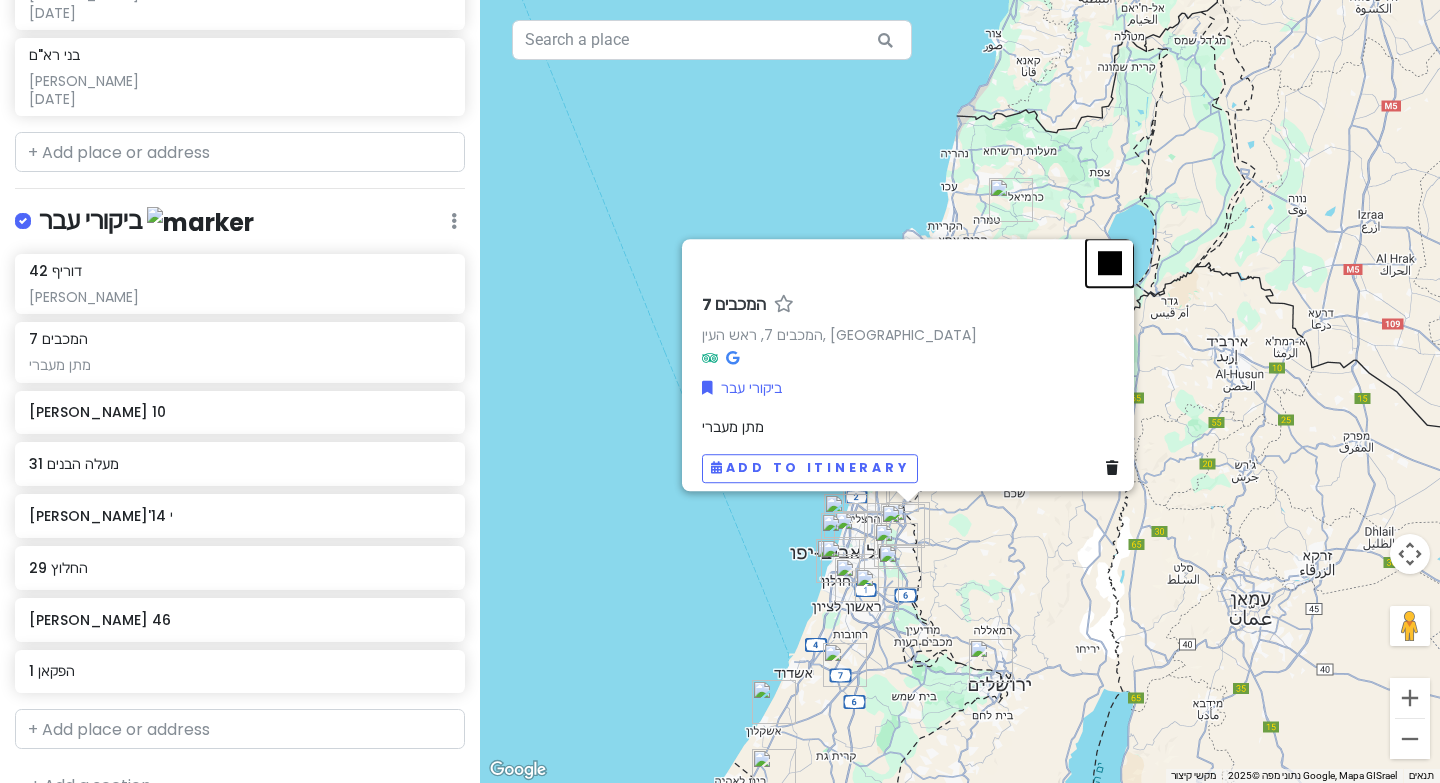 click at bounding box center (1110, 263) 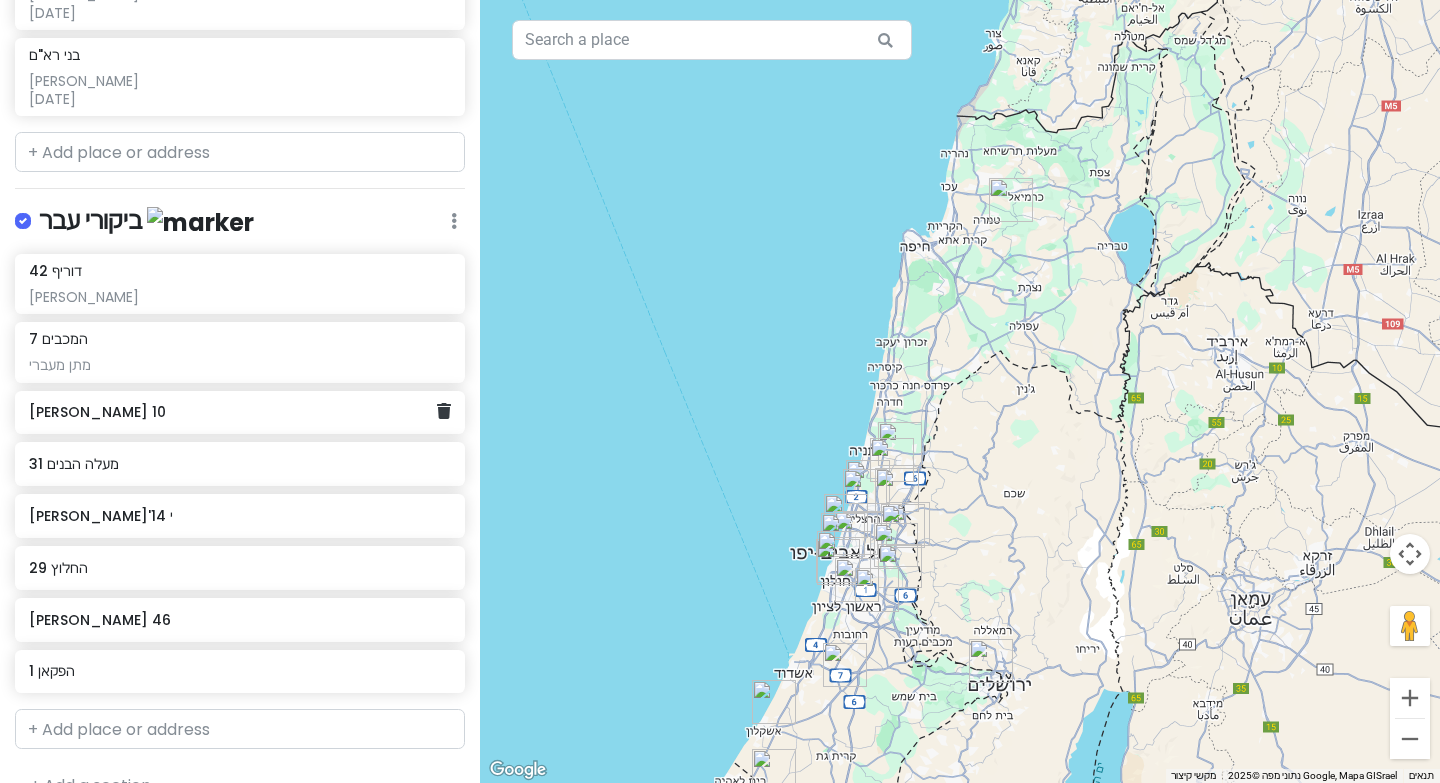 click on "[PERSON_NAME] 10" at bounding box center [232, 412] 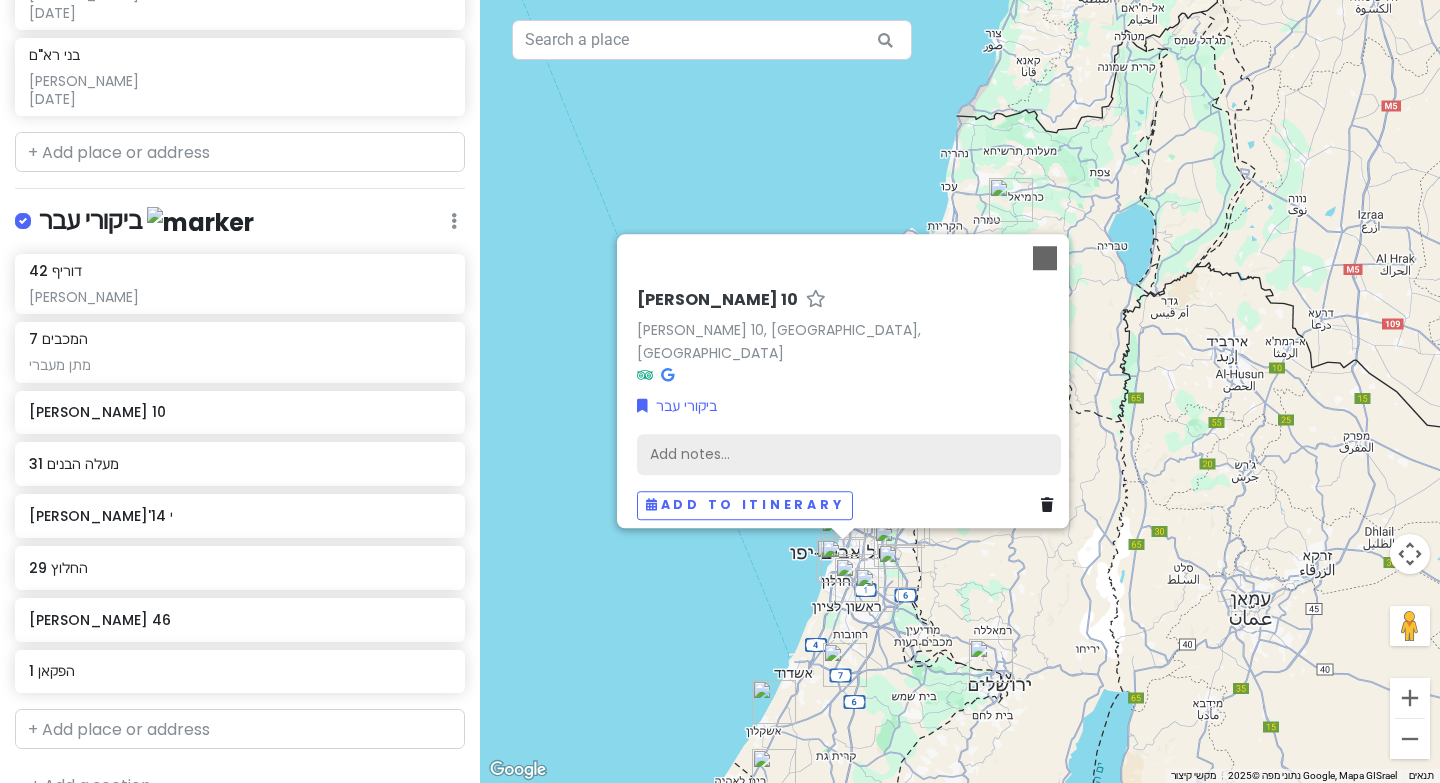 click on "Add notes..." at bounding box center (849, 454) 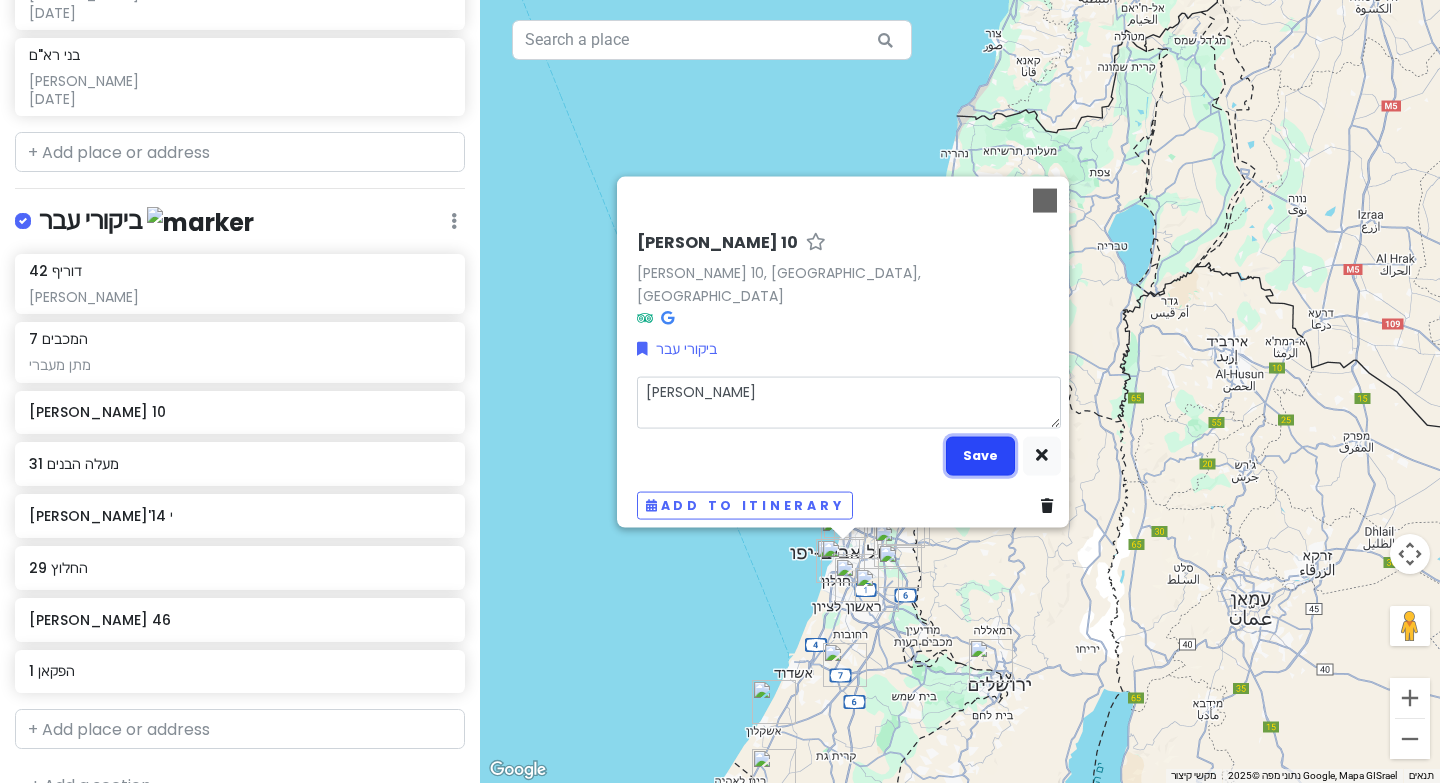 click on "Save" at bounding box center [980, 455] 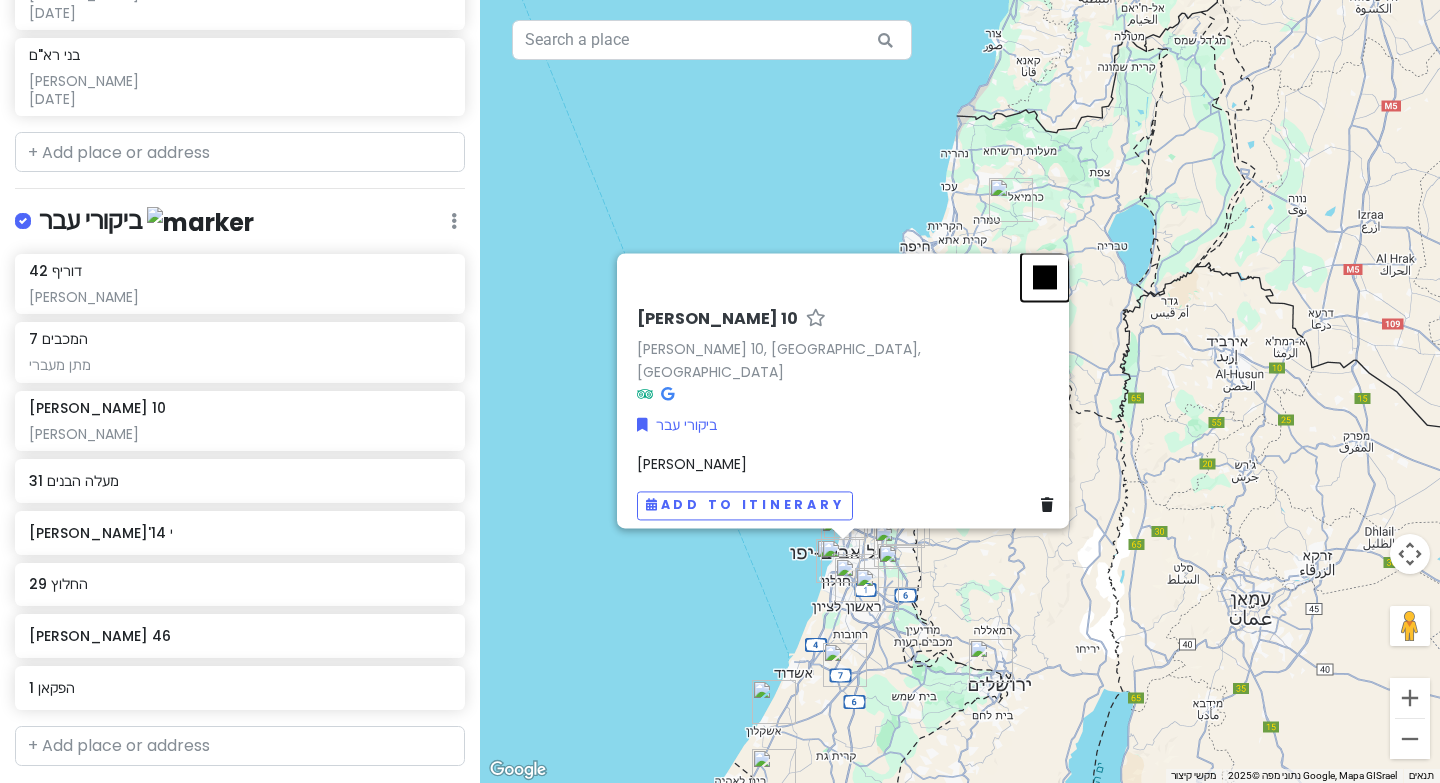 click at bounding box center [1045, 277] 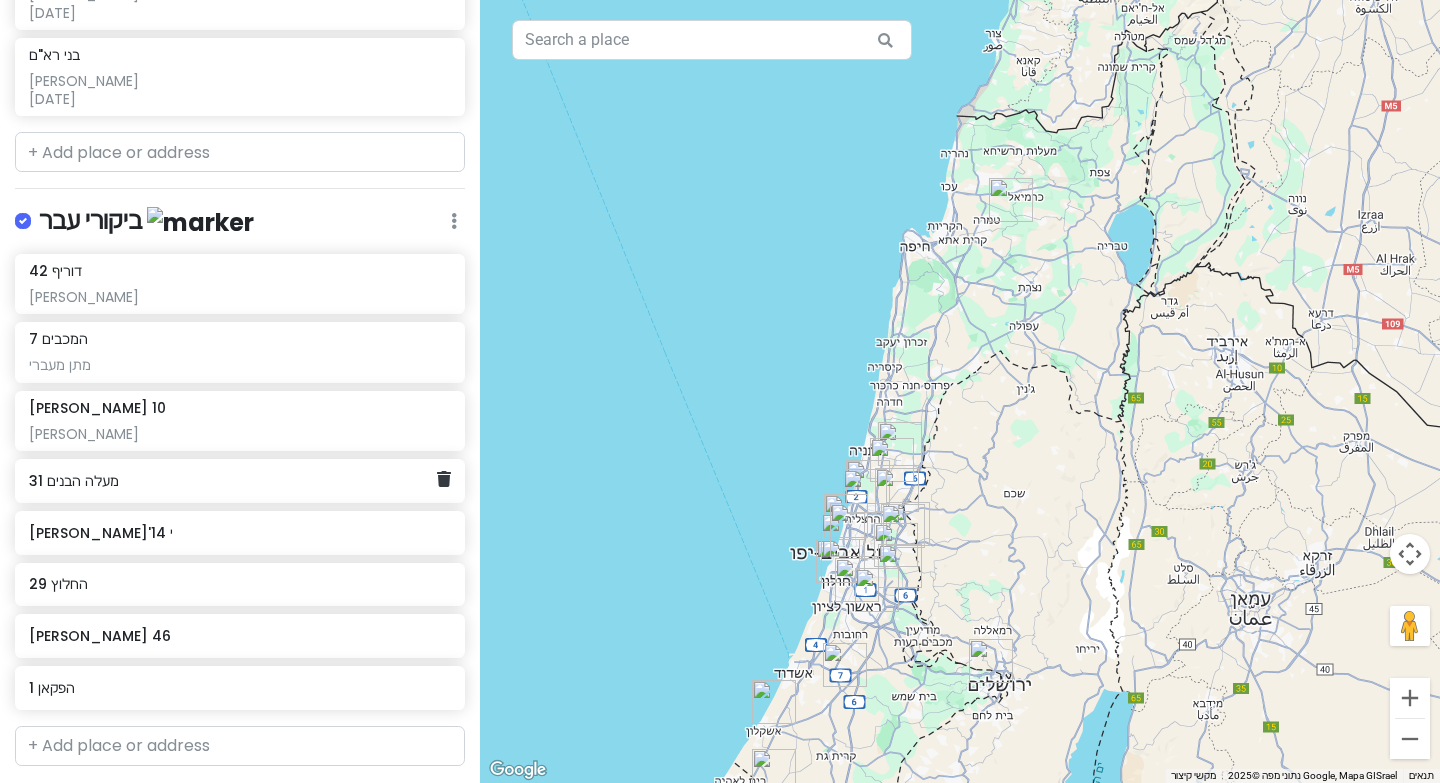 click on "מעלה הבנים 31" at bounding box center [232, 481] 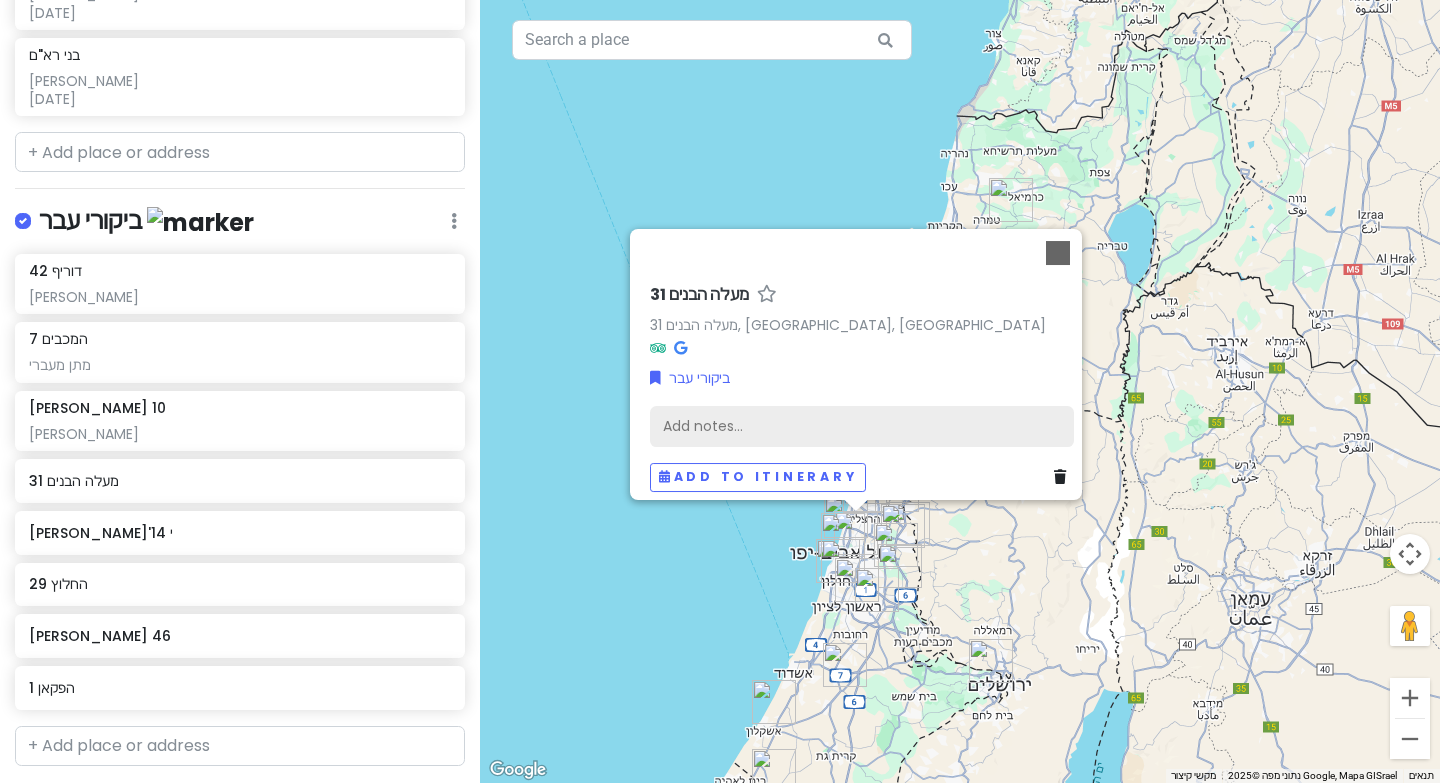 click on "Add notes..." at bounding box center [862, 426] 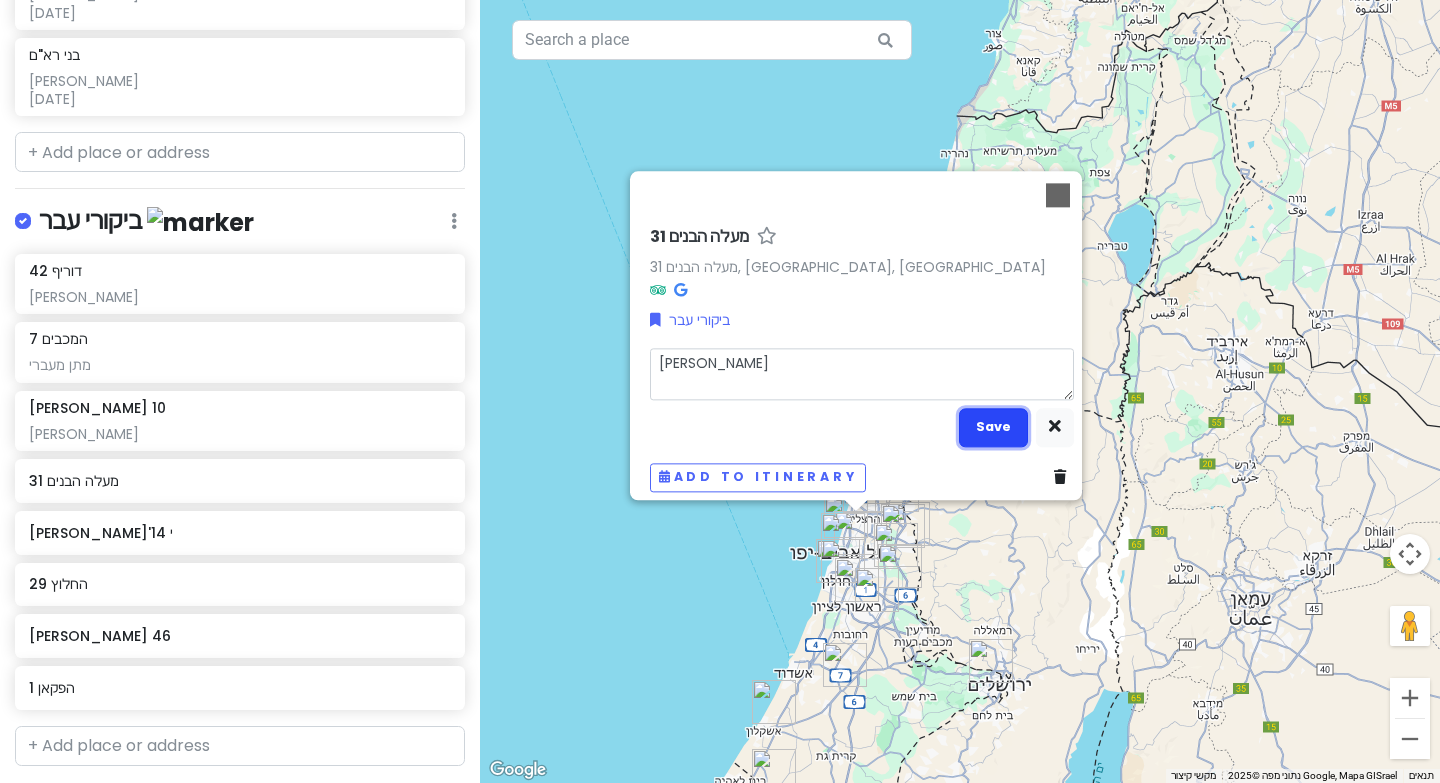 click on "Save" at bounding box center [993, 427] 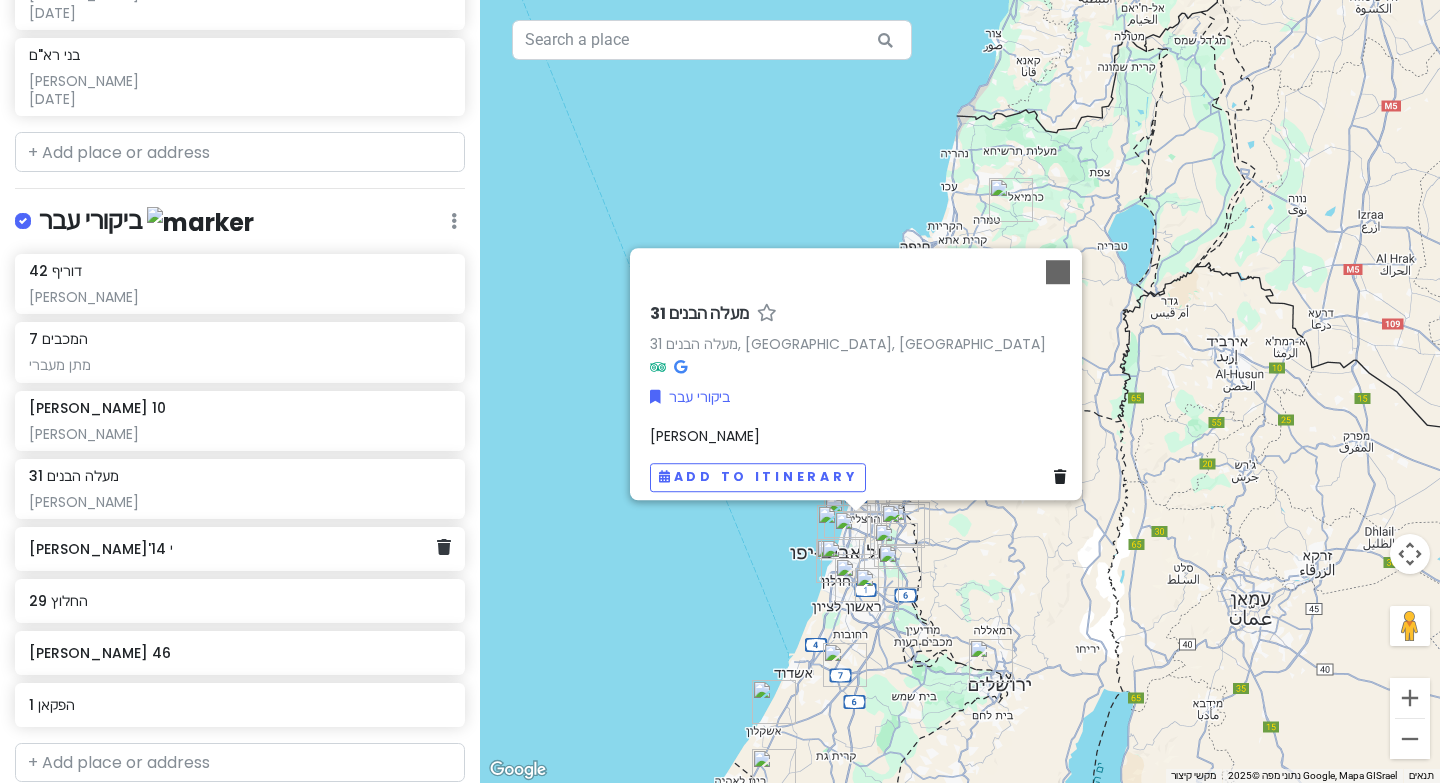 click on "[PERSON_NAME]'י 14" at bounding box center [232, 549] 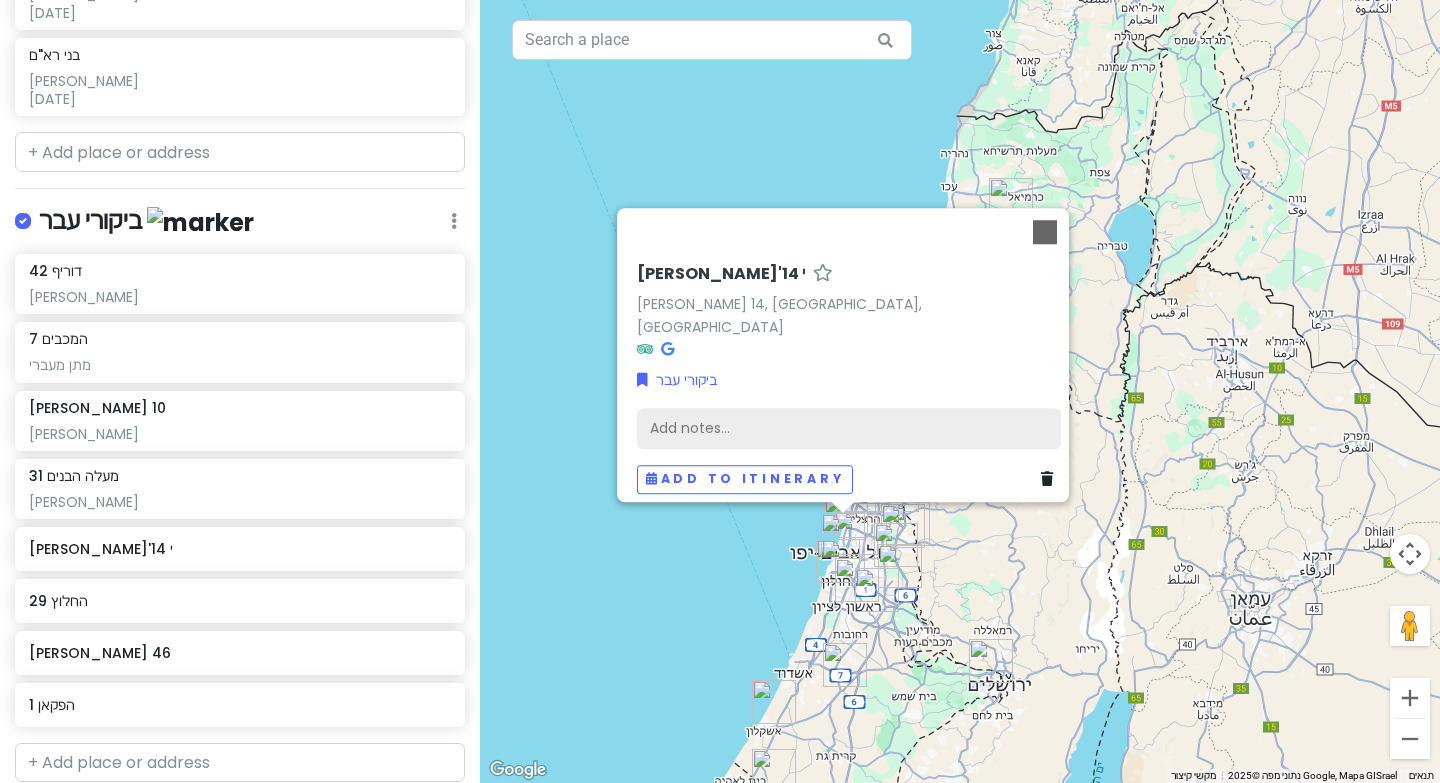 click on "Add notes..." at bounding box center (849, 428) 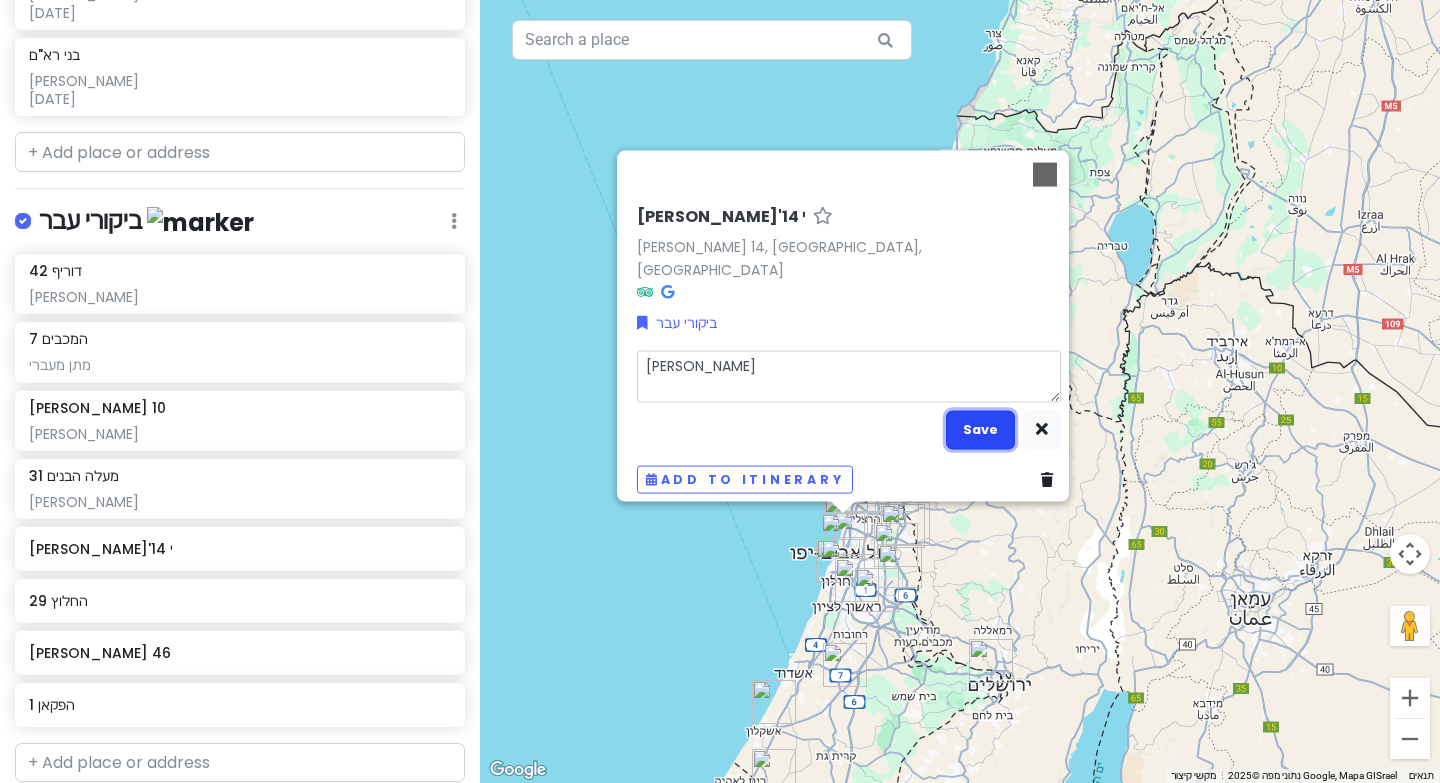 click on "Save" at bounding box center (980, 429) 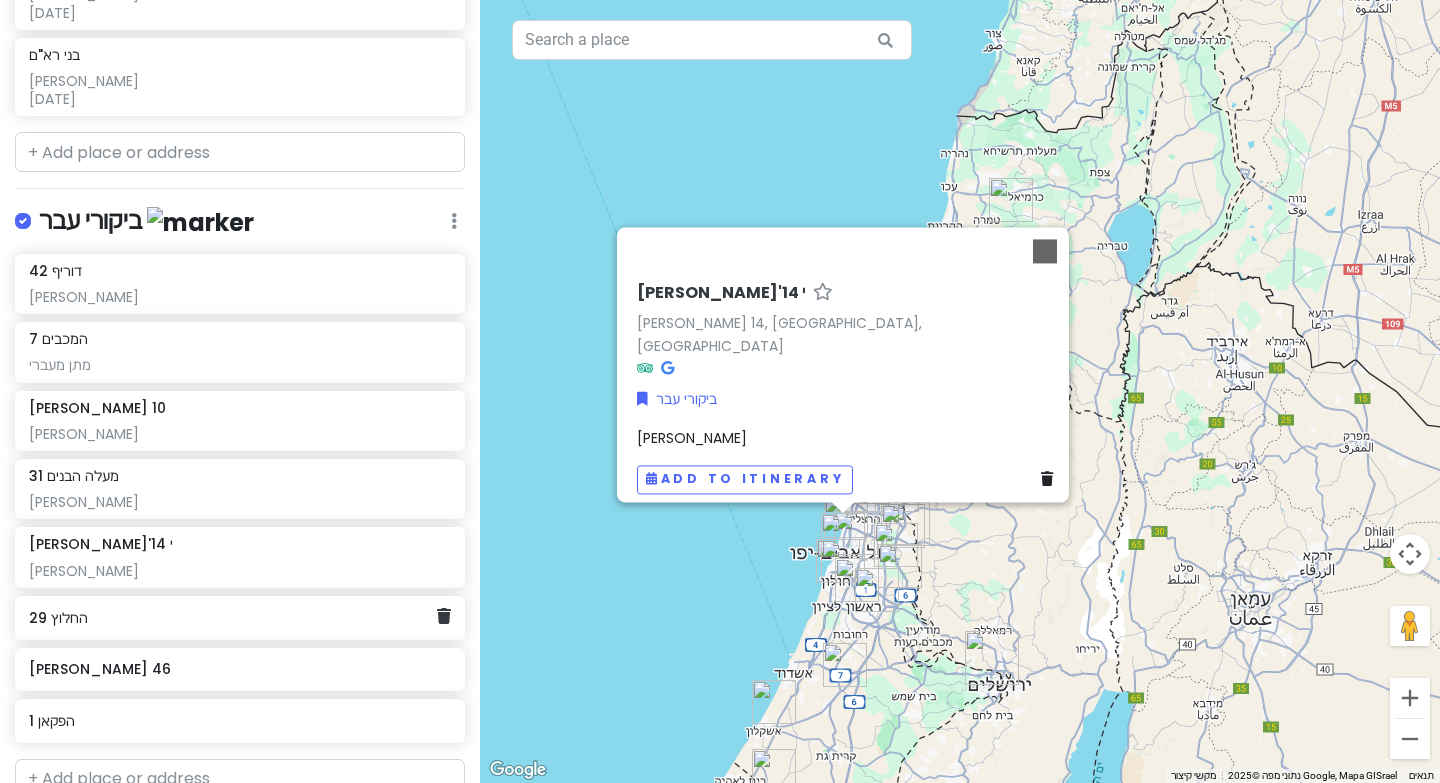 click on "החלוץ 29" at bounding box center [232, 618] 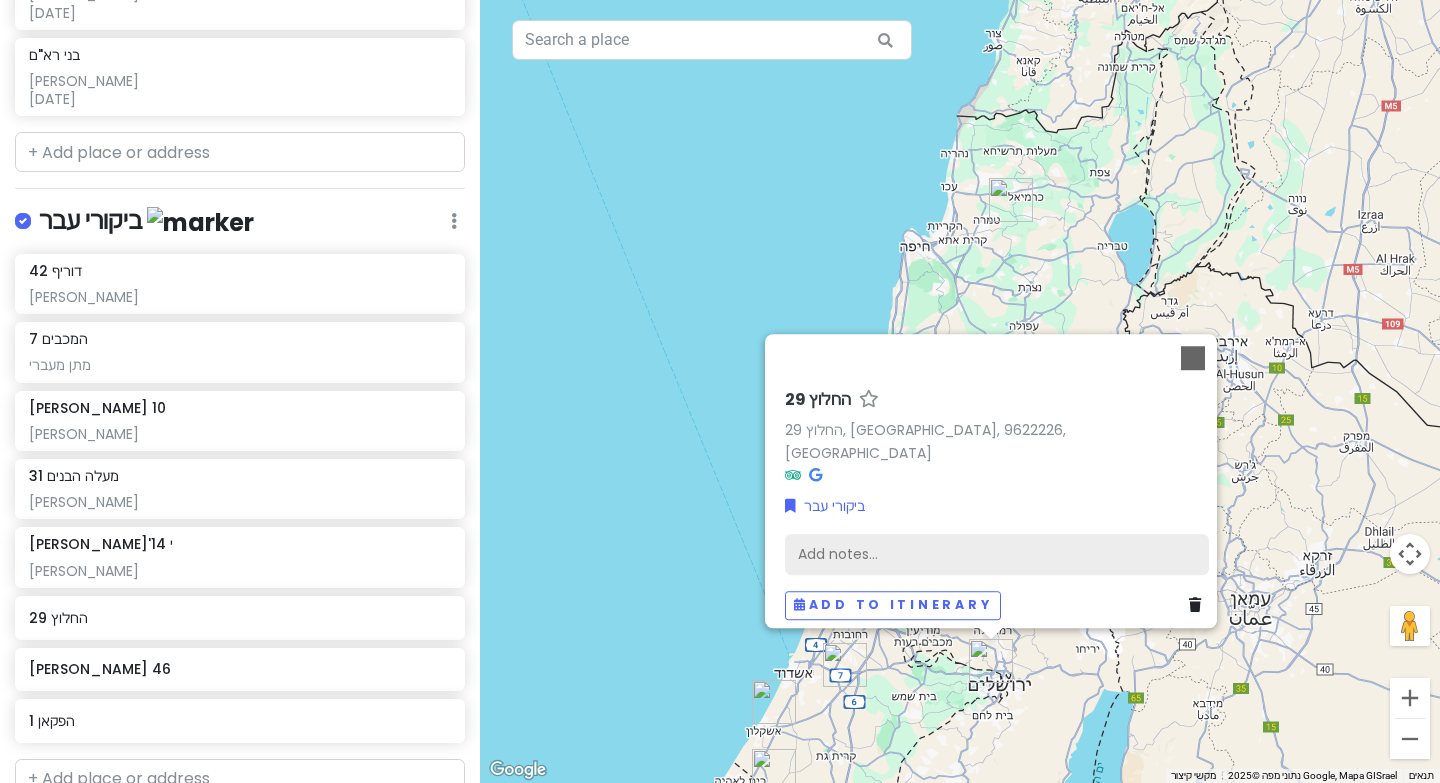 click on "Add notes..." at bounding box center (997, 554) 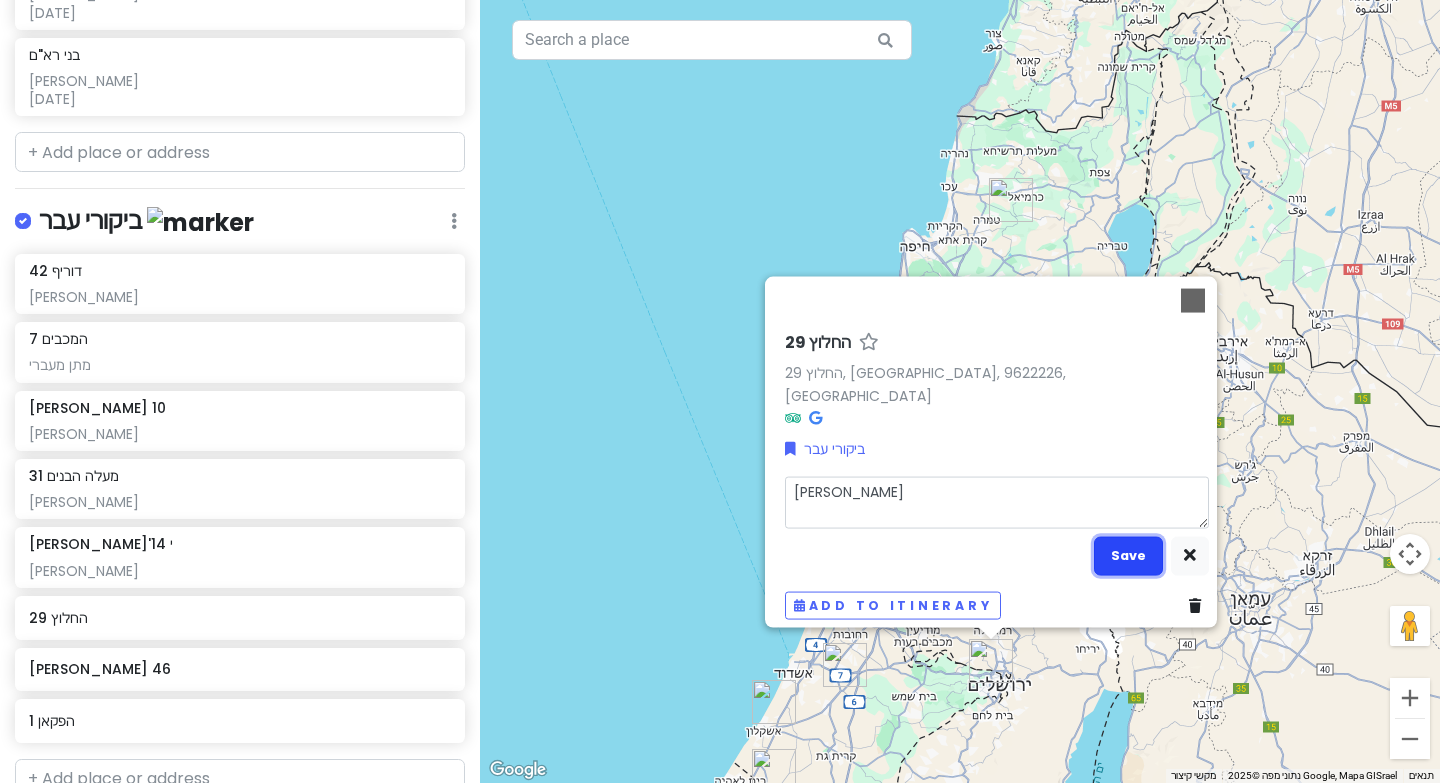 click on "Save" at bounding box center [1128, 555] 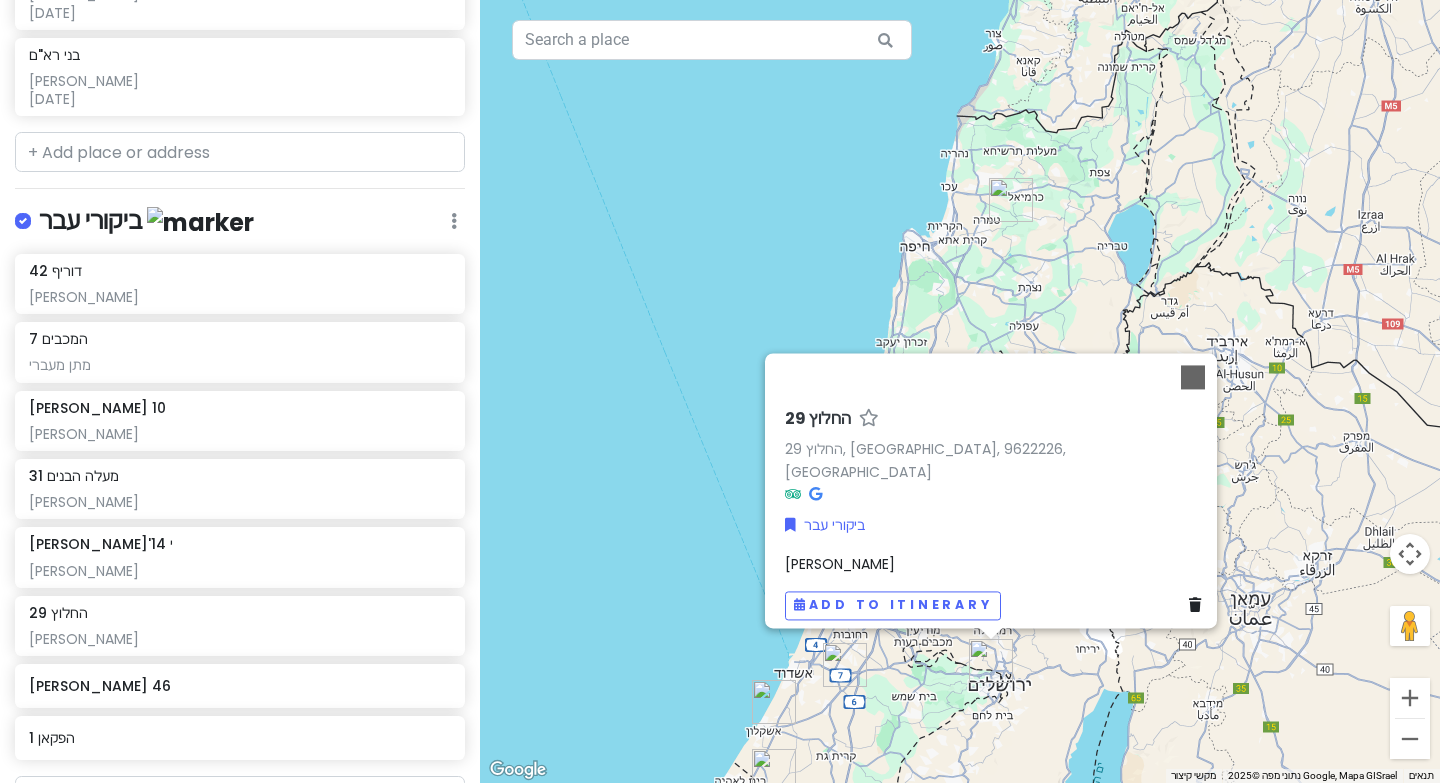 scroll, scrollTop: 1598, scrollLeft: 0, axis: vertical 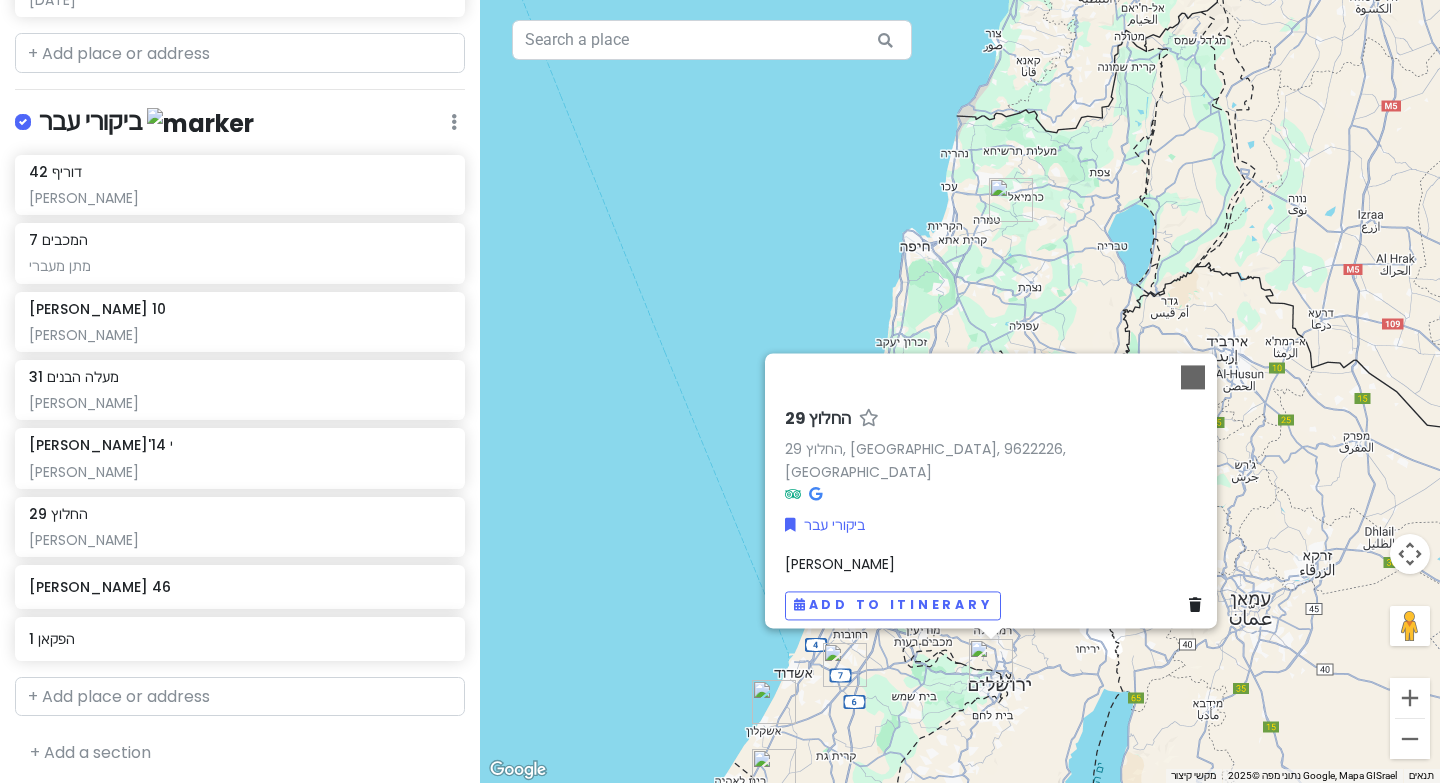 click on "[PERSON_NAME] 46" at bounding box center (239, 587) 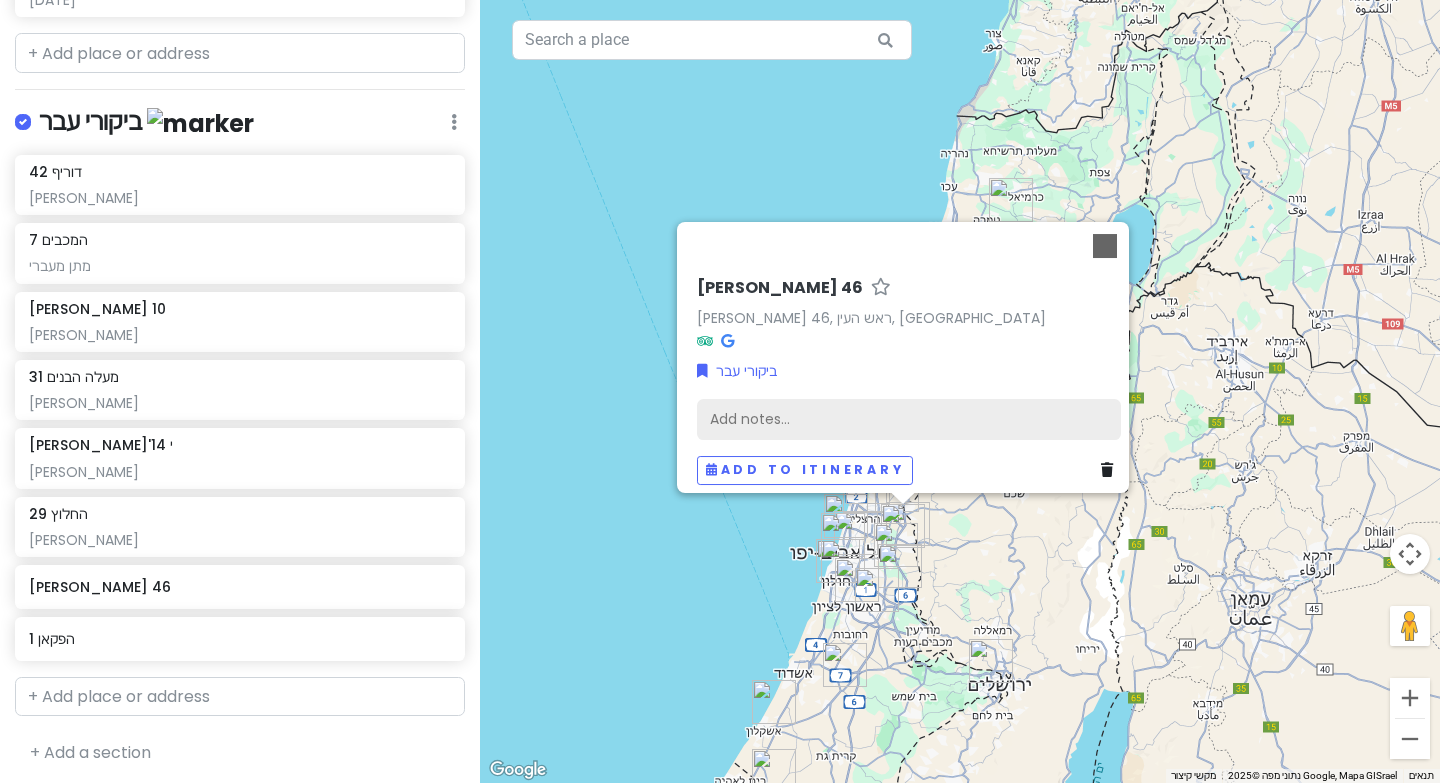 click on "Add notes..." at bounding box center (909, 419) 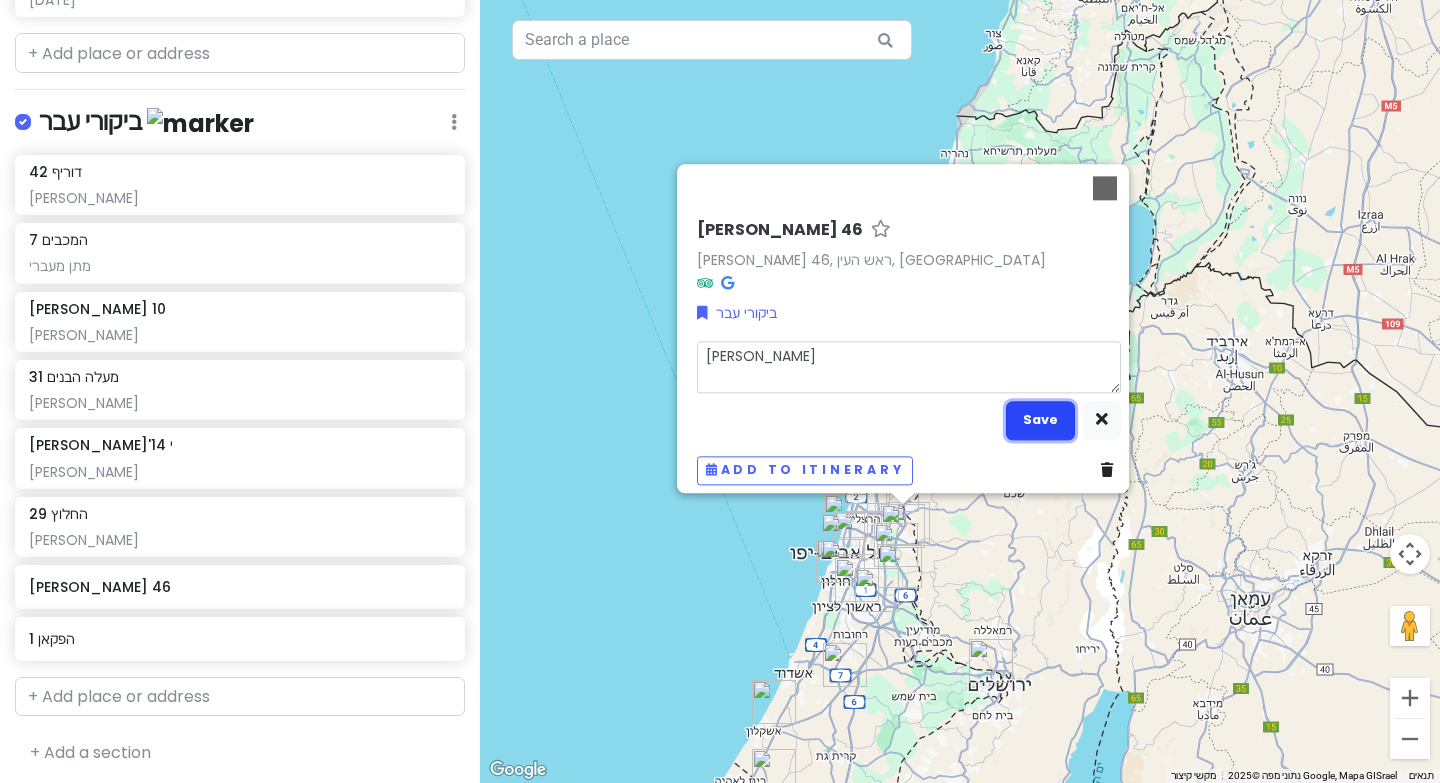 click on "Save" at bounding box center (1040, 420) 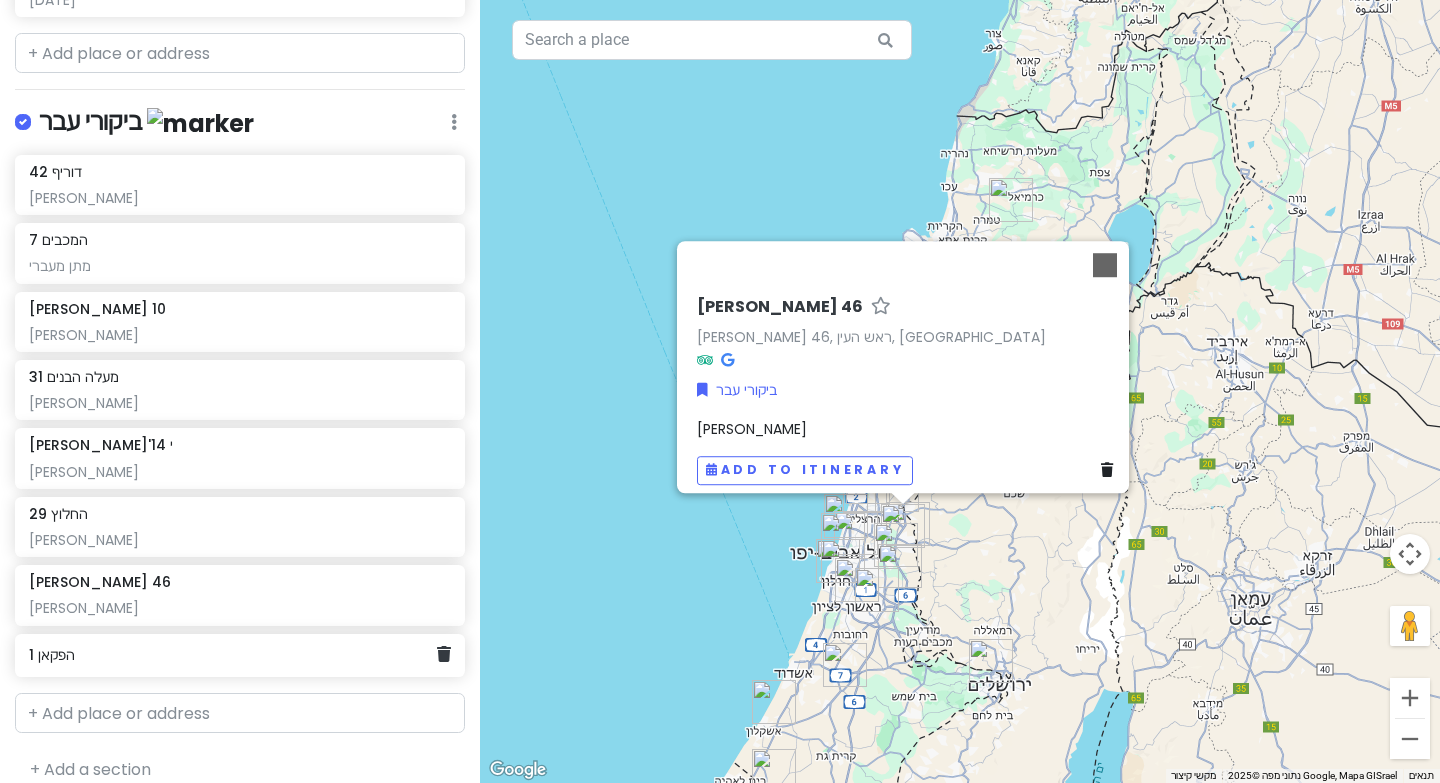 click on "הפקאן 1" at bounding box center [232, 655] 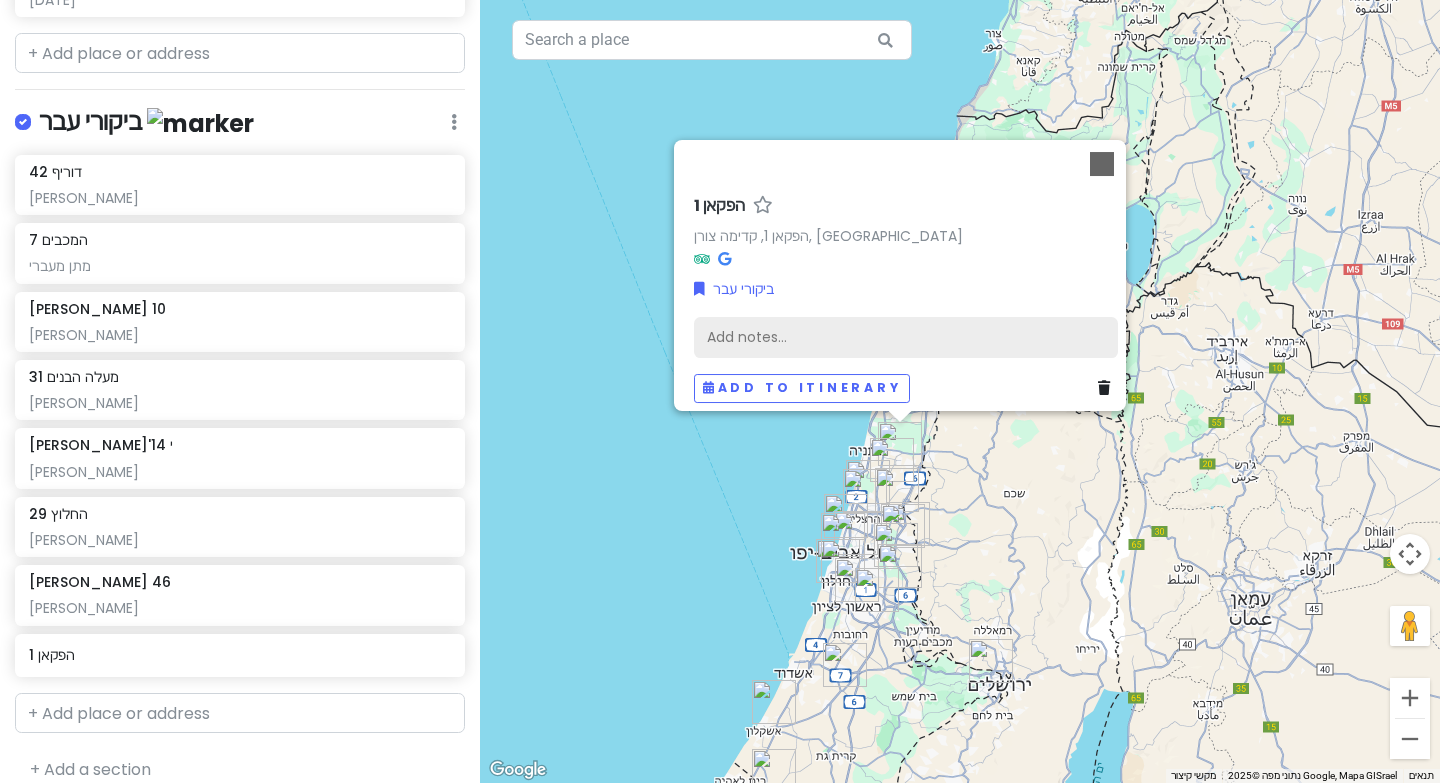 click on "Add notes..." at bounding box center [906, 337] 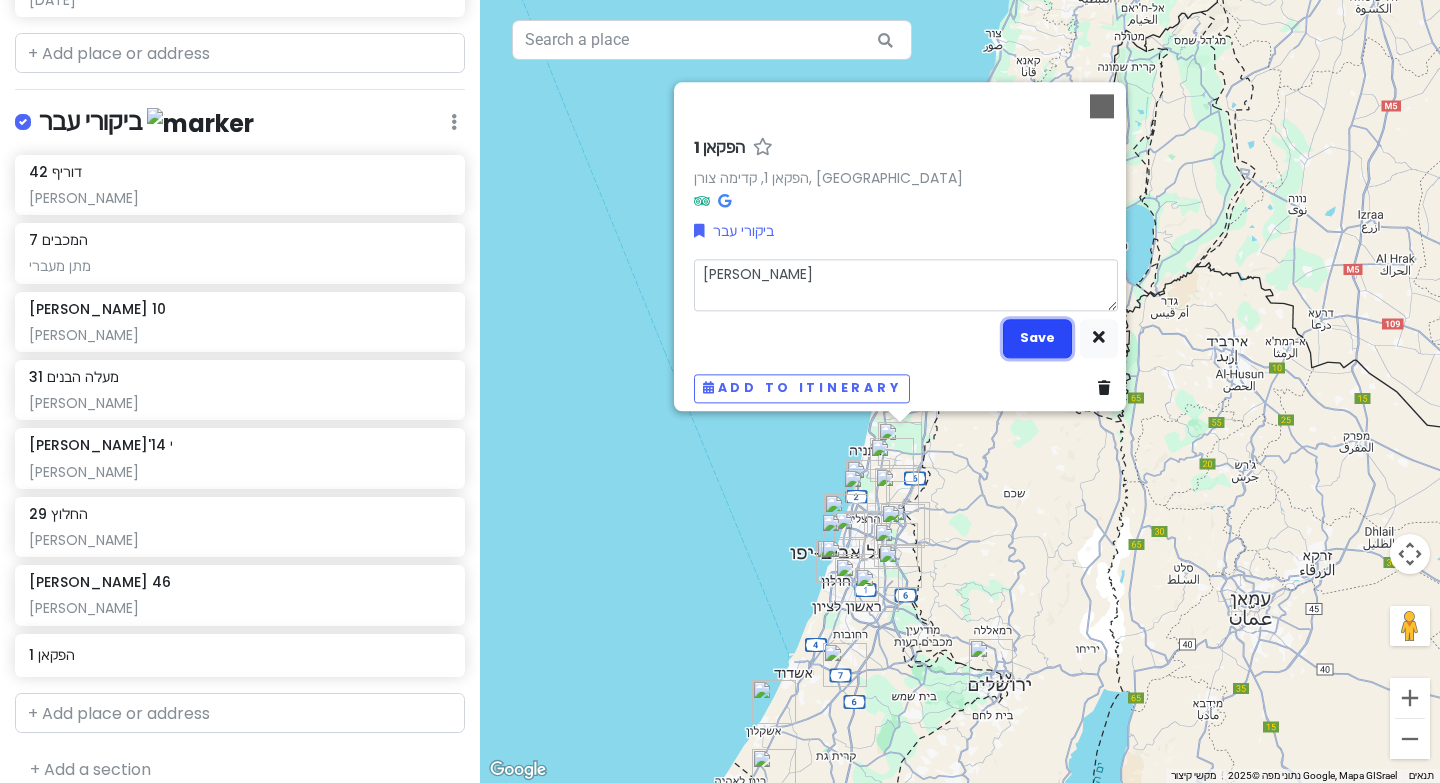 click on "Save" at bounding box center [1037, 338] 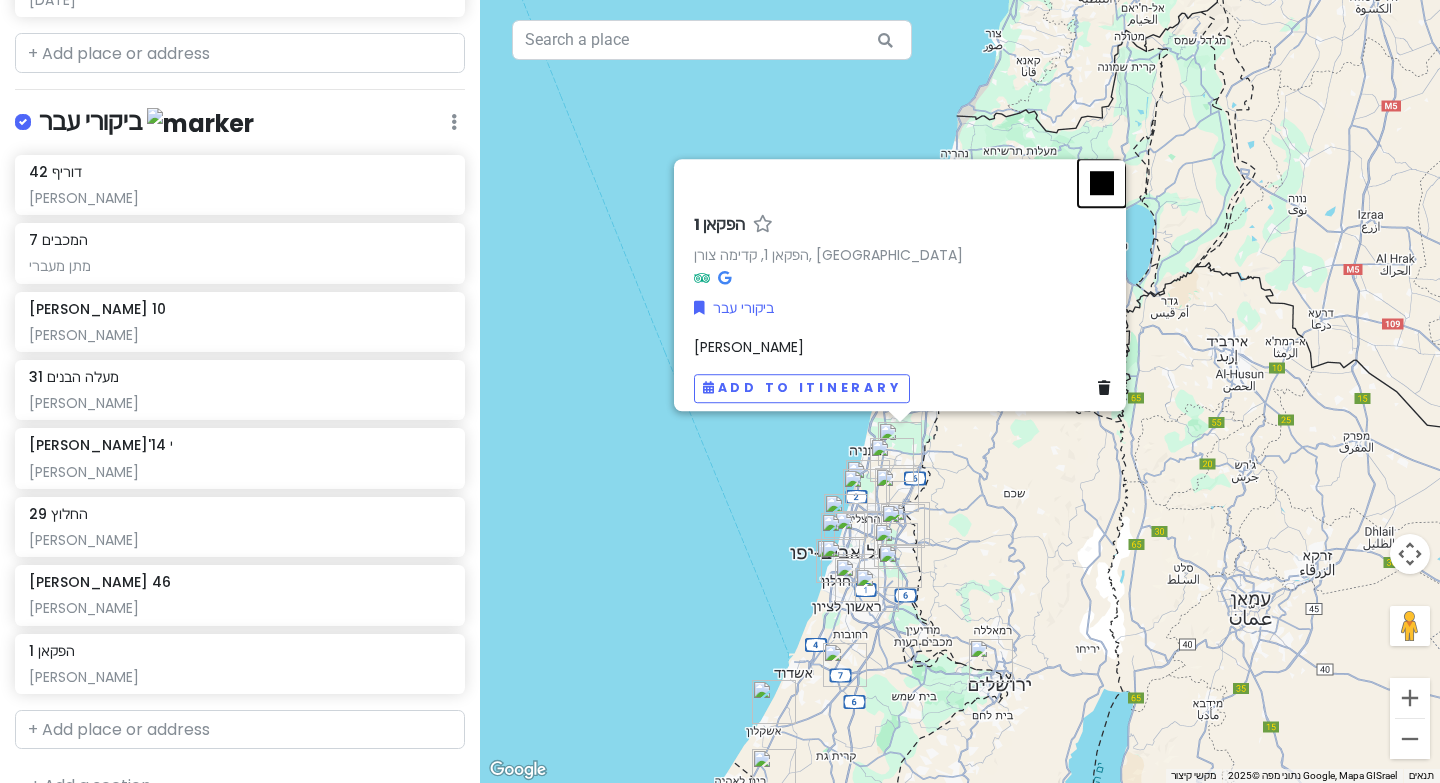 click at bounding box center [1102, 183] 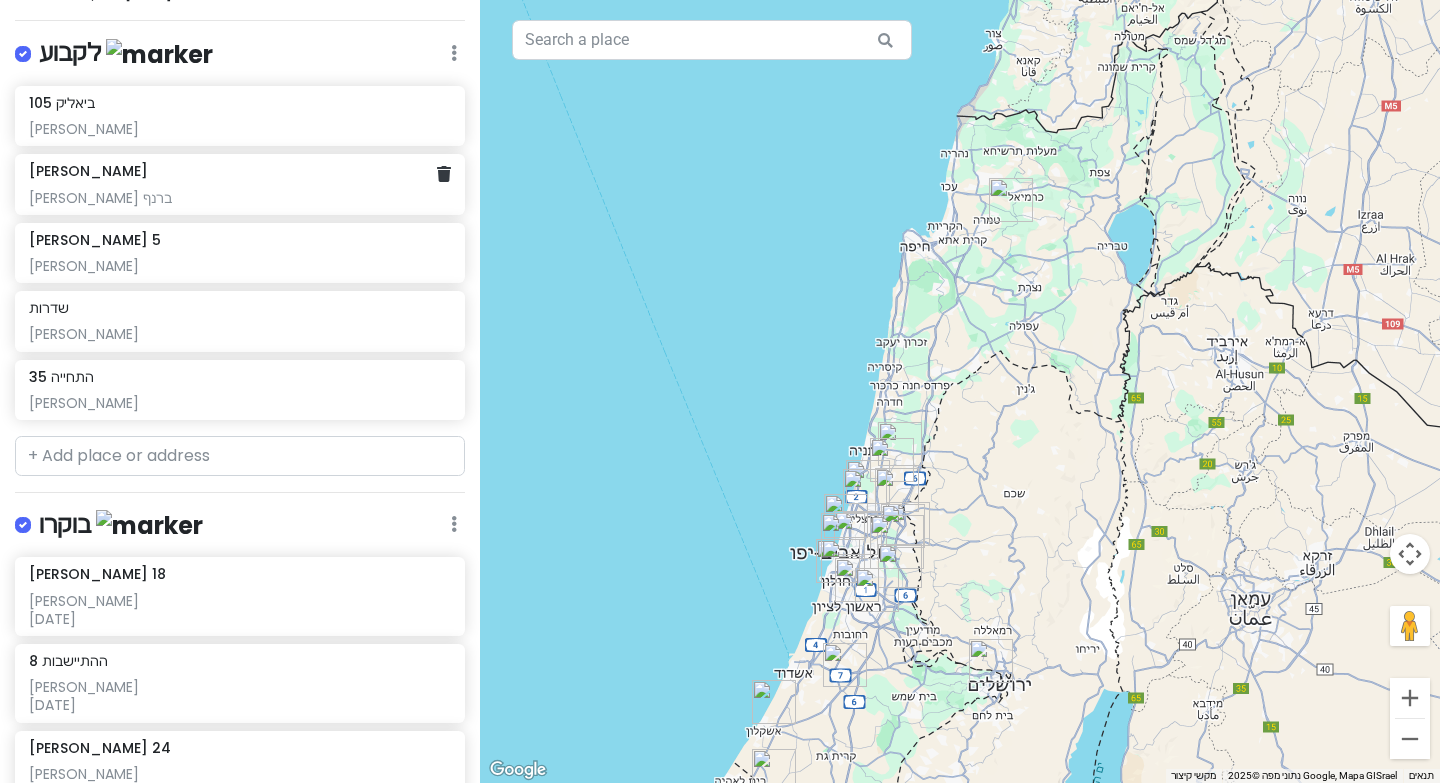scroll, scrollTop: 242, scrollLeft: 0, axis: vertical 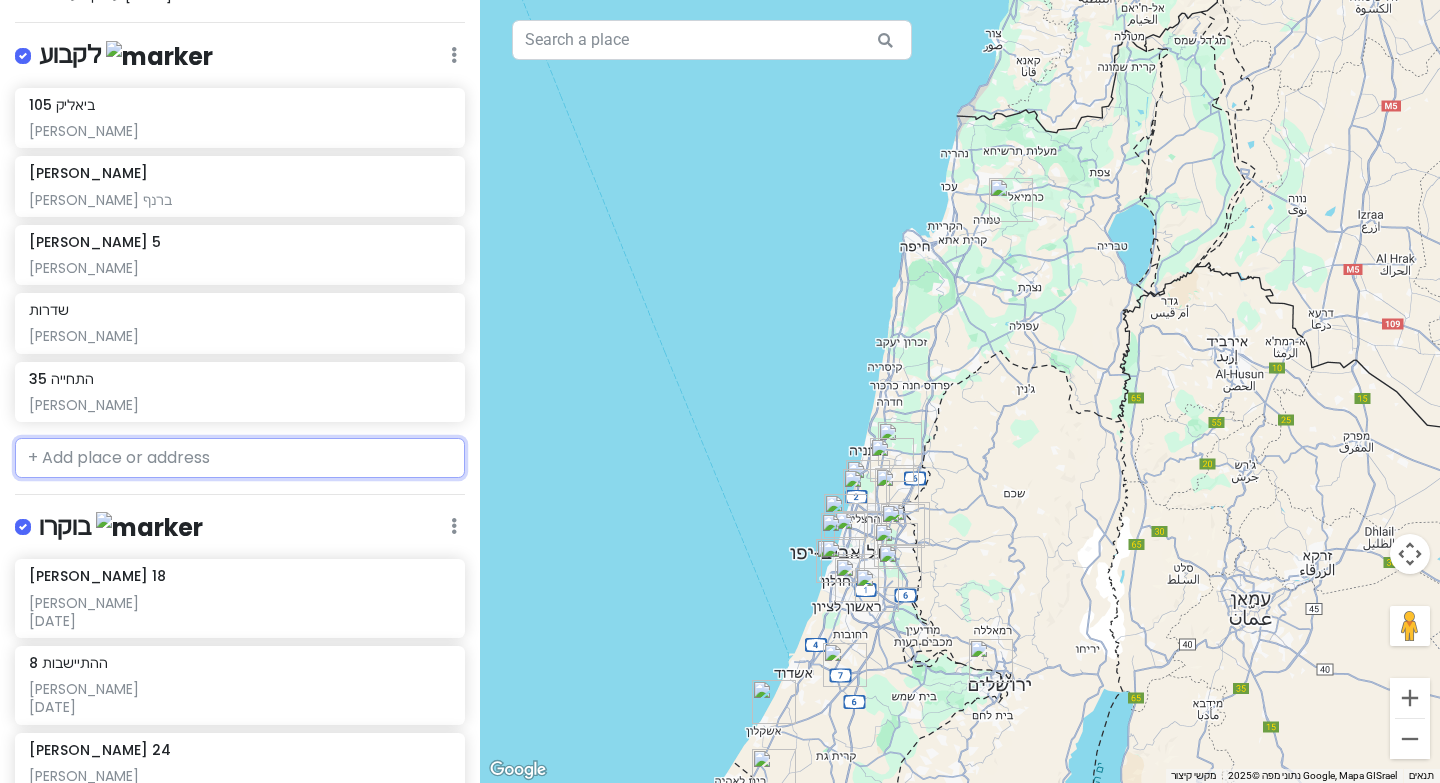click at bounding box center (240, 458) 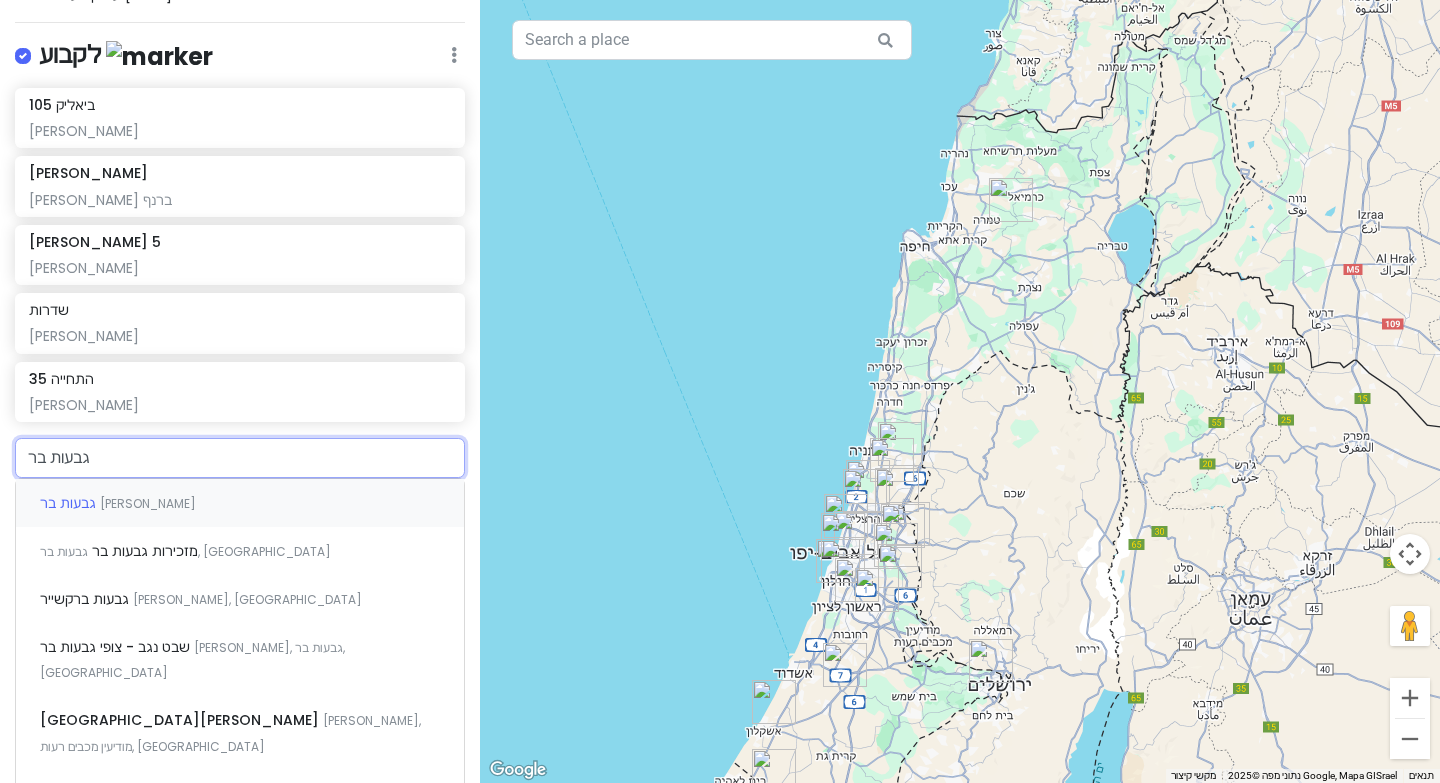 click on "גבעות בר   [PERSON_NAME]" at bounding box center [240, 503] 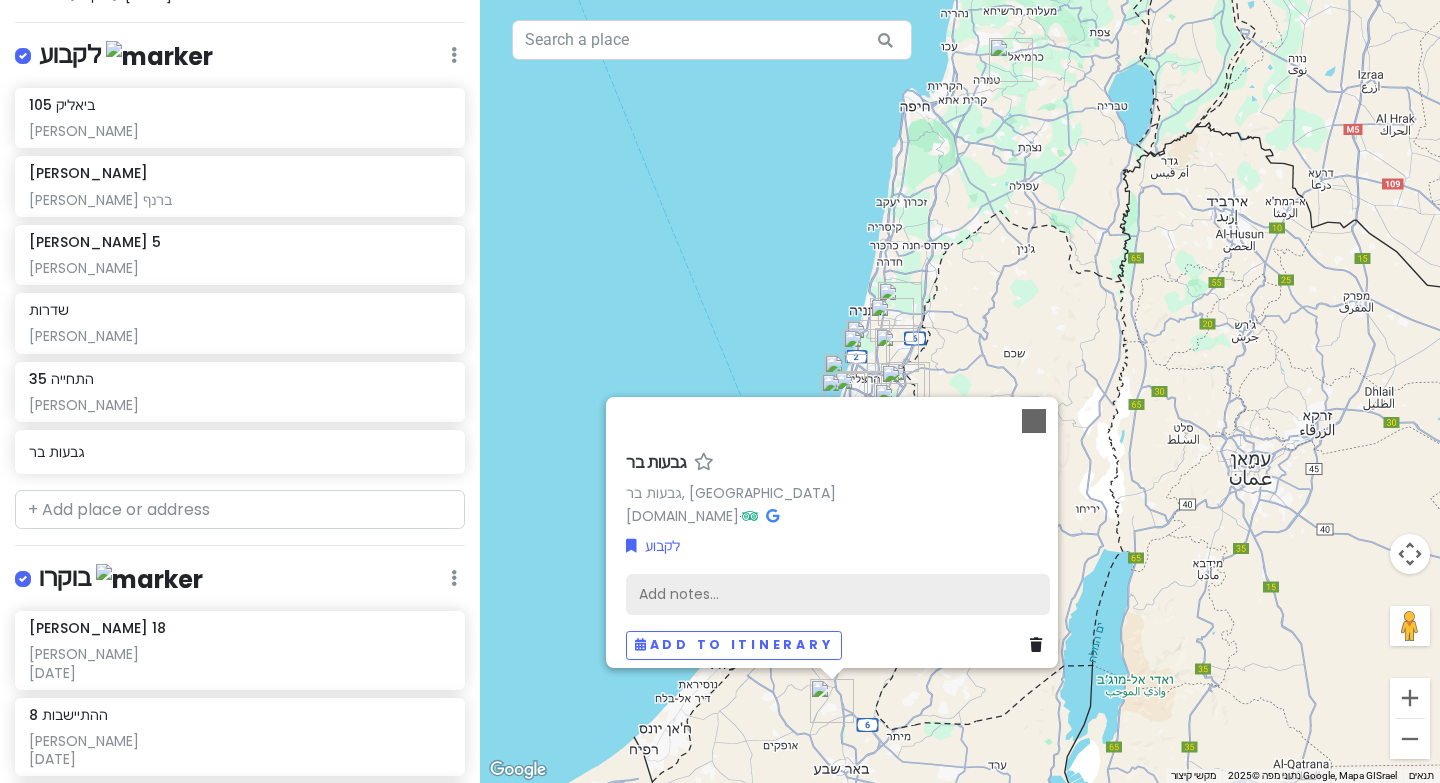 click on "Add notes..." at bounding box center (838, 594) 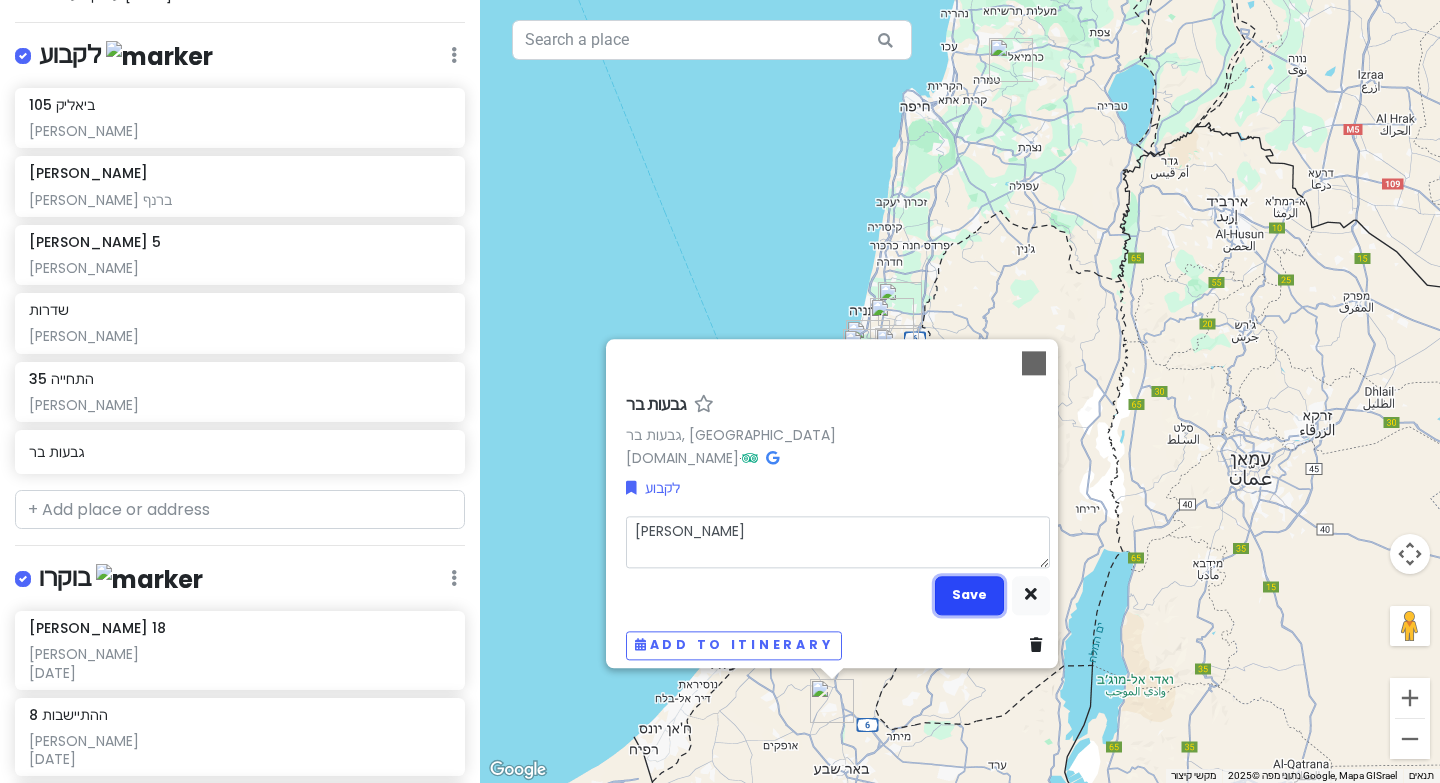 click on "Save" at bounding box center (969, 595) 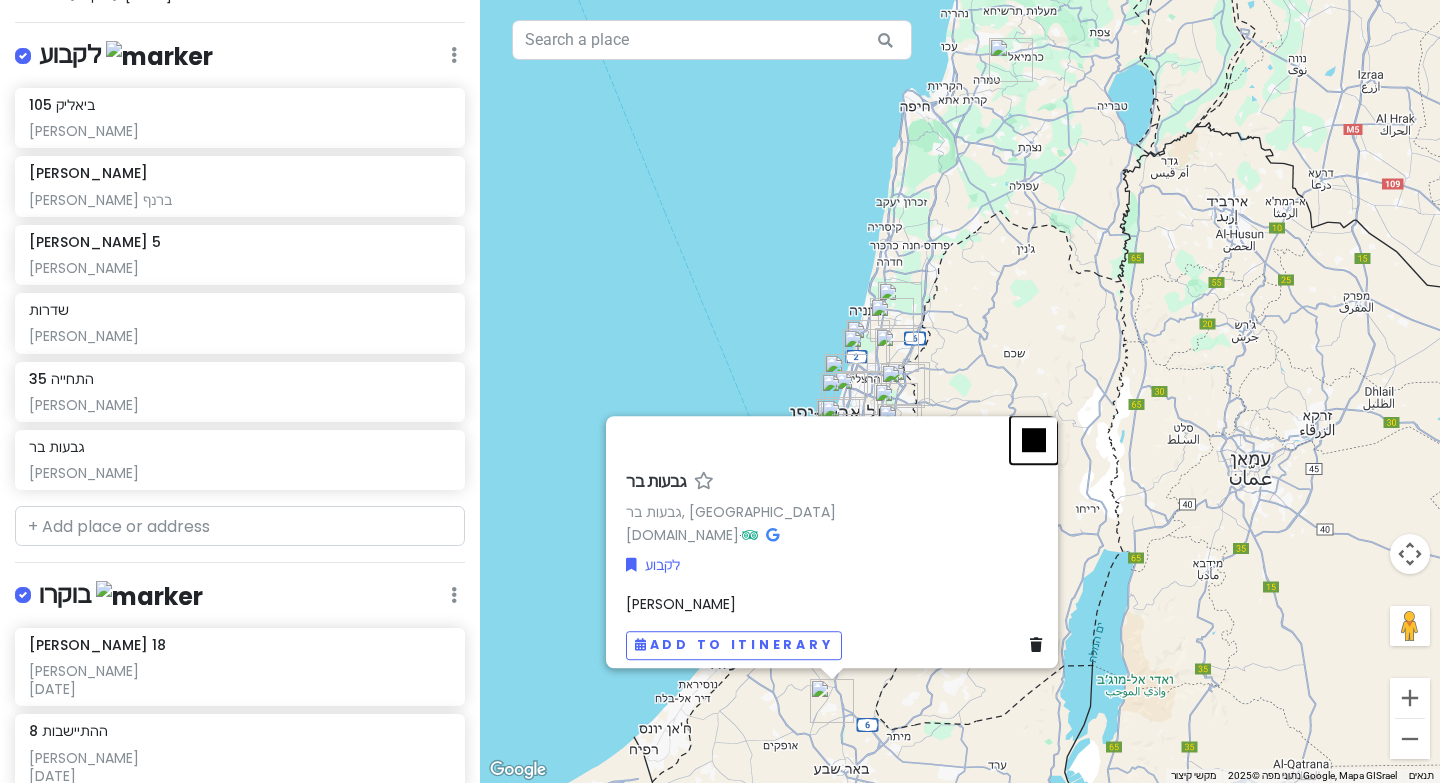 click at bounding box center (1034, 440) 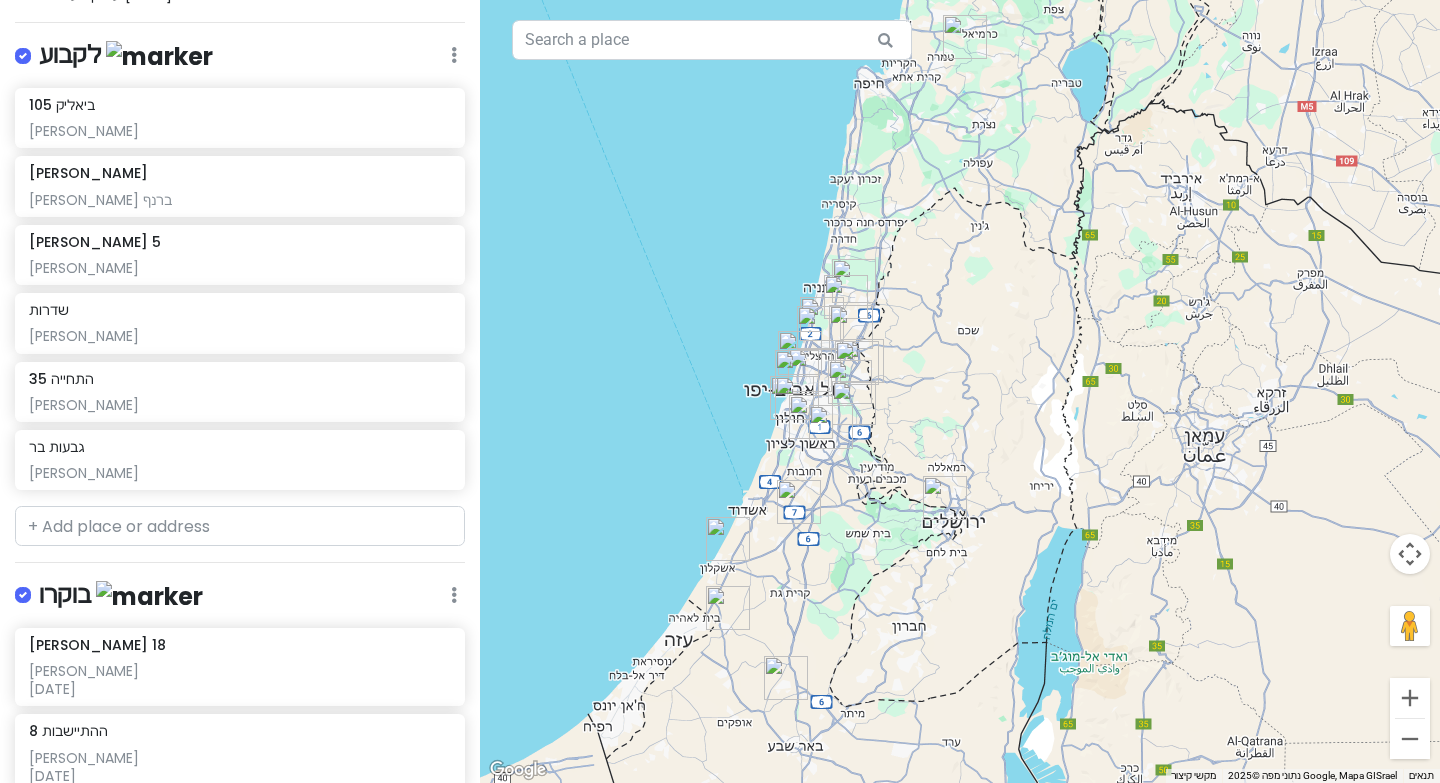 click on "כדי לנווט, לוחצים על מקשי החיצים." at bounding box center (960, 391) 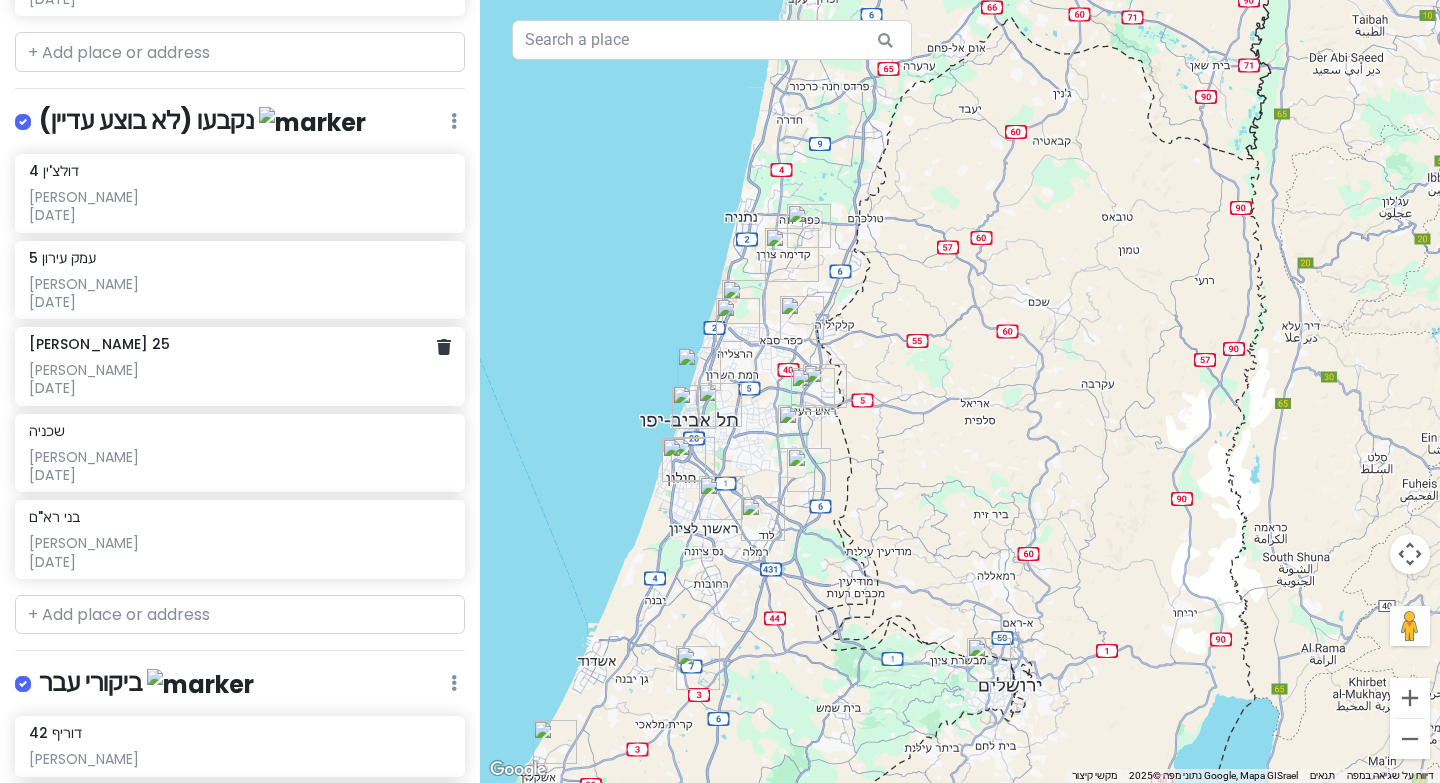 scroll, scrollTop: 1116, scrollLeft: 0, axis: vertical 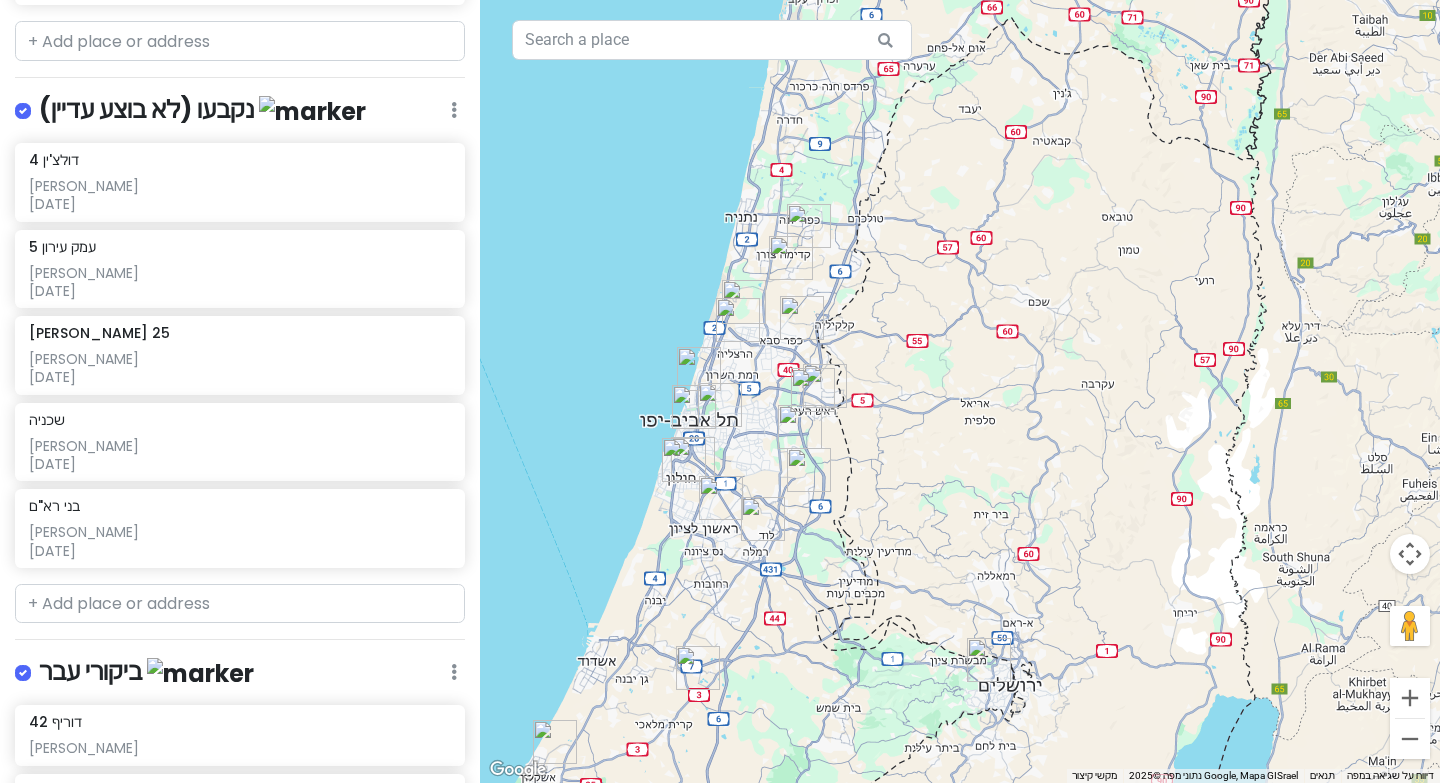 click at bounding box center [39, 660] 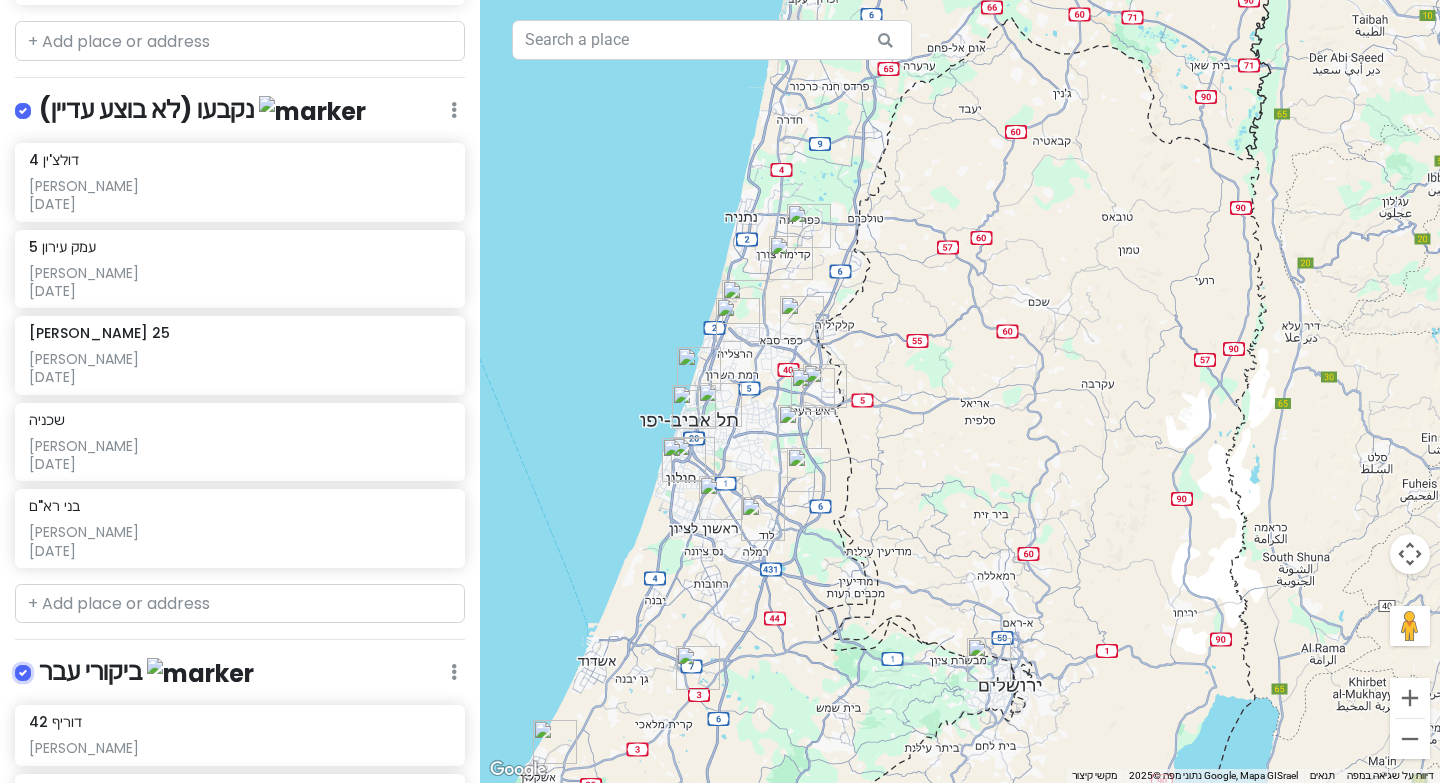 click at bounding box center [45, 666] 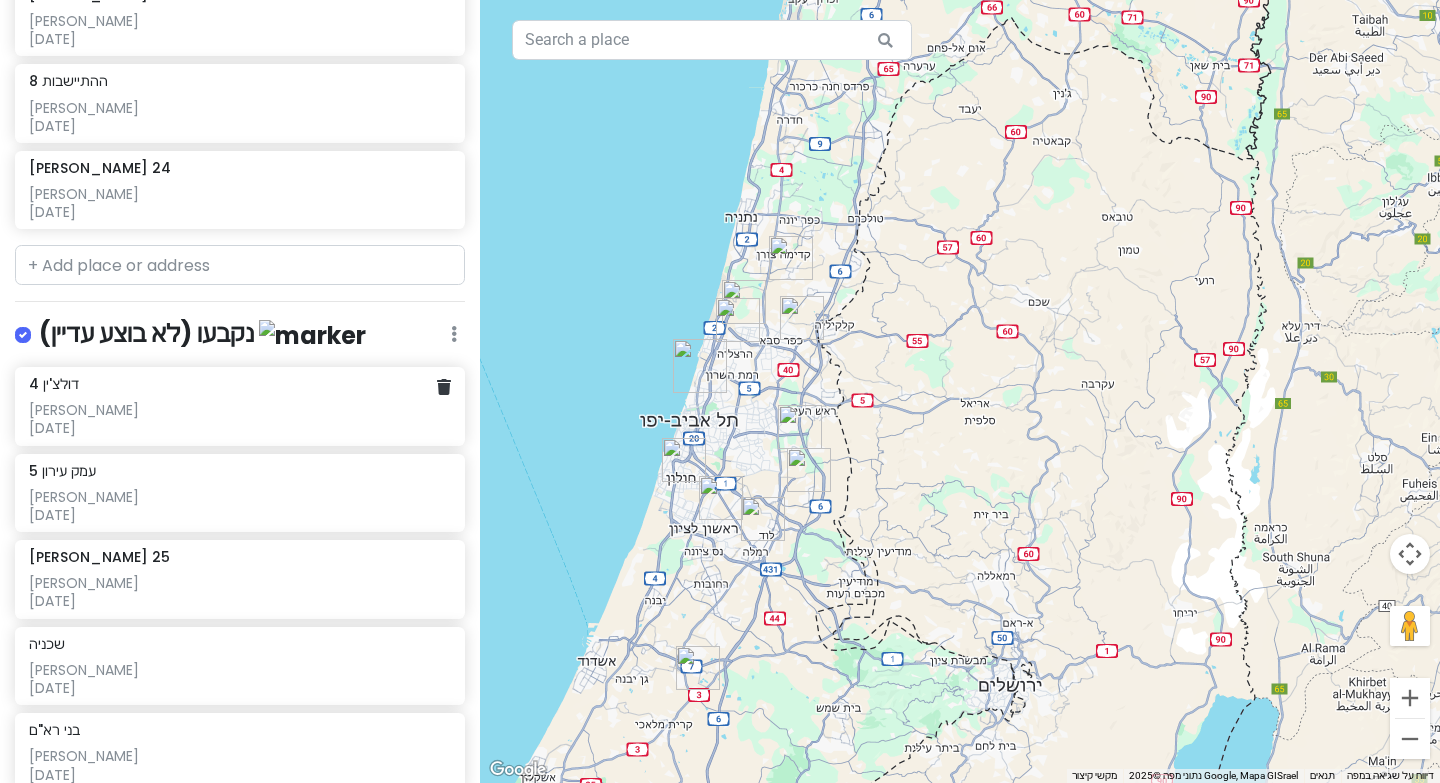 scroll, scrollTop: 863, scrollLeft: 0, axis: vertical 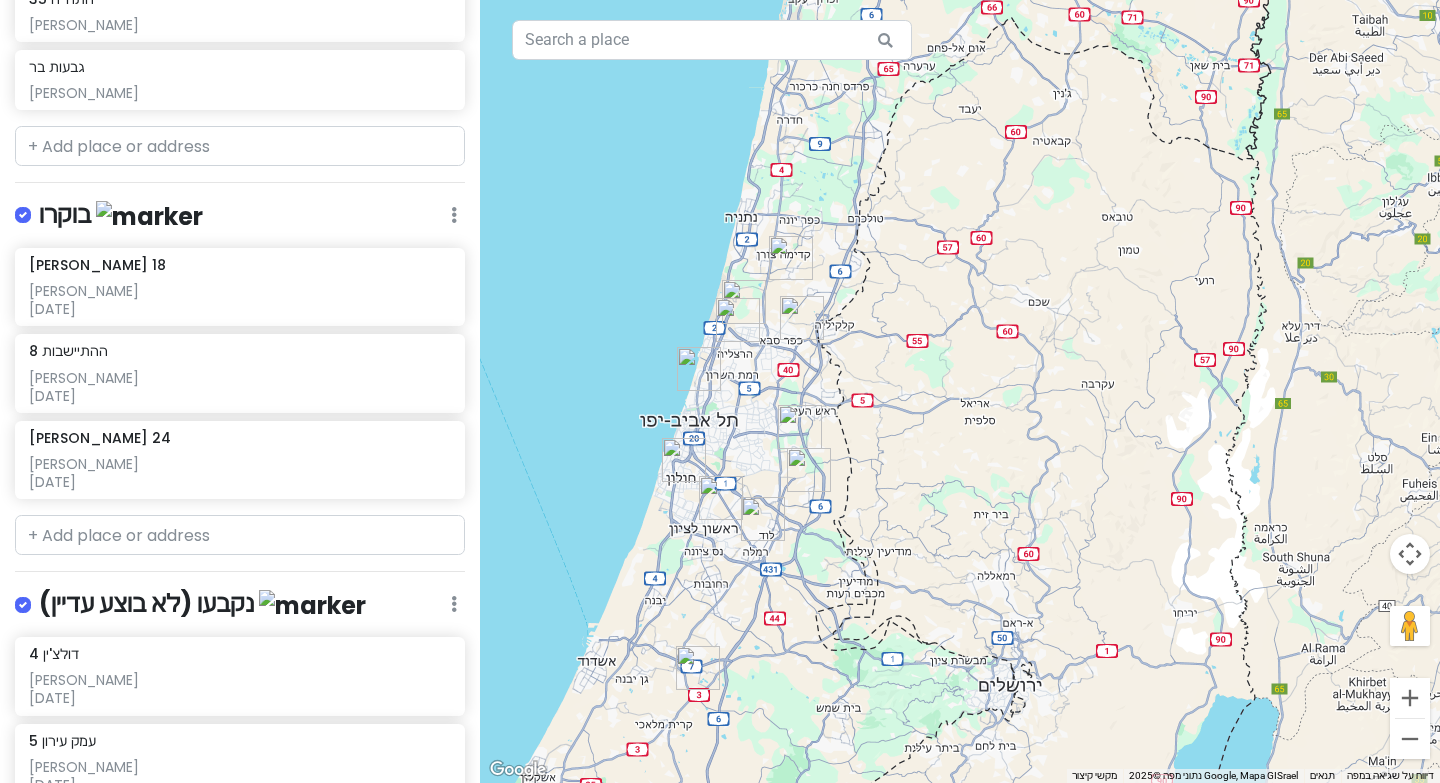 click at bounding box center [39, 592] 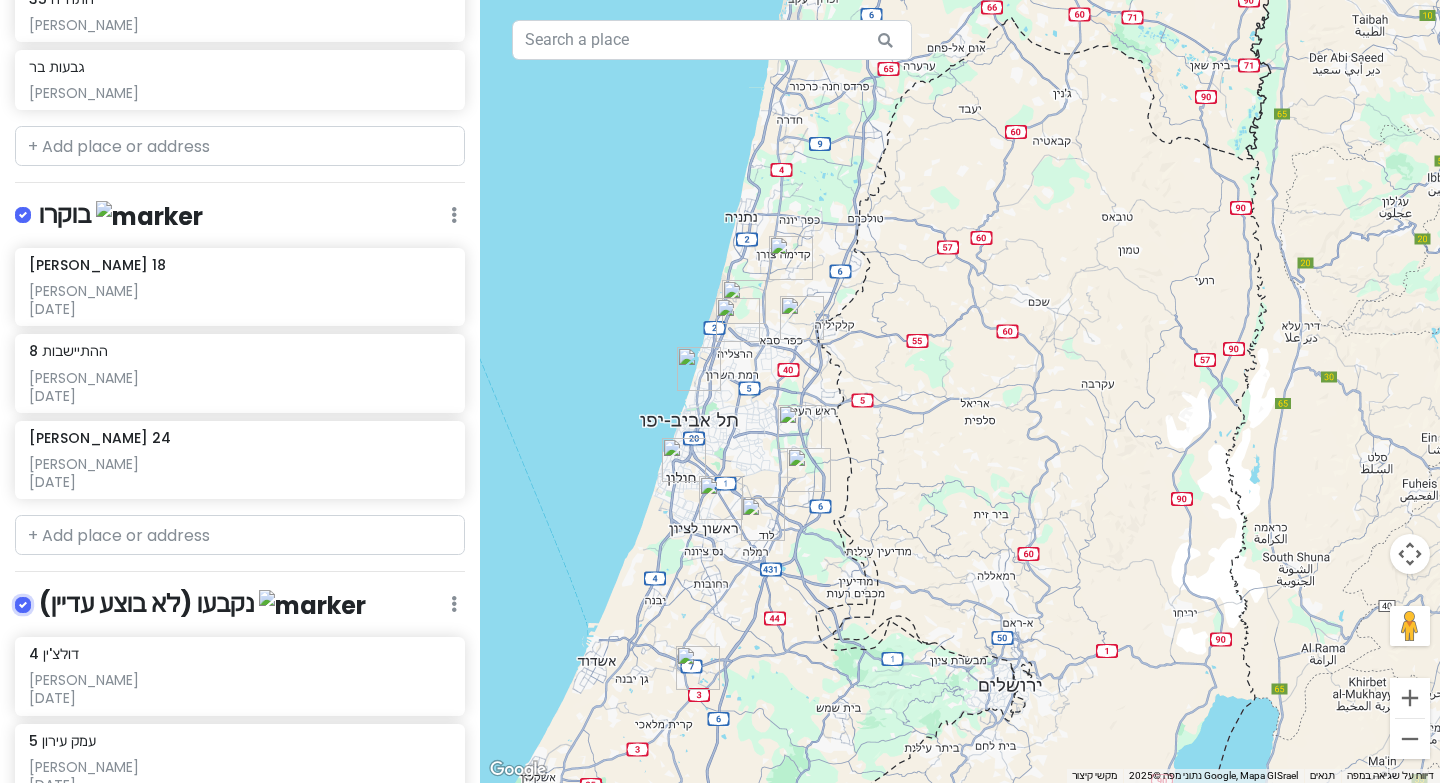 click at bounding box center (45, 598) 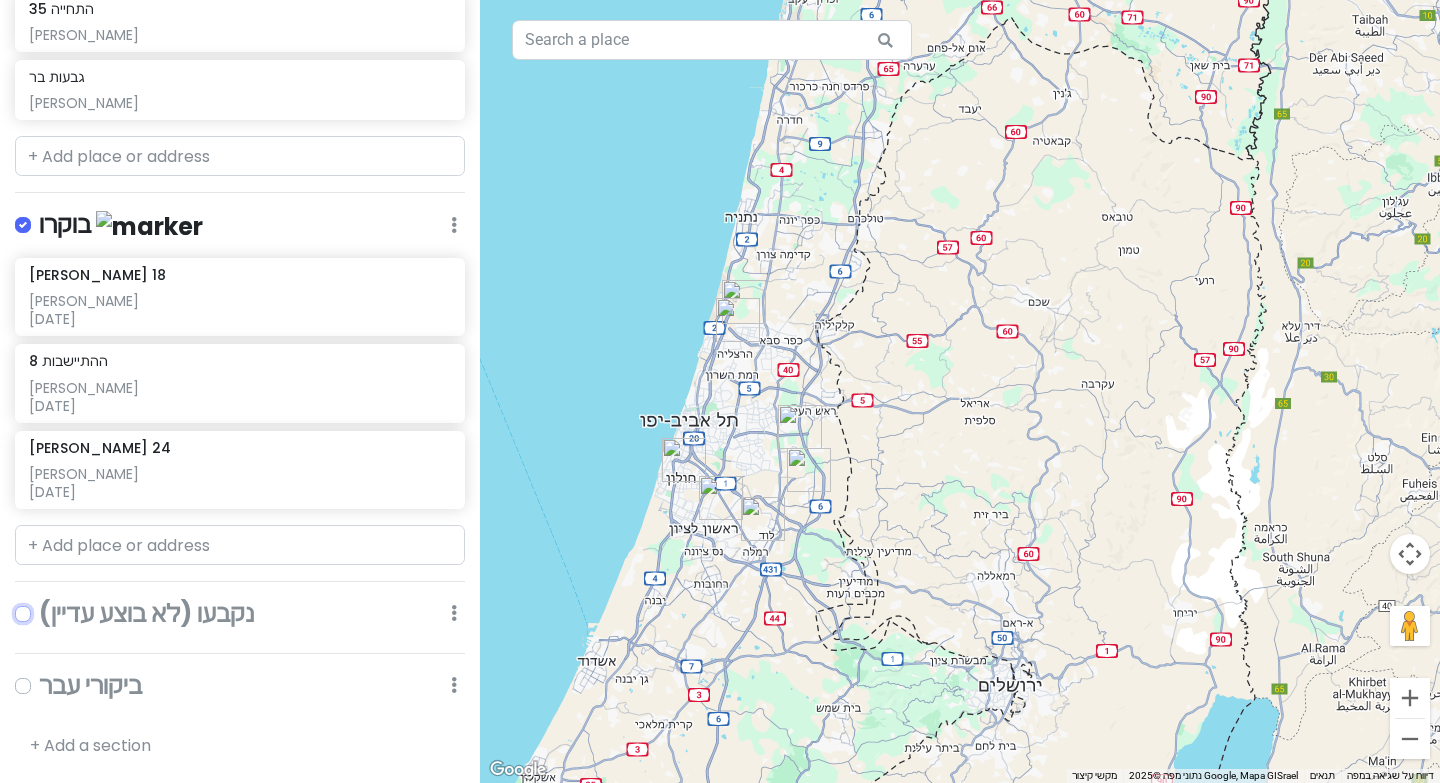 scroll, scrollTop: 609, scrollLeft: 0, axis: vertical 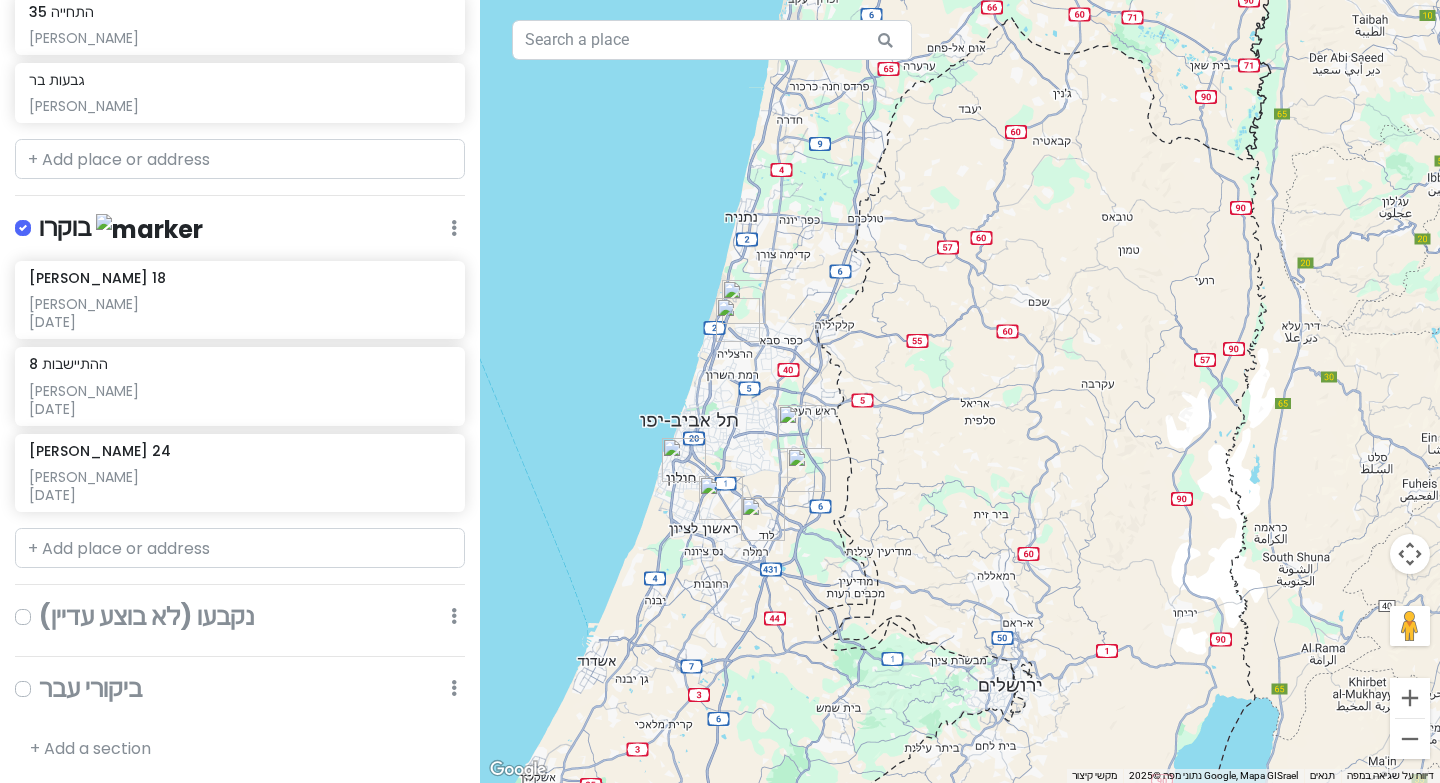 click at bounding box center (39, 216) 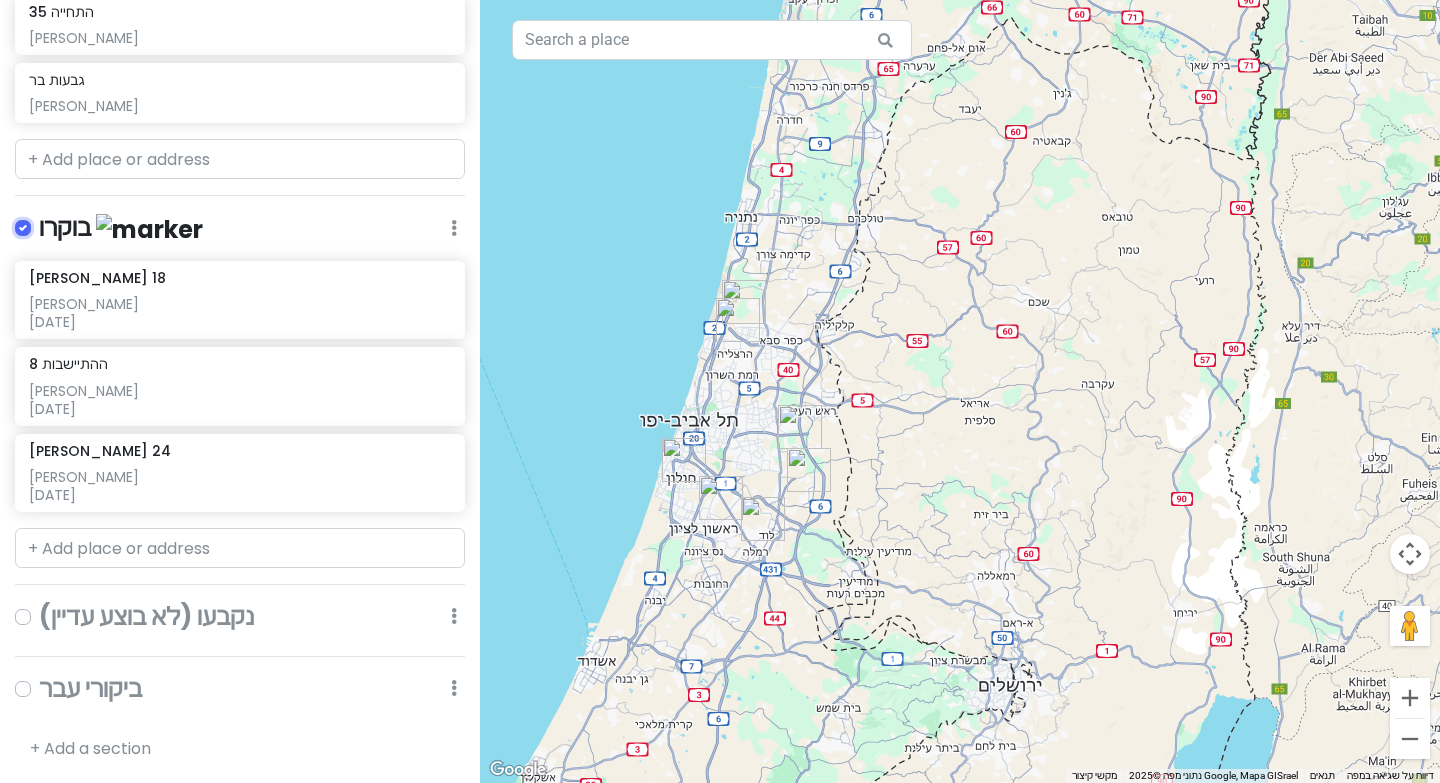 click at bounding box center (45, 222) 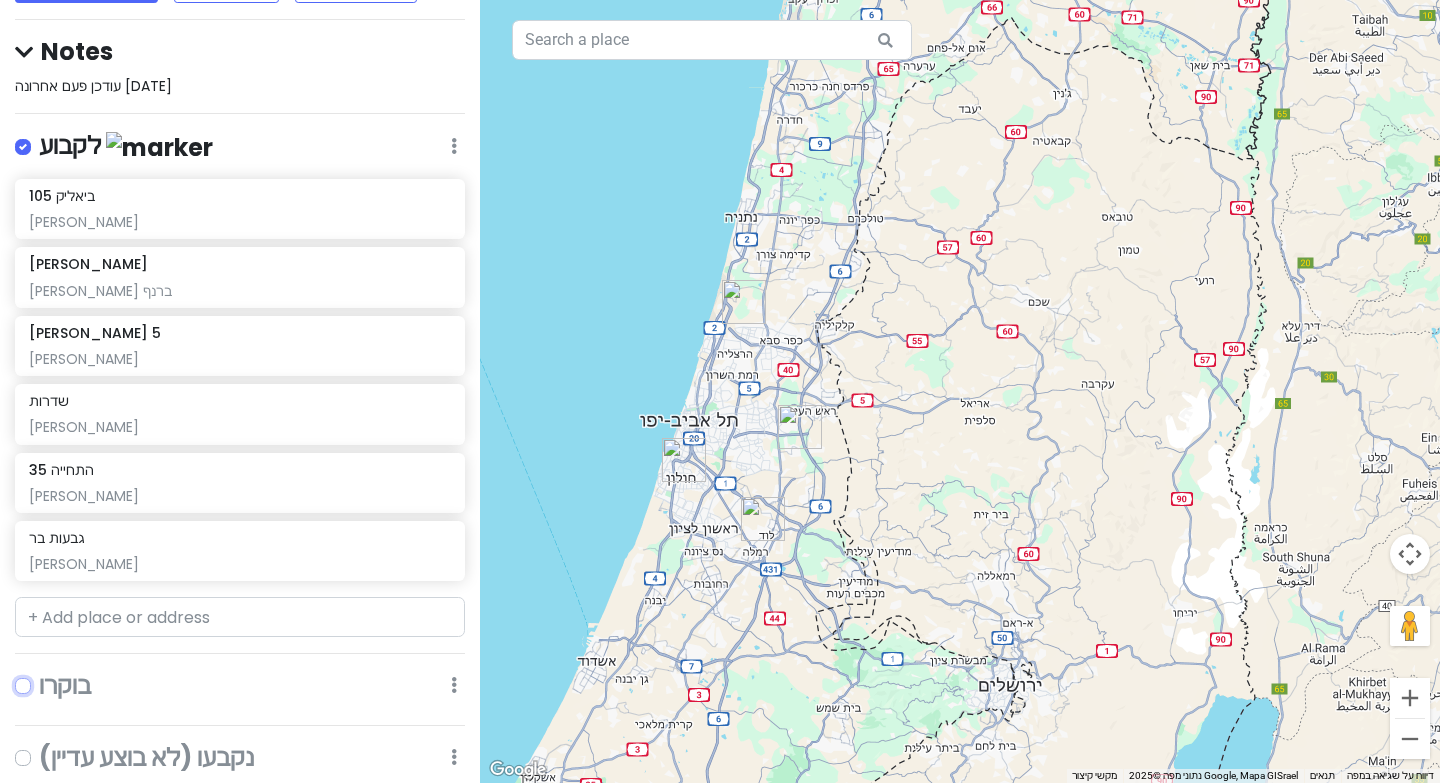 scroll, scrollTop: 252, scrollLeft: 0, axis: vertical 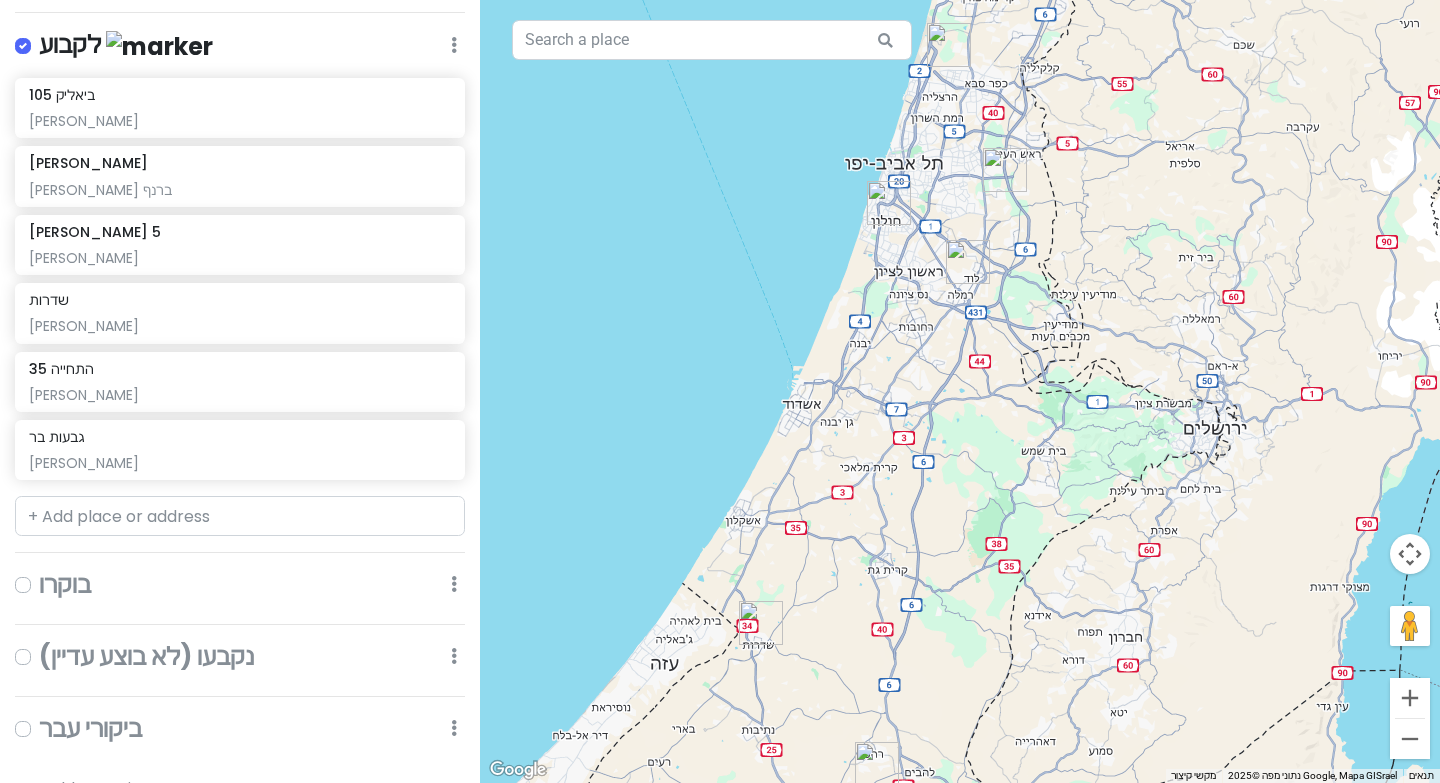 drag, startPoint x: 965, startPoint y: 143, endPoint x: 1170, endPoint y: -109, distance: 324.85226 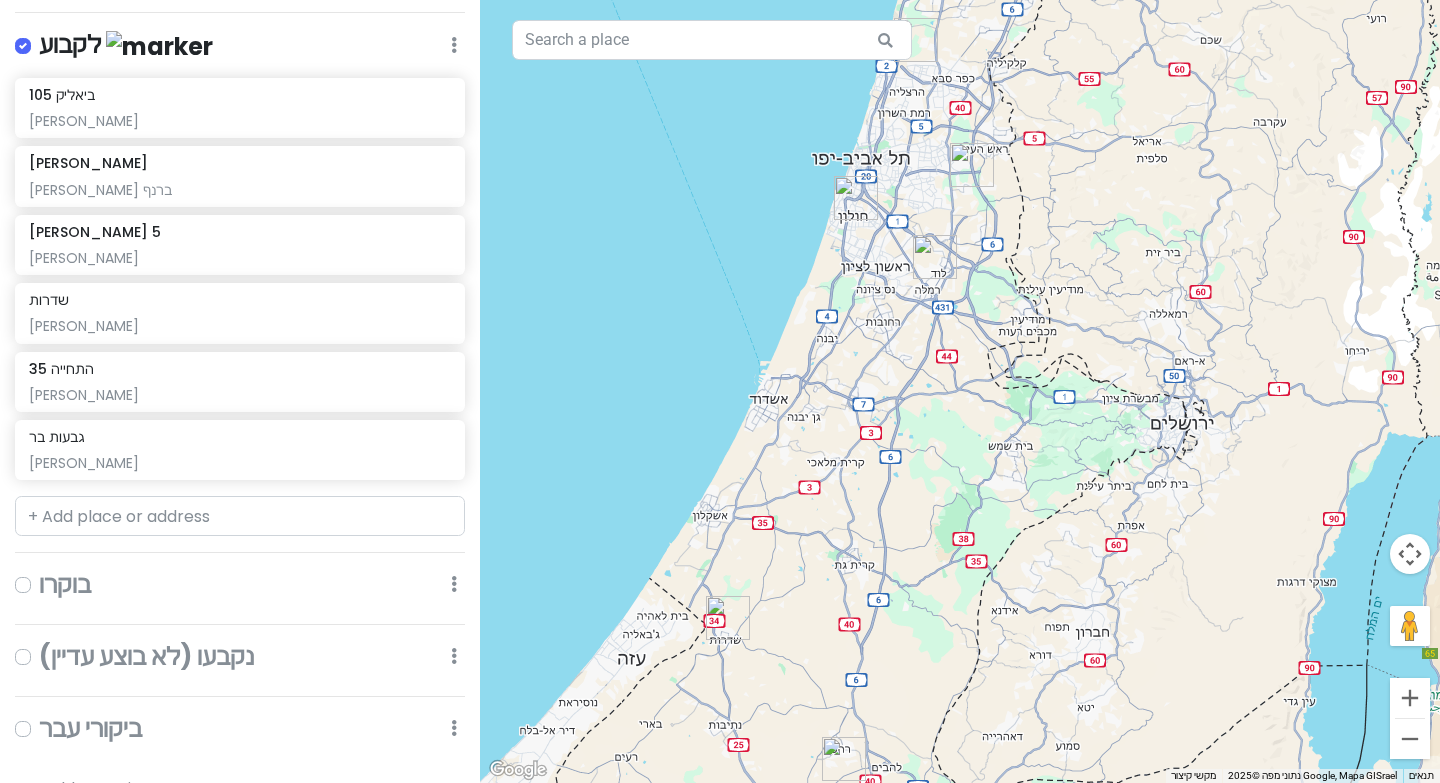 drag, startPoint x: 1151, startPoint y: 295, endPoint x: 1118, endPoint y: 288, distance: 33.734257 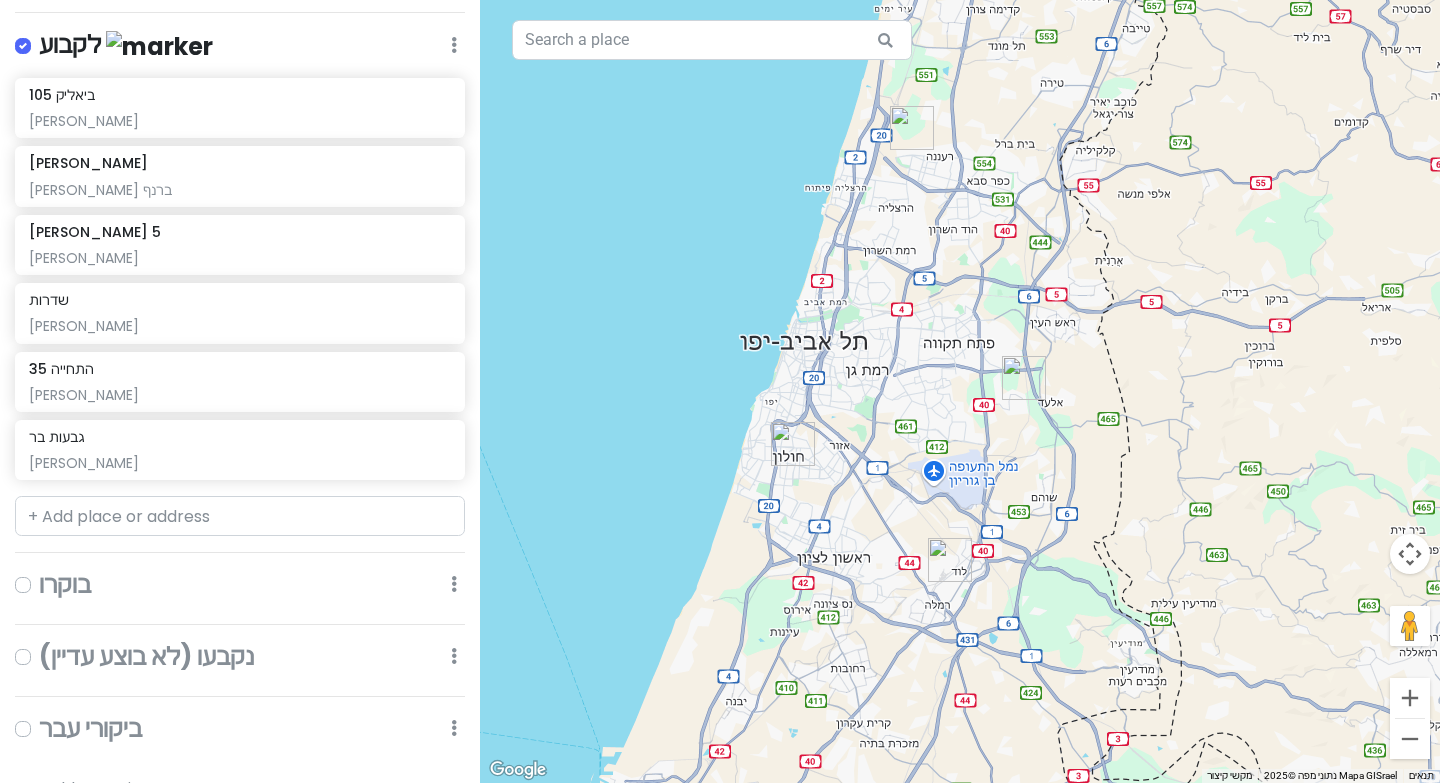 drag, startPoint x: 895, startPoint y: 181, endPoint x: 873, endPoint y: 390, distance: 210.15471 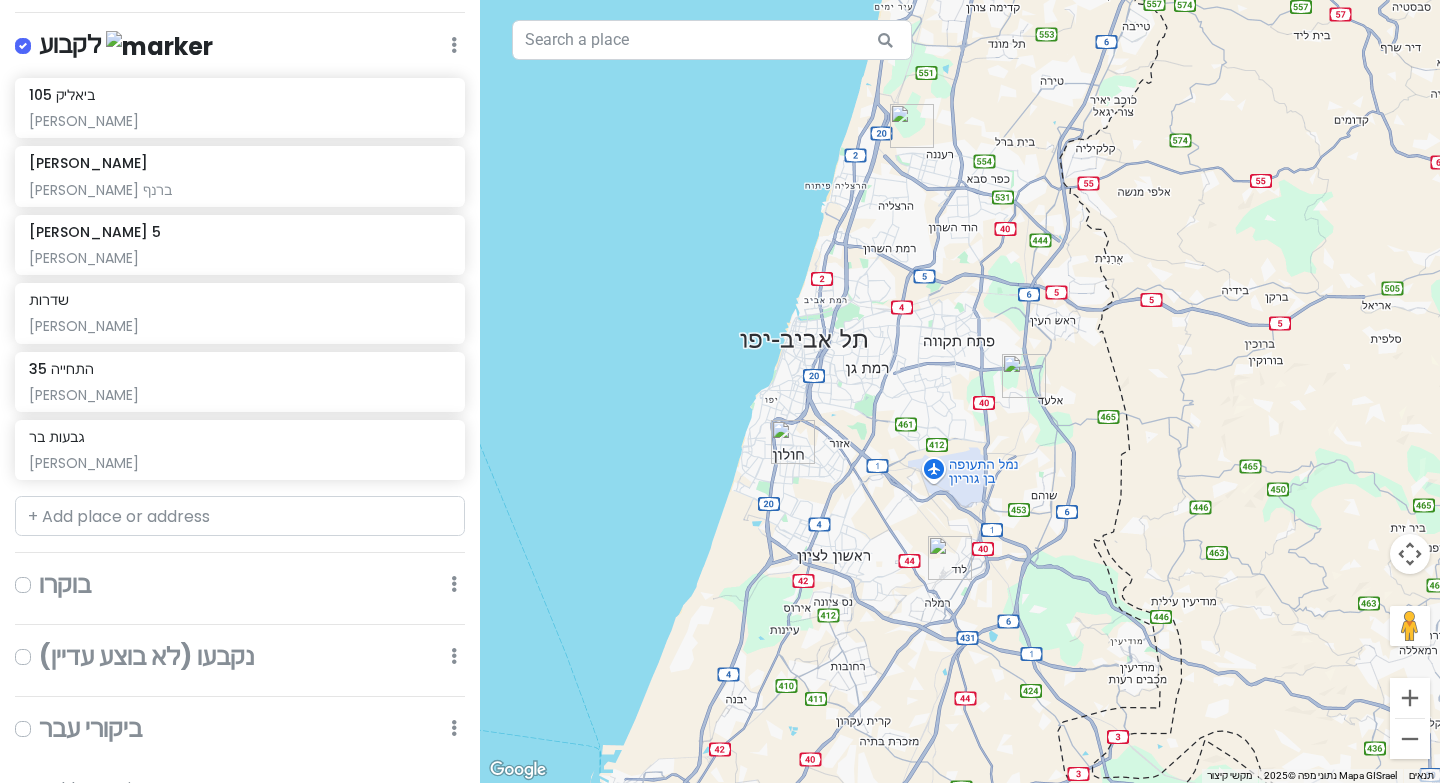click at bounding box center [912, 126] 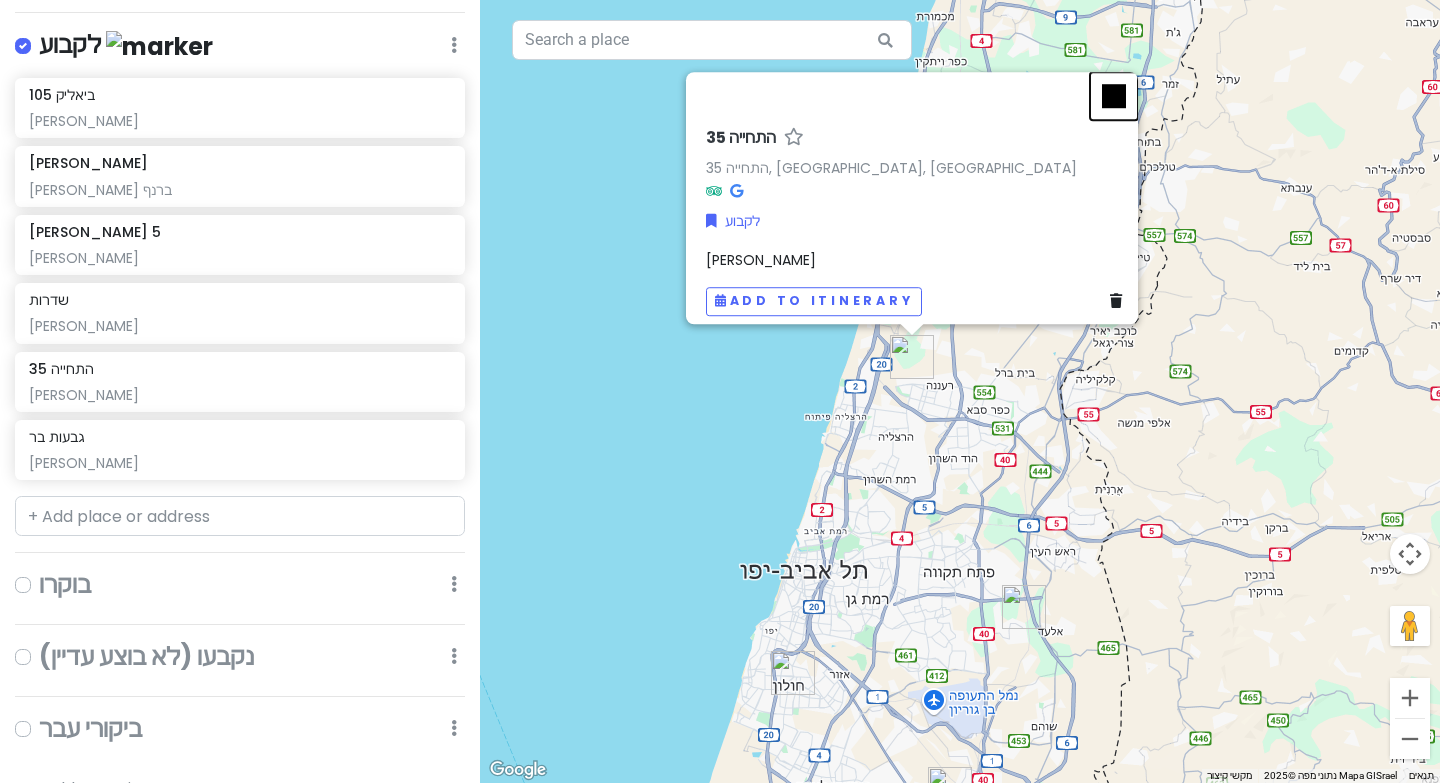 click at bounding box center (1114, 96) 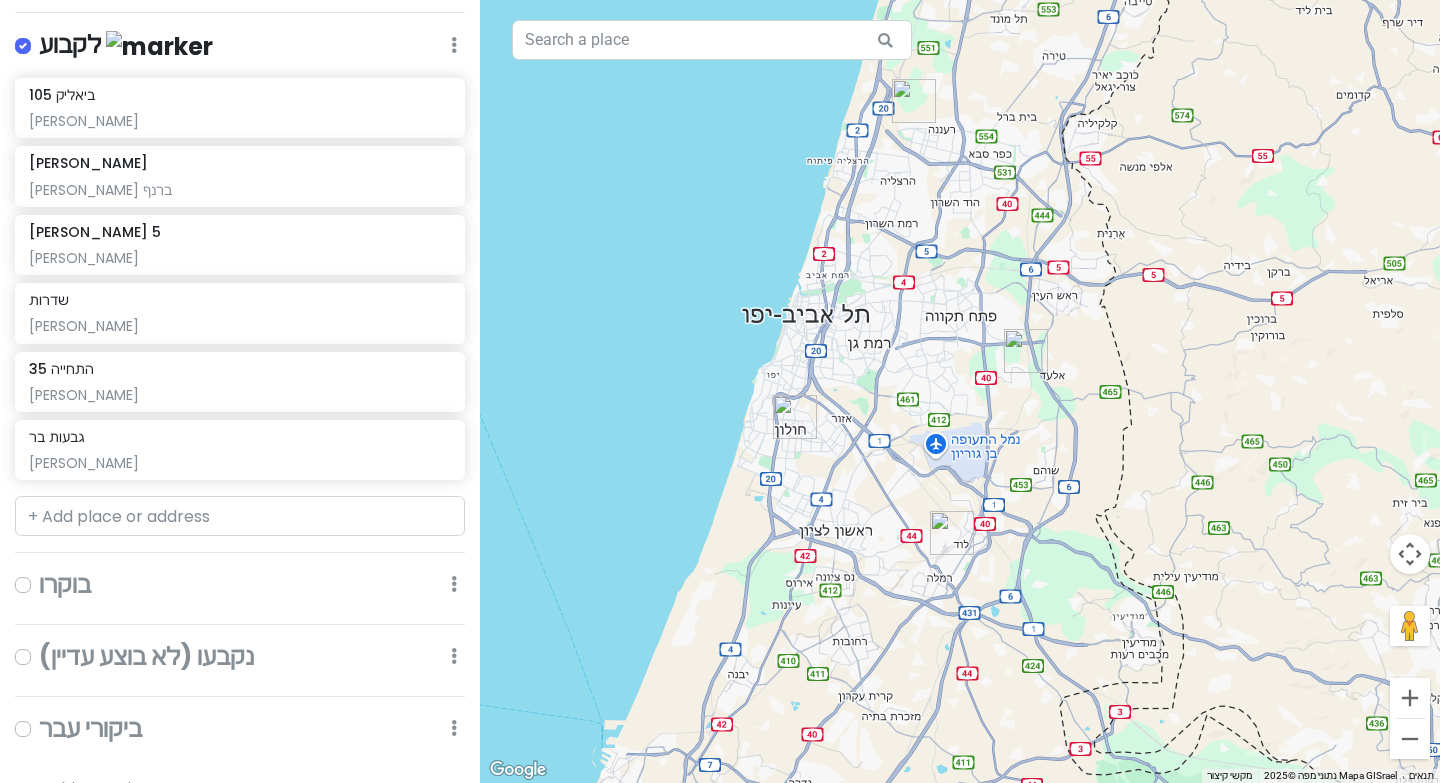 drag, startPoint x: 950, startPoint y: 438, endPoint x: 950, endPoint y: 153, distance: 285 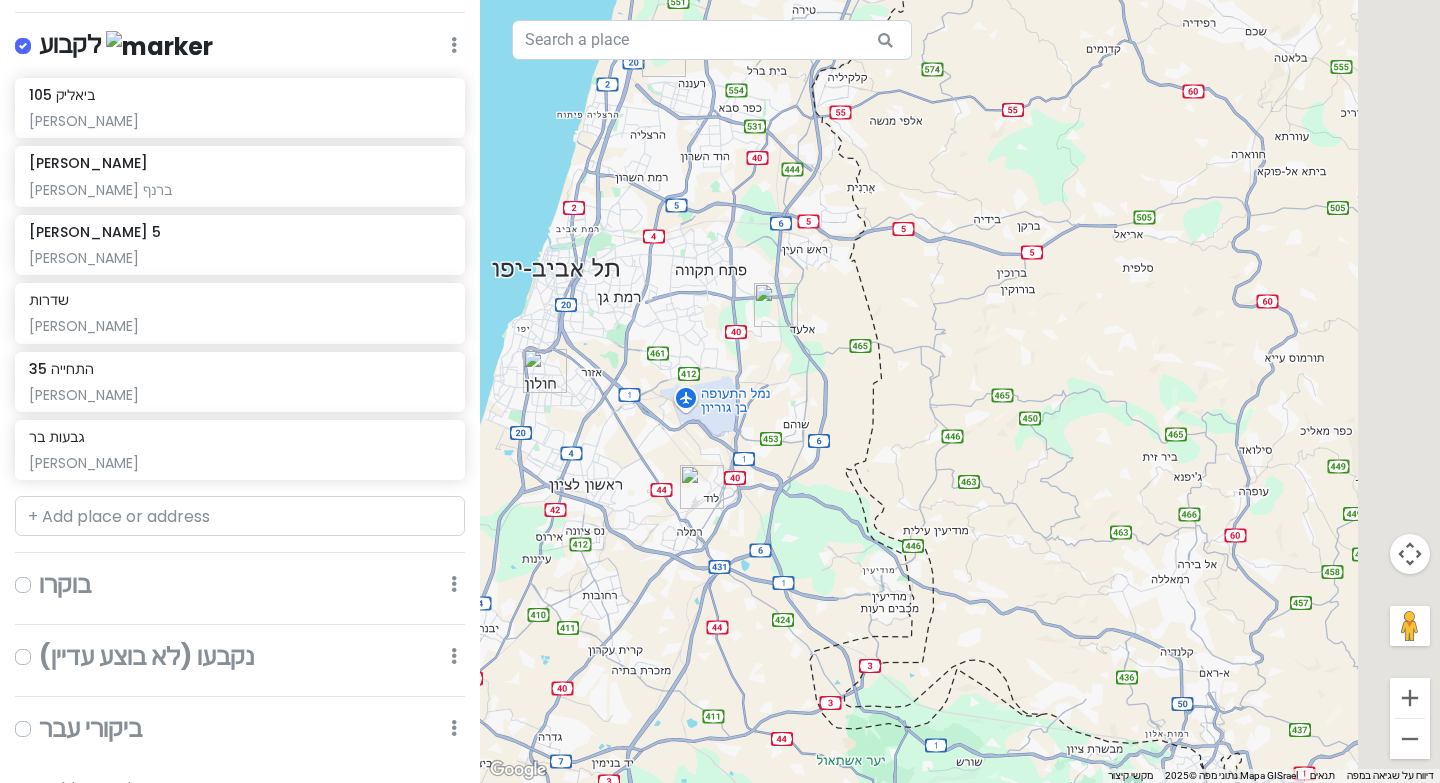 drag, startPoint x: 893, startPoint y: 587, endPoint x: 644, endPoint y: 560, distance: 250.45958 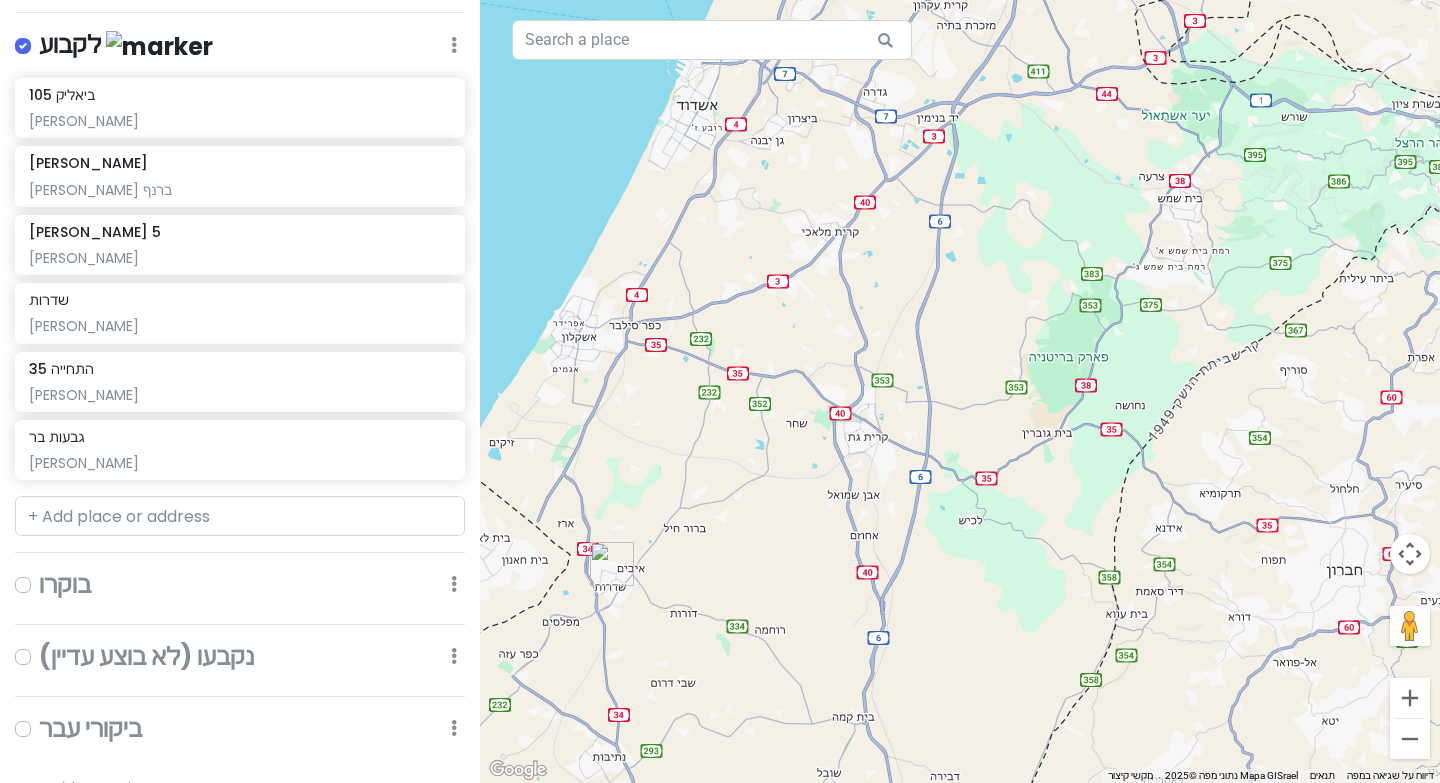 drag, startPoint x: 736, startPoint y: 502, endPoint x: 976, endPoint y: 63, distance: 500.3209 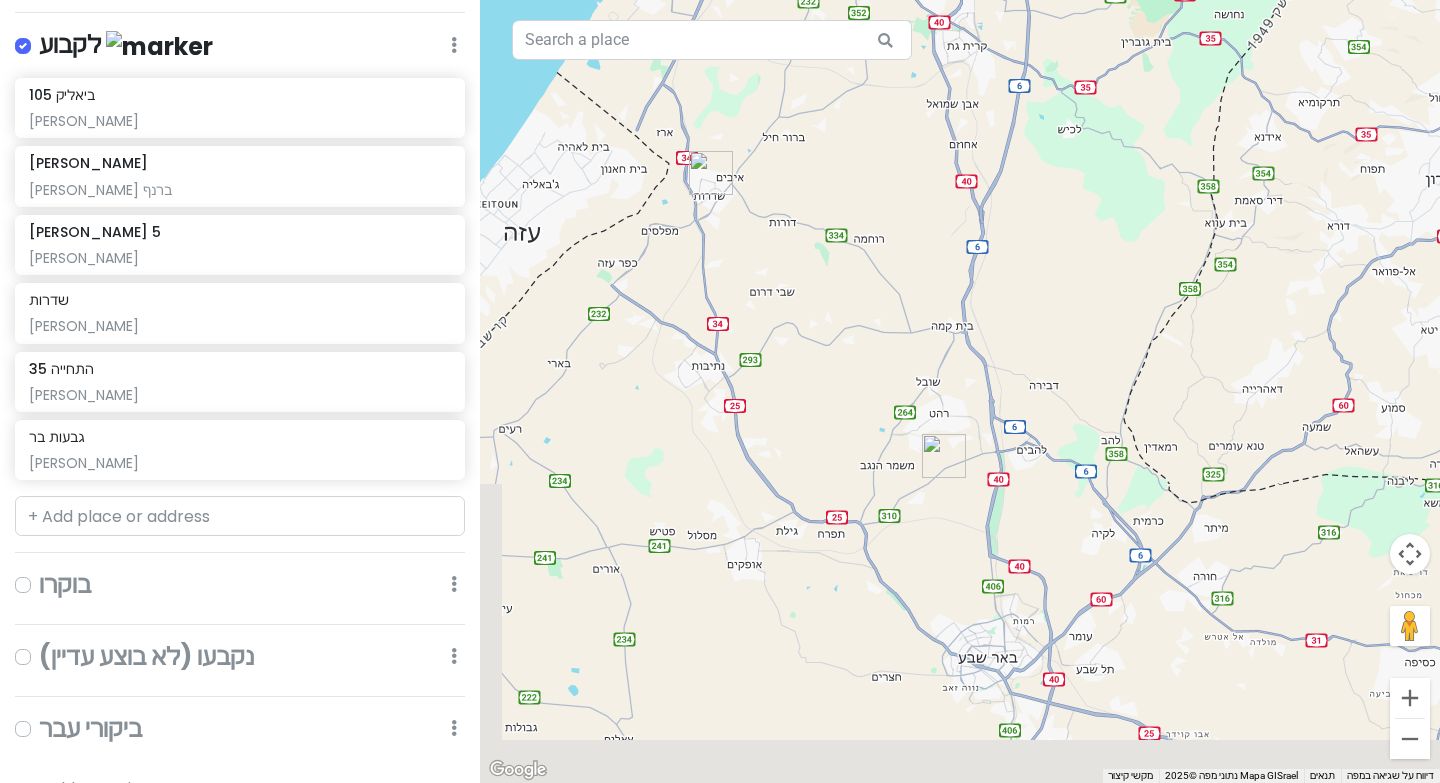 drag, startPoint x: 921, startPoint y: 301, endPoint x: 1021, endPoint y: -85, distance: 398.743 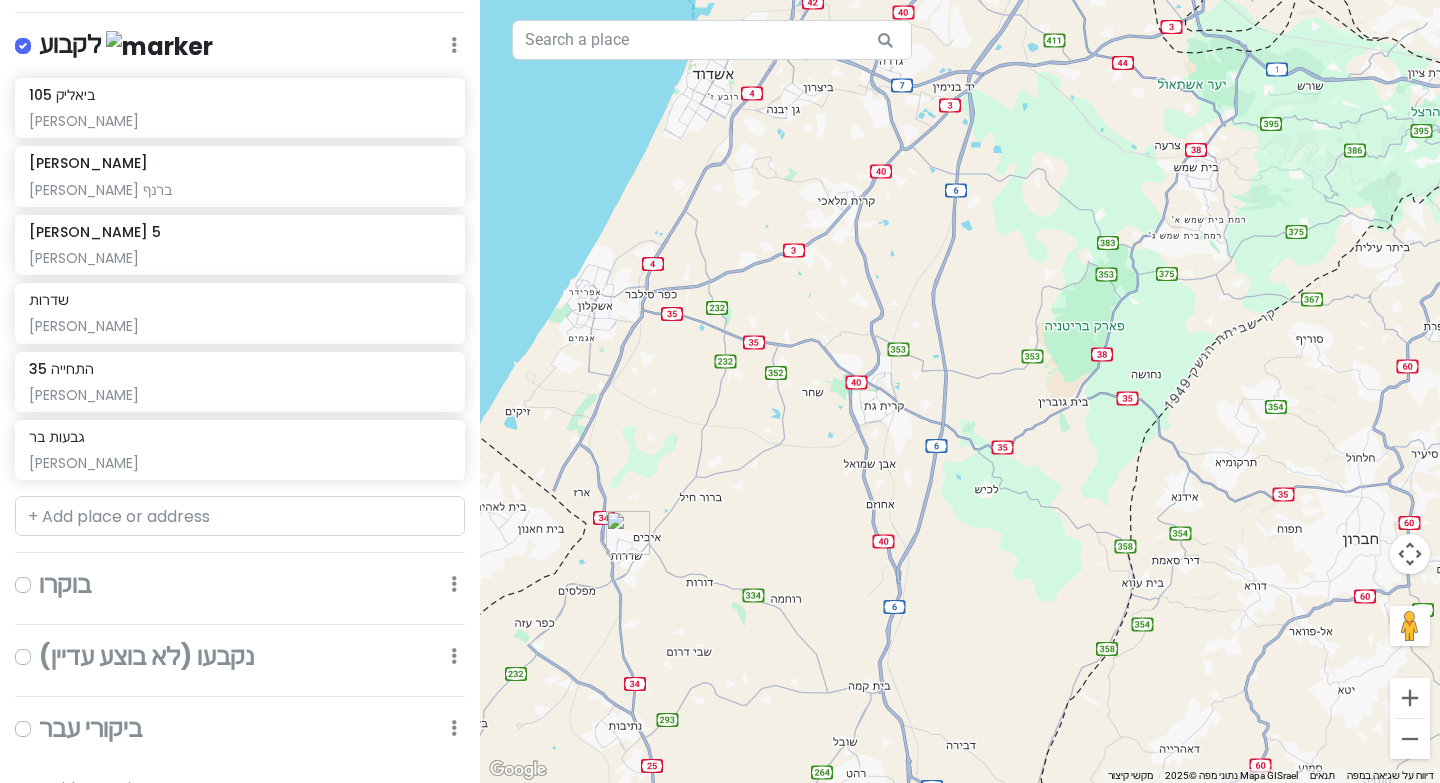 drag, startPoint x: 749, startPoint y: 362, endPoint x: 698, endPoint y: 632, distance: 274.77444 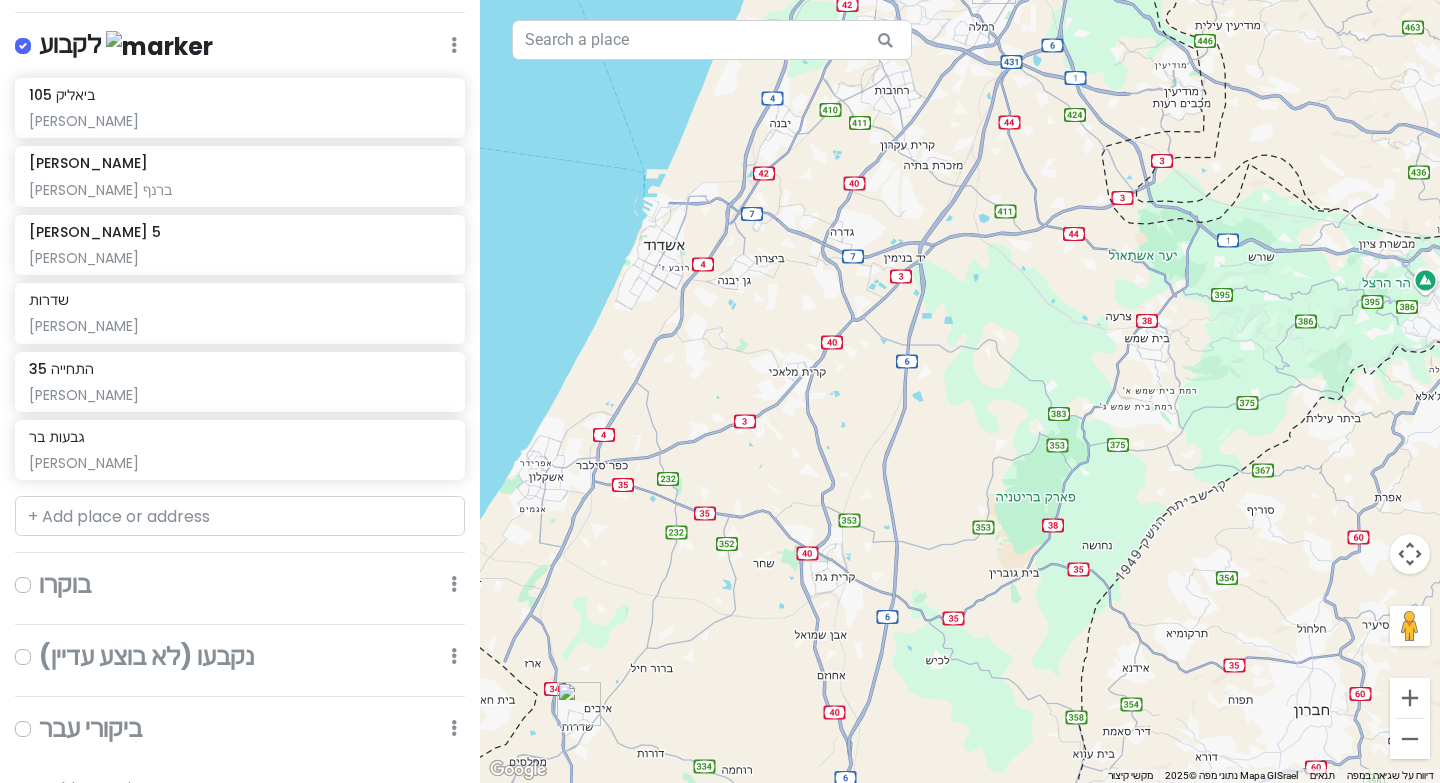 drag, startPoint x: 703, startPoint y: 609, endPoint x: 654, endPoint y: 782, distance: 179.80545 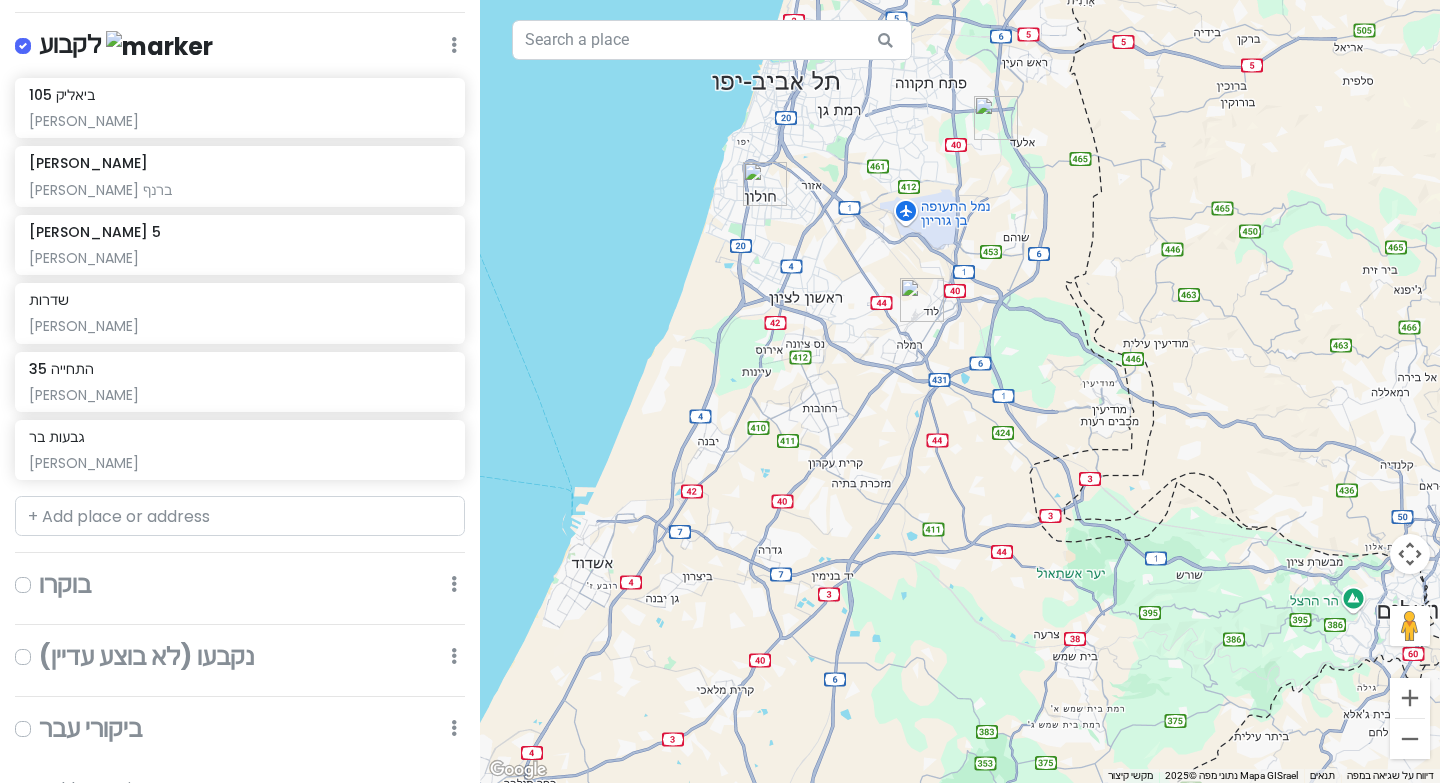drag, startPoint x: 818, startPoint y: 336, endPoint x: 767, endPoint y: 558, distance: 227.78279 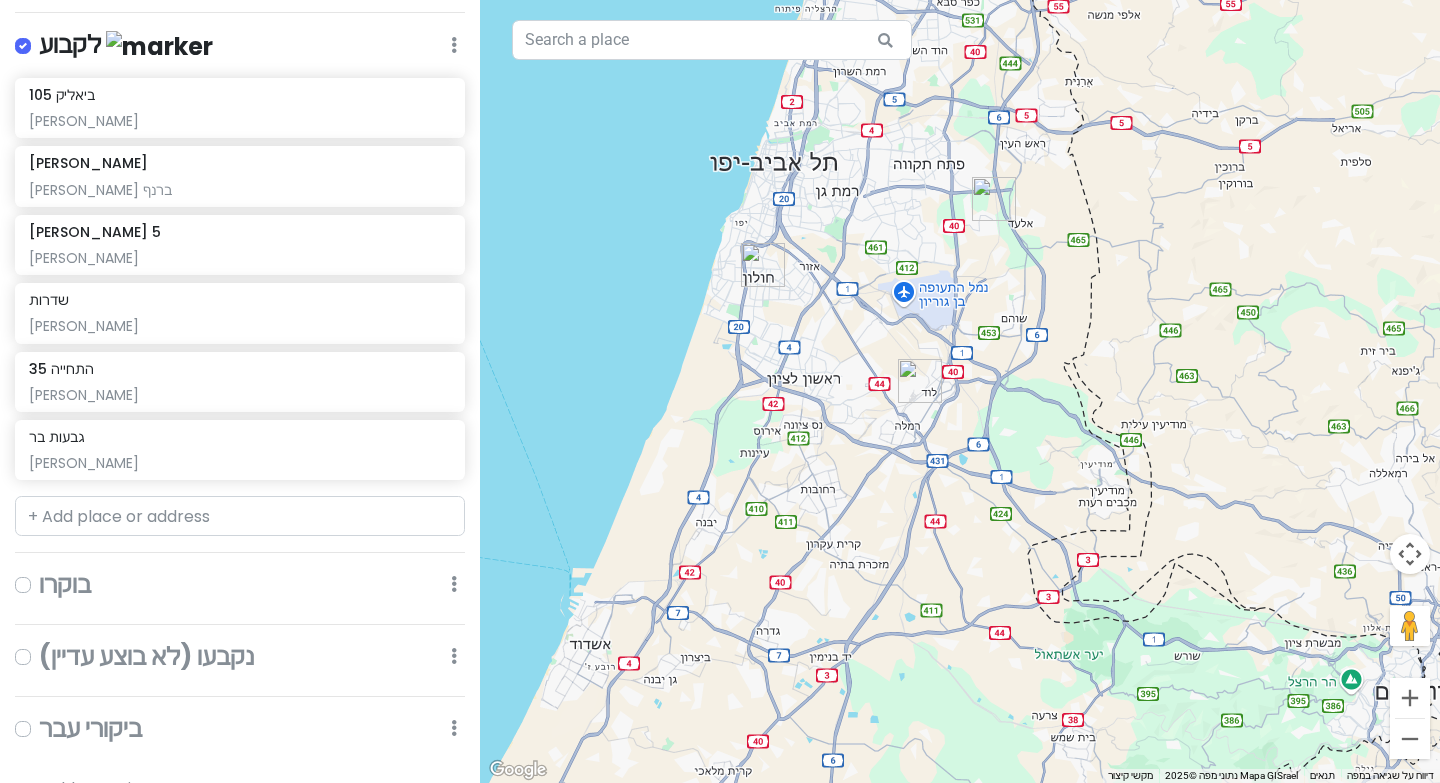 drag, startPoint x: 860, startPoint y: 319, endPoint x: 858, endPoint y: 414, distance: 95.02105 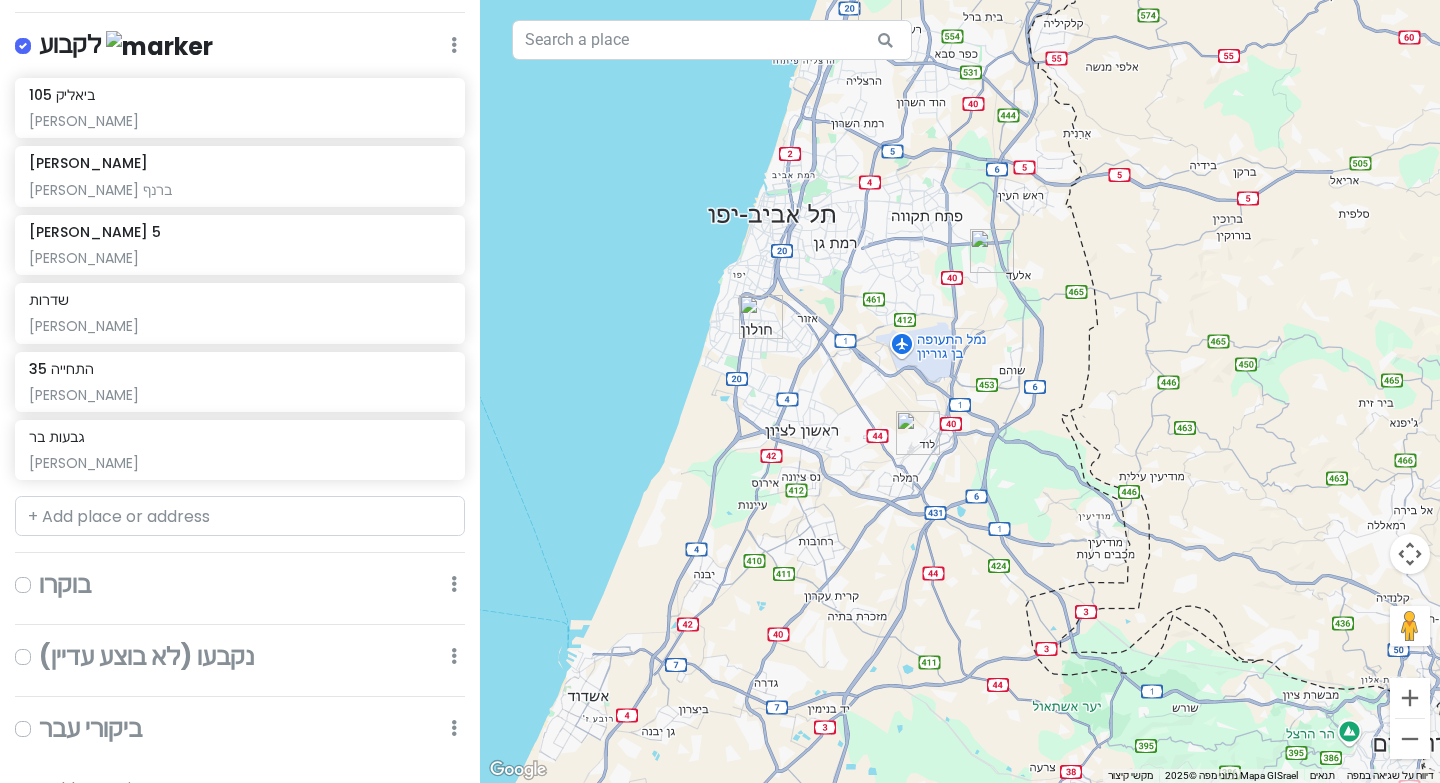 click at bounding box center [992, 251] 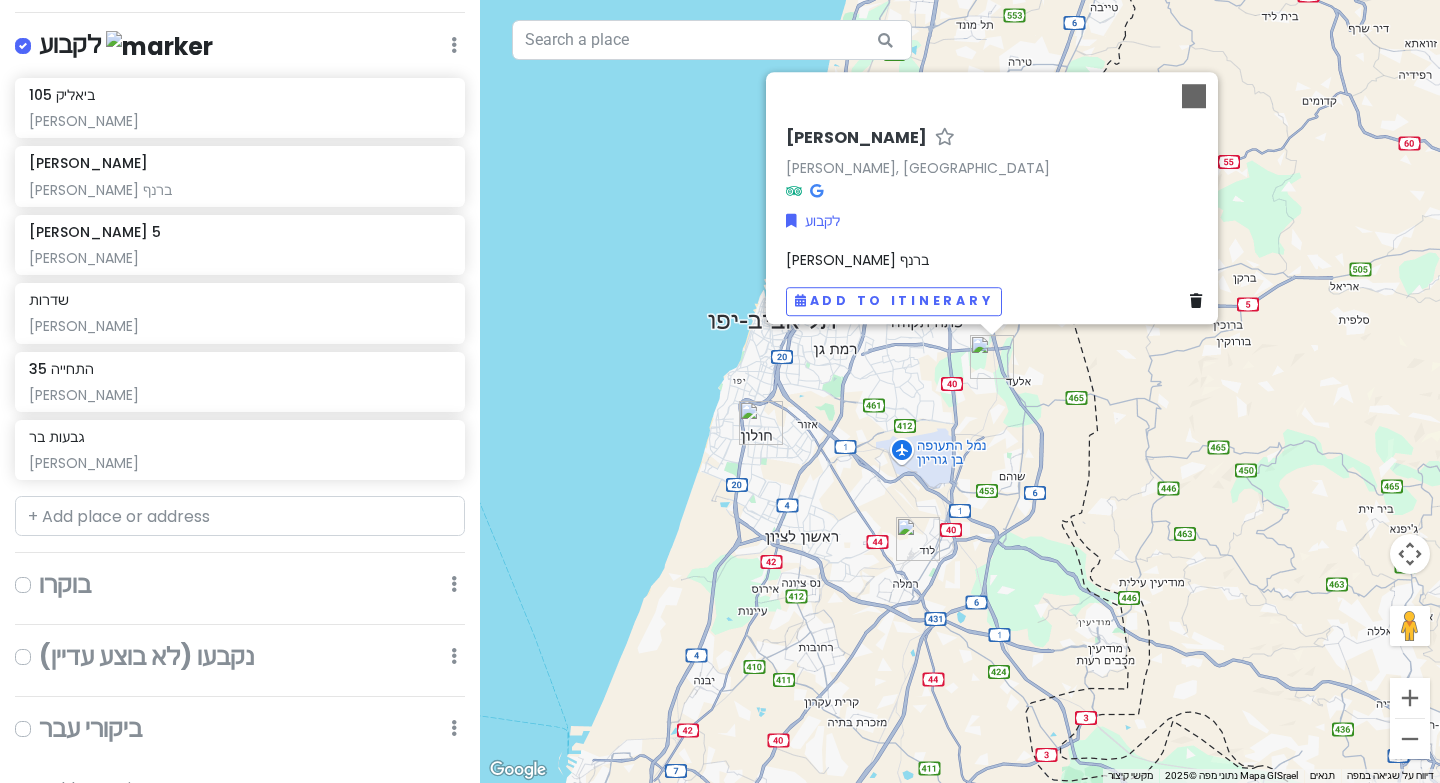 click at bounding box center [761, 423] 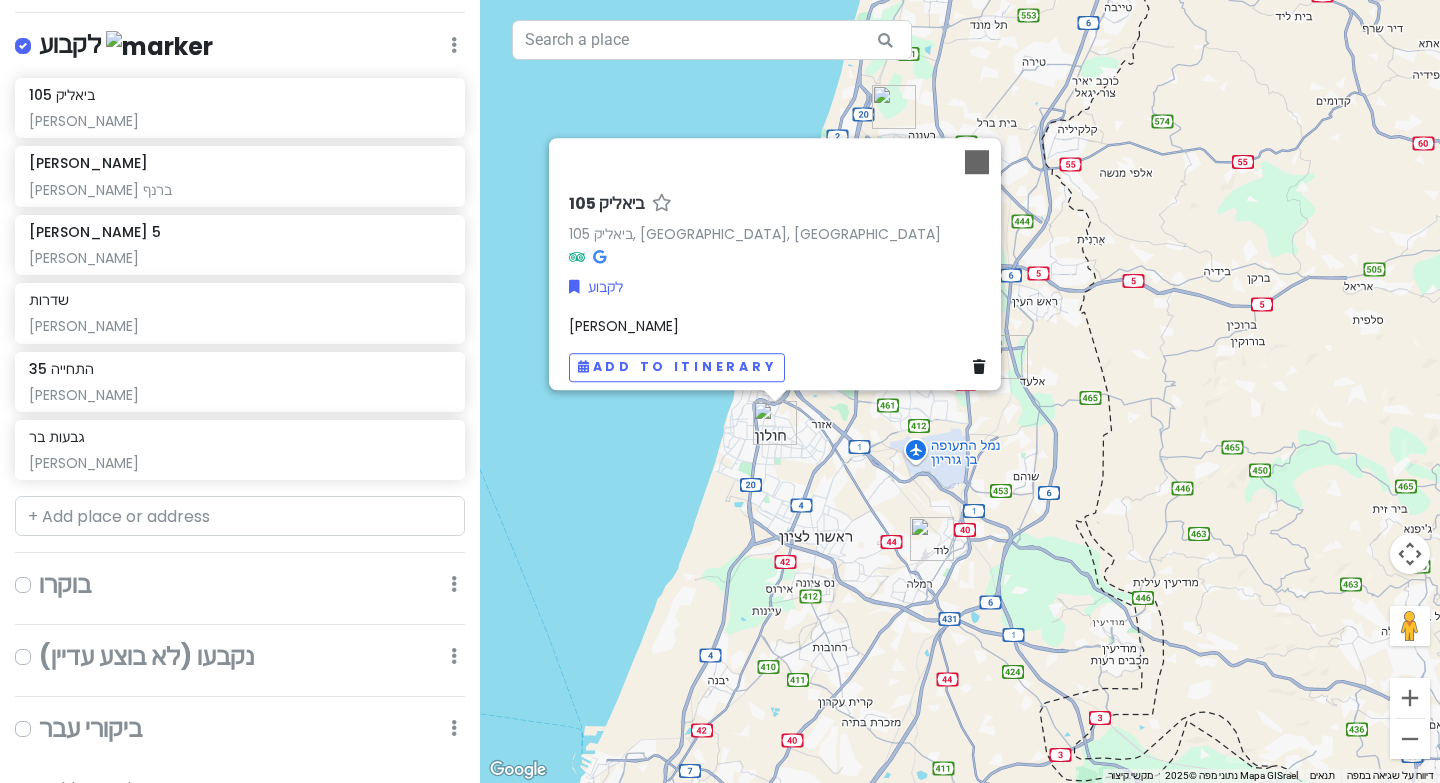 click at bounding box center [932, 539] 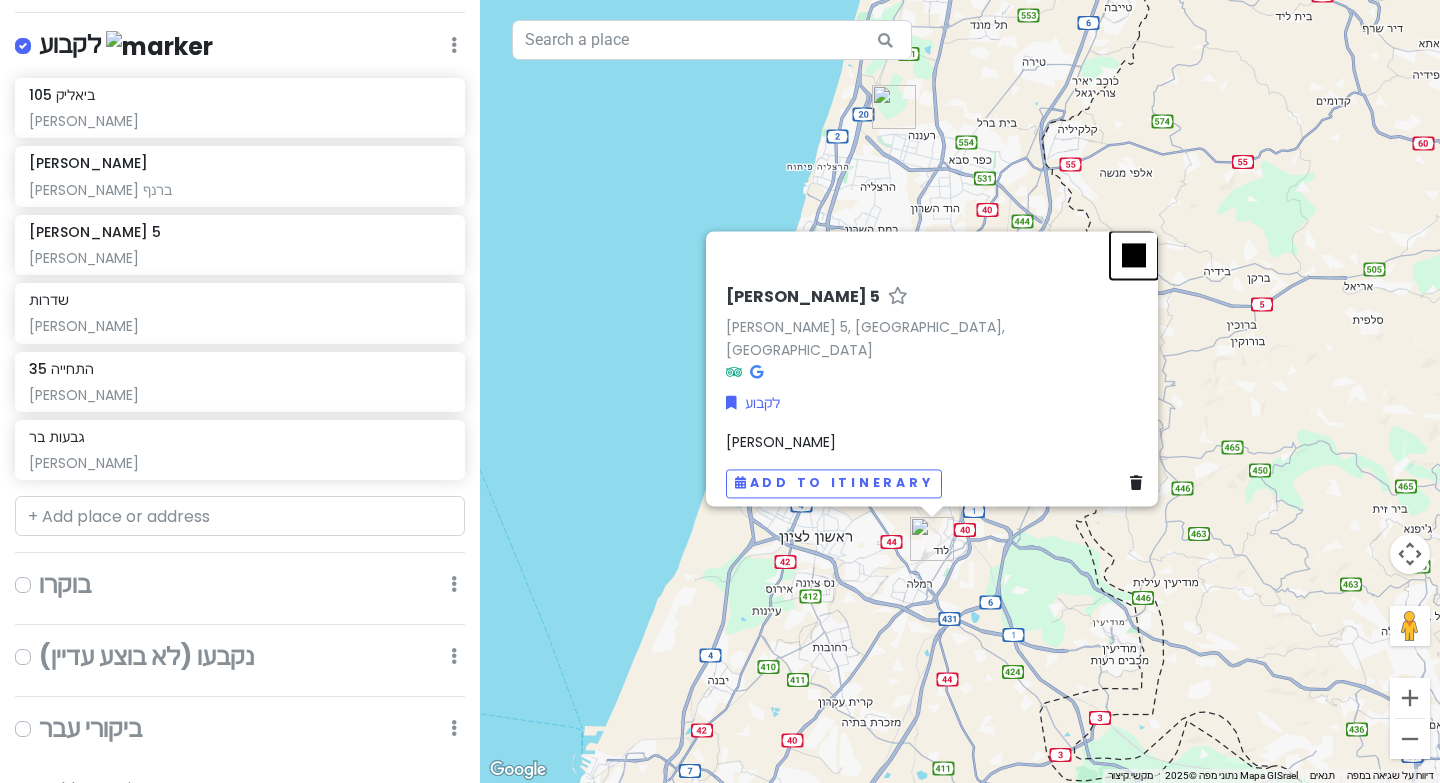 click at bounding box center (1134, 255) 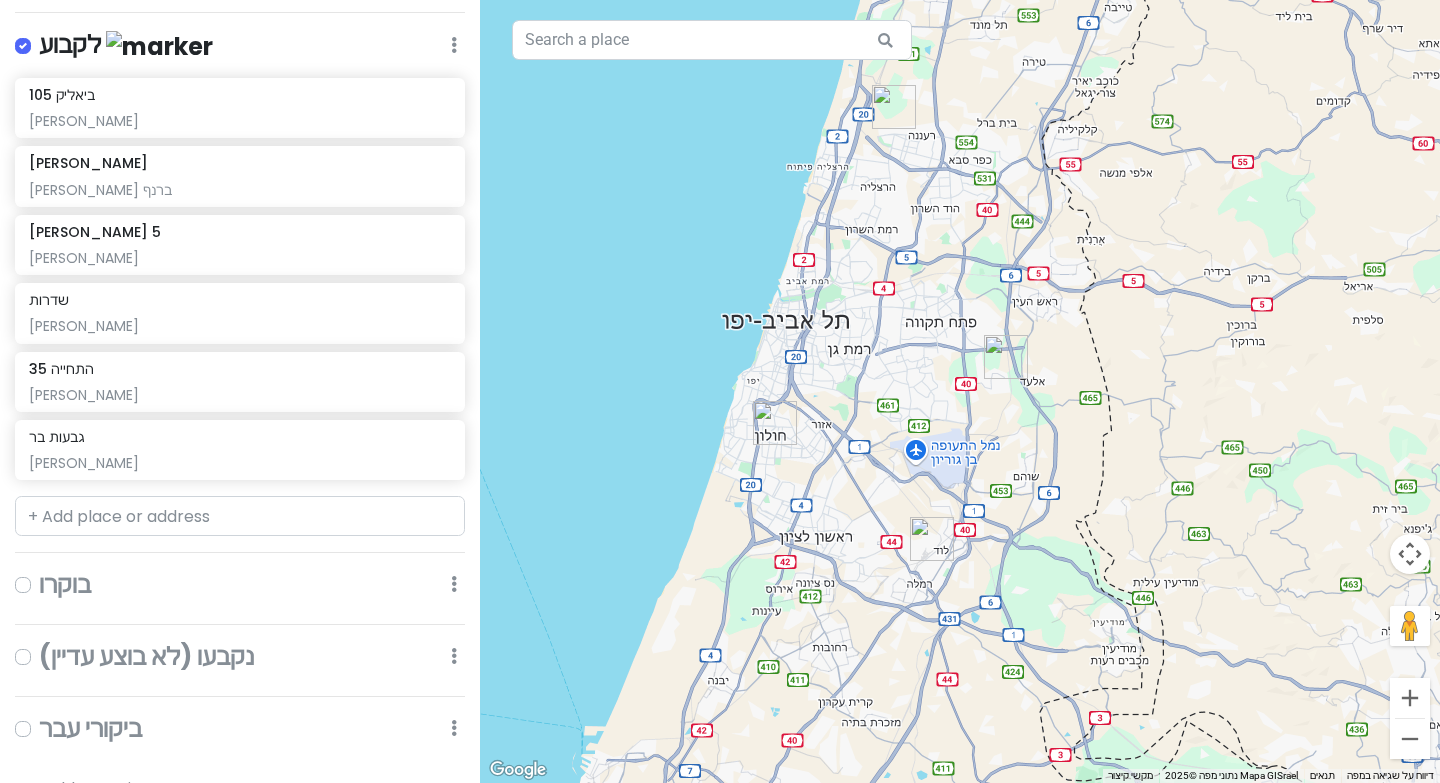 click at bounding box center (775, 423) 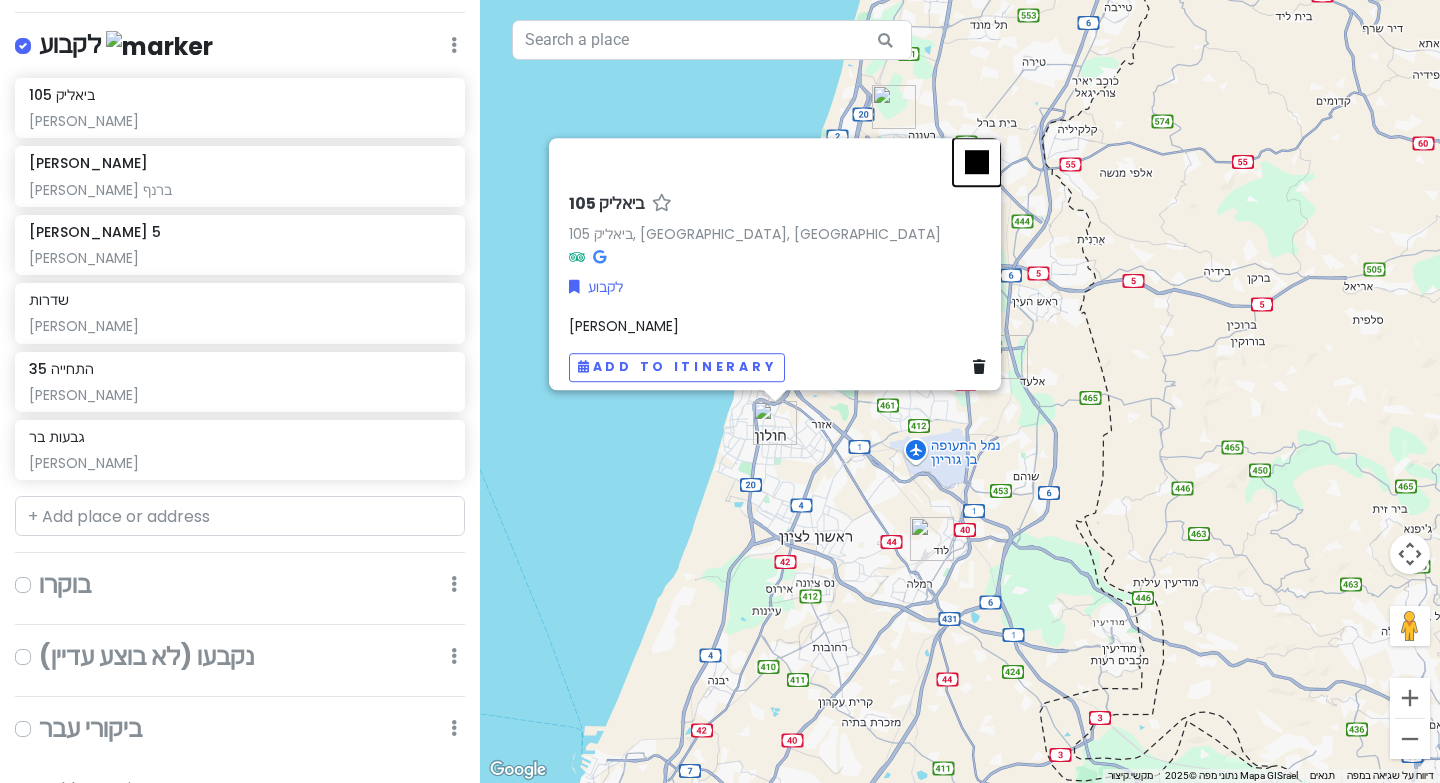 click at bounding box center [977, 162] 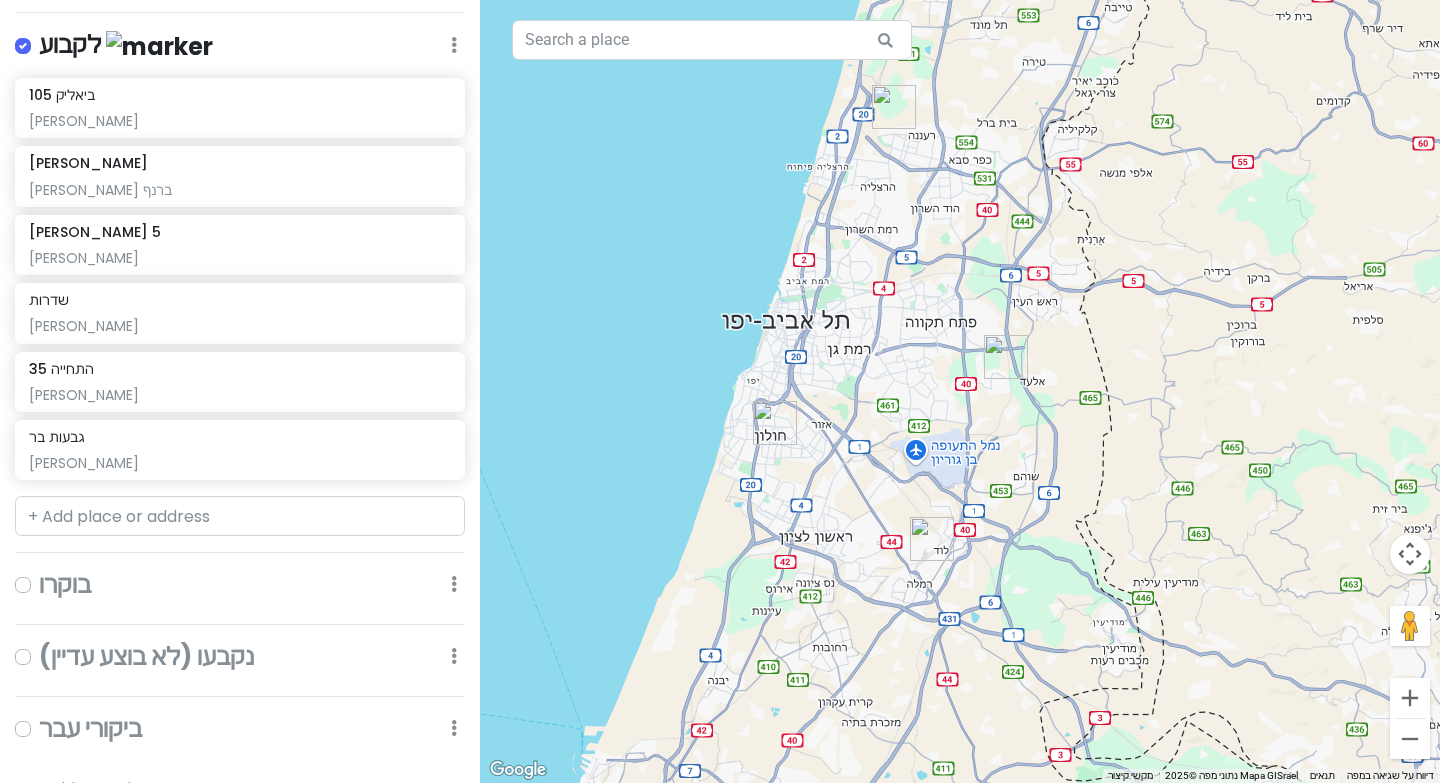 click at bounding box center (775, 423) 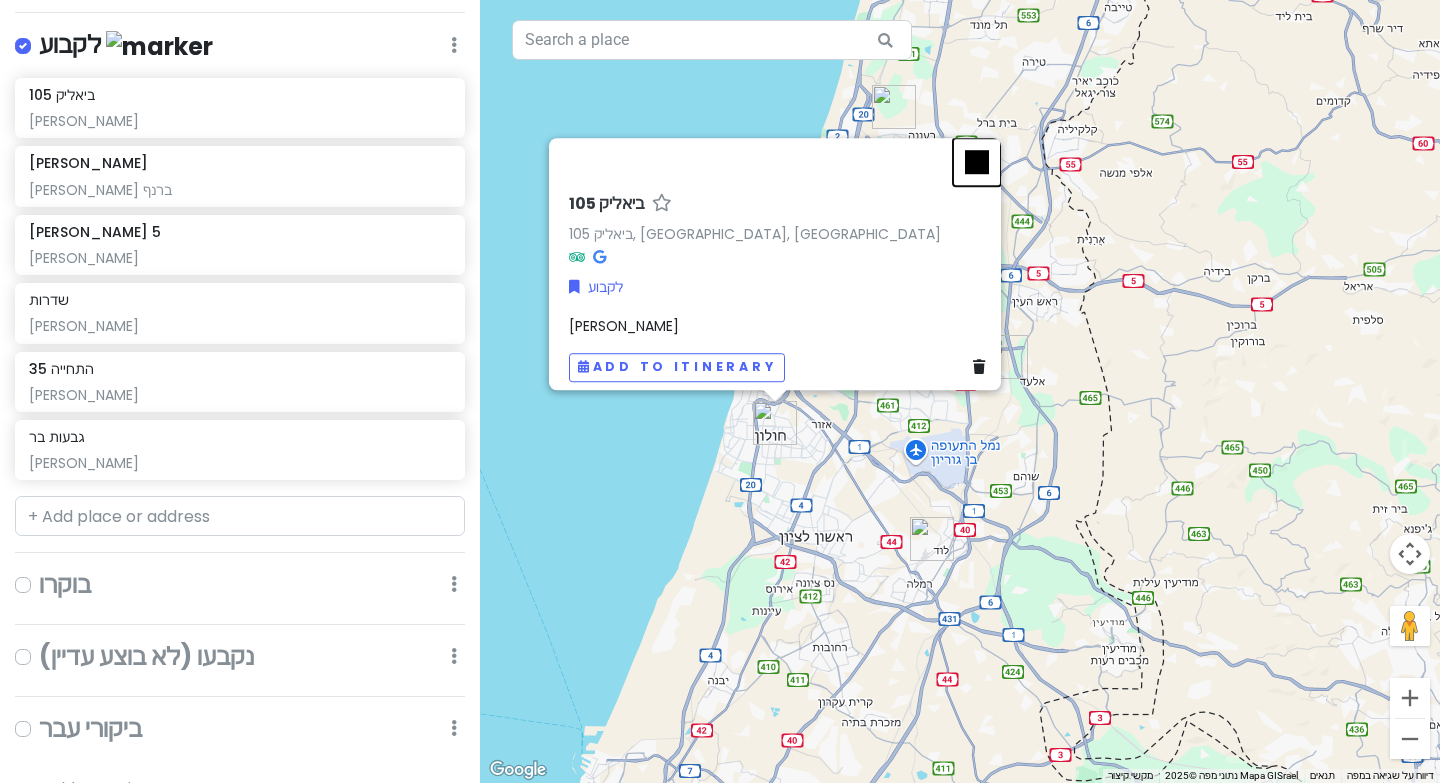 click at bounding box center [977, 162] 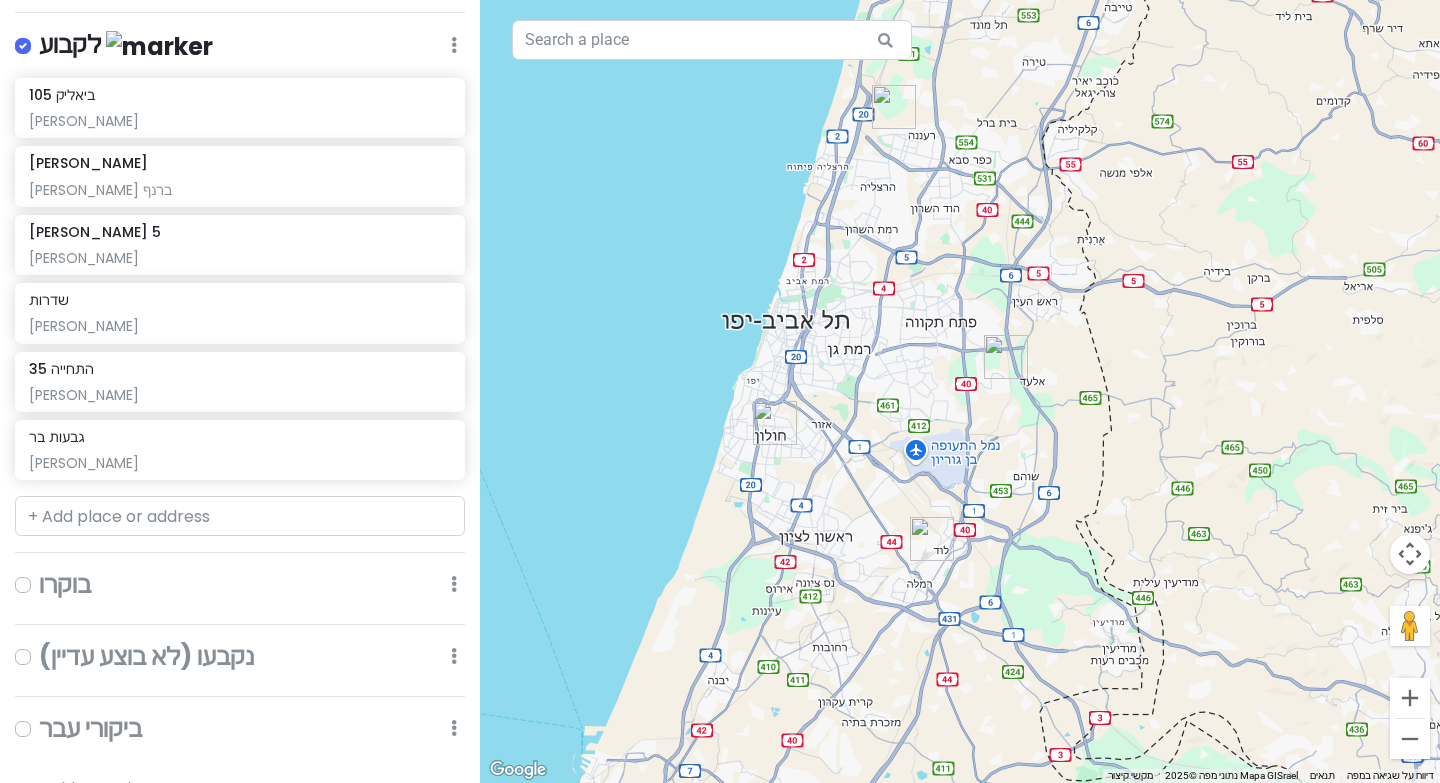 click at bounding box center (894, 107) 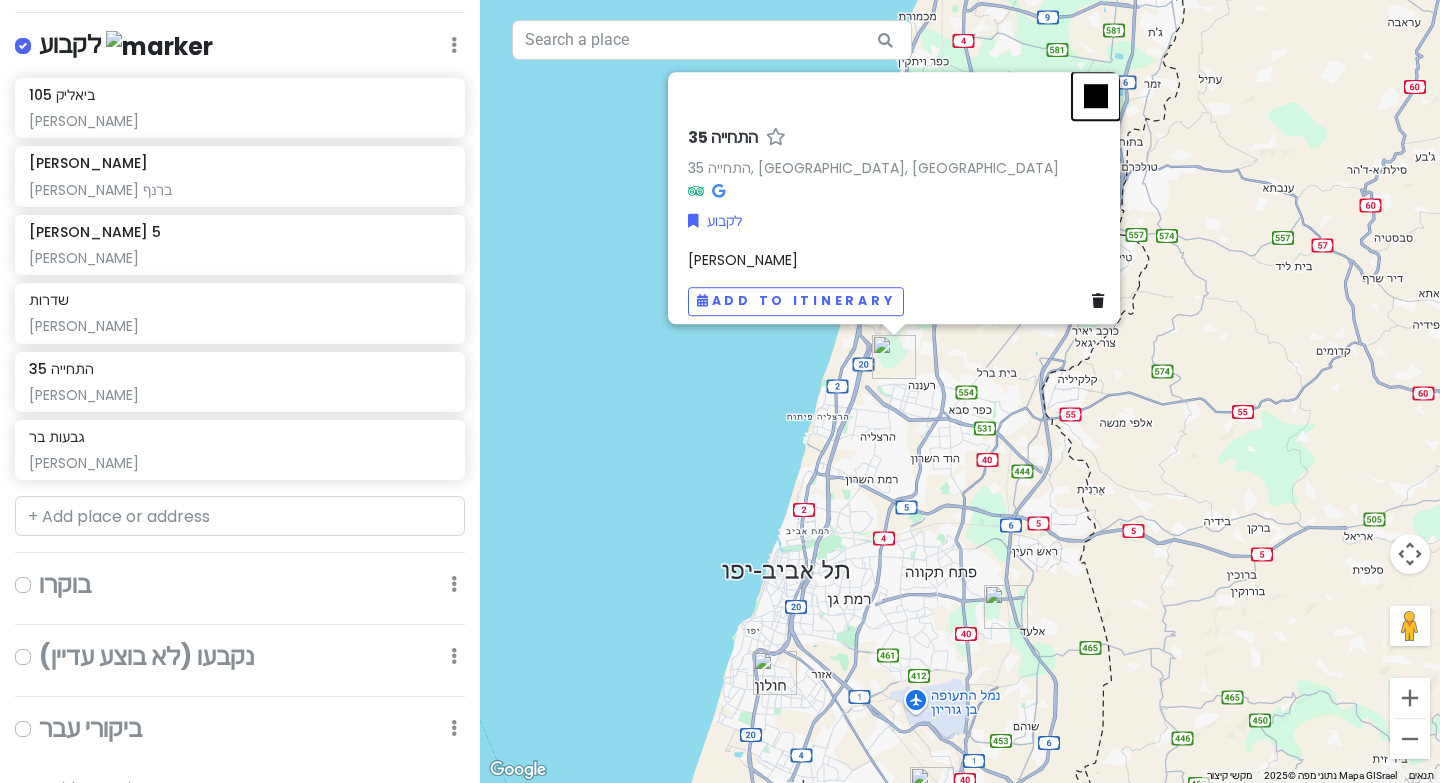 click at bounding box center [1096, 96] 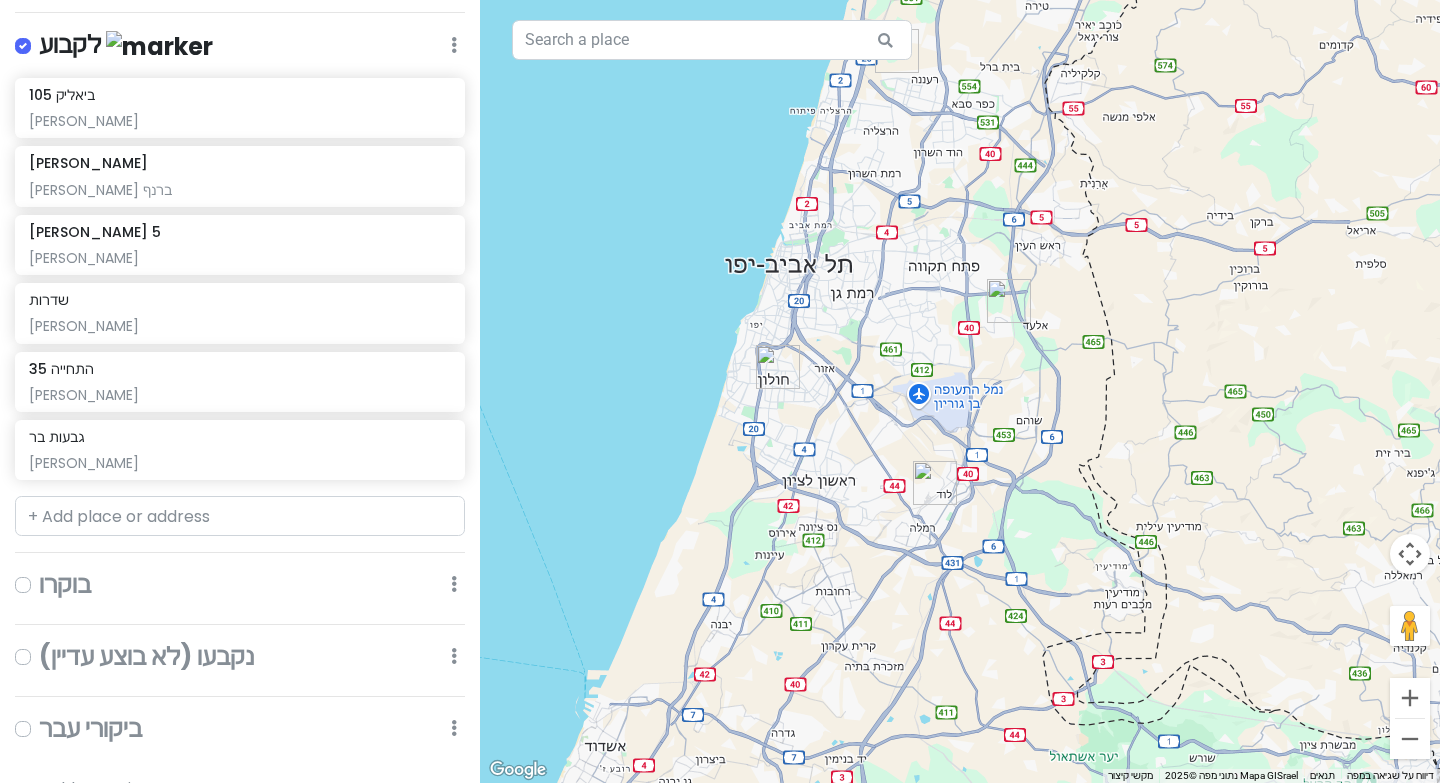 drag, startPoint x: 956, startPoint y: 342, endPoint x: 959, endPoint y: 133, distance: 209.02153 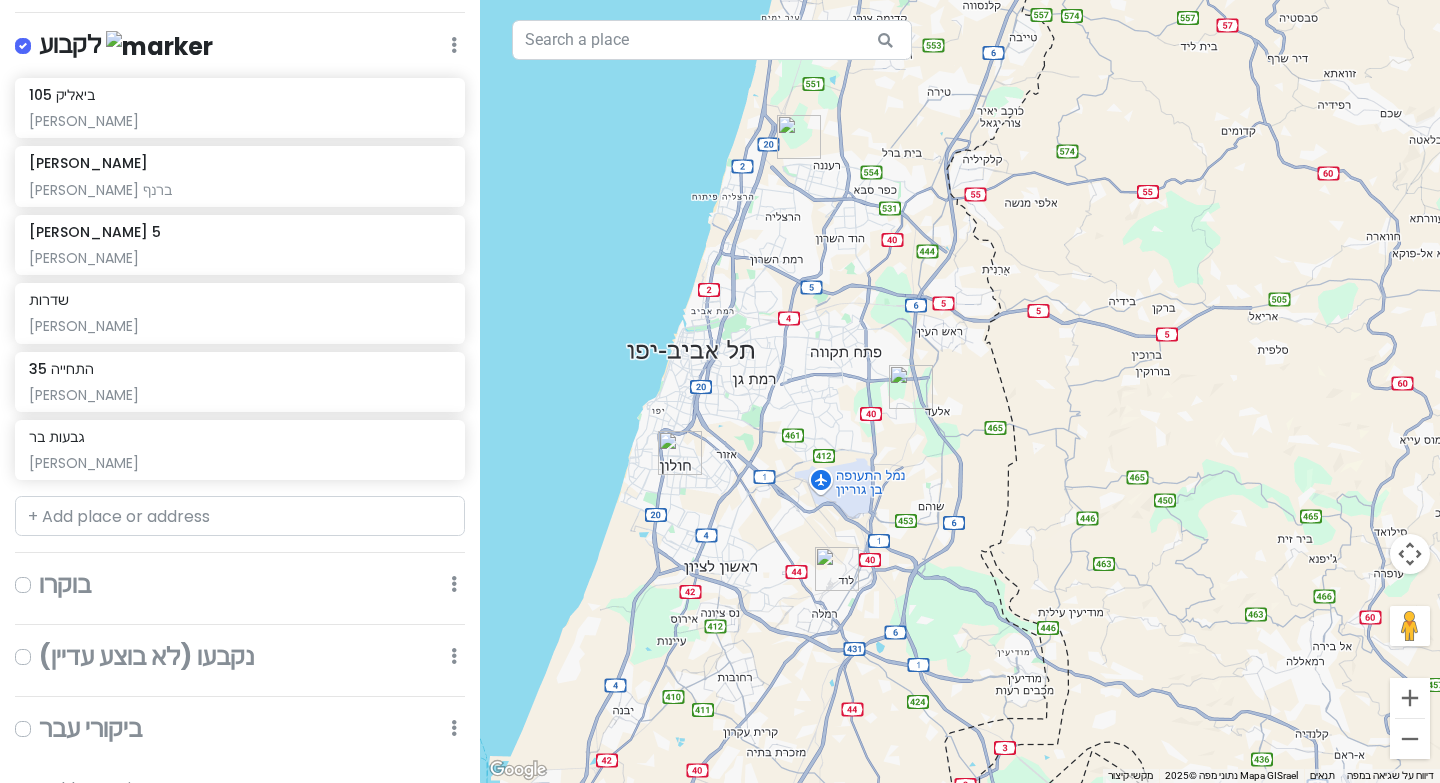 drag, startPoint x: 892, startPoint y: 427, endPoint x: 789, endPoint y: 617, distance: 216.12265 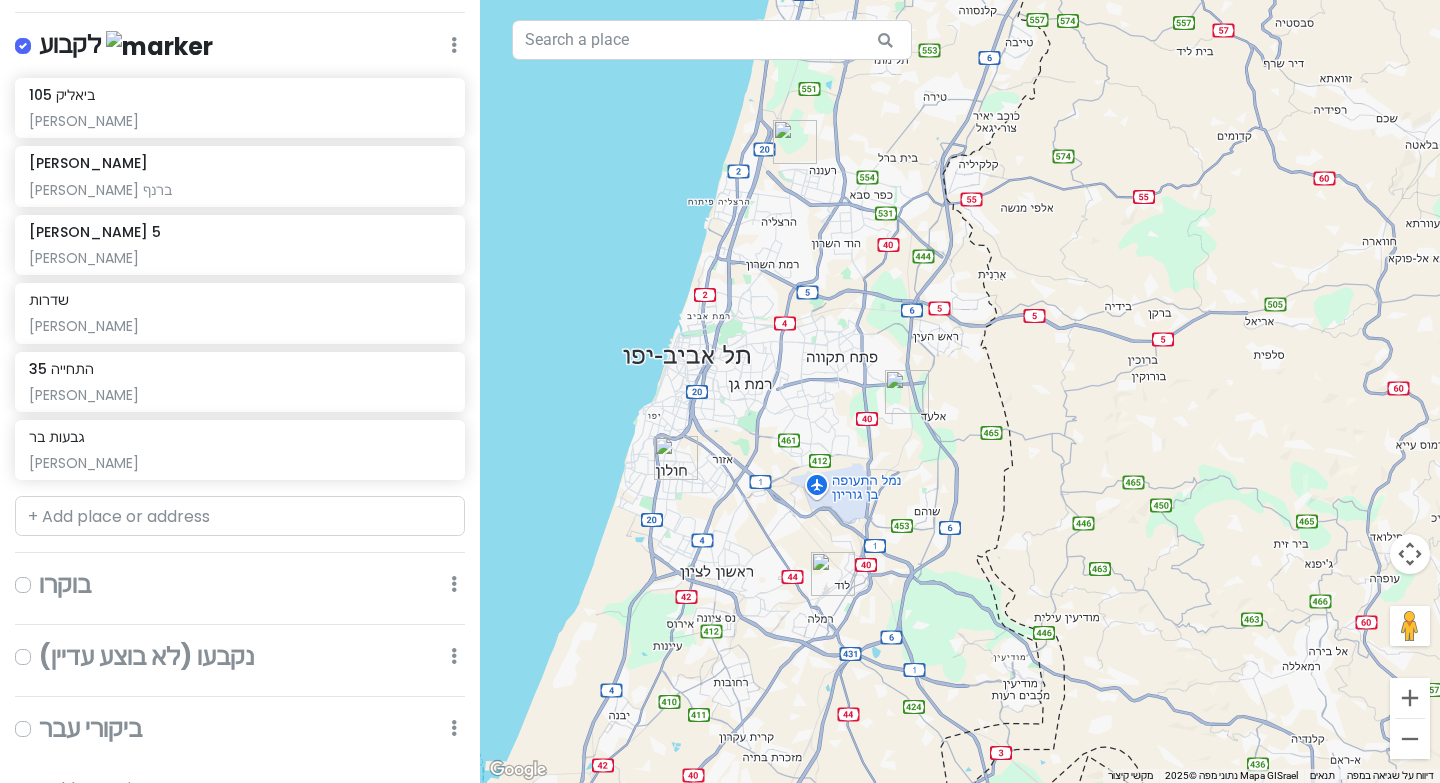 click at bounding box center [907, 392] 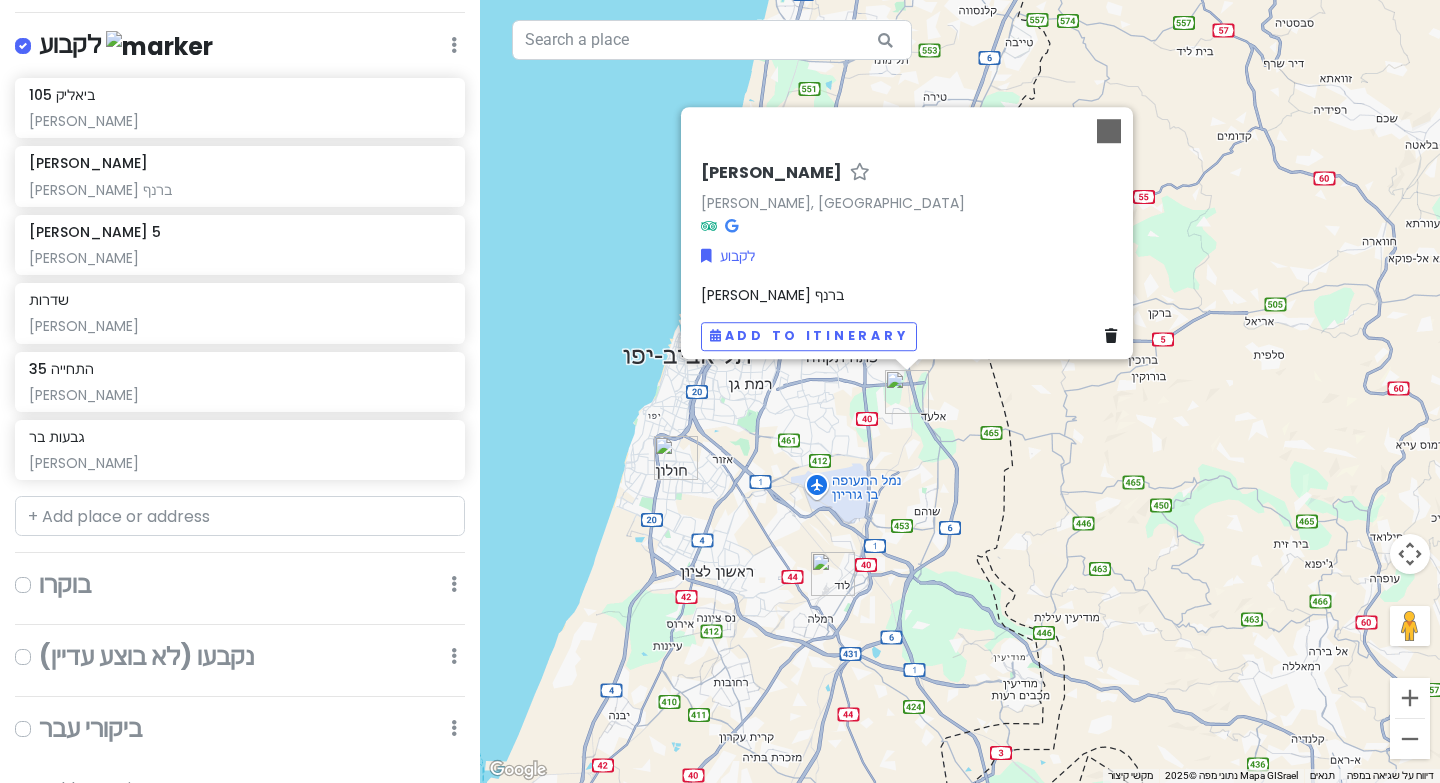 click at bounding box center [833, 574] 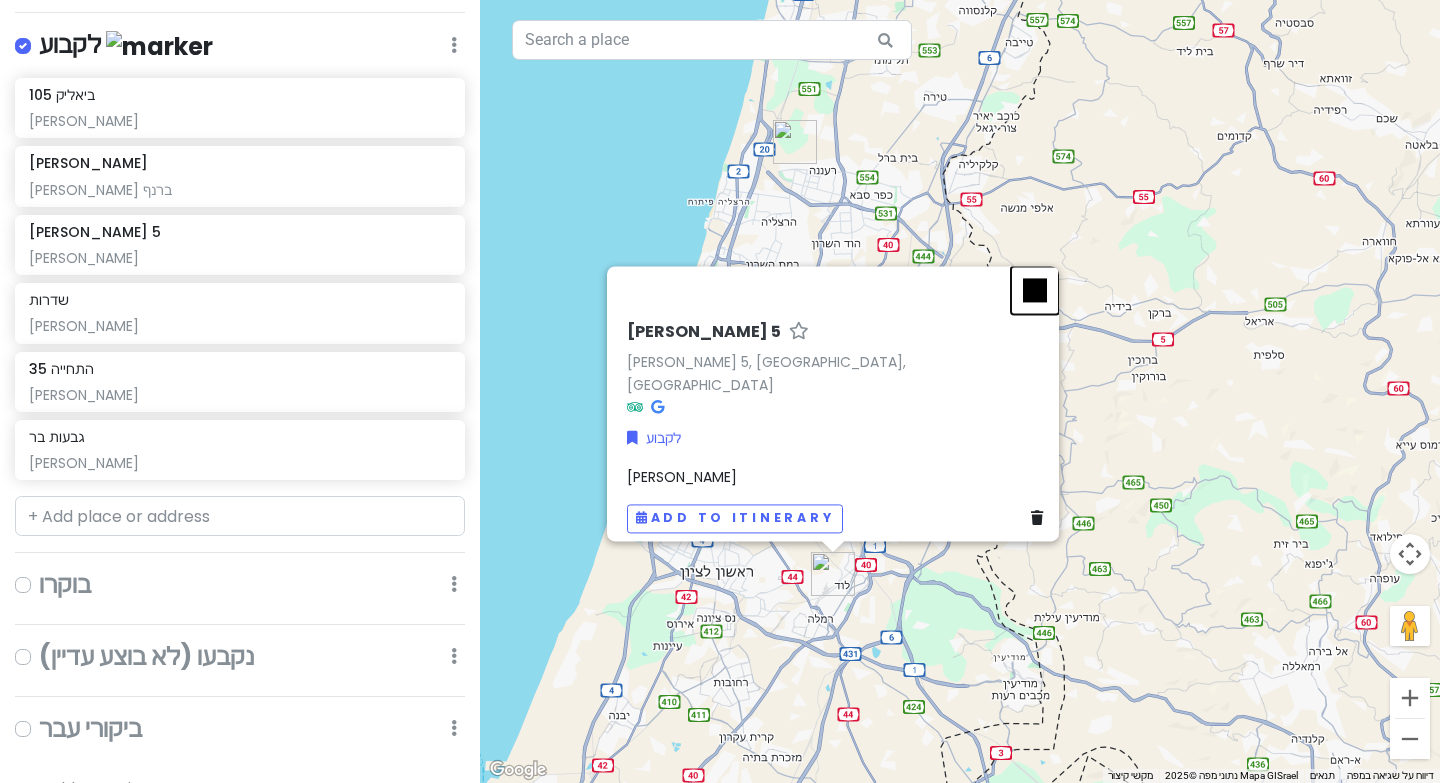 click at bounding box center [1035, 290] 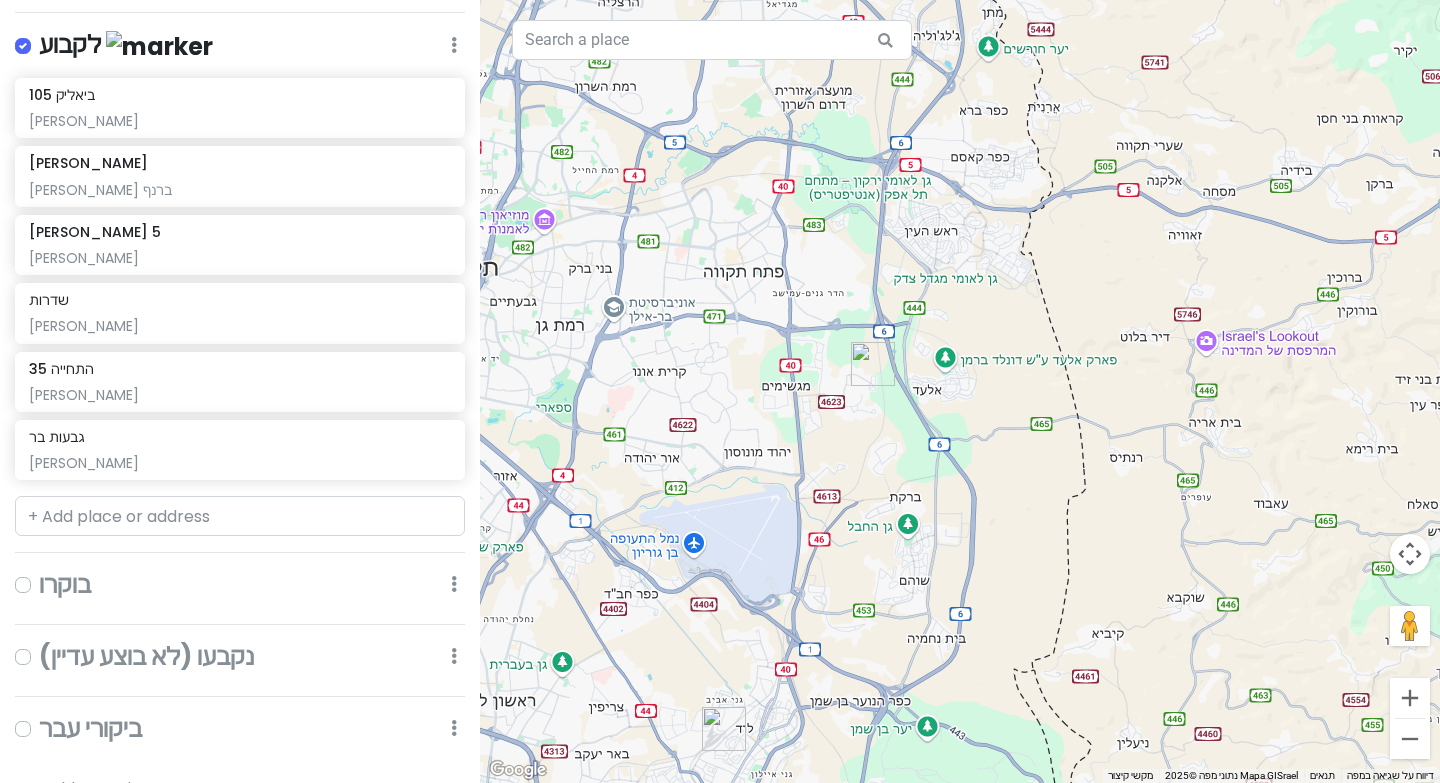 click at bounding box center [724, 729] 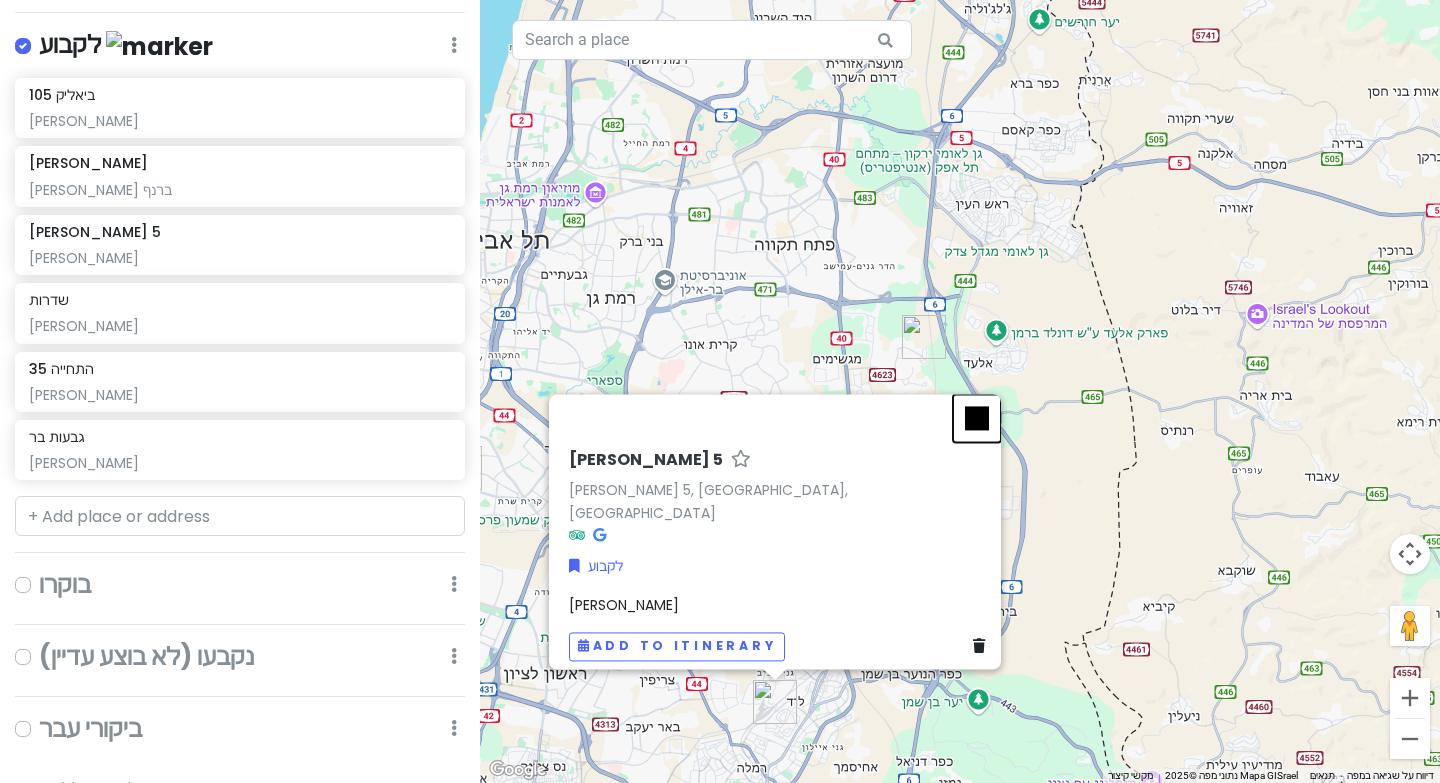 click at bounding box center (977, 418) 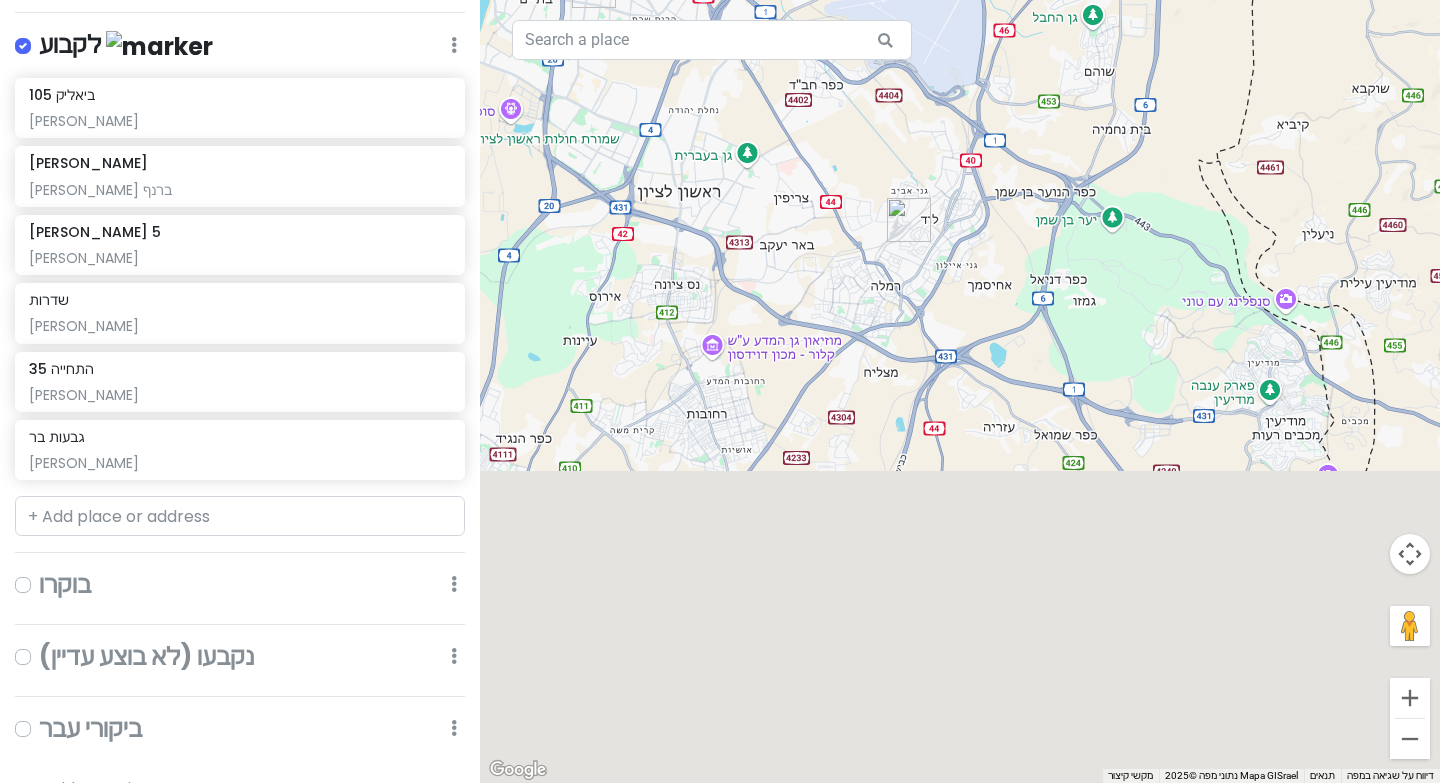 drag, startPoint x: 822, startPoint y: 640, endPoint x: 1019, endPoint y: 23, distance: 647.68665 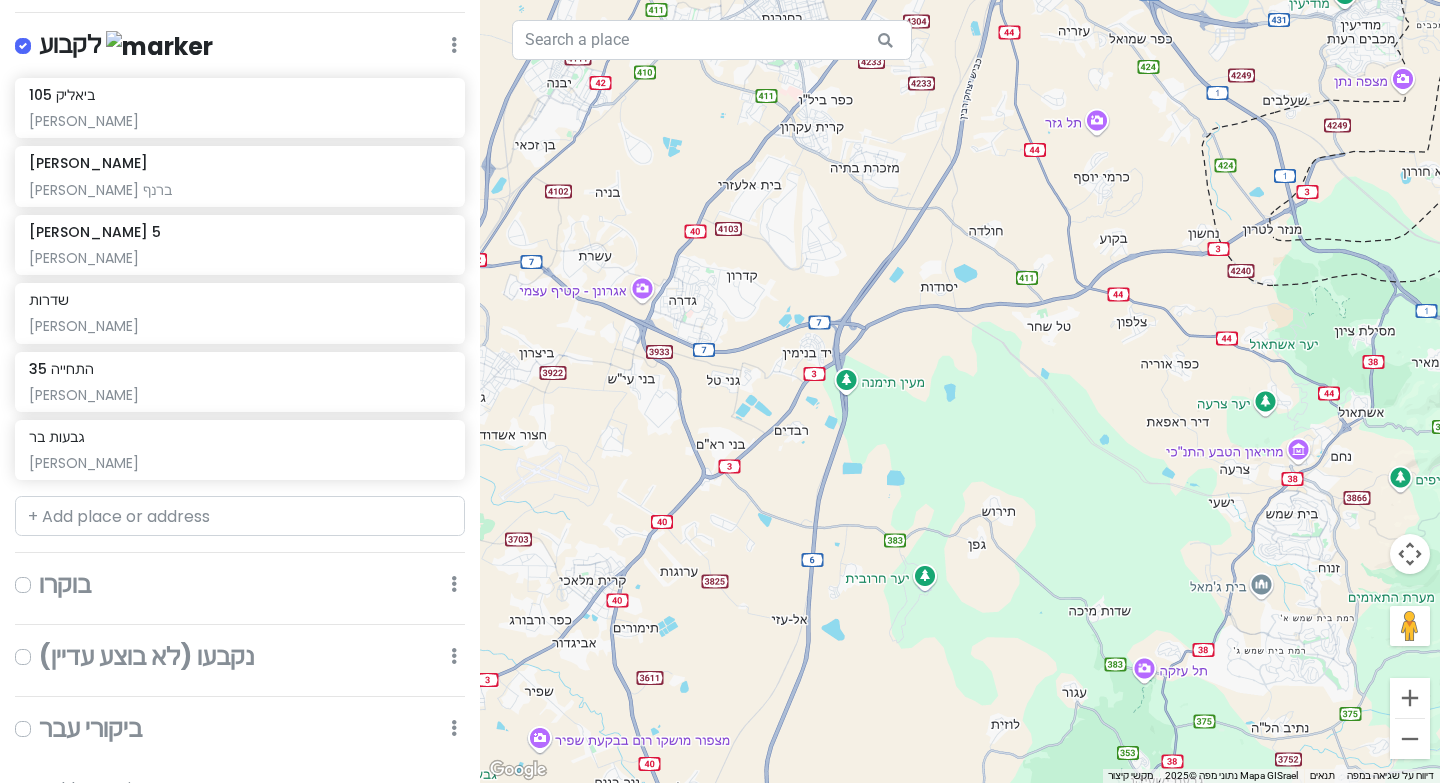 drag, startPoint x: 877, startPoint y: 559, endPoint x: 843, endPoint y: 399, distance: 163.57262 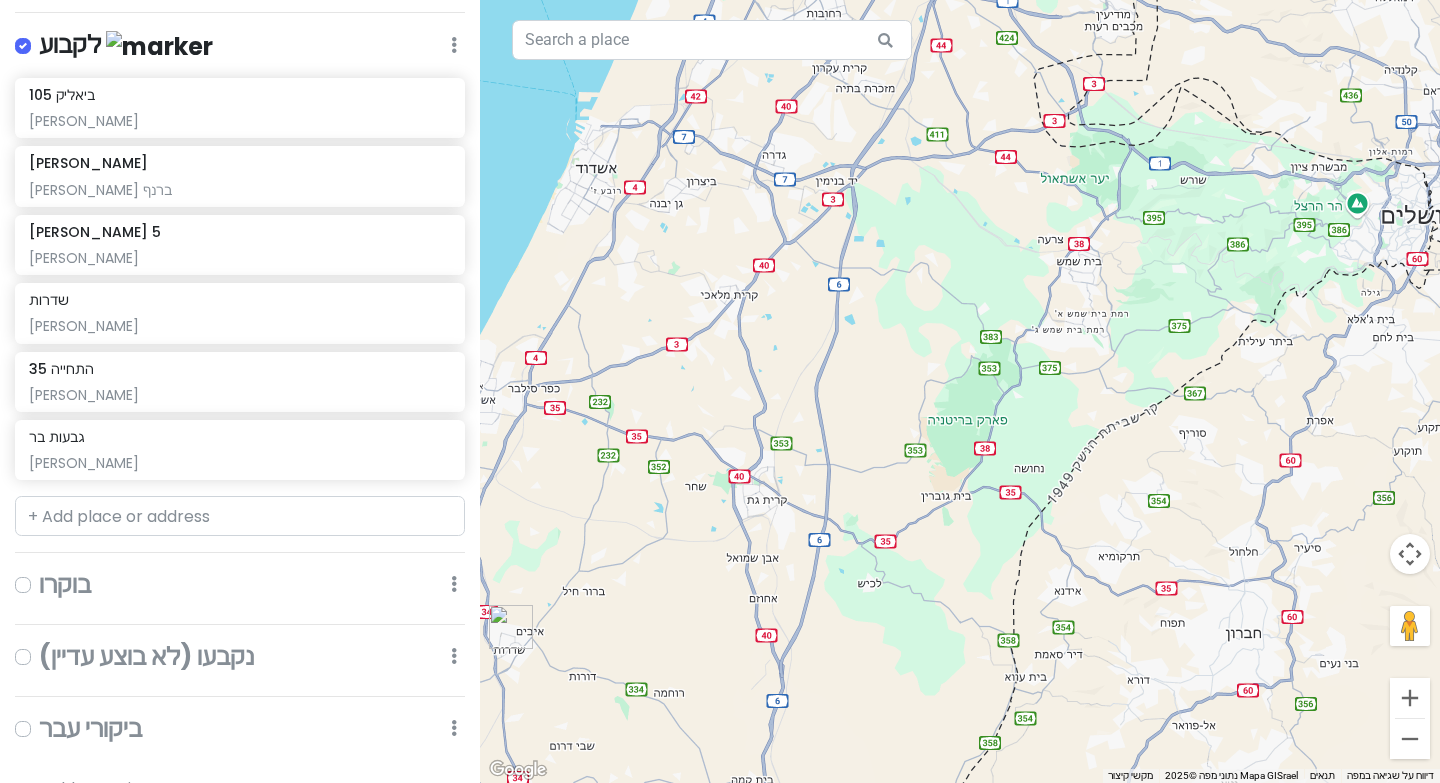 drag, startPoint x: 804, startPoint y: 529, endPoint x: 862, endPoint y: 222, distance: 312.4308 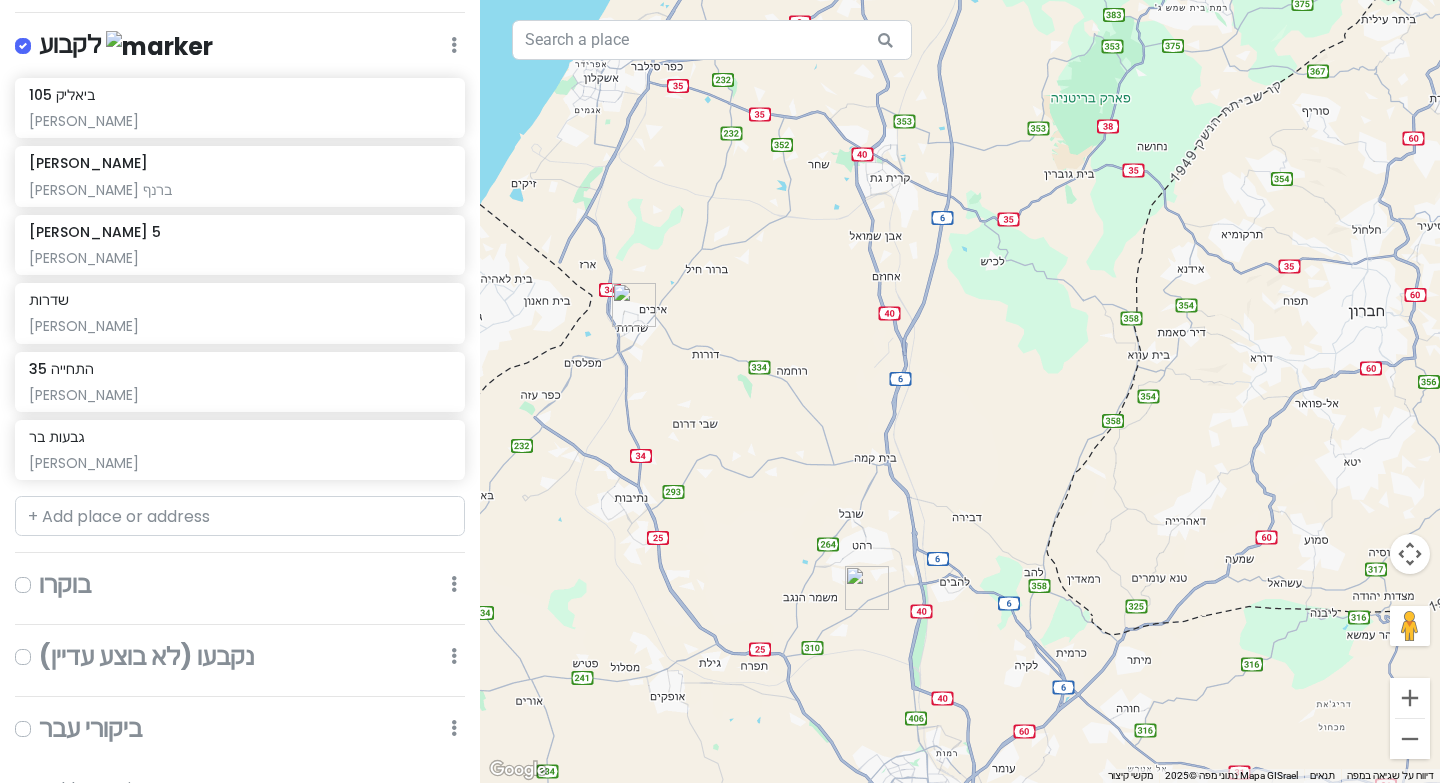 drag, startPoint x: 785, startPoint y: 483, endPoint x: 881, endPoint y: 237, distance: 264.06818 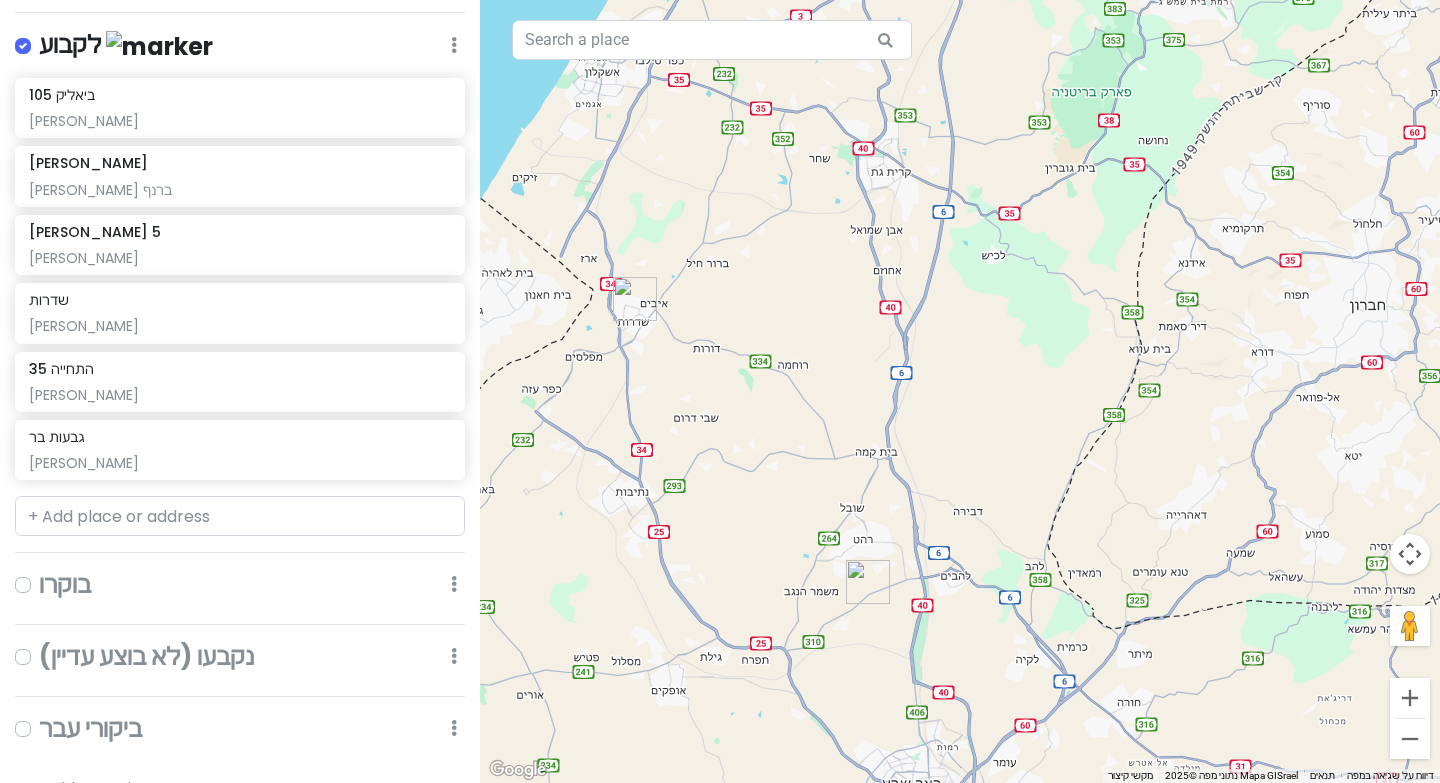 click at bounding box center (868, 582) 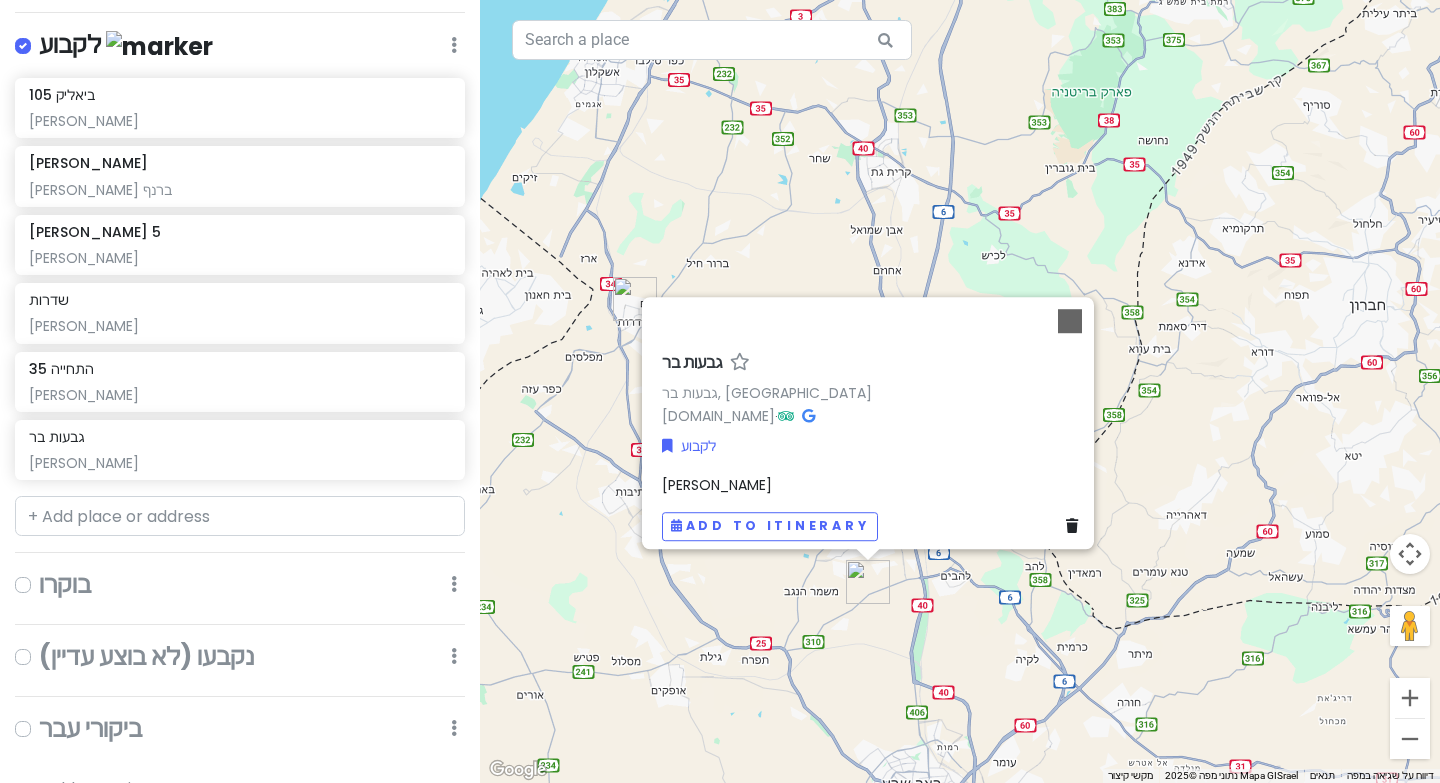 click at bounding box center (635, 299) 